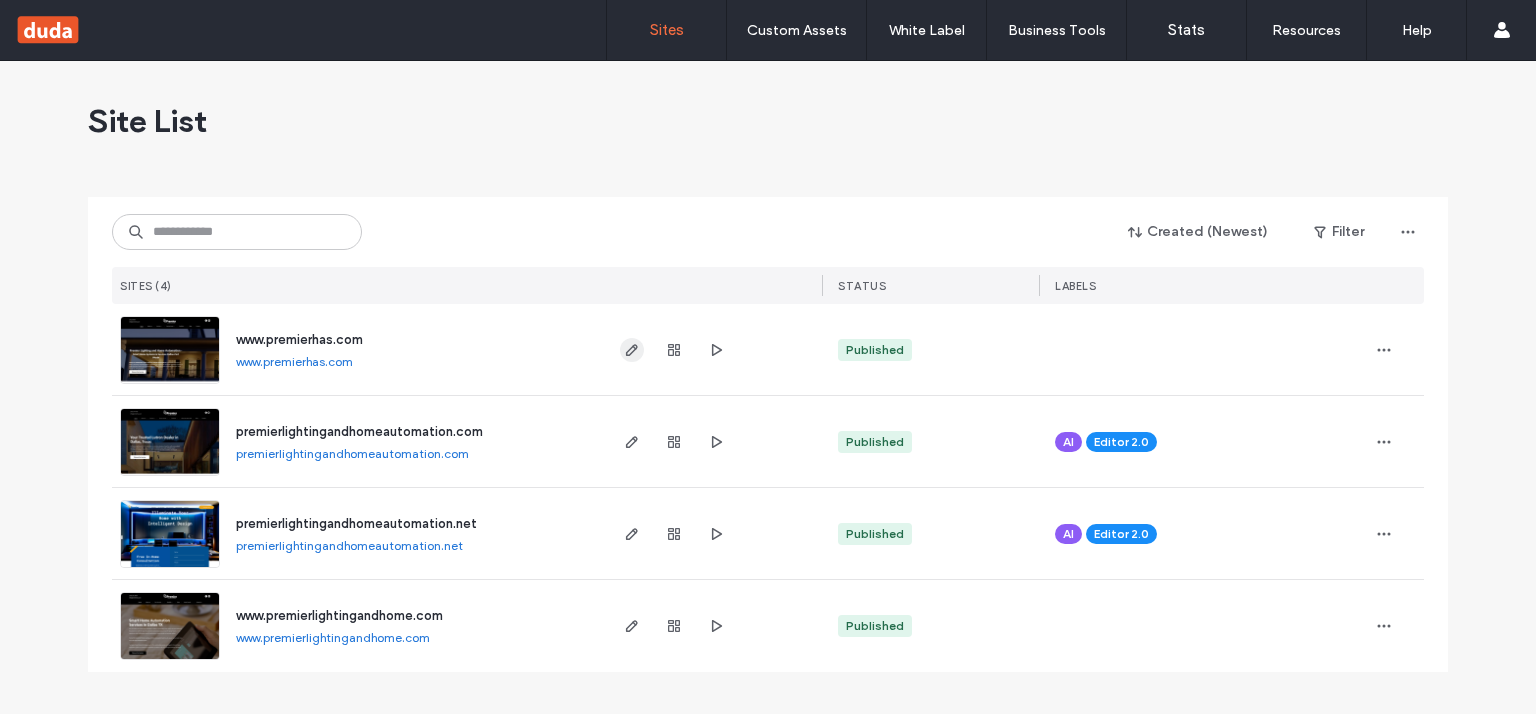 scroll, scrollTop: 0, scrollLeft: 0, axis: both 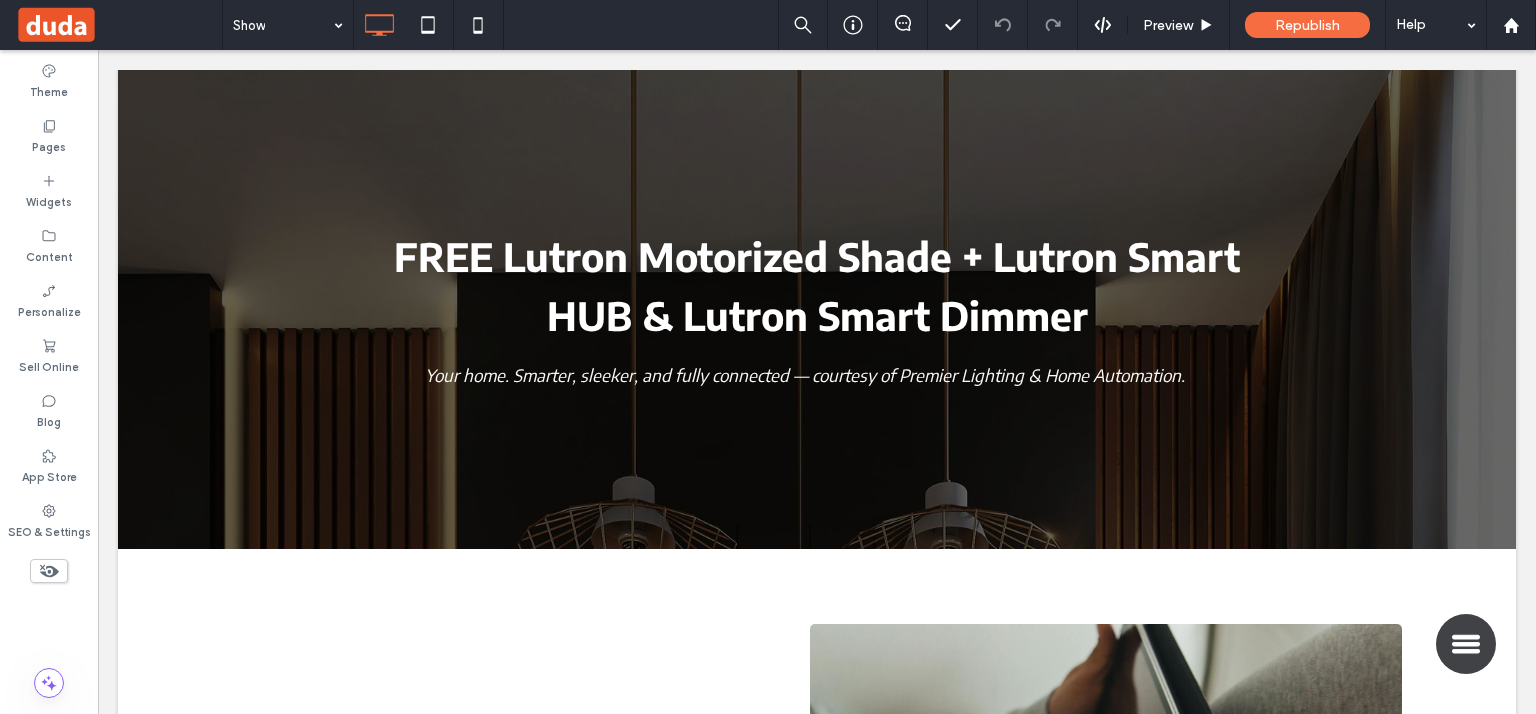 click 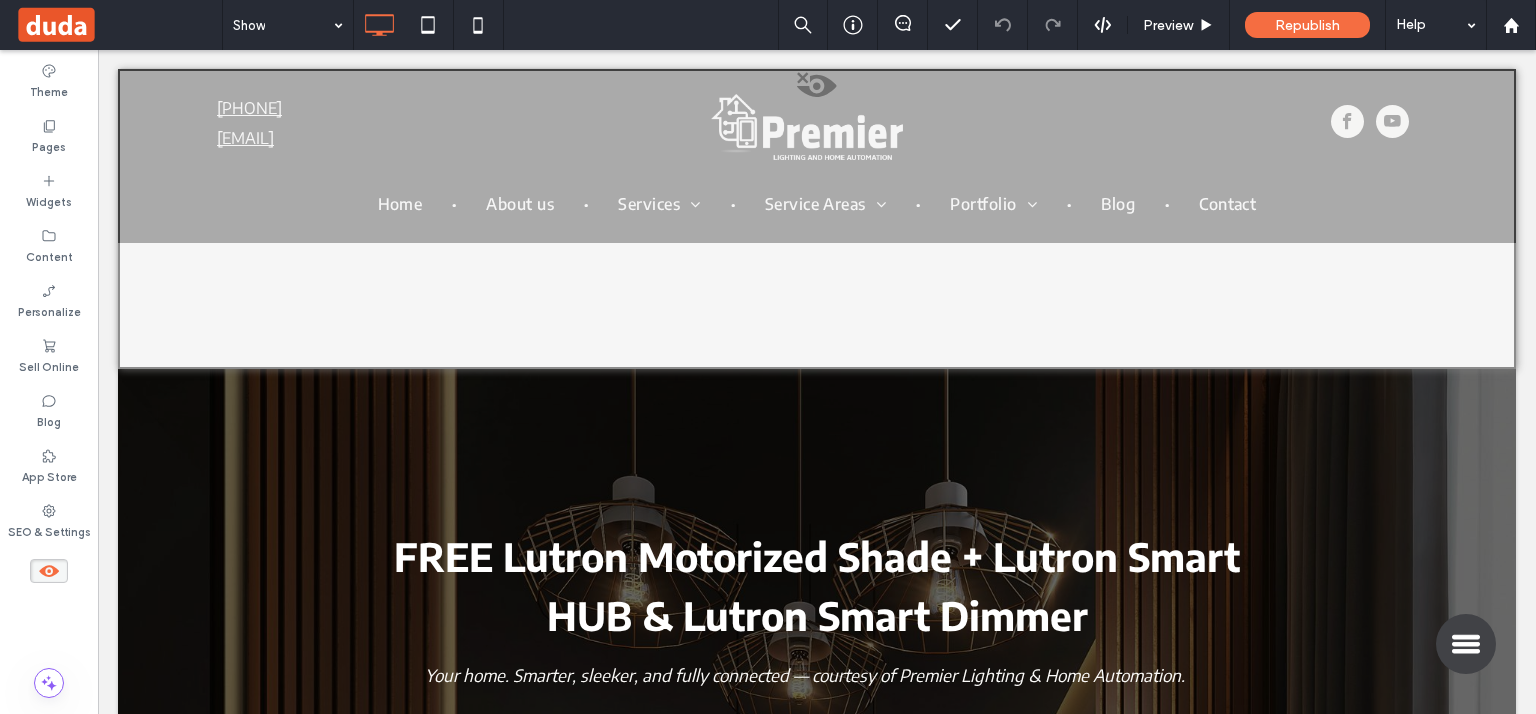 click at bounding box center (817, 91) 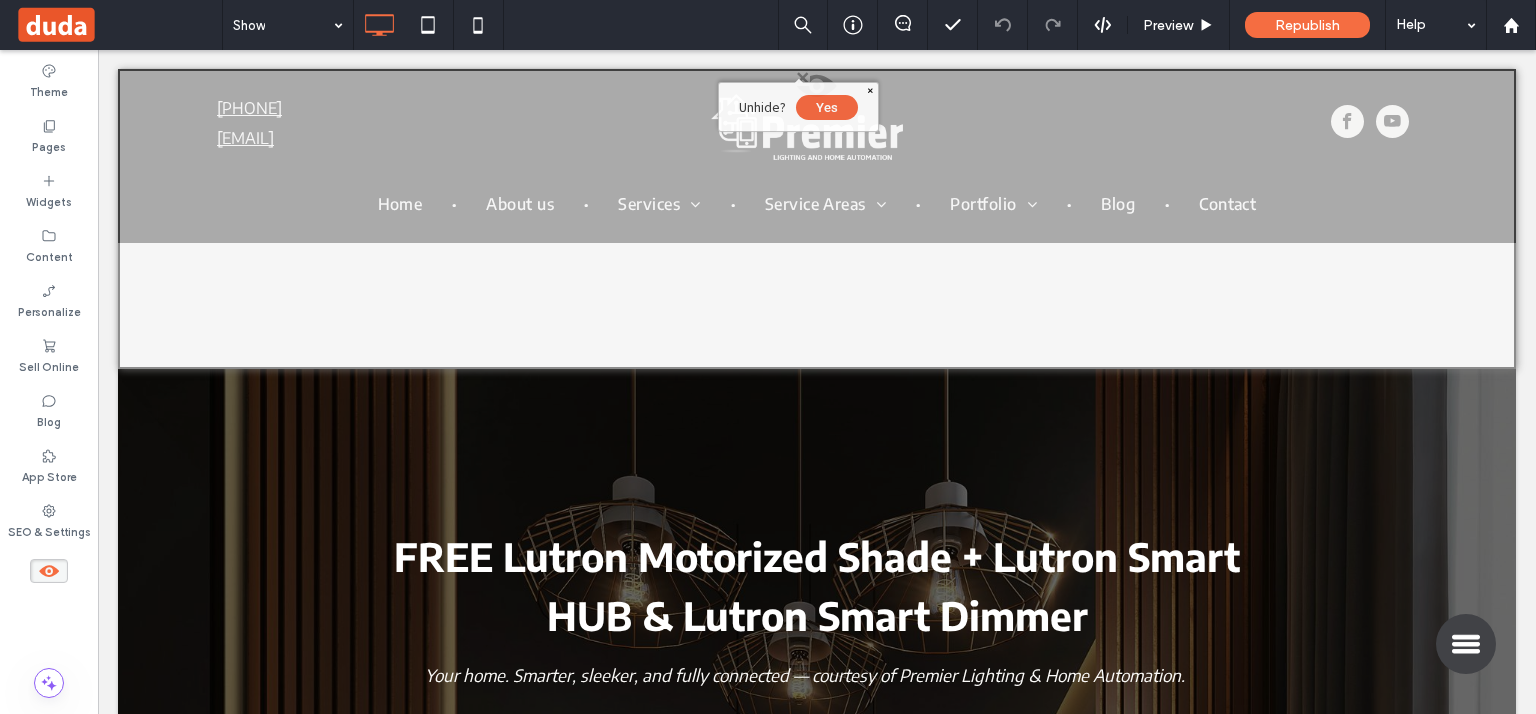 drag, startPoint x: 820, startPoint y: 106, endPoint x: 930, endPoint y: 191, distance: 139.01439 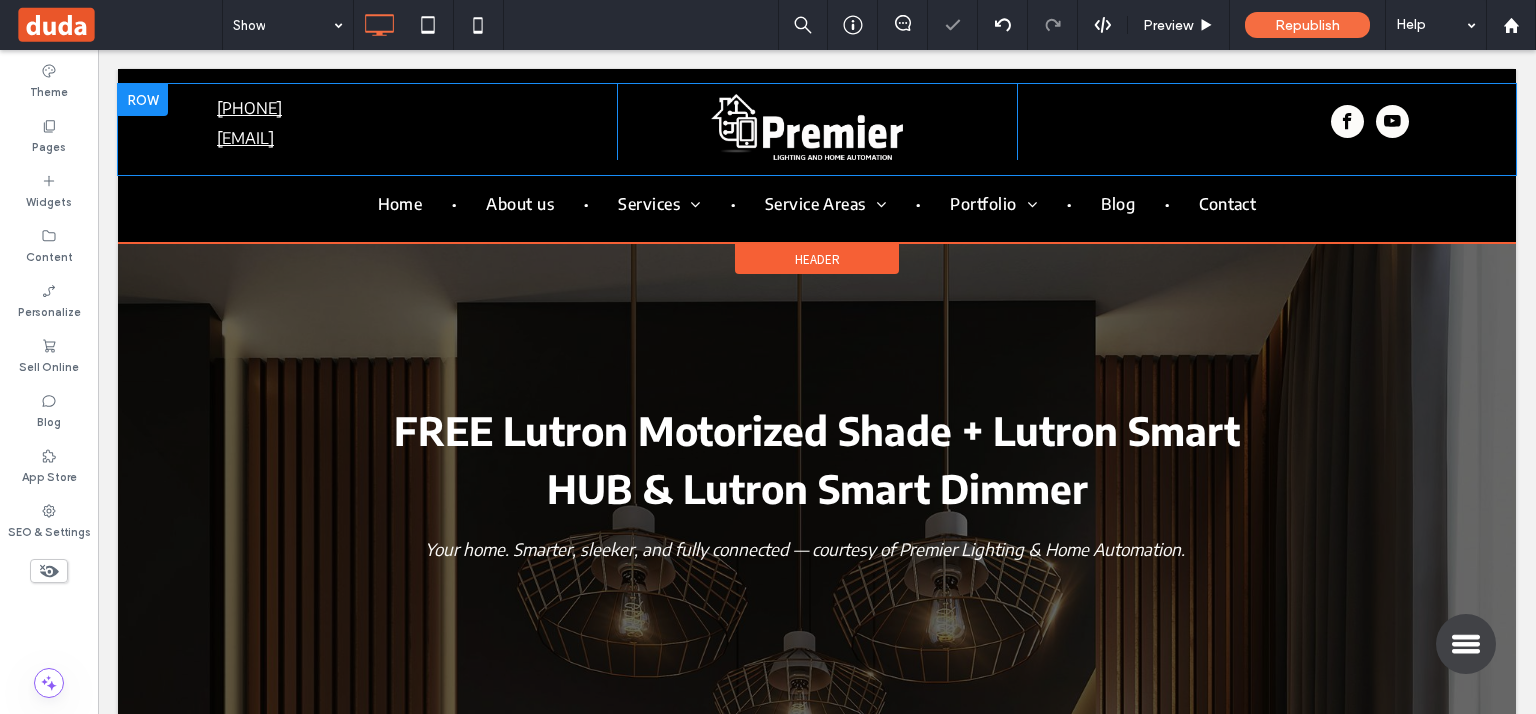 scroll, scrollTop: 0, scrollLeft: 0, axis: both 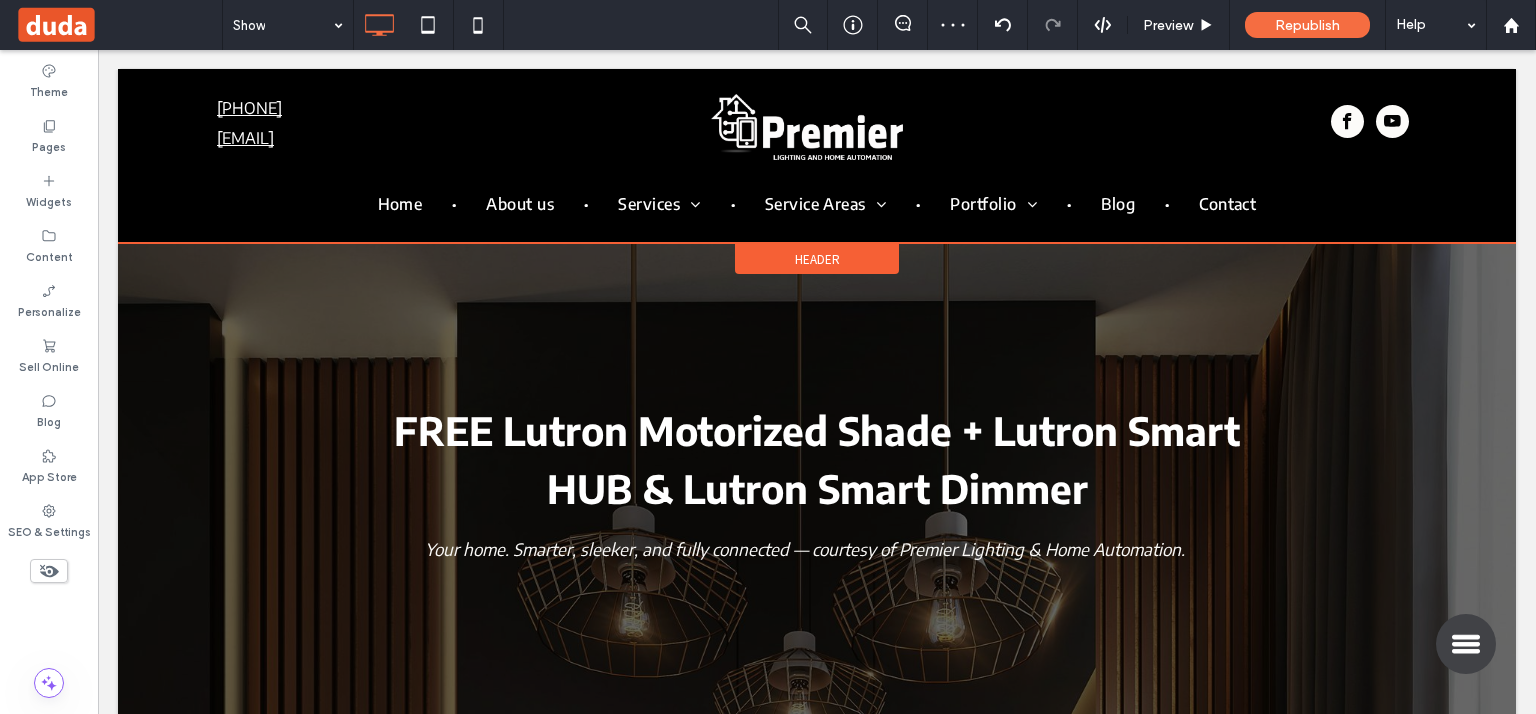 click on "Header" at bounding box center [817, 259] 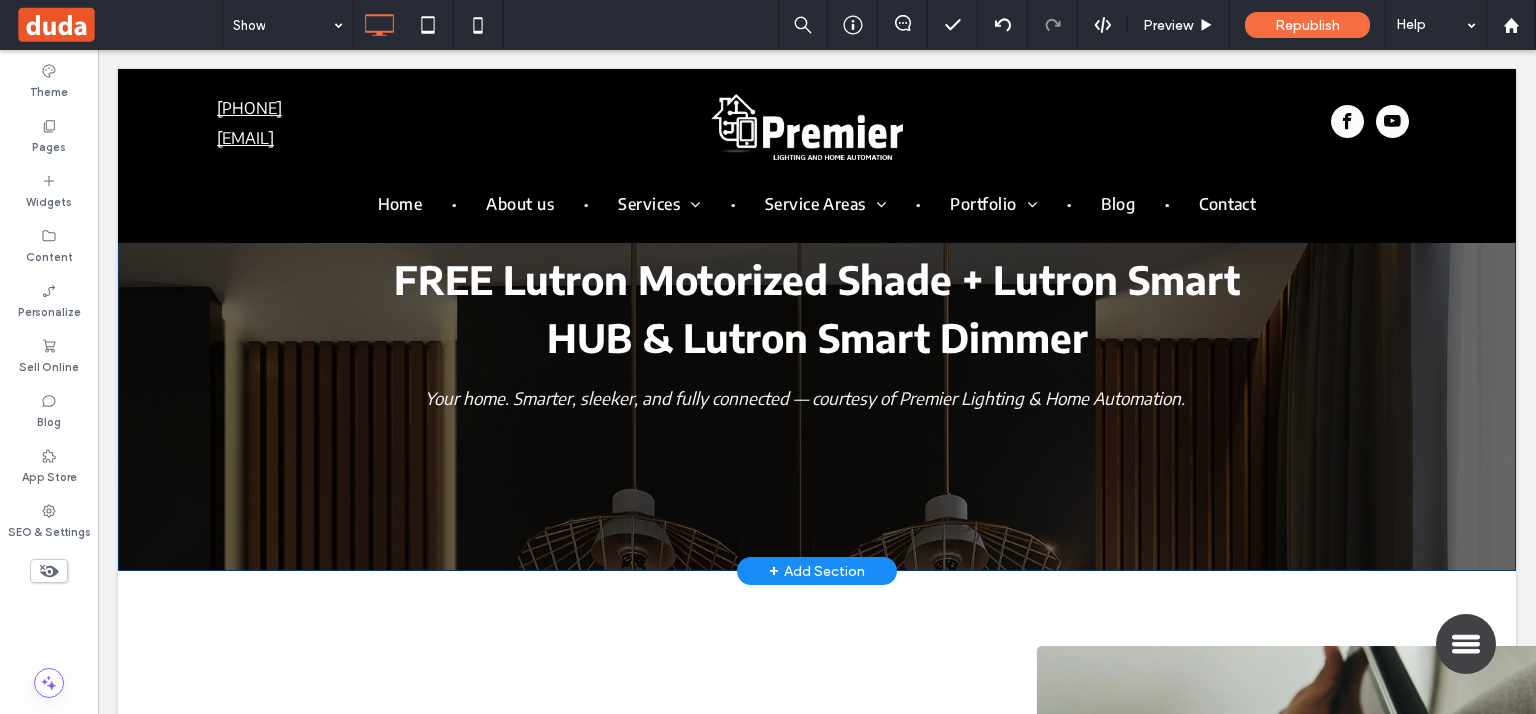 scroll, scrollTop: 0, scrollLeft: 0, axis: both 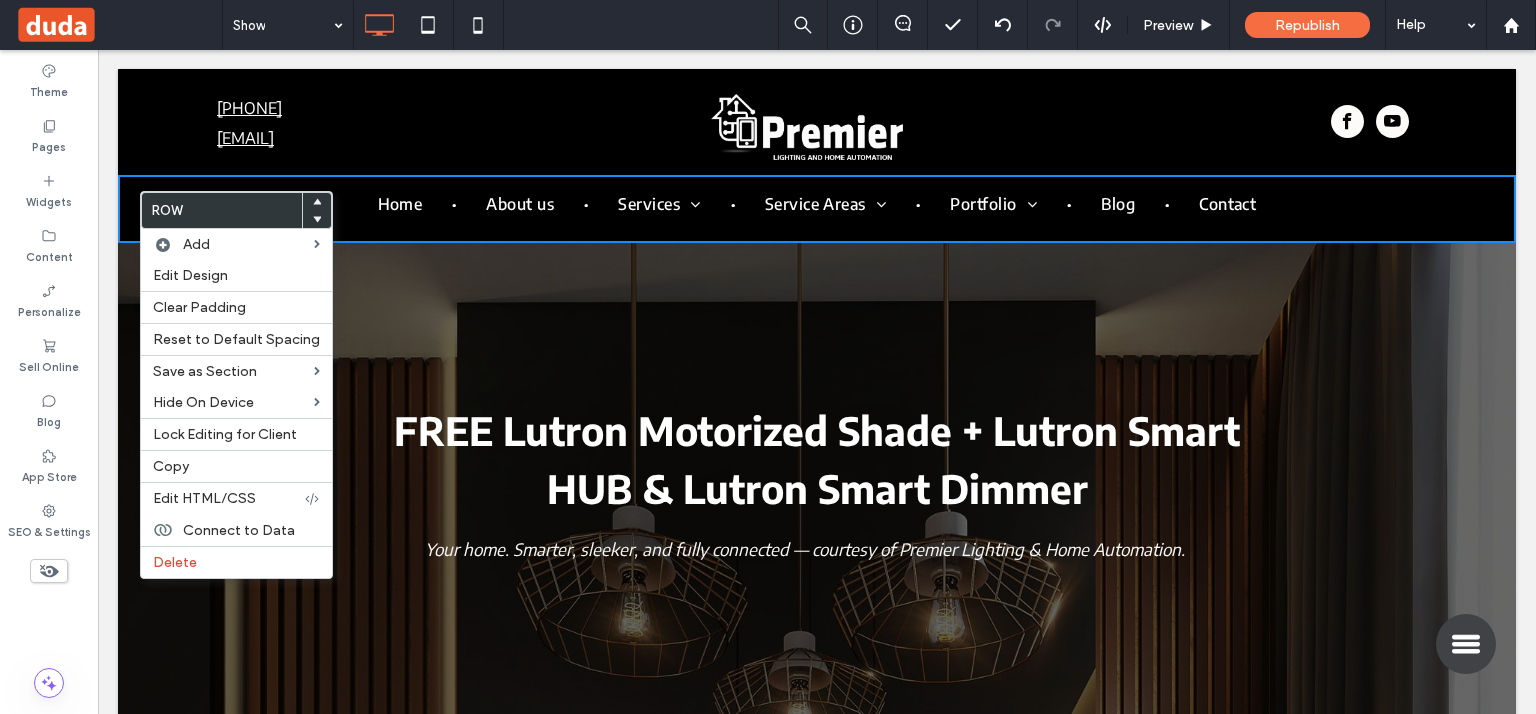 click on "FREE Lutron Motorized Shade + Lutron Smart HUB & Lutron Smart Dimmer
Your home. Smarter, sleeker, and fully connected — courtesy of Premier Lighting & Home Automation.
Click To Paste
Row + Add Section" at bounding box center (817, 483) 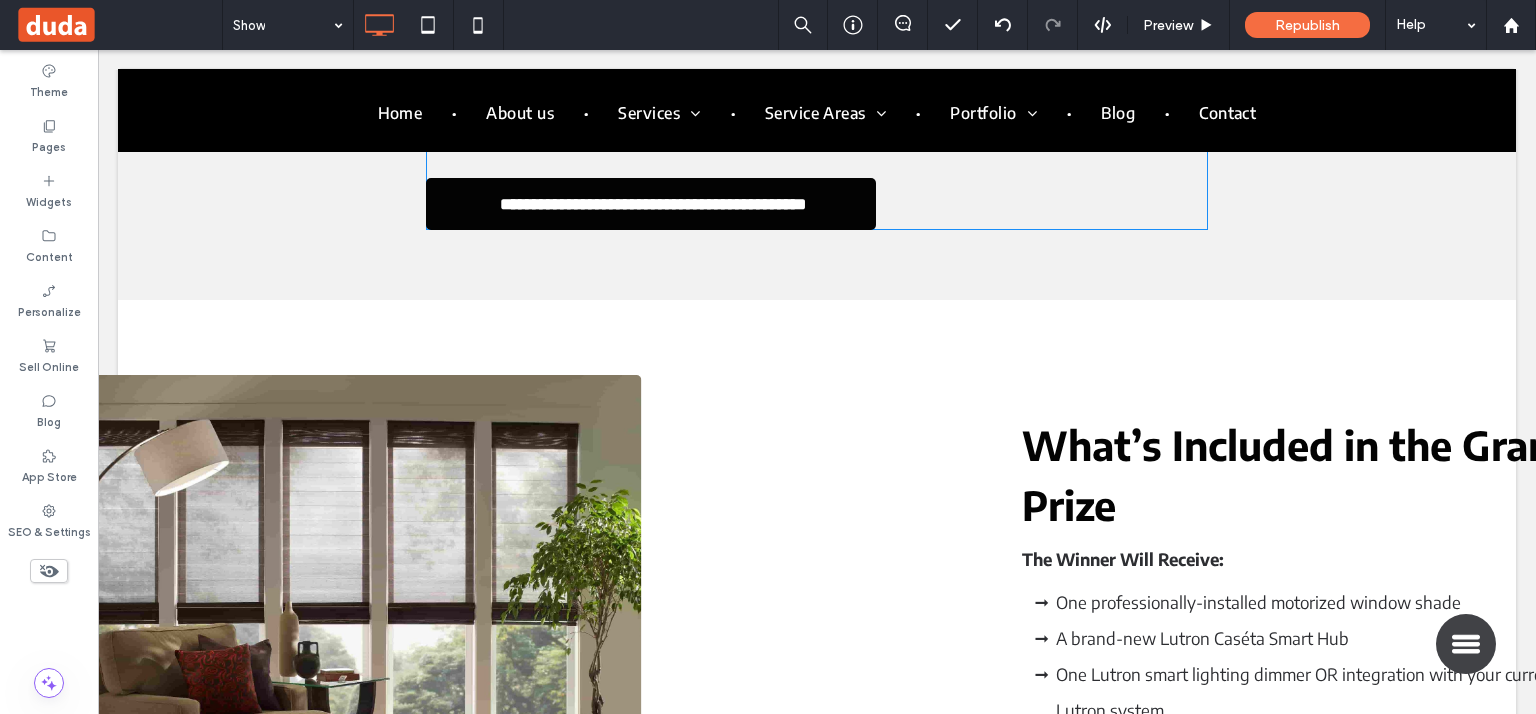 scroll, scrollTop: 930, scrollLeft: 0, axis: vertical 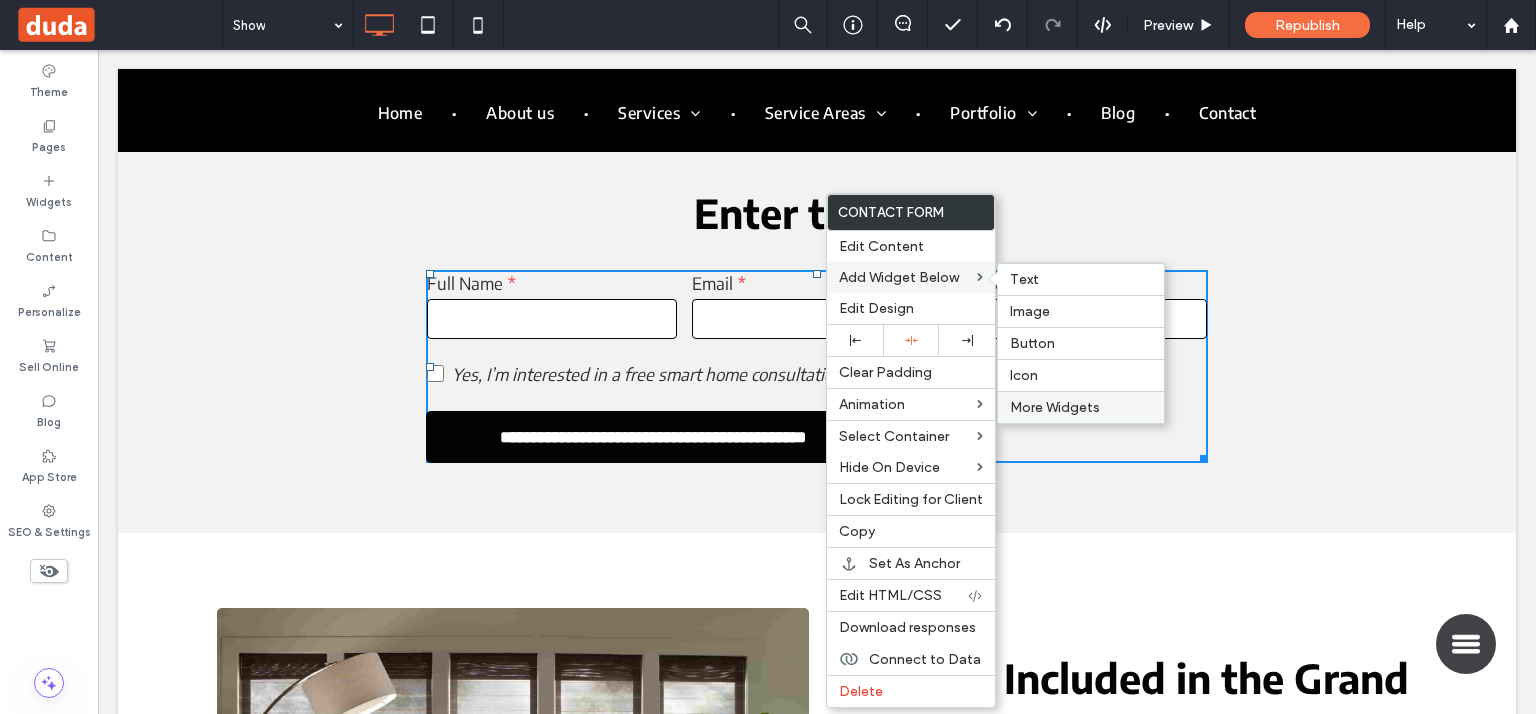 click on "More Widgets" at bounding box center (1055, 407) 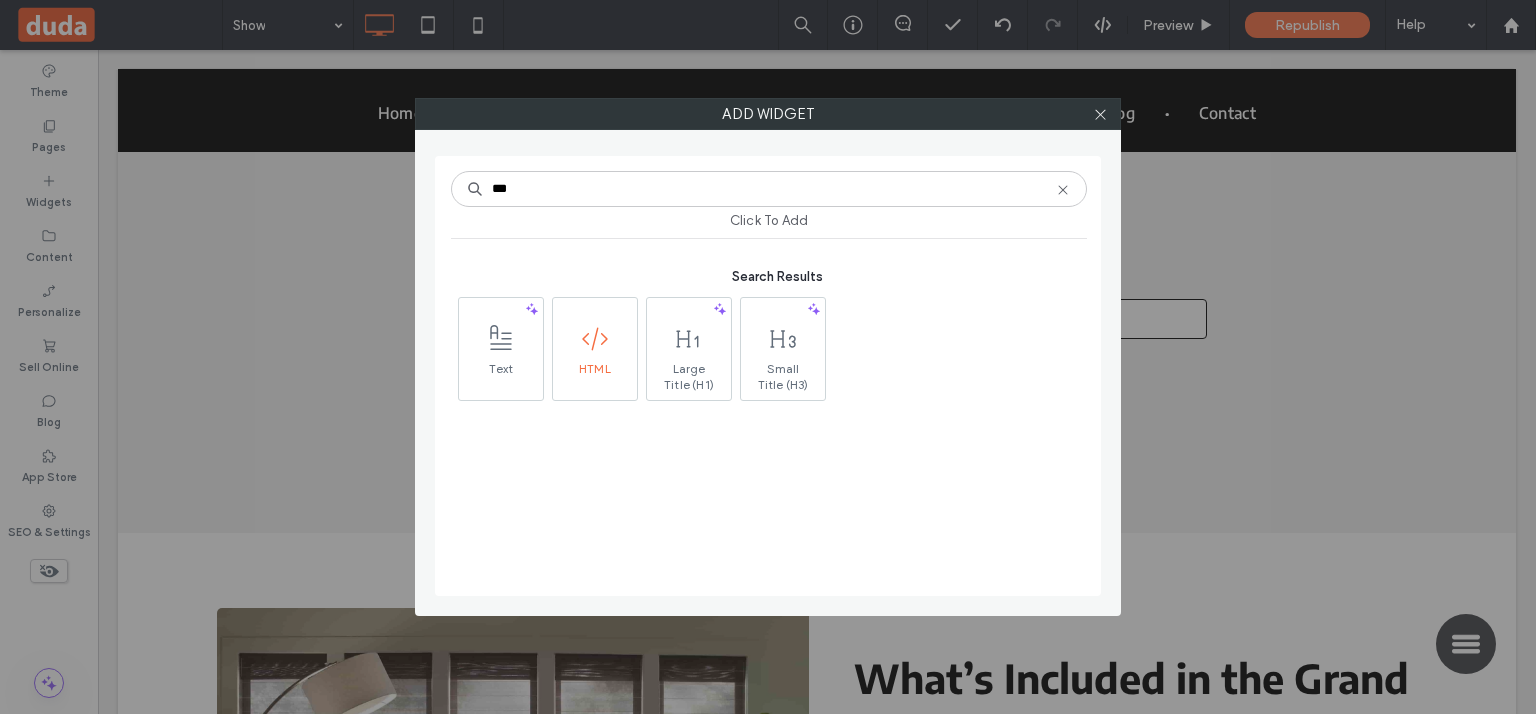 type on "***" 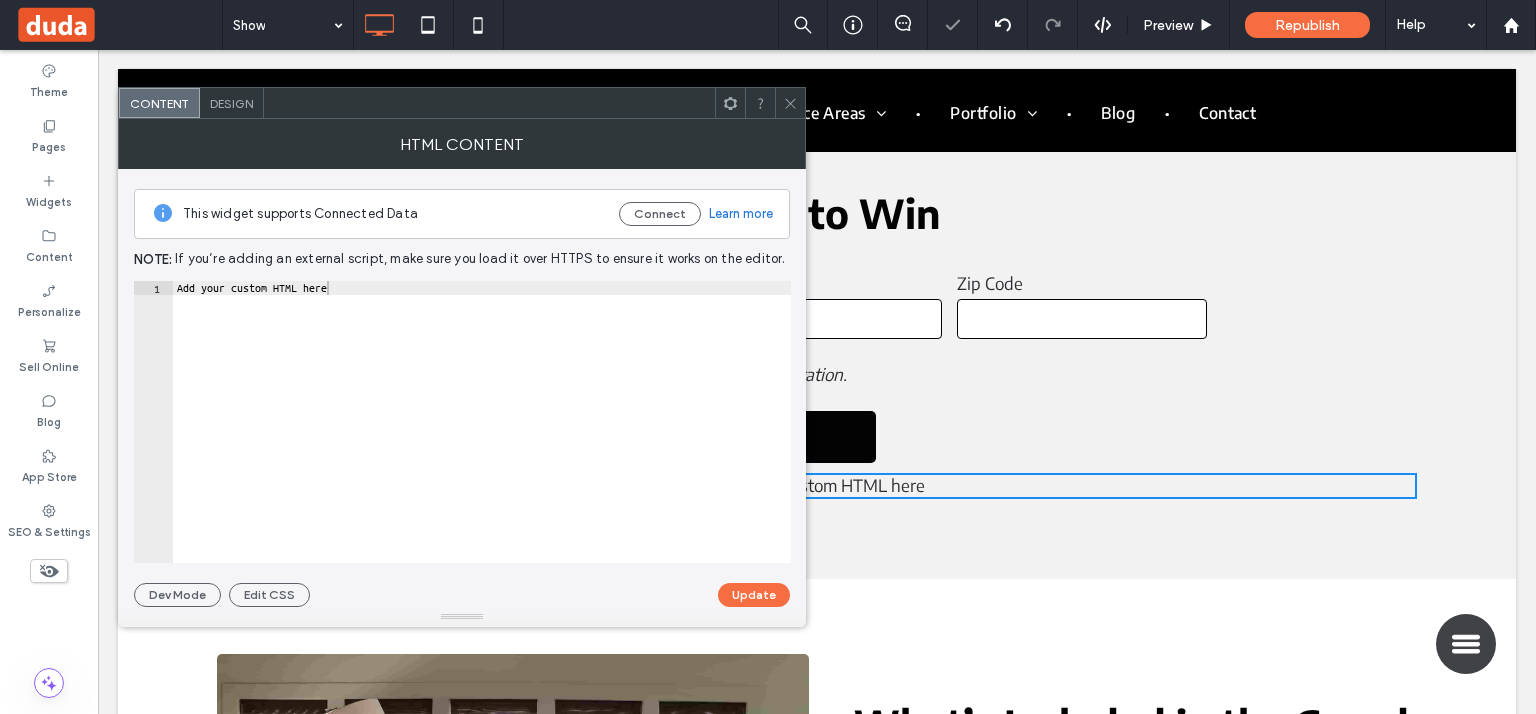 type on "**********" 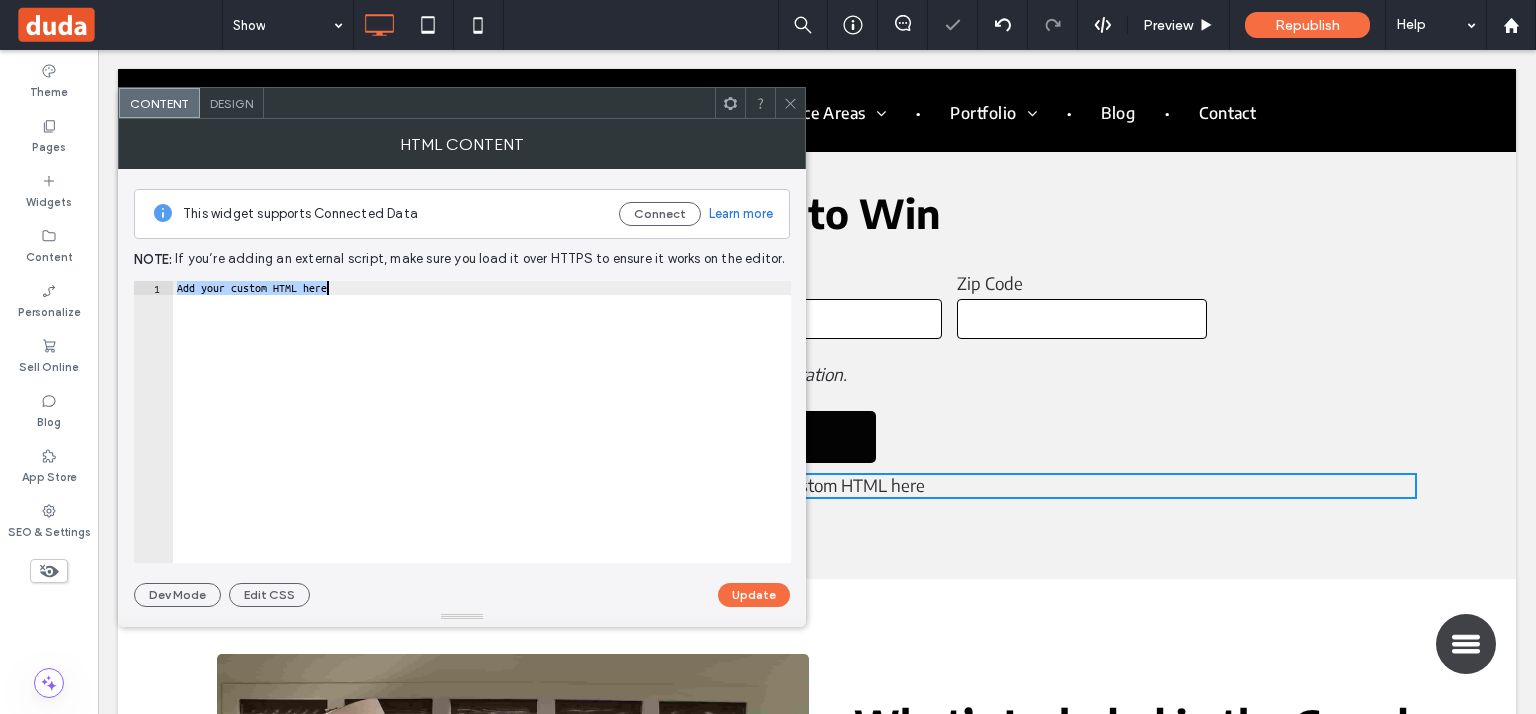 paste 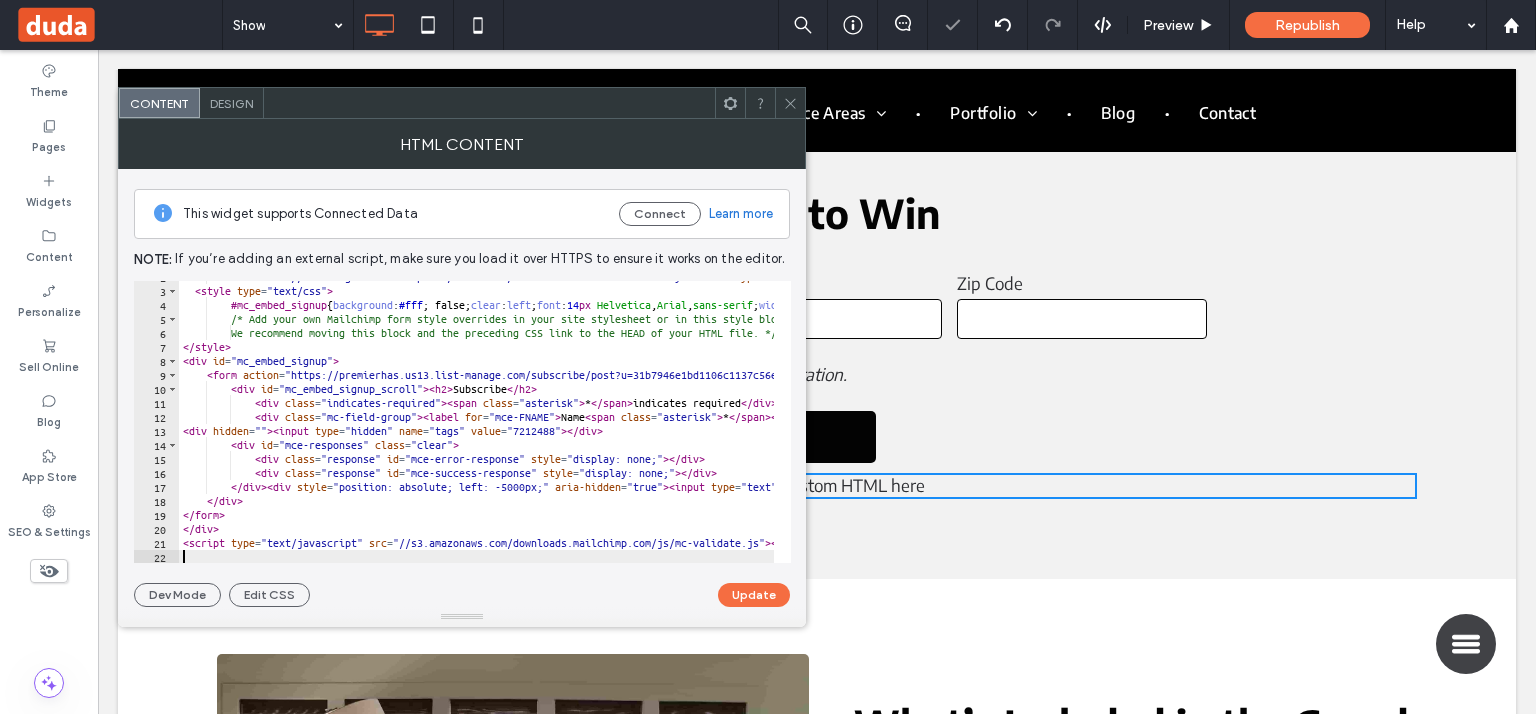 type 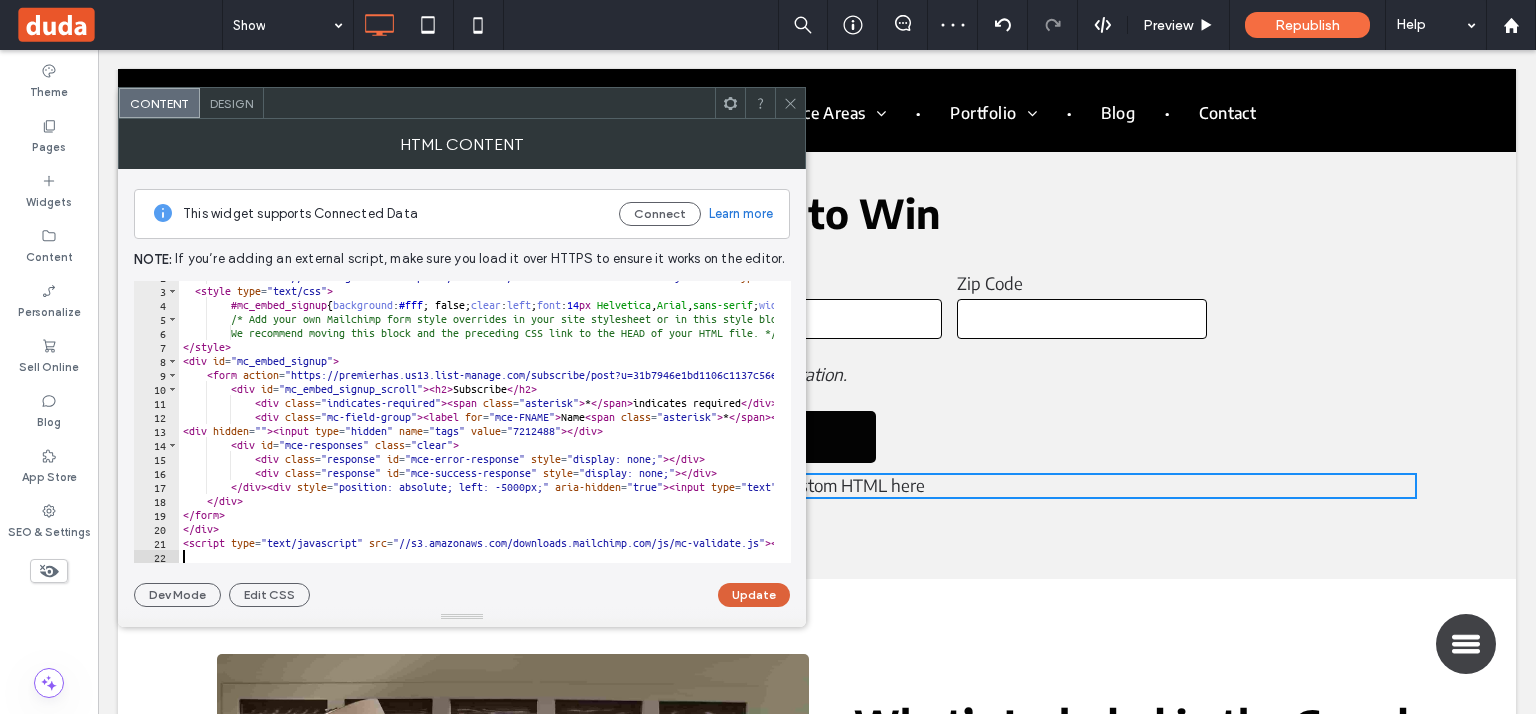 click on "Update" at bounding box center (754, 595) 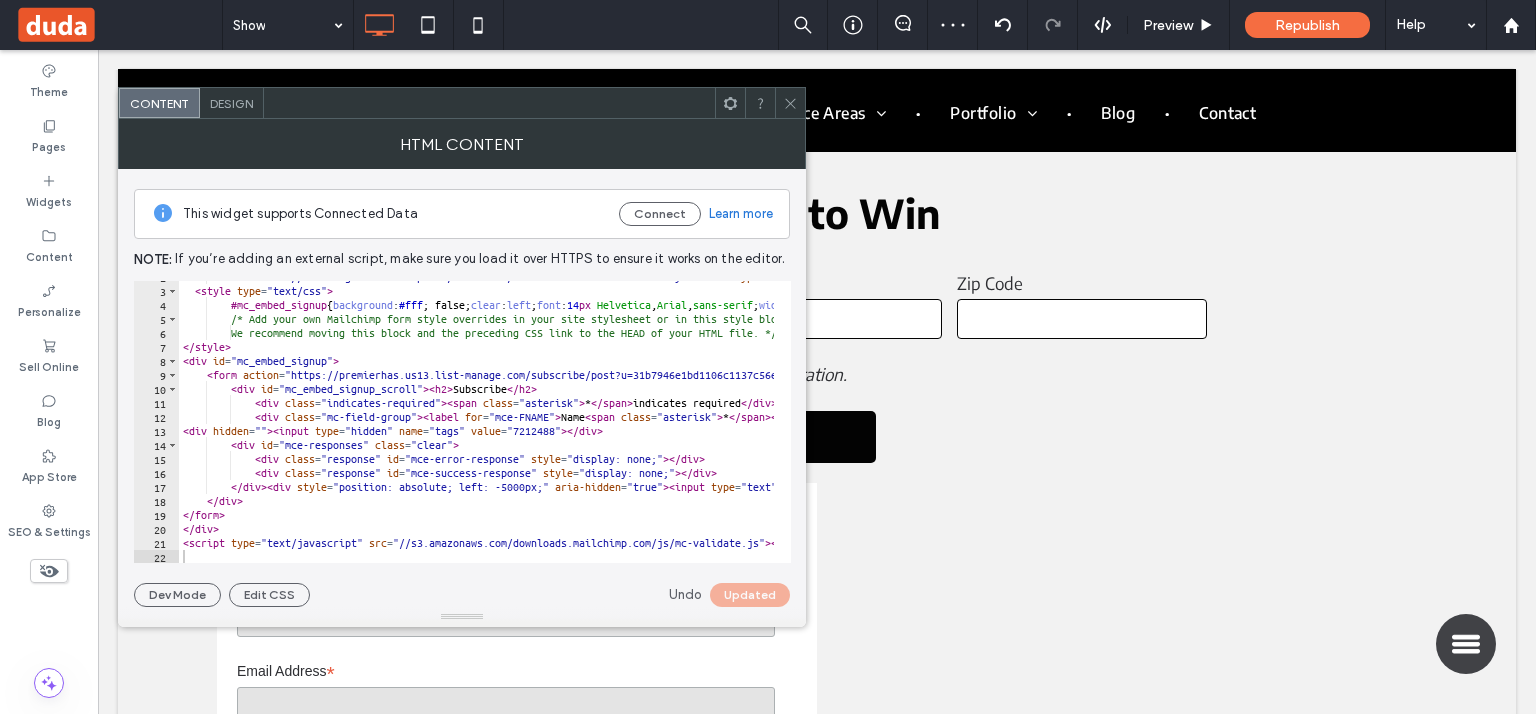 drag, startPoint x: 794, startPoint y: 101, endPoint x: 1437, endPoint y: 204, distance: 651.1974 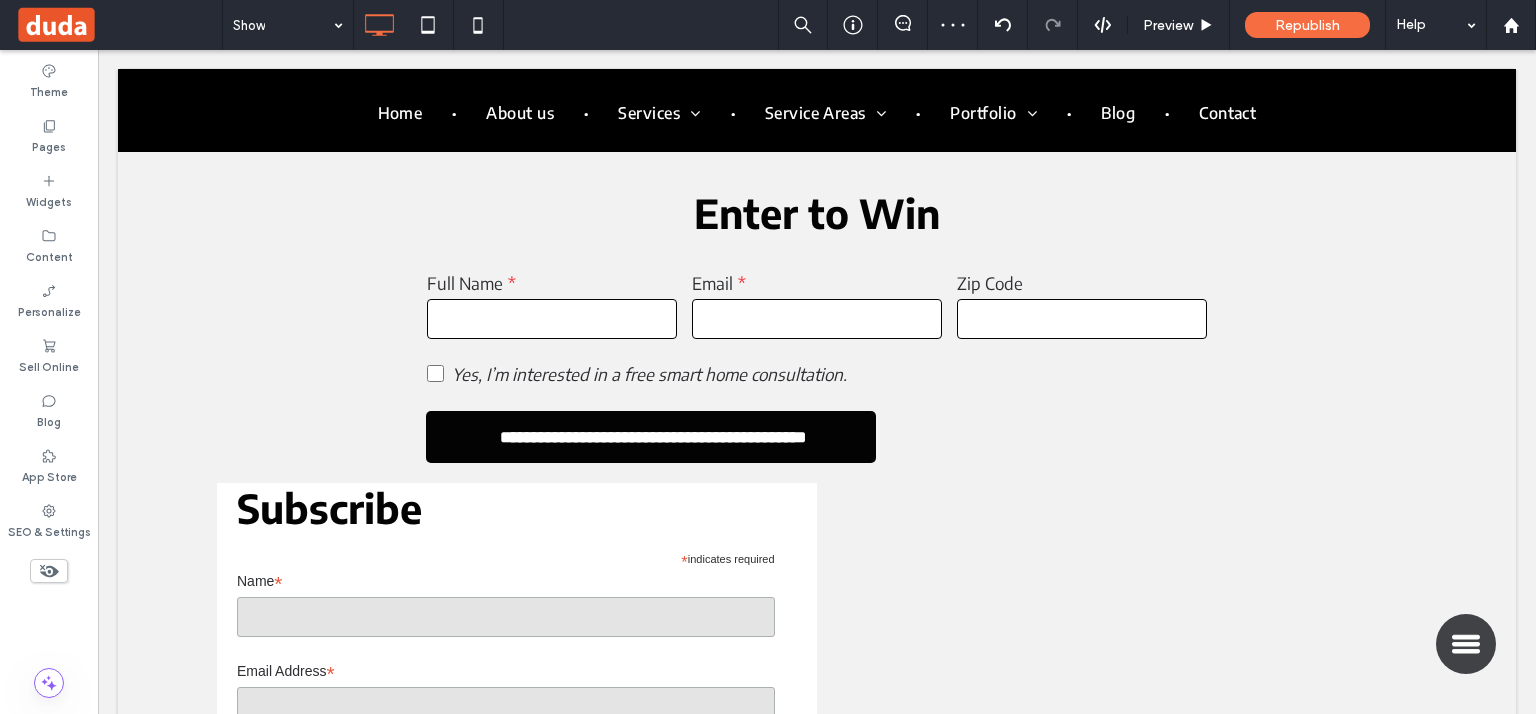 scroll, scrollTop: 1425, scrollLeft: 0, axis: vertical 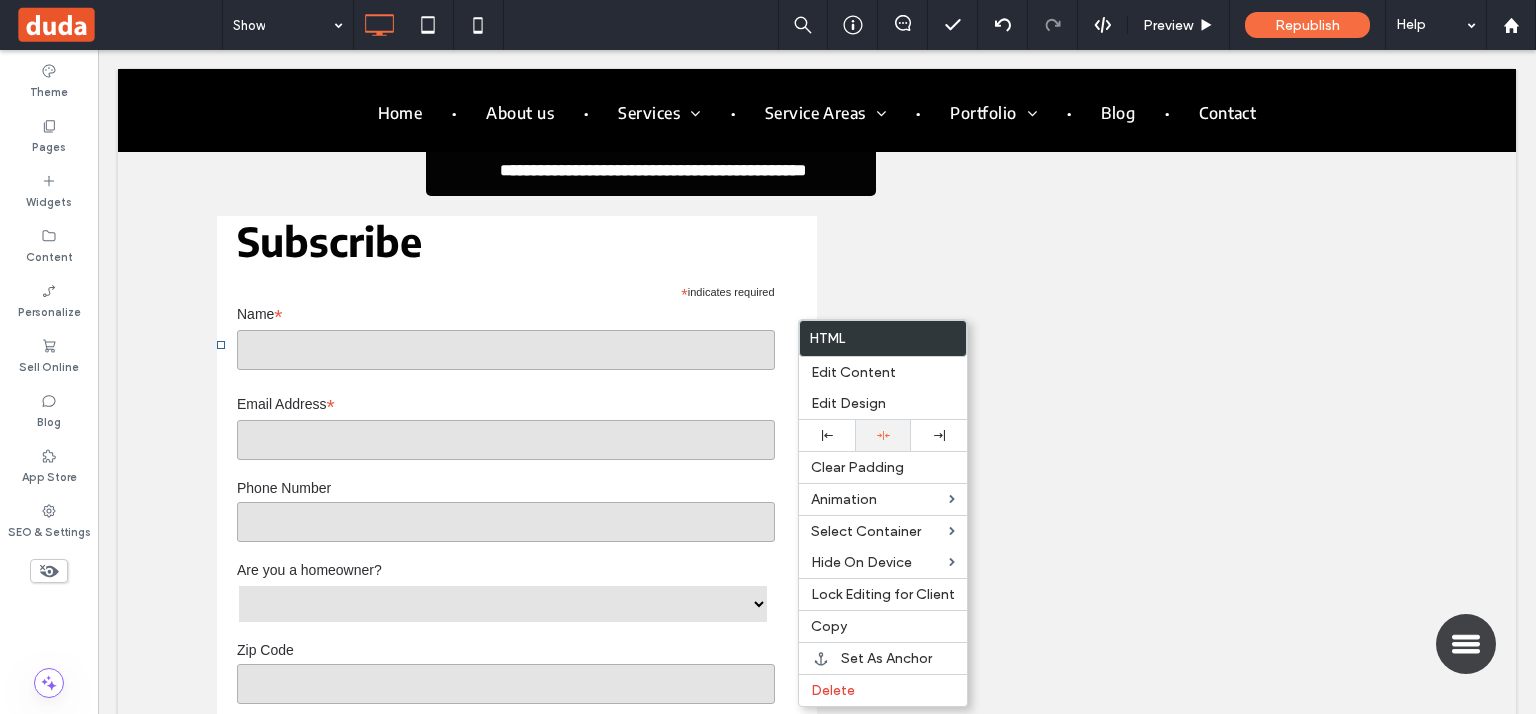 click 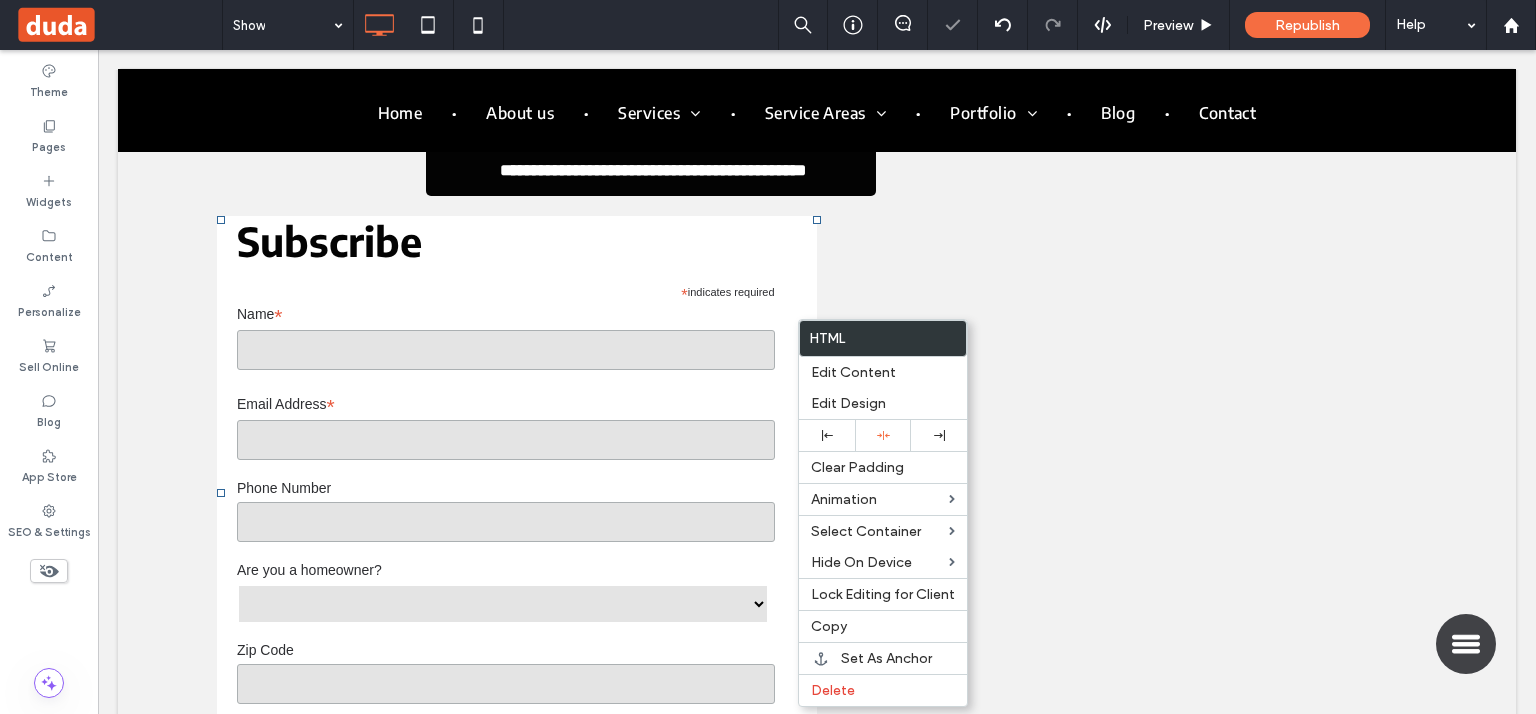 click on "*
indicates required" at bounding box center (506, 290) 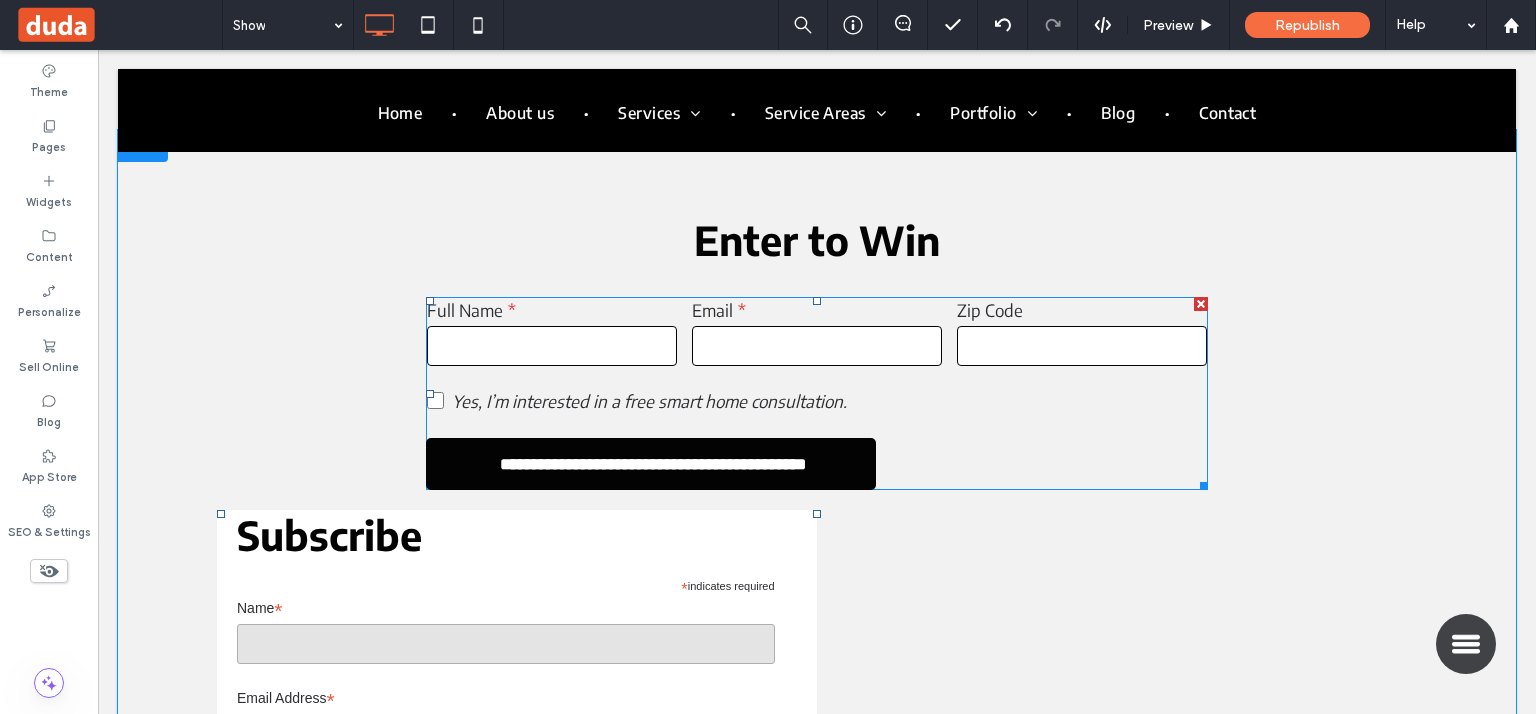 scroll, scrollTop: 948, scrollLeft: 0, axis: vertical 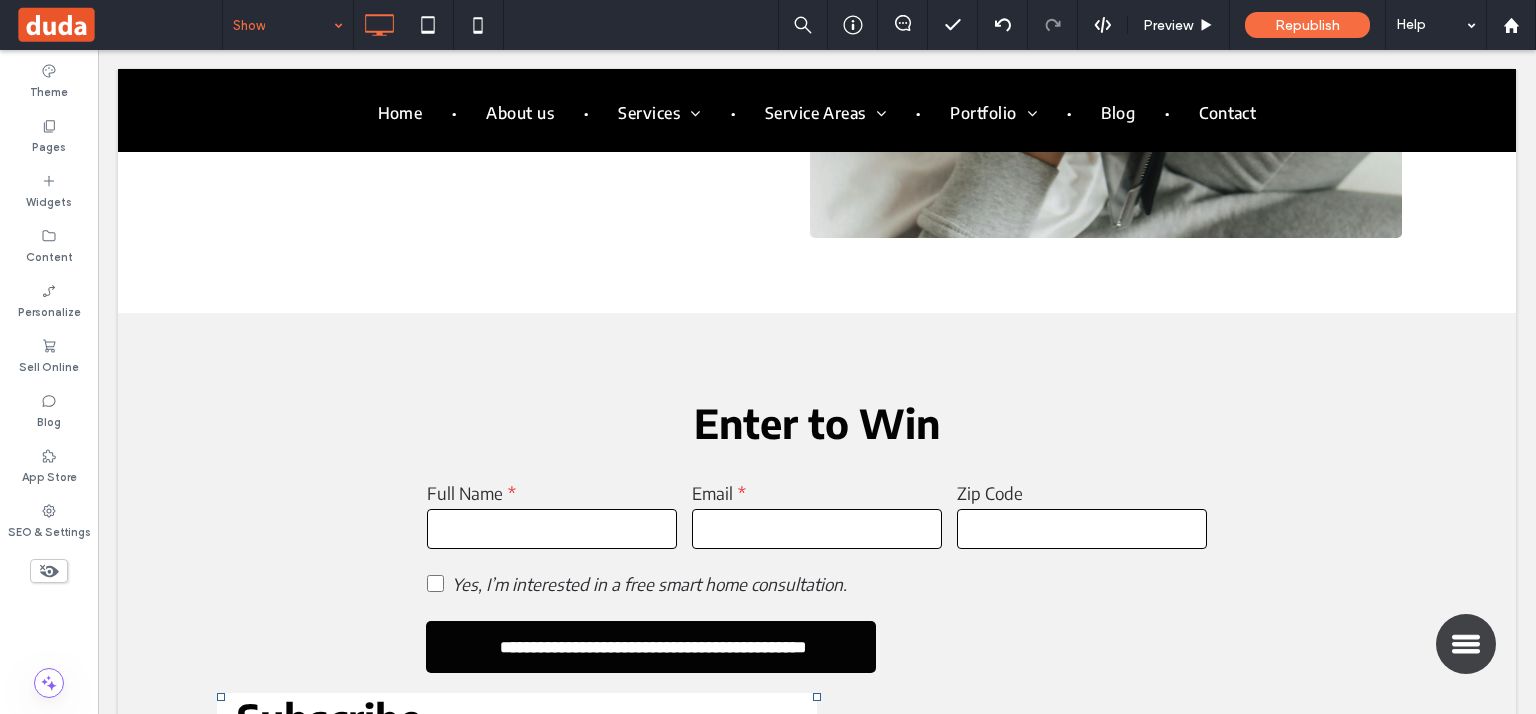 click at bounding box center (283, 25) 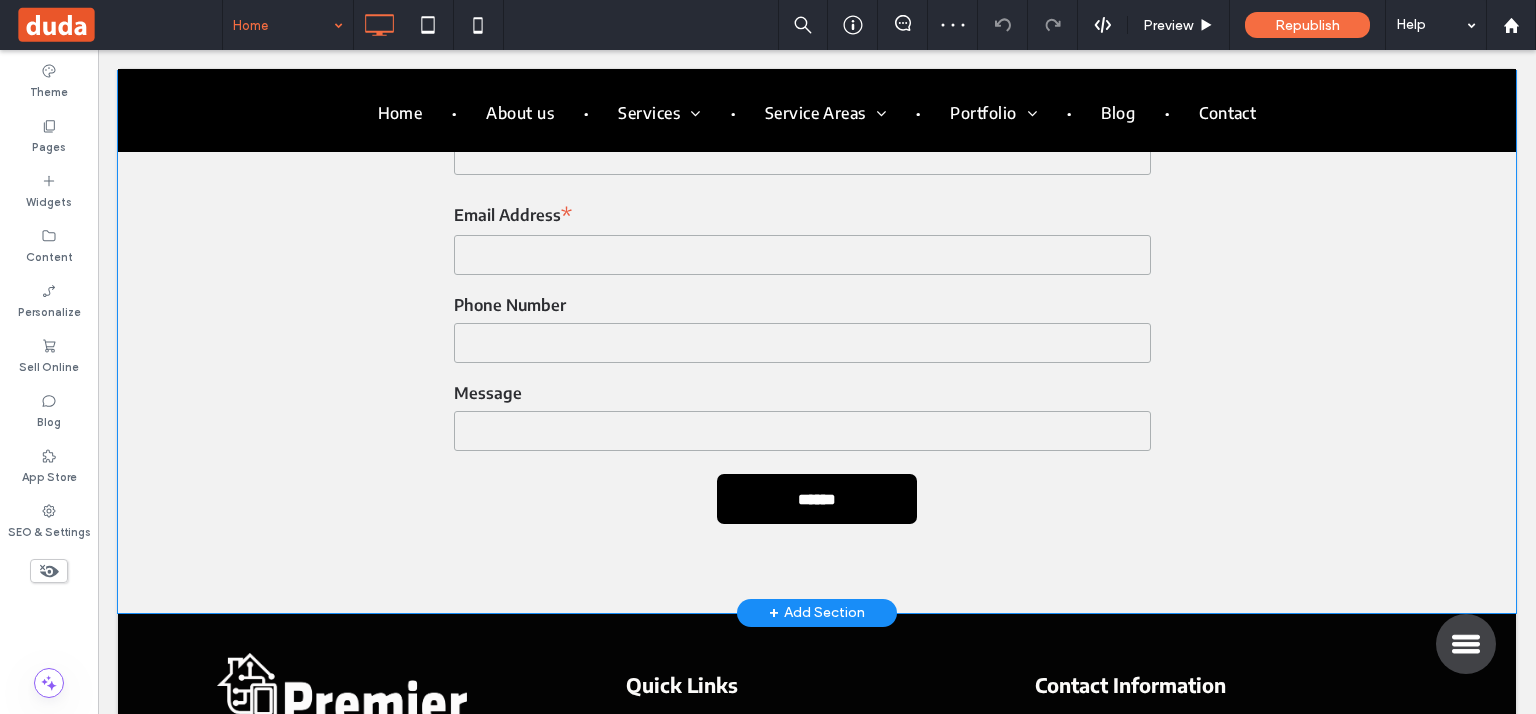 scroll, scrollTop: 12861, scrollLeft: 0, axis: vertical 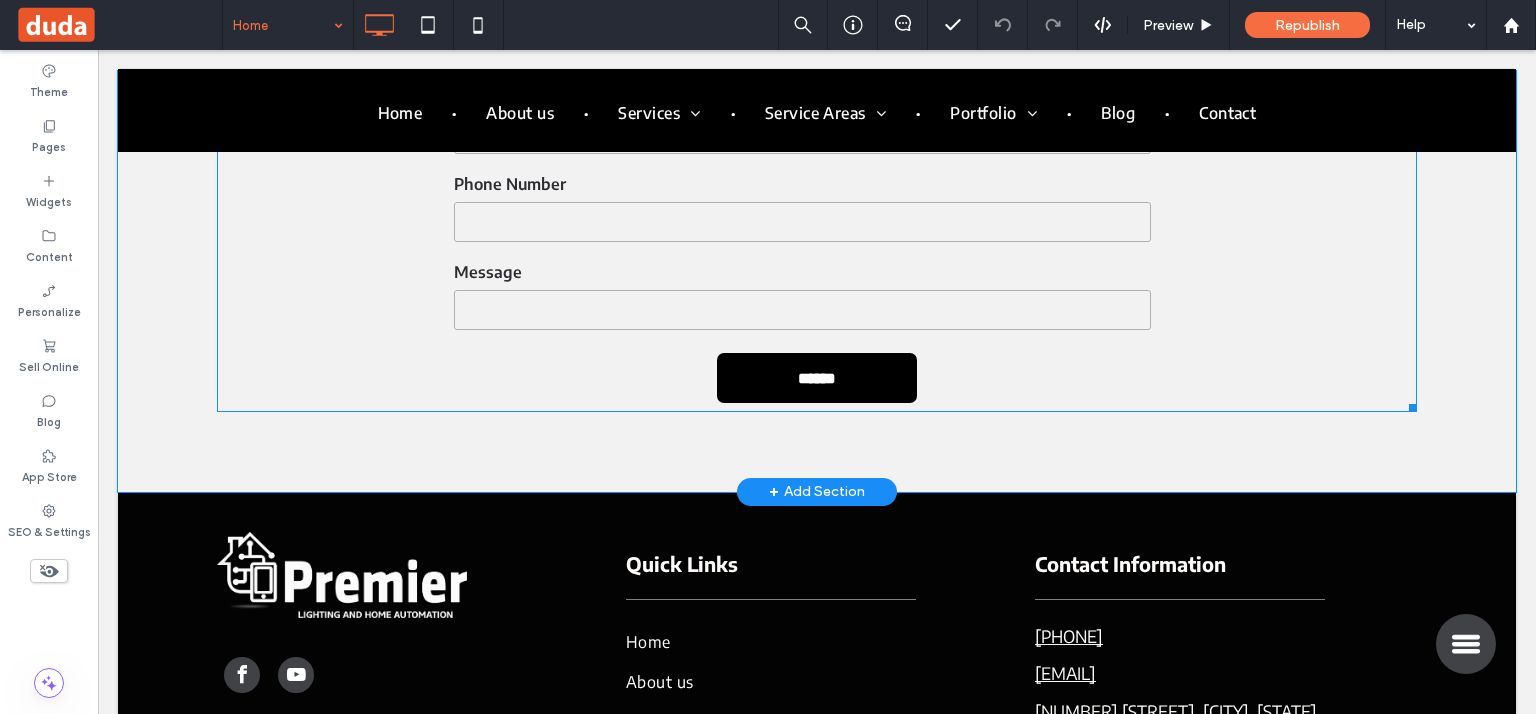 click at bounding box center [817, 139] 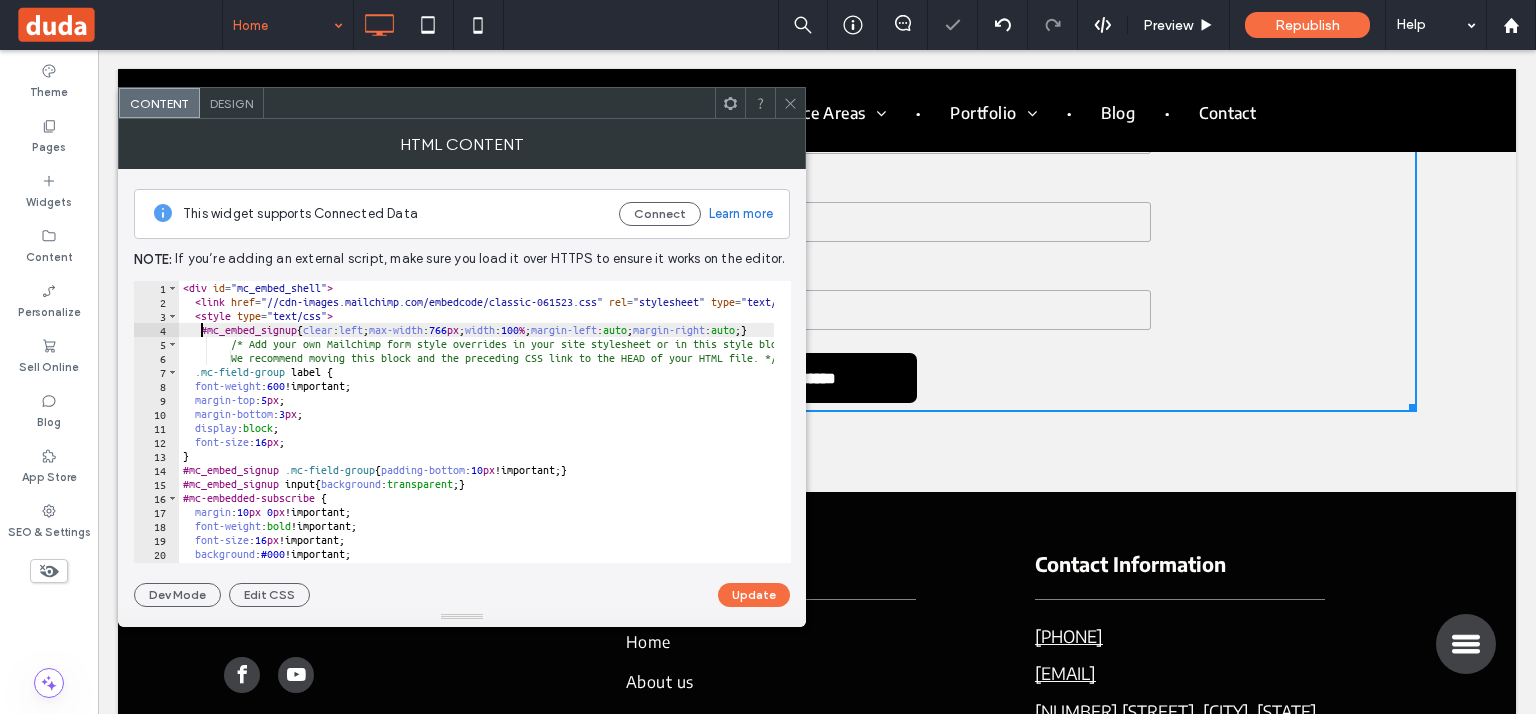 click on "< div   id = "mc_embed_shell" >    < link   href = "//cdn-images.mailchimp.com/embedcode/classic-061523.css"   rel = "stylesheet"   type = "text/css" >    < style   type = "text/css" >     #mc_embed_signup { clear : left ;  max-width :  766 px ; width : 100 % ; margin-left : auto ; margin-right : auto ; }           /* Add your own Mailchimp form style overrides in your site stylesheet or in this style block.              We recommend moving this block and the preceding CSS link to the HEAD of your HTML file. */    .mc-field-group   label   {    font-weight :  600  !important;    margin-top :  5 px ;    margin-bottom :  3 px ;    display :  block ;    font-size : 16 px ; } #mc_embed_signup   .mc-field-group { padding-bottom : 10 px !important; } #mc_embed_signup   input { background : transparent ; } #mc-embedded-subscribe   {    margin :  10 px   0 px  !important;    font-weight :  bold !important;    font-size : 16 px !important;    background : #000 !important;" at bounding box center (1581, 428) 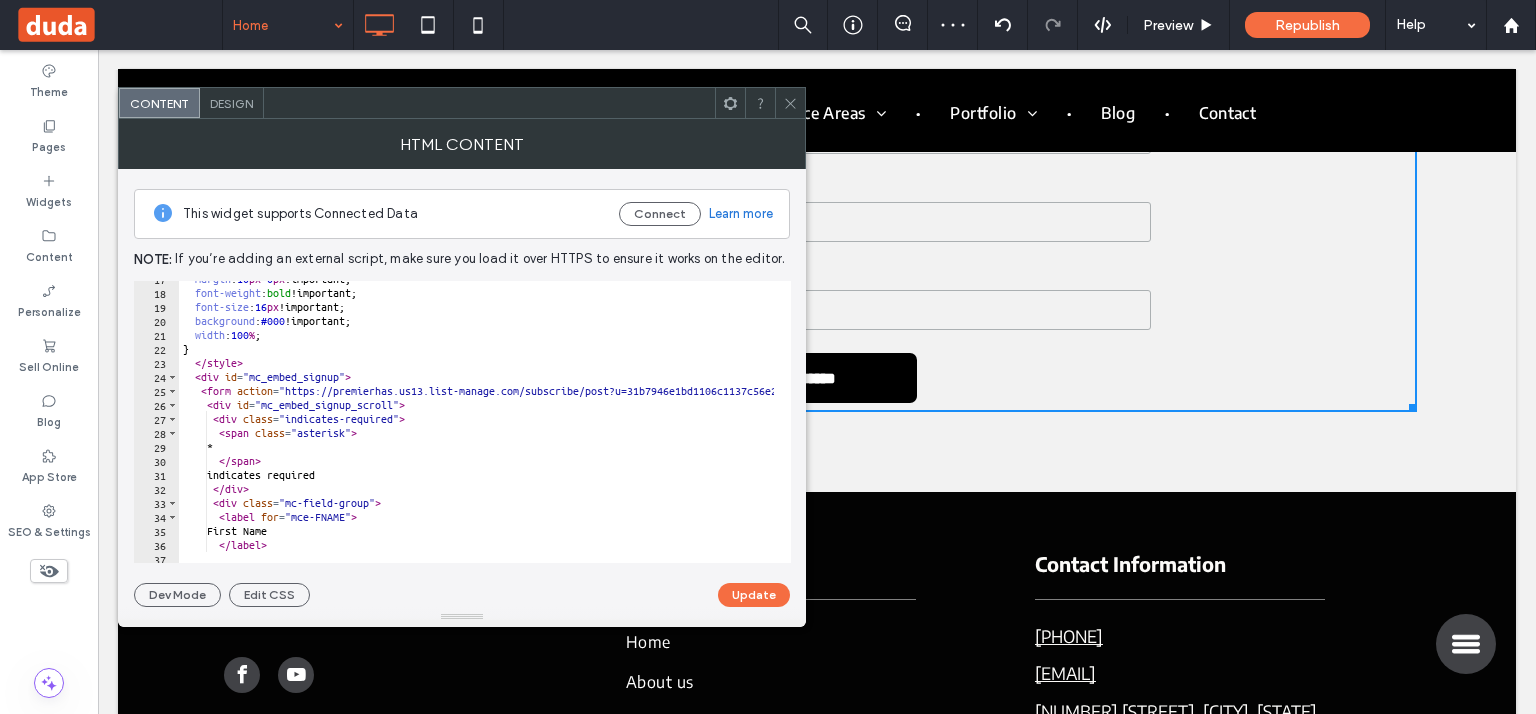 scroll, scrollTop: 240, scrollLeft: 0, axis: vertical 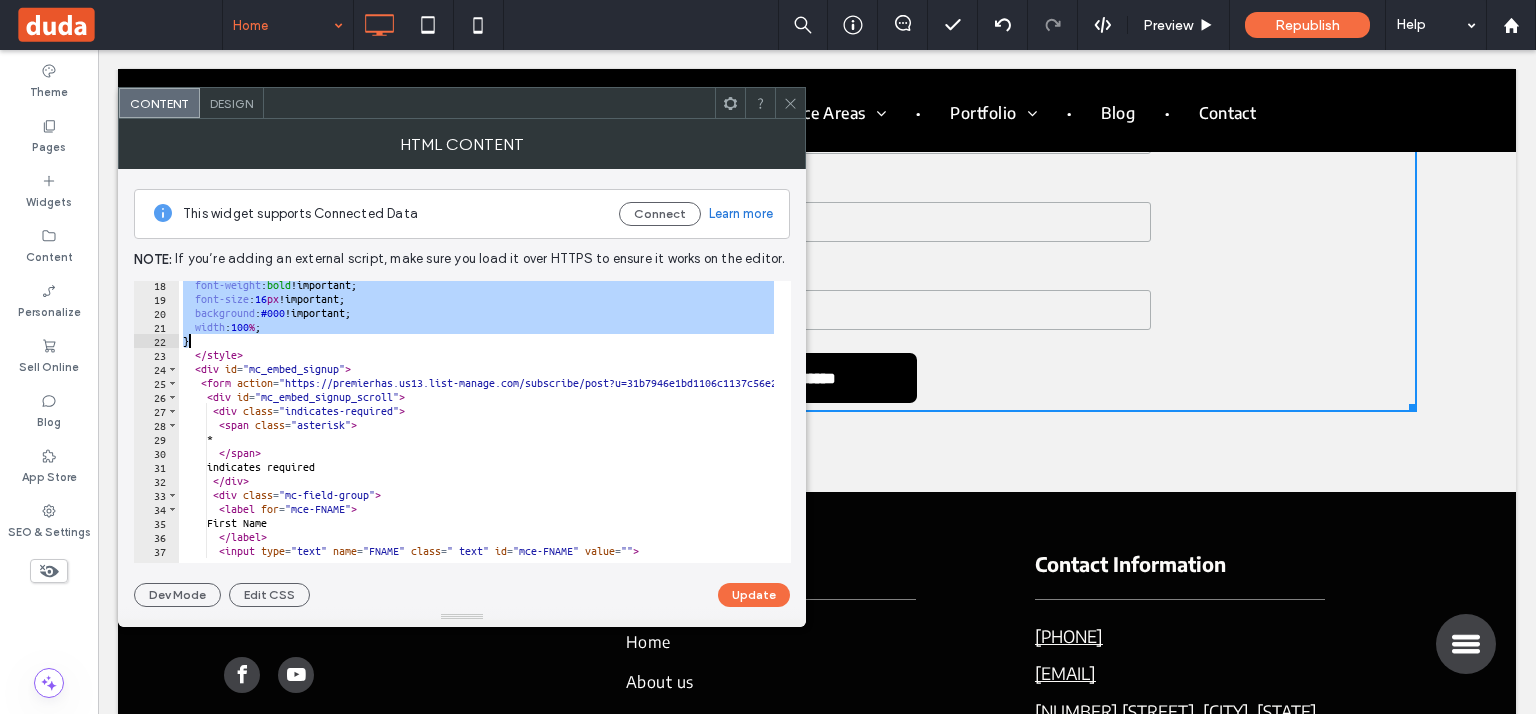 click on "font-weight :  bold !important;    font-size : 16 px !important;    background : #000 !important;    width : 100 % ; }    </ style >    < div   id = "mc_embed_signup" >     < form   action = "https://premierhas.us13.list-manage.com/subscribe/post?u=31b7946e1bd1106c1137c56e2 &amp; id=511452367a &amp; f_id=00c753e9f0"   method = "post"   id = "mc-embedded-subscribe-form"   name = "mc-embedded-subscribe-form"   class = "validate"   target = "_blank" >      < div   id = "mc_embed_signup_scroll" >        < div   class = "indicates-required" >         < span   class = "asterisk" >         *         </ span >        indicates required        </ div >        < div   class = "mc-field-group" >         < label   for = "mce-FNAME" >         First Name         </ label >         < input   type = "text"   name = "FNAME"   class = " text"   id = "mce-FNAME"   value = "" >" at bounding box center (1581, 425) 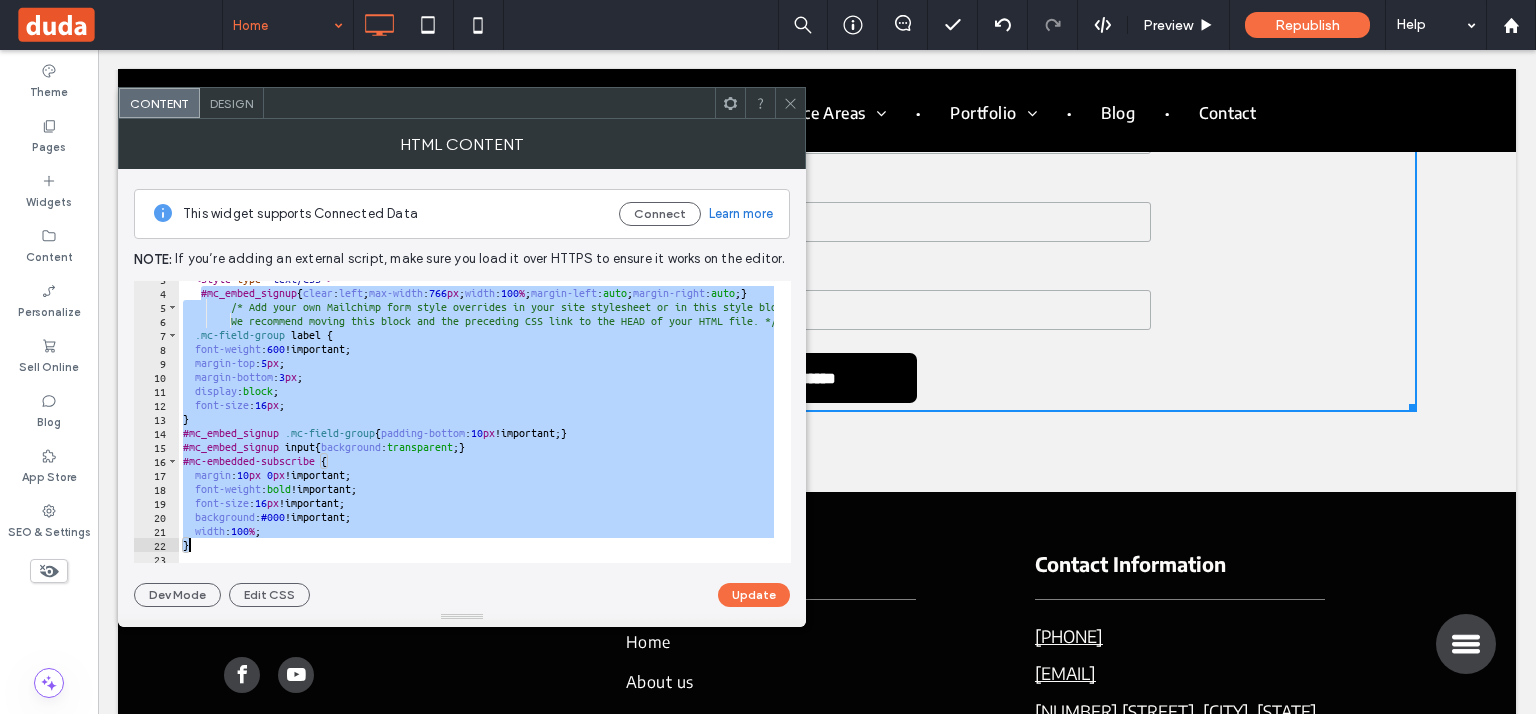 scroll, scrollTop: 0, scrollLeft: 0, axis: both 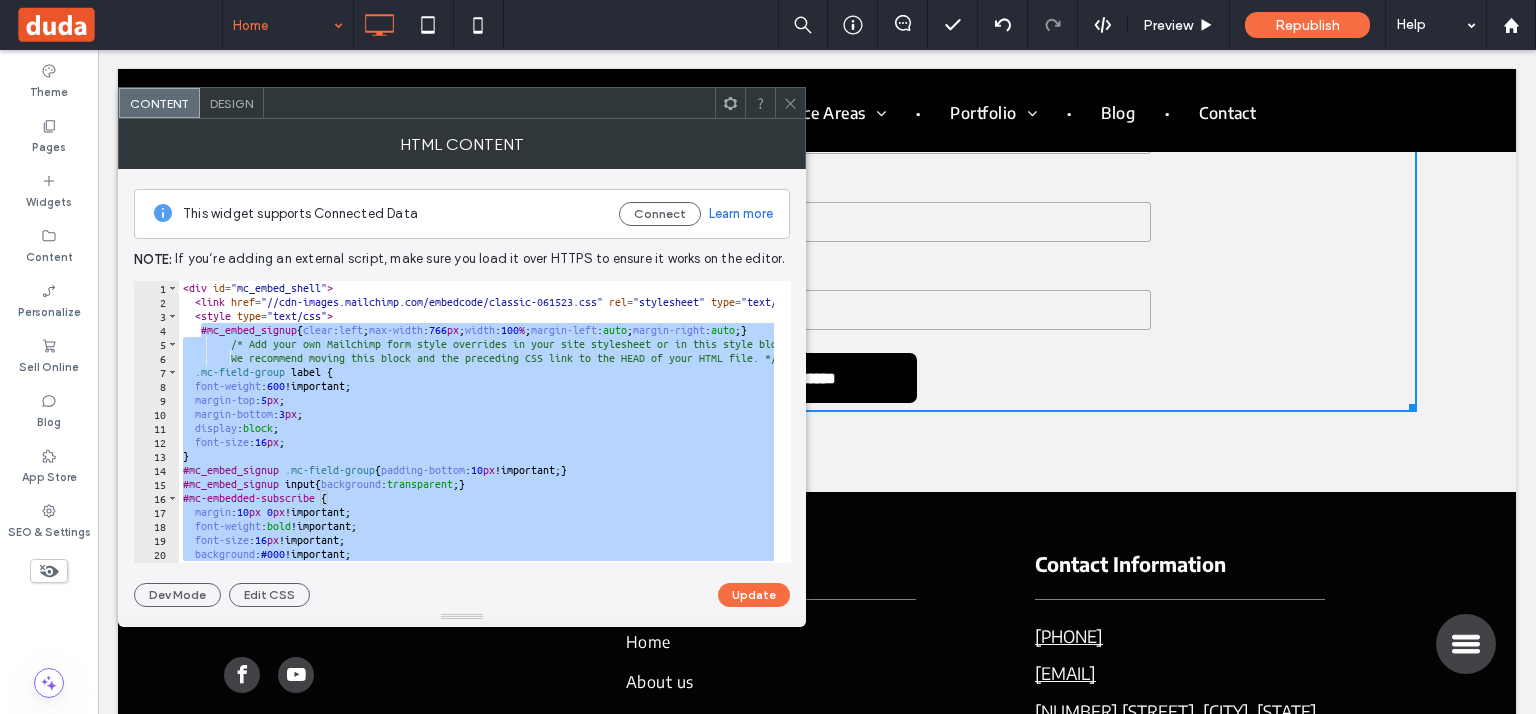 click 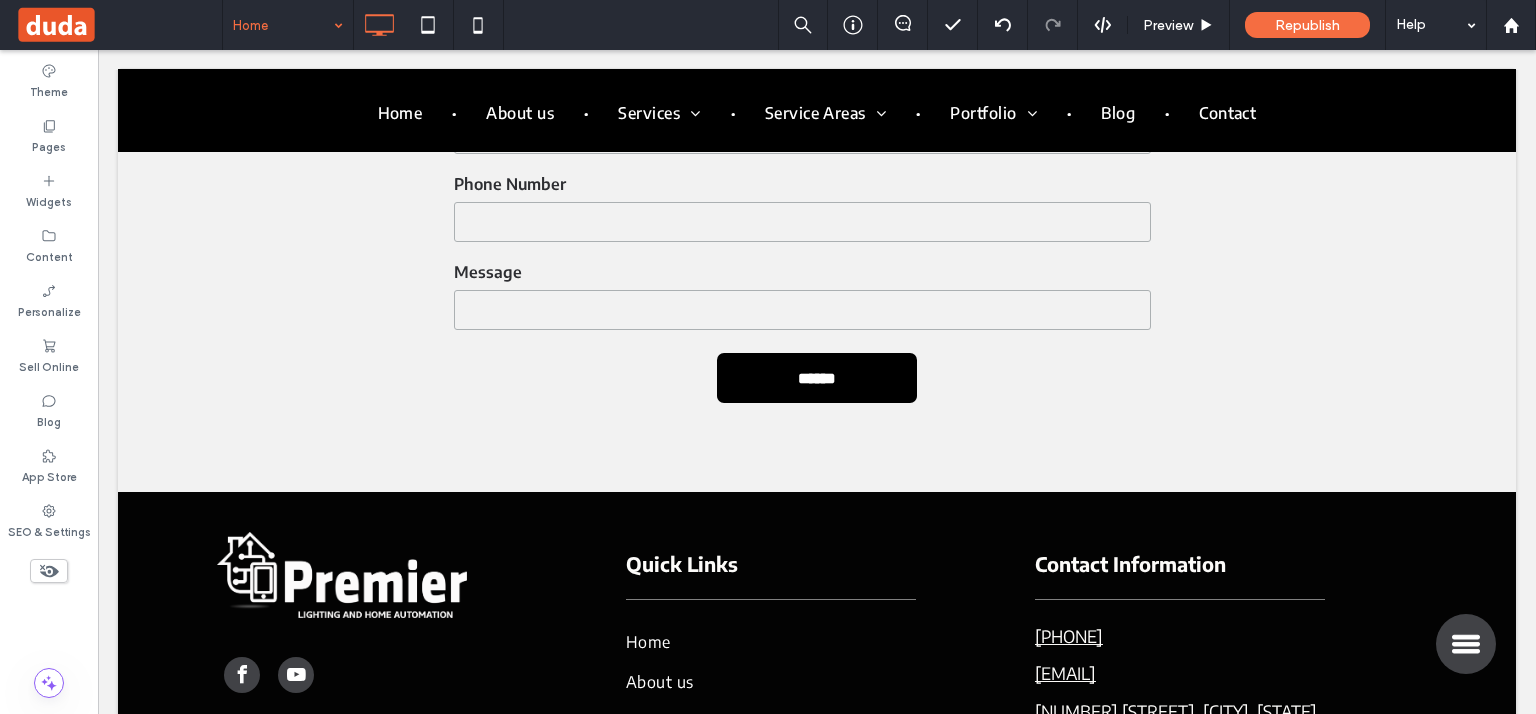 click at bounding box center (283, 25) 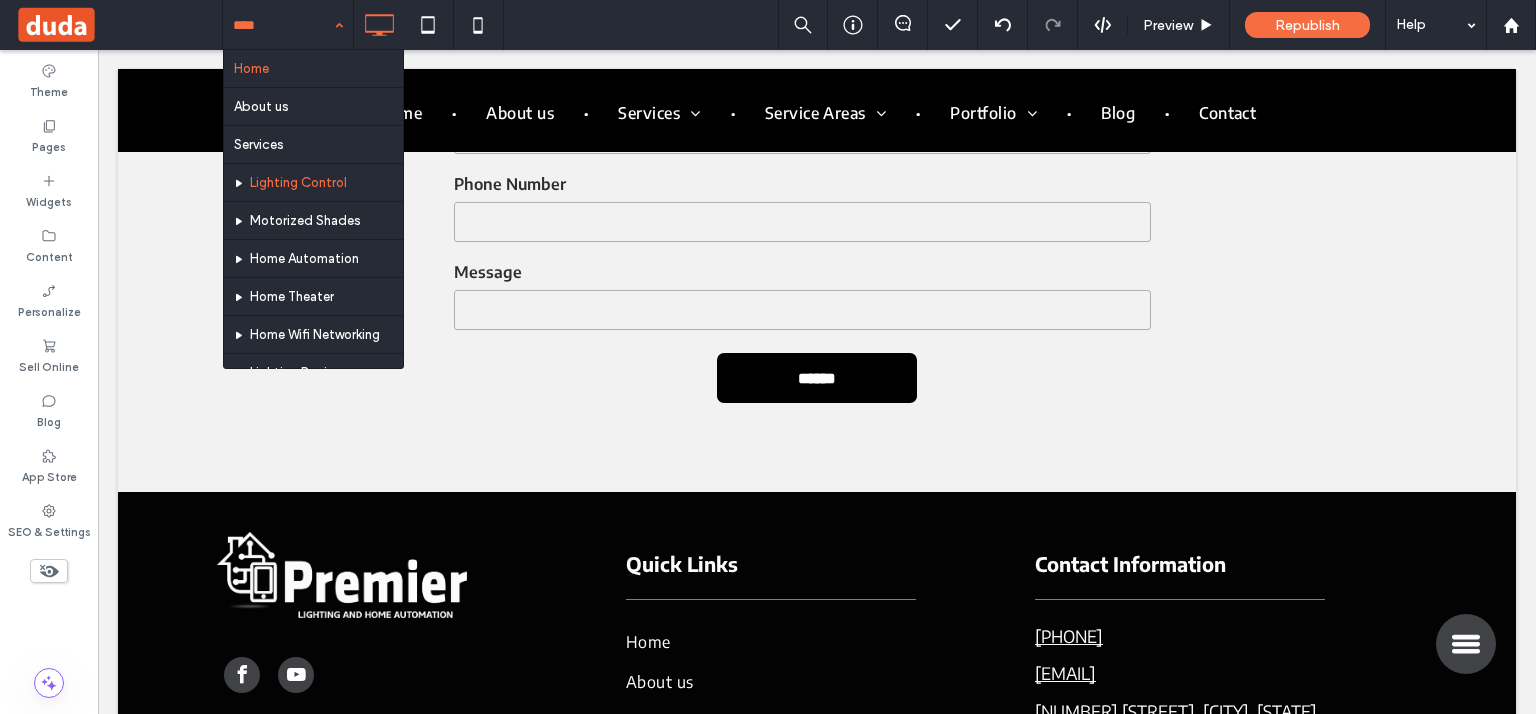 scroll, scrollTop: 1076, scrollLeft: 0, axis: vertical 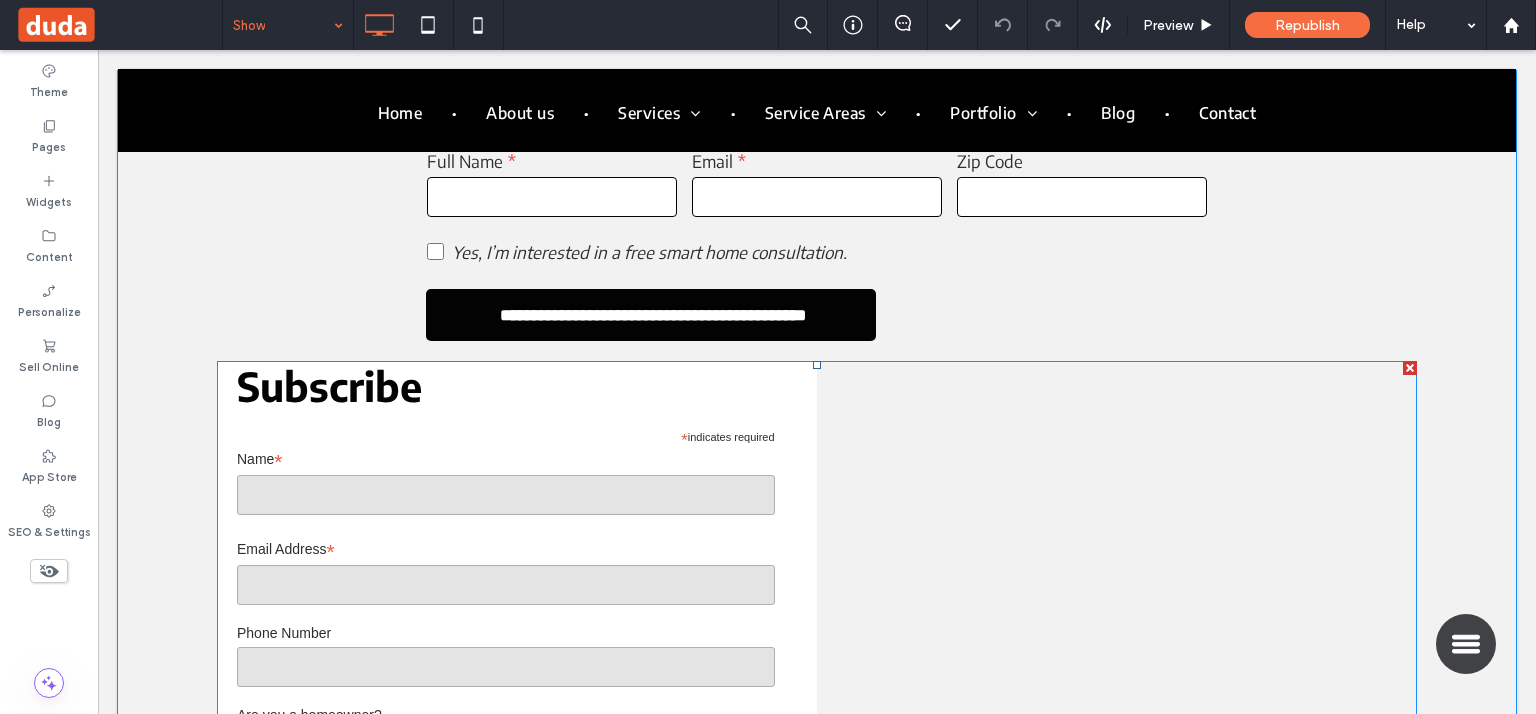 click at bounding box center [817, 637] 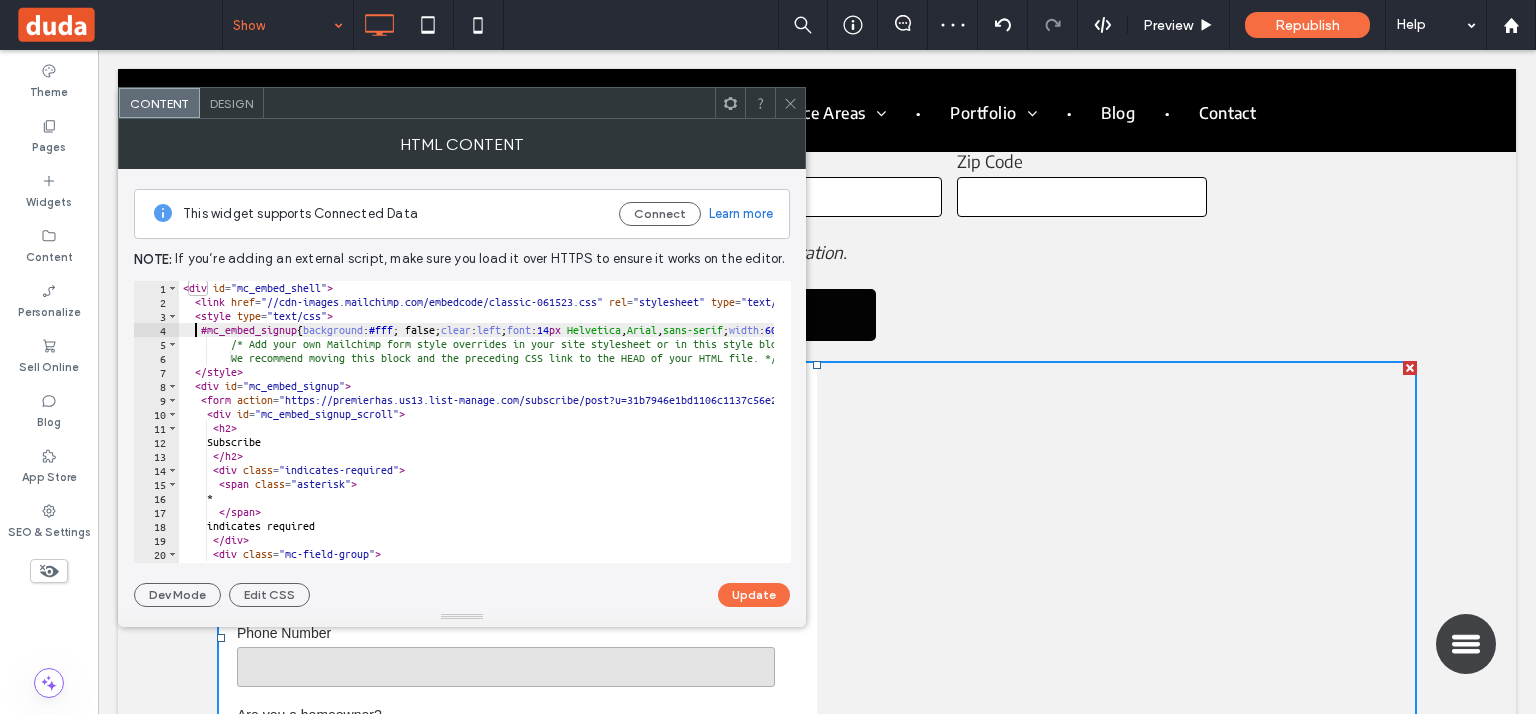 click on "< div   id = "mc_embed_shell" >    < link   href = "//cdn-images.mailchimp.com/embedcode/classic-061523.css"   rel = "stylesheet"   type = "text/css" >    < style   type = "text/css" >     #mc_embed_signup { background : #fff ; false; clear : left ;  font : 14 px   Helvetica , Arial , sans-serif ;  width :  600 px ; }           /* Add your own Mailchimp form style overrides in your site stylesheet or in this style block.              We recommend moving this block and the preceding CSS link to the HEAD of your HTML file. */    </ style >    < div   id = "mc_embed_signup" >     < form   action = "https://premierhas.us13.list-manage.com/subscribe/post?u=31b7946e1bd1106c1137c56e2 &amp; id=511452367a &amp; f_id=009153e9f0"   method = "post"   id = "mc-embedded-subscribe-form"   name = "mc-embedded-subscribe-form"   class = "validate"   target = "_blank" >      < div   id = "mc_embed_signup_scroll" >        < h2 >        Subscribe        </ h2 >        < div   class = "indicates-required" >         < span   class" at bounding box center [1821, 428] 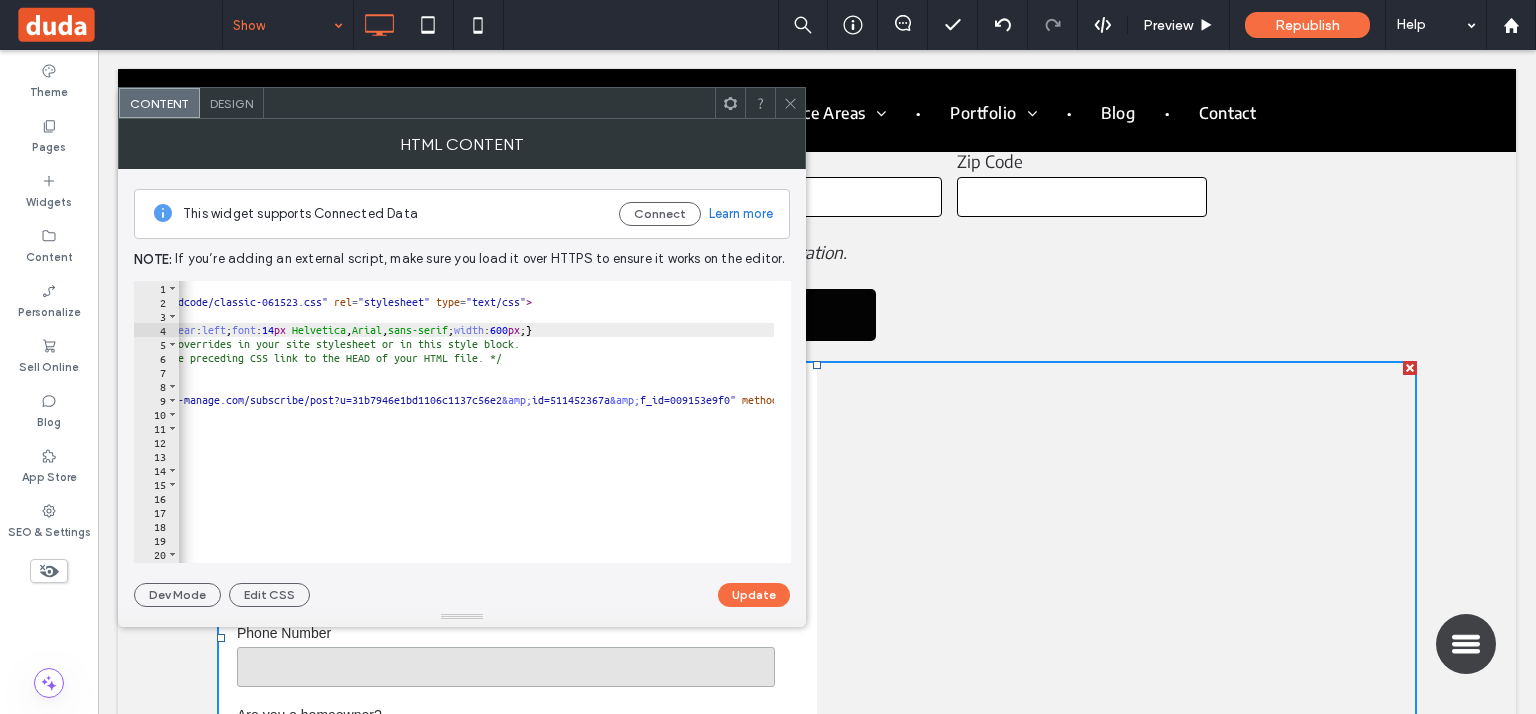 scroll, scrollTop: 0, scrollLeft: 275, axis: horizontal 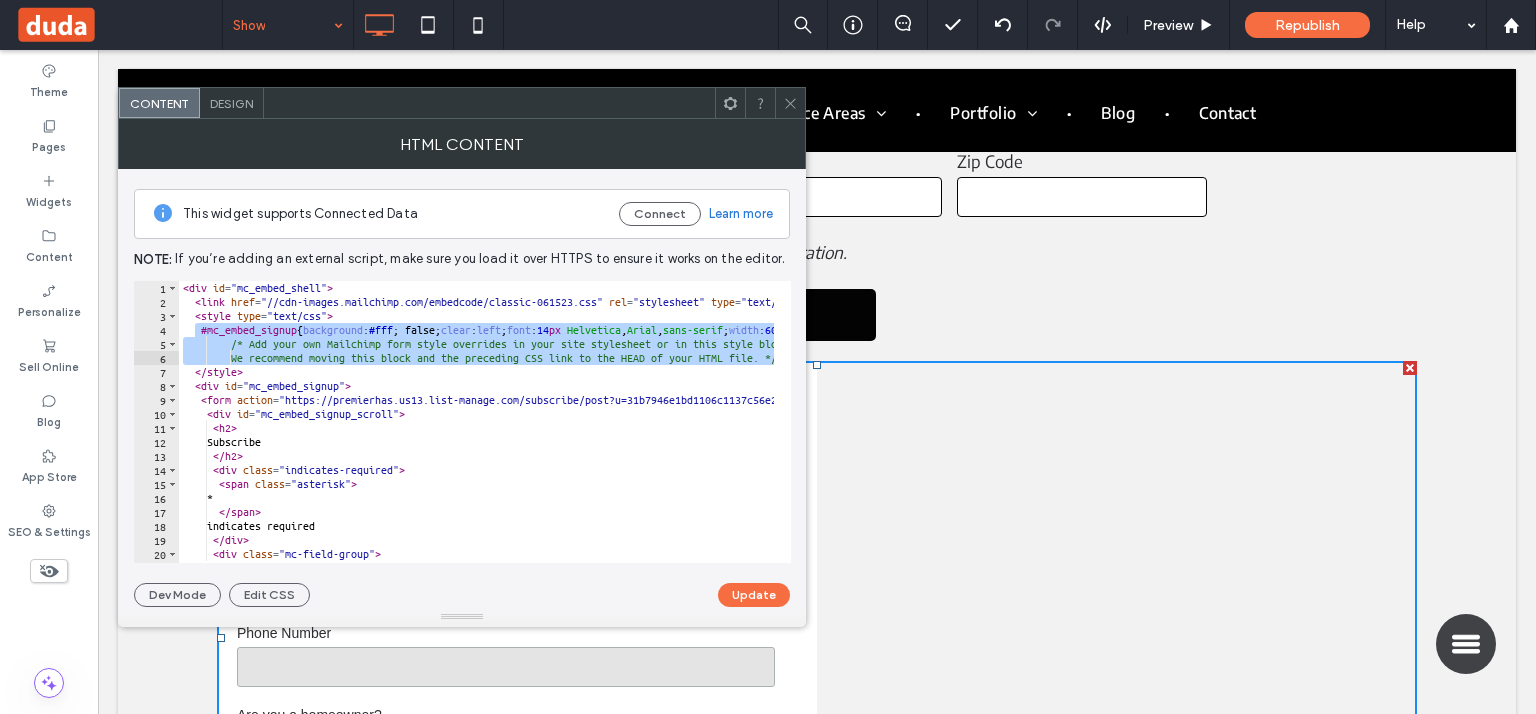 paste 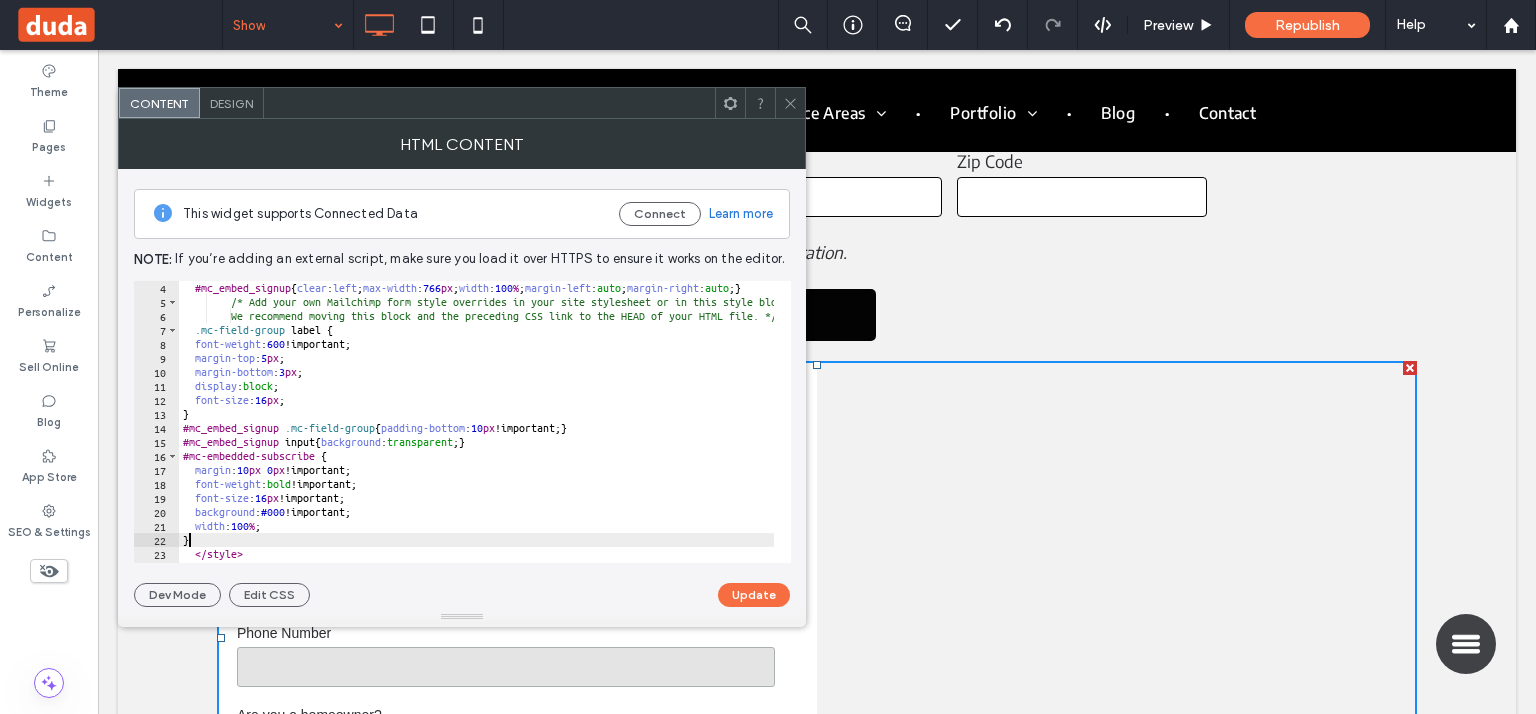 scroll, scrollTop: 42, scrollLeft: 0, axis: vertical 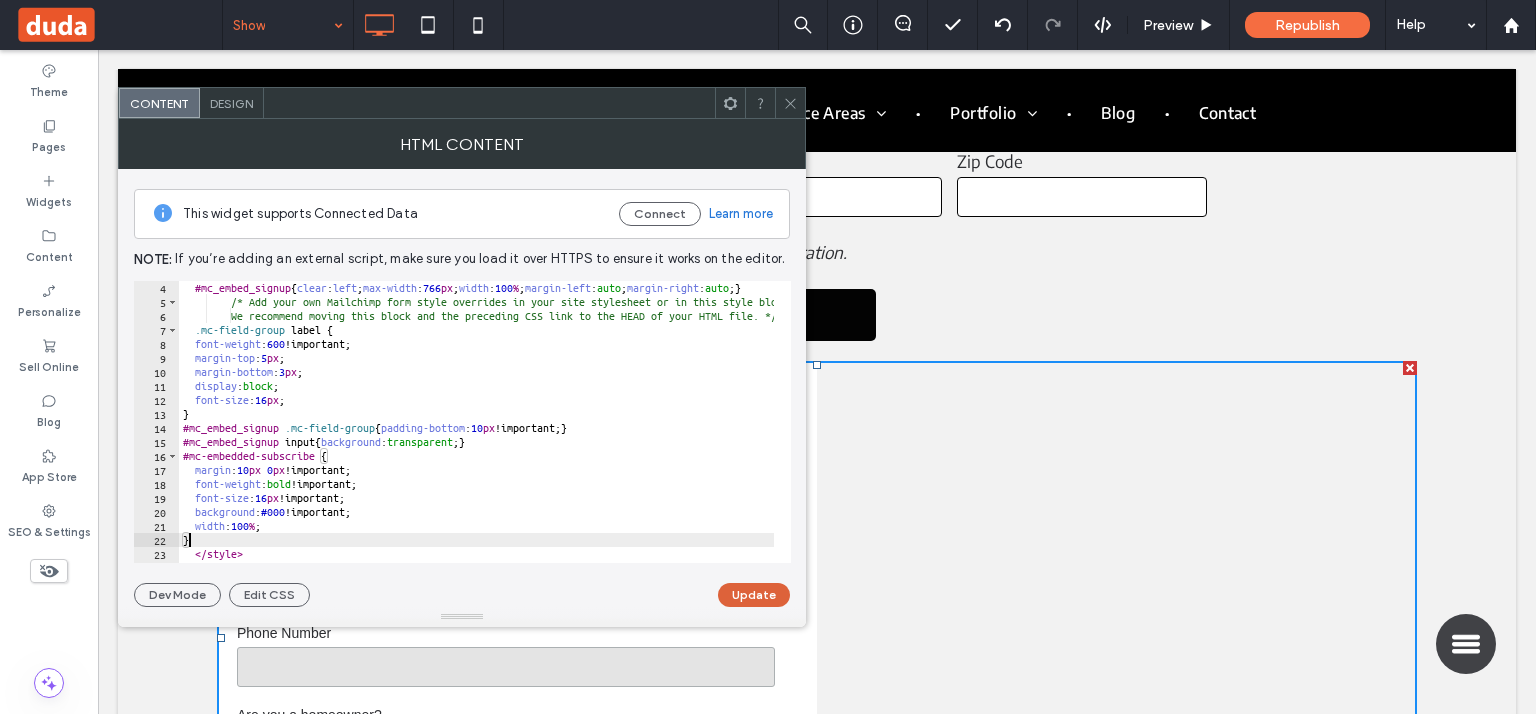 click on "Update" at bounding box center (754, 595) 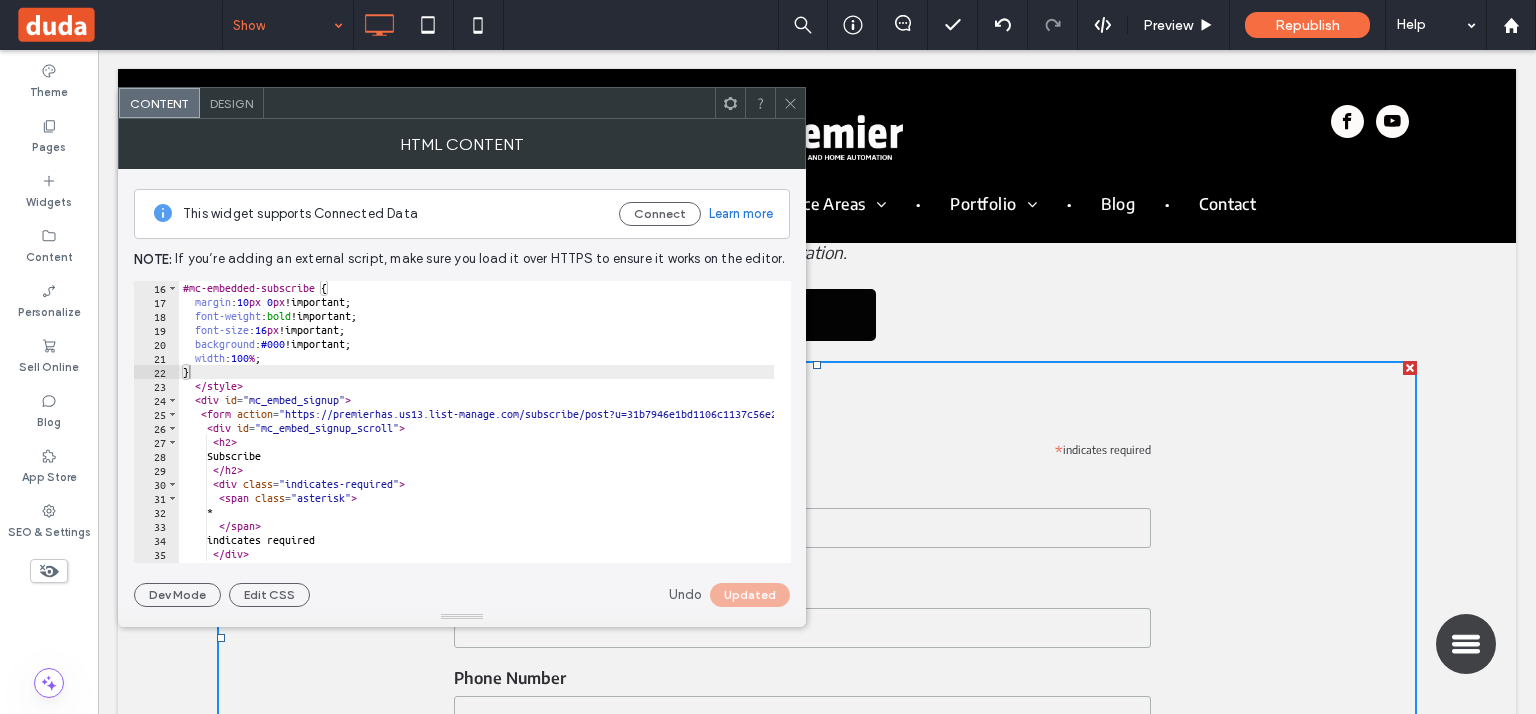 scroll, scrollTop: 224, scrollLeft: 0, axis: vertical 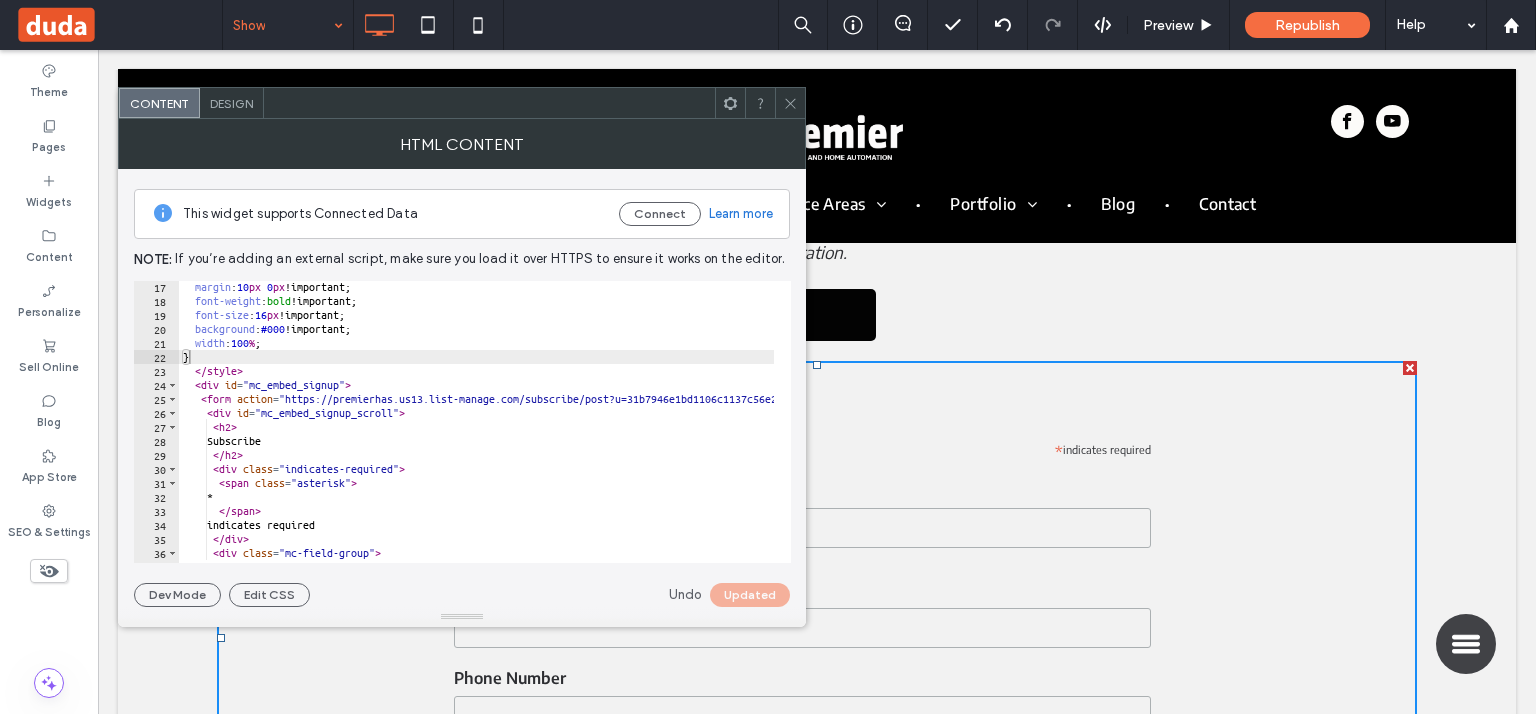 click on "margin :  10 px   0 px  !important;    font-weight :  bold !important;    font-size : 16 px !important;    background : #000 !important;    width : 100 % ; }    </ style >    < div   id = "mc_embed_signup" >     < form   action = "https://premierhas.us13.list-manage.com/subscribe/post?u=31b7946e1bd1106c1137c56e2 &amp; id=511452367a &amp; f_id=009153e9f0"   method = "post"   id = "mc-embedded-subscribe-form"   name = "mc-embedded-subscribe-form"   class = "validate"   target = "_blank" >      < div   id = "mc_embed_signup_scroll" >        < h2 >        Subscribe        </ h2 >        < div   class = "indicates-required" >         < span   class = "asterisk" >         *         </ span >        indicates required        </ div >        < div   class = "mc-field-group" >" at bounding box center [1821, 427] 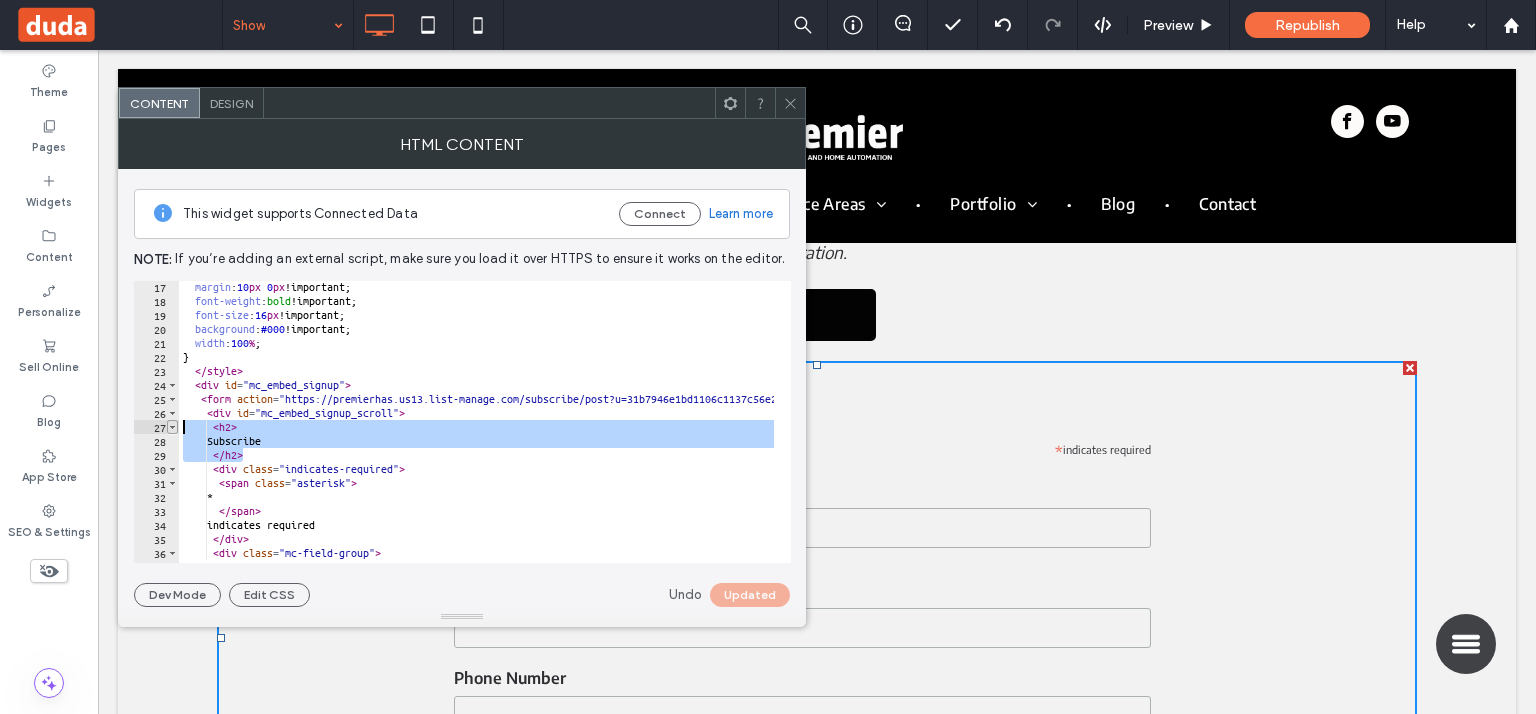 drag, startPoint x: 248, startPoint y: 448, endPoint x: 176, endPoint y: 426, distance: 75.28612 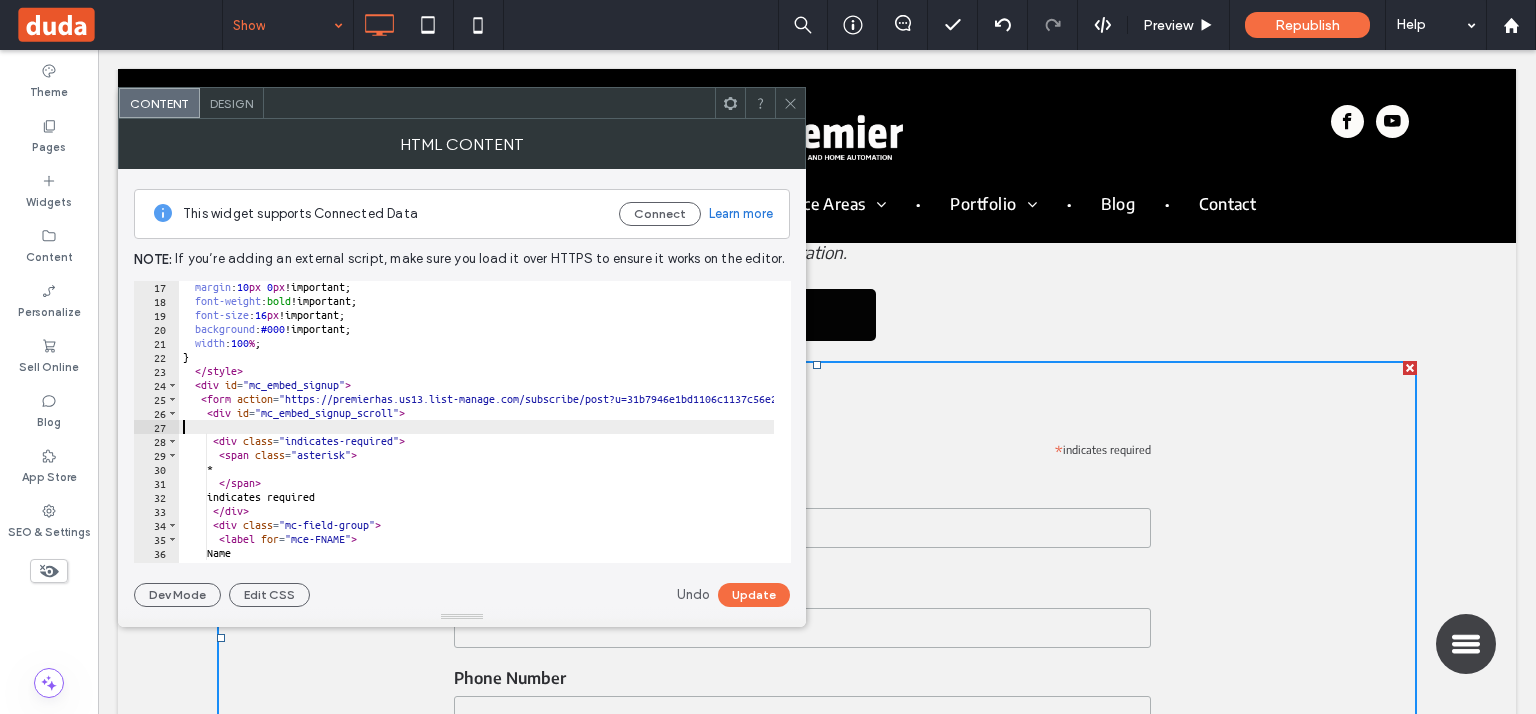 type on "**********" 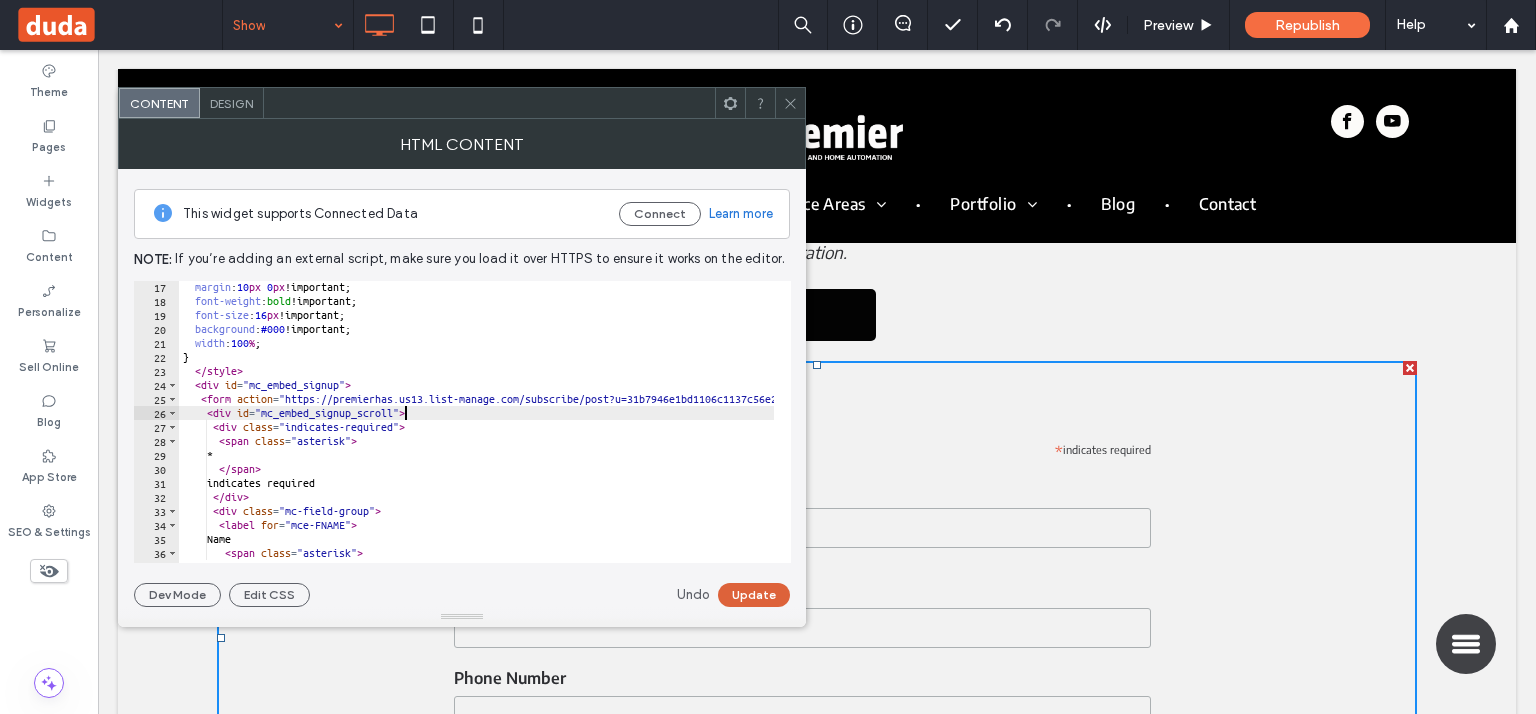 click on "Update" at bounding box center [754, 595] 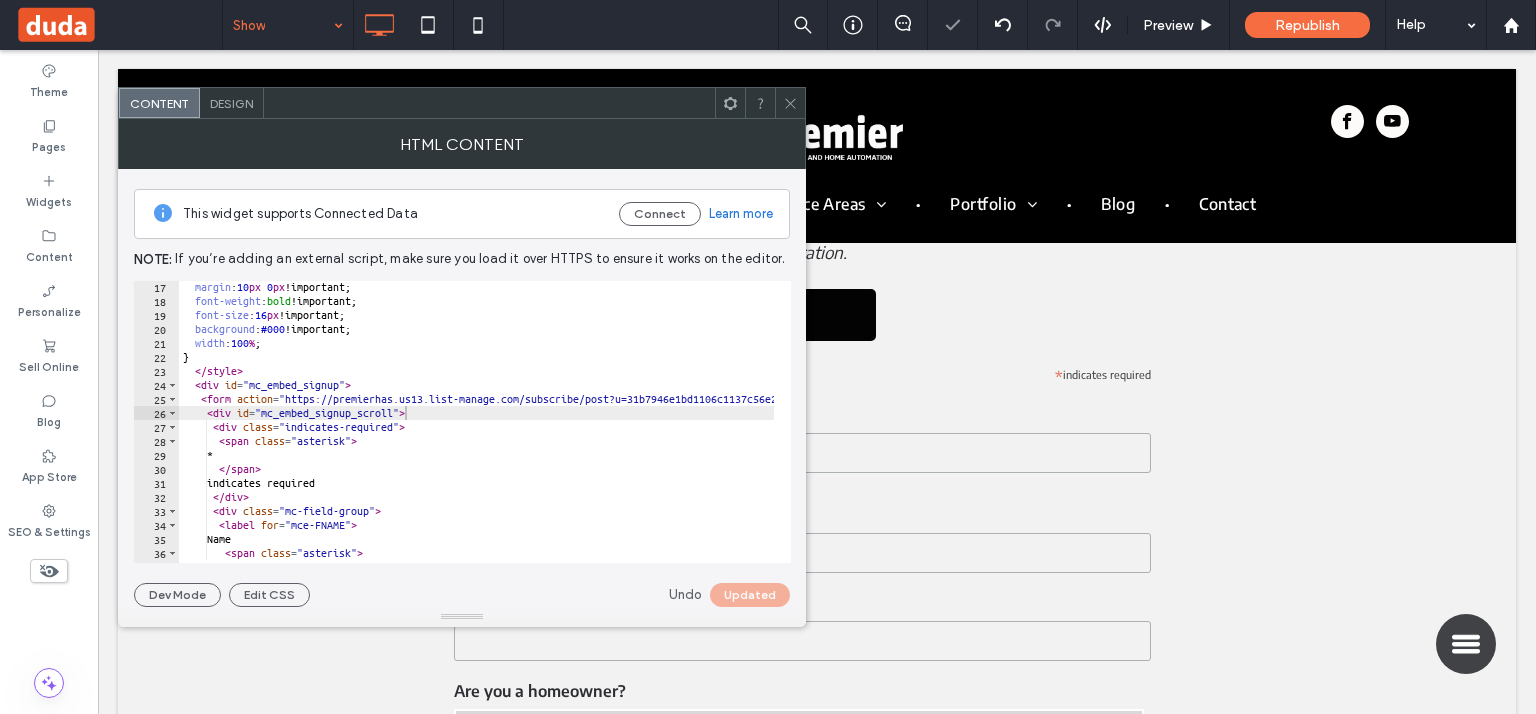 click 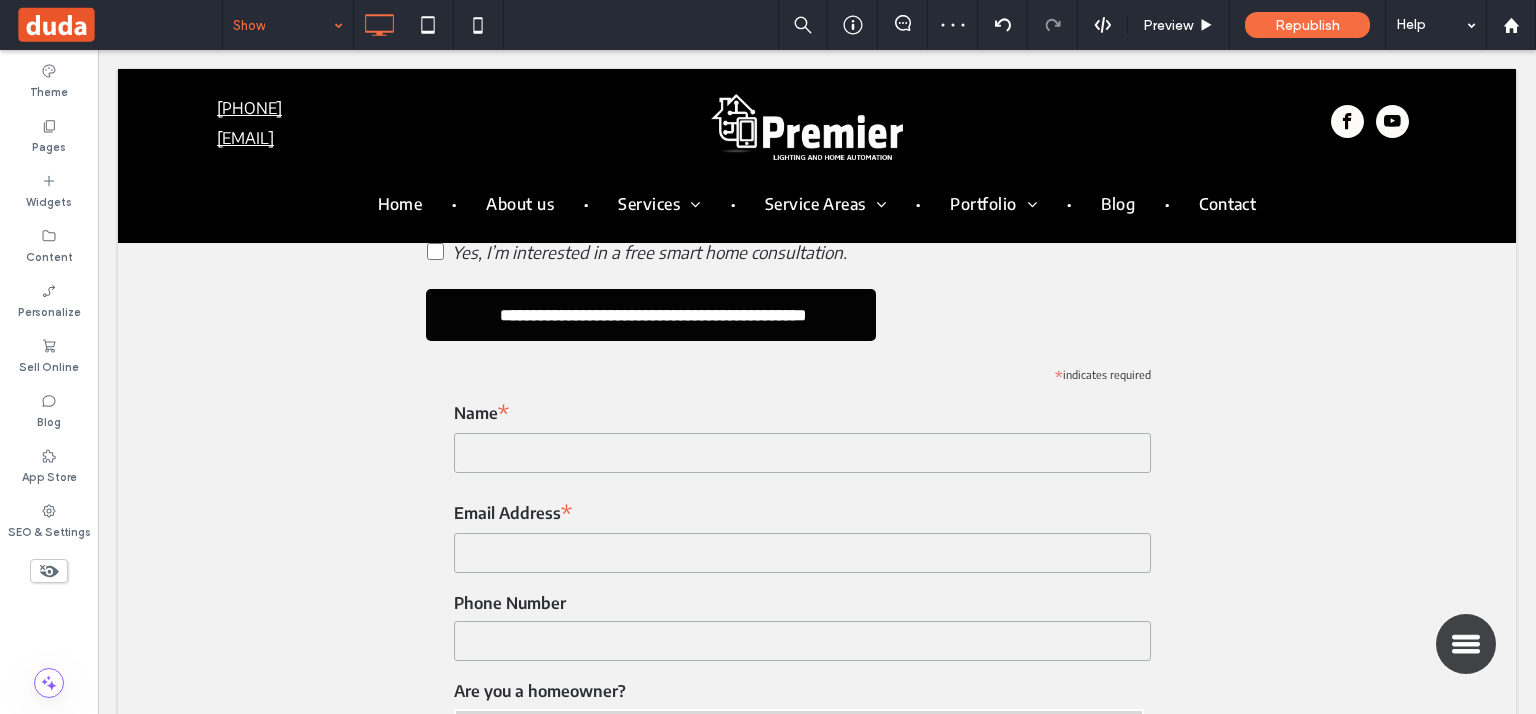 drag, startPoint x: 1517, startPoint y: 274, endPoint x: 1522, endPoint y: 299, distance: 25.495098 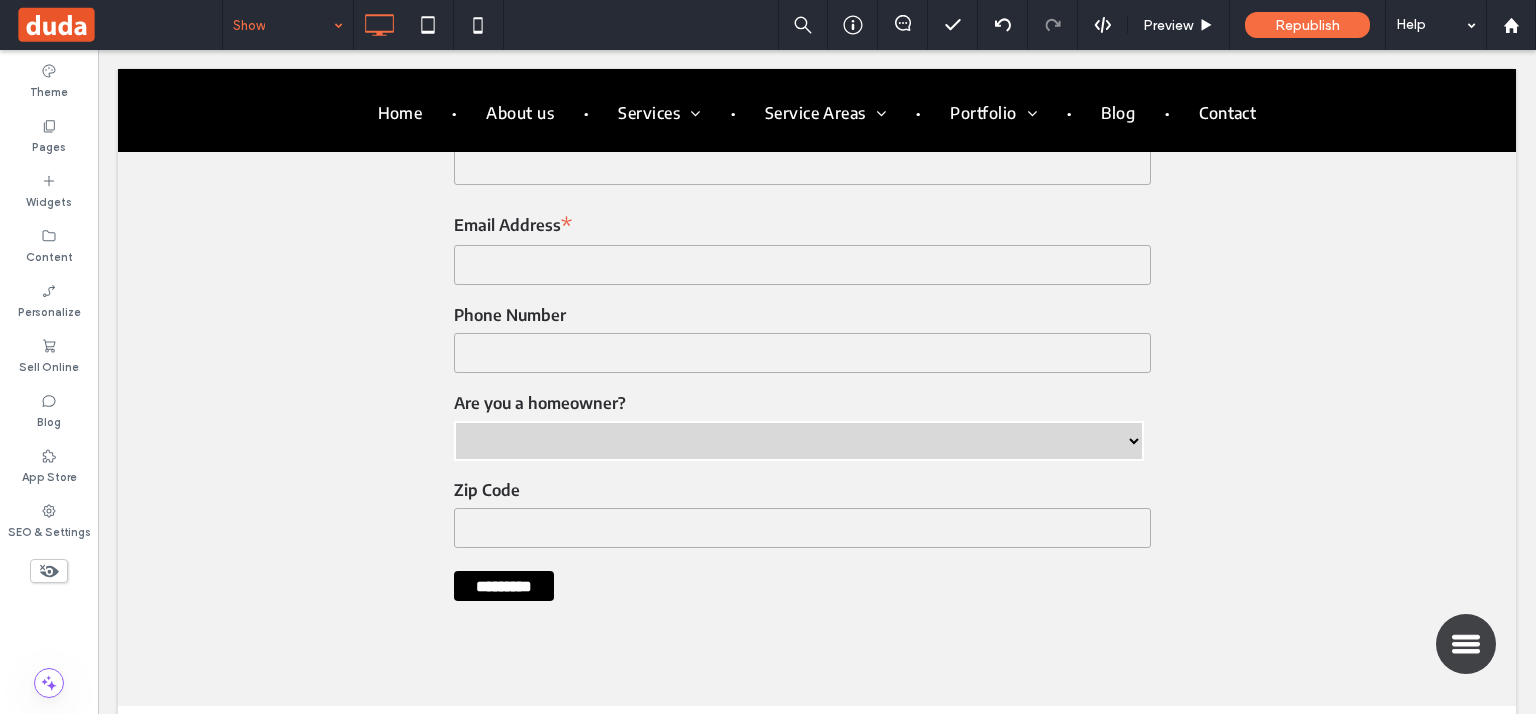 scroll, scrollTop: 1555, scrollLeft: 0, axis: vertical 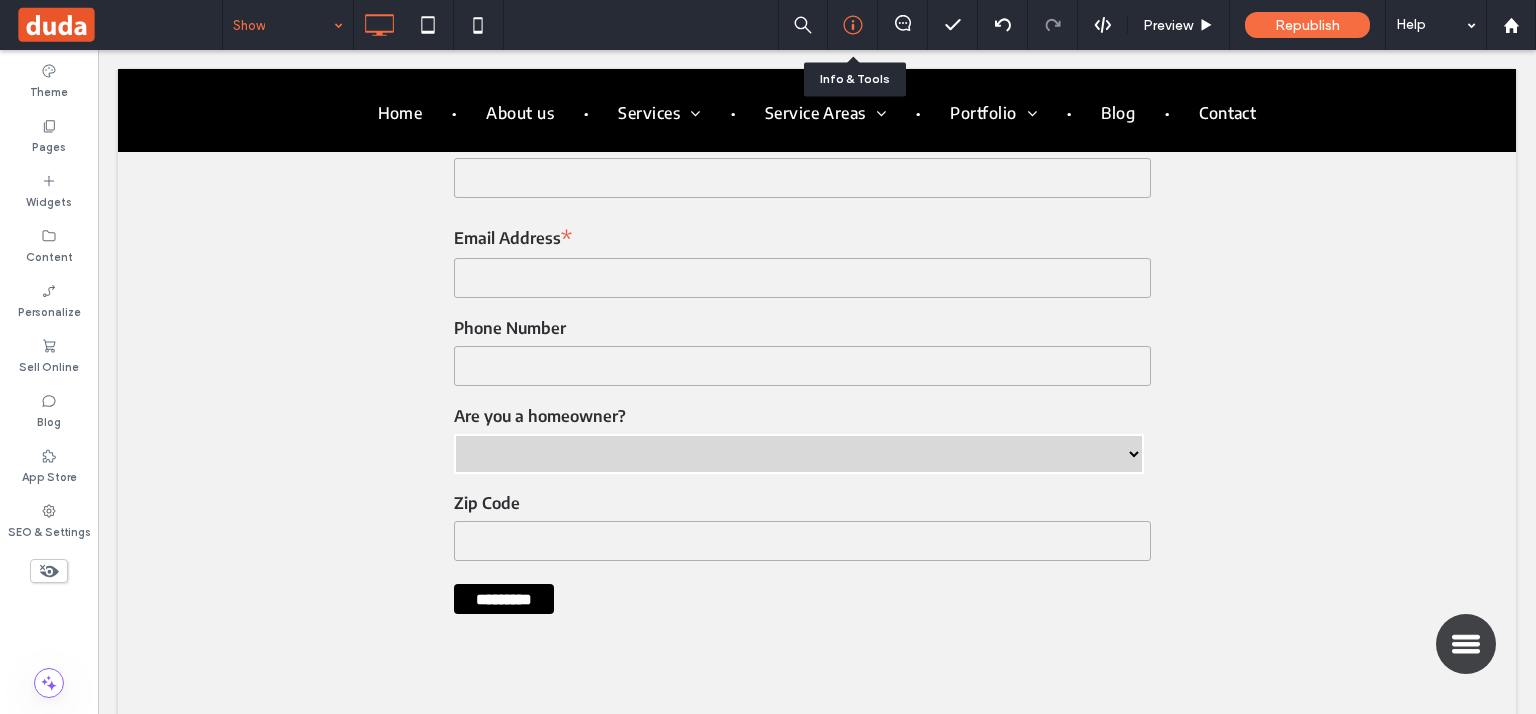 click 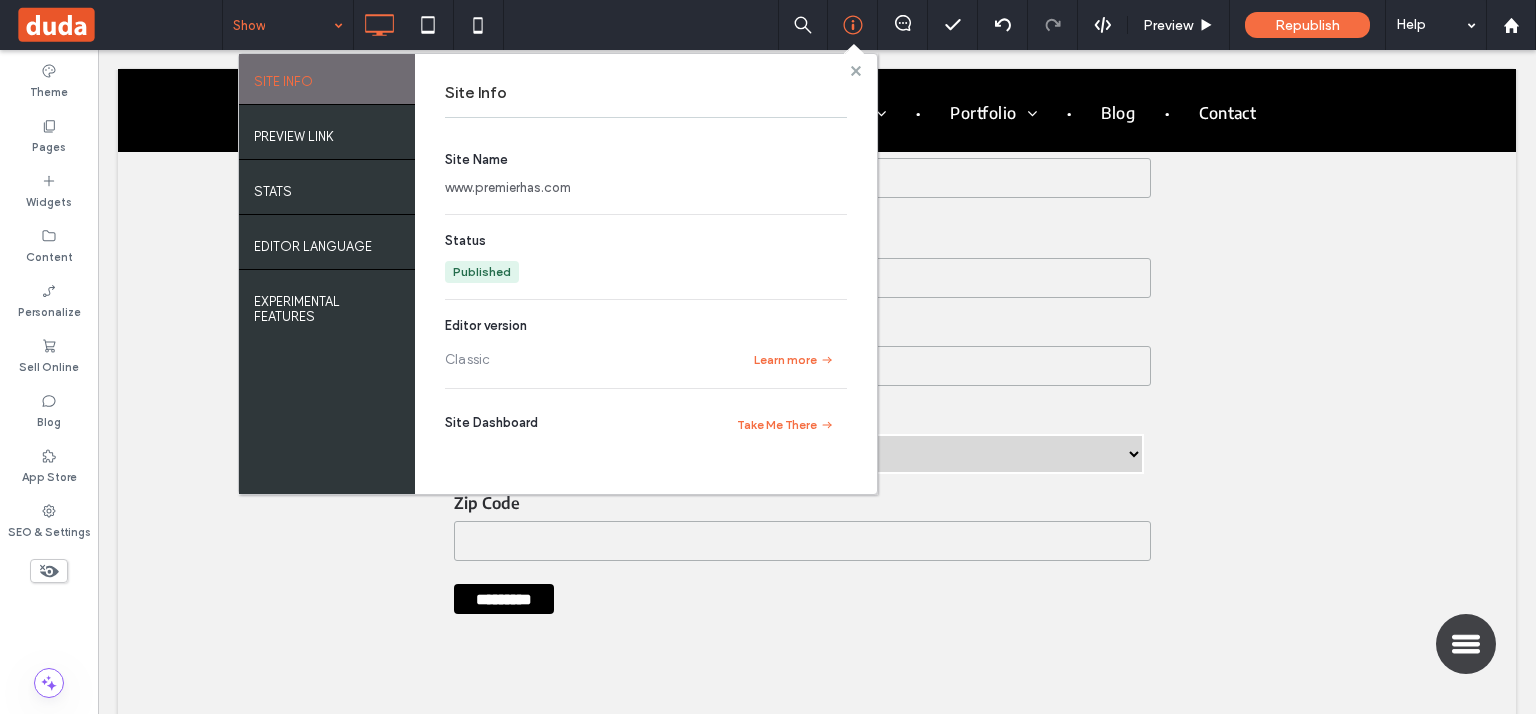 click 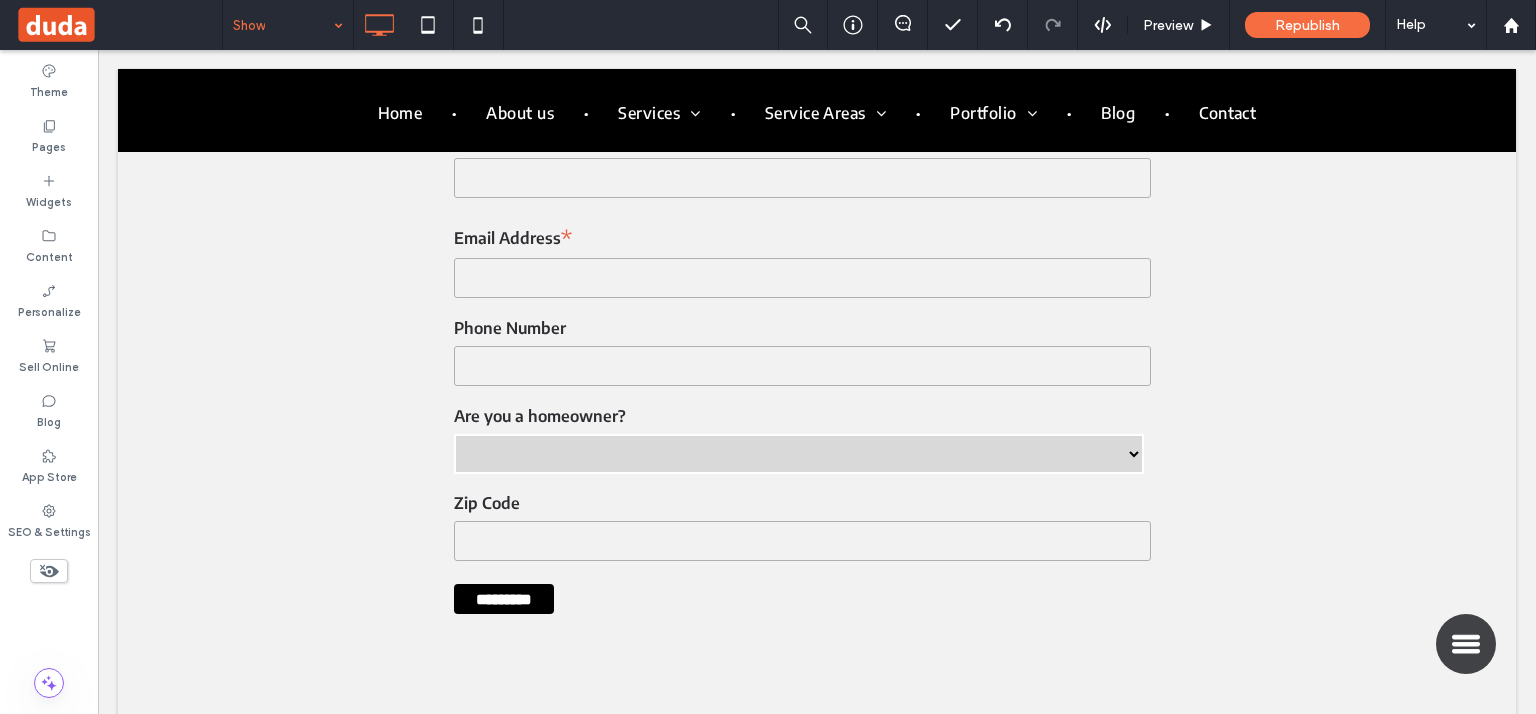 click at bounding box center (283, 25) 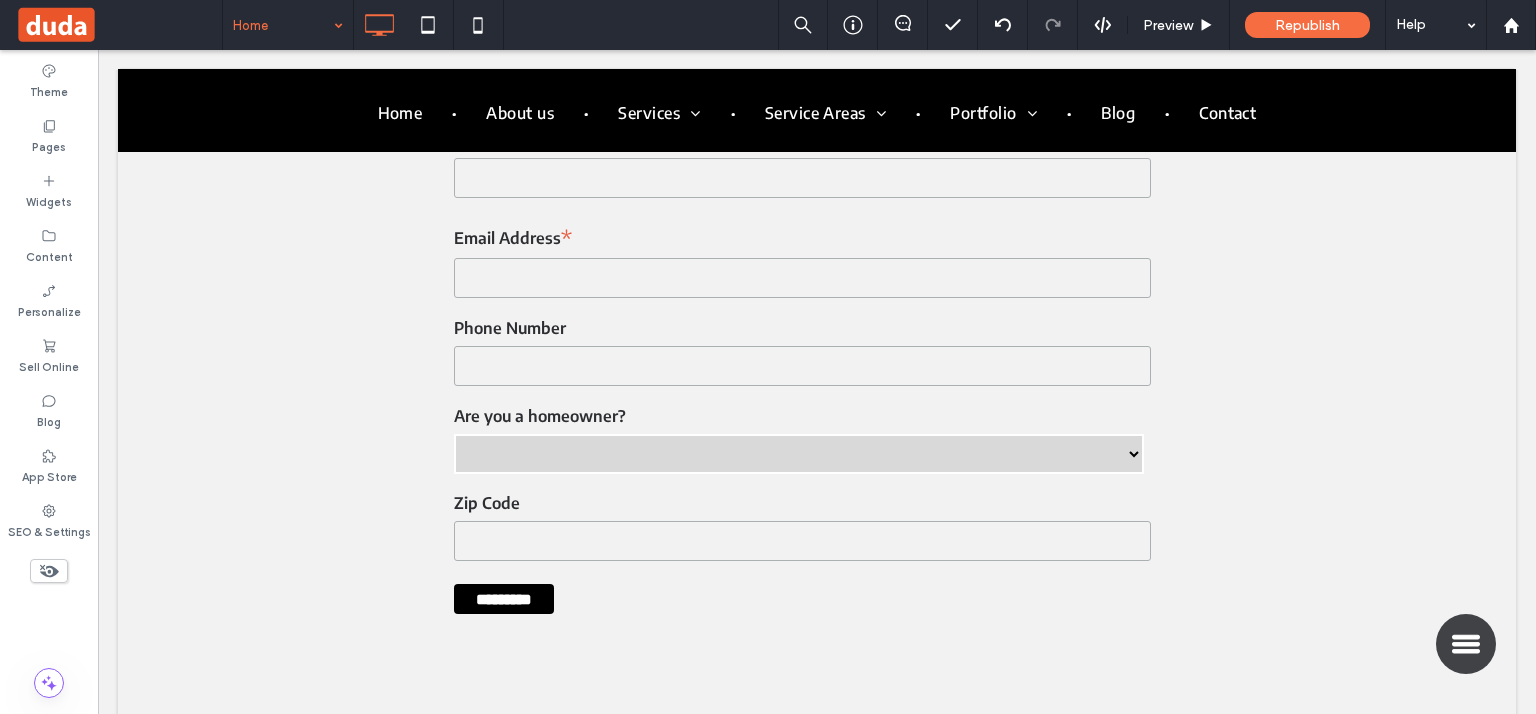 click at bounding box center (768, 357) 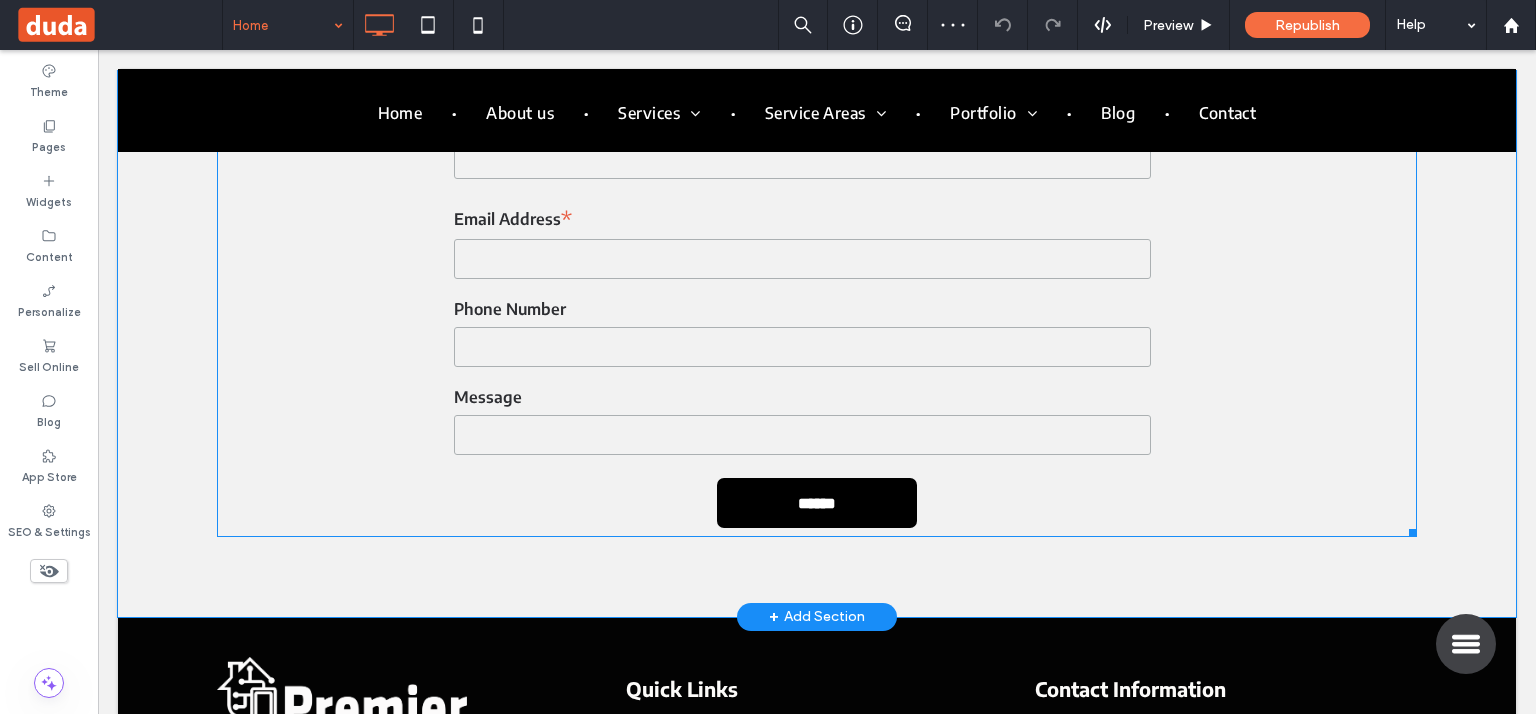 scroll, scrollTop: 12384, scrollLeft: 0, axis: vertical 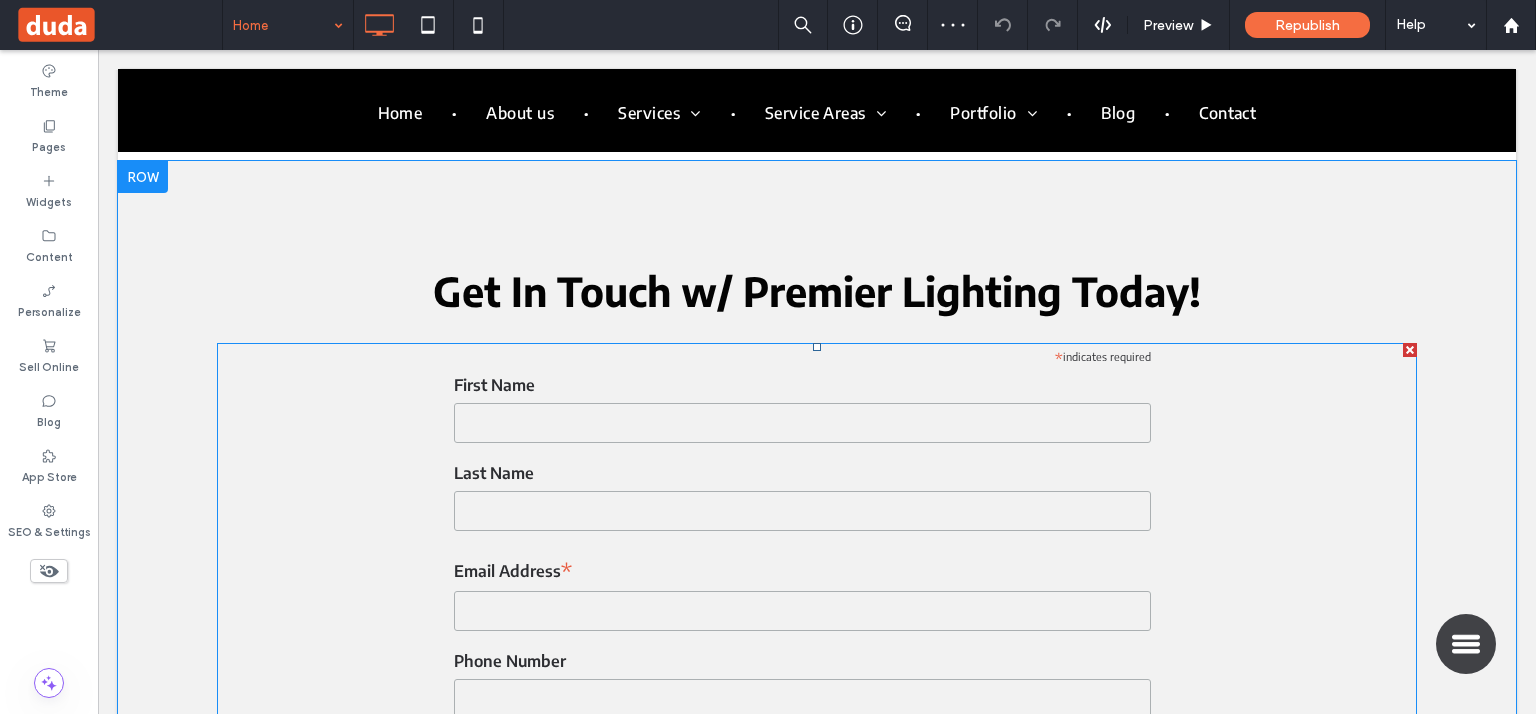 click at bounding box center [817, 616] 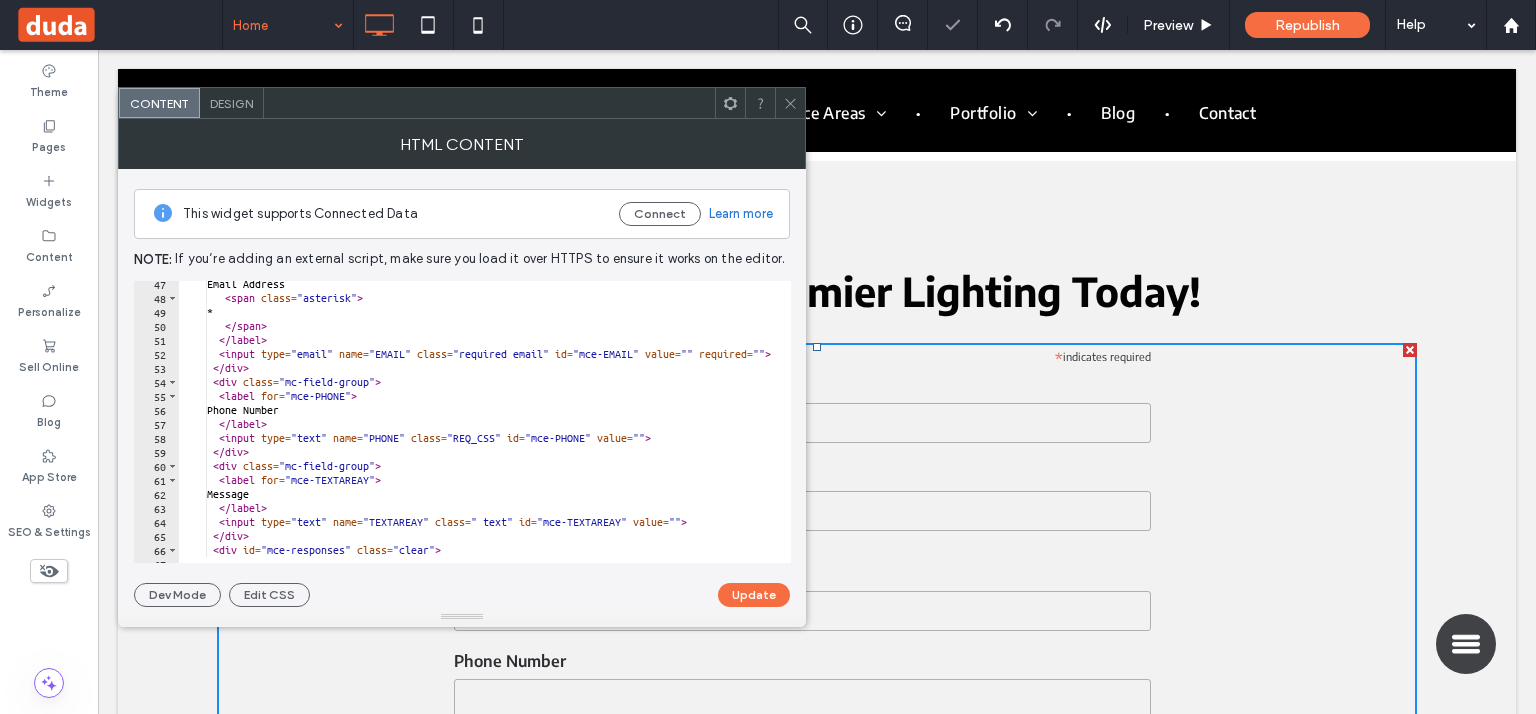 scroll, scrollTop: 952, scrollLeft: 0, axis: vertical 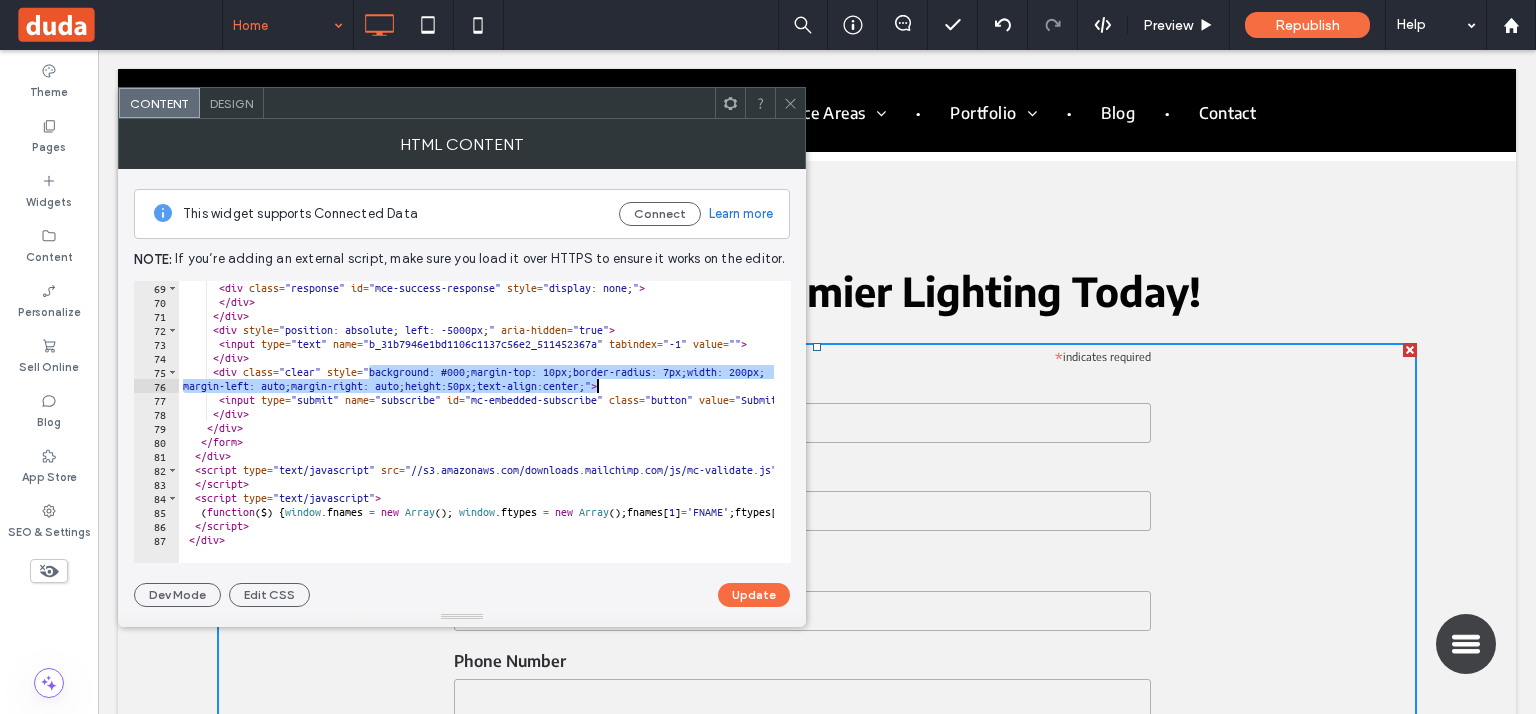 drag, startPoint x: 372, startPoint y: 370, endPoint x: 595, endPoint y: 383, distance: 223.3786 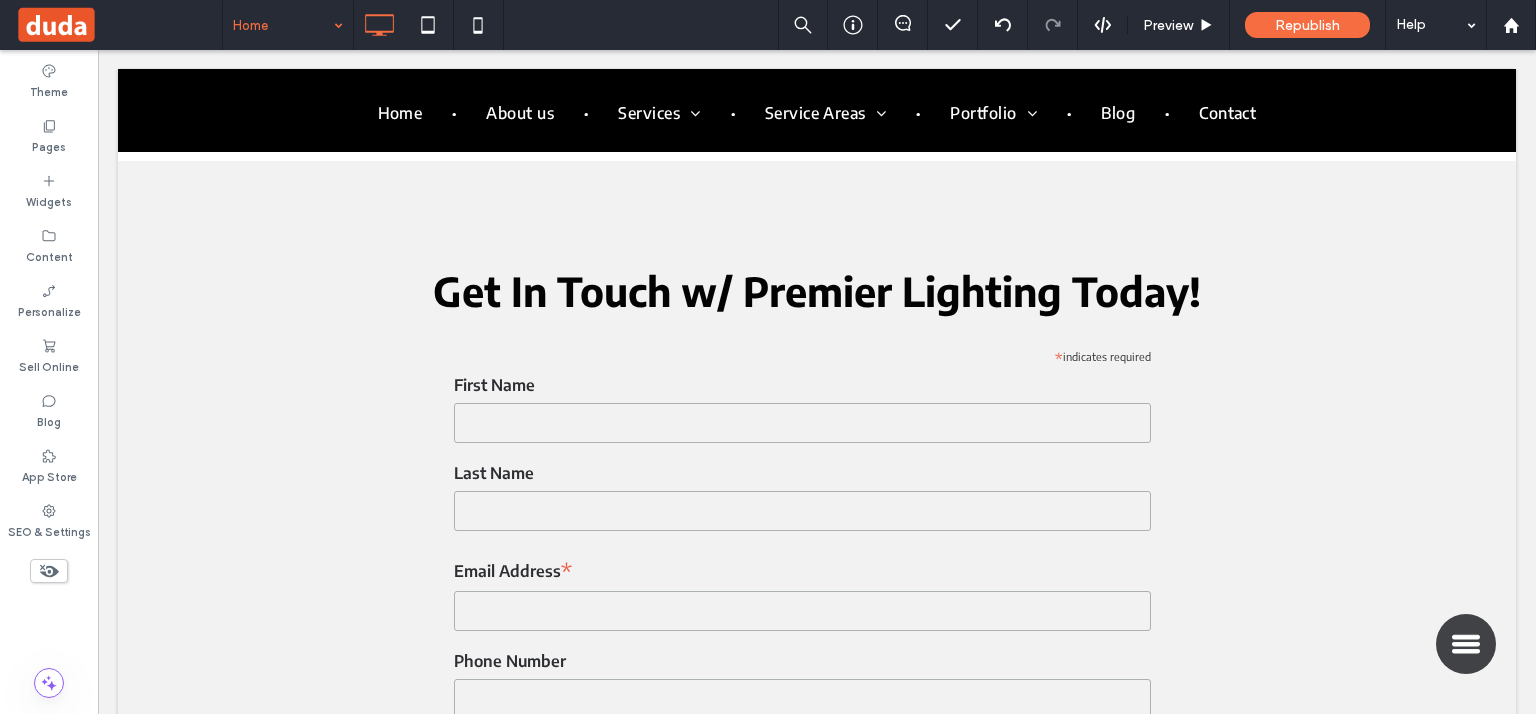 click at bounding box center [283, 25] 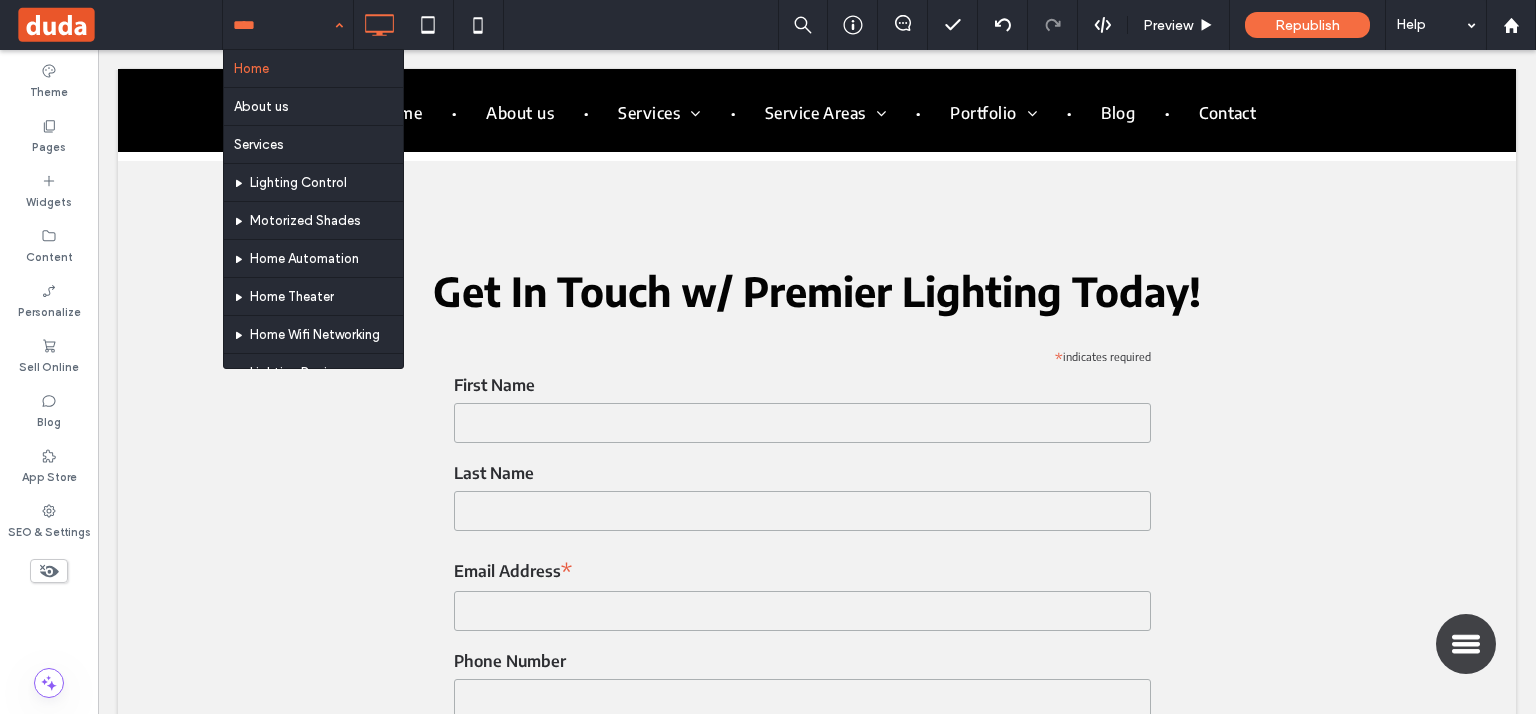 scroll, scrollTop: 1076, scrollLeft: 0, axis: vertical 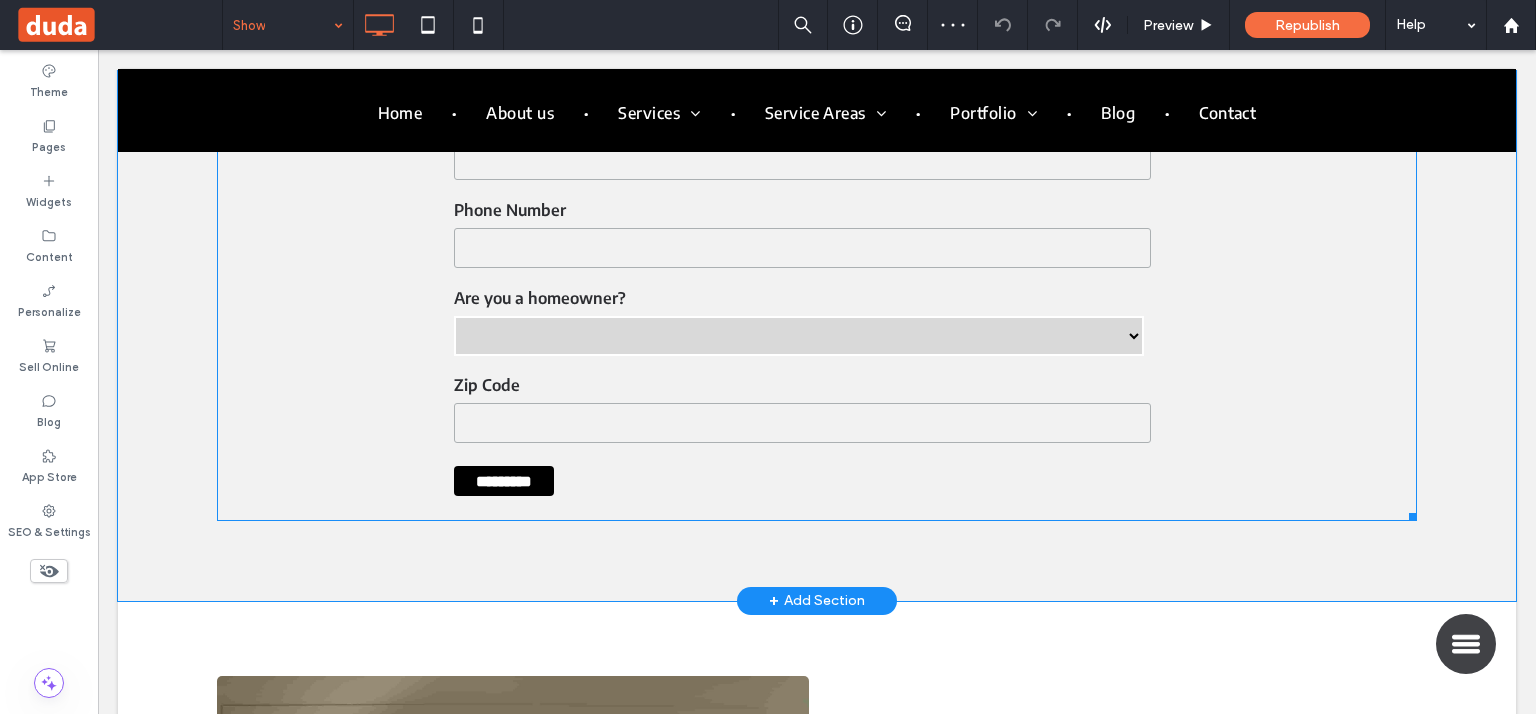 click at bounding box center [817, 244] 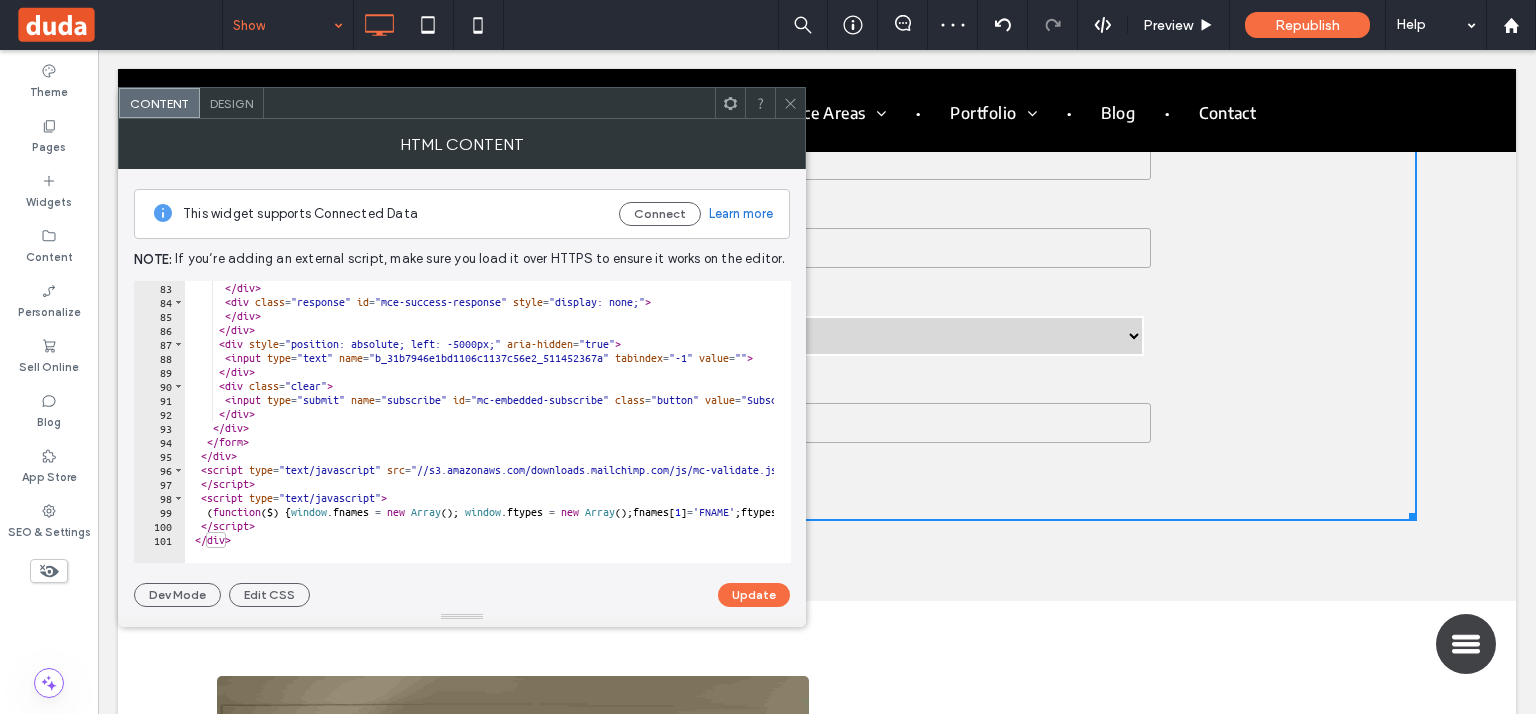 scroll, scrollTop: 1148, scrollLeft: 0, axis: vertical 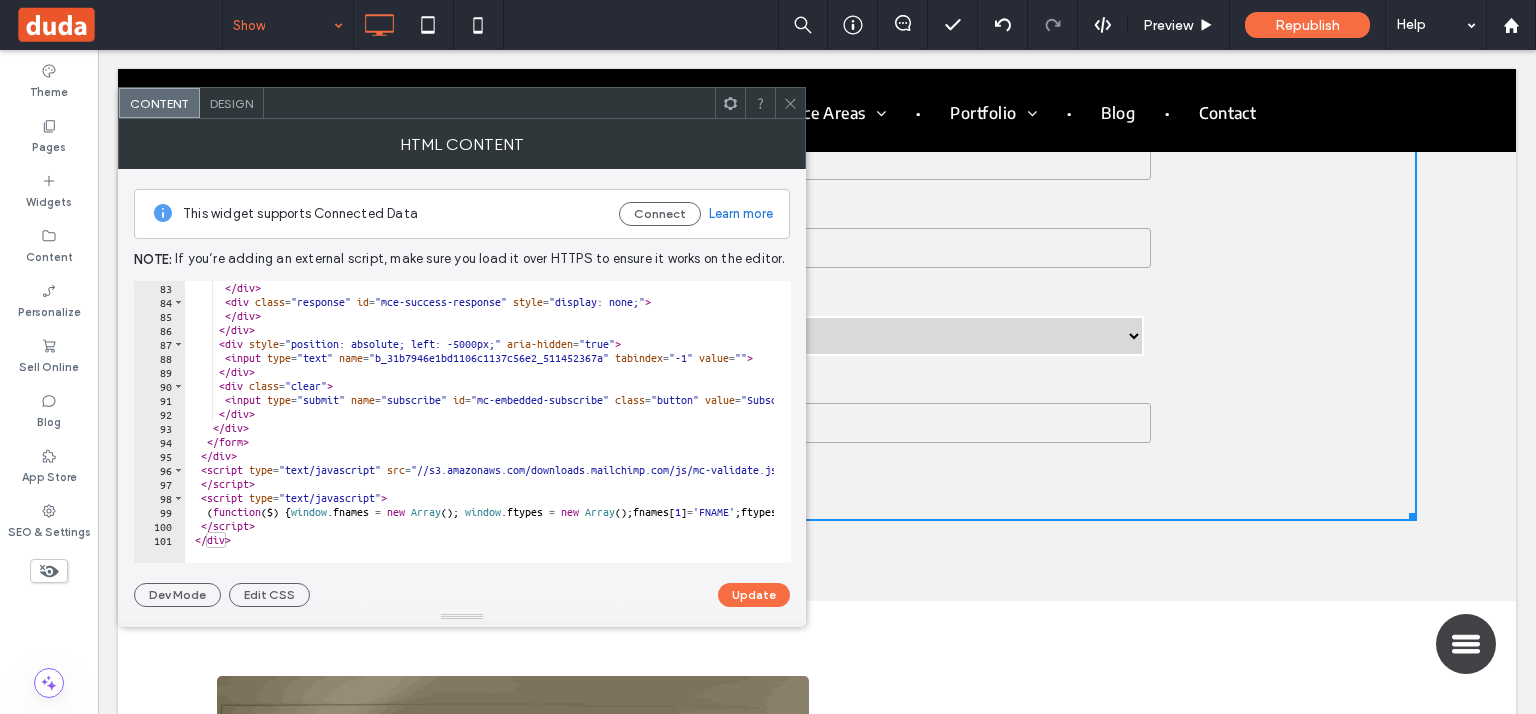 click on "</ div >         < div   class = "response"   id = "mce-success-response"   style = "display: none;" >         </ div >        </ div >        < div   style = "position: absolute; left: -5000px;"   aria-hidden = "true" >         < input   type = "text"   name = "b_31b7946e1bd1106c1137c56e2_511452367a"   tabindex = "-1"   value = "" >        </ div >        < div   class = "clear" >         < input   type = "submit"   name = "subscribe"   id = "mc-embedded-subscribe"   class = "button"   value = "Subscribe" >        </ div >      </ div >     </ form >    </ div >    < script   type = "text/javascript"   src = "//s3.amazonaws.com/downloads.mailchimp.com/js/mc-validate.js" >    </ script >    < script   type = "text/javascript" >     ( function ( $ )   { window . fnames   =   new   Array ( ) ;   window . ftypes   =   new   Array ( ) ; fnames [ 1 ] = 'FNAME' ; ftypes [ 1 ] = 'text' ; fnames [ 0 ] = 'EMAIL' ; ftypes [ 0 ] = 'email' ; fnames [ 4 ] = 'PHONE' ; ftypes [ 4 ] = 'phone' ; fnames [ 5 ] = ; [ 5 ]" at bounding box center [1827, 428] 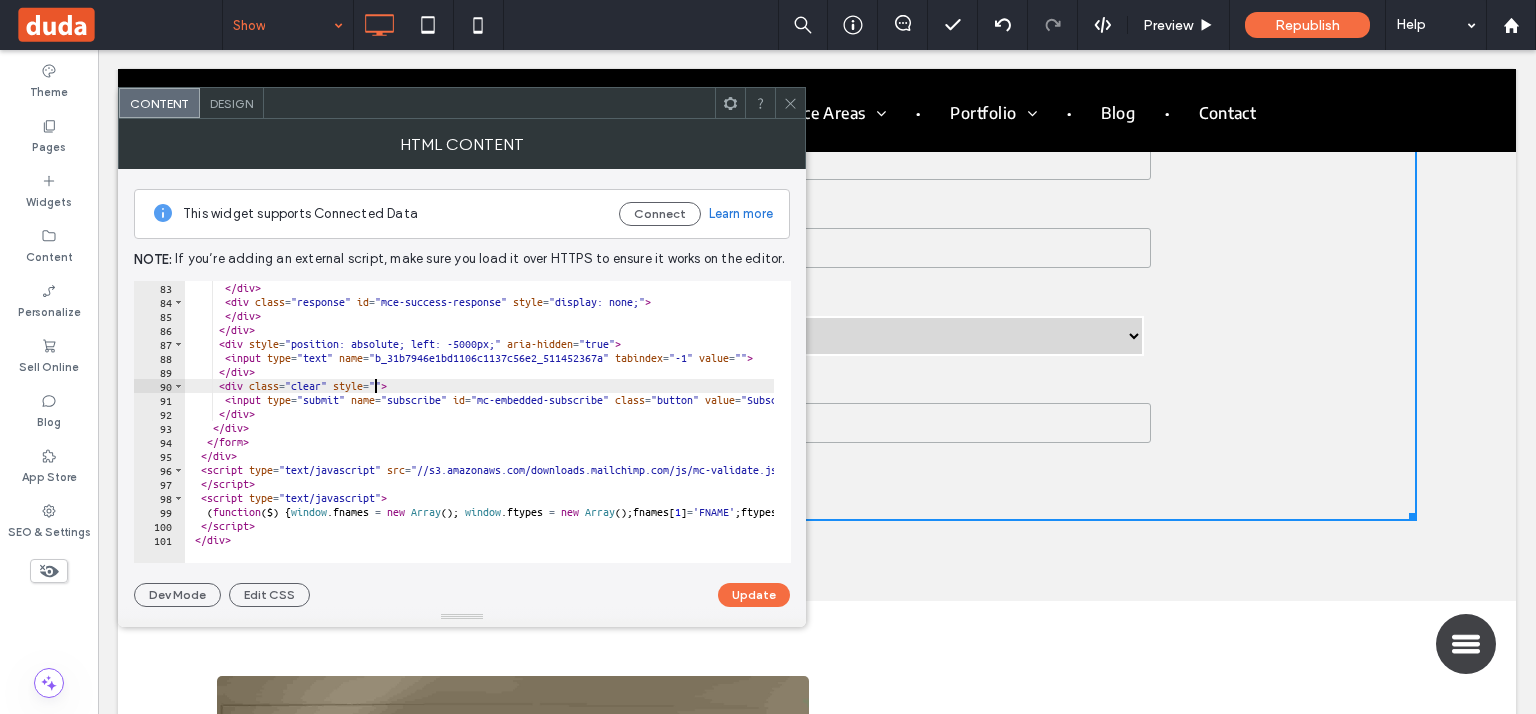 scroll, scrollTop: 0, scrollLeft: 15, axis: horizontal 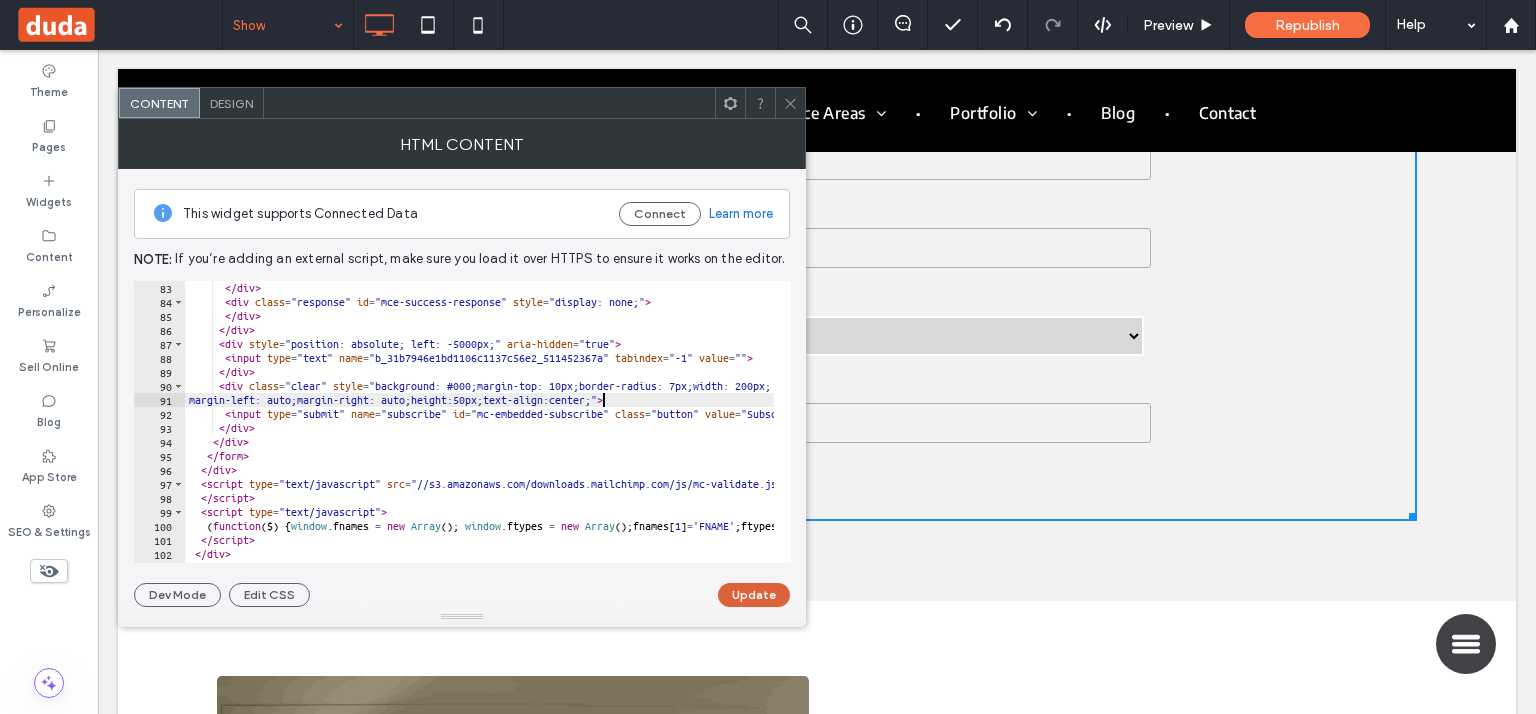 type on "**********" 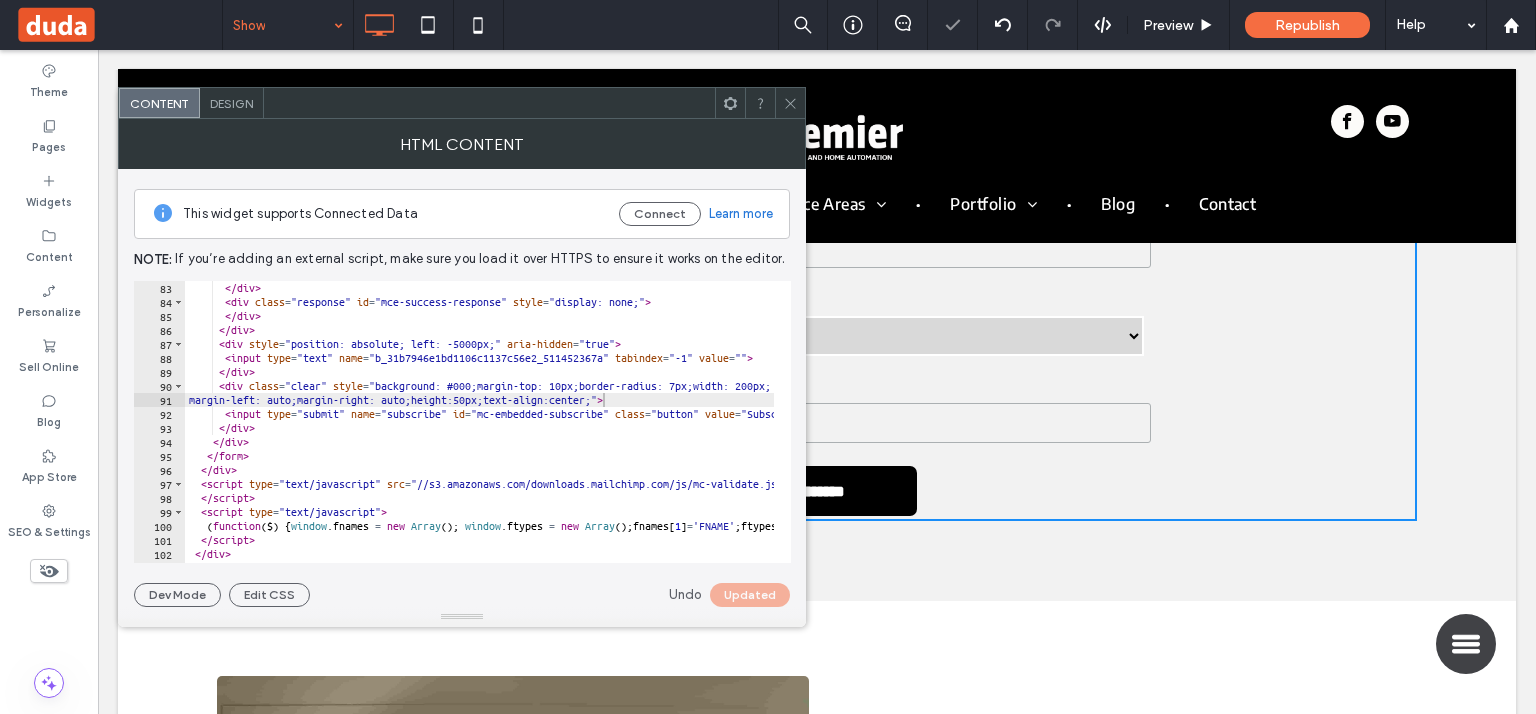 click 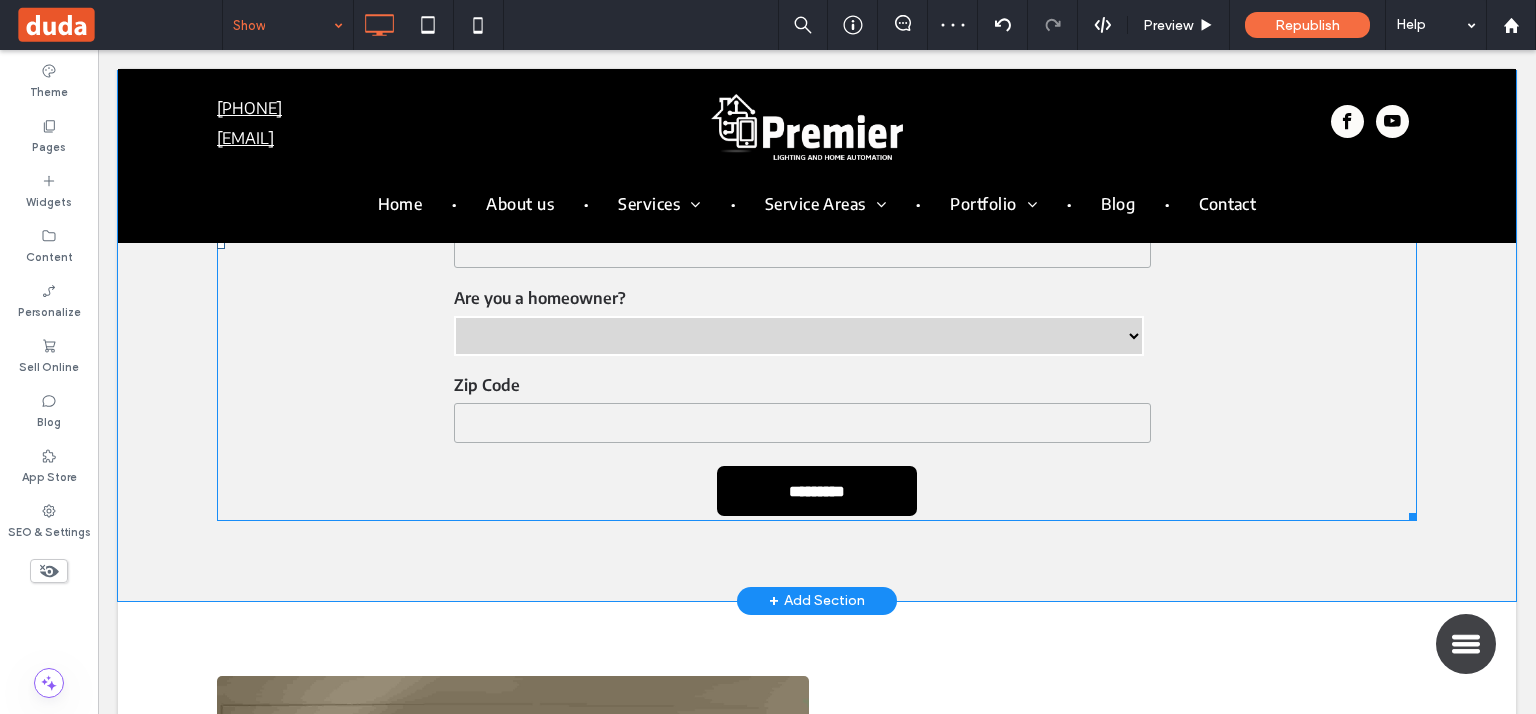 click at bounding box center (817, 244) 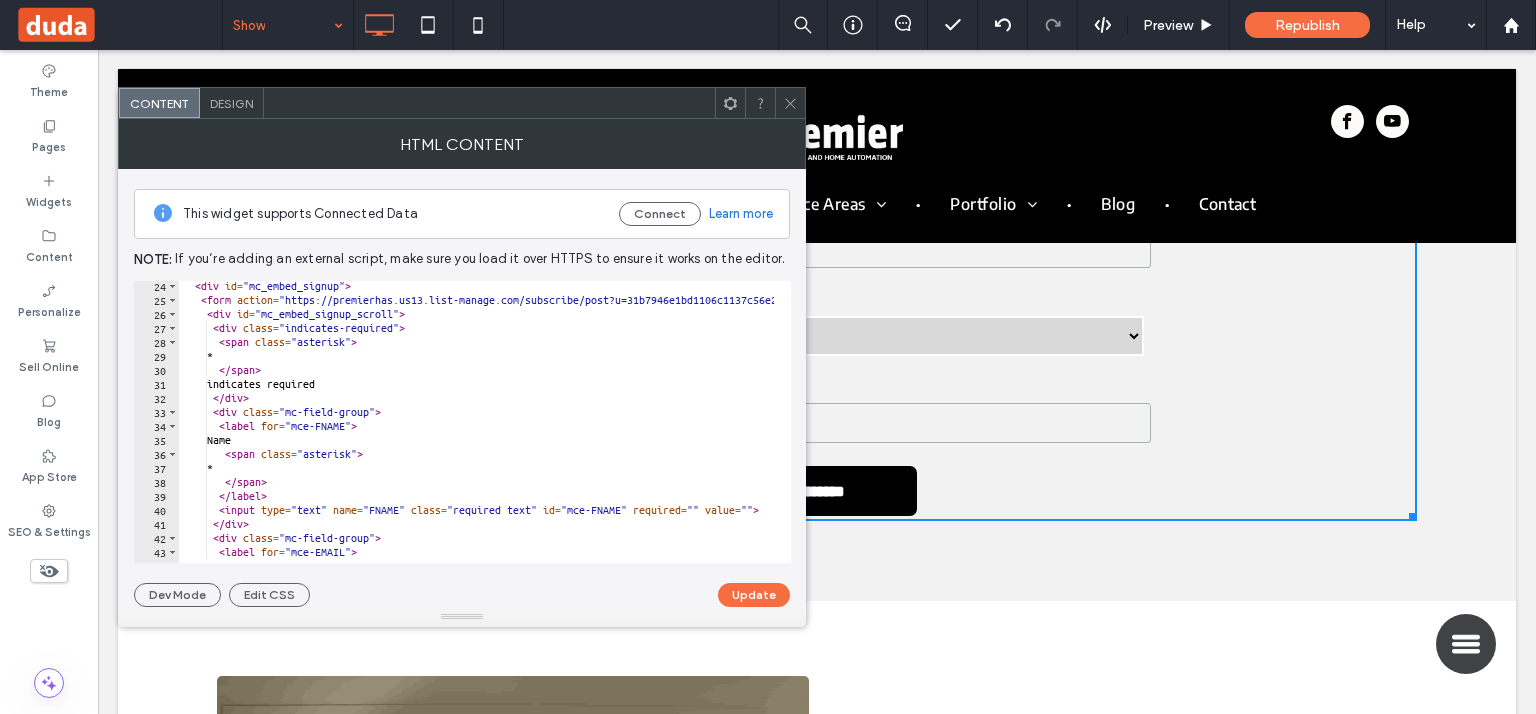 scroll, scrollTop: 0, scrollLeft: 0, axis: both 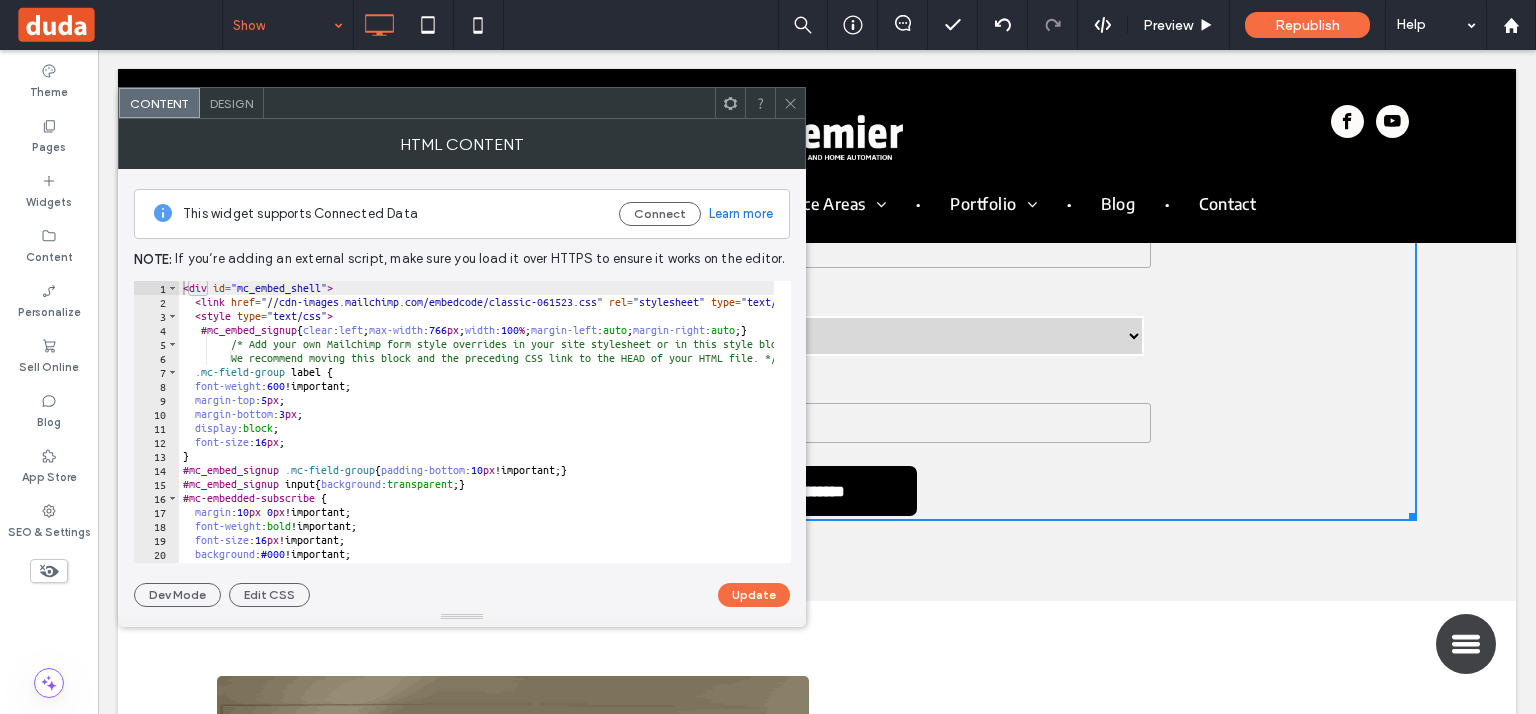 click on "< div   id = "mc_embed_shell" >    < link   href = "//cdn-images.mailchimp.com/embedcode/classic-061523.css"   rel = "stylesheet"   type = "text/css" >    < style   type = "text/css" >     #mc_embed_signup { clear : left ;  max-width :  766 px ; width : 100 % ; margin-left : auto ; margin-right : auto ; }           /* Add your own Mailchimp form style overrides in your site stylesheet or in this style block.              We recommend moving this block and the preceding CSS link to the HEAD of your HTML file. */    .mc-field-group   label   {    font-weight :  600  !important;    margin-top :  5 px ;    margin-bottom :  3 px ;    display :  block ;    font-size : 16 px ; } #mc_embed_signup   .mc-field-group { padding-bottom : 10 px !important; } #mc_embed_signup   input { background : transparent ; } #mc-embedded-subscribe   {    margin :  10 px   0 px  !important;    font-weight :  bold !important;    font-size : 16 px !important;    background : #000 !important;" at bounding box center (1821, 428) 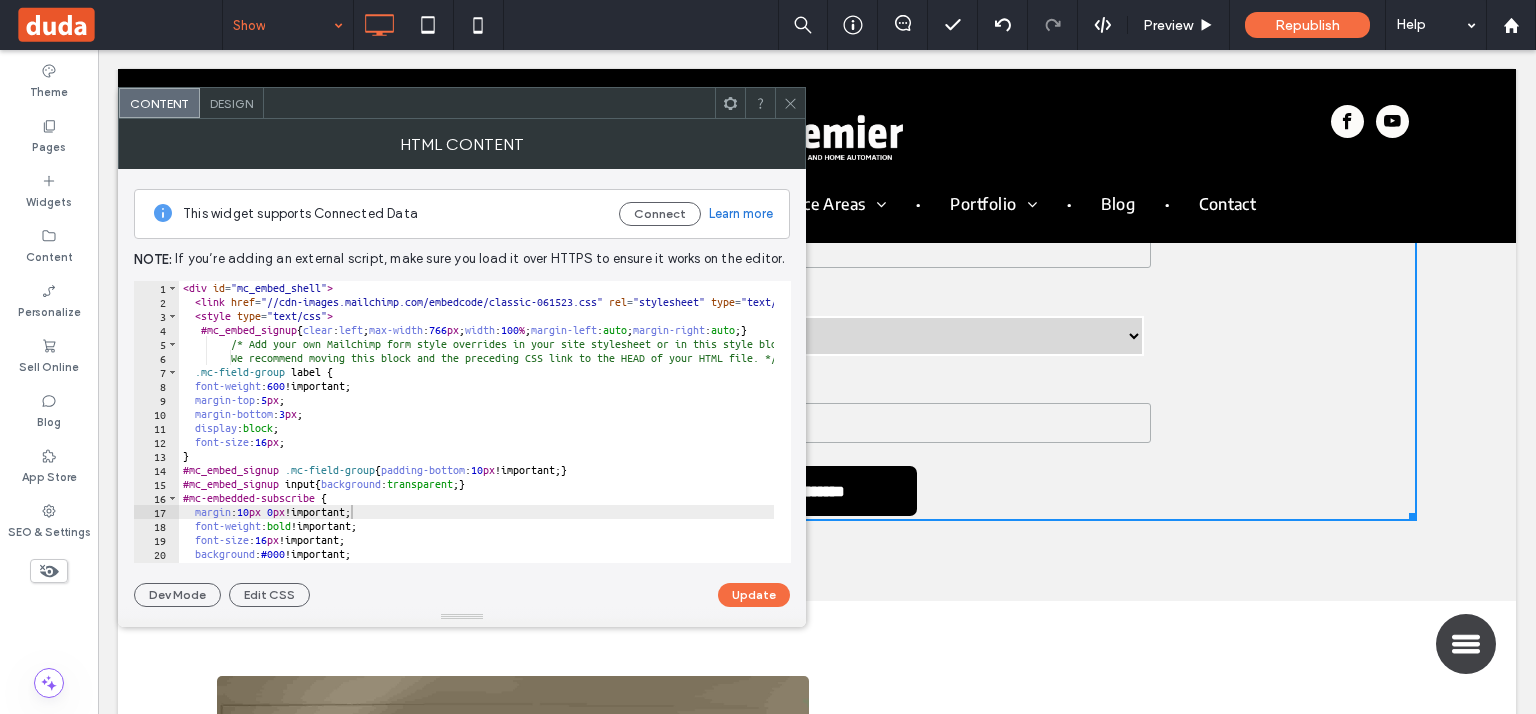 click on "< div   id = "mc_embed_shell" >    < link   href = "//cdn-images.mailchimp.com/embedcode/classic-061523.css"   rel = "stylesheet"   type = "text/css" >    < style   type = "text/css" >     #mc_embed_signup { clear : left ;  max-width :  766 px ; width : 100 % ; margin-left : auto ; margin-right : auto ; }           /* Add your own Mailchimp form style overrides in your site stylesheet or in this style block.              We recommend moving this block and the preceding CSS link to the HEAD of your HTML file. */    .mc-field-group   label   {    font-weight :  600  !important;    margin-top :  5 px ;    margin-bottom :  3 px ;    display :  block ;    font-size : 16 px ; } #mc_embed_signup   .mc-field-group { padding-bottom : 10 px !important; } #mc_embed_signup   input { background : transparent ; } #mc-embedded-subscribe   {    margin :  10 px   0 px  !important;    font-weight :  bold !important;    font-size : 16 px !important;    background : #000 !important;" at bounding box center (1821, 428) 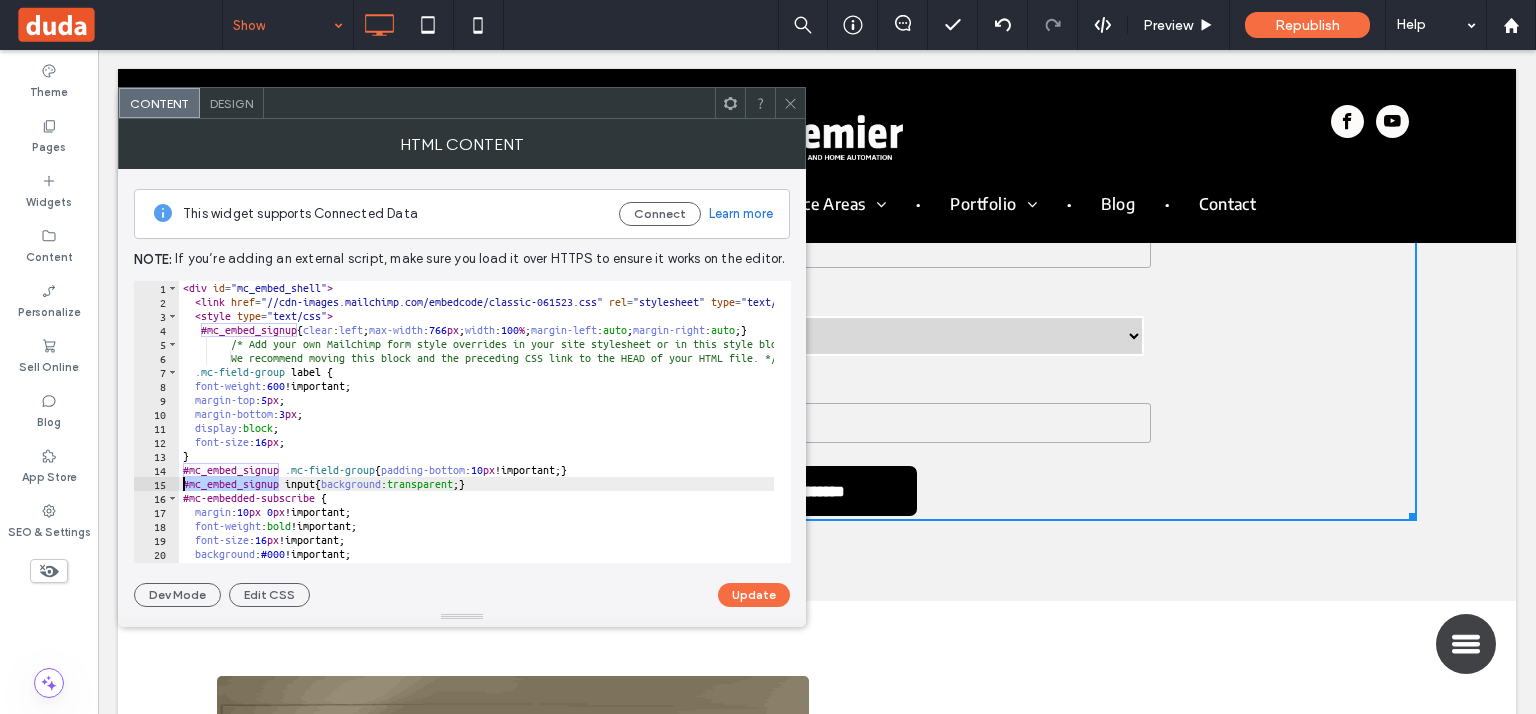 drag, startPoint x: 278, startPoint y: 477, endPoint x: 168, endPoint y: 480, distance: 110.0409 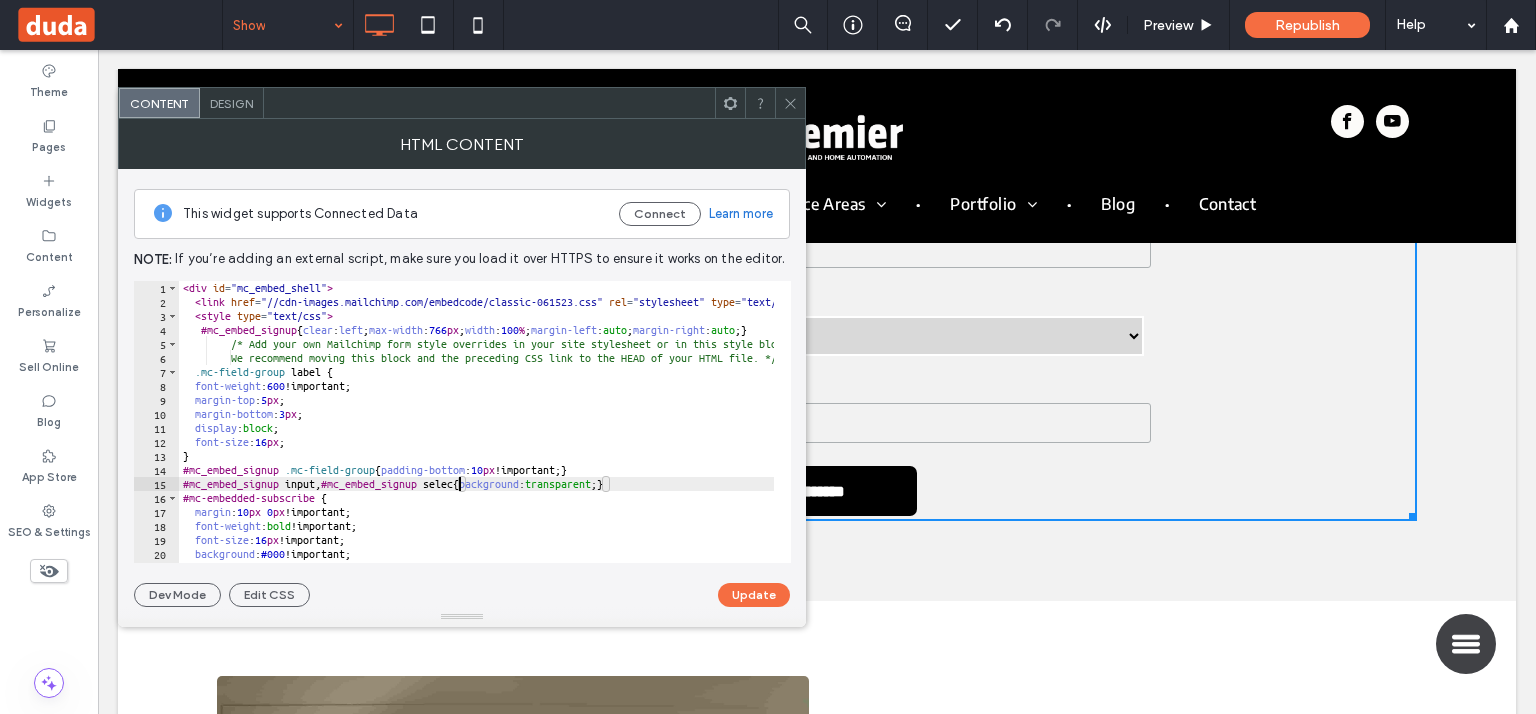 scroll, scrollTop: 0, scrollLeft: 23, axis: horizontal 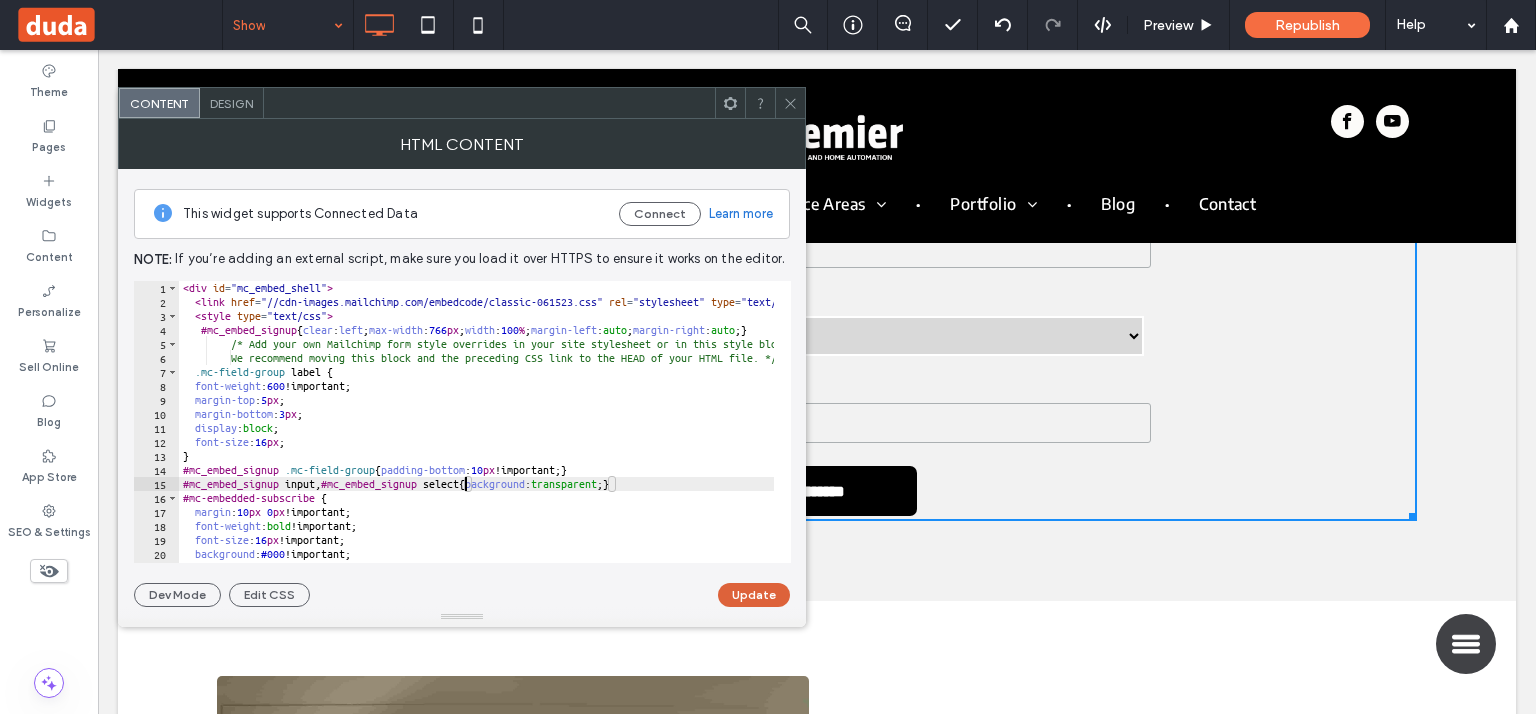 click on "Update" at bounding box center (754, 595) 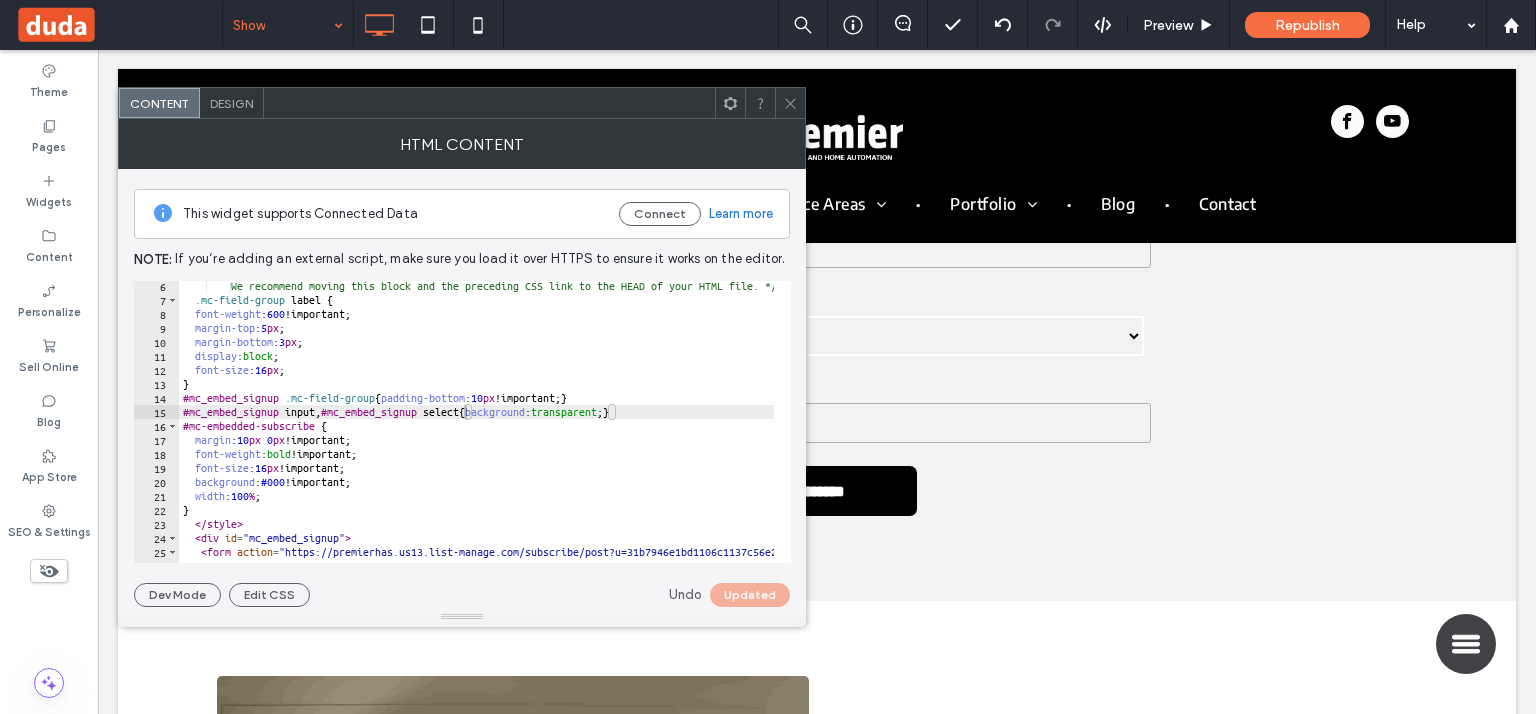 scroll, scrollTop: 86, scrollLeft: 0, axis: vertical 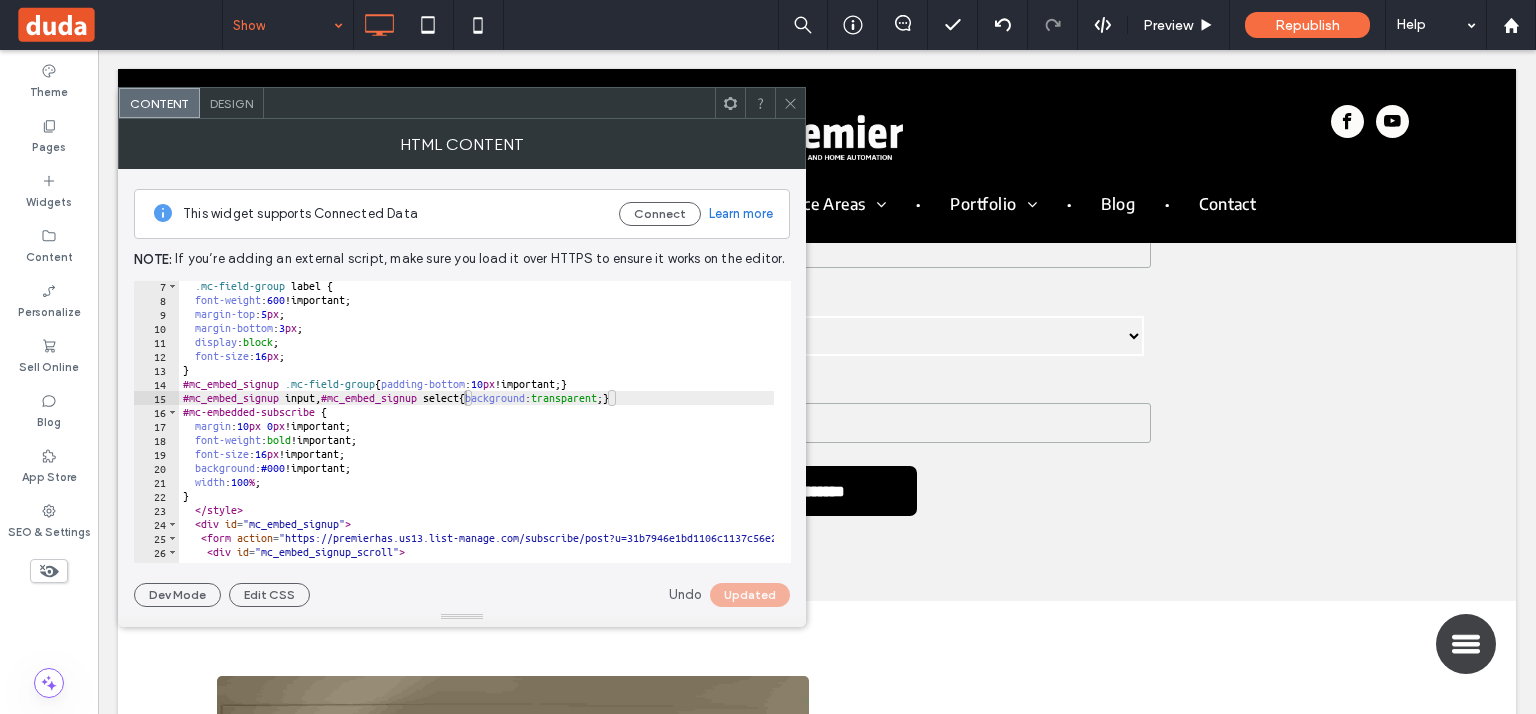 click on ".mc-field-group   label   {    font-weight :  600  !important;    margin-top :  5 px ;    margin-bottom :  3 px ;    display :  block ;    font-size : 16 px ; } #mc_embed_signup   .mc-field-group { padding-bottom : 10 px !important; } #mc_embed_signup   input ,  #mc_embed_signup   select { background : transparent ; } #mc-embedded-subscribe   {    margin :  10 px   0 px  !important;    font-weight :  bold !important;    font-size : 16 px !important;    background : #000 !important;    width : 100 % ; }    </ style >    < div   id = "mc_embed_signup" >     < form   action = "https://premierhas.us13.list-manage.com/subscribe/post?u=31b7946e1bd1106c1137c56e2 &amp; id=511452367a &amp; f_id=009153e9f0"   method = "post"   id = "mc-embedded-subscribe-form"   name = "mc-embedded-subscribe-form"   class = "validate"   target = "_blank" >      < div   id = "mc_embed_signup_scroll" >" at bounding box center [1821, 426] 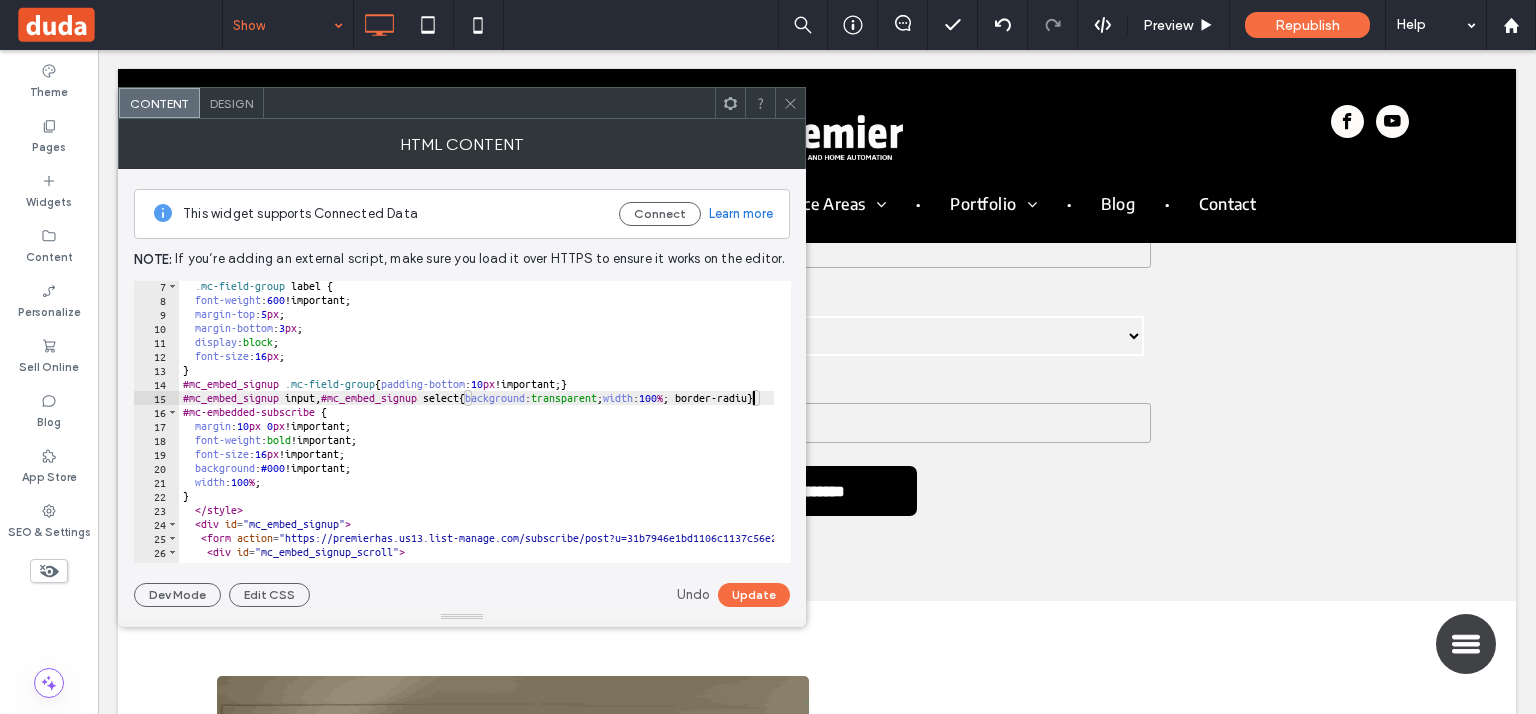 scroll, scrollTop: 0, scrollLeft: 47, axis: horizontal 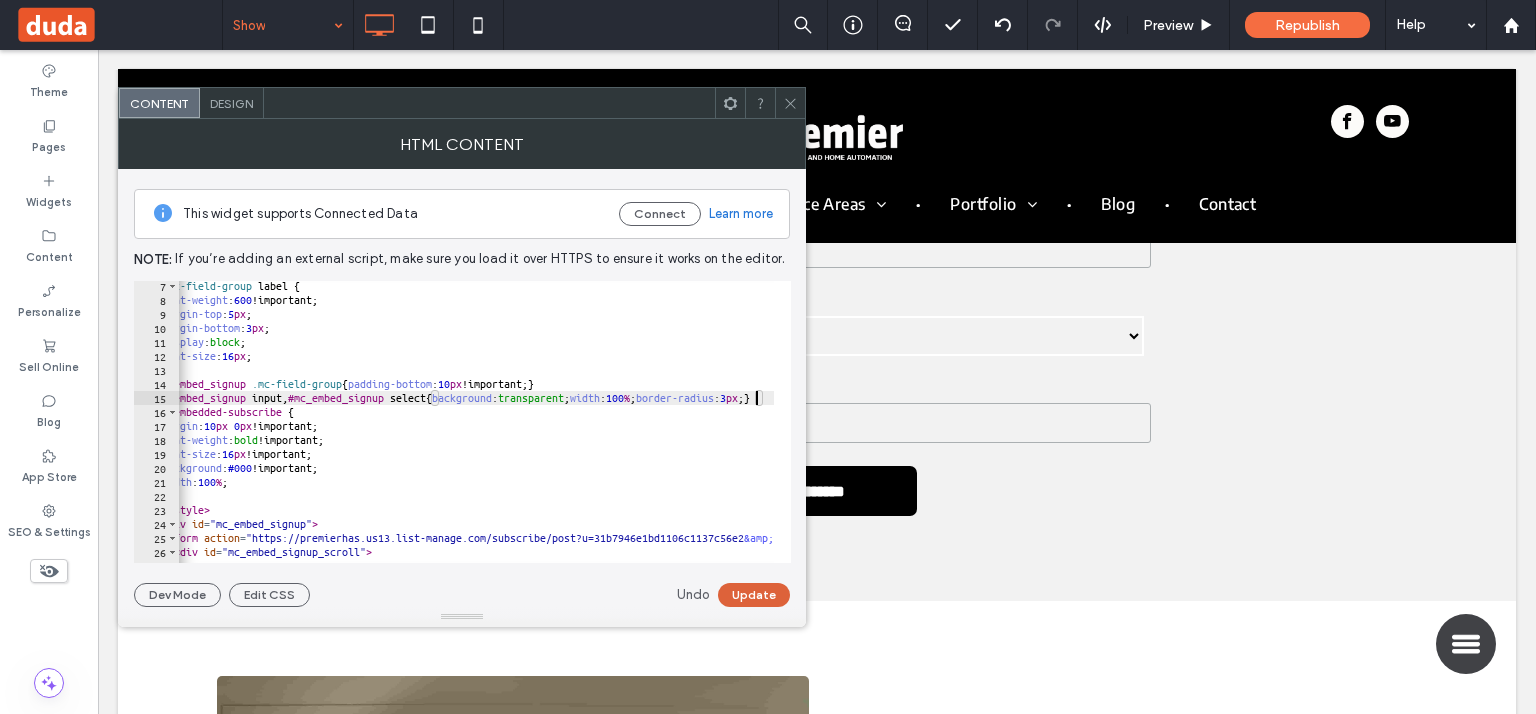 type on "**********" 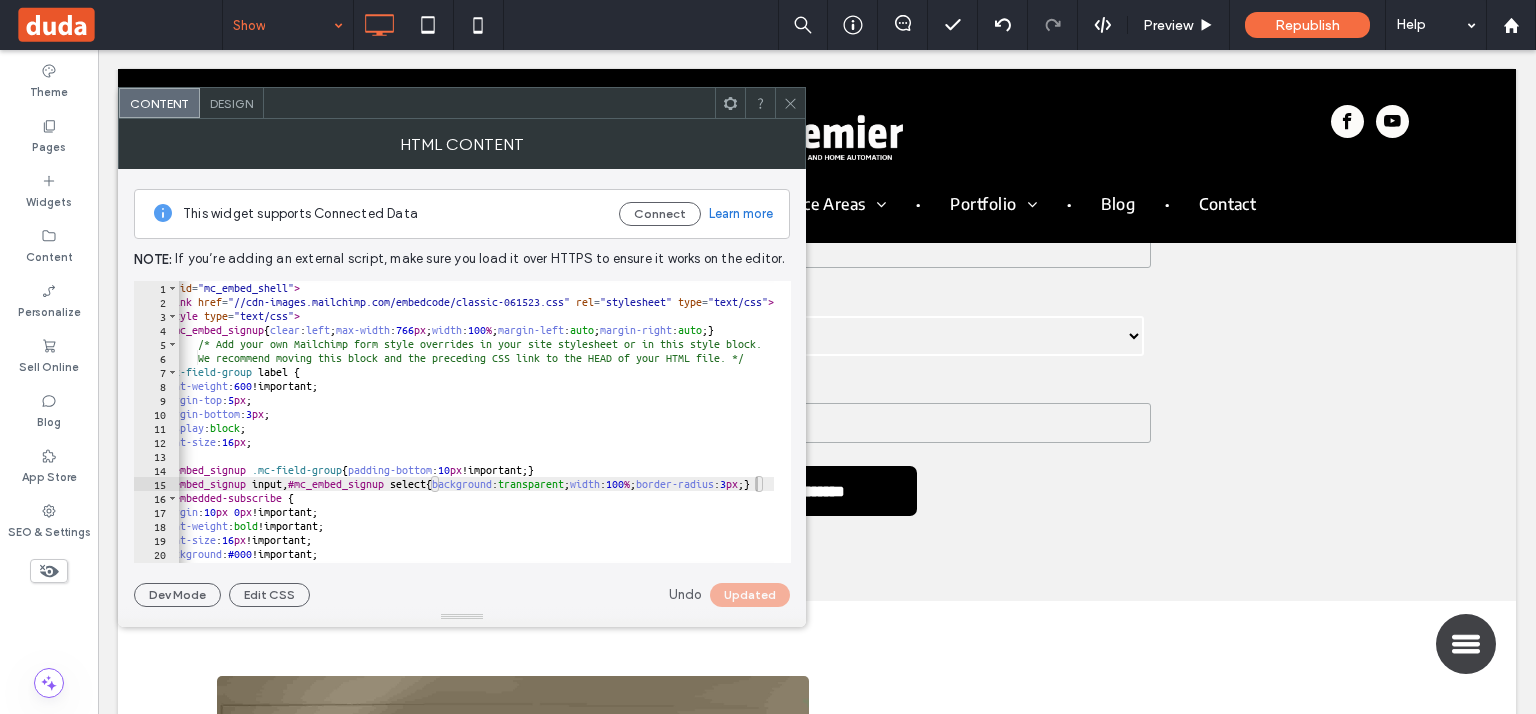 scroll, scrollTop: 0, scrollLeft: 0, axis: both 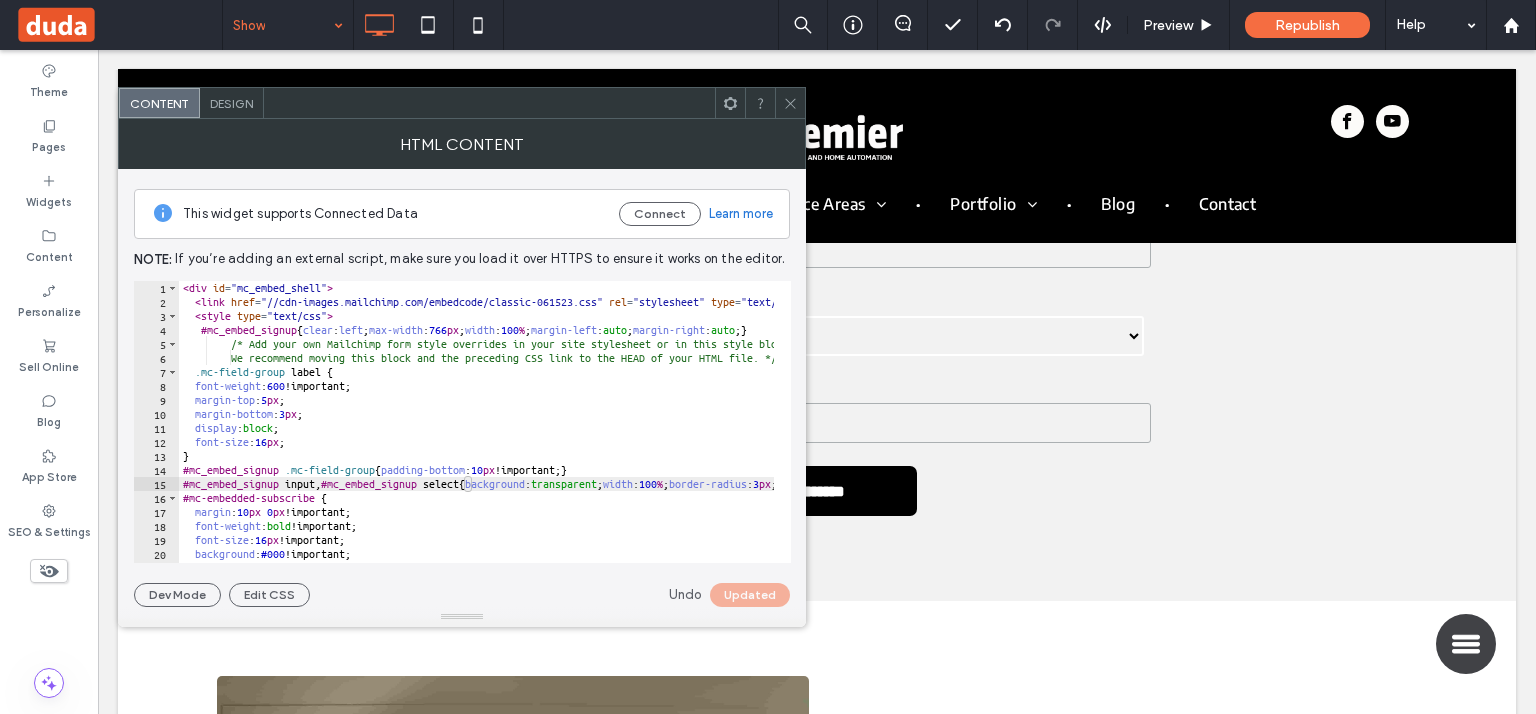 click 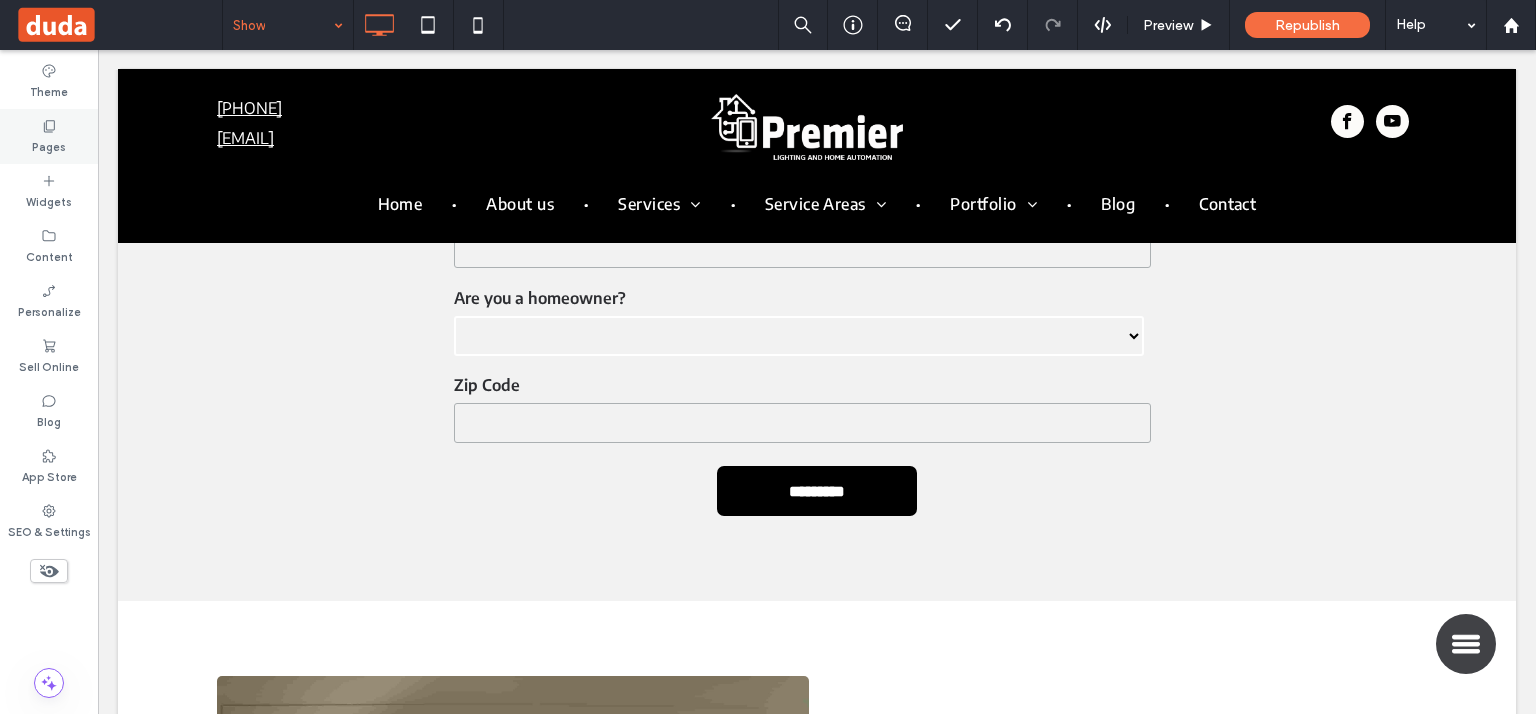 click 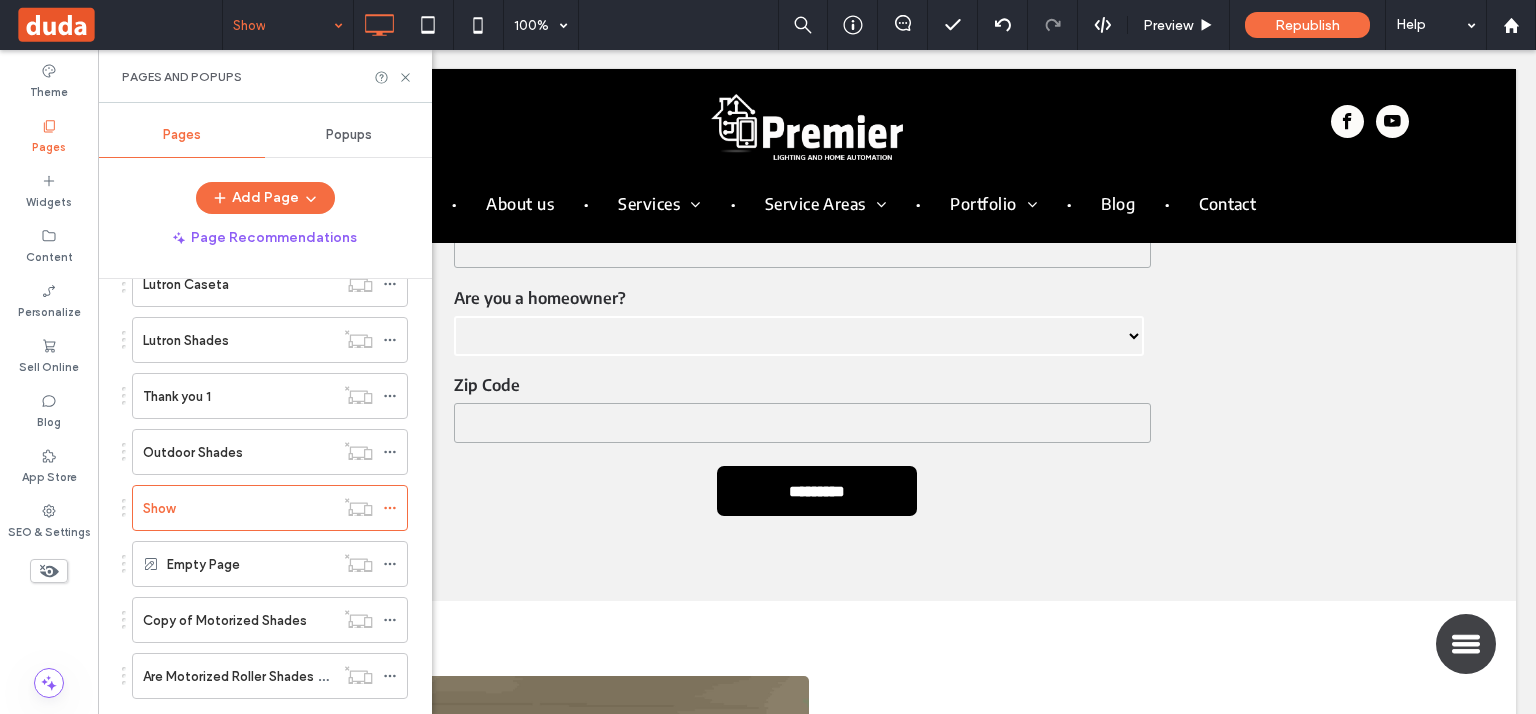scroll, scrollTop: 1158, scrollLeft: 0, axis: vertical 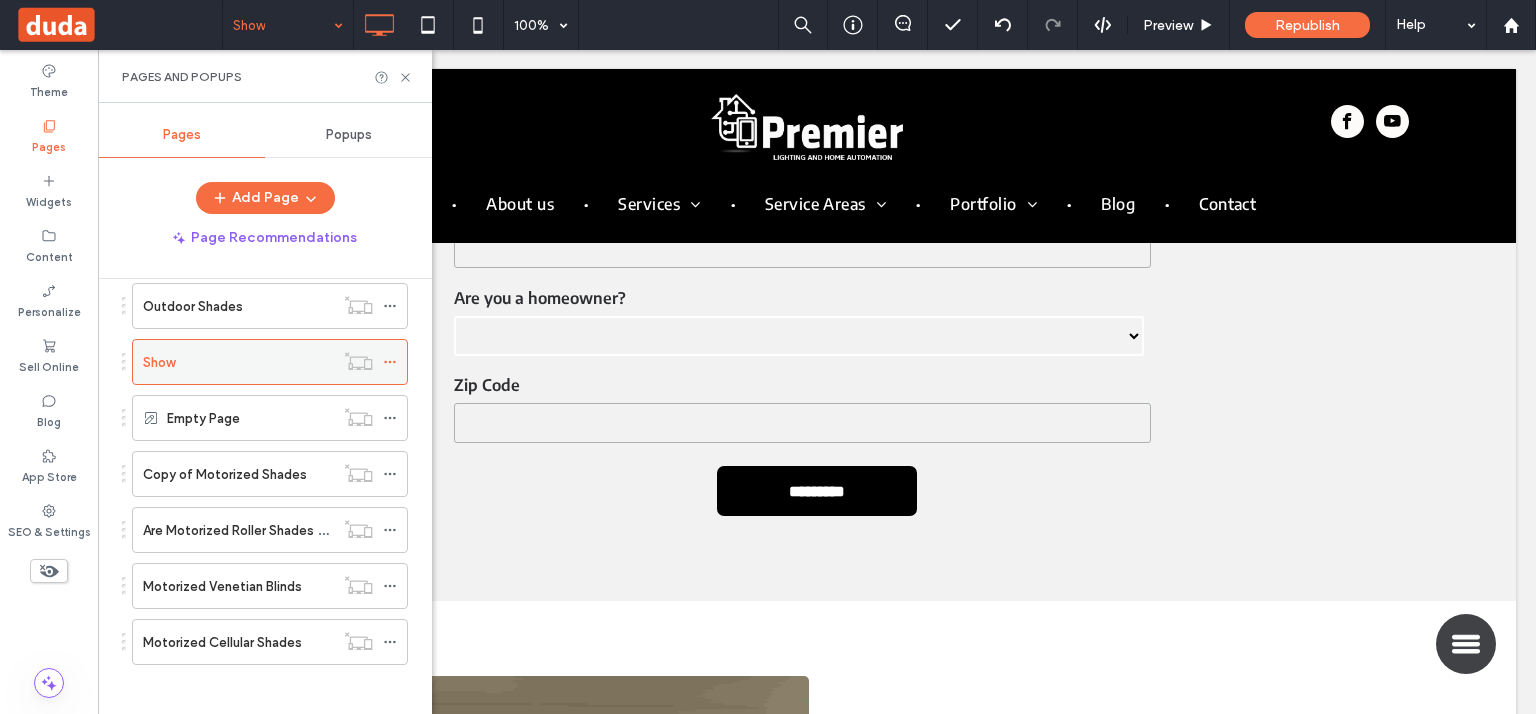 click 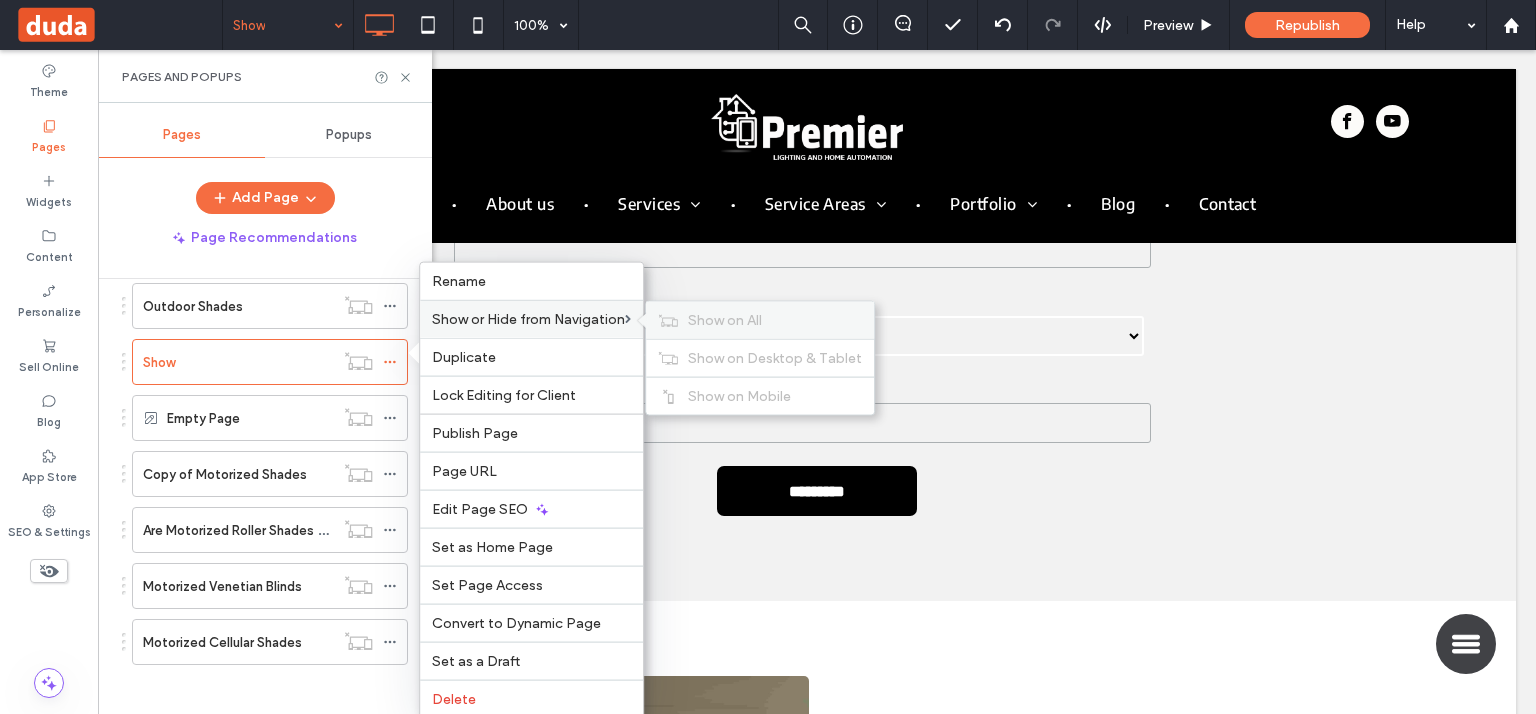 click on "Show on All" at bounding box center [725, 320] 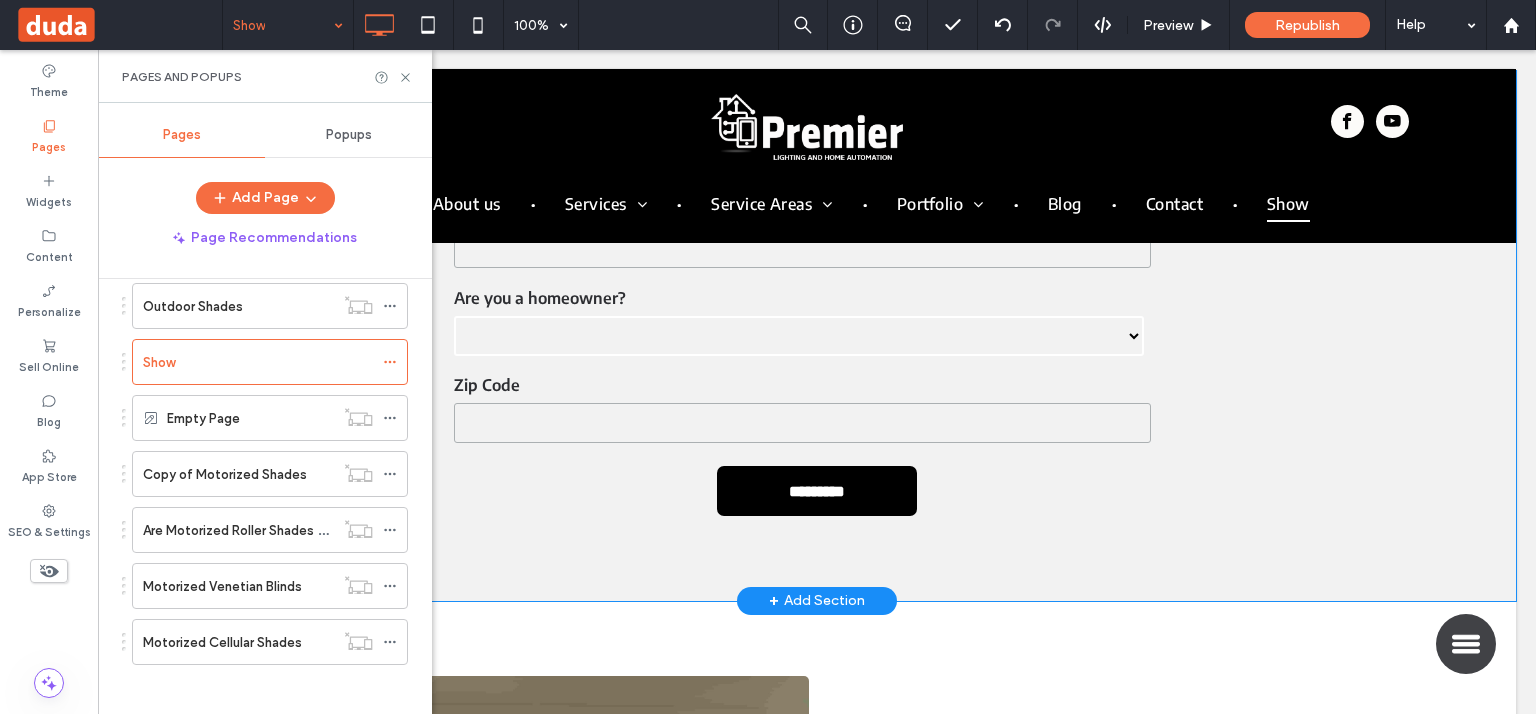 click on "Zip Code" at bounding box center (802, 412) 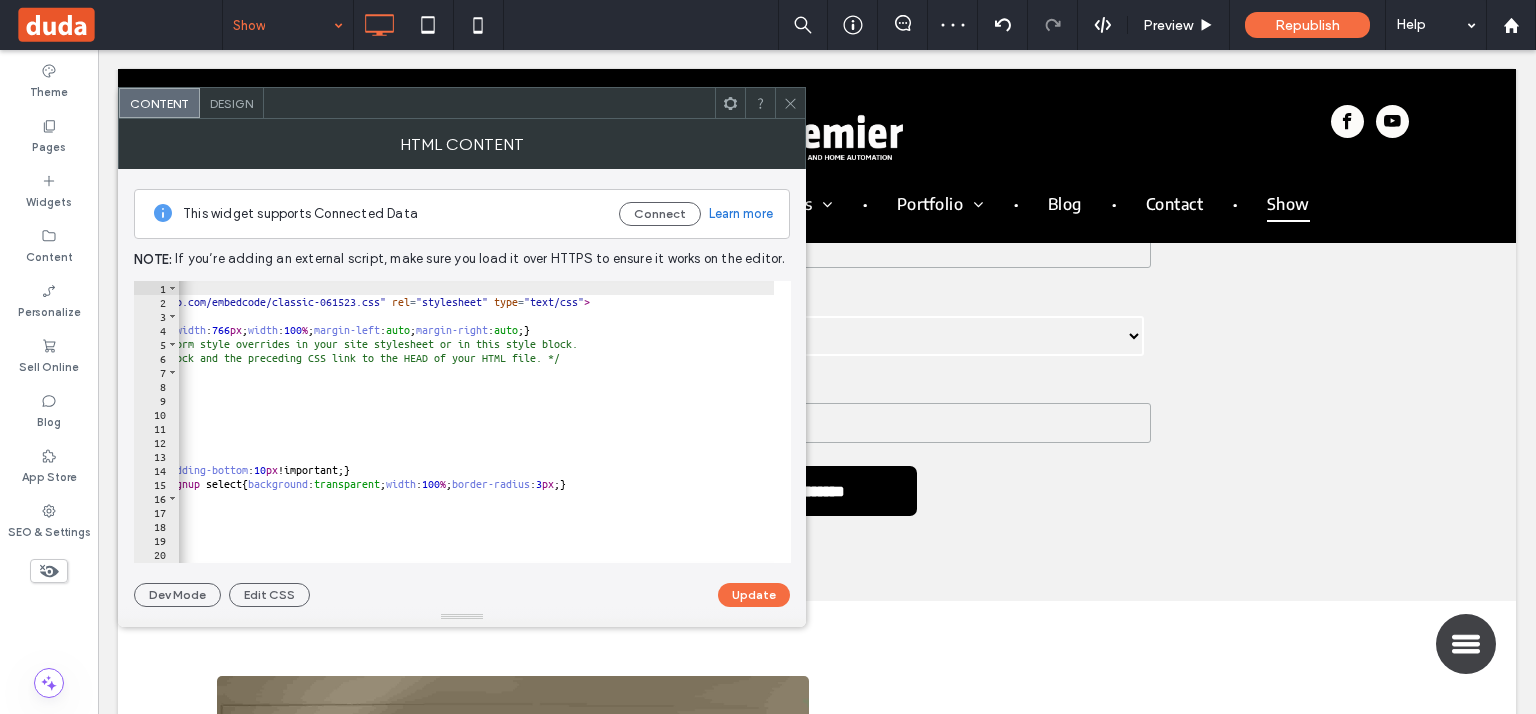 scroll, scrollTop: 0, scrollLeft: 225, axis: horizontal 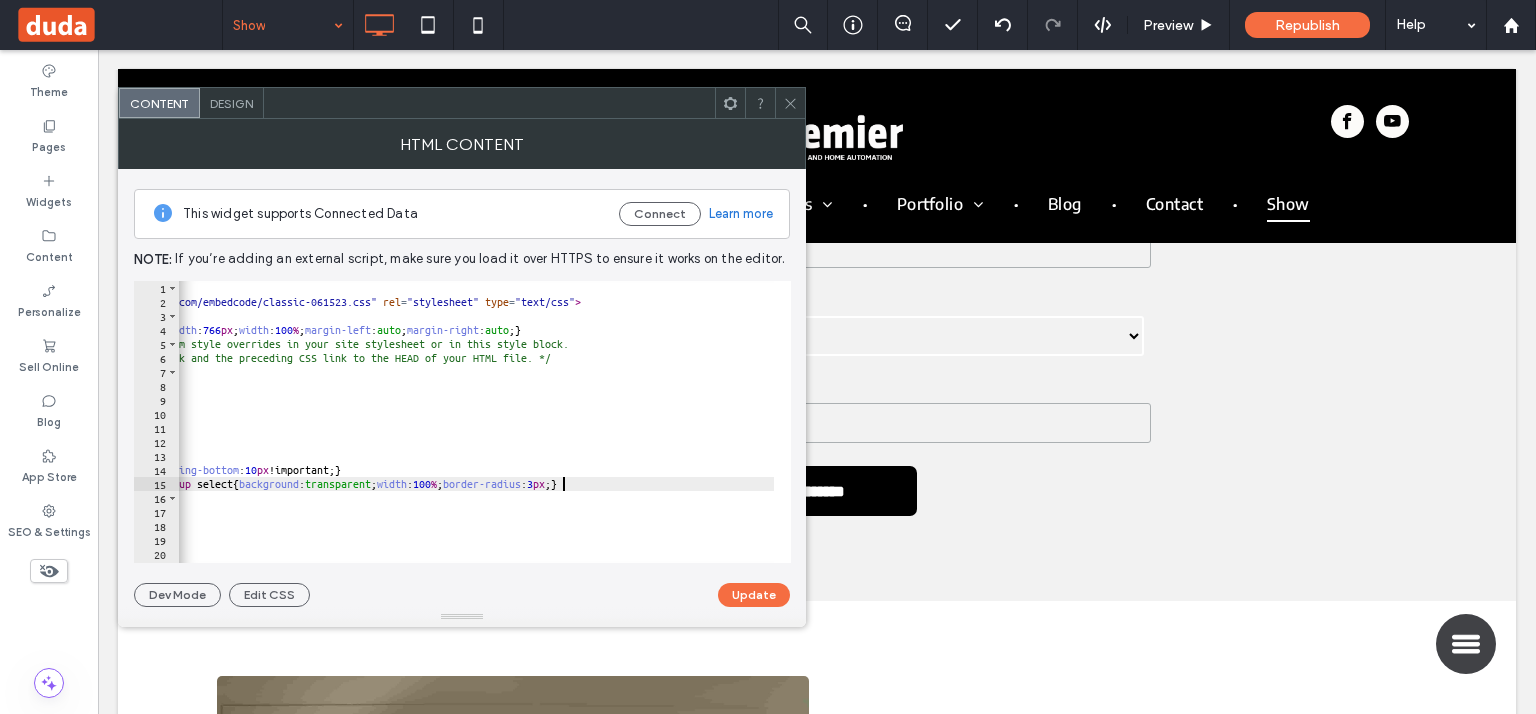 click on "< div   id = "mc_embed_shell" >    < link   href = "//cdn-images.mailchimp.com/embedcode/classic-061523.css"   rel = "stylesheet"   type = "text/css" >    < style   type = "text/css" >     #mc_embed_signup { clear : left ;  max-width :  766 px ; width : 100 % ; margin-left : auto ; margin-right : auto ; }           /* Add your own Mailchimp form style overrides in your site stylesheet or in this style block.              We recommend moving this block and the preceding CSS link to the HEAD of your HTML file. */    .mc-field-group   label   {    font-weight :  600  !important;    margin-top :  5 px ;    margin-bottom :  3 px ;    display :  block ;    font-size : 16 px ; } #mc_embed_signup   .mc-field-group { padding-bottom : 10 px !important; } #mc_embed_signup   input ,  #mc_embed_signup   select { background : transparent ; width : 100 % ;  border-radius : 3 px ; } #mc-embedded-subscribe   {    margin :  10 px   0 px  !important;    font-weight :  bold !important;    font-size : 16 px !important;    : #000" at bounding box center [1595, 428] 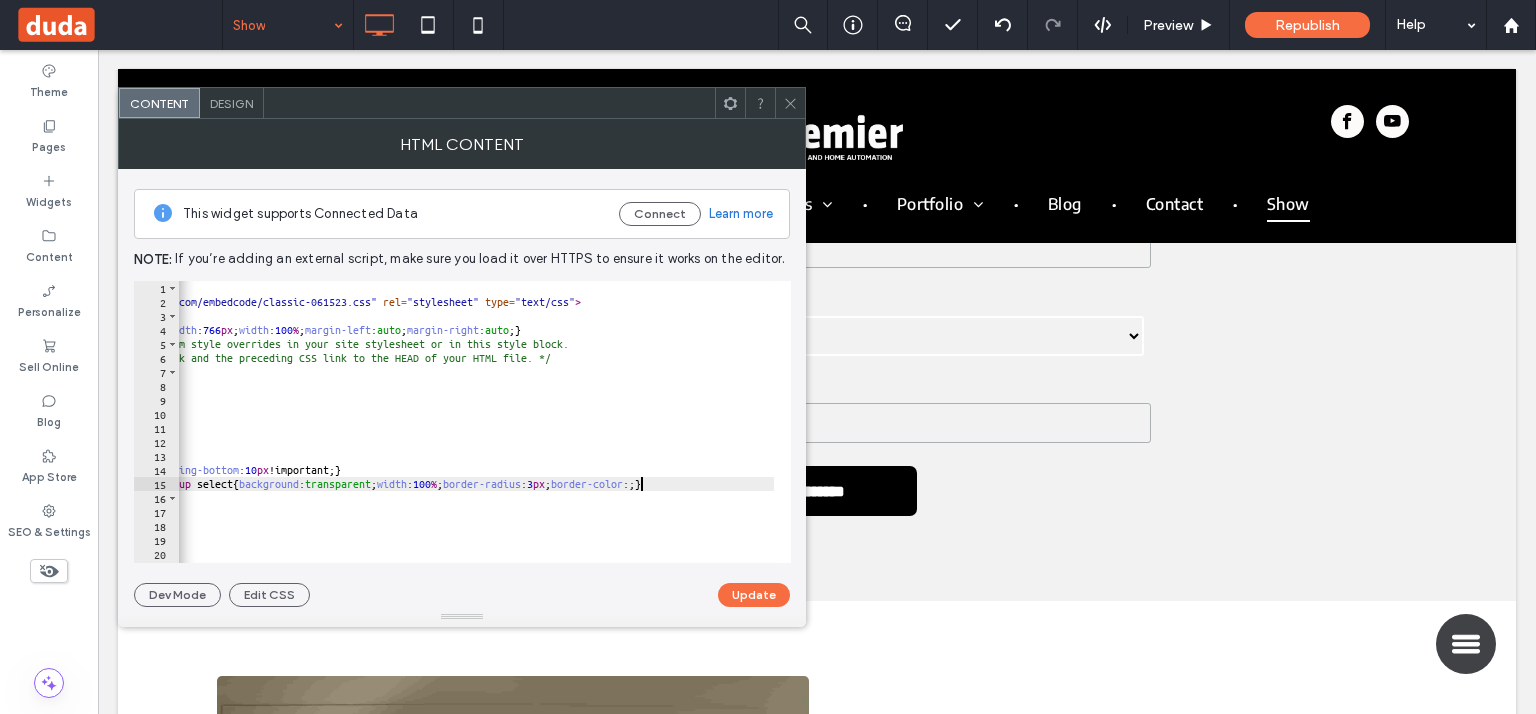 scroll, scrollTop: 0, scrollLeft: 56, axis: horizontal 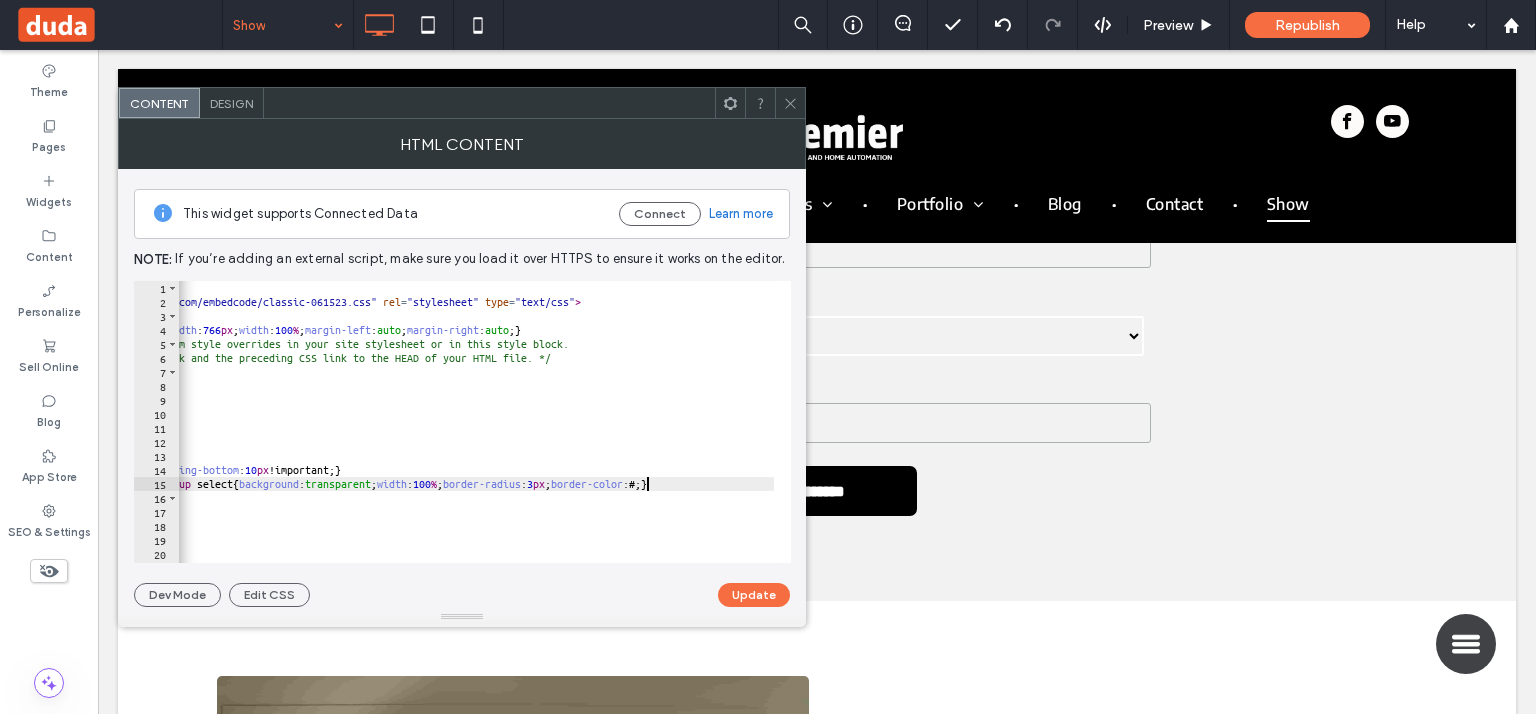 paste on "*******" 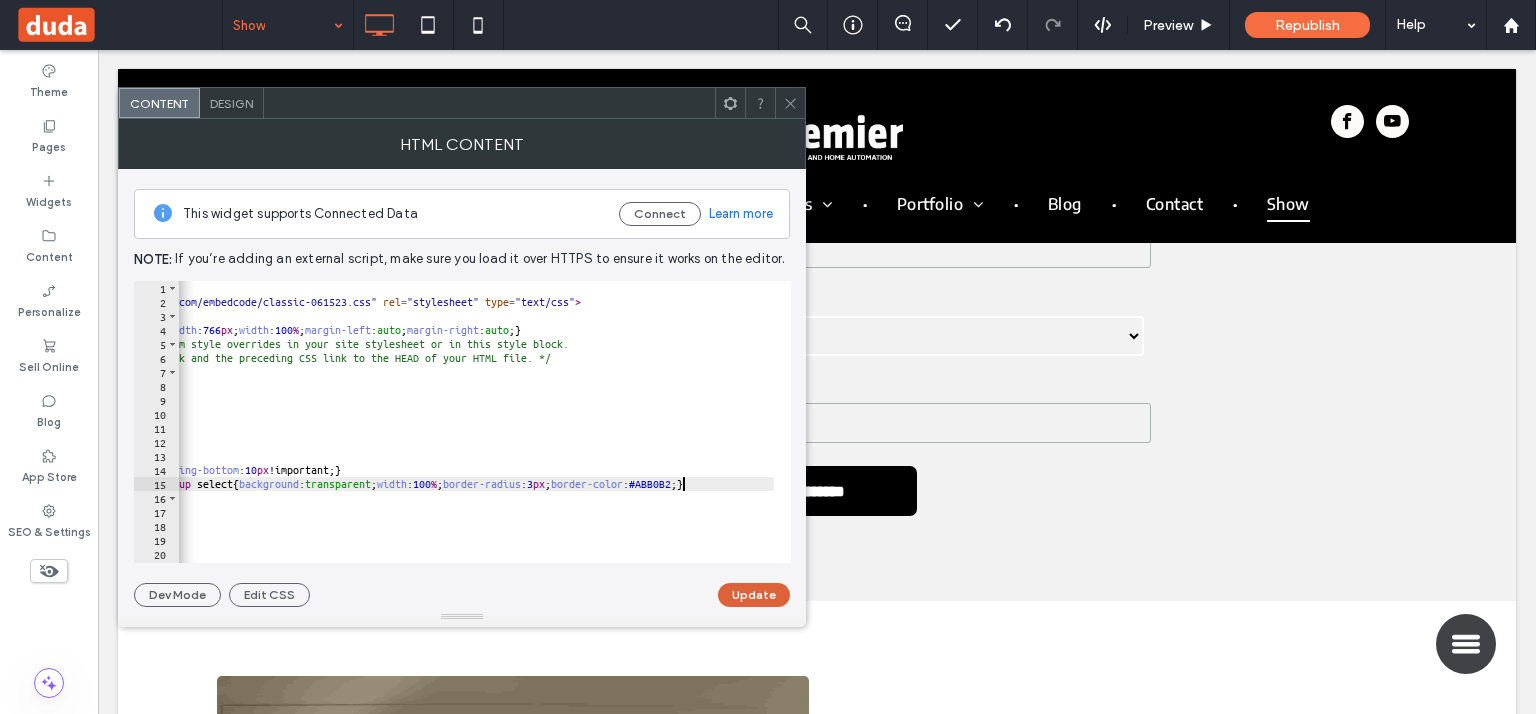 click on "Update" at bounding box center [754, 595] 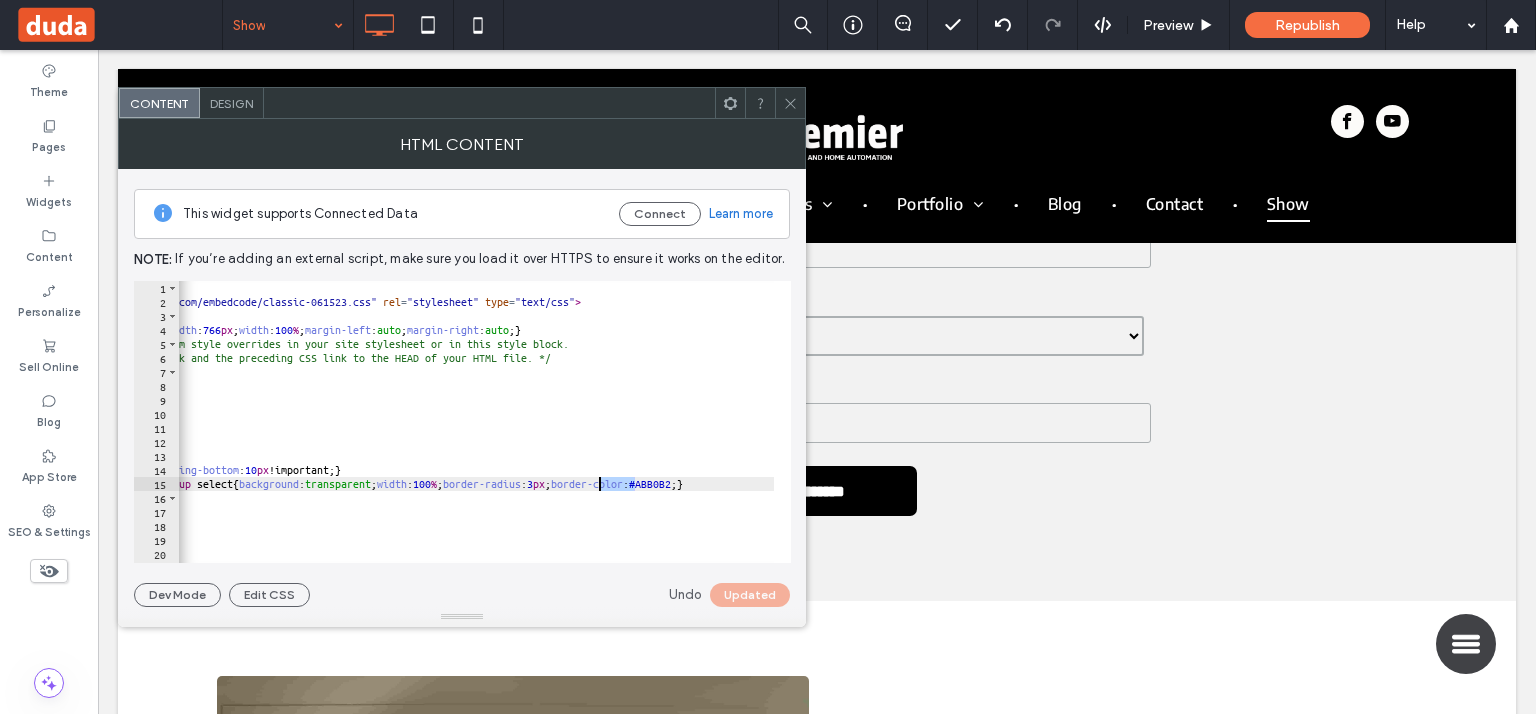drag, startPoint x: 636, startPoint y: 486, endPoint x: 761, endPoint y: 454, distance: 129.031 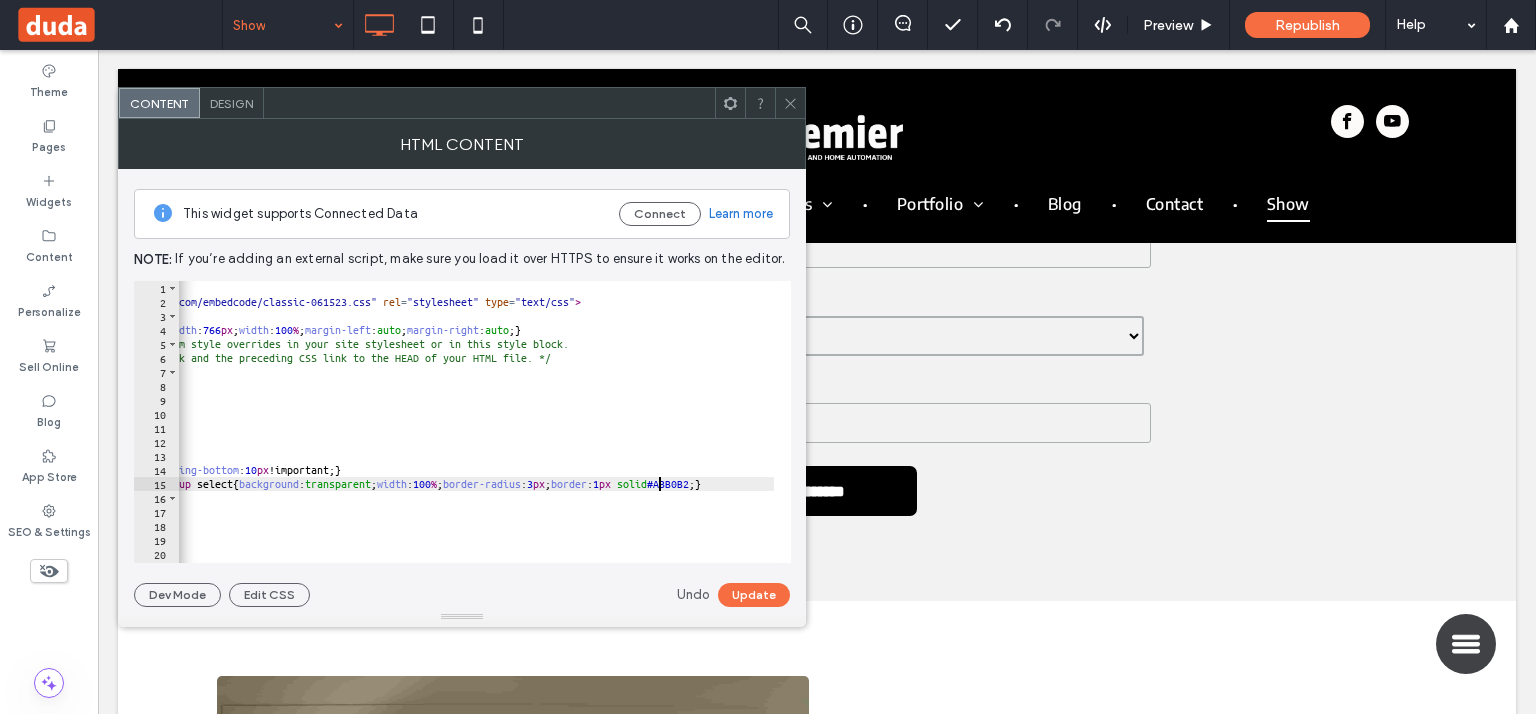 scroll, scrollTop: 0, scrollLeft: 58, axis: horizontal 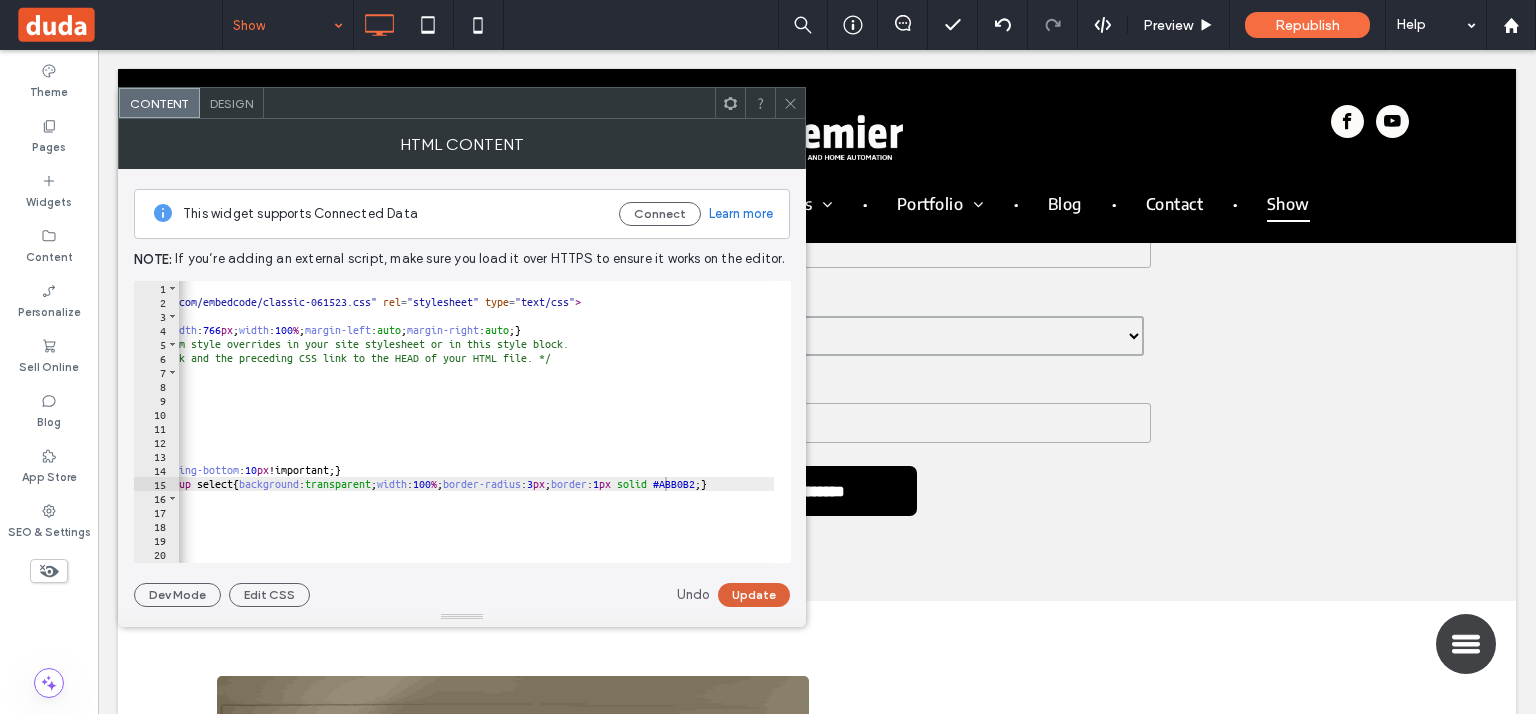 click on "Update" at bounding box center (754, 595) 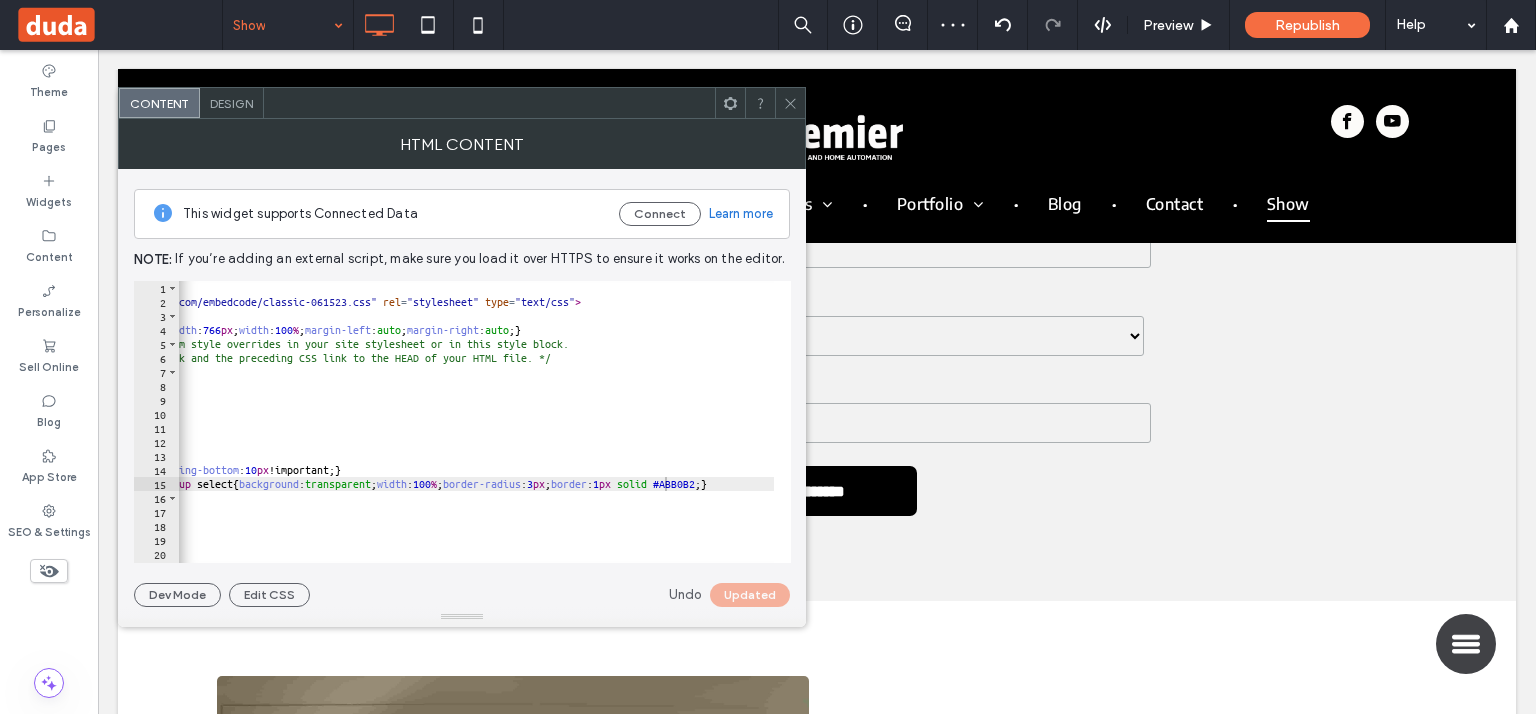 click on "< div   id = "mc_embed_shell" >    < link   href = "//cdn-images.mailchimp.com/embedcode/classic-061523.css"   rel = "stylesheet"   type = "text/css" >    < style   type = "text/css" >     #mc_embed_signup { clear : left ;  max-width :  766 px ; width : 100 % ; margin-left : auto ; margin-right : auto ; }           /* Add your own Mailchimp form style overrides in your site stylesheet or in this style block.              We recommend moving this block and the preceding CSS link to the HEAD of your HTML file. */    .mc-field-group   label   {    font-weight :  600  !important;    margin-top :  5 px ;    margin-bottom :  3 px ;    display :  block ;    font-size : 16 px ; } #mc_embed_signup   .mc-field-group { padding-bottom : 10 px !important; } #mc_embed_signup   input ,  #mc_embed_signup   select { background : transparent ; width : 100 % ;  border-radius : 3 px ; border : 1 px   solid   #ABB0B2 ; } #mc-embedded-subscribe   {    margin :  10 px   0 px  !important;    font-weight :  bold !important;    : 16 :" at bounding box center (1595, 428) 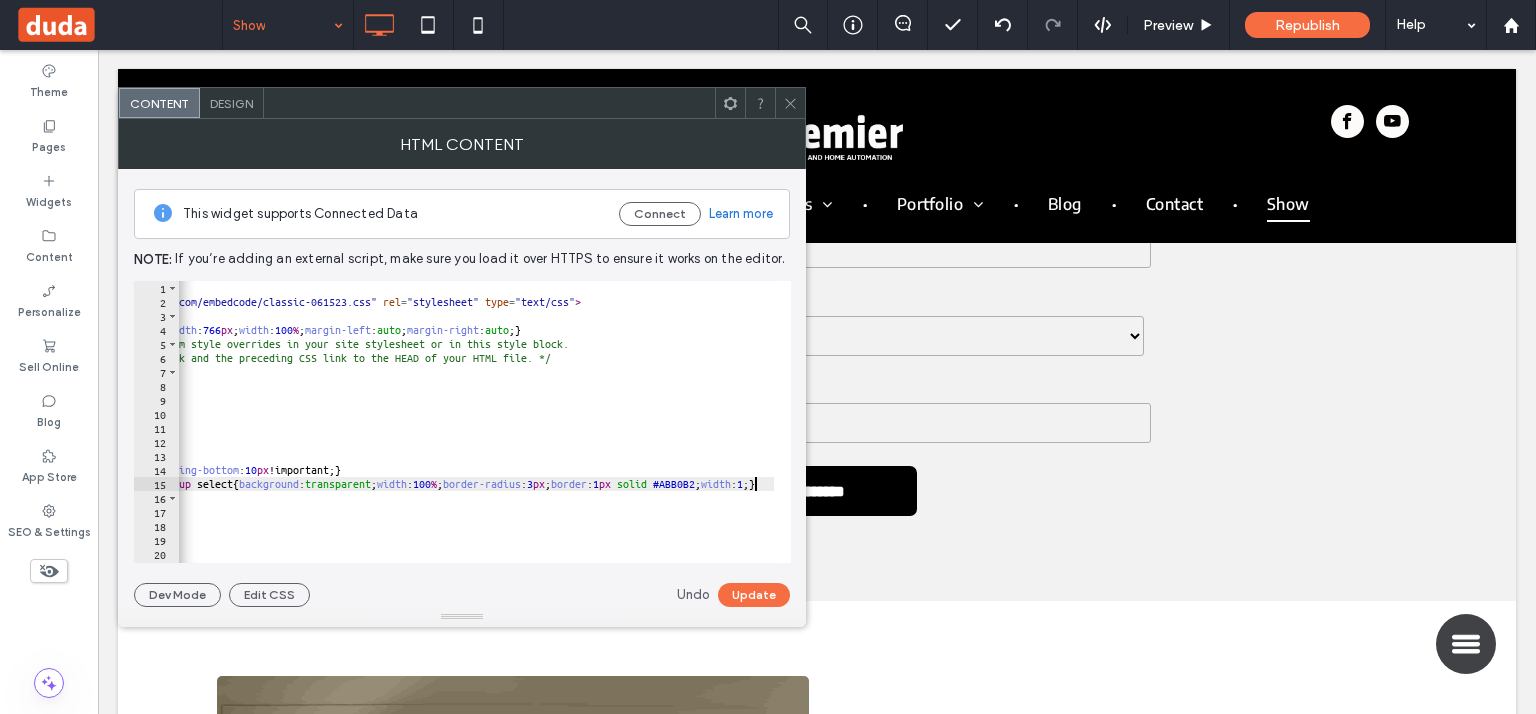 scroll, scrollTop: 0, scrollLeft: 66, axis: horizontal 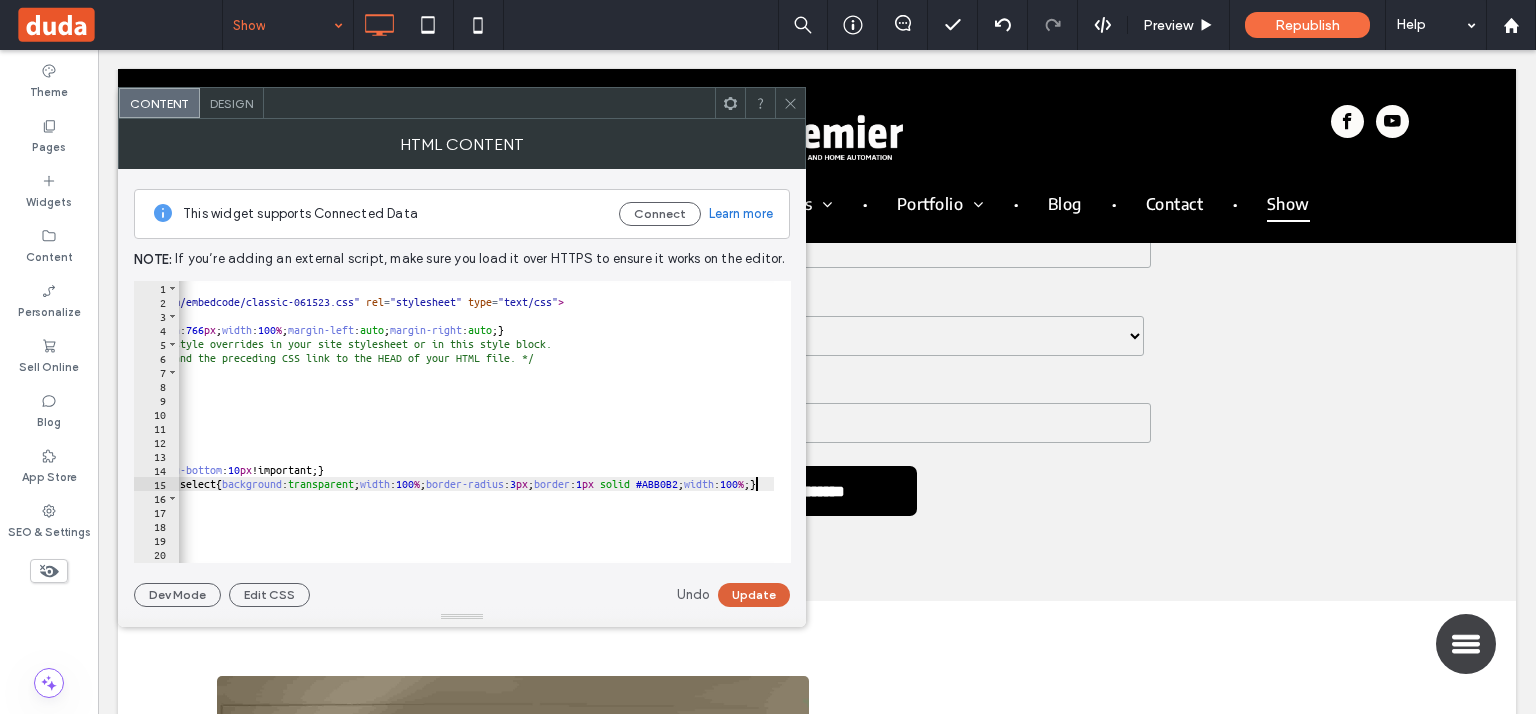 click on "Update" at bounding box center (754, 595) 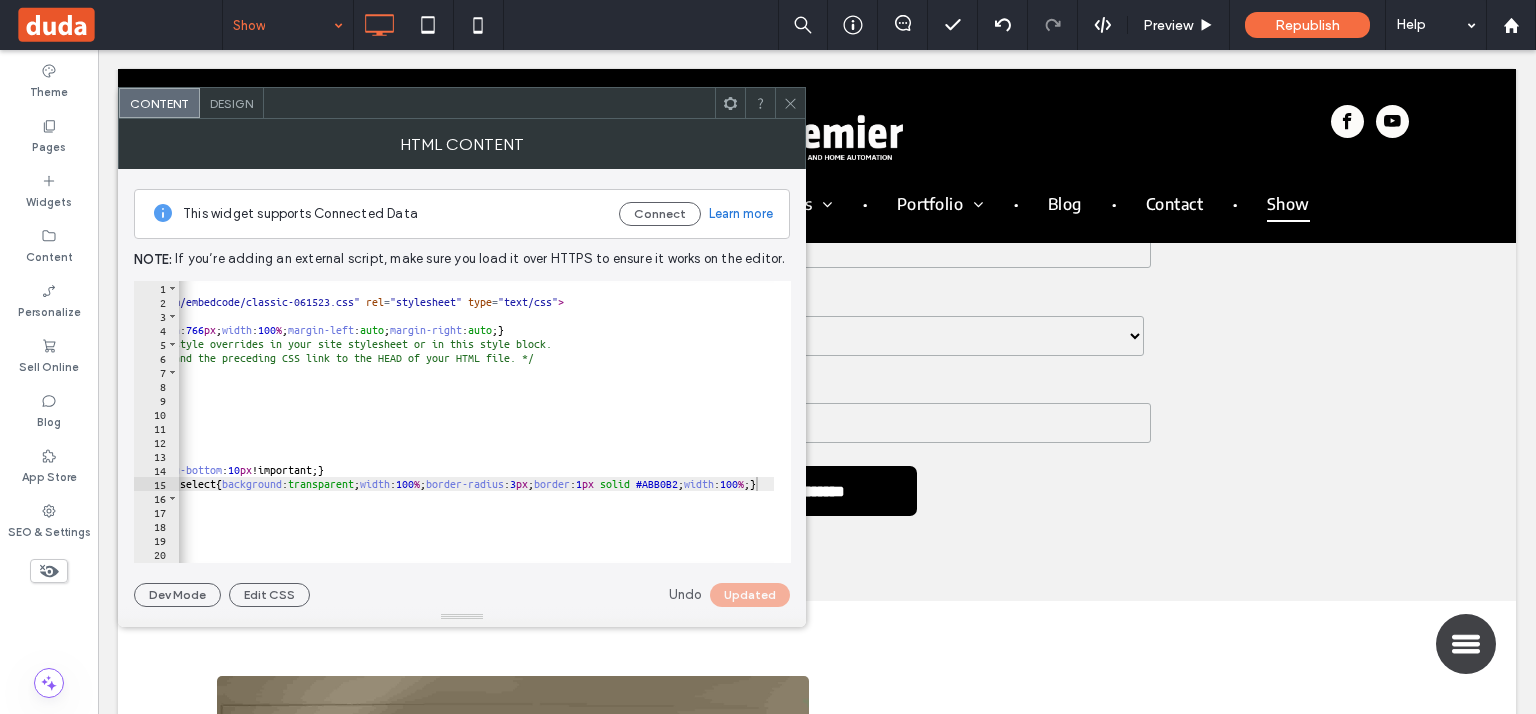 click on "< div   id = "mc_embed_shell" >    < link   href = "//cdn-images.mailchimp.com/embedcode/classic-061523.css"   rel = "stylesheet"   type = "text/css" >    < style   type = "text/css" >     #mc_embed_signup { clear : left ;  max-width :  766 px ; width : 100 % ; margin-left : auto ; margin-right : auto ; }           /* Add your own Mailchimp form style overrides in your site stylesheet or in this style block.              We recommend moving this block and the preceding CSS link to the HEAD of your HTML file. */    .mc-field-group   label   {    font-weight :  600  !important;    margin-top :  5 px ;    margin-bottom :  3 px ;    display :  block ;    font-size : 16 px ; } #mc_embed_signup   .mc-field-group { padding-bottom : 10 px !important; } #mc_embed_signup   input ,  #mc_embed_signup   select { background : transparent ; width : 100 % ;  border-radius : 3 px ; border : 1 px   solid   #ABB0B2 ; width : 100 % ; } #mc-embedded-subscribe   {    margin :  10 px   0 px  !important;    font-weight :  bold    :" at bounding box center (1578, 428) 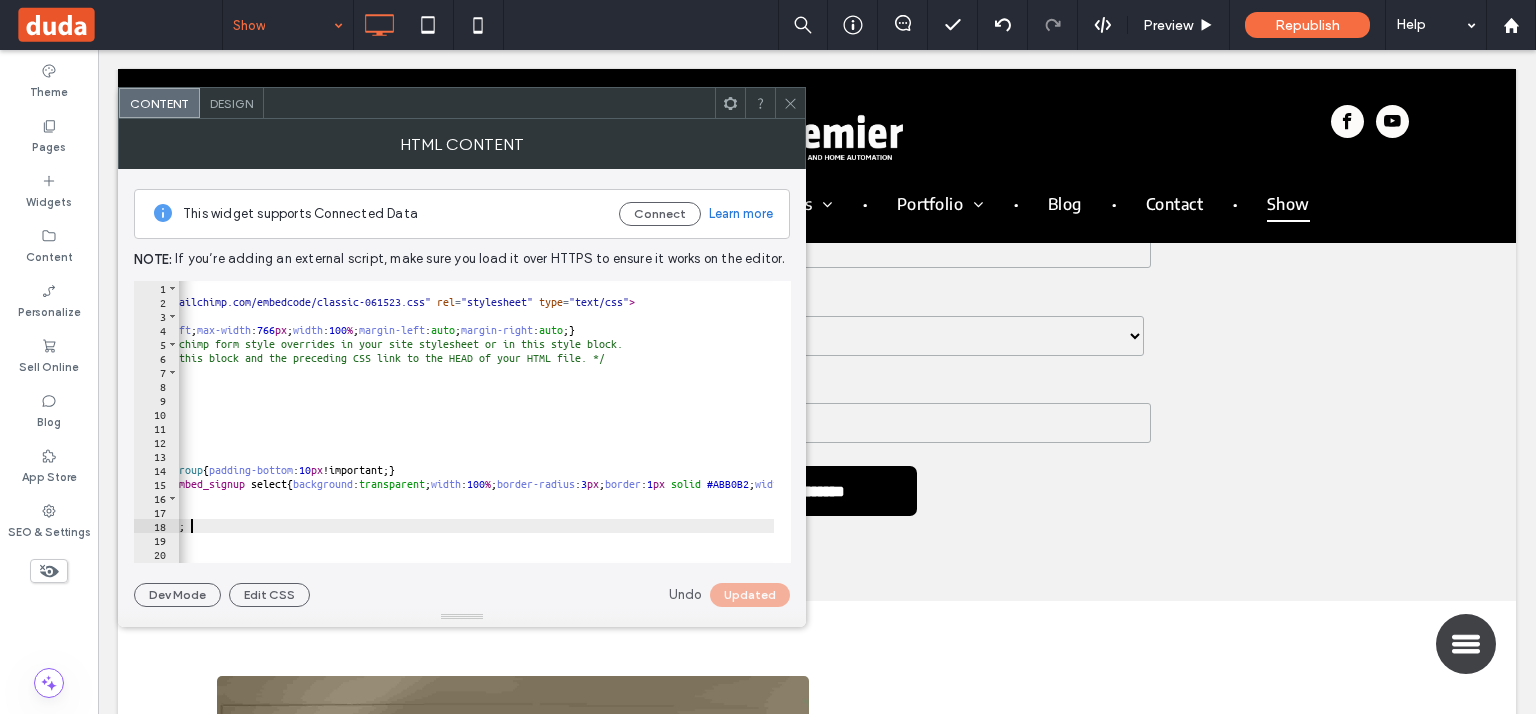 scroll, scrollTop: 0, scrollLeft: 172, axis: horizontal 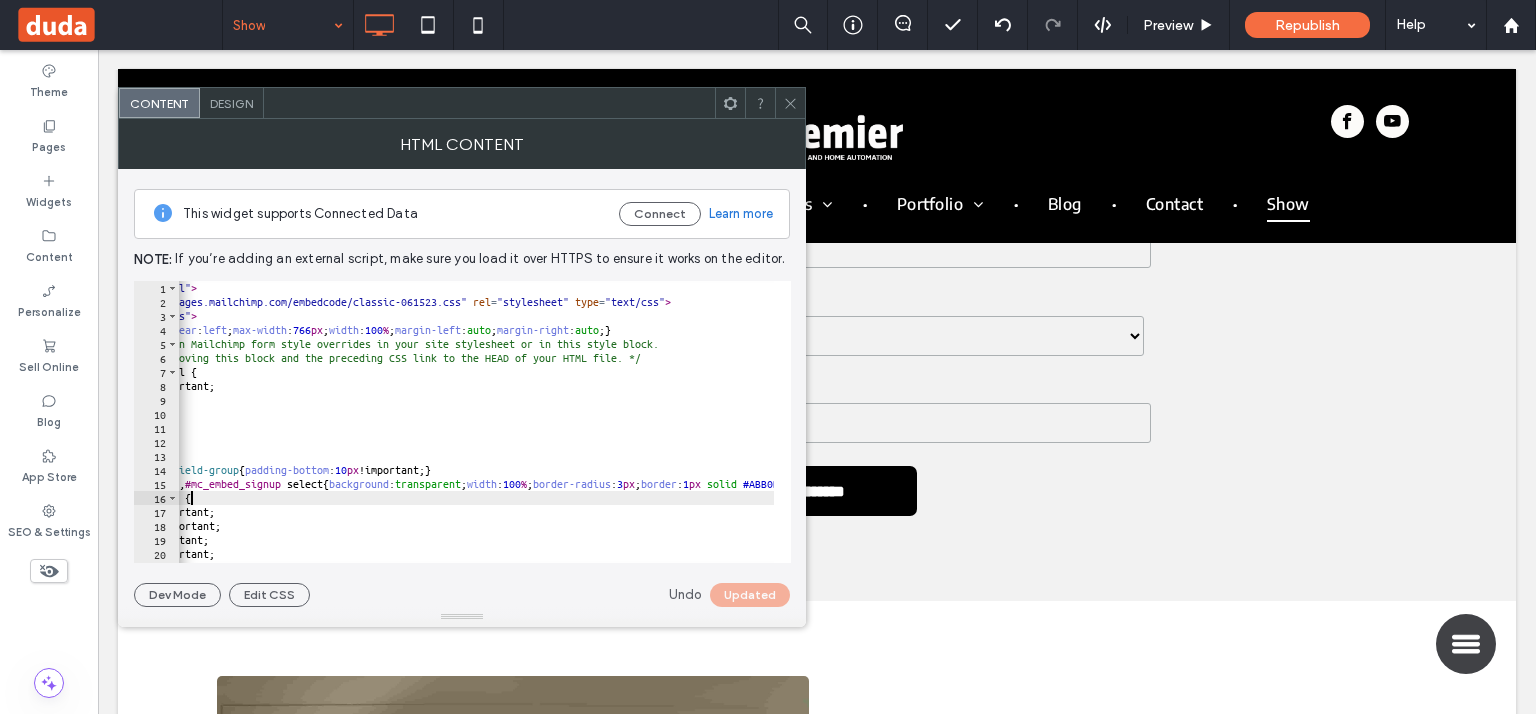 click on "< div   id = "mc_embed_shell" >    < link   href = "//cdn-images.mailchimp.com/embedcode/classic-061523.css"   rel = "stylesheet"   type = "text/css" >    < style   type = "text/css" >     #mc_embed_signup { clear : left ;  max-width :  766 px ; width : 100 % ; margin-left : auto ; margin-right : auto ; }           /* Add your own Mailchimp form style overrides in your site stylesheet or in this style block.              We recommend moving this block and the preceding CSS link to the HEAD of your HTML file. */    .mc-field-group   label   {    font-weight :  600  !important;    margin-top :  5 px ;    margin-bottom :  3 px ;    display :  block ;    font-size : 16 px ; } #mc_embed_signup   .mc-field-group { padding-bottom : 10 px !important; } #mc_embed_signup   input ,  #mc_embed_signup   select { background : transparent ; width : 100 % ;  border-radius : 3 px ; border : 1 px   solid   #ABB0B2 ; width : 100 % ; } #mc-embedded-subscribe   {    margin :  10 px   0 px  !important;    font-weight :  bold    :" at bounding box center (1685, 428) 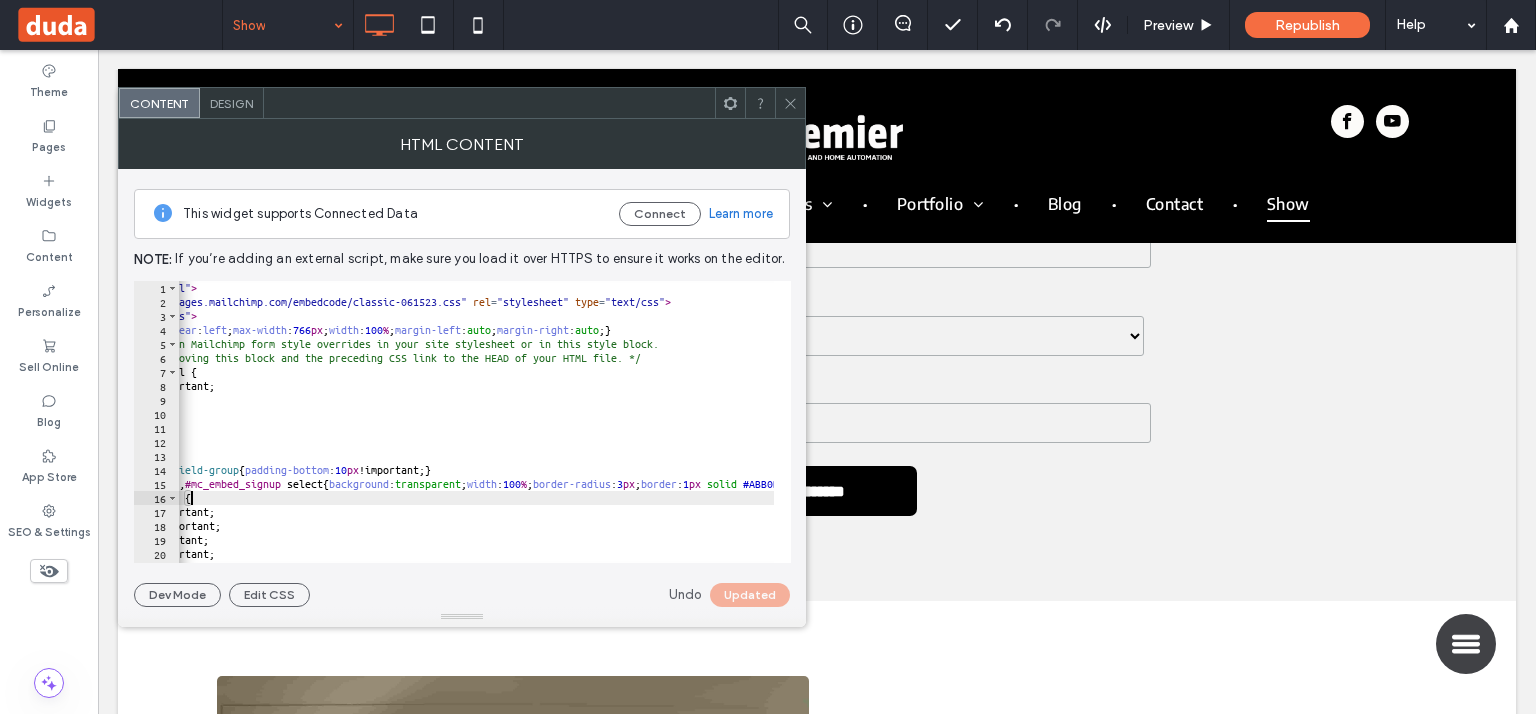 scroll, scrollTop: 0, scrollLeft: 0, axis: both 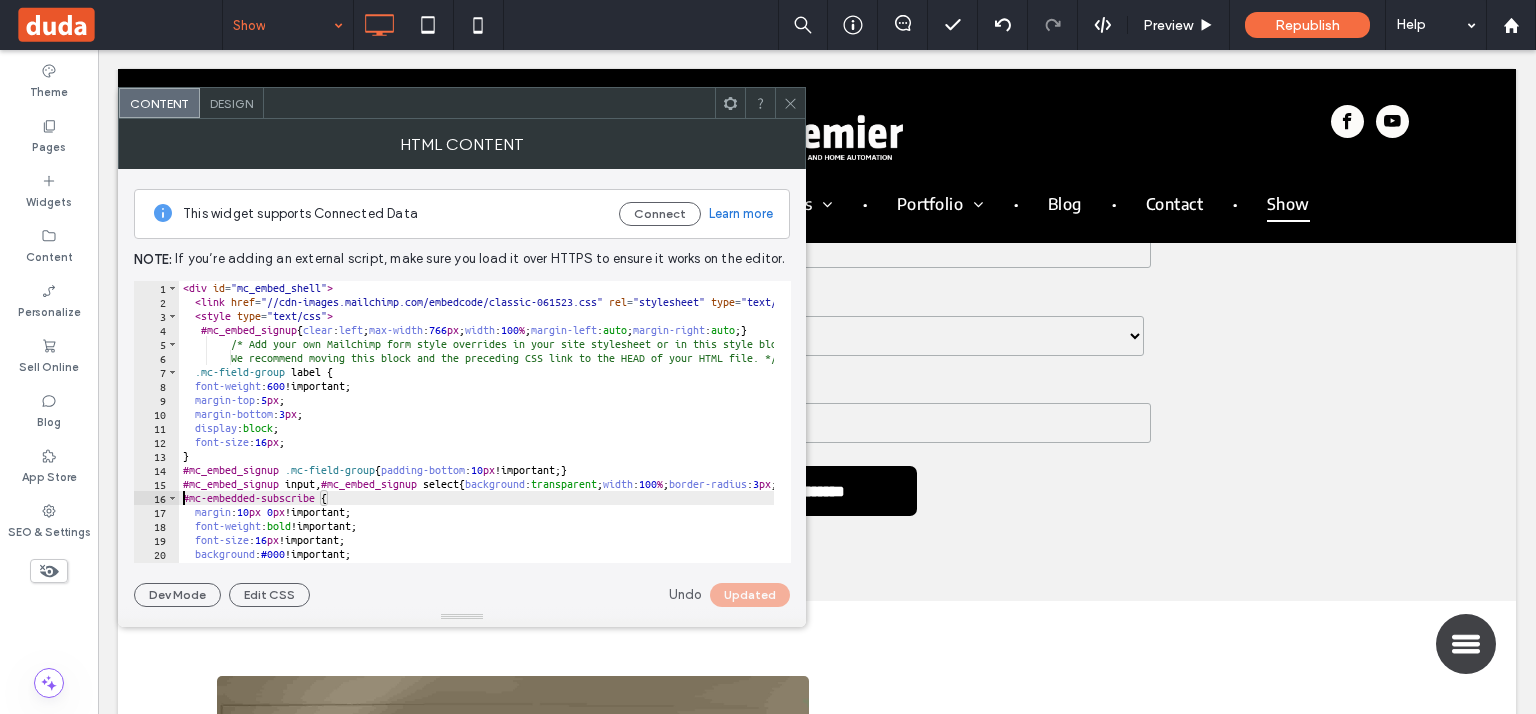 click on "< div   id = "mc_embed_shell" >    < link   href = "//cdn-images.mailchimp.com/embedcode/classic-061523.css"   rel = "stylesheet"   type = "text/css" >    < style   type = "text/css" >     #mc_embed_signup { clear : left ;  max-width :  766 px ; width : 100 % ; margin-left : auto ; margin-right : auto ; }           /* Add your own Mailchimp form style overrides in your site stylesheet or in this style block.              We recommend moving this block and the preceding CSS link to the HEAD of your HTML file. */    .mc-field-group   label   {    font-weight :  600  !important;    margin-top :  5 px ;    margin-bottom :  3 px ;    display :  block ;    font-size : 16 px ; } #mc_embed_signup   .mc-field-group { padding-bottom : 10 px !important; } #mc_embed_signup   input ,  #mc_embed_signup   select { background : transparent ; width : 100 % ;  border-radius : 3 px ; border : 1 px   solid   #ABB0B2 ; width : 100 % ; } #mc-embedded-subscribe   {    margin :  10 px   0 px  !important;    font-weight :  bold    :" at bounding box center (1821, 428) 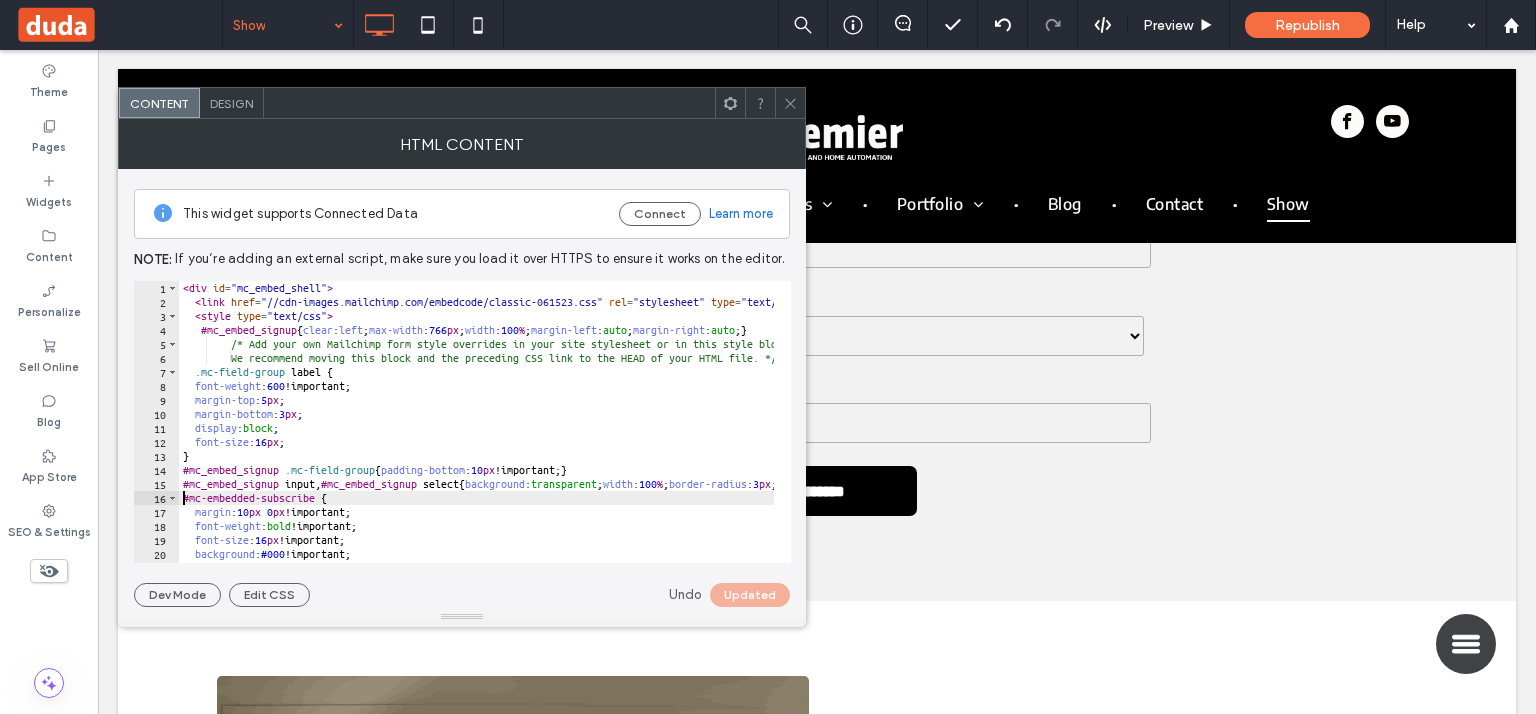 type on "**********" 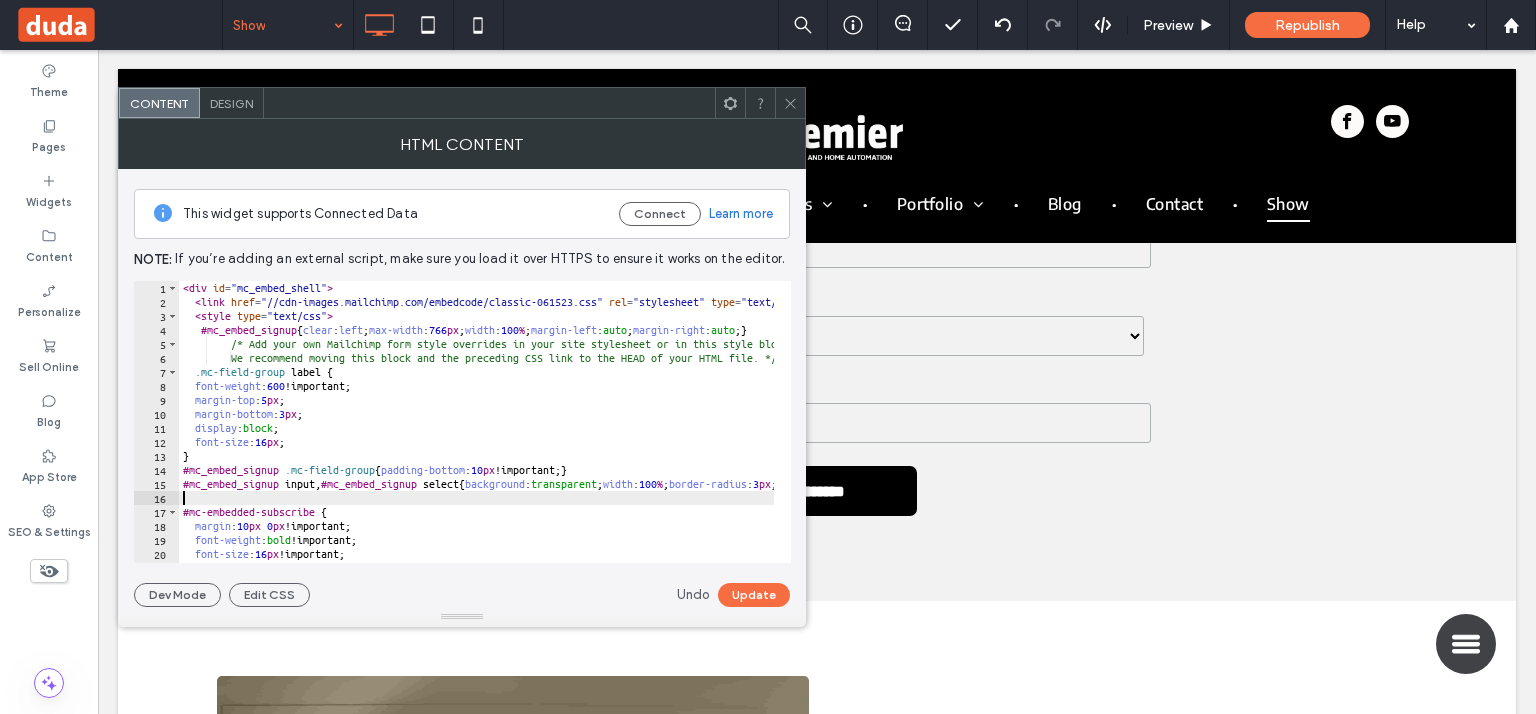 paste on "**********" 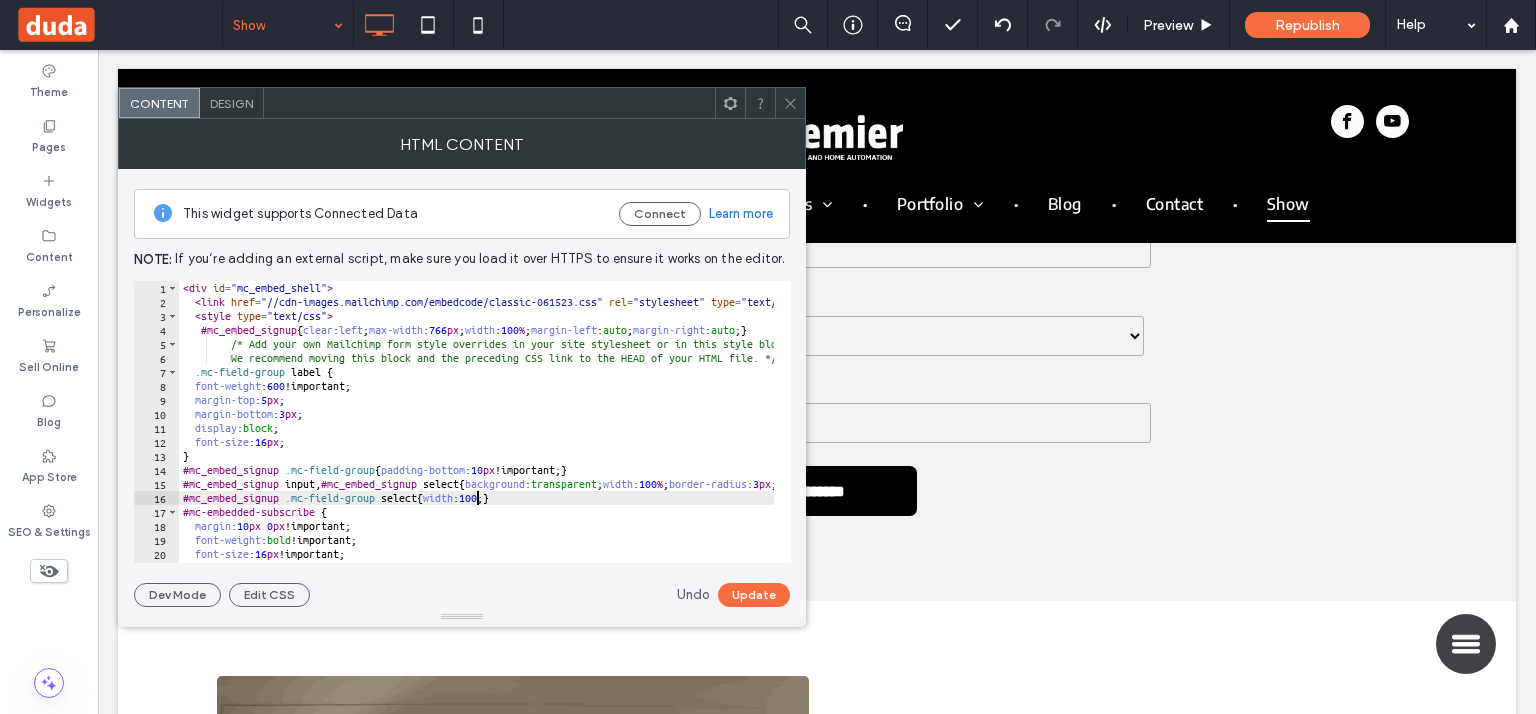 scroll, scrollTop: 0, scrollLeft: 24, axis: horizontal 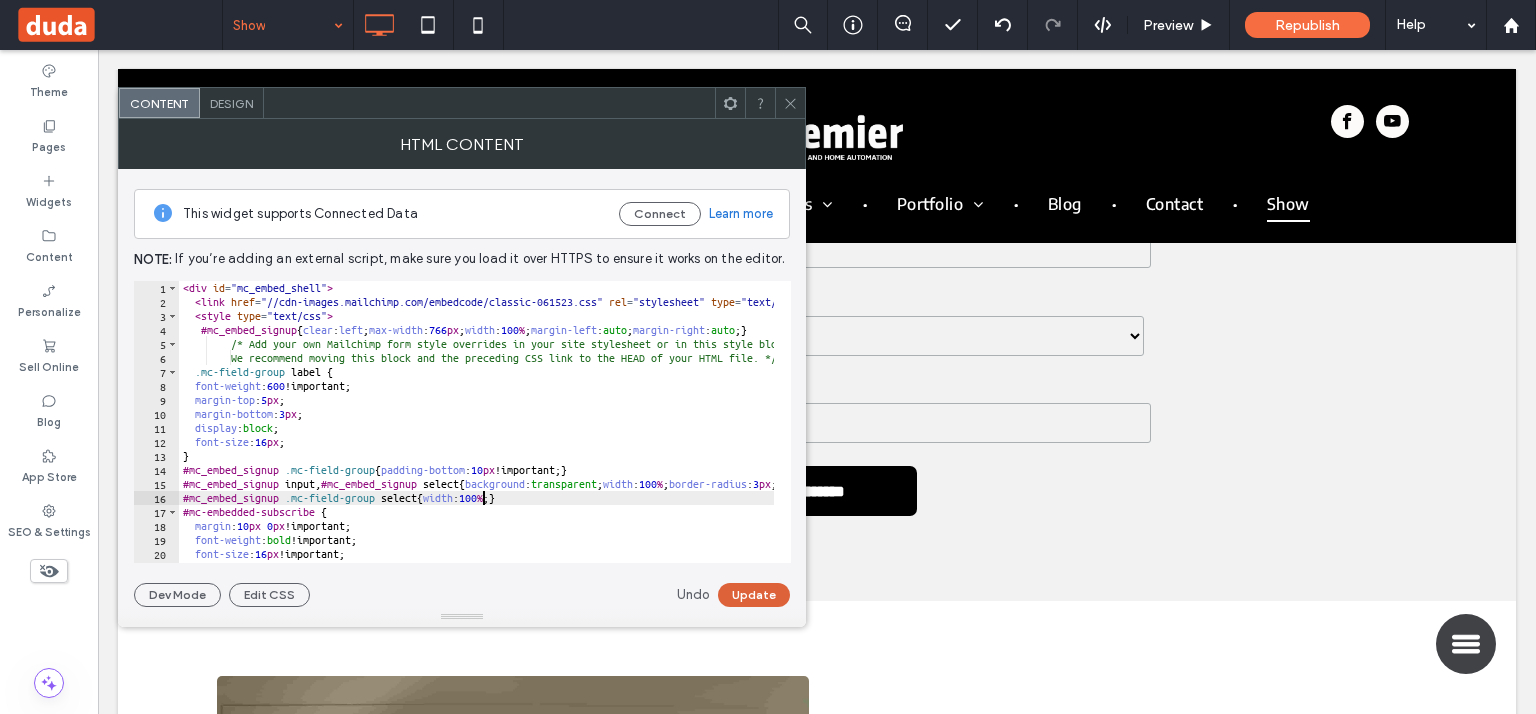 type on "**********" 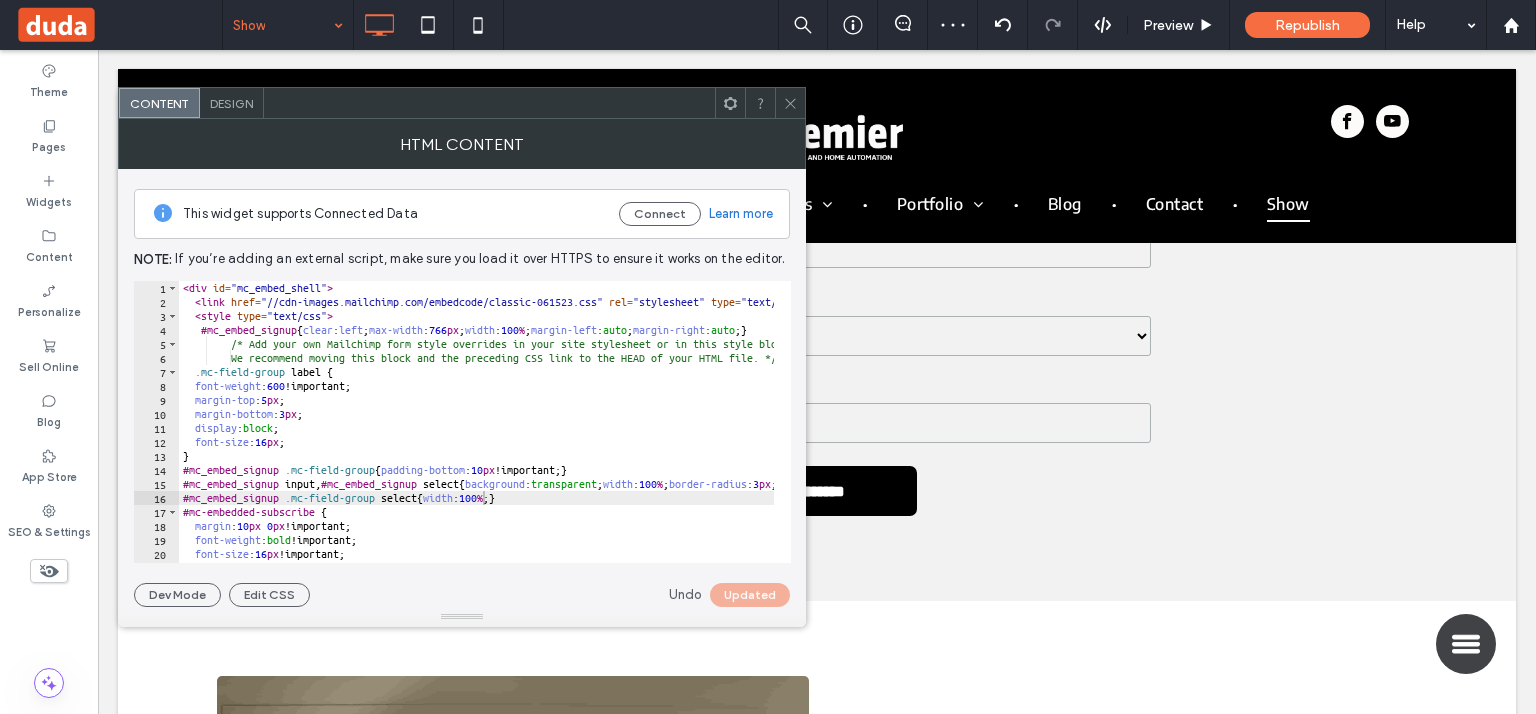 click 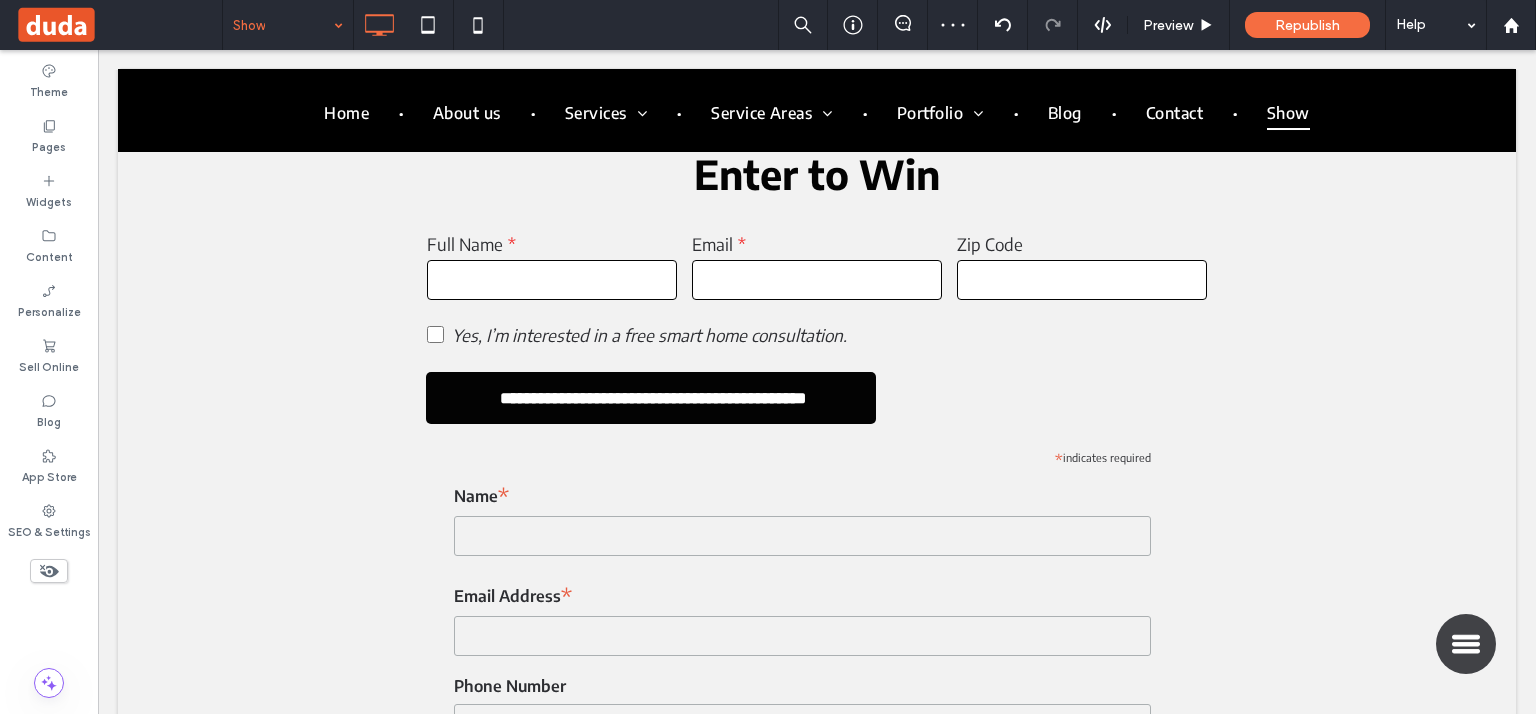 scroll, scrollTop: 1244, scrollLeft: 0, axis: vertical 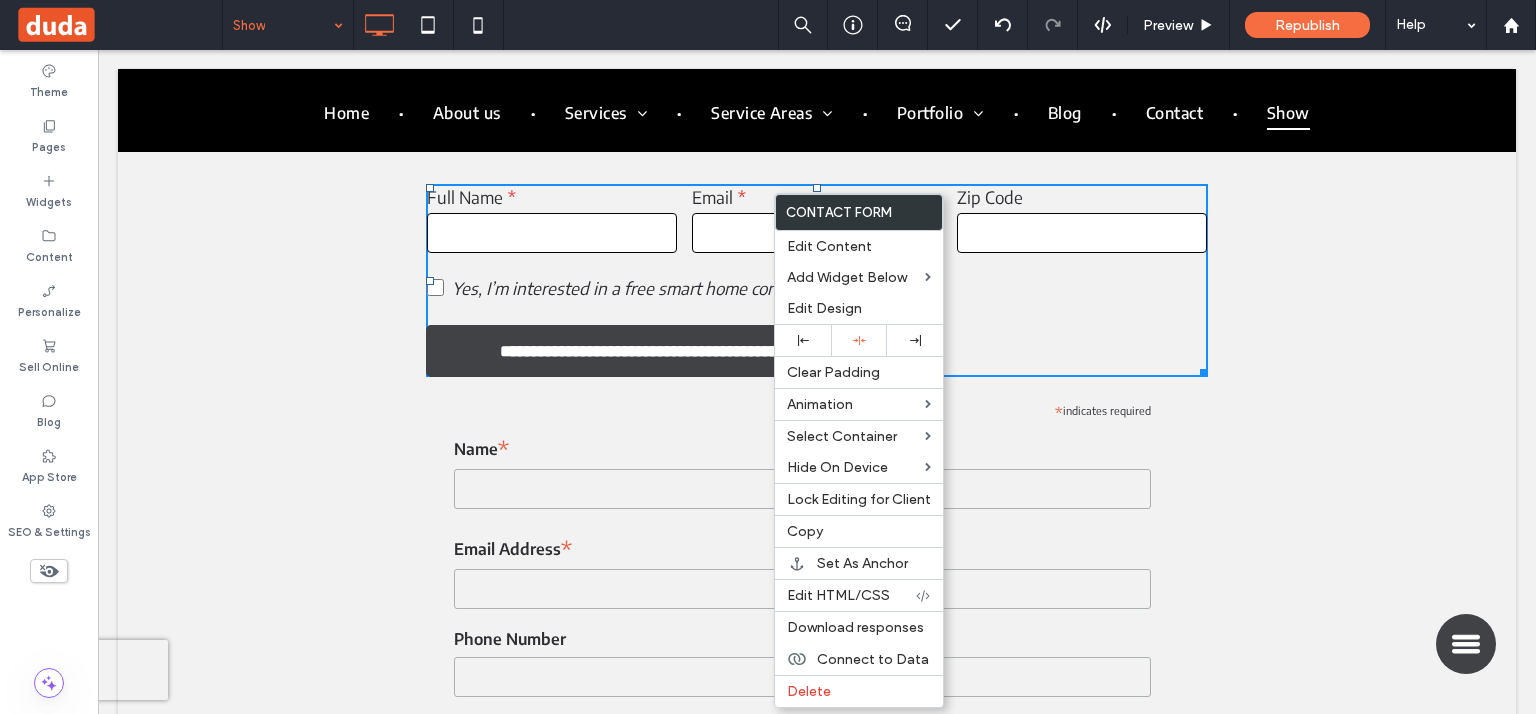 click on "**********" at bounding box center (653, 351) 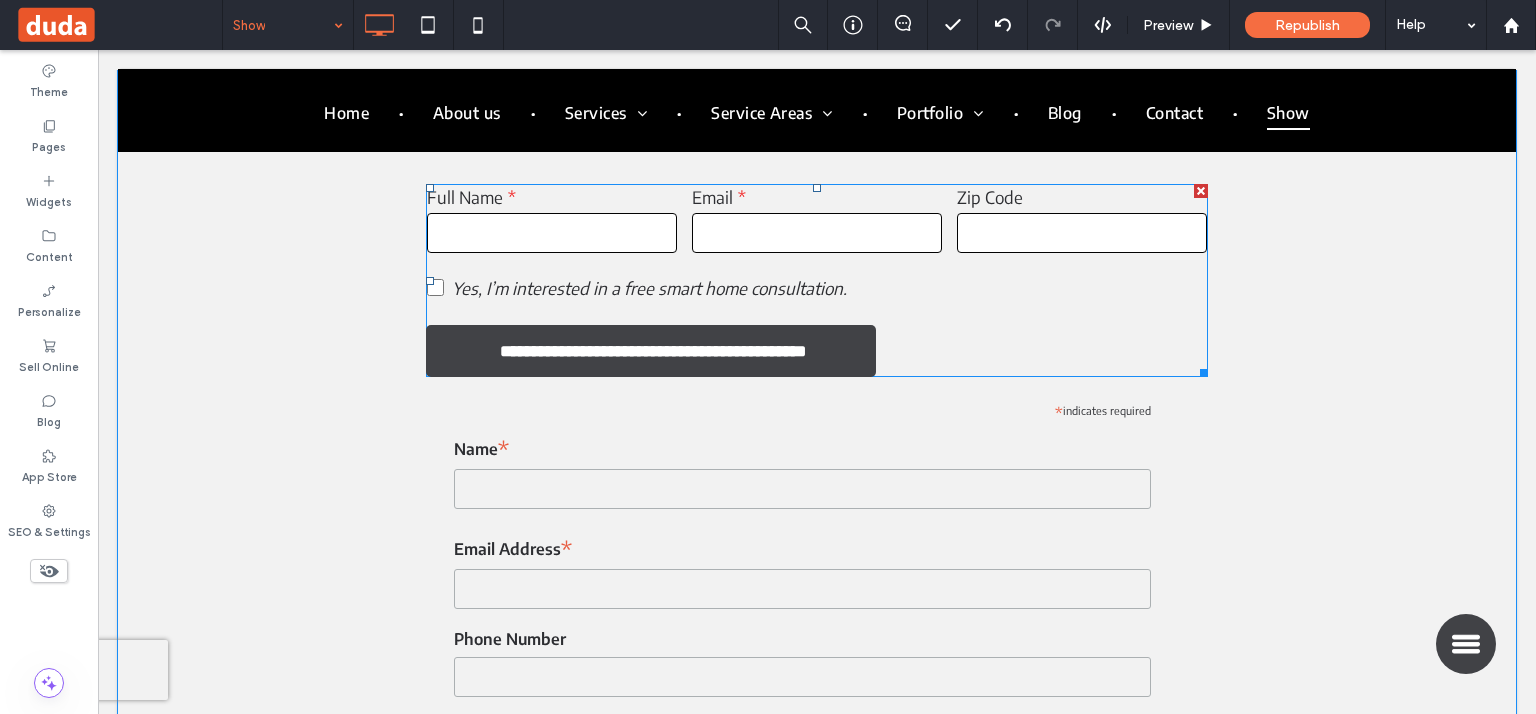 click on "**********" at bounding box center [653, 351] 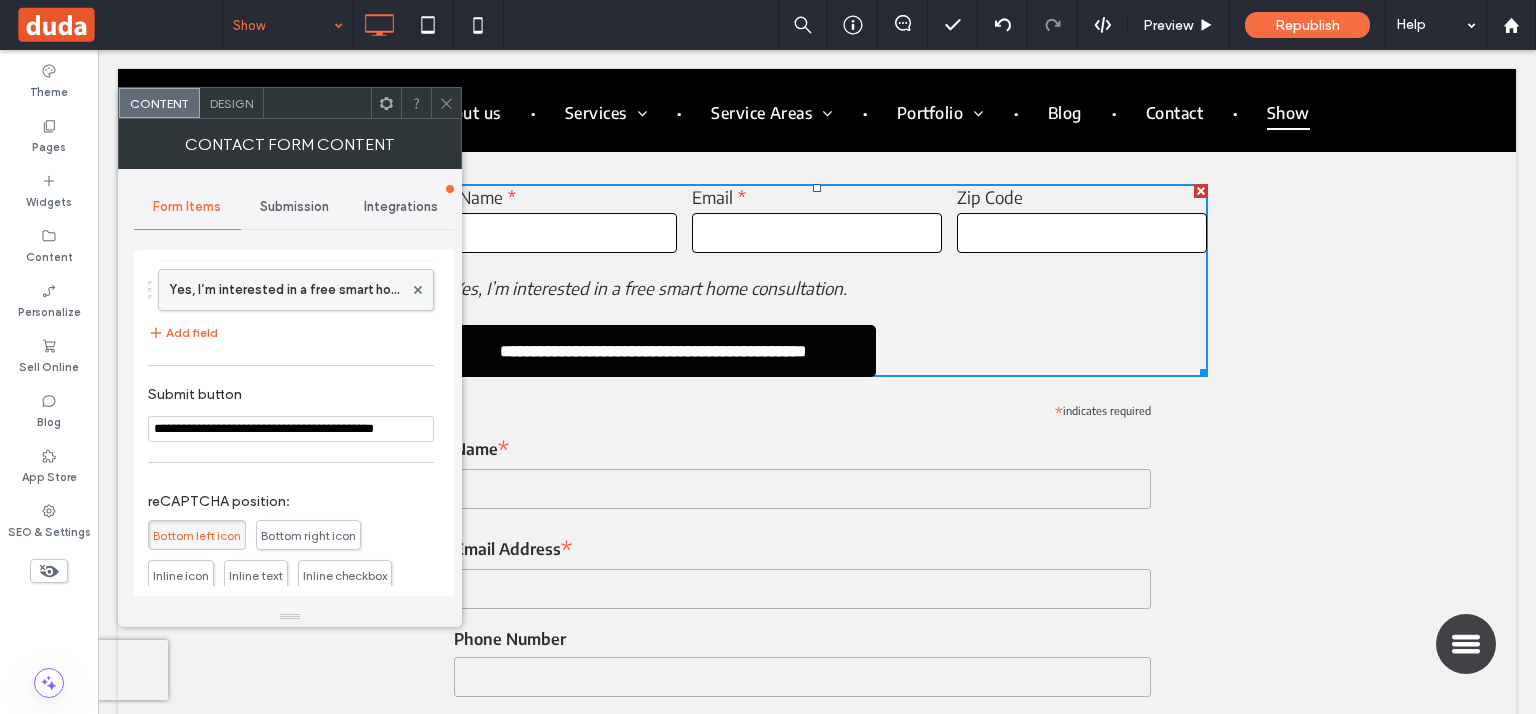 scroll, scrollTop: 293, scrollLeft: 0, axis: vertical 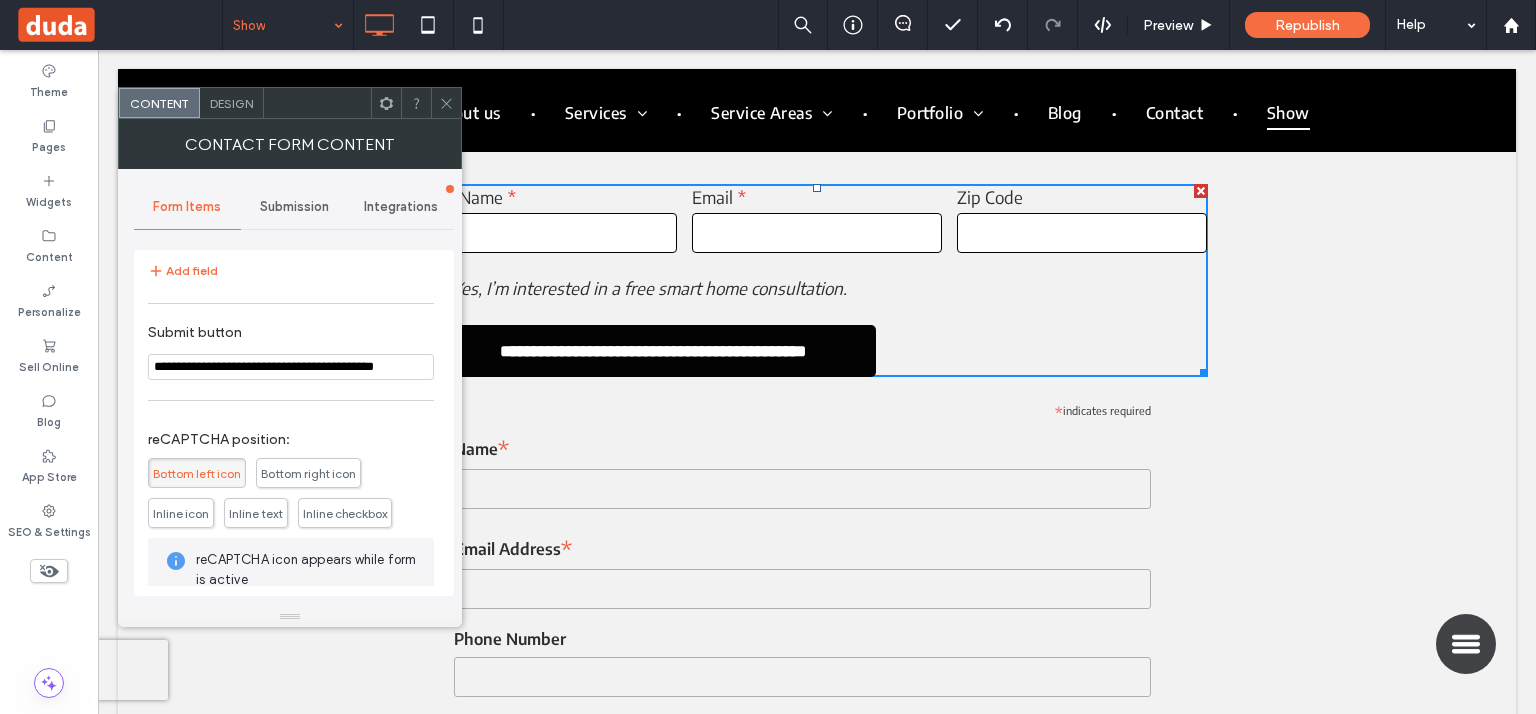 click on "**********" at bounding box center [291, 352] 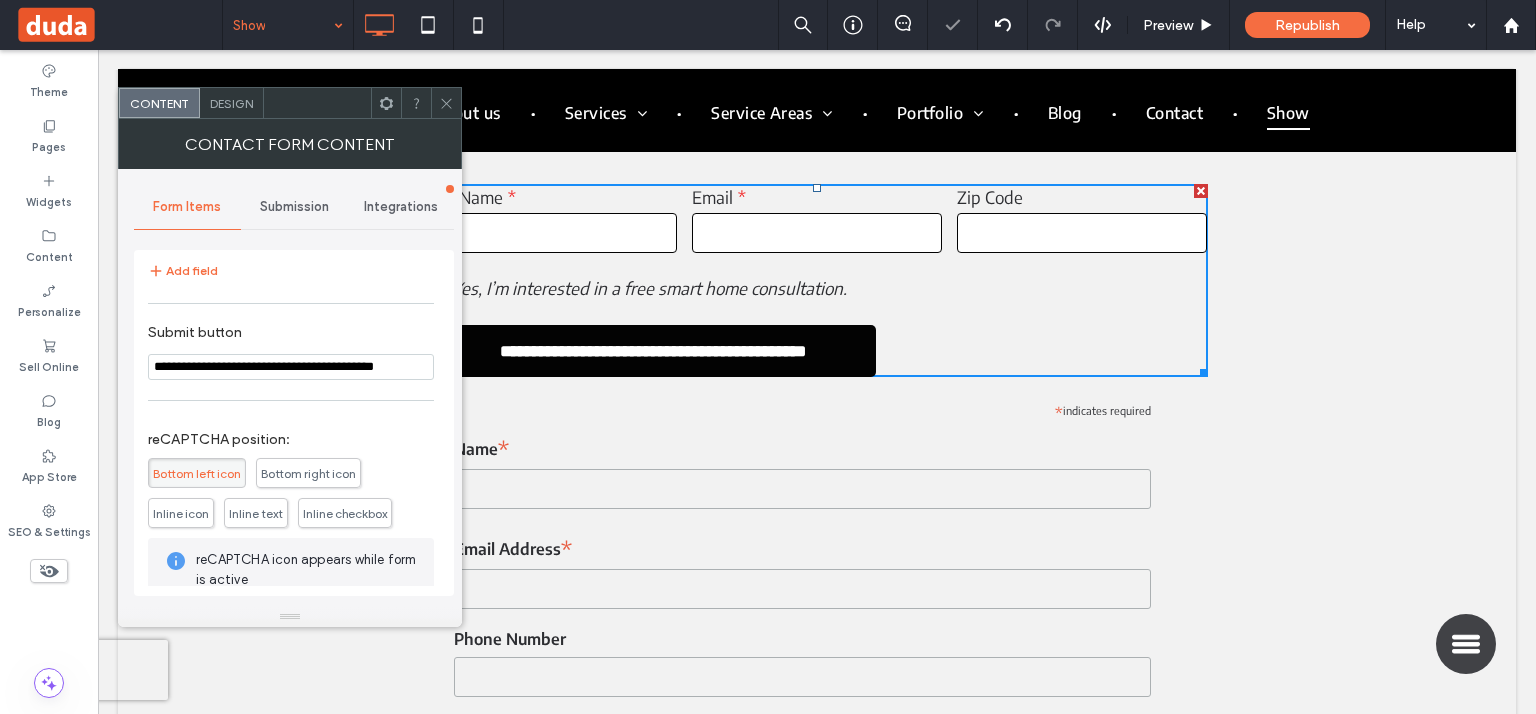 click 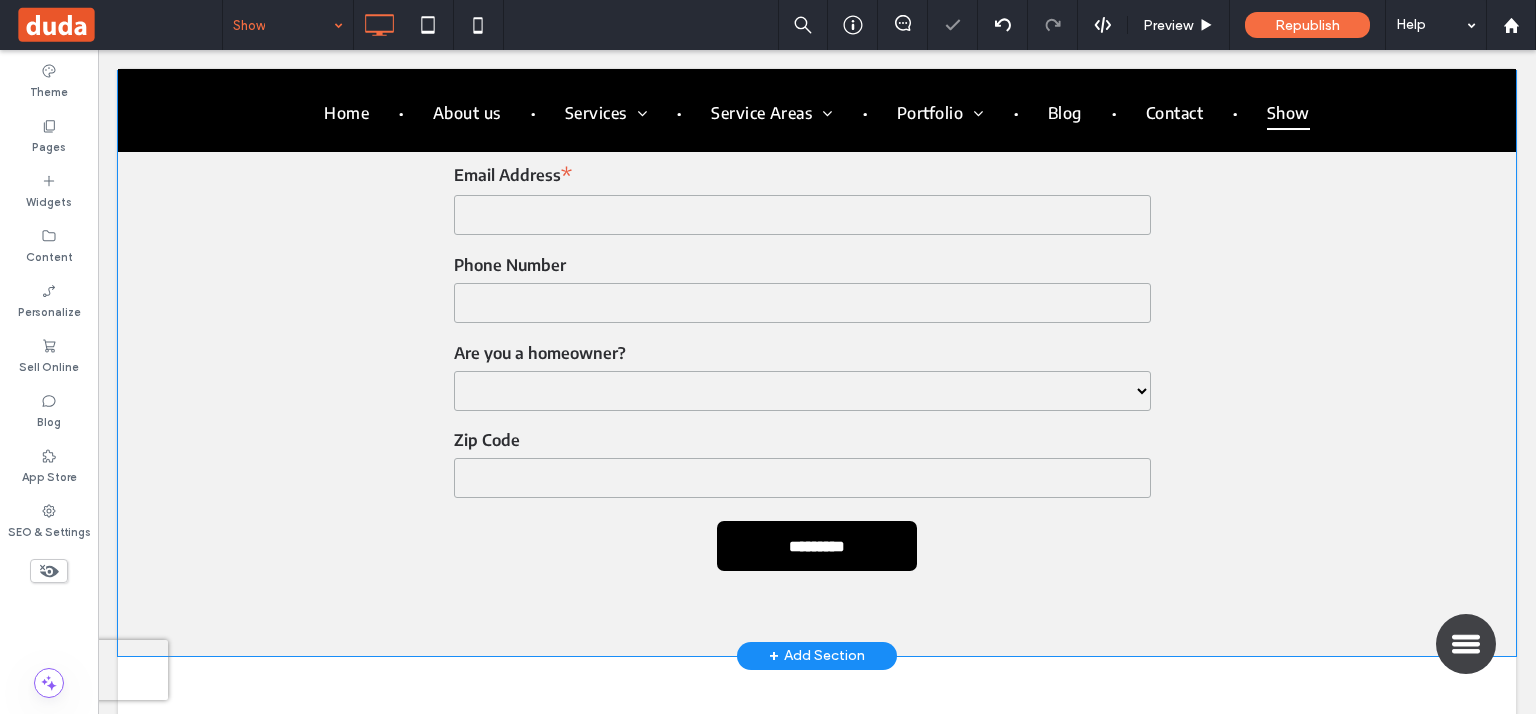 scroll, scrollTop: 1721, scrollLeft: 0, axis: vertical 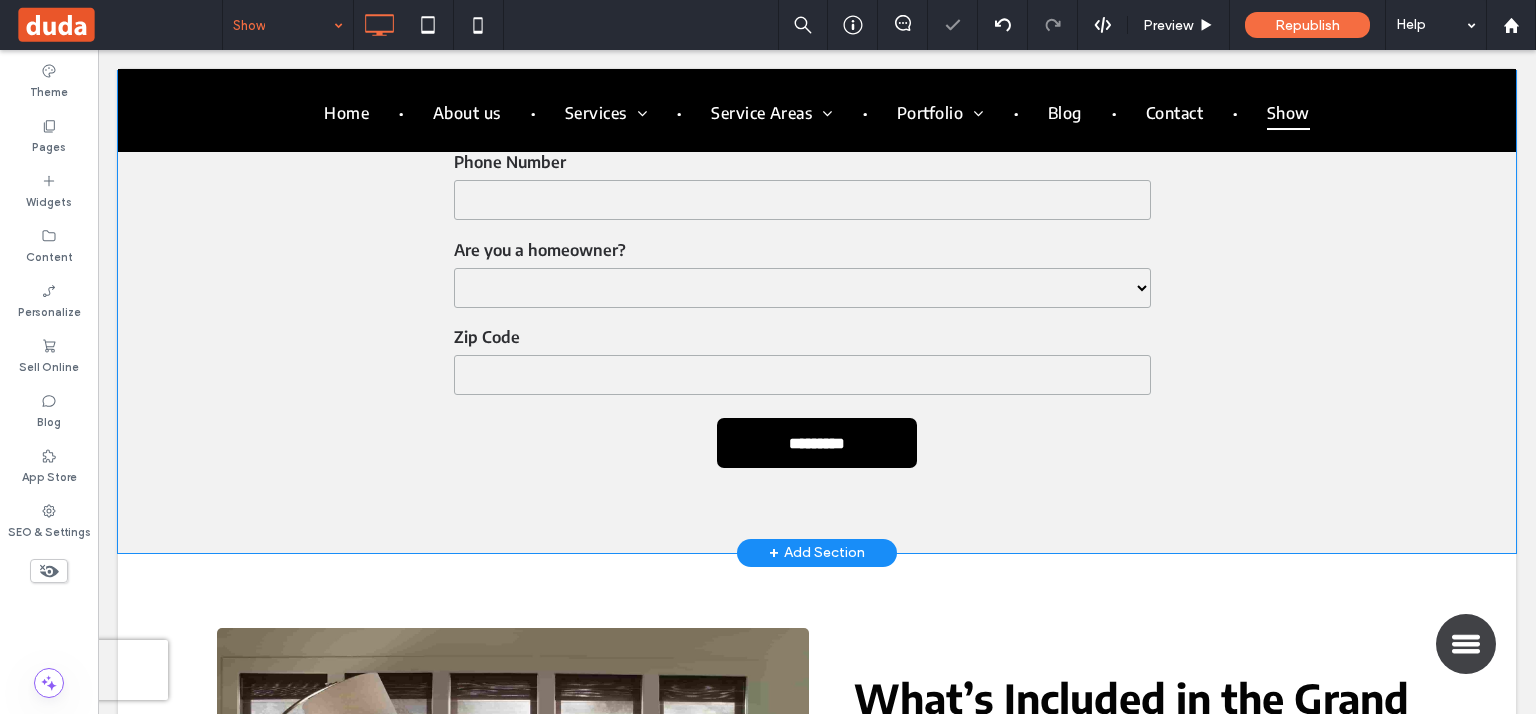 click on "Zip Code" at bounding box center (802, 364) 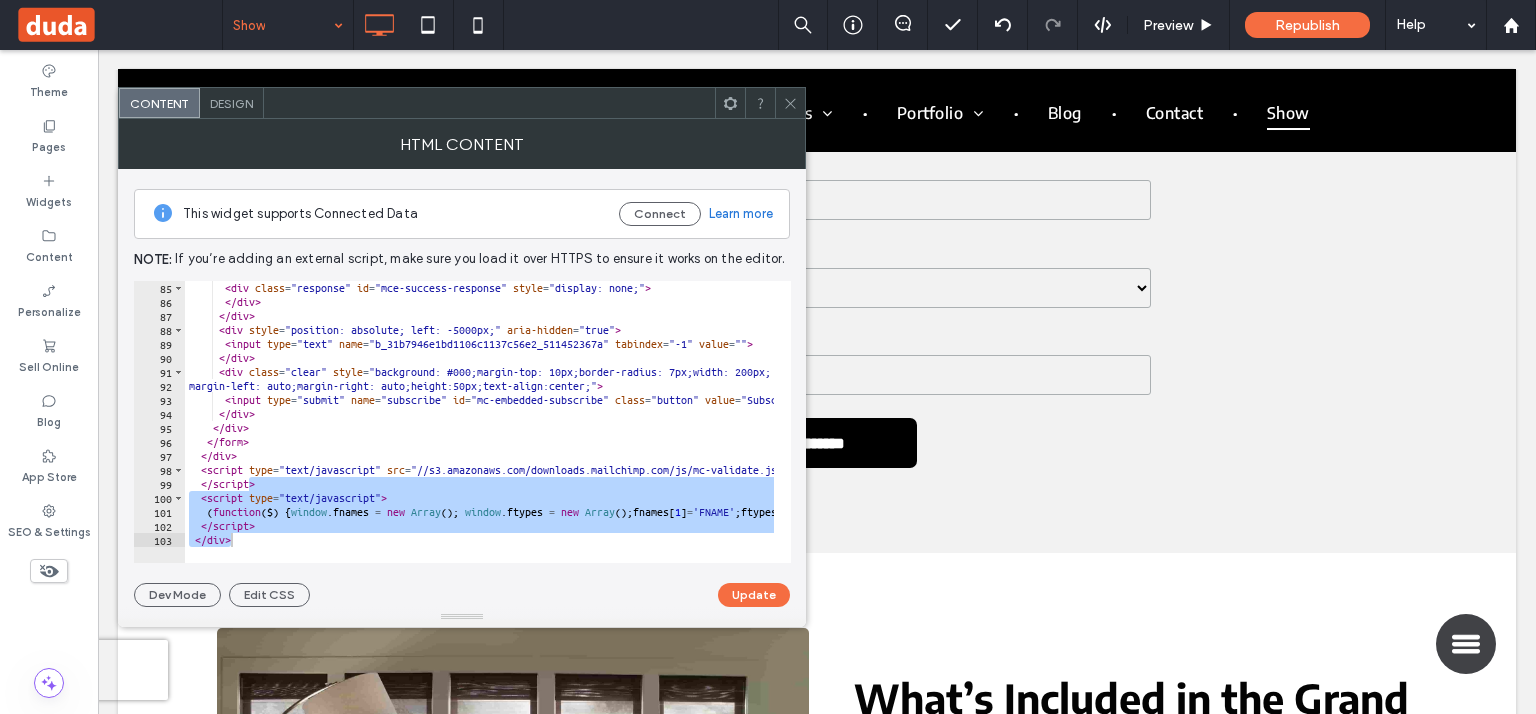 scroll, scrollTop: 1176, scrollLeft: 0, axis: vertical 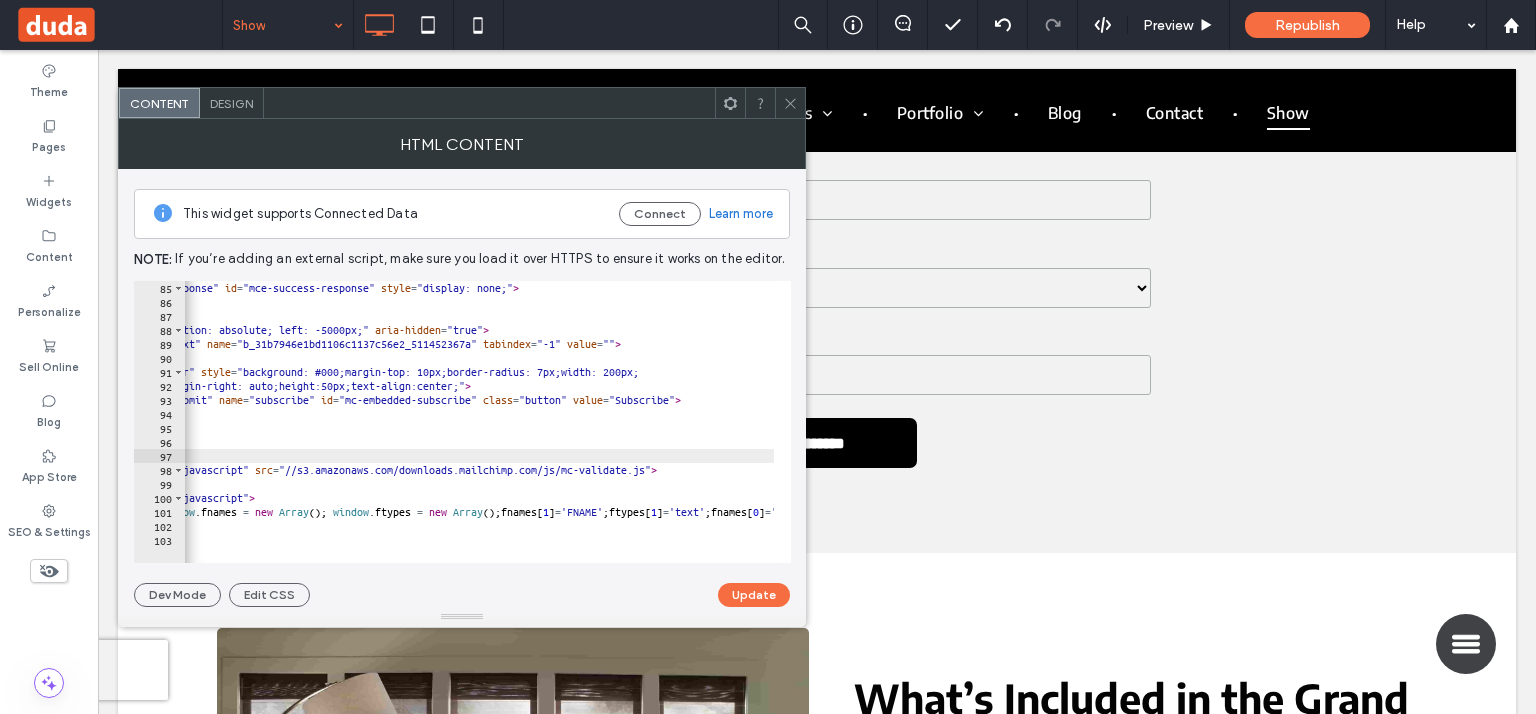 click on "< div   class = "response"   id = "mce-success-response"   style = "display: none;" >         </ div >        </ div >        < div   style = "position: absolute; left: -5000px;"   aria-hidden = "true" >         < input   type = "text"   name = "b_31b7946e1bd1106c1137c56e2_511452367a"   tabindex = "-1"   value = "" >        </ div >        < div   class = "clear"   style = "background: #000;margin-top: 10px;border-radius: 7px;width: 200px;   margin-left: auto;margin-right: auto;height:50px;text-align:center;" >         < input   type = "submit"   name = "subscribe"   id = "mc-embedded-subscribe"   class = "button"   value = "Subscribe" >        </ div >      </ div >     </ form >    </ div >    < script   type = "text/javascript"   src = "//s3.amazonaws.com/downloads.mailchimp.com/js/mc-validate.js" >    </ script >    < script   type = "text/javascript" >     ( function ( $ )   { window . fnames   =   new   Array ( ) ;   window . ftypes   =   new   Array ( ) ; fnames [ 1 ] = 'FNAME' ; ftypes [ 1 ] =" at bounding box center [1695, 428] 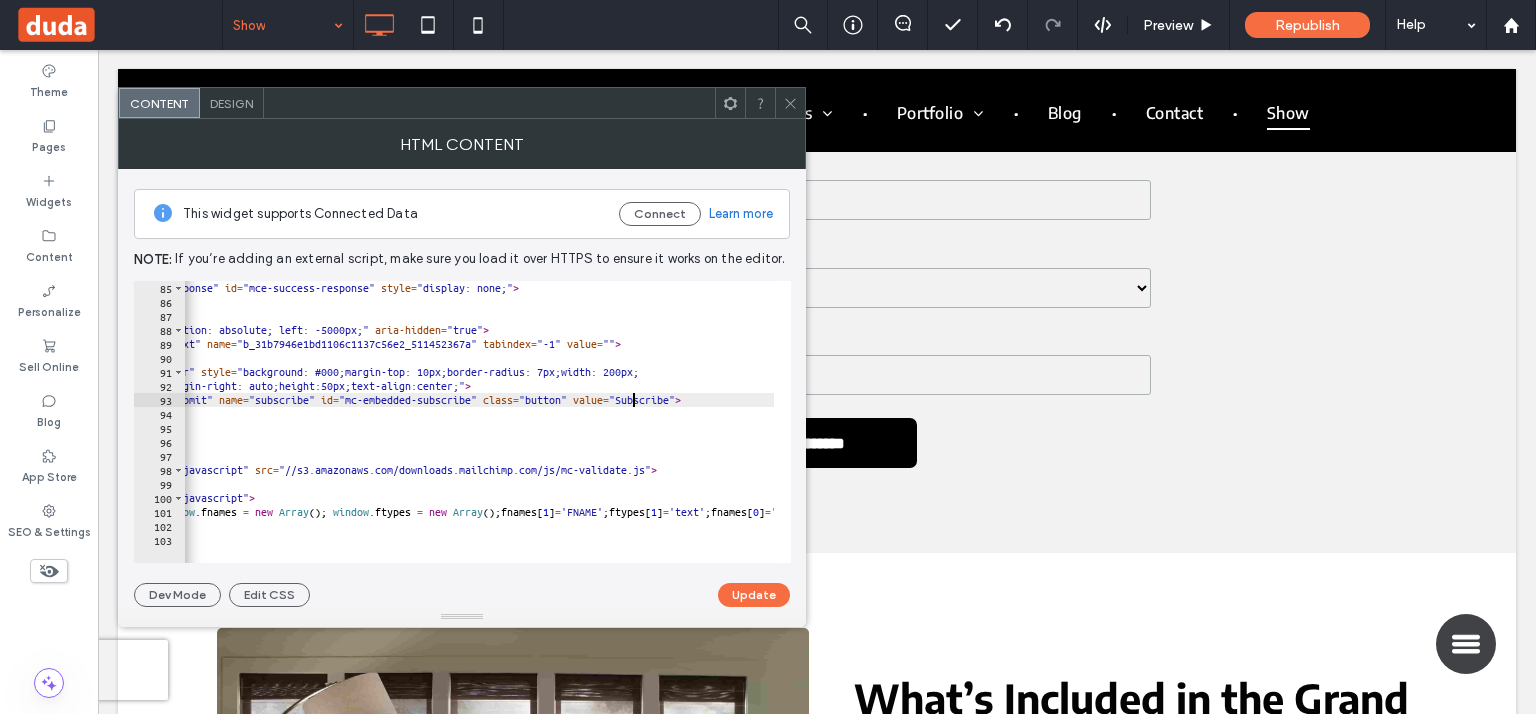 click on "< div   class = "response"   id = "mce-success-response"   style = "display: none;" >         </ div >        </ div >        < div   style = "position: absolute; left: -5000px;"   aria-hidden = "true" >         < input   type = "text"   name = "b_31b7946e1bd1106c1137c56e2_511452367a"   tabindex = "-1"   value = "" >        </ div >        < div   class = "clear"   style = "background: #000;margin-top: 10px;border-radius: 7px;width: 200px;   margin-left: auto;margin-right: auto;height:50px;text-align:center;" >         < input   type = "submit"   name = "subscribe"   id = "mc-embedded-subscribe"   class = "button"   value = "Subscribe" >        </ div >      </ div >     </ form >    </ div >    < script   type = "text/javascript"   src = "//s3.amazonaws.com/downloads.mailchimp.com/js/mc-validate.js" >    </ script >    < script   type = "text/javascript" >     ( function ( $ )   { window . fnames   =   new   Array ( ) ;   window . ftypes   =   new   Array ( ) ; fnames [ 1 ] = 'FNAME' ; ftypes [ 1 ] =" at bounding box center (1695, 428) 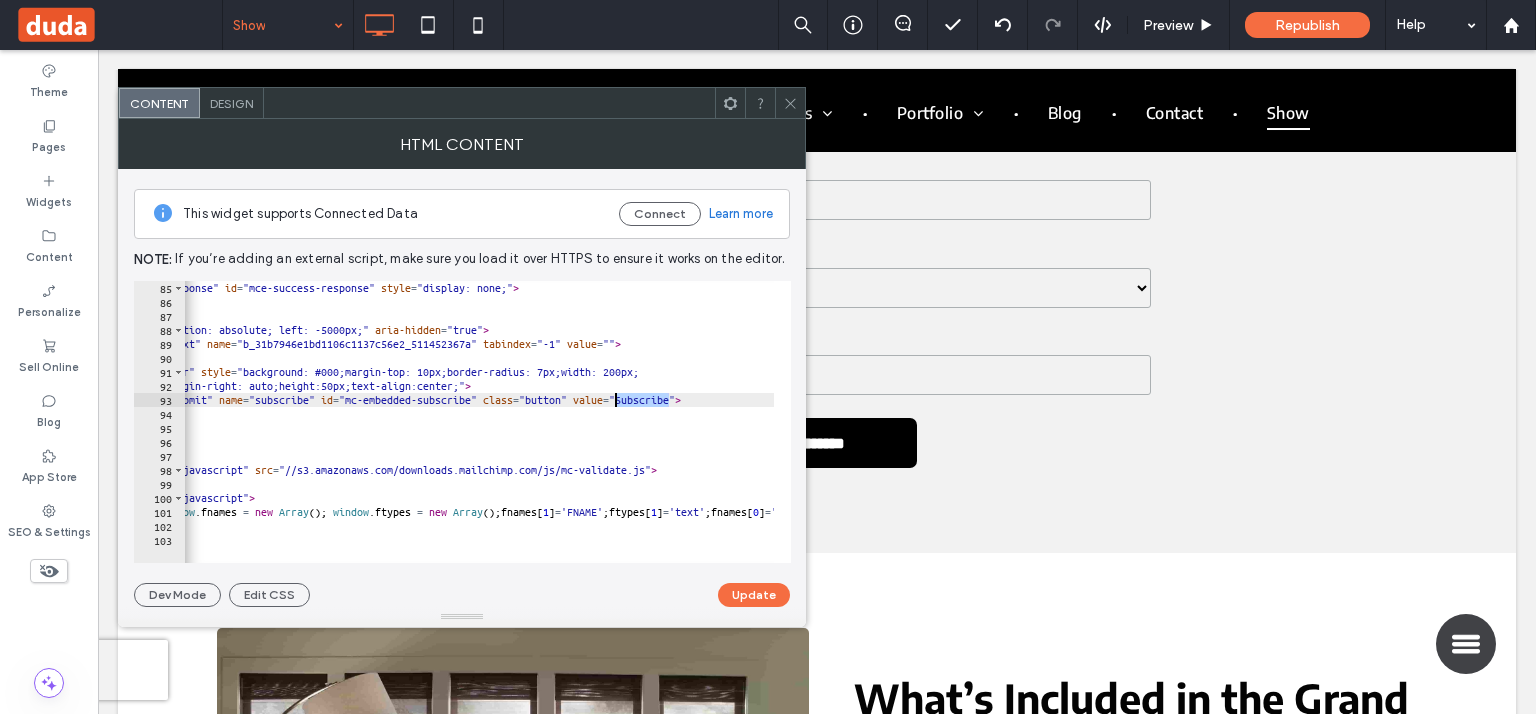 paste on "**********" 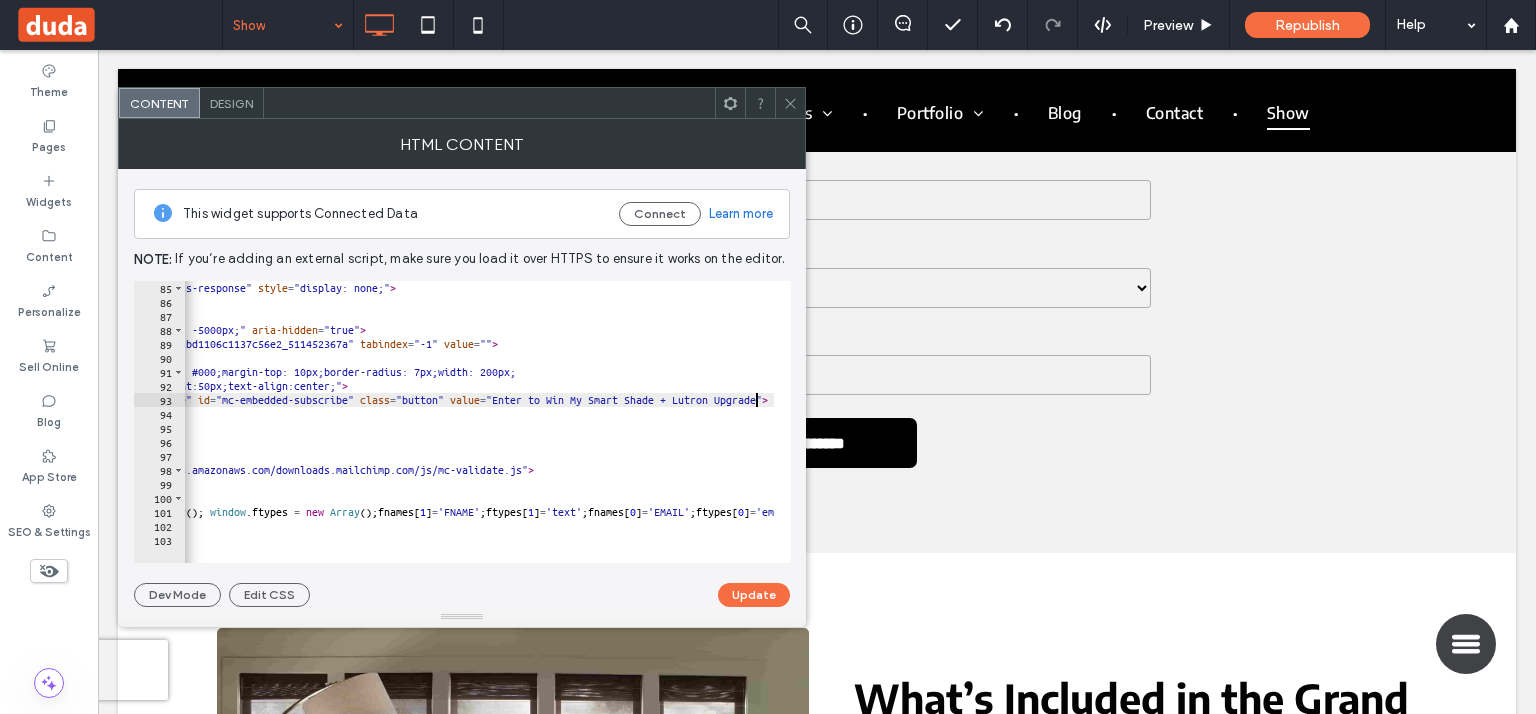 scroll, scrollTop: 0, scrollLeft: 255, axis: horizontal 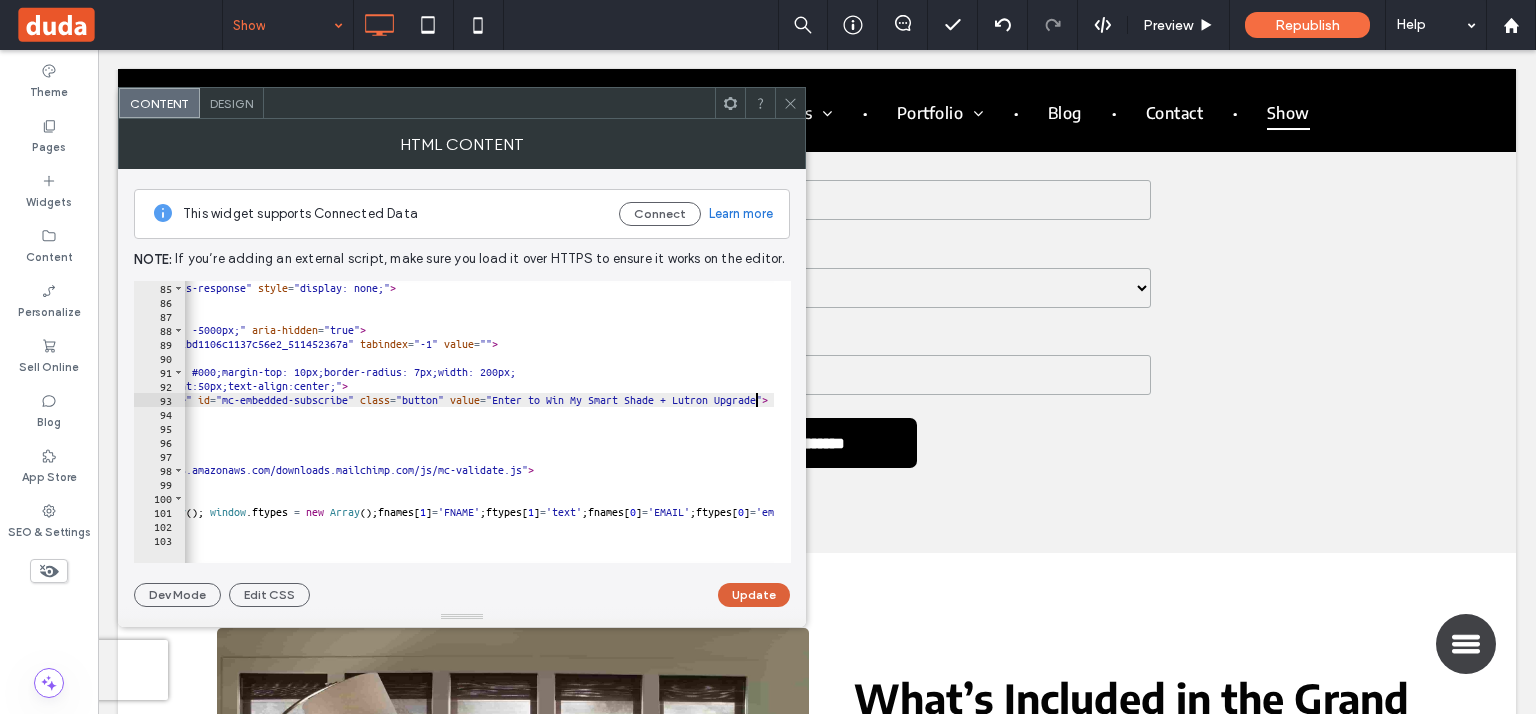 click on "Update" at bounding box center (754, 595) 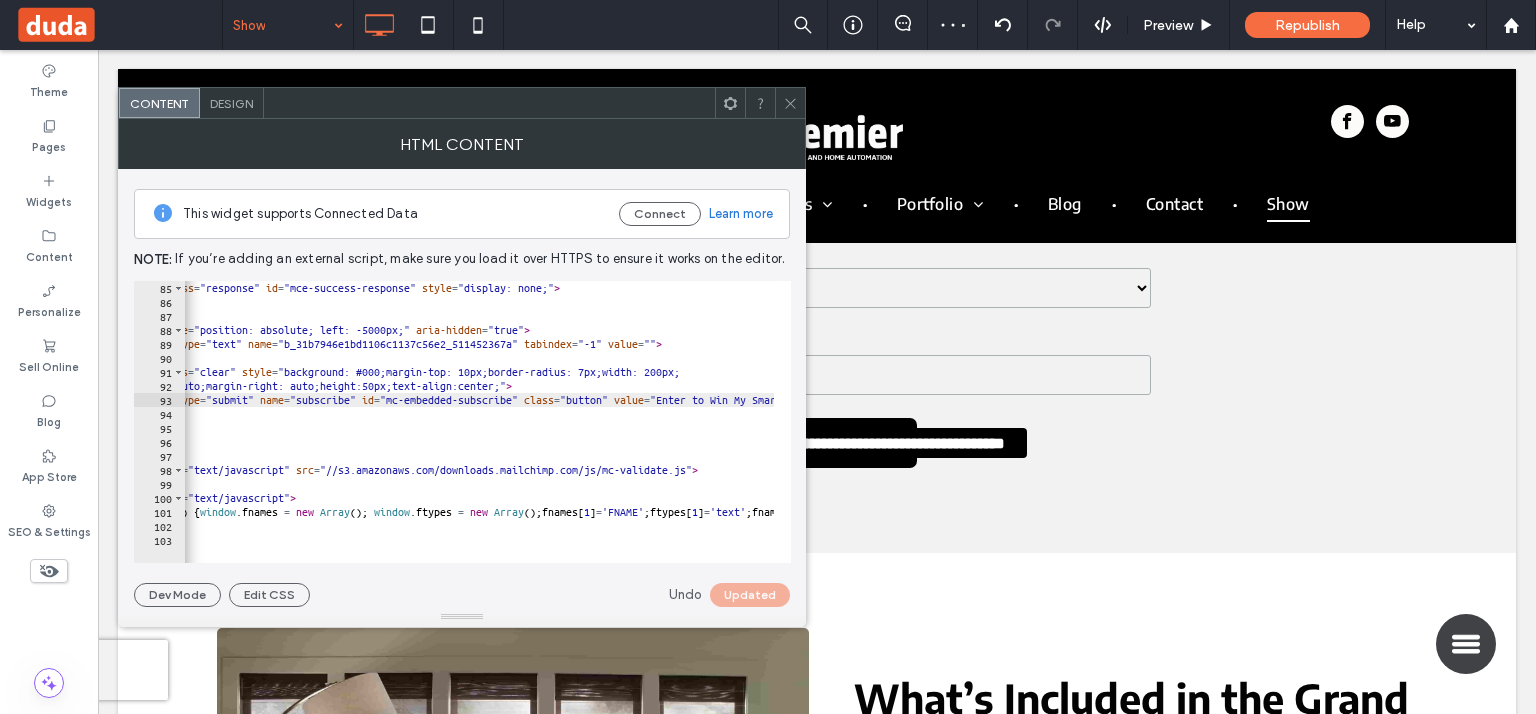 scroll, scrollTop: 0, scrollLeft: 86, axis: horizontal 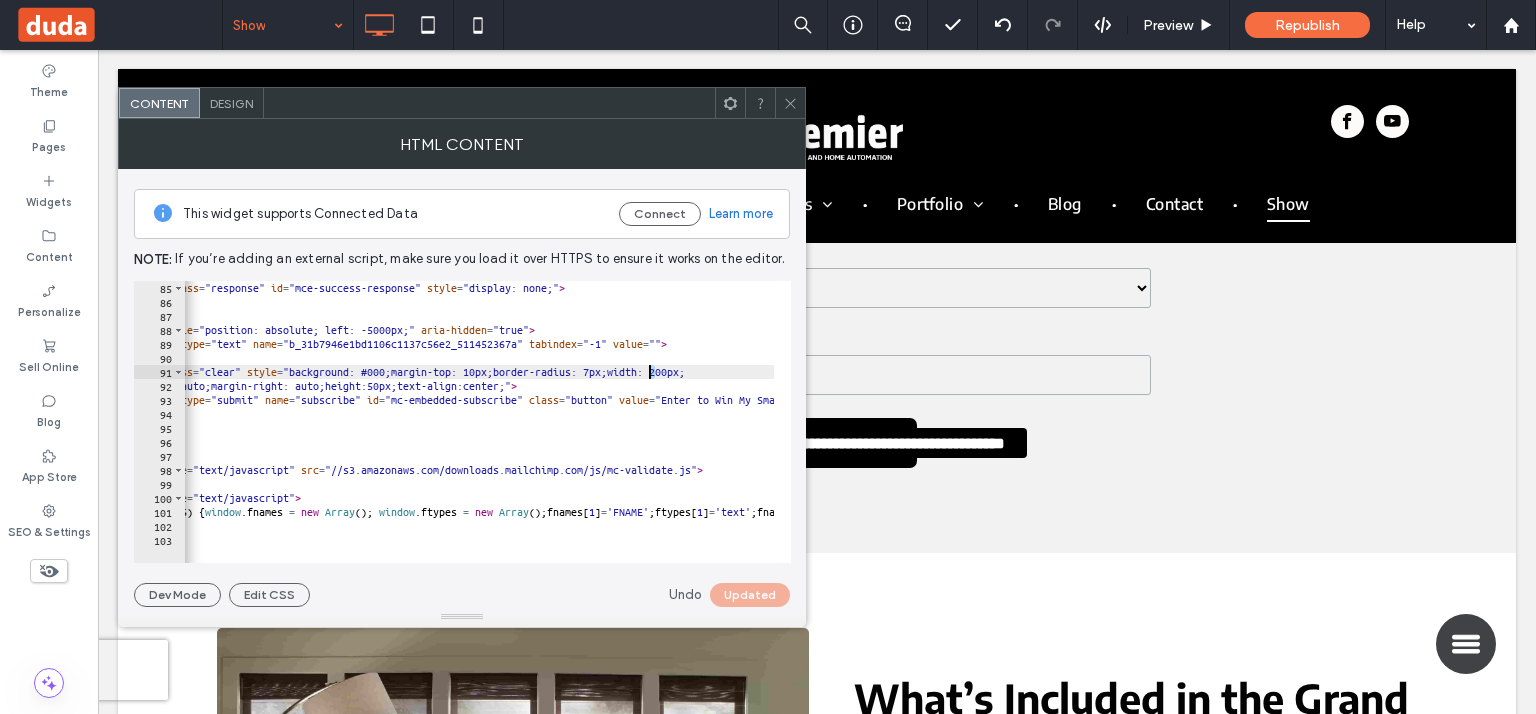 click on "< div   class = "response"   id = "mce-success-response"   style = "display: none;" >         </ div >        </ div >        < div   style = "position: absolute; left: -5000px;"   aria-hidden = "true" >         < input   type = "text"   name = "b_31b7946e1bd1106c1137c56e2_511452367a"   tabindex = "-1"   value = "" >        </ div >        < div   class = "clear"   style = "background: #000;margin-top: 10px;border-radius: 7px;width: 200px;   margin-left: auto;margin-right: auto;height:50px;text-align:center;" >         < input   type = "submit"   name = "subscribe"   id = "mc-embedded-subscribe"   class = "button"   value = "Enter to Win My Smart Shade + Lutron Upgrade" >        </ div >      </ div >     </ form >    </ div >    < script   type = "text/javascript"   src = "//s3.amazonaws.com/downloads.mailchimp.com/js/mc-validate.js" >    </ script >    < script   type = "text/javascript" >     ( function ( $ )   { window . fnames   =   new   Array ( ) ;   window . ftypes   =   new   Array ( ) ; [ 1" at bounding box center [1741, 428] 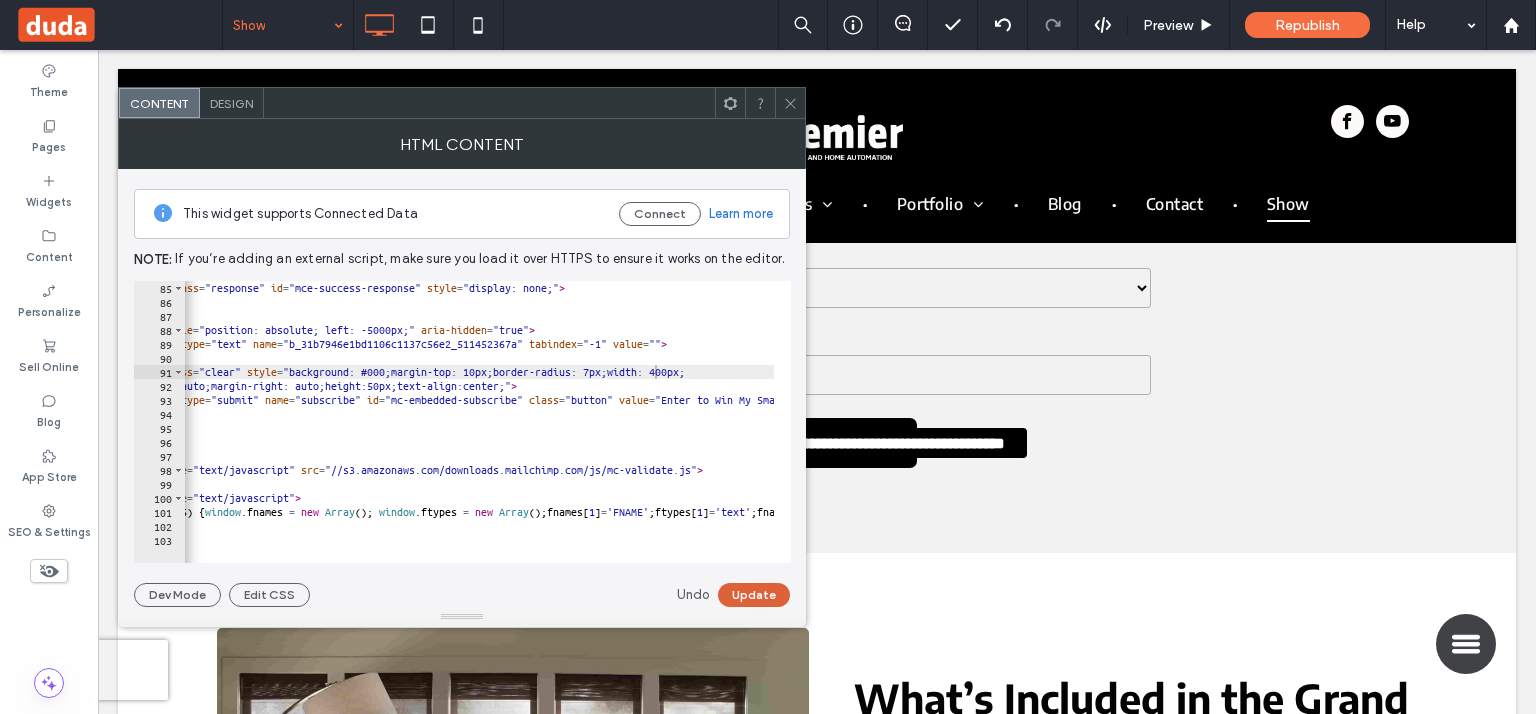 click on "Update" at bounding box center (754, 595) 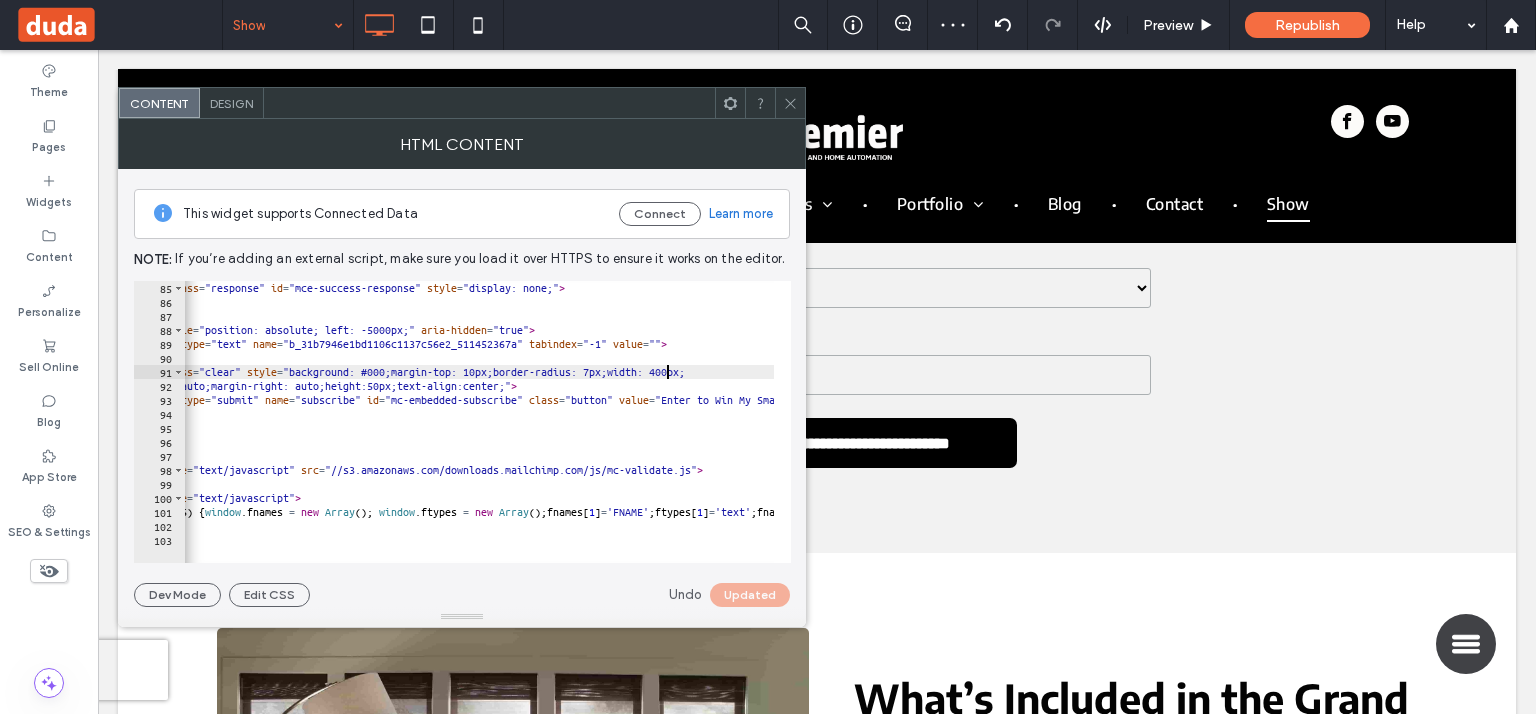 click on "< div   class = "response"   id = "mce-success-response"   style = "display: none;" >         </ div >        </ div >        < div   style = "position: absolute; left: -5000px;"   aria-hidden = "true" >         < input   type = "text"   name = "b_31b7946e1bd1106c1137c56e2_511452367a"   tabindex = "-1"   value = "" >        </ div >        < div   class = "clear"   style = "background: #000;margin-top: 10px;border-radius: 7px;width: 400px;   margin-left: auto;margin-right: auto;height:50px;text-align:center;" >         < input   type = "submit"   name = "subscribe"   id = "mc-embedded-subscribe"   class = "button"   value = "Enter to Win My Smart Shade + Lutron Upgrade" >        </ div >      </ div >     </ form >    </ div >    < script   type = "text/javascript"   src = "//s3.amazonaws.com/downloads.mailchimp.com/js/mc-validate.js" >    </ script >    < script   type = "text/javascript" >     ( function ( $ )   { window . fnames   =   new   Array ( ) ;   window . ftypes   =   new   Array ( ) ; [ 1" at bounding box center [1741, 428] 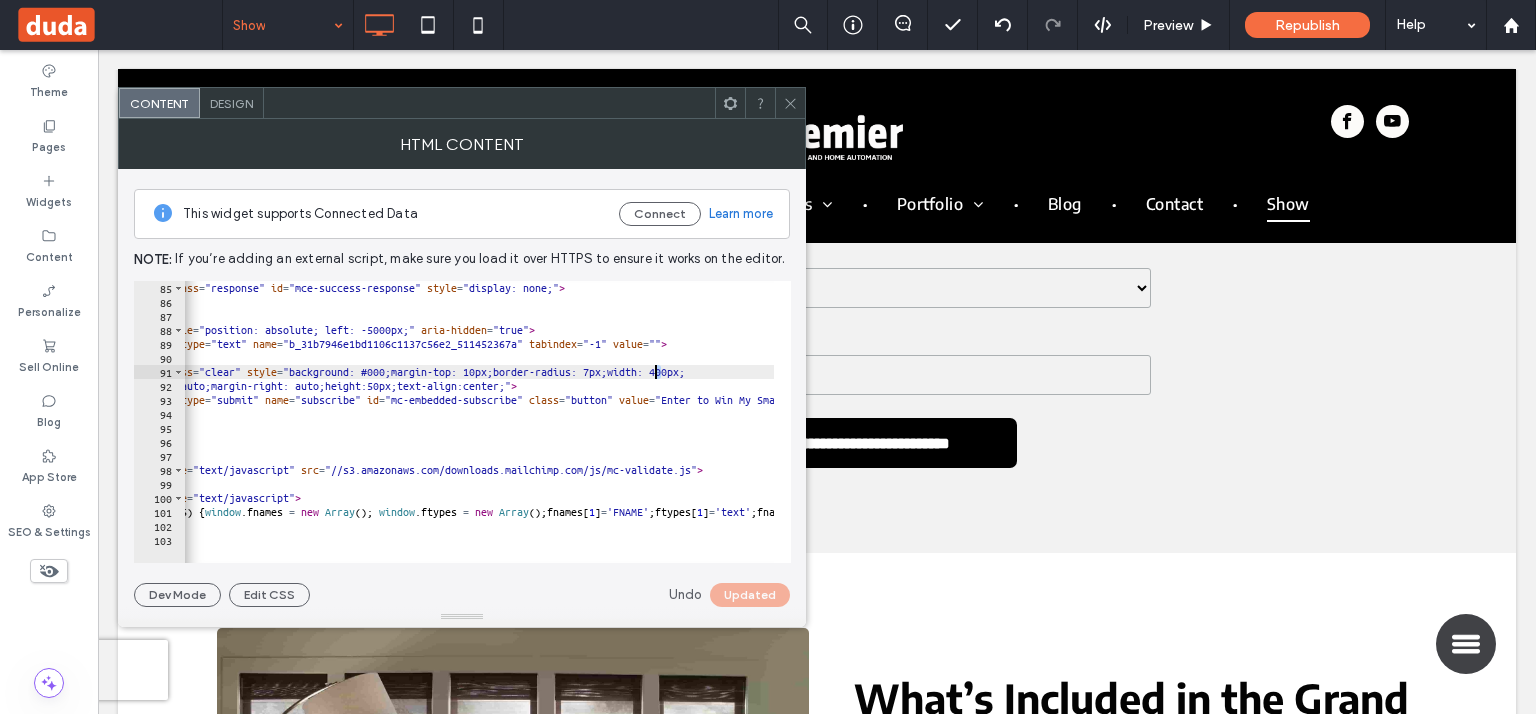 click on "< div   class = "response"   id = "mce-success-response"   style = "display: none;" >         </ div >        </ div >        < div   style = "position: absolute; left: -5000px;"   aria-hidden = "true" >         < input   type = "text"   name = "b_31b7946e1bd1106c1137c56e2_511452367a"   tabindex = "-1"   value = "" >        </ div >        < div   class = "clear"   style = "background: #000;margin-top: 10px;border-radius: 7px;width: 400px;   margin-left: auto;margin-right: auto;height:50px;text-align:center;" >         < input   type = "submit"   name = "subscribe"   id = "mc-embedded-subscribe"   class = "button"   value = "Enter to Win My Smart Shade + Lutron Upgrade" >        </ div >      </ div >     </ form >    </ div >    < script   type = "text/javascript"   src = "//s3.amazonaws.com/downloads.mailchimp.com/js/mc-validate.js" >    </ script >    < script   type = "text/javascript" >     ( function ( $ )   { window . fnames   =   new   Array ( ) ;   window . ftypes   =   new   Array ( ) ; [ 1" at bounding box center [1741, 428] 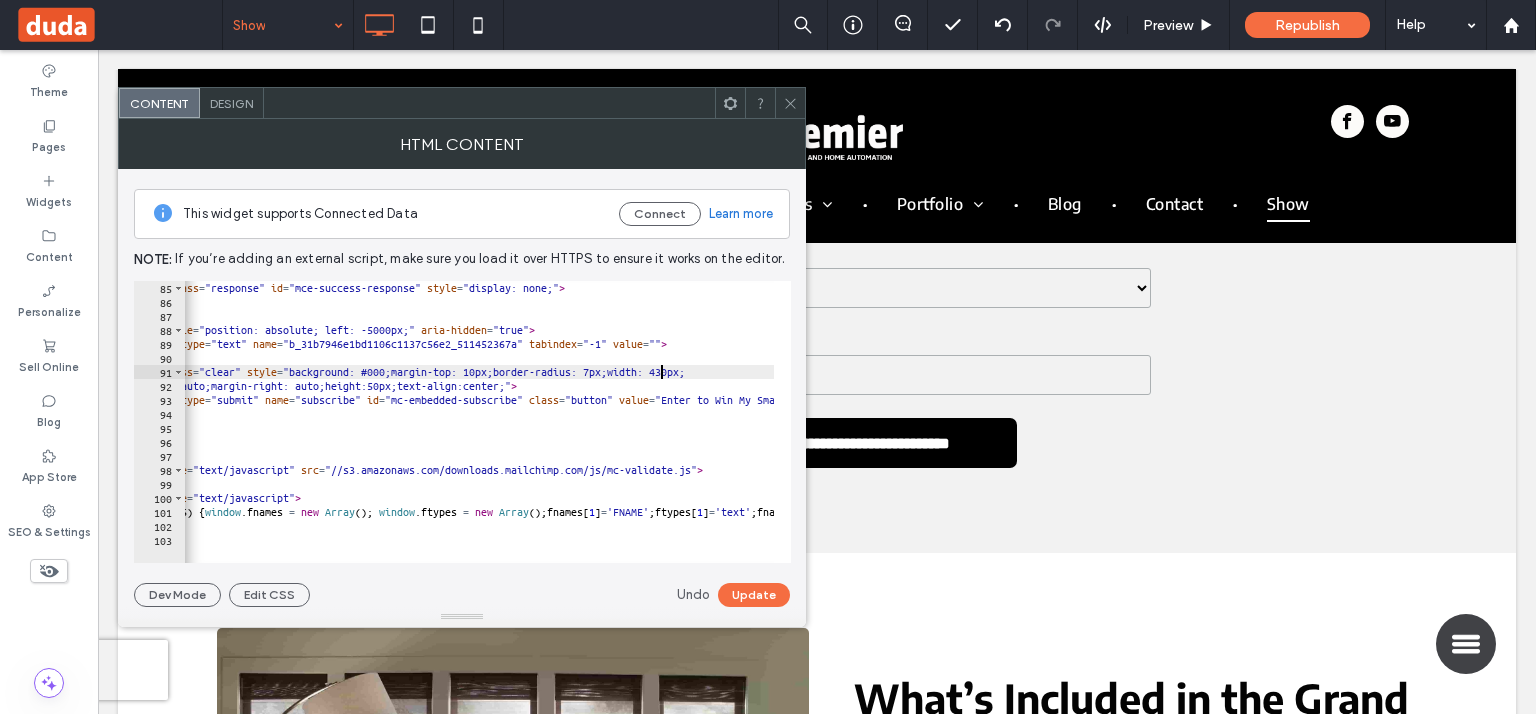 scroll, scrollTop: 0, scrollLeft: 45, axis: horizontal 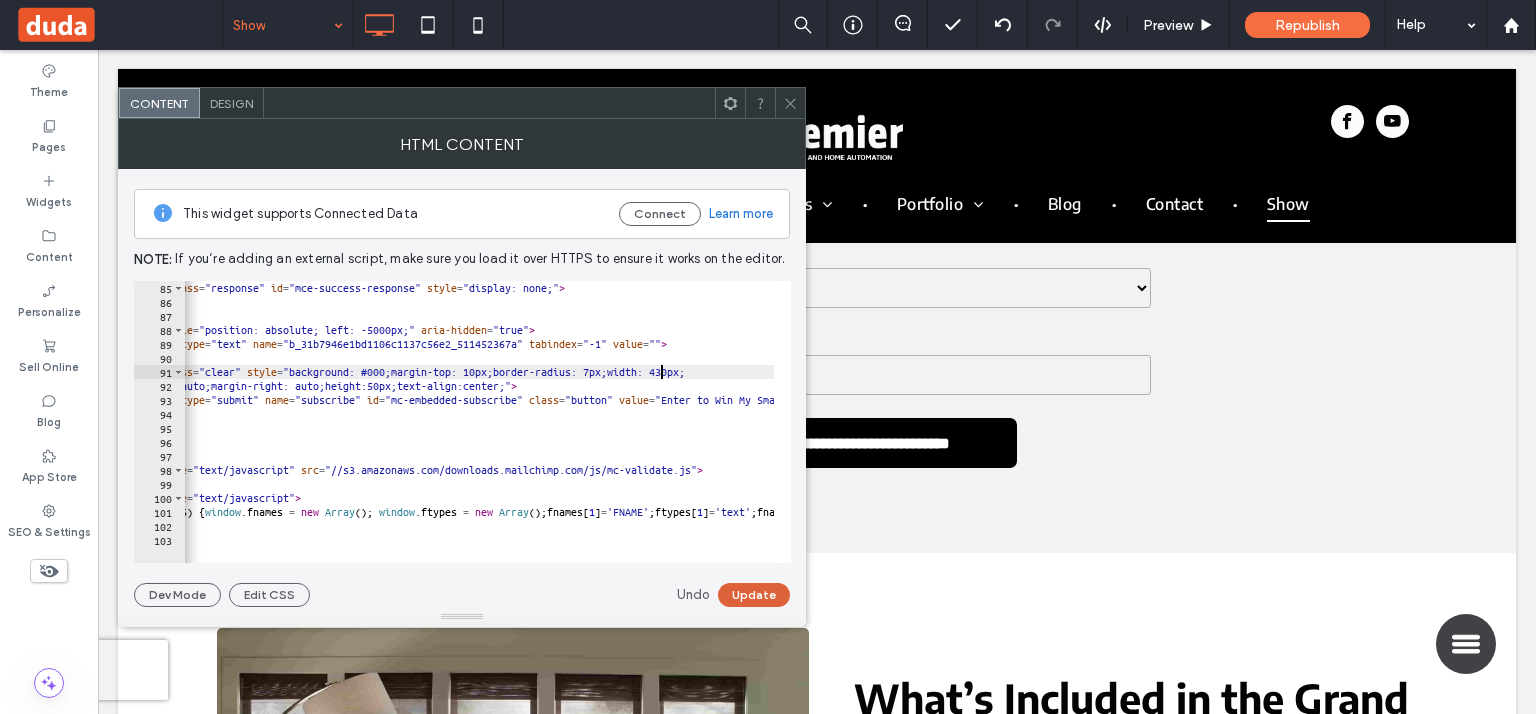 type on "**********" 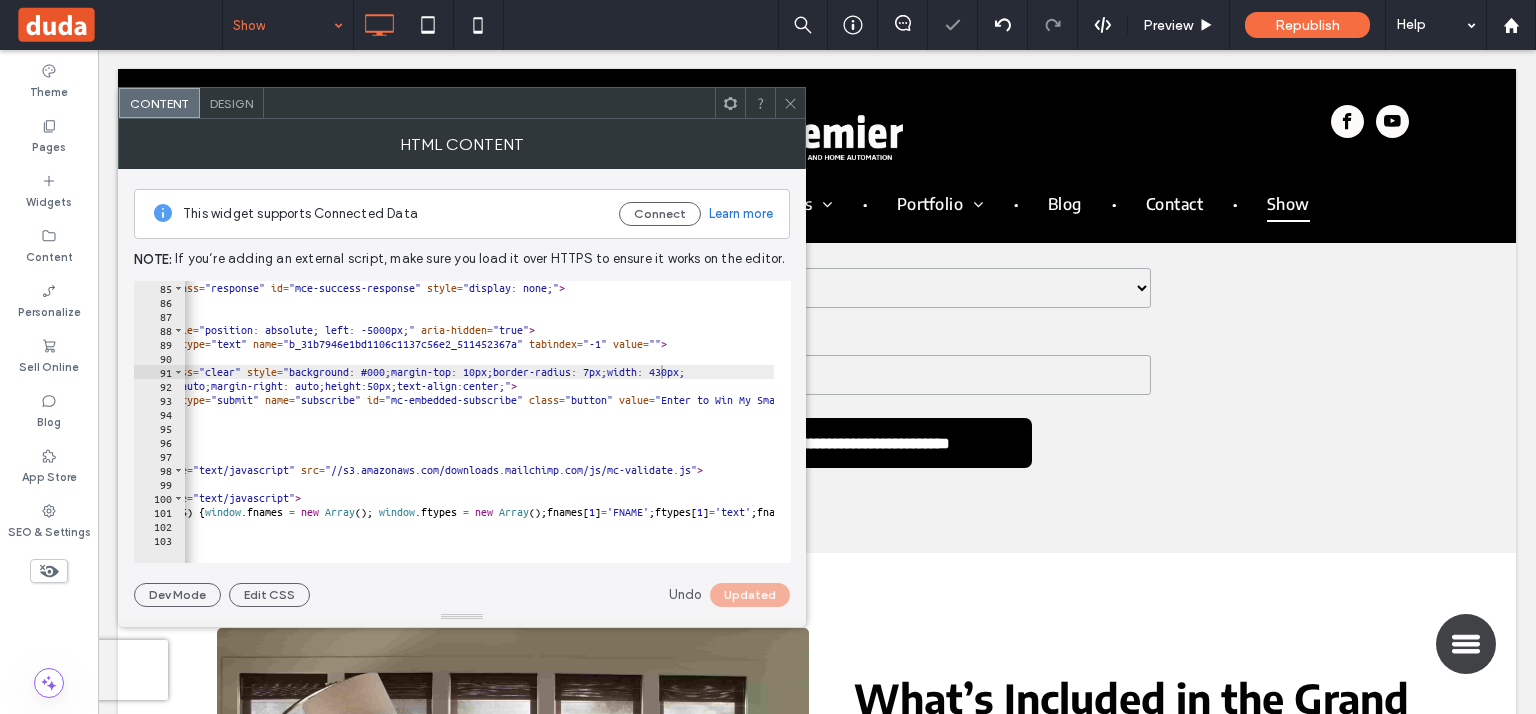 click on "Content Design" at bounding box center [462, 103] 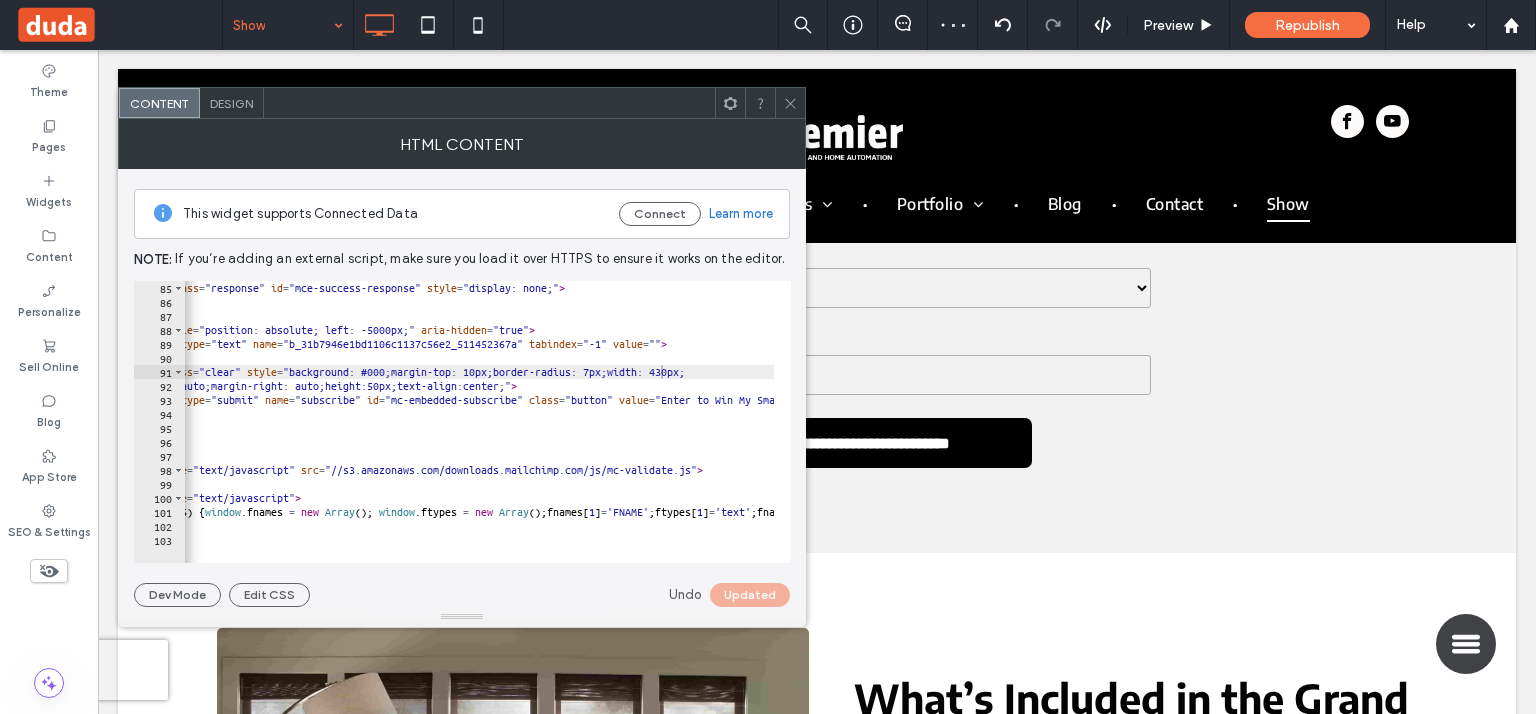 click at bounding box center [790, 103] 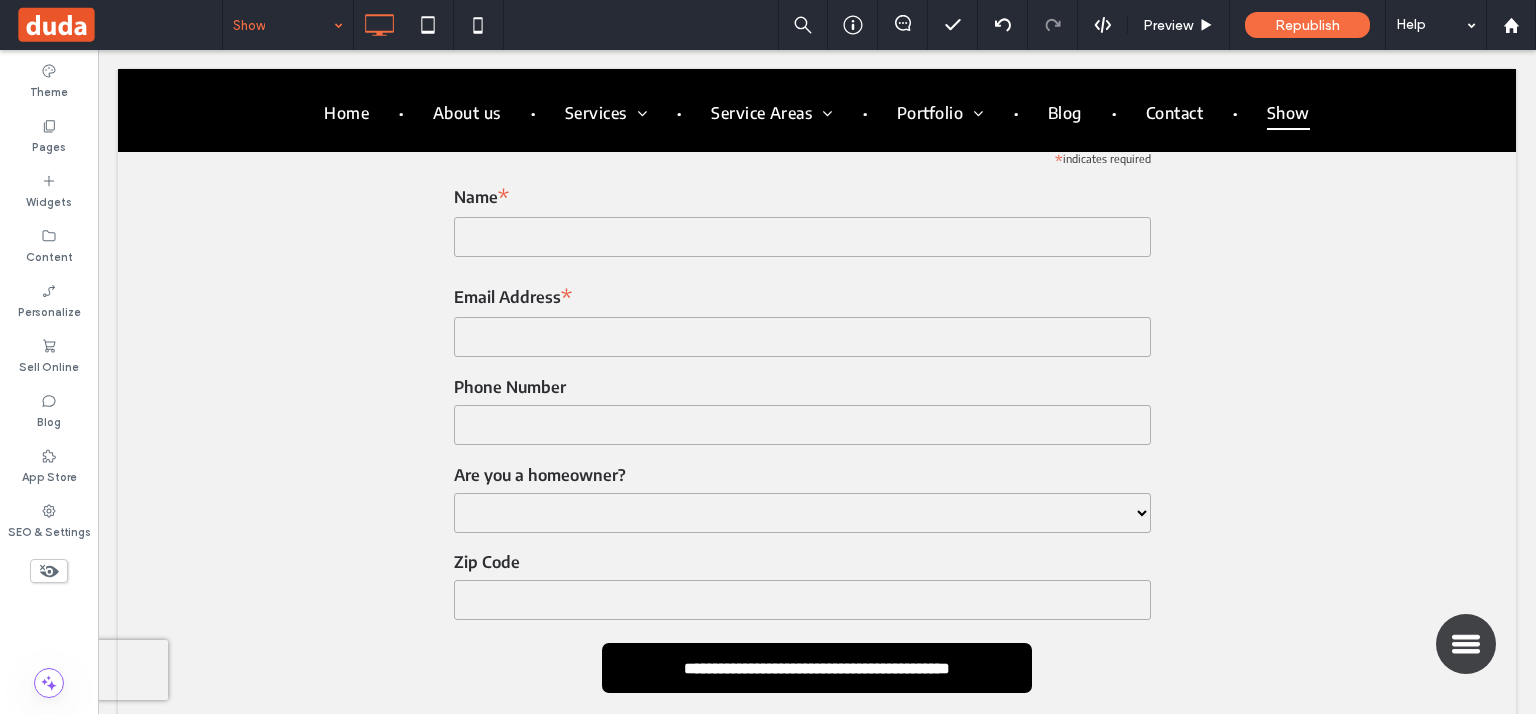 scroll, scrollTop: 1522, scrollLeft: 0, axis: vertical 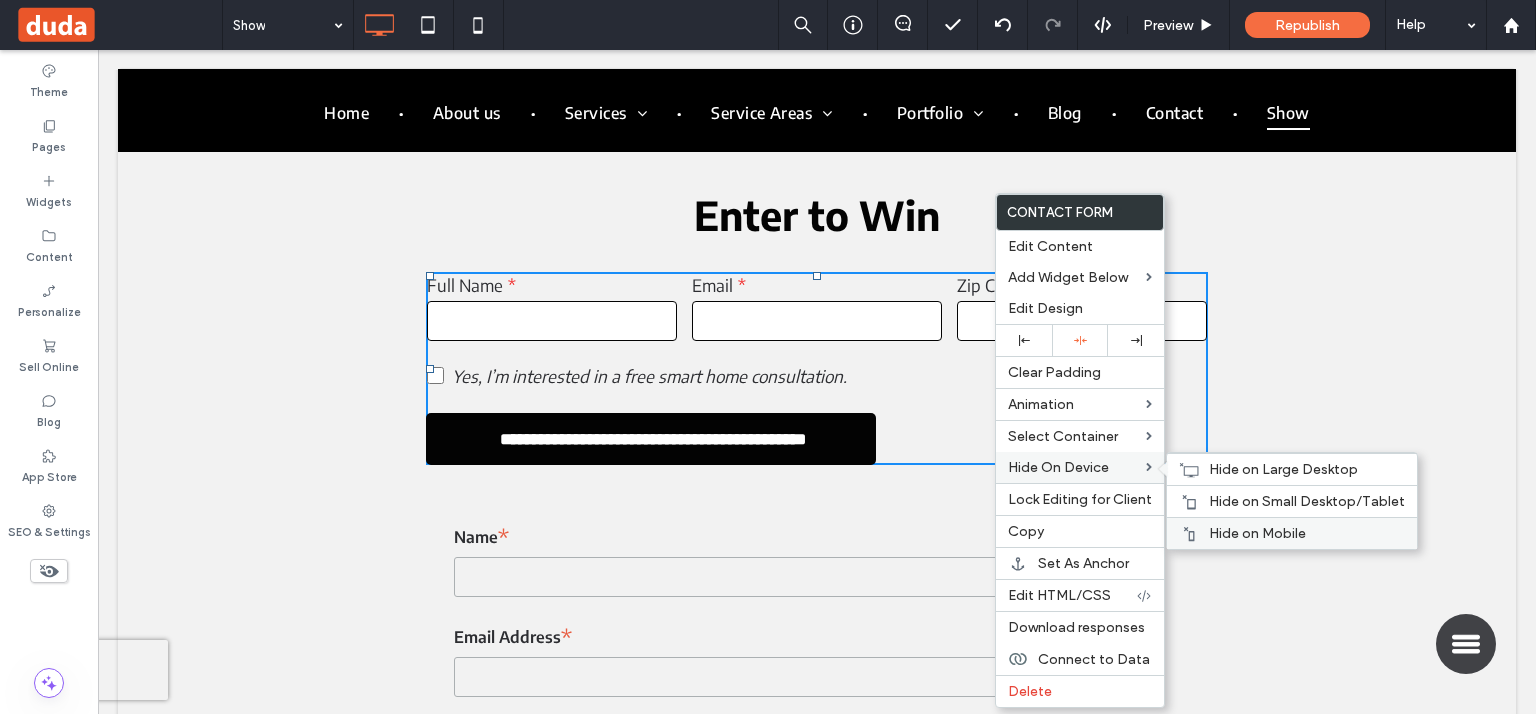 click on "Hide on Mobile" at bounding box center (1257, 533) 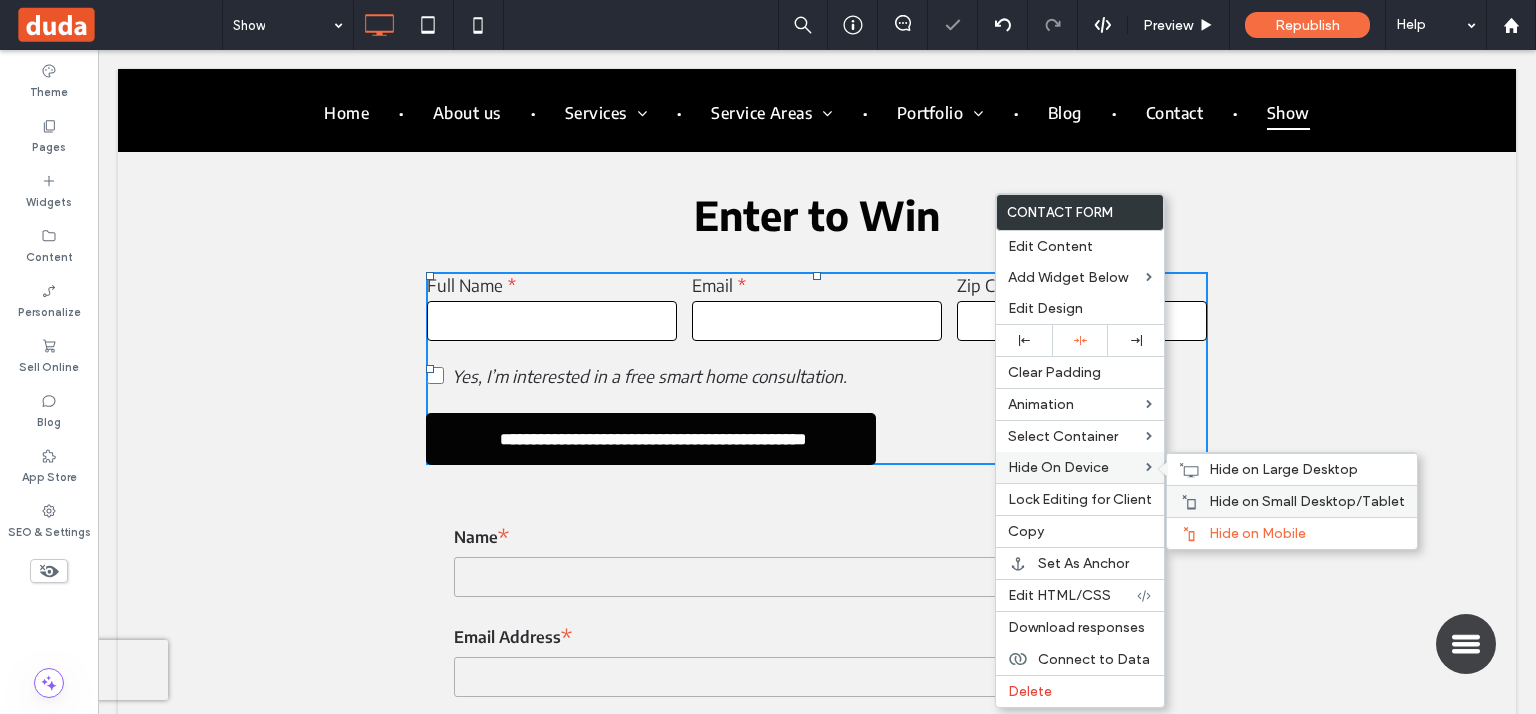 click on "Hide on Small Desktop/Tablet" at bounding box center (1292, 501) 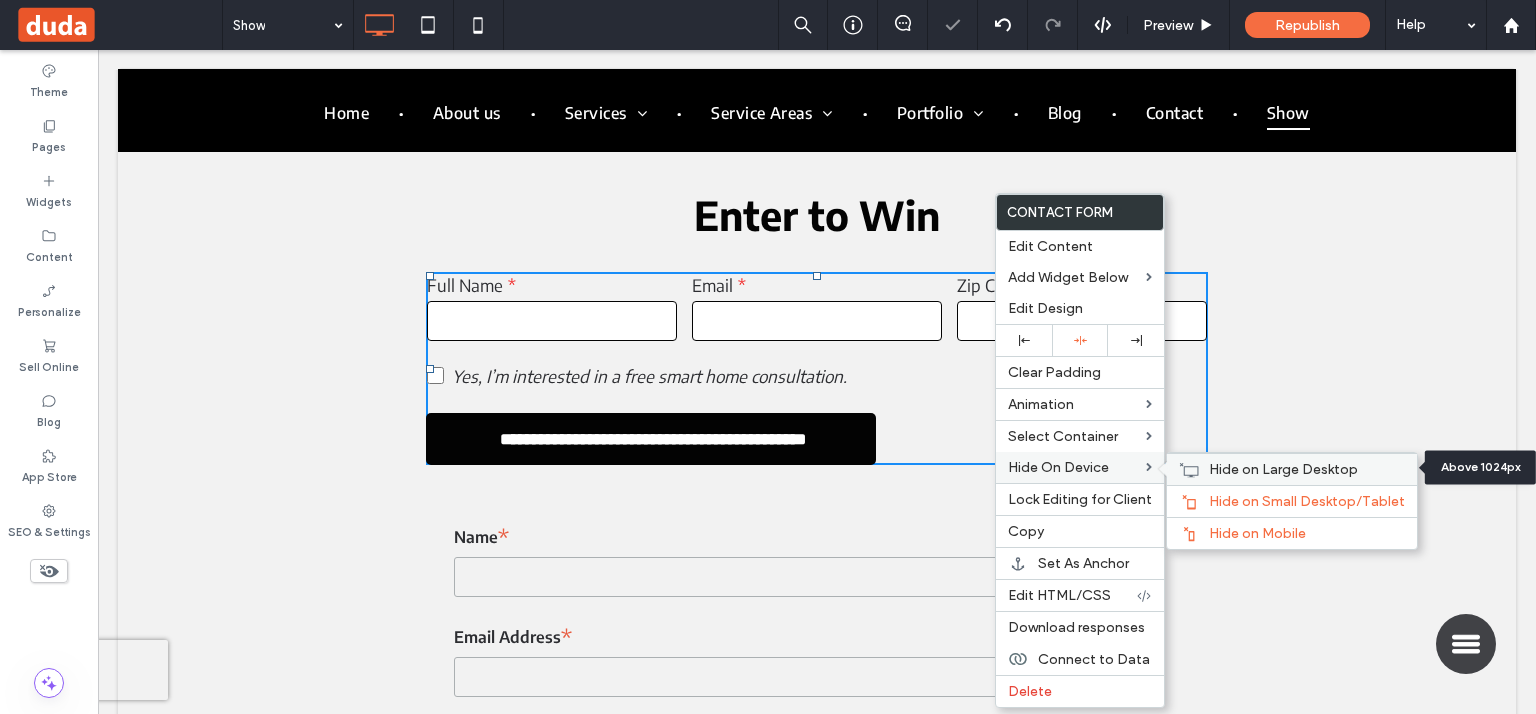 click on "Hide on Large Desktop" at bounding box center [1283, 469] 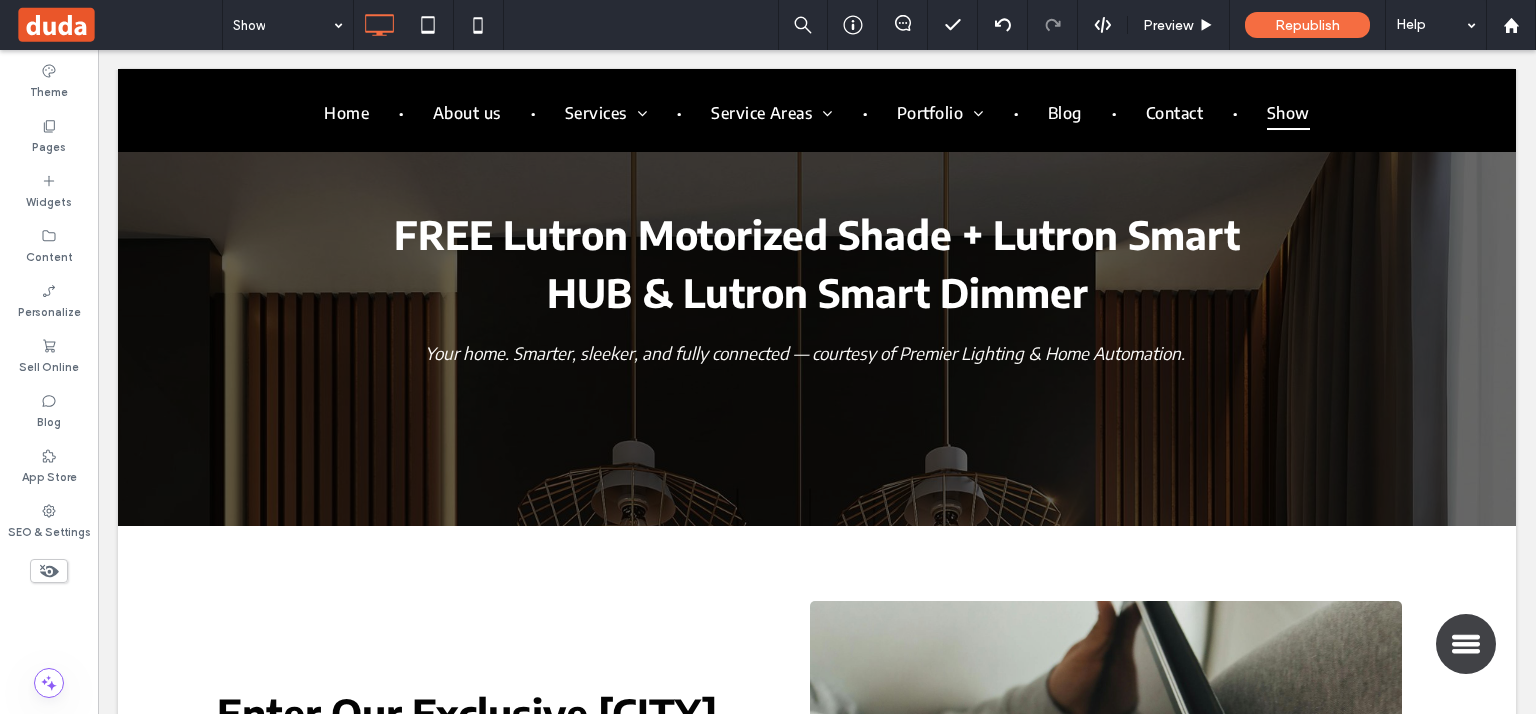 scroll, scrollTop: 0, scrollLeft: 0, axis: both 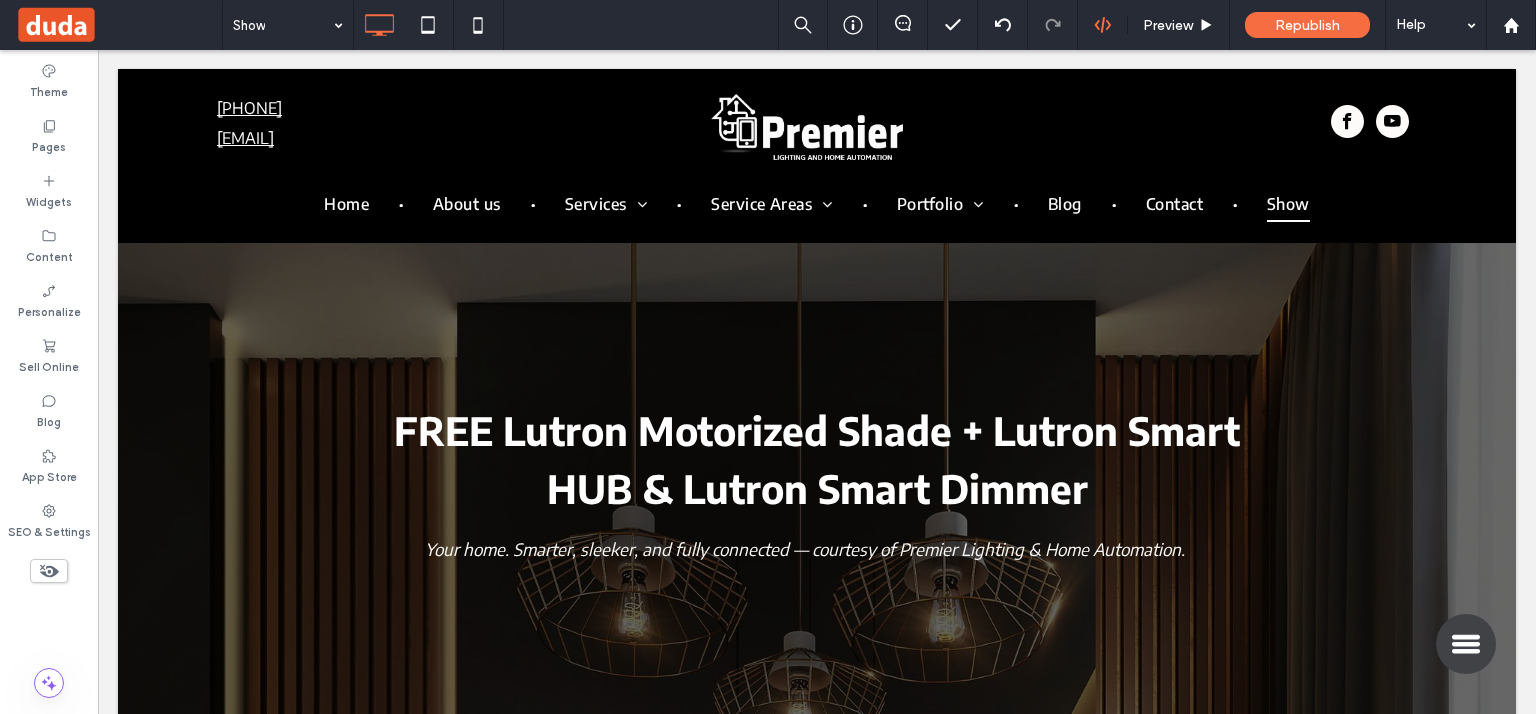 click at bounding box center (1102, 25) 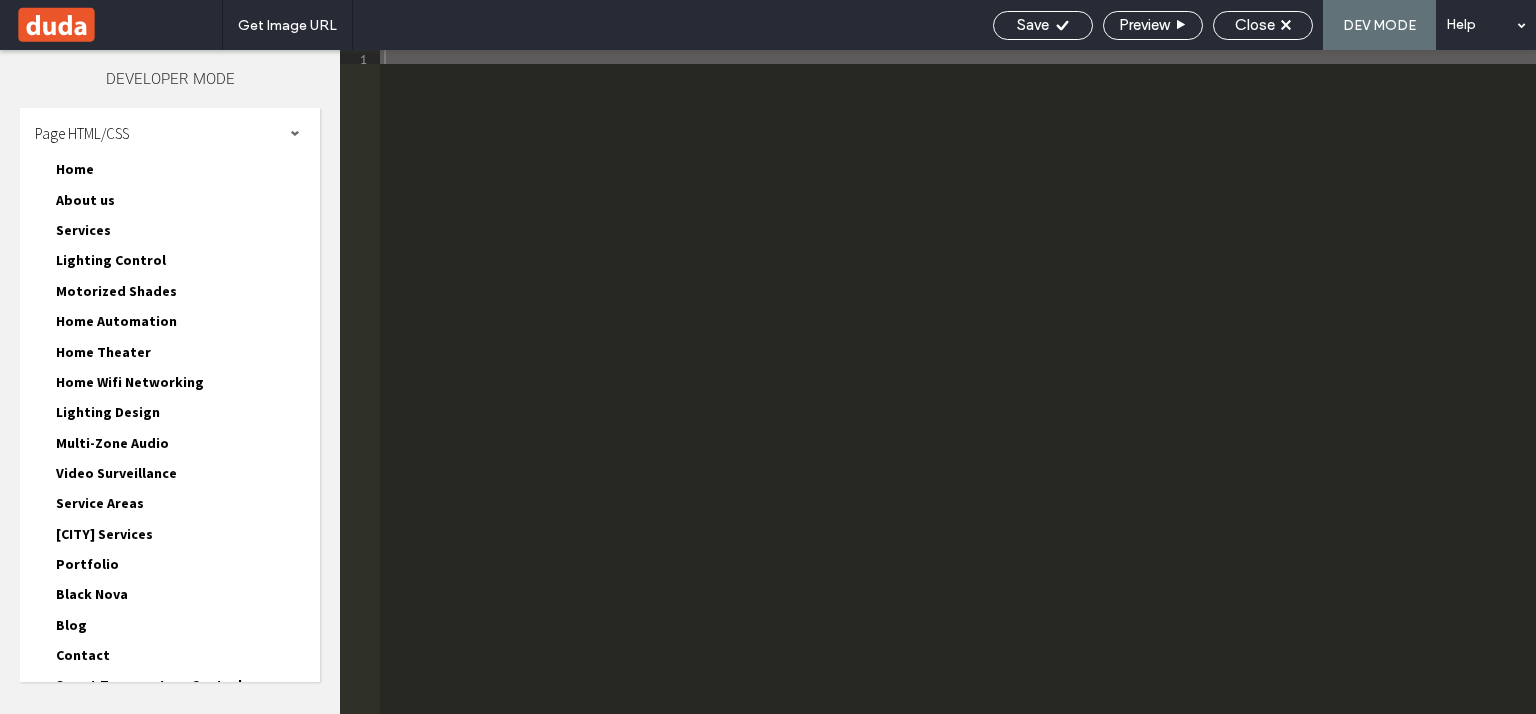 type on "**********" 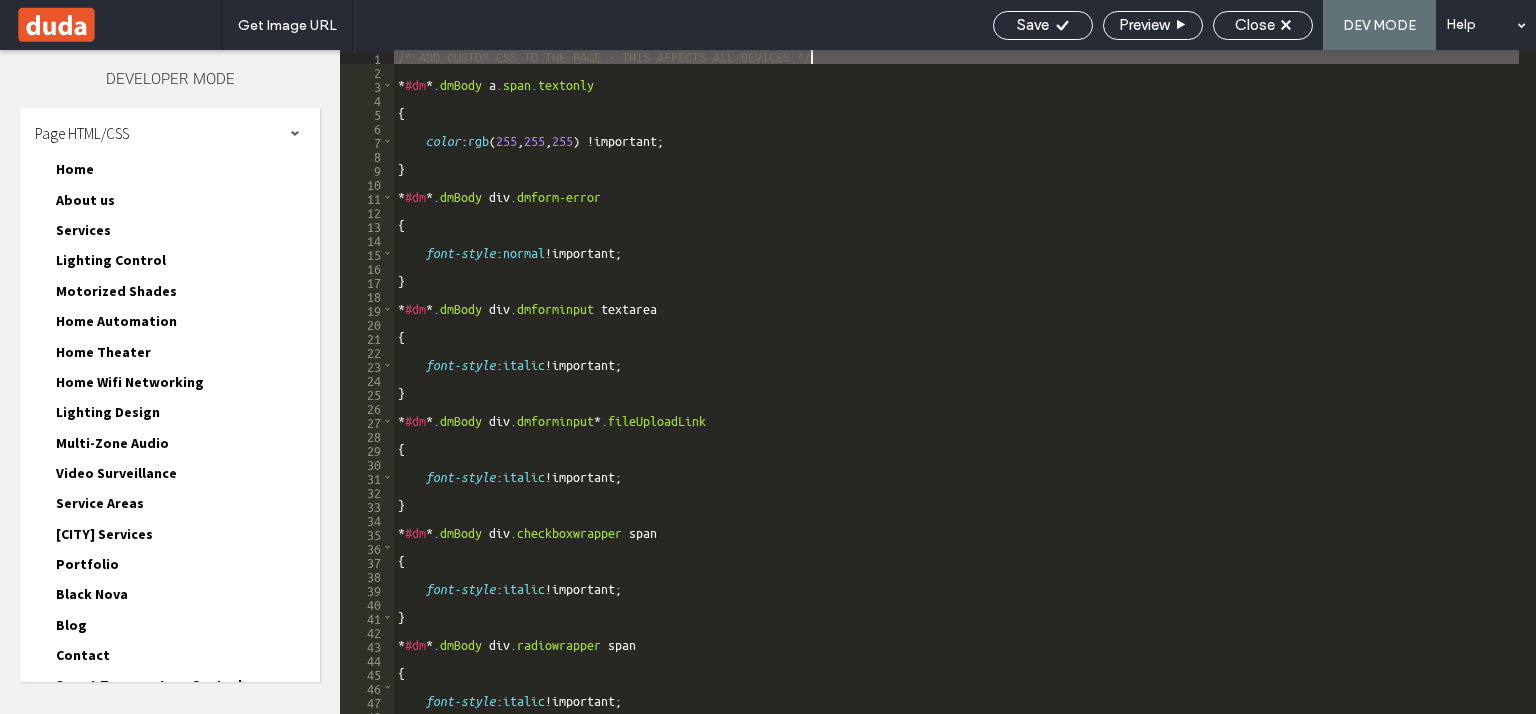 scroll, scrollTop: 837, scrollLeft: 0, axis: vertical 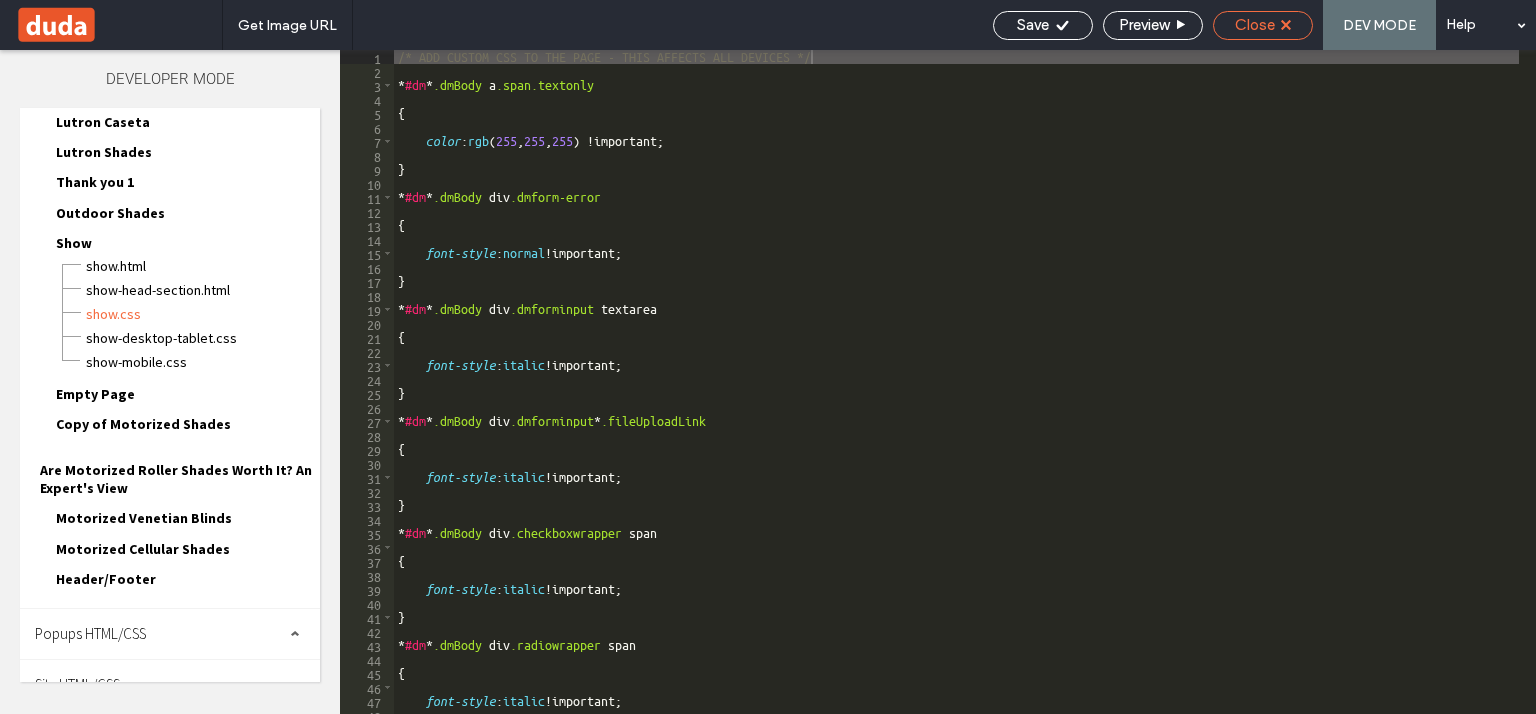 click on "Close" at bounding box center [1263, 25] 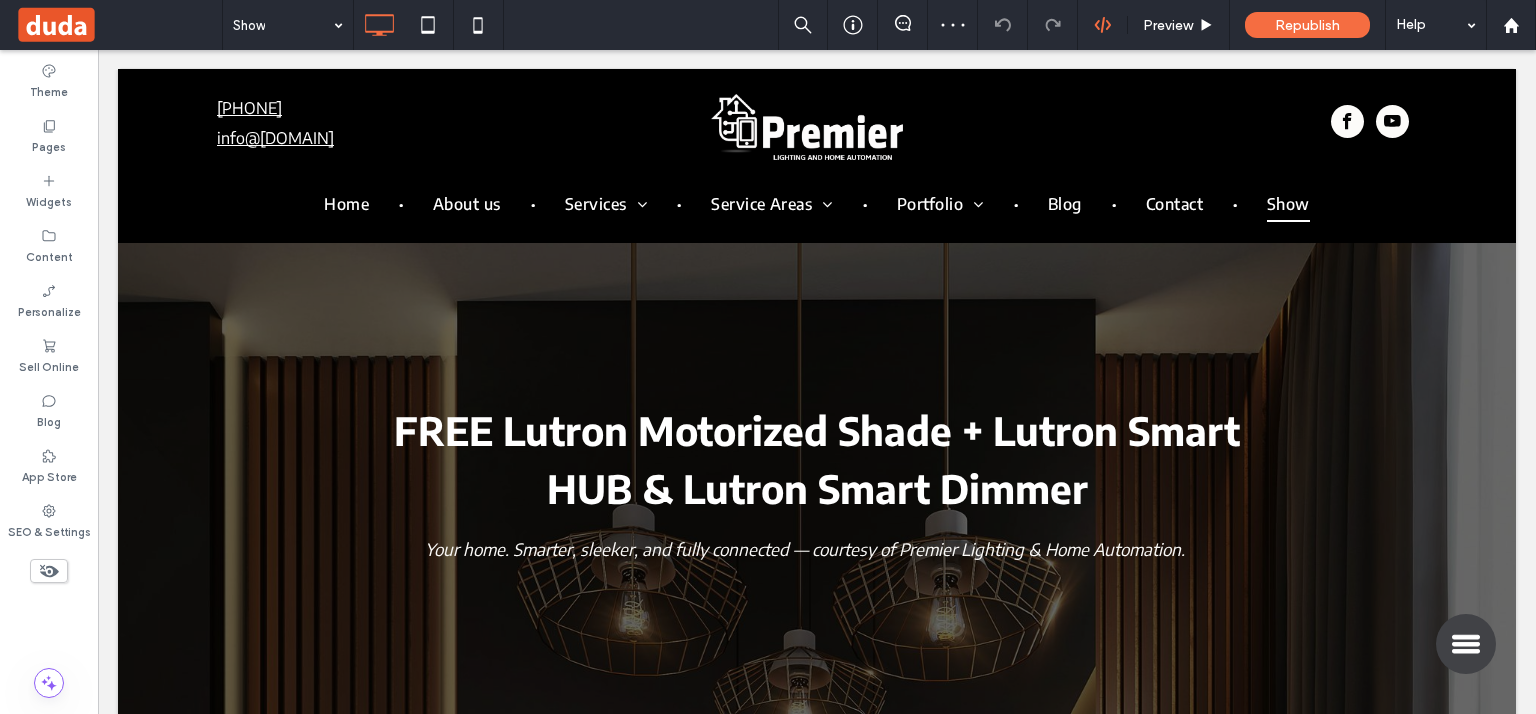 scroll, scrollTop: 0, scrollLeft: 0, axis: both 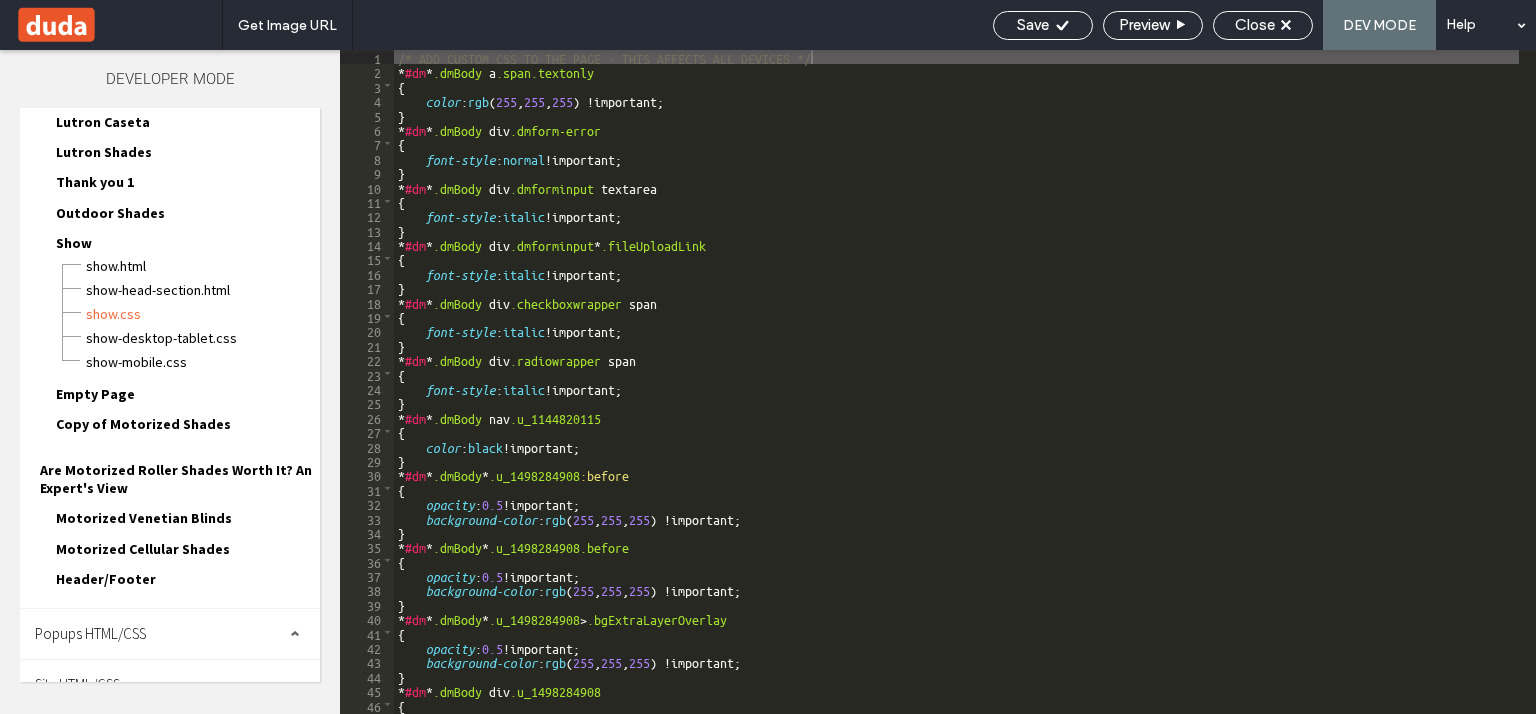 click on "Site HTML/CSS" at bounding box center (170, 685) 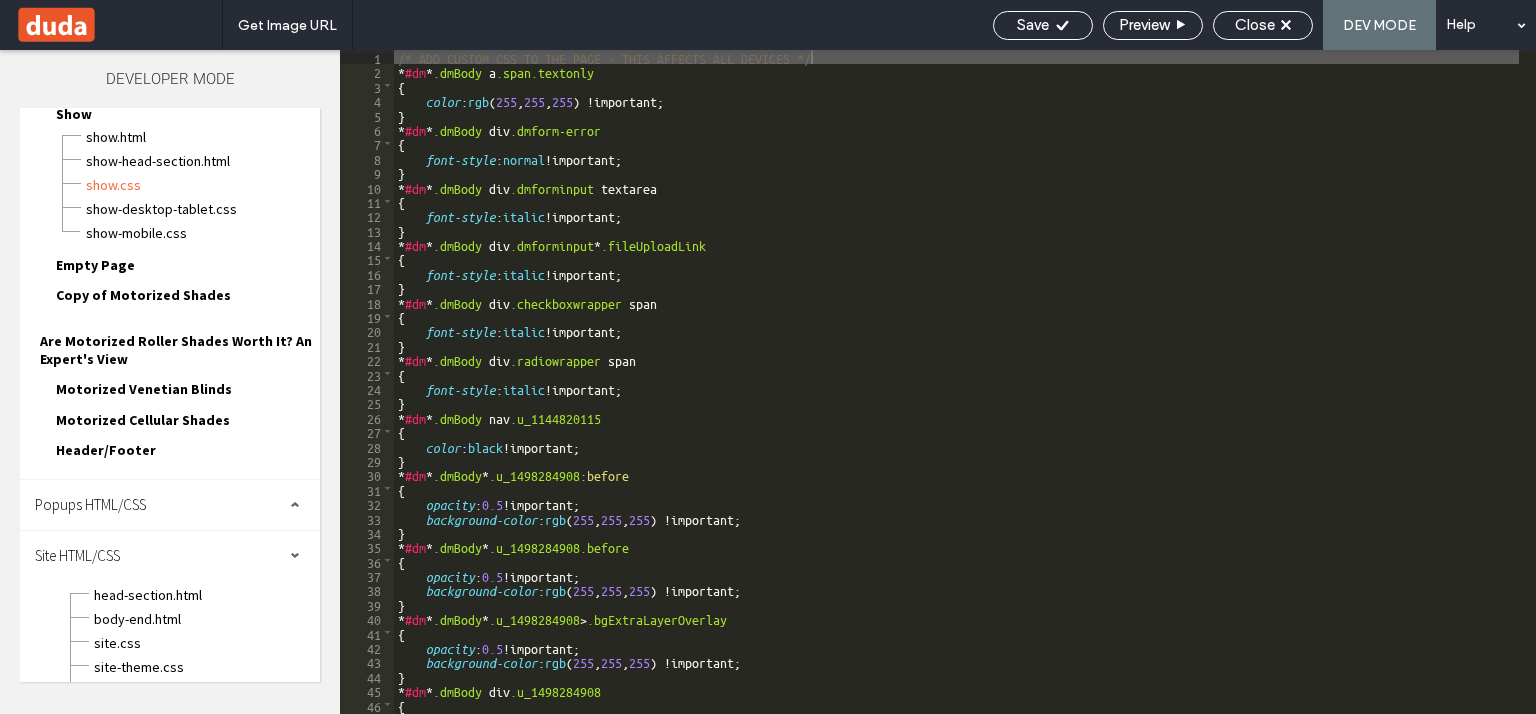 scroll, scrollTop: 990, scrollLeft: 0, axis: vertical 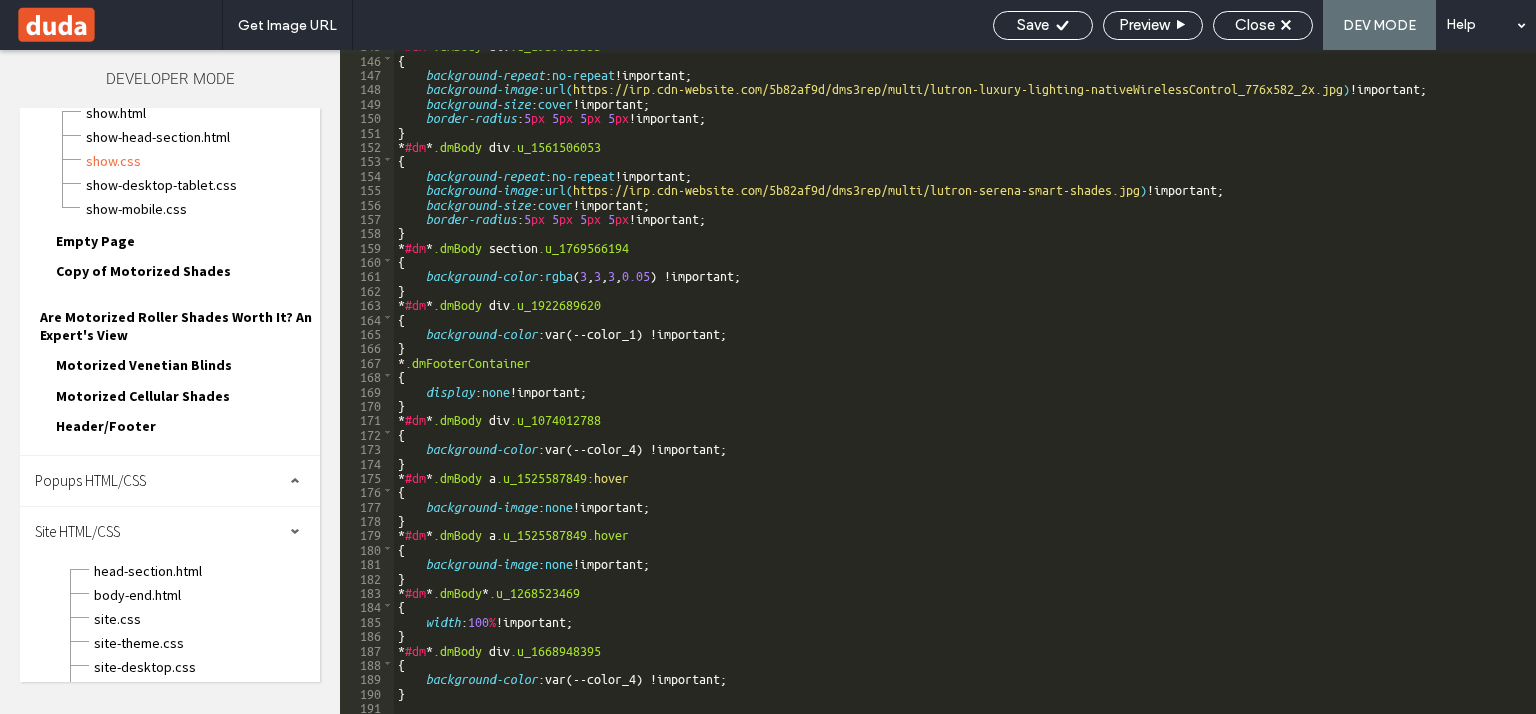click on "site.css" at bounding box center (206, 617) 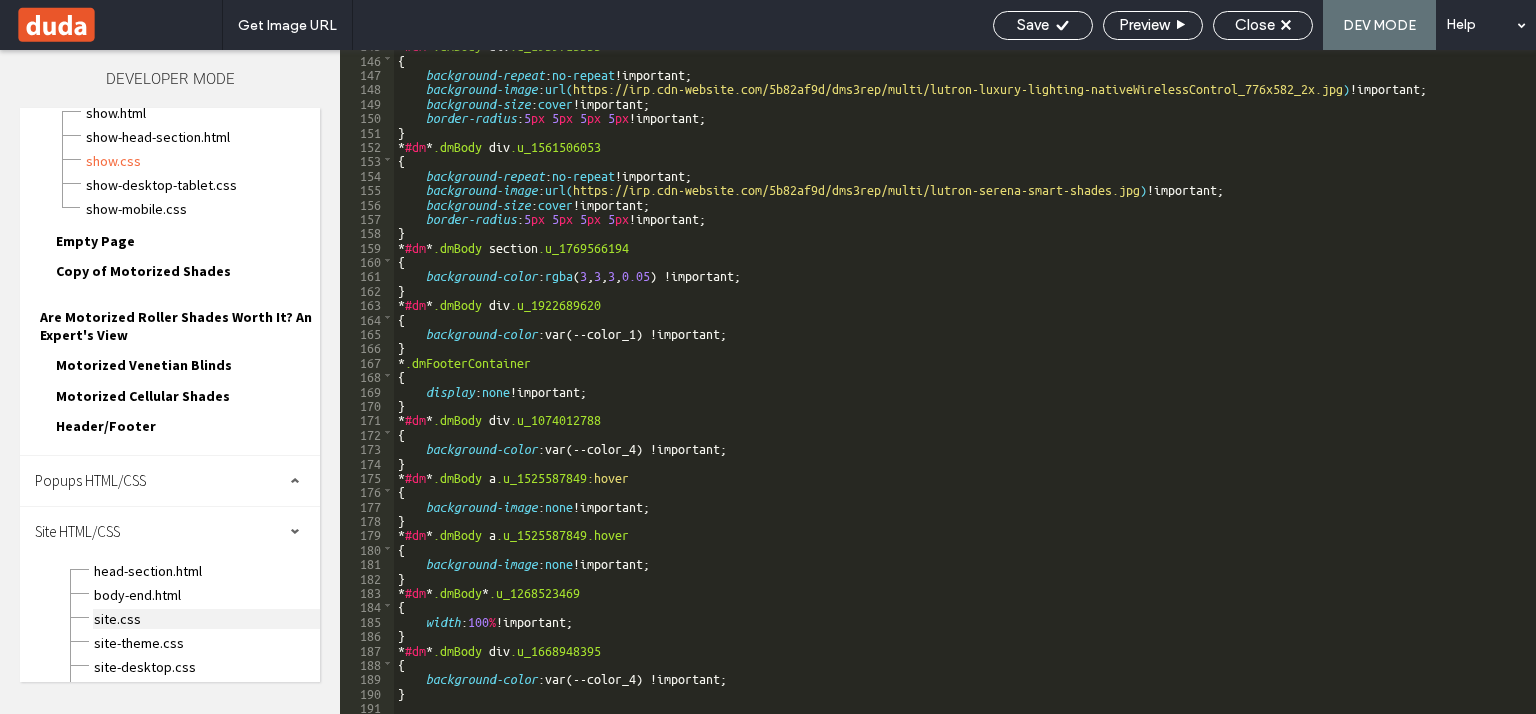 click on "site.css" at bounding box center [206, 619] 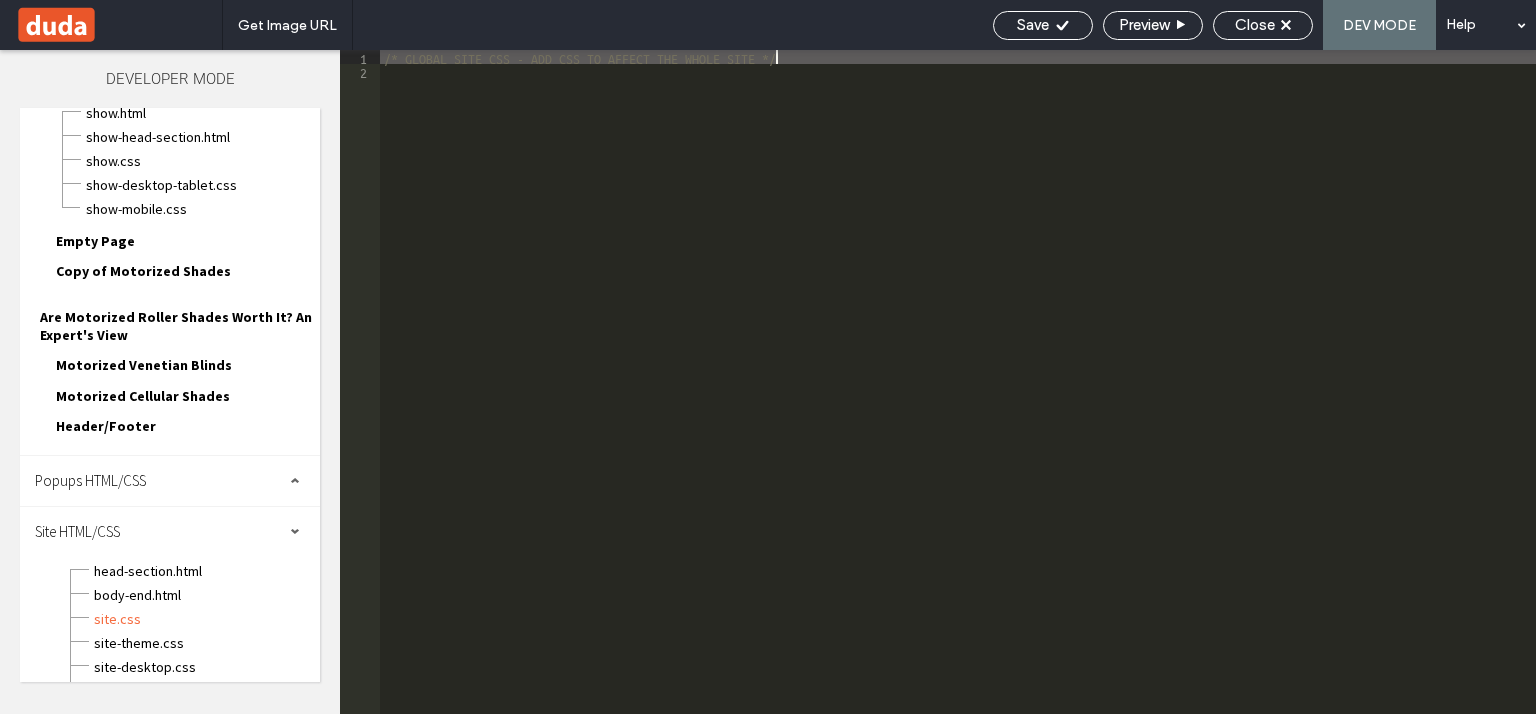 scroll, scrollTop: 0, scrollLeft: 5, axis: horizontal 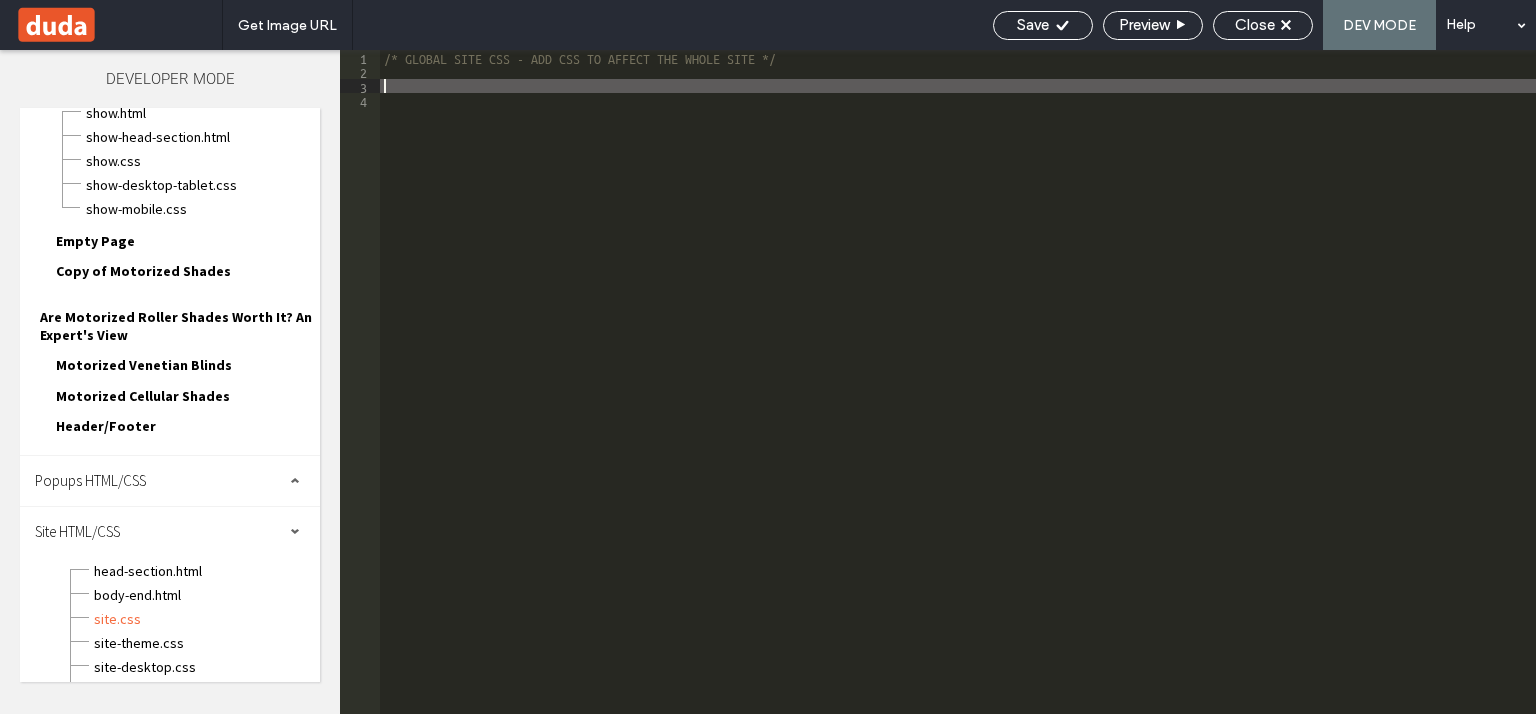 paste 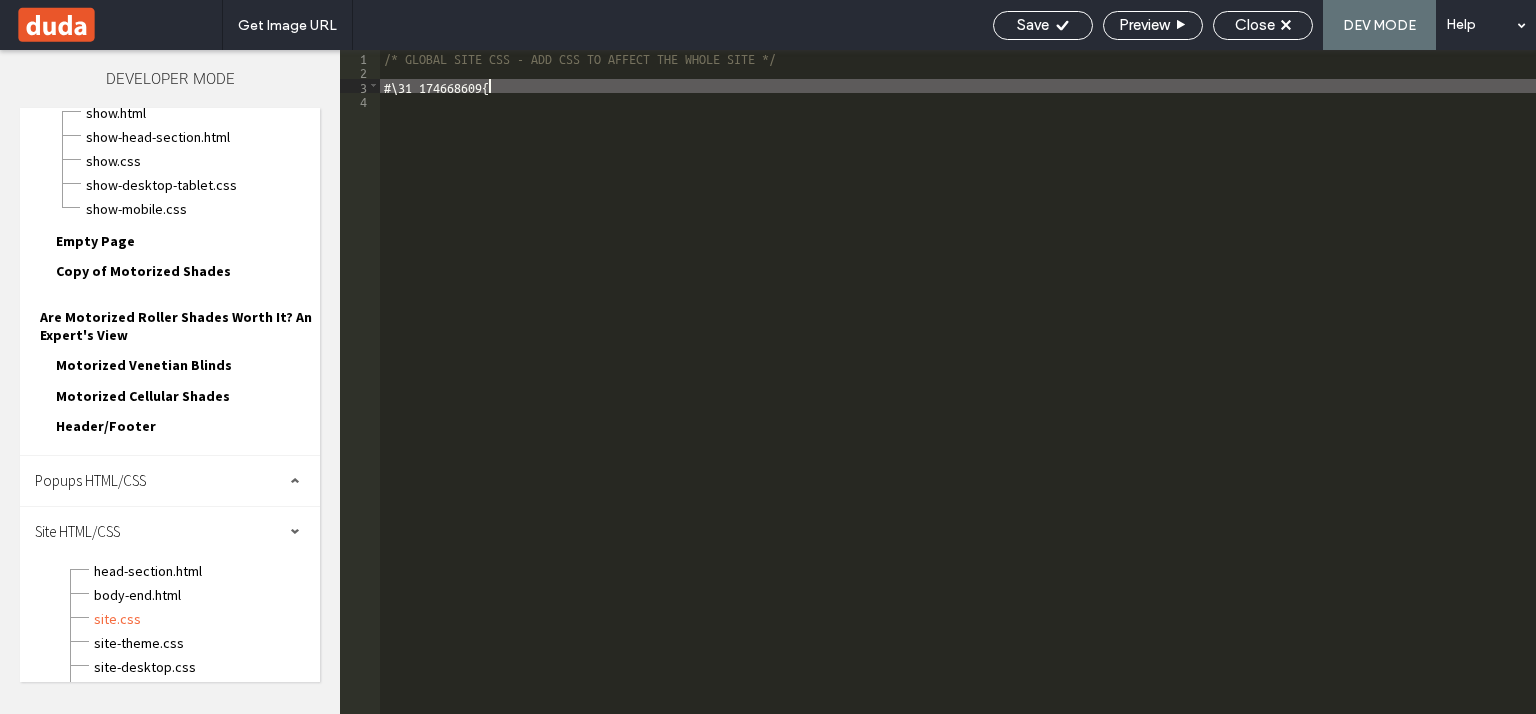 scroll, scrollTop: 0, scrollLeft: 5, axis: horizontal 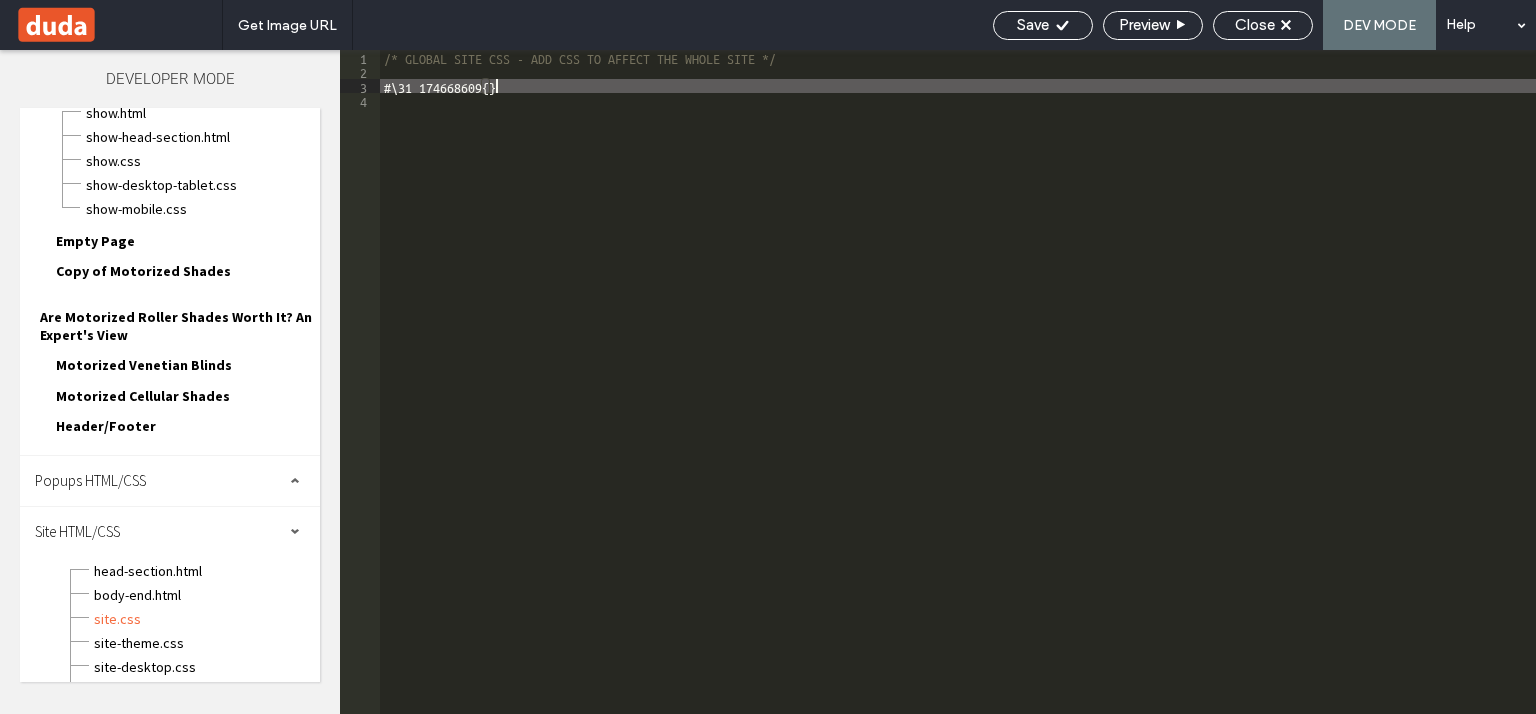 click on "/* GLOBAL SITE CSS - ADD CSS TO AFFECT THE WHOLE SITE */ #\ 31   174668609 { }" at bounding box center (958, 396) 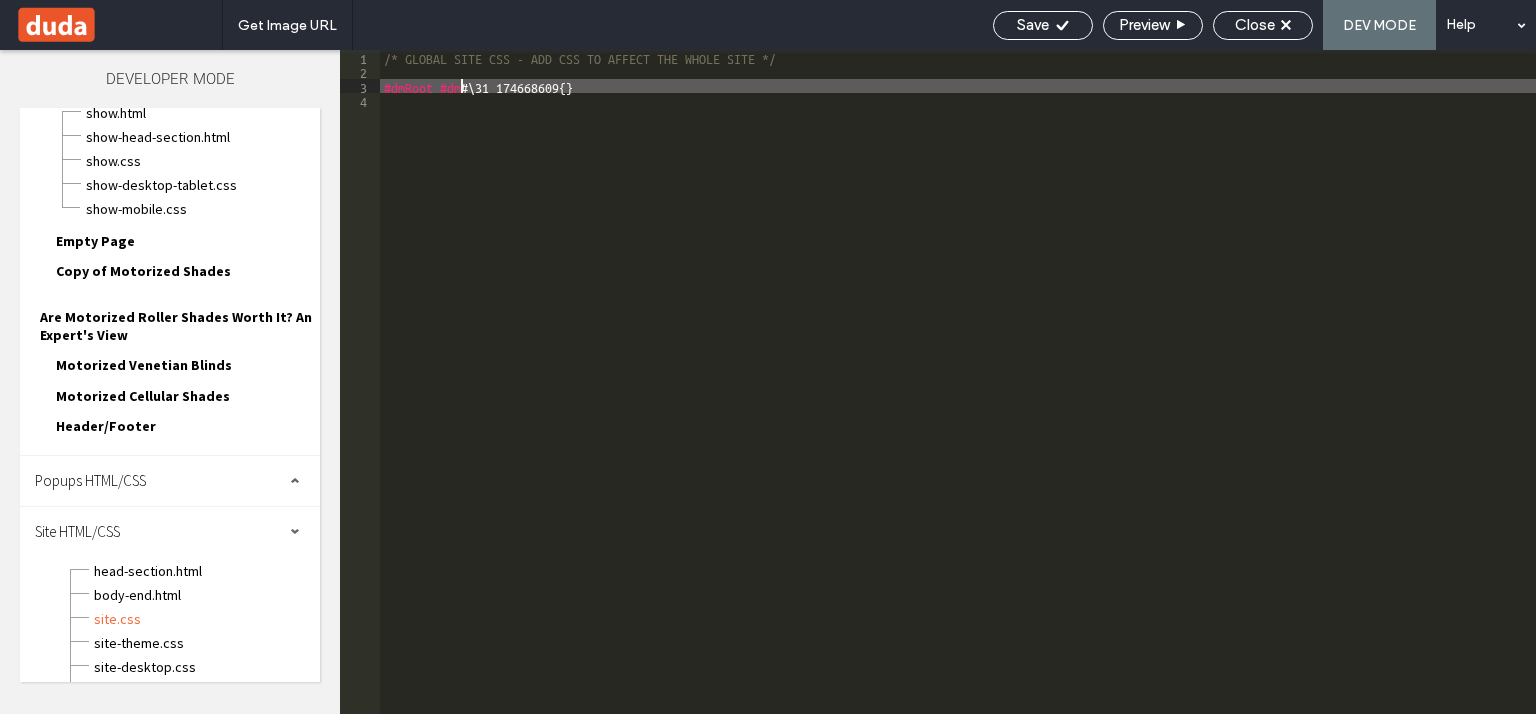scroll, scrollTop: 0, scrollLeft: 5, axis: horizontal 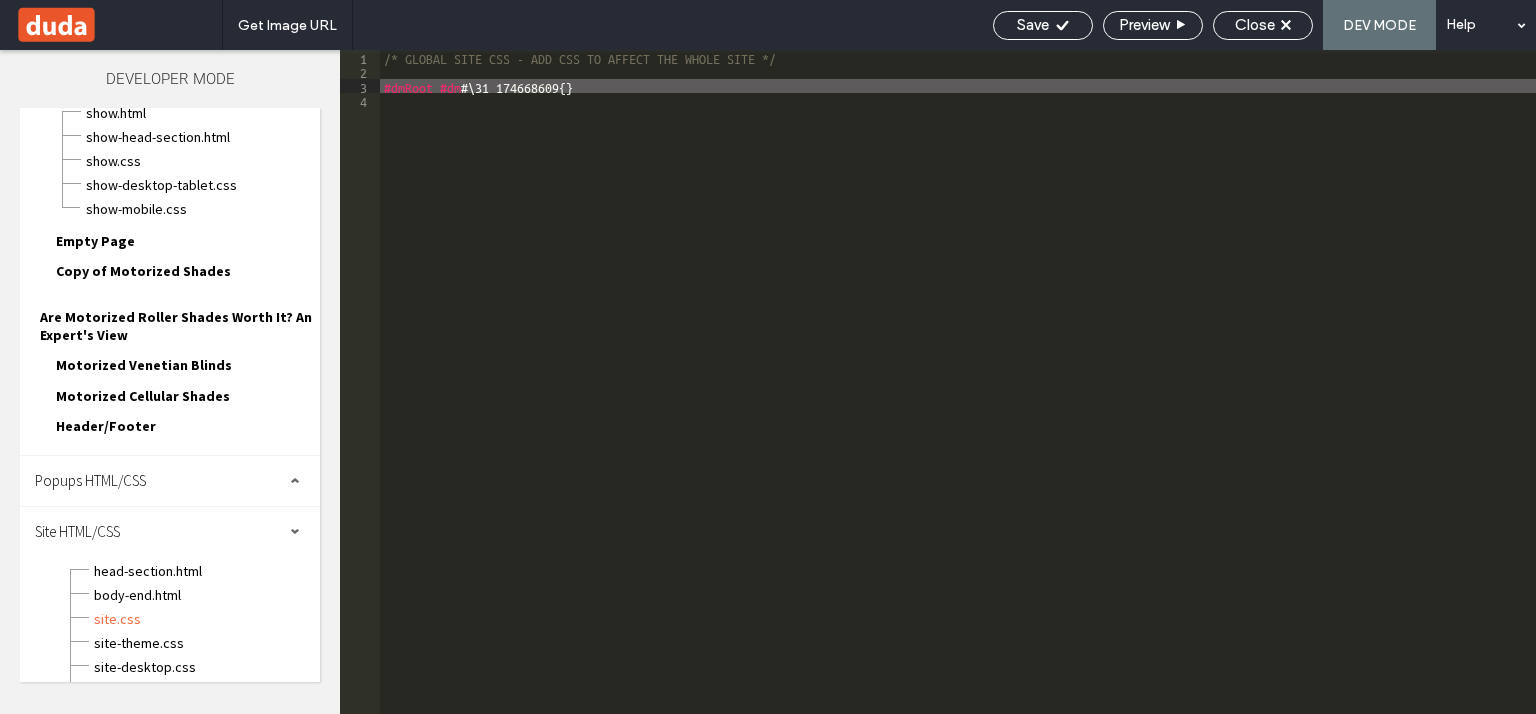 click on "/* GLOBAL SITE CSS - ADD CSS TO AFFECT THE WHOLE SITE */ #dmRoot   #dm  #\ 31   174668609 { }" at bounding box center [958, 396] 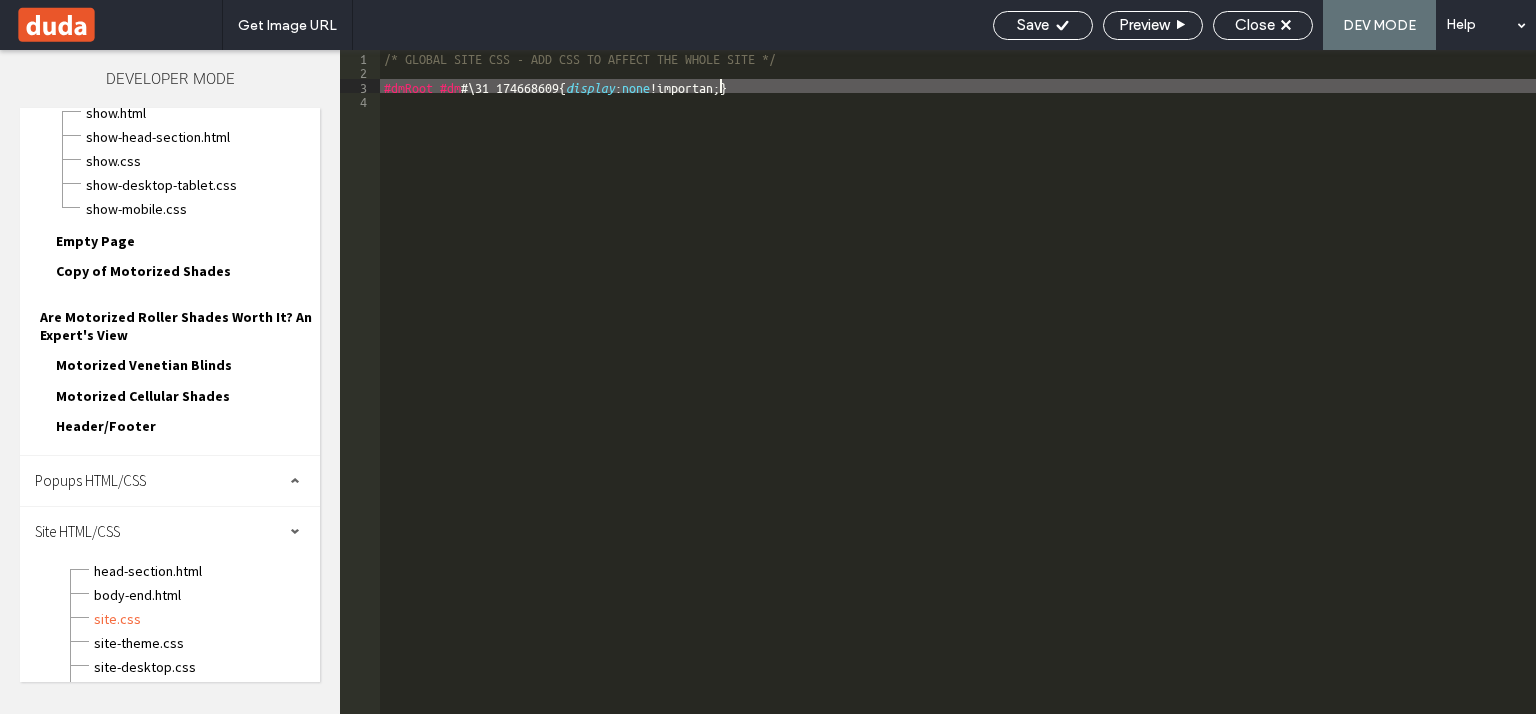 scroll, scrollTop: 0, scrollLeft: 5, axis: horizontal 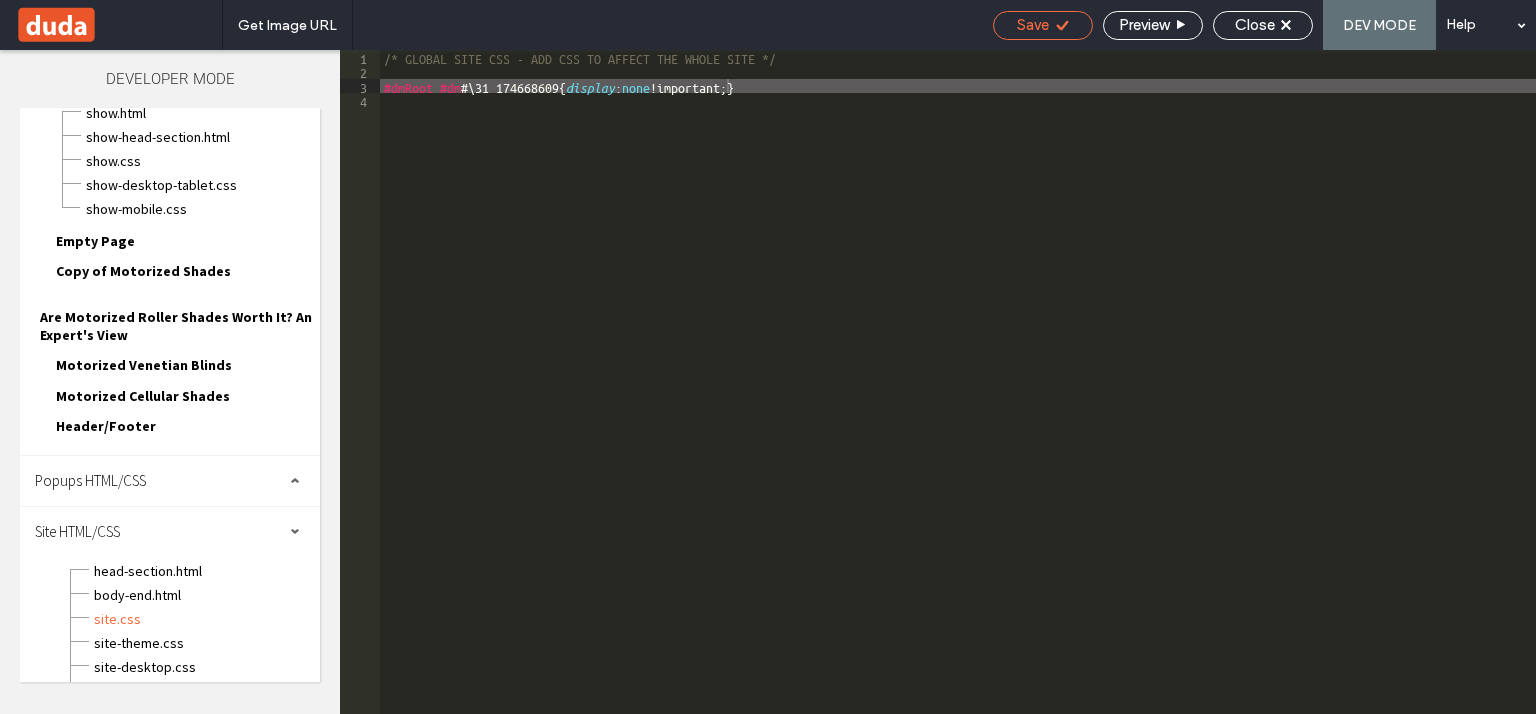 click on "Save" at bounding box center [1043, 25] 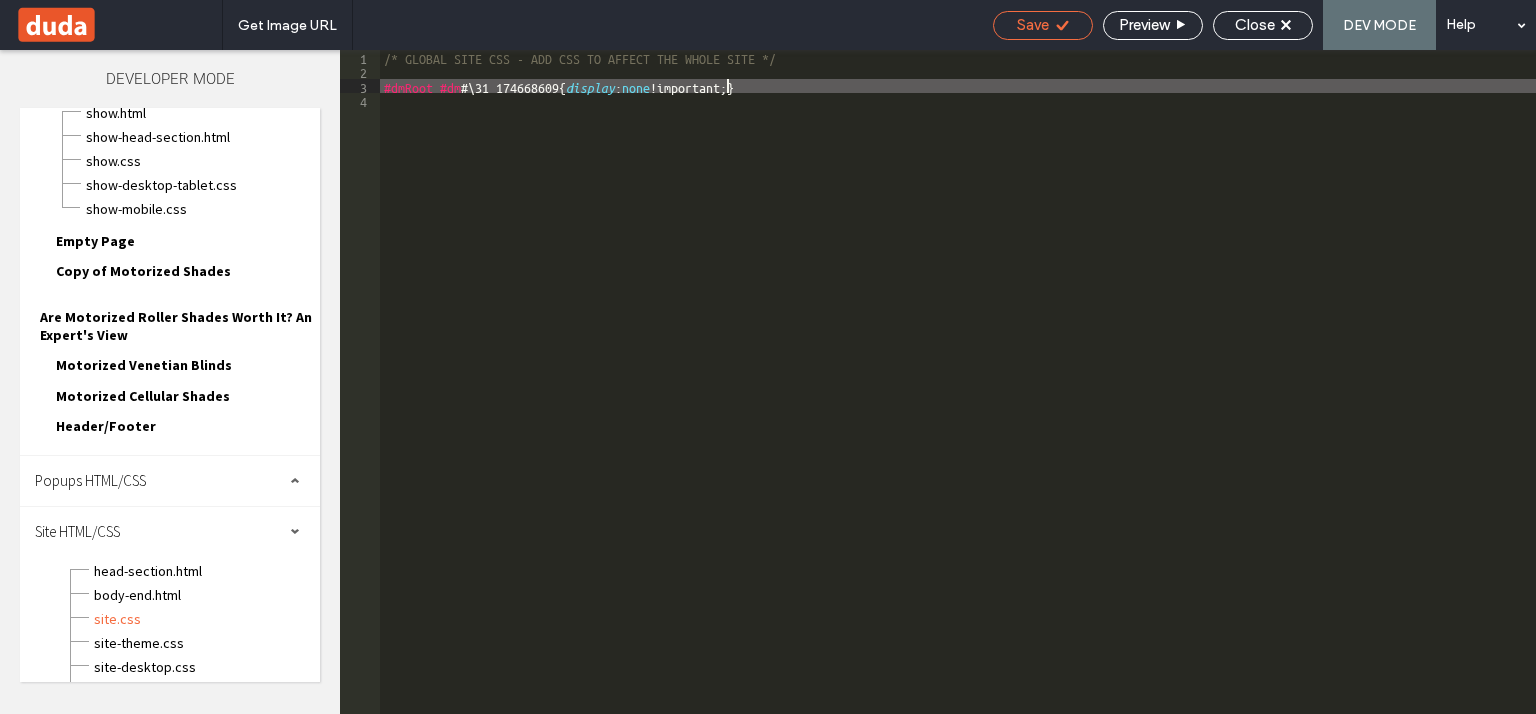 scroll, scrollTop: 0, scrollLeft: 0, axis: both 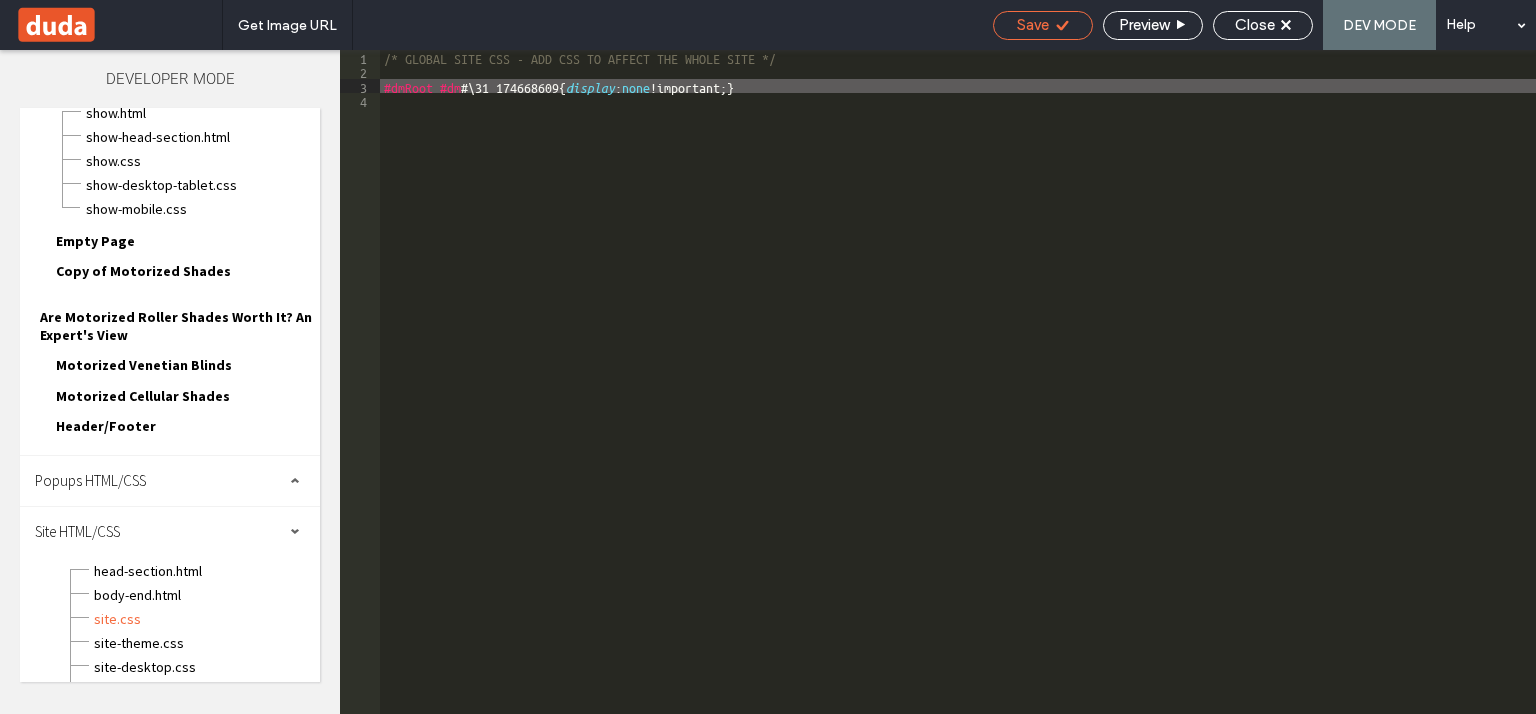 click 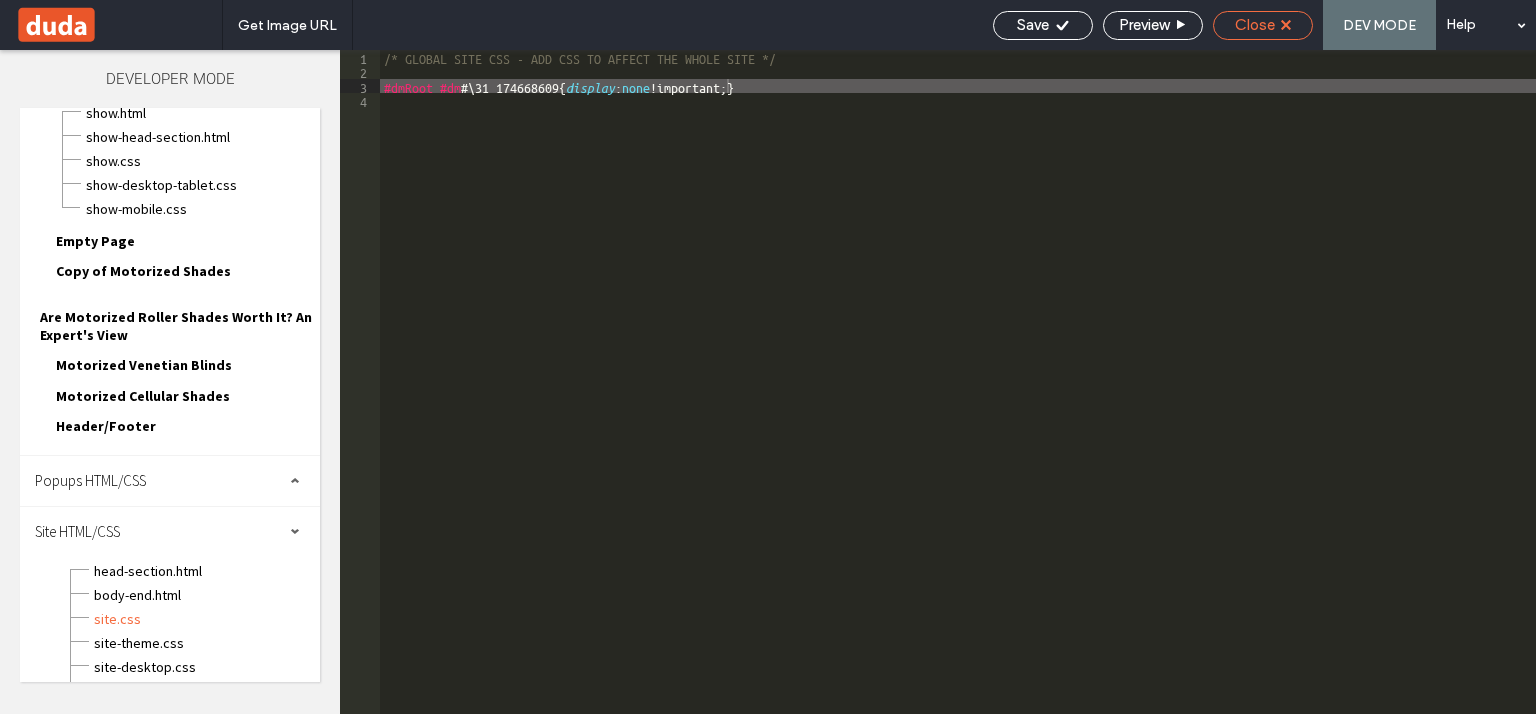 click 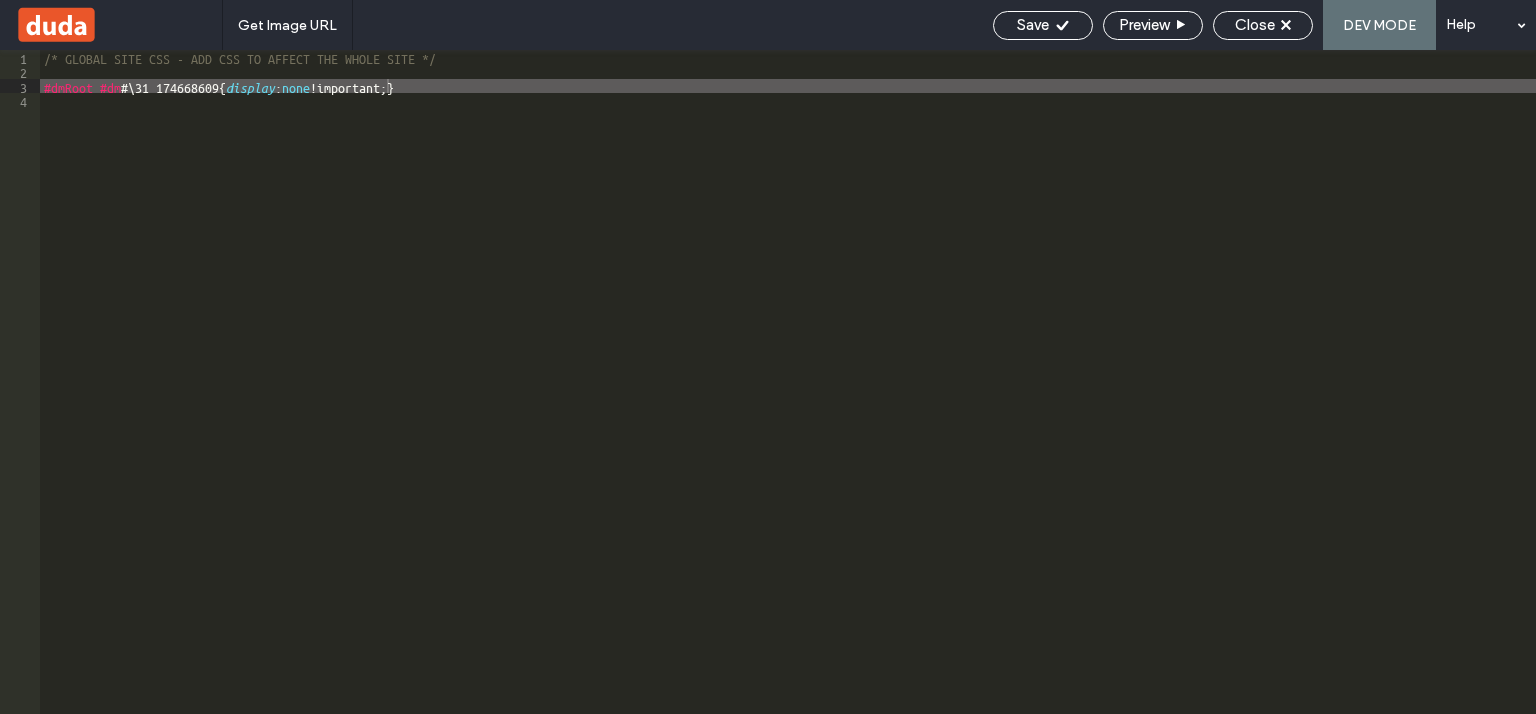 scroll, scrollTop: 940, scrollLeft: 0, axis: vertical 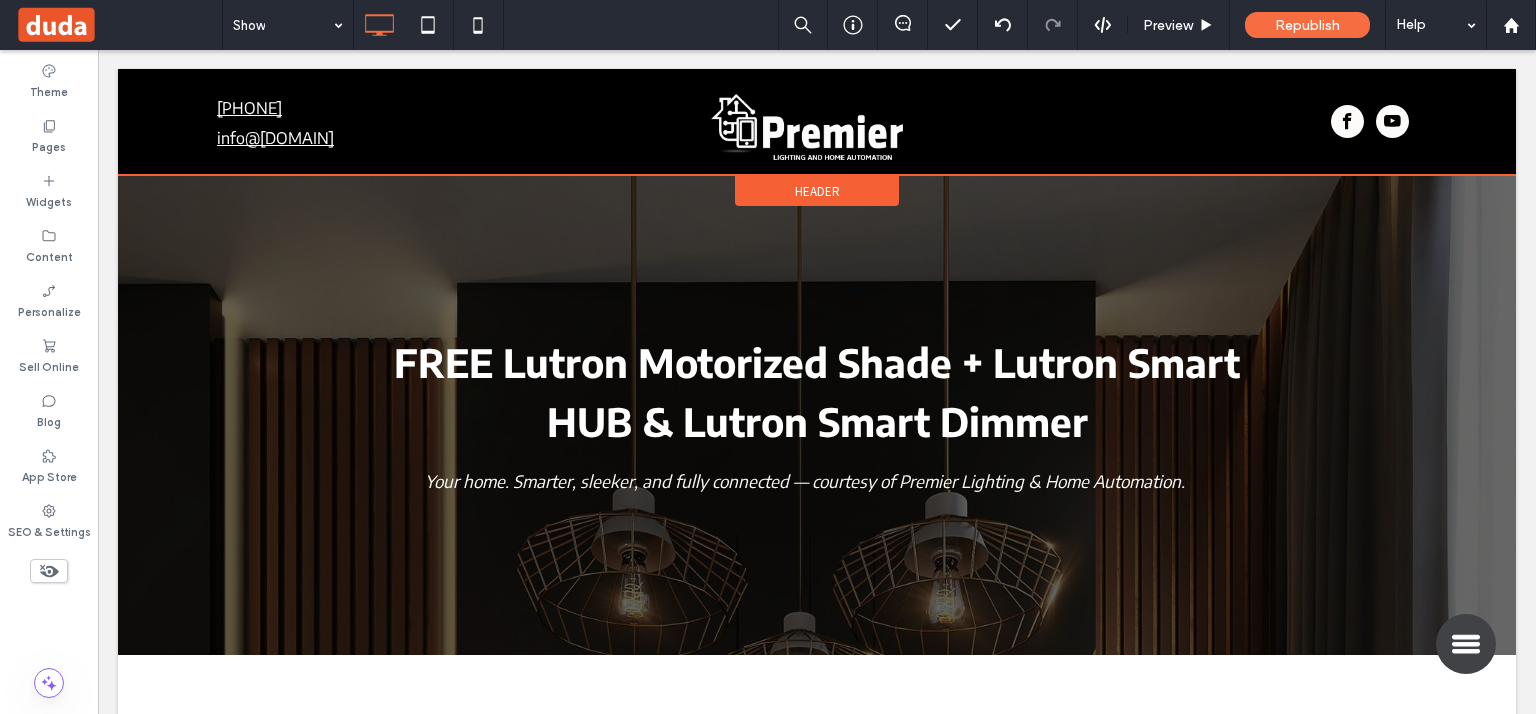 click on "Header" at bounding box center (817, 191) 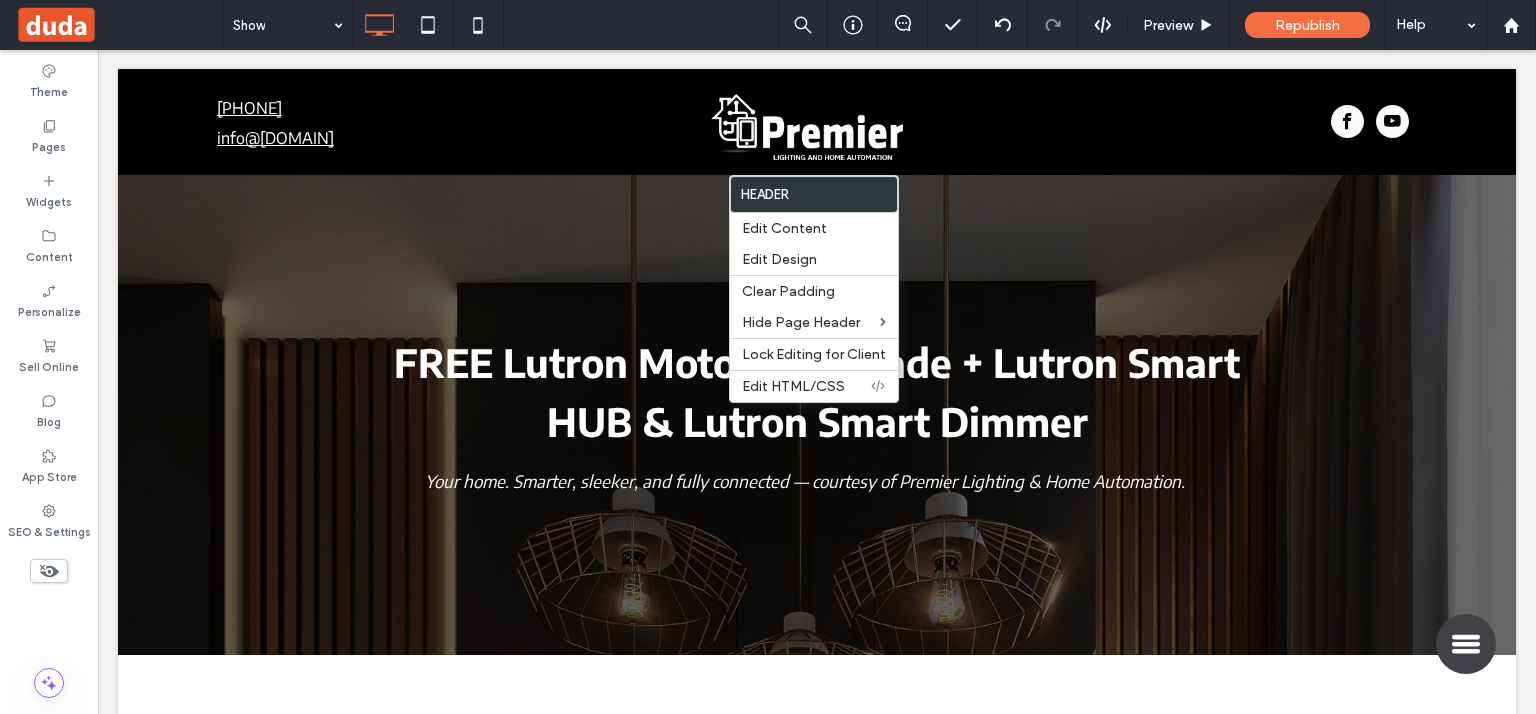 click on "[PHONE]
info@[DOMAIN]
Click To Paste
Click To Paste
Click To Paste" at bounding box center [817, 129] 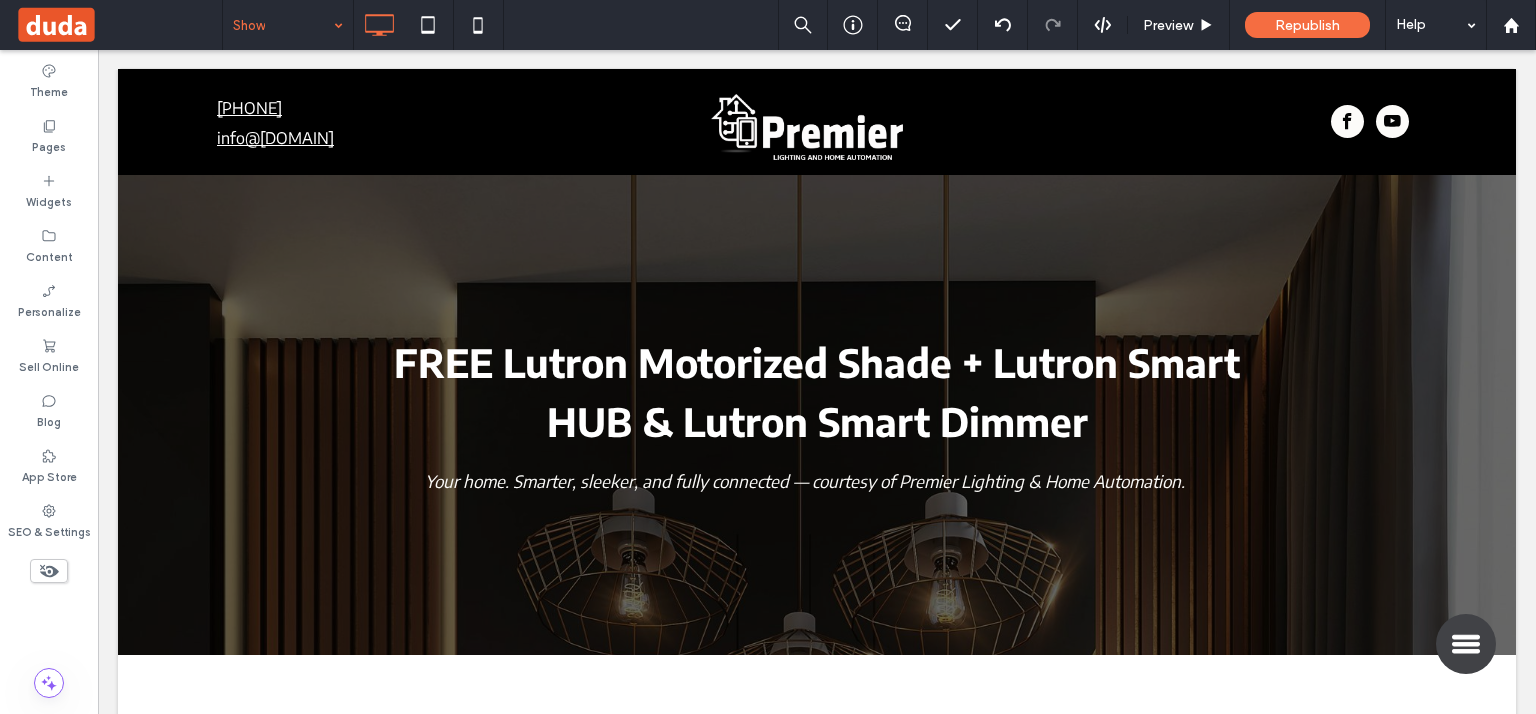 click at bounding box center [283, 25] 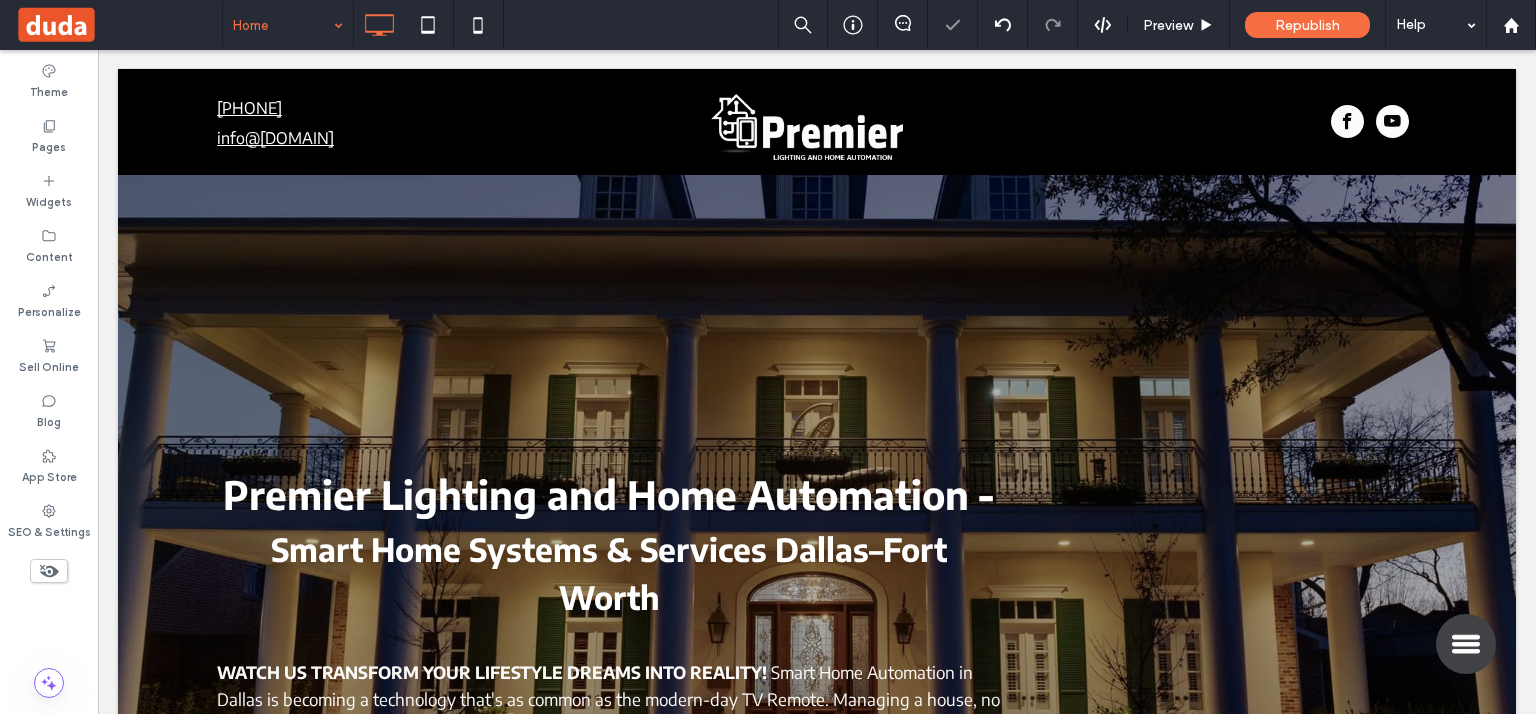 scroll, scrollTop: 0, scrollLeft: 0, axis: both 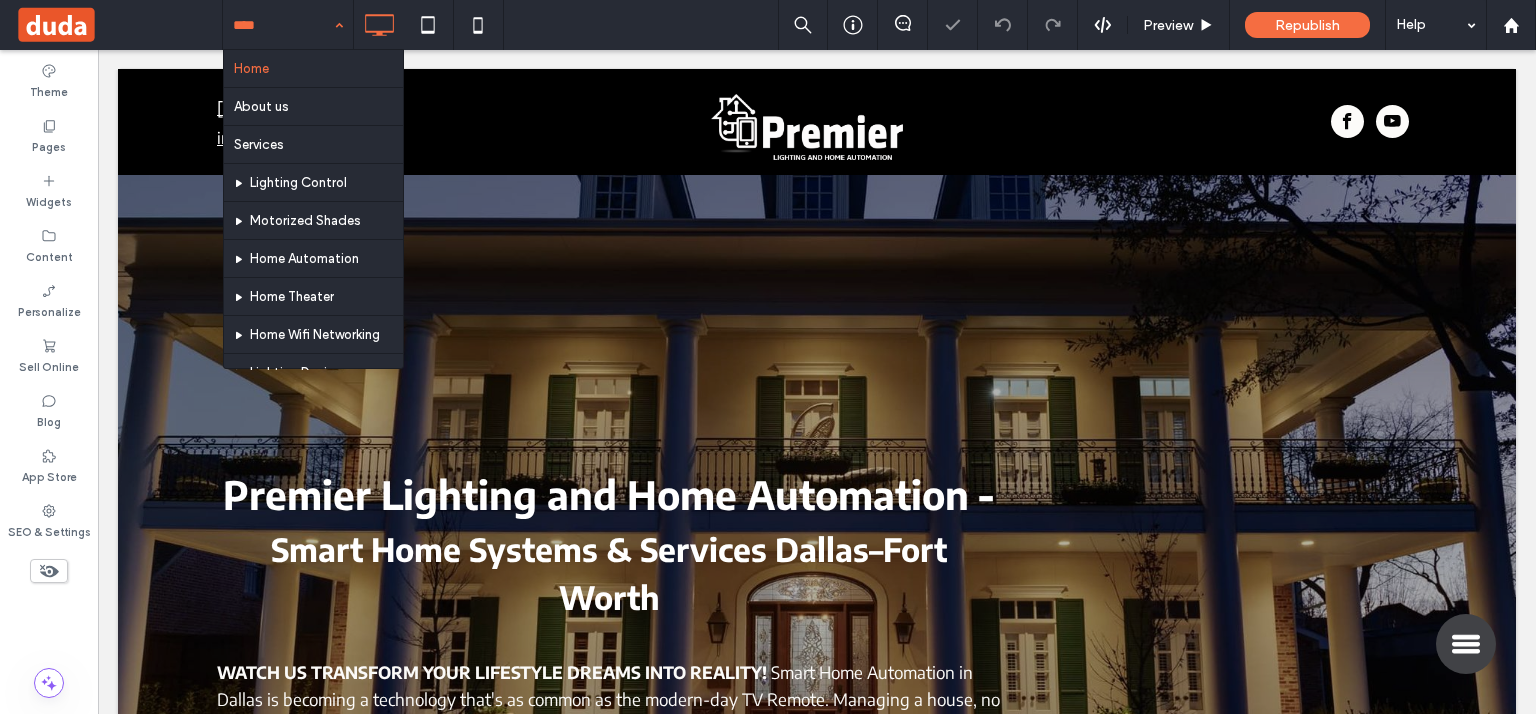 click at bounding box center (283, 25) 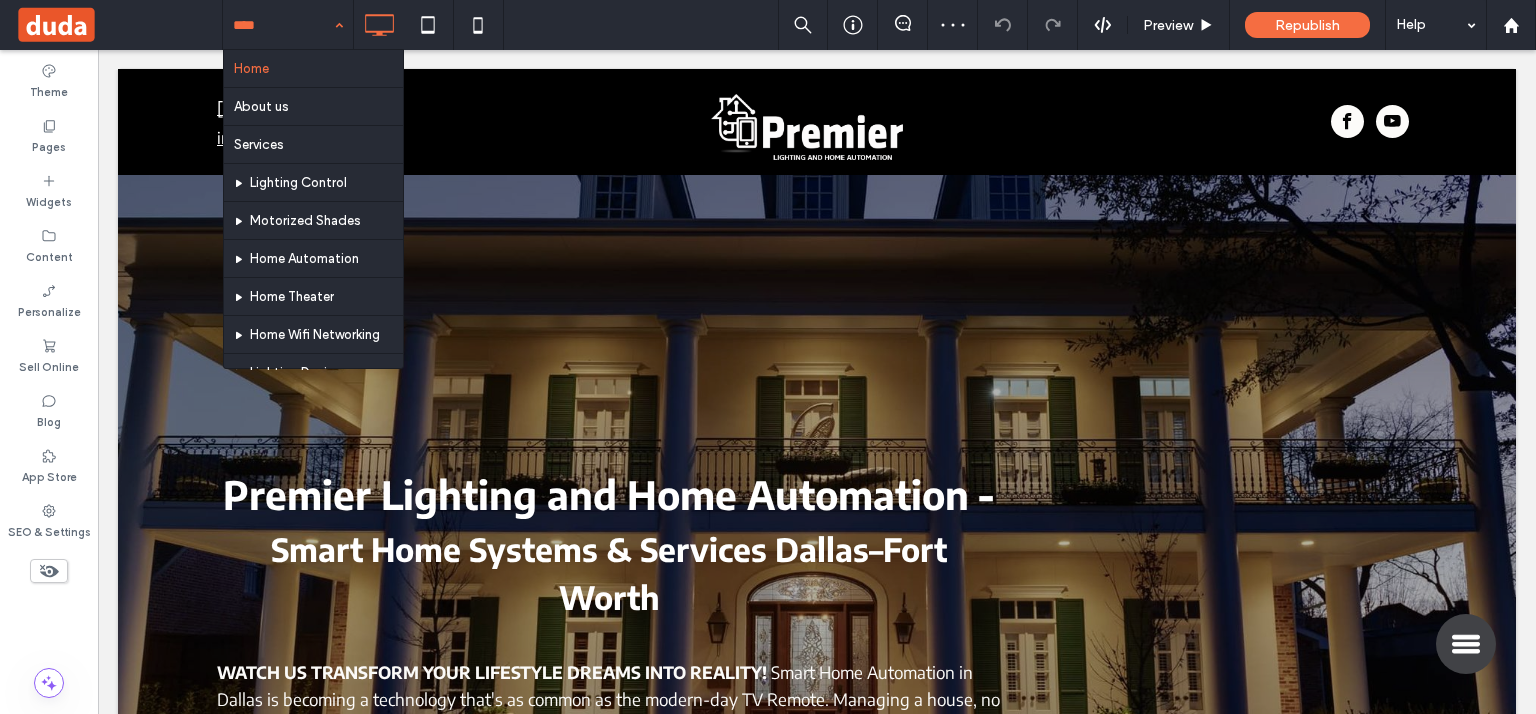 scroll, scrollTop: 1076, scrollLeft: 0, axis: vertical 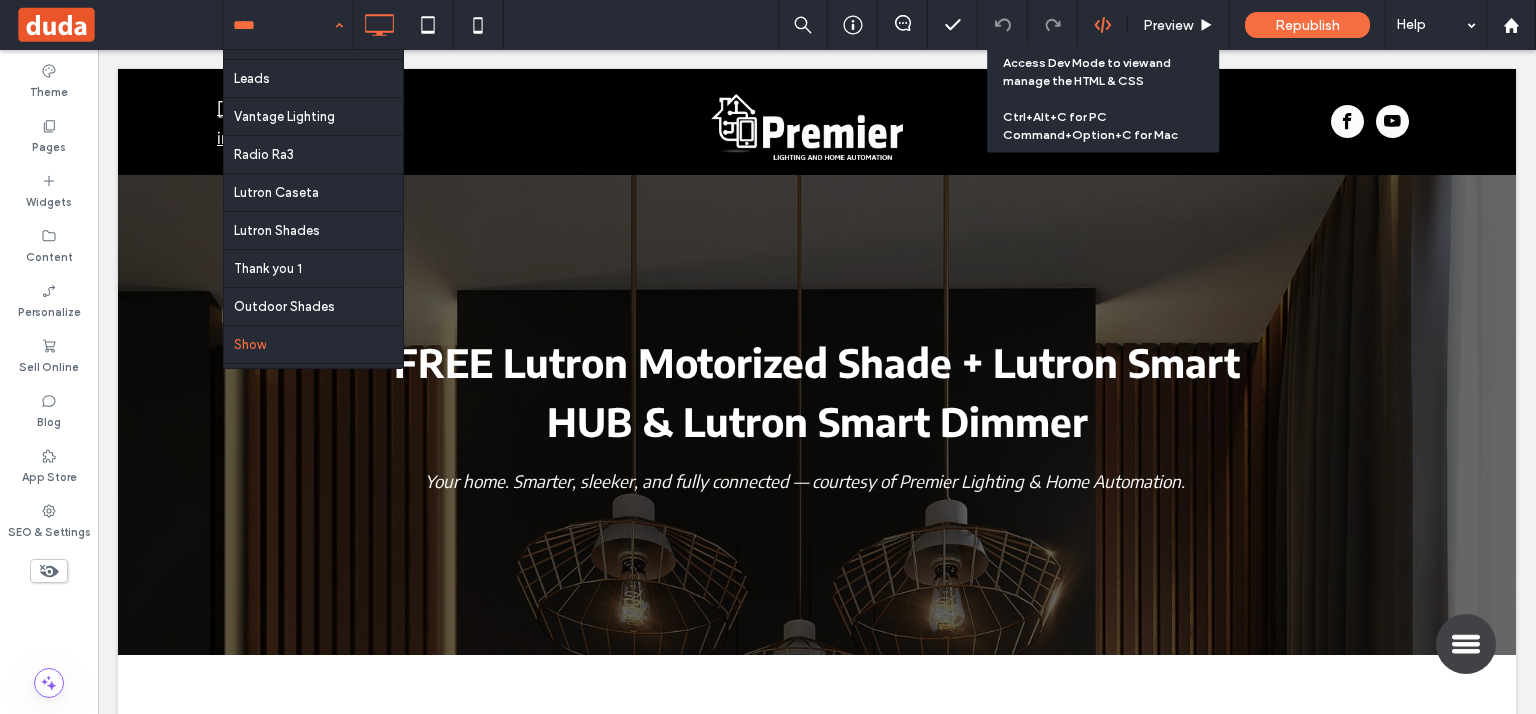 click at bounding box center [1102, 25] 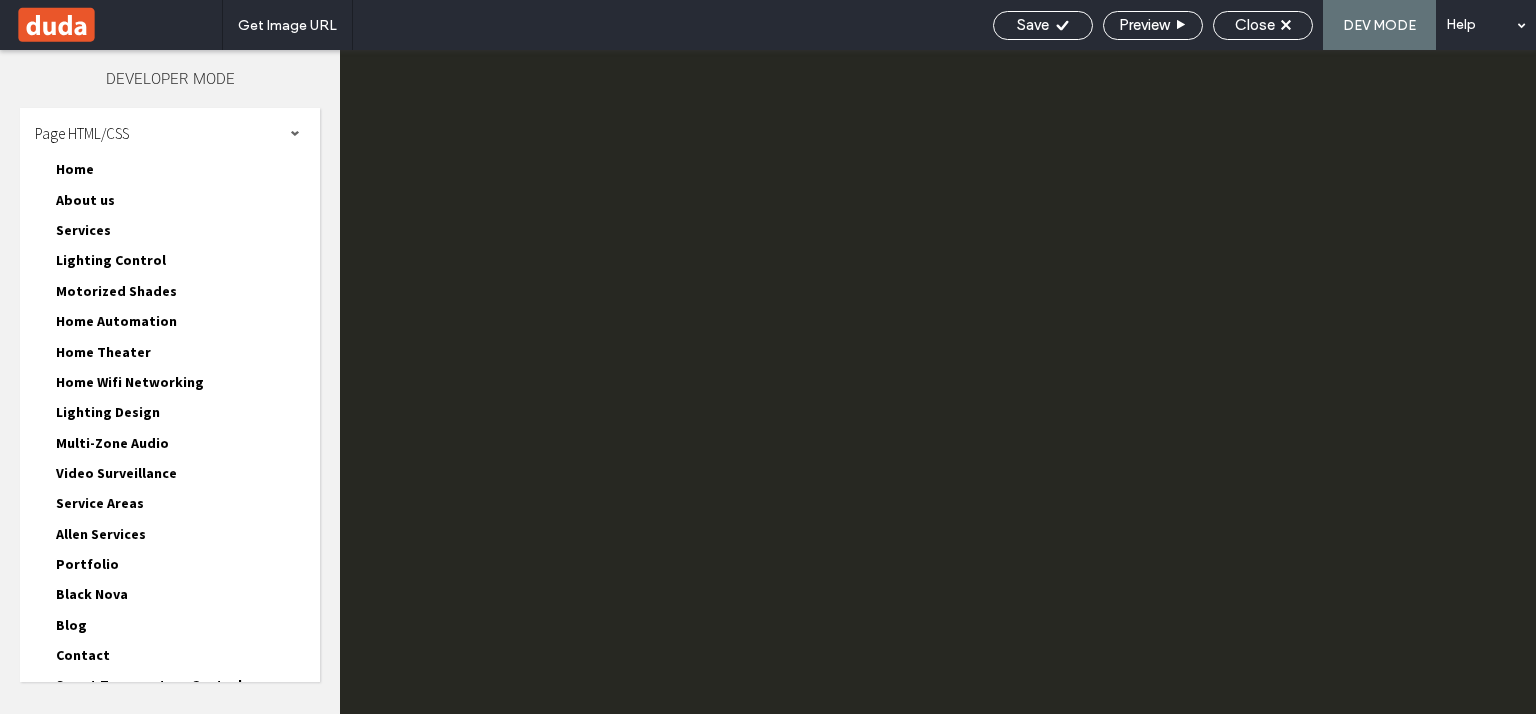 scroll, scrollTop: 2086, scrollLeft: 0, axis: vertical 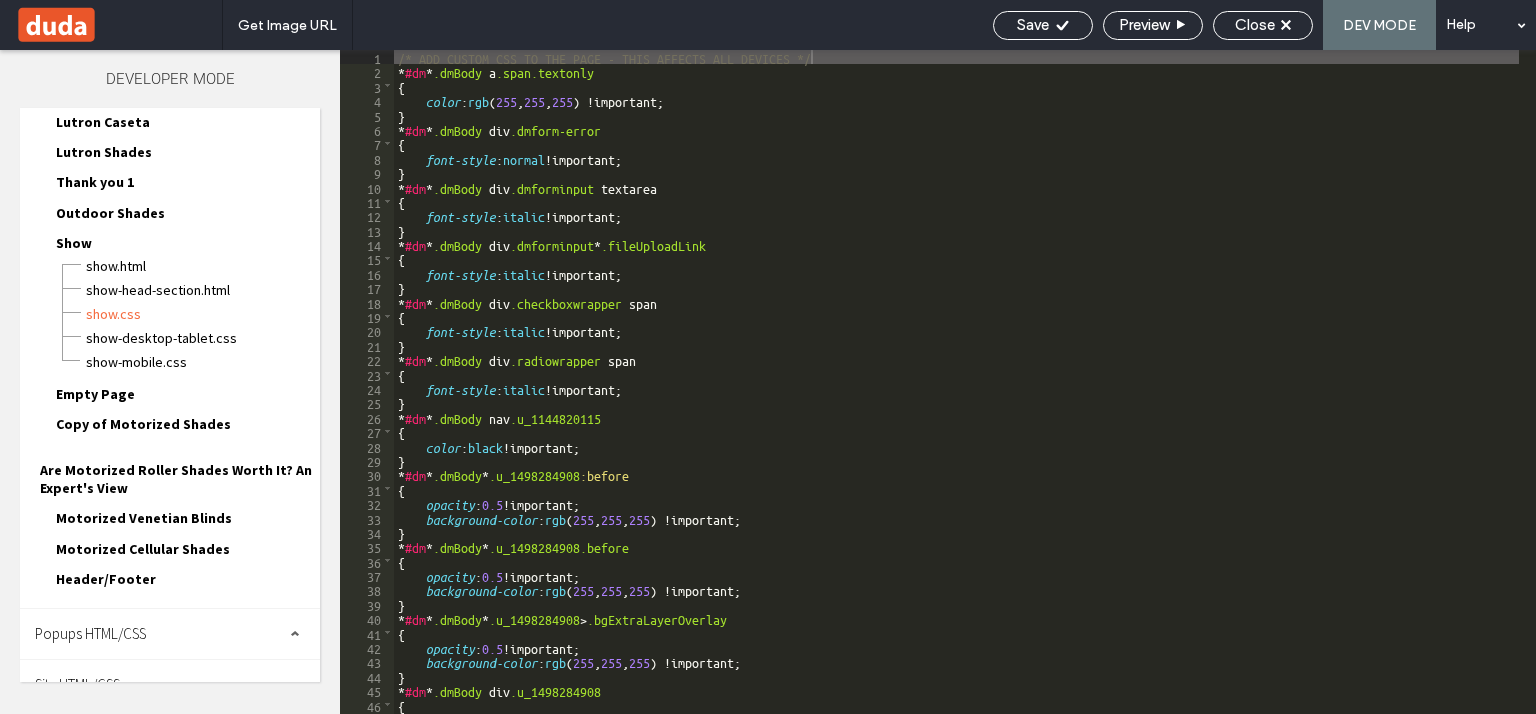 click on "Site HTML/CSS" at bounding box center (170, 685) 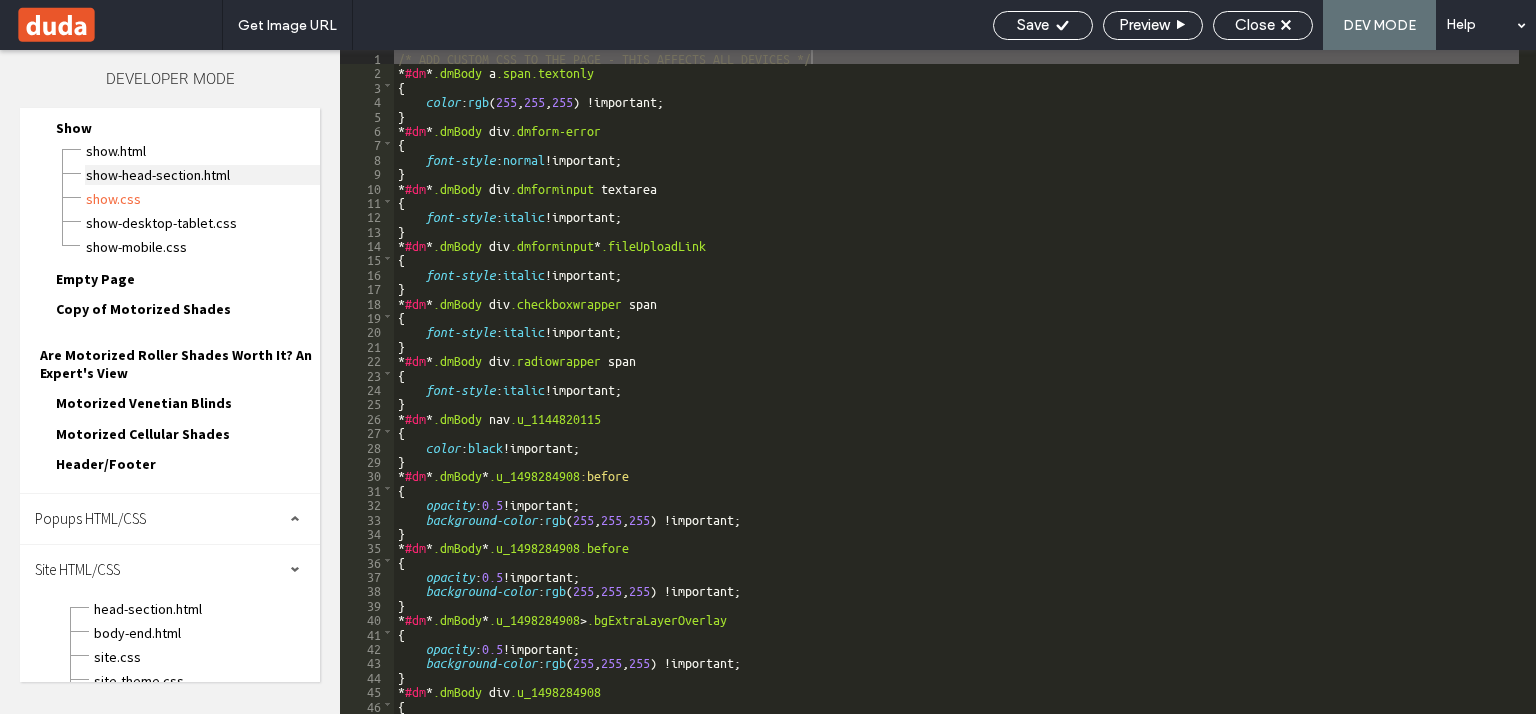scroll, scrollTop: 990, scrollLeft: 0, axis: vertical 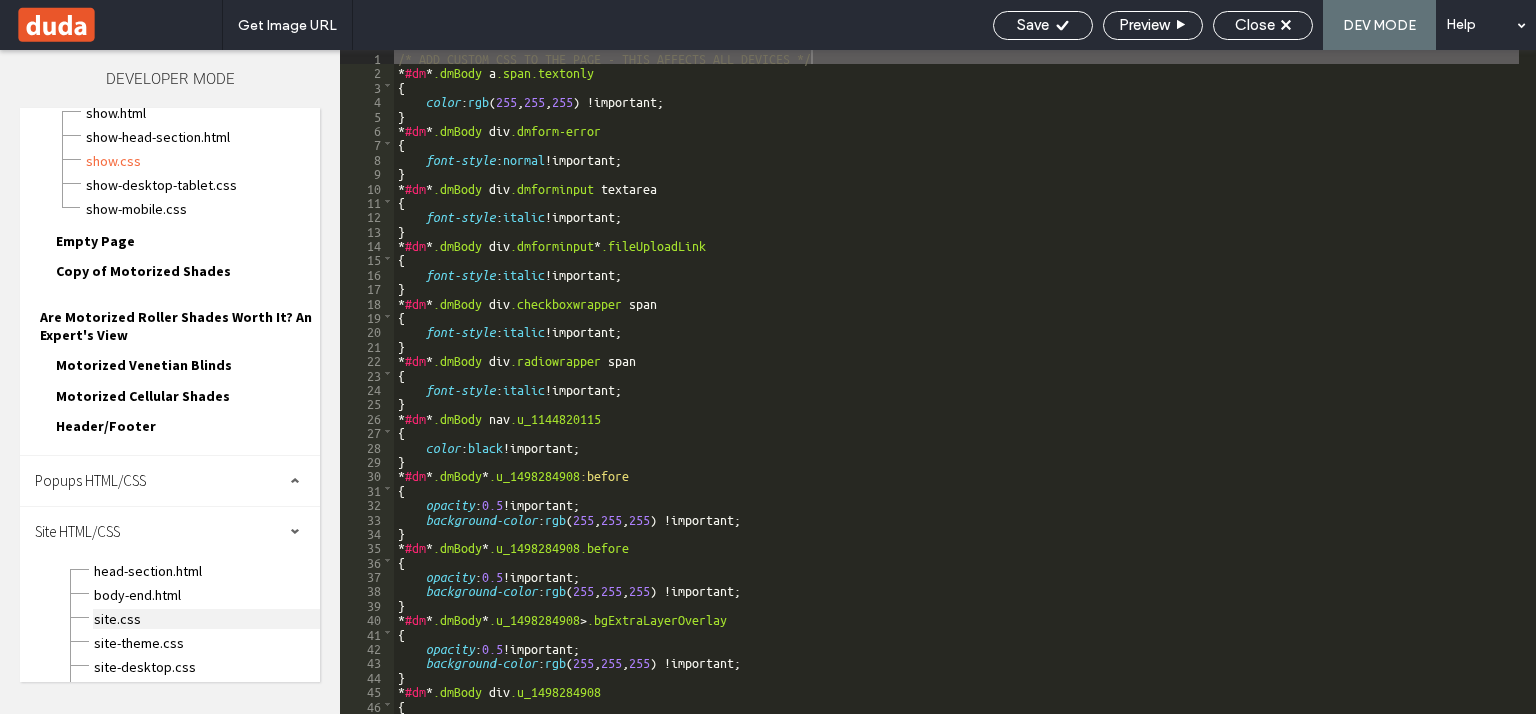 click on "site.css" at bounding box center (206, 619) 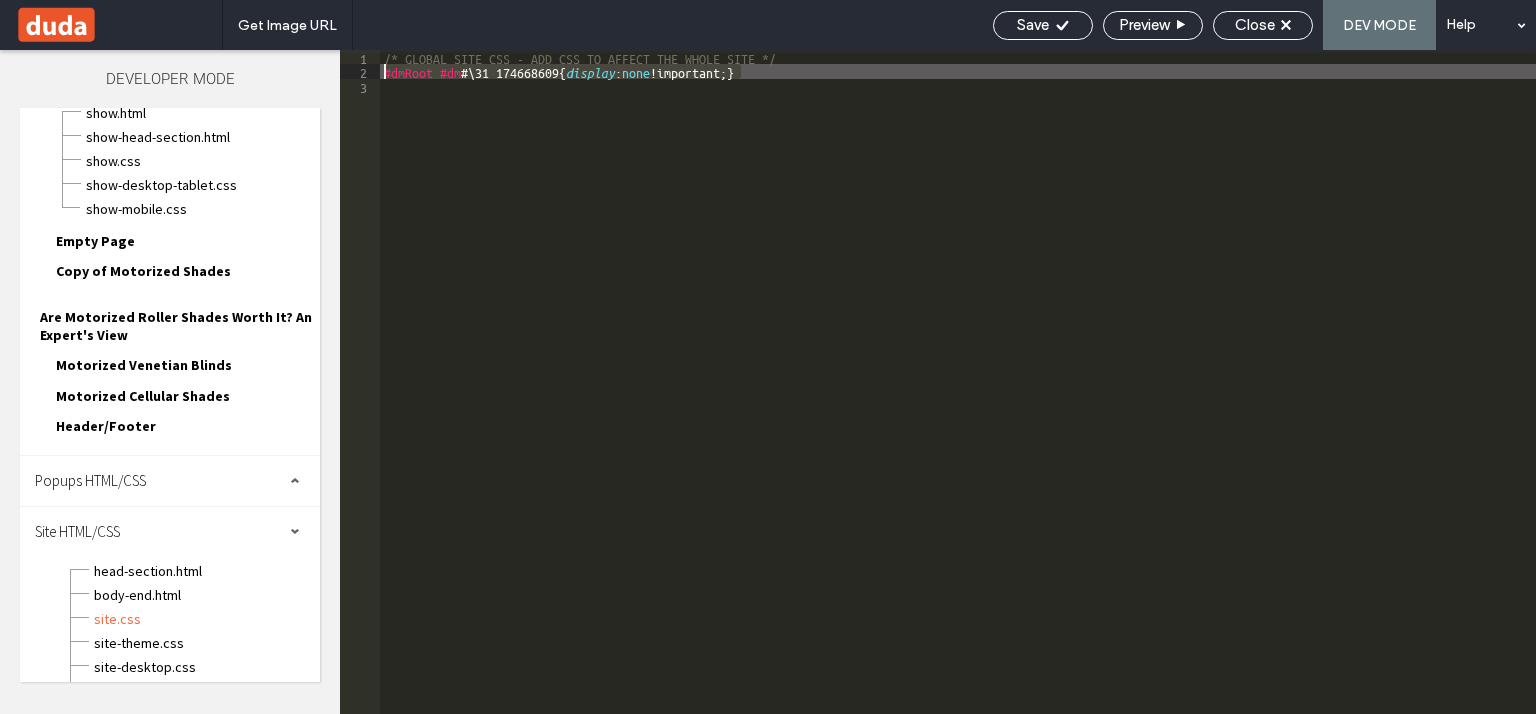 drag, startPoint x: 740, startPoint y: 73, endPoint x: 381, endPoint y: 66, distance: 359.06824 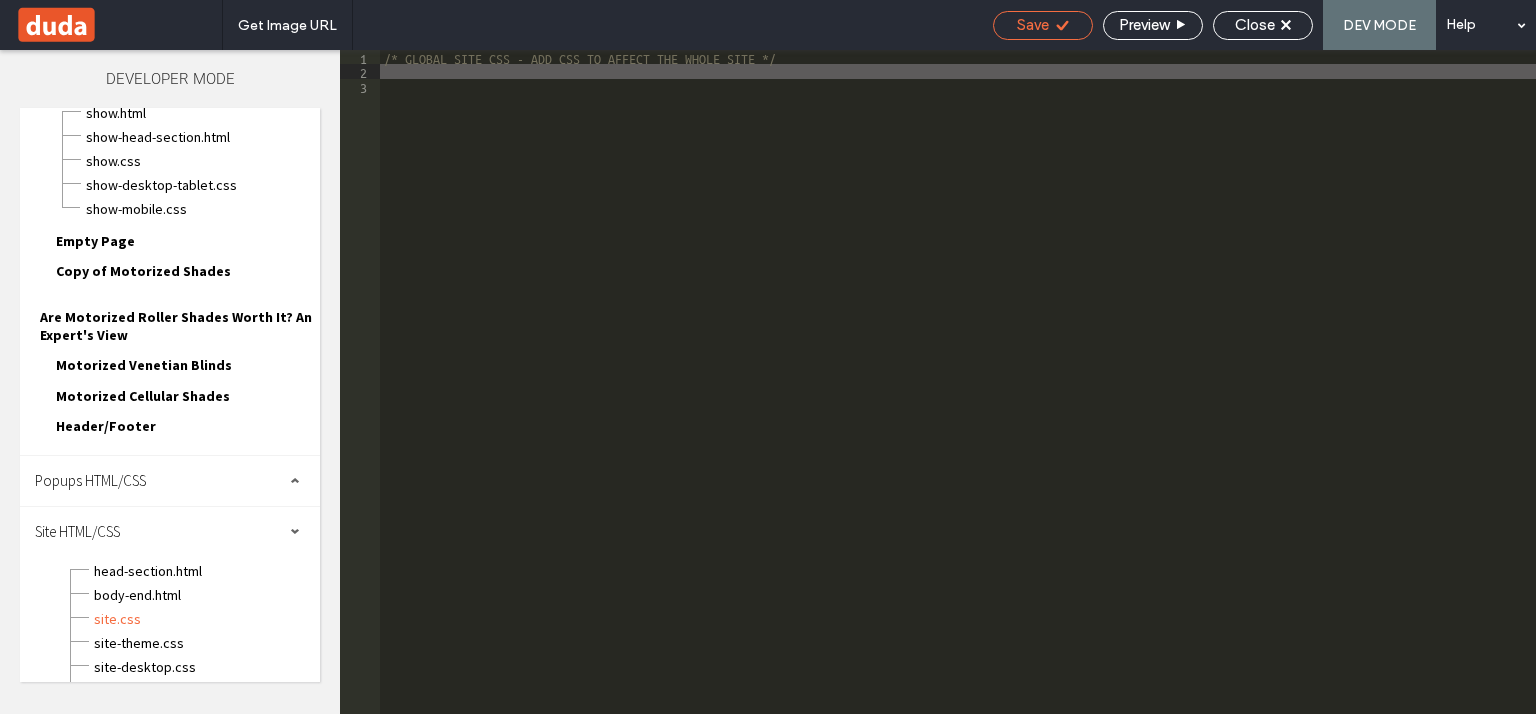 click on "Save" at bounding box center (1033, 25) 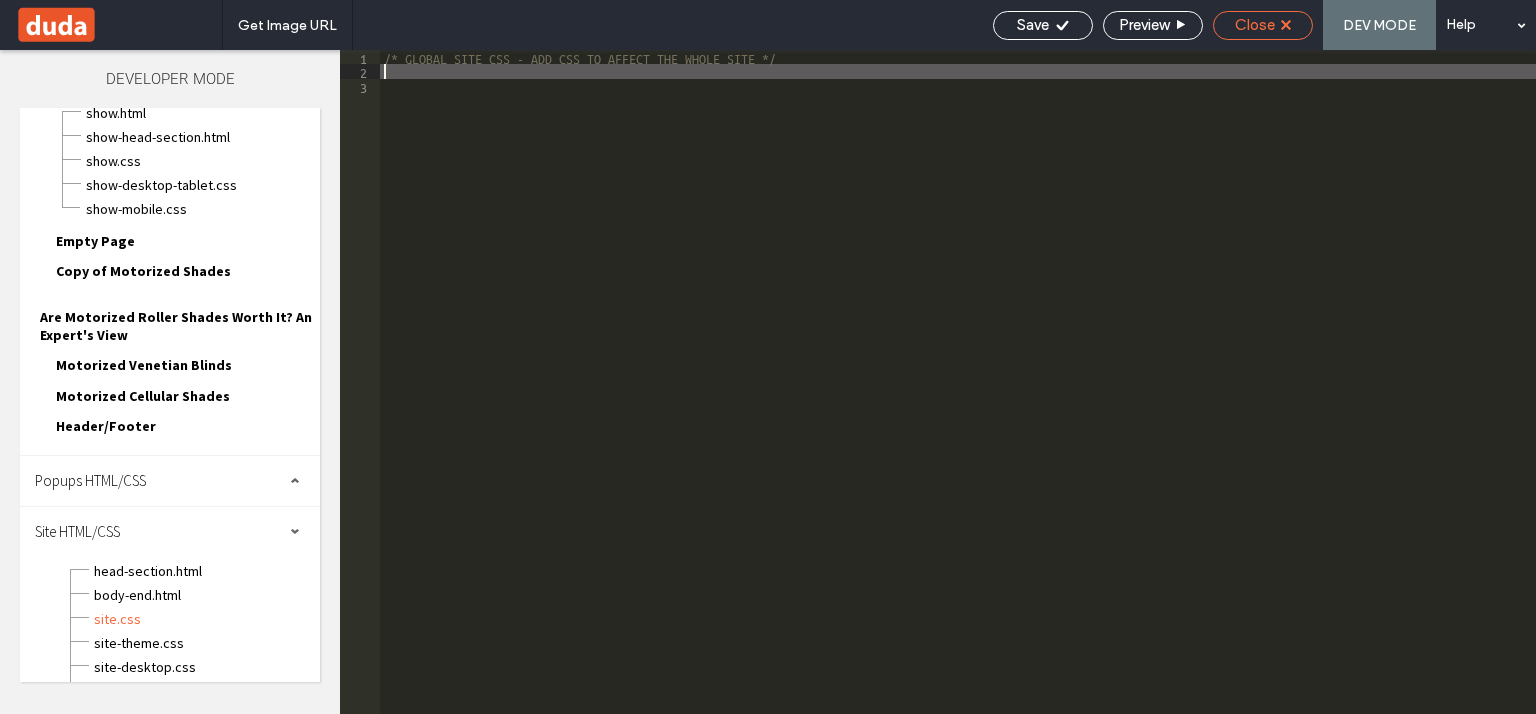 click on "Close" at bounding box center [1263, 25] 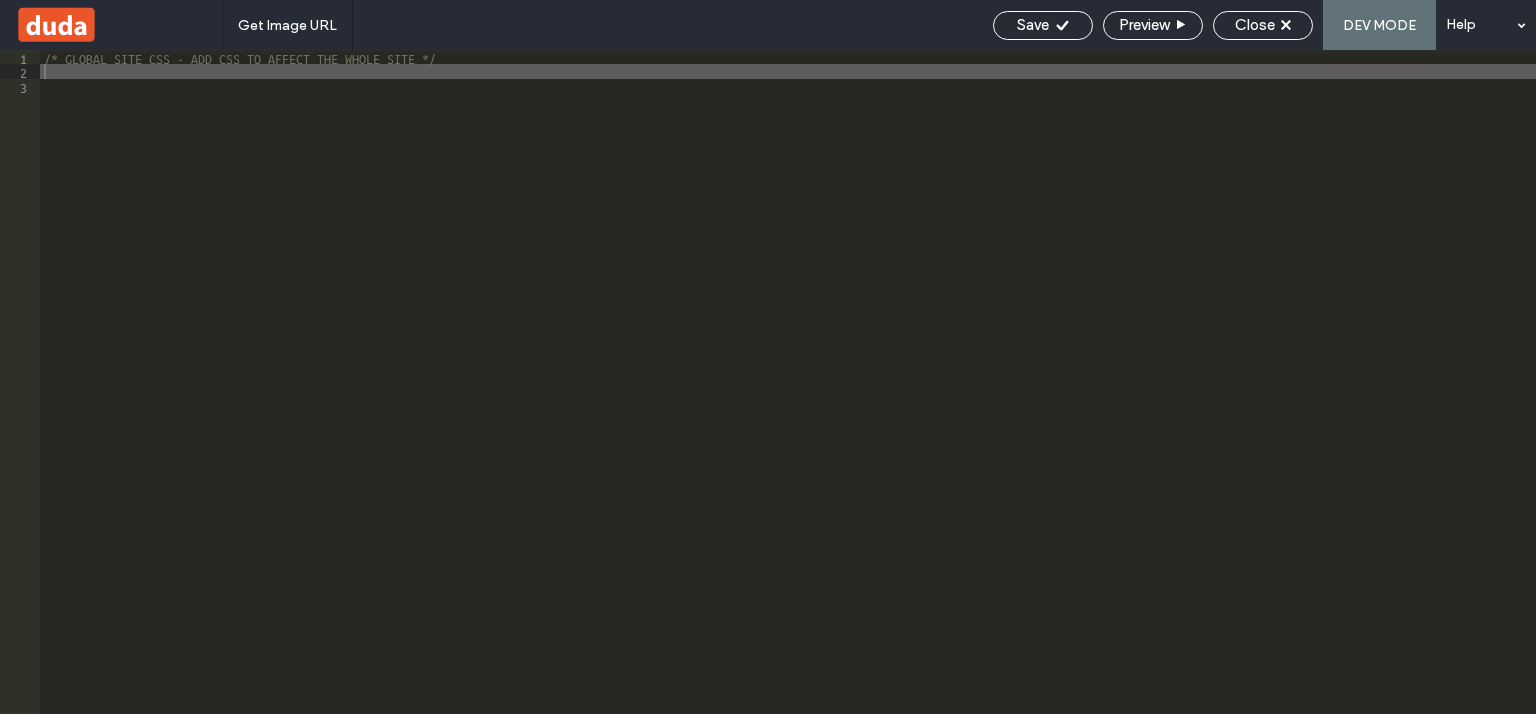 scroll, scrollTop: 940, scrollLeft: 0, axis: vertical 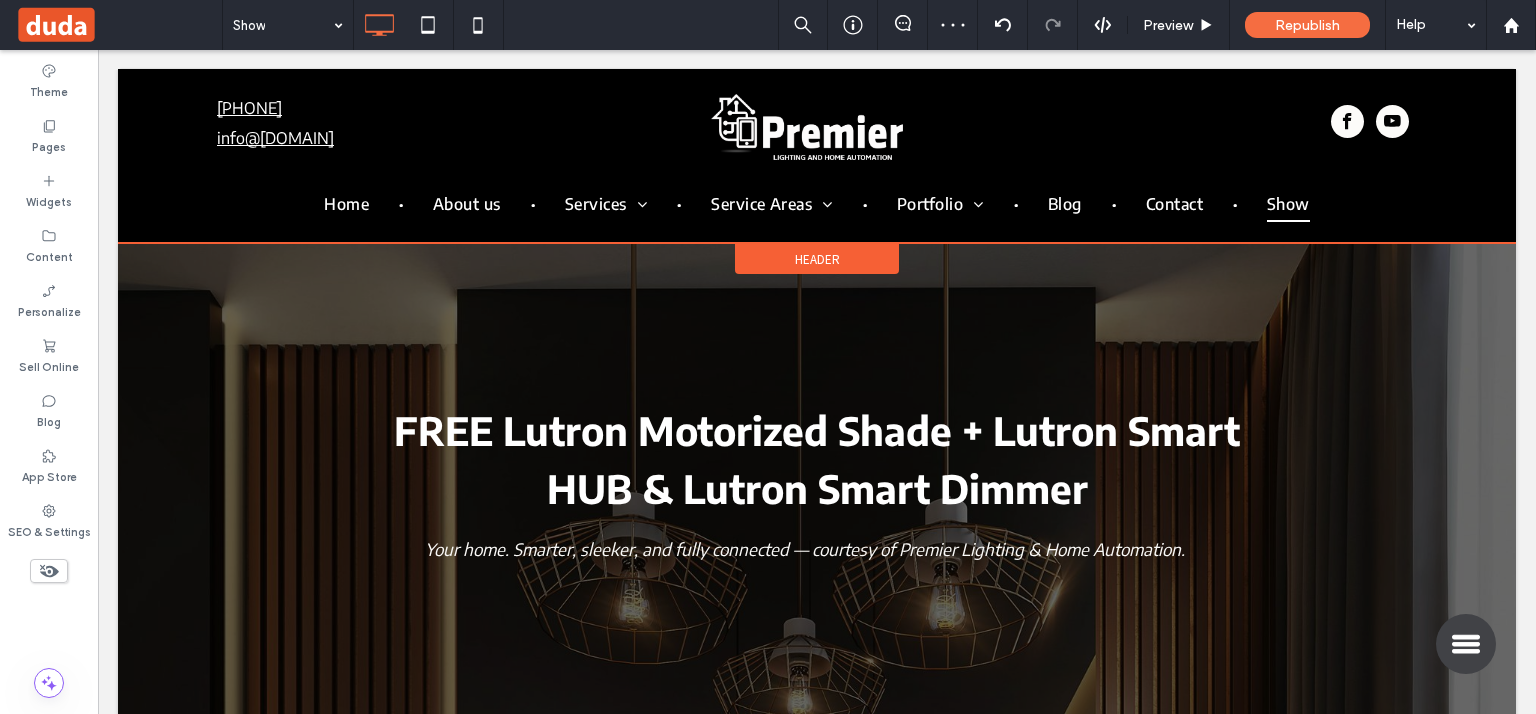 click on "Header" at bounding box center (817, 259) 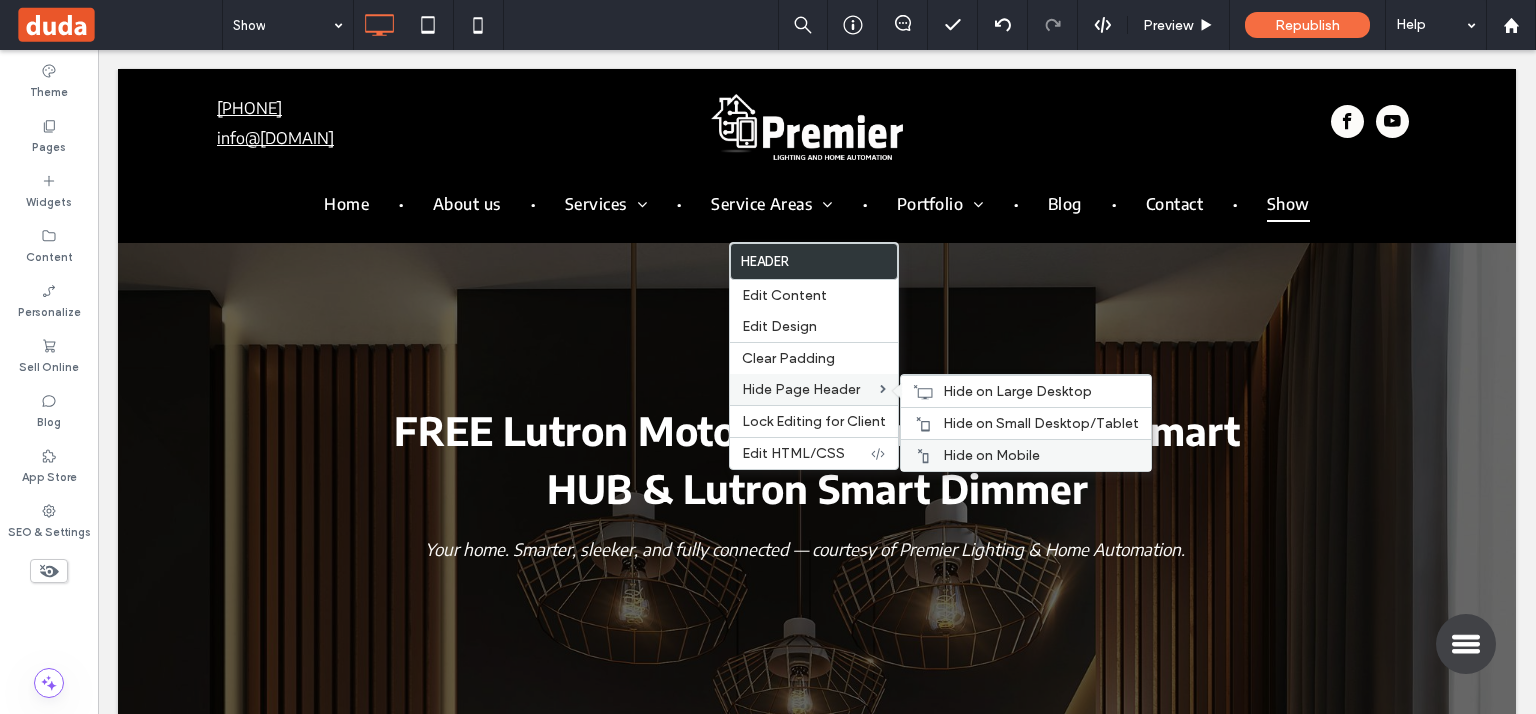 click on "Hide on Mobile" at bounding box center (991, 455) 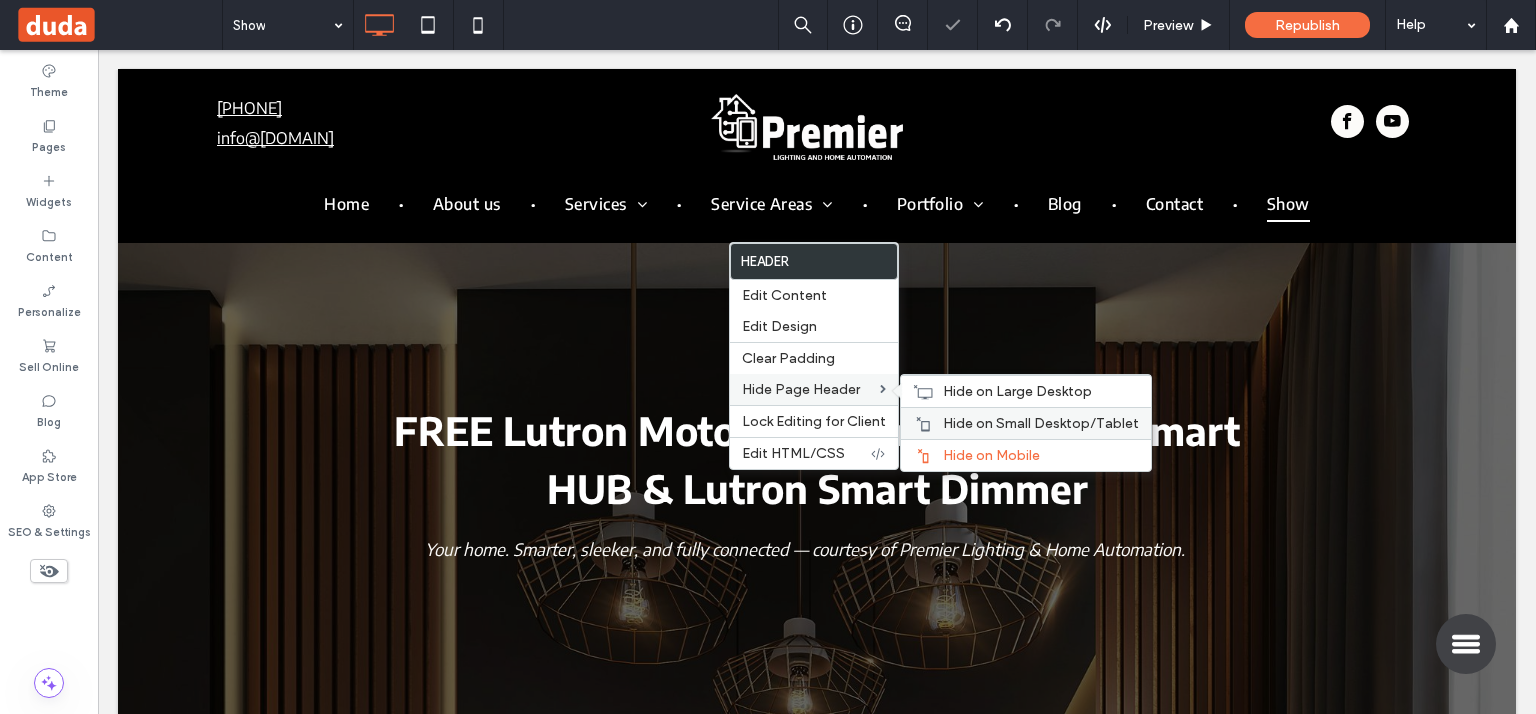 click on "Hide on Small Desktop/Tablet" at bounding box center [1041, 423] 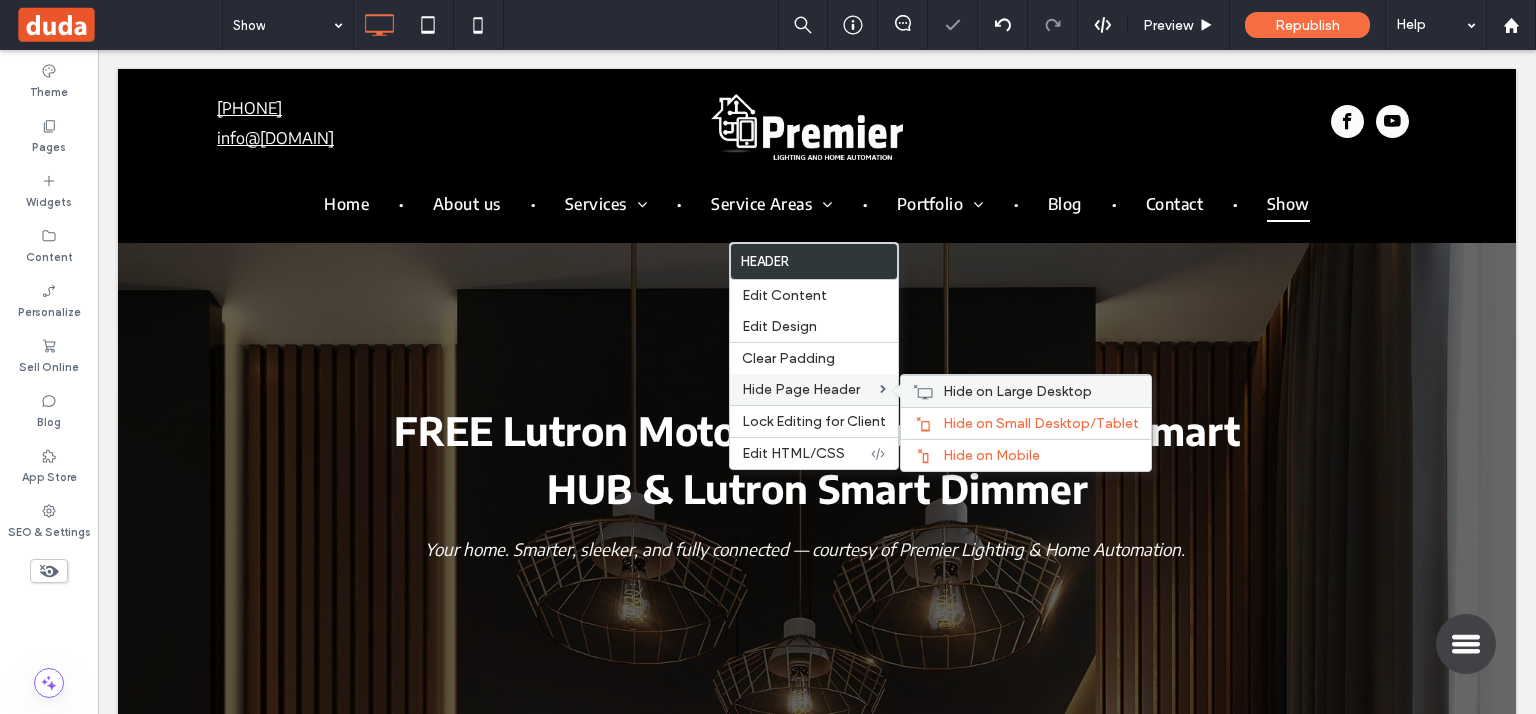 drag, startPoint x: 994, startPoint y: 401, endPoint x: 913, endPoint y: 364, distance: 89.050545 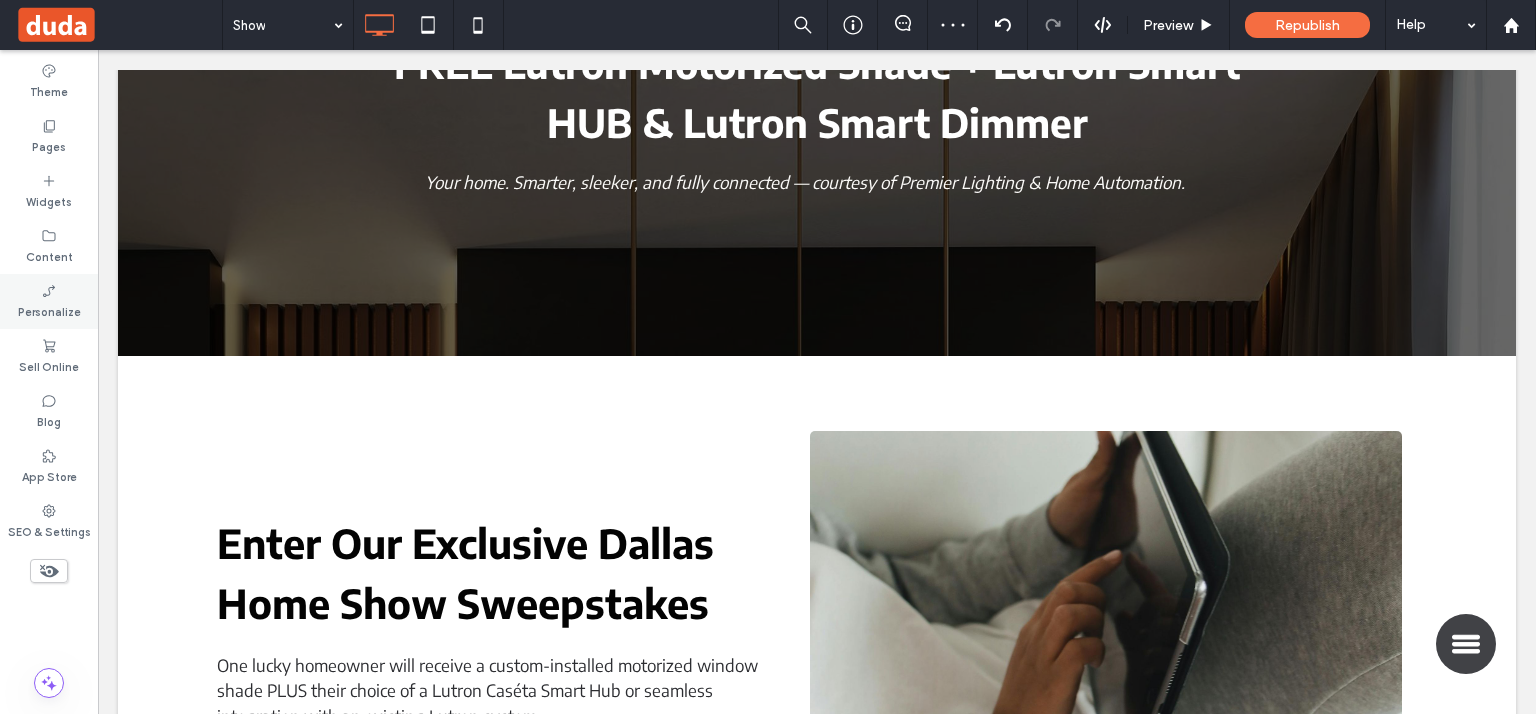 scroll, scrollTop: 0, scrollLeft: 0, axis: both 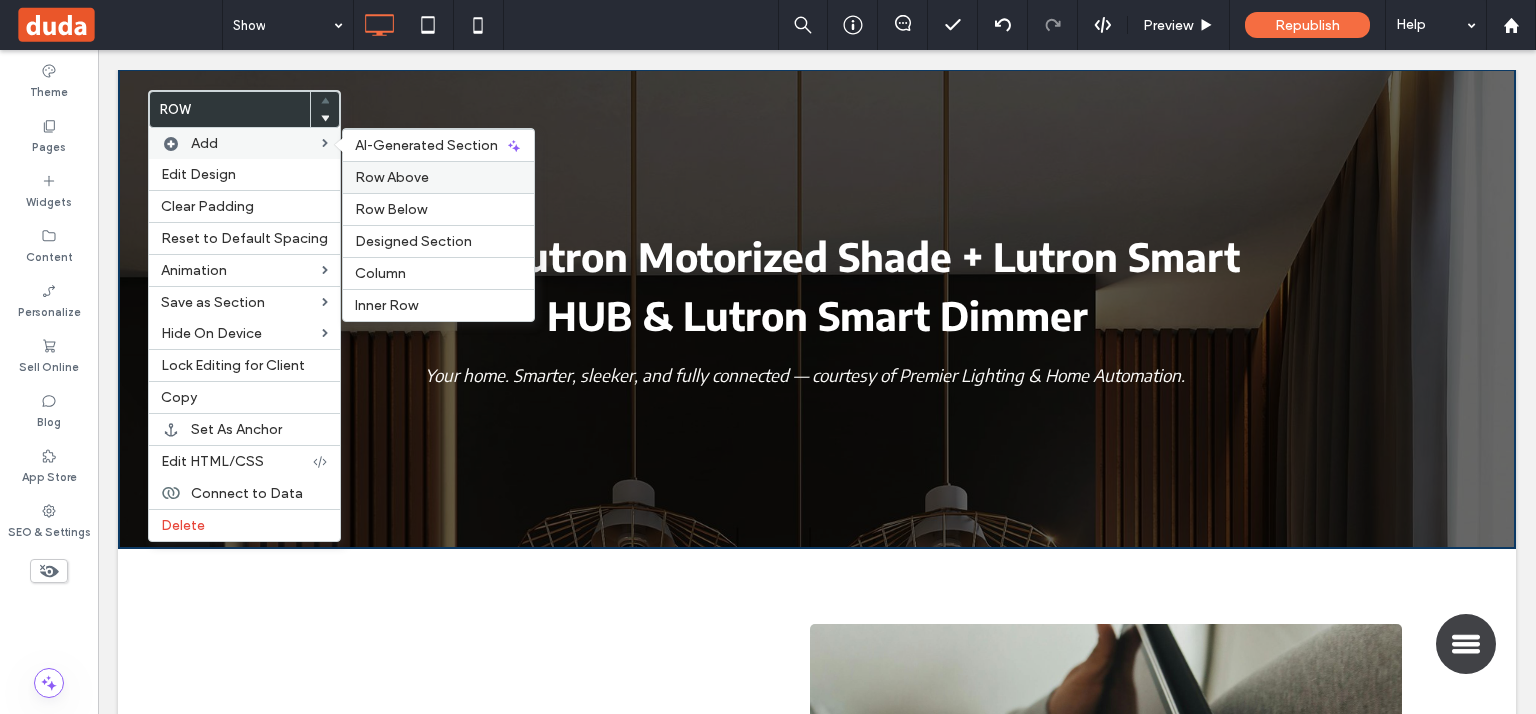 click on "Row Above" at bounding box center (438, 177) 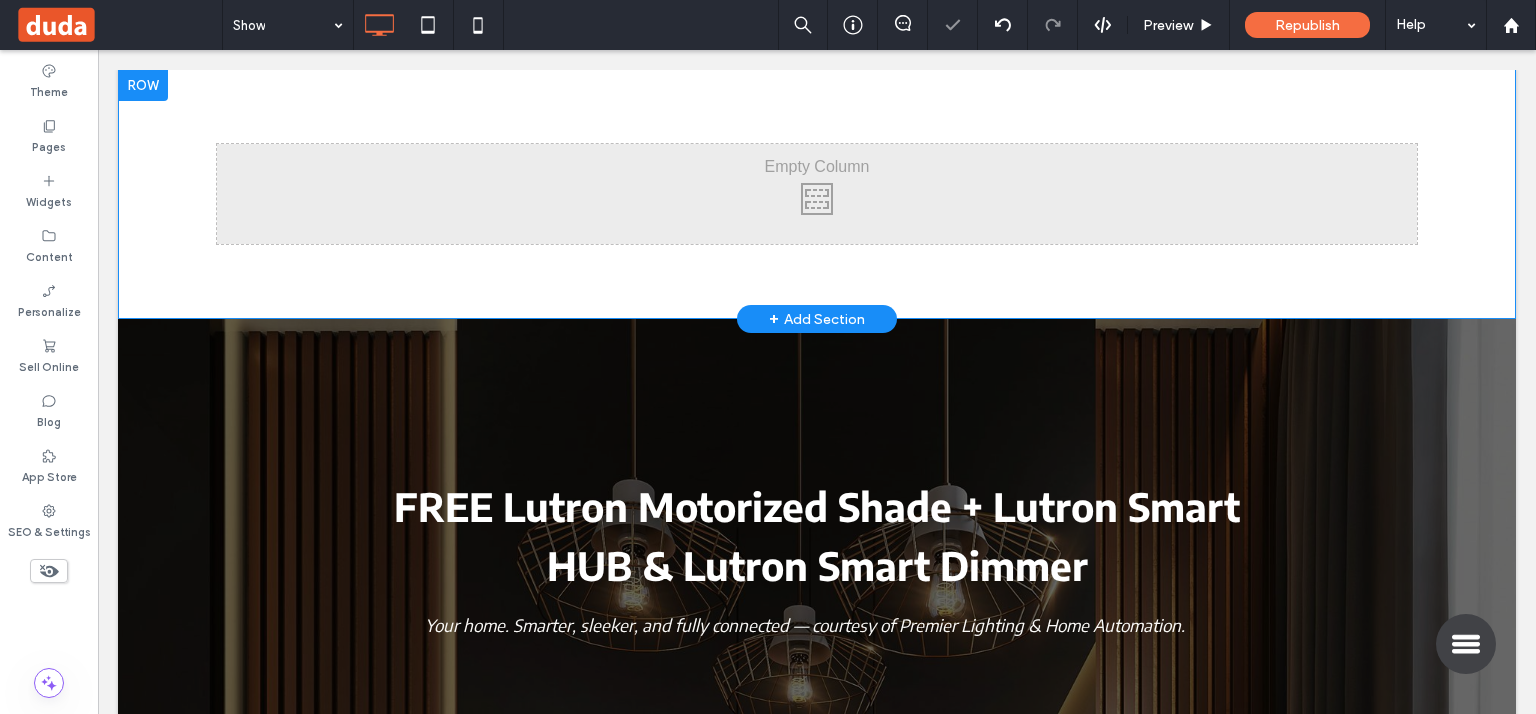 click at bounding box center (143, 85) 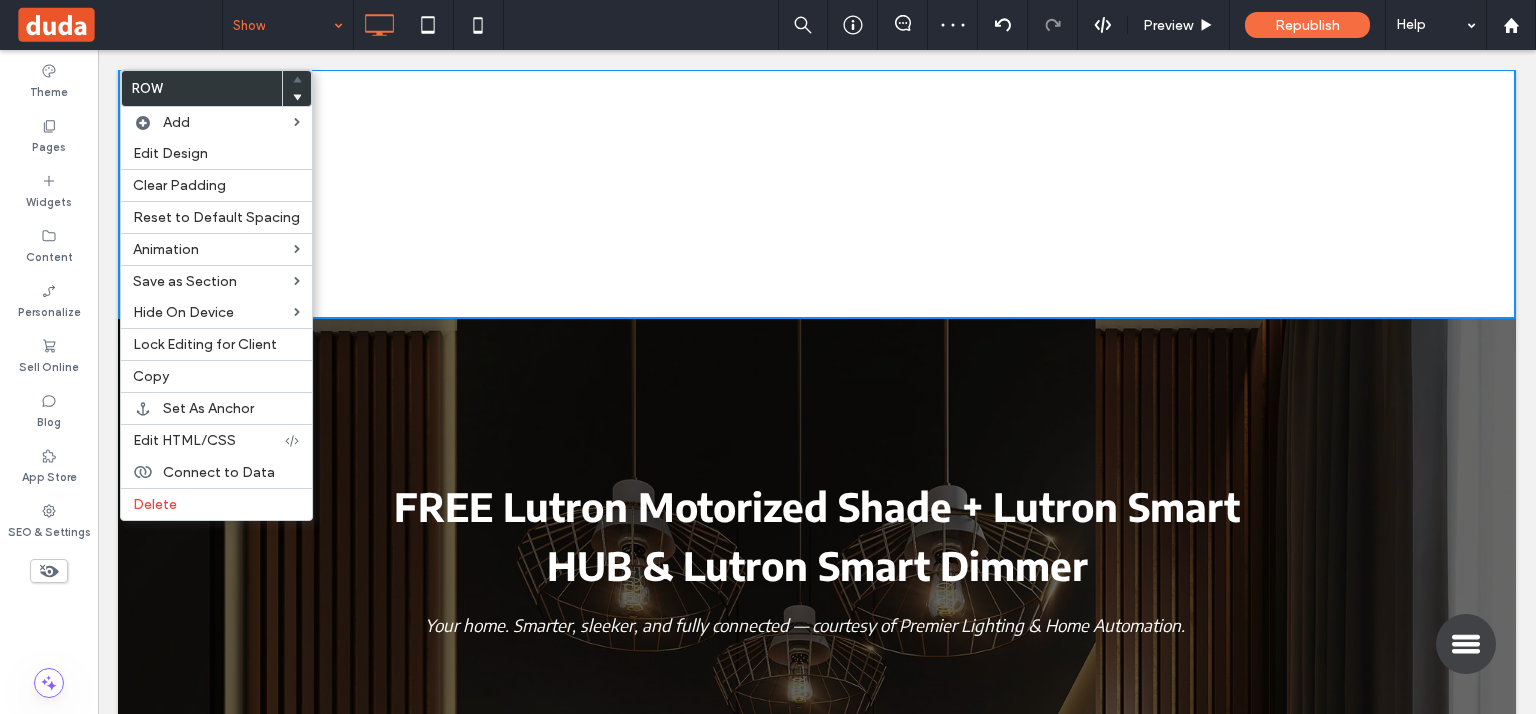 click at bounding box center [283, 25] 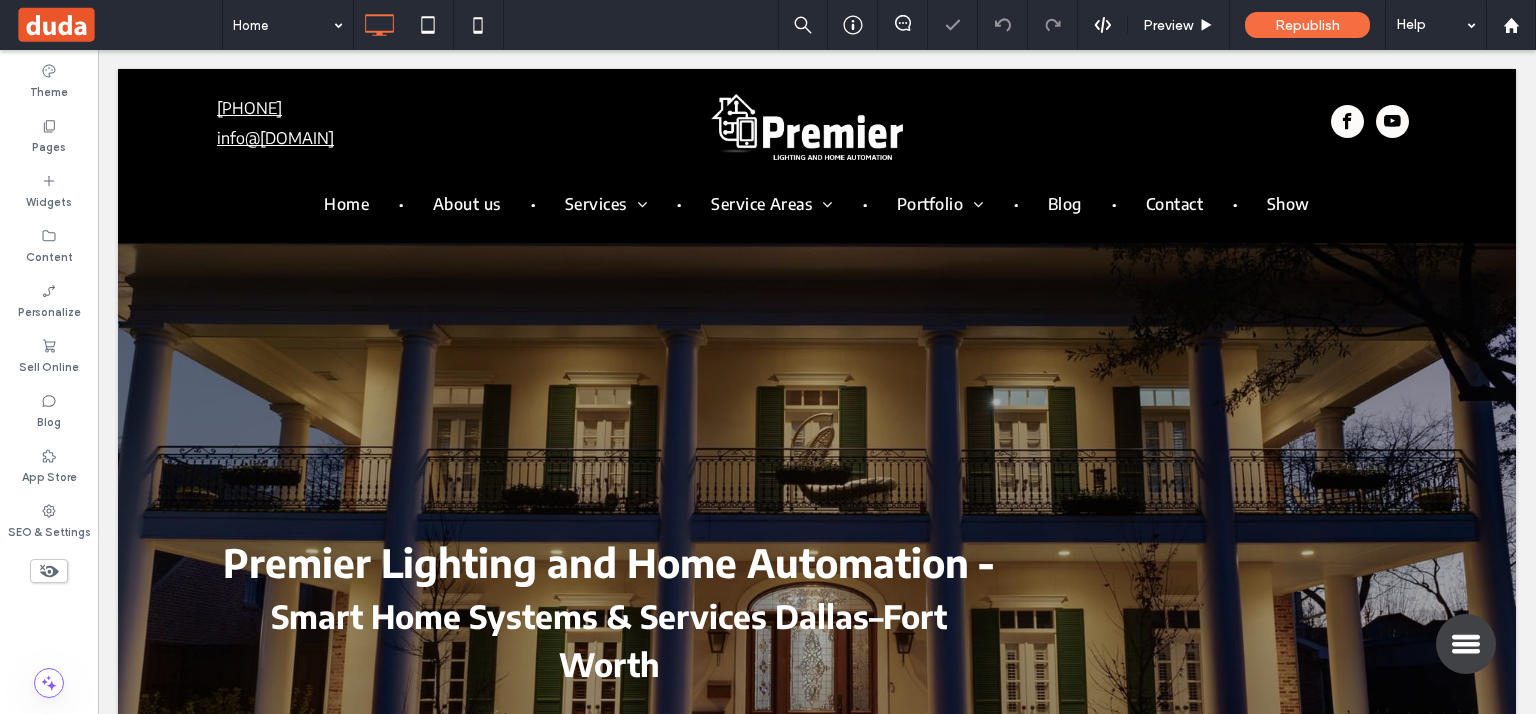 scroll, scrollTop: 0, scrollLeft: 0, axis: both 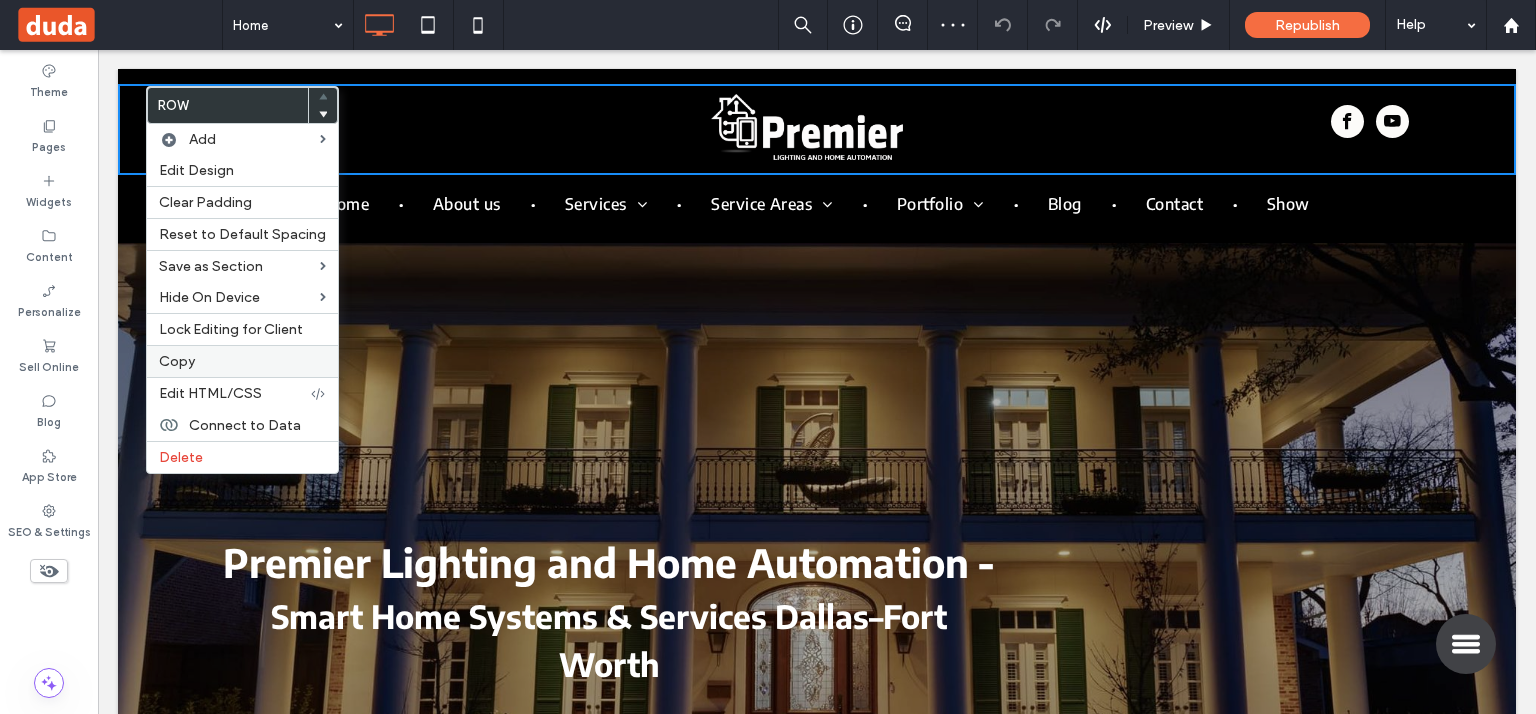 click on "Copy" at bounding box center [242, 361] 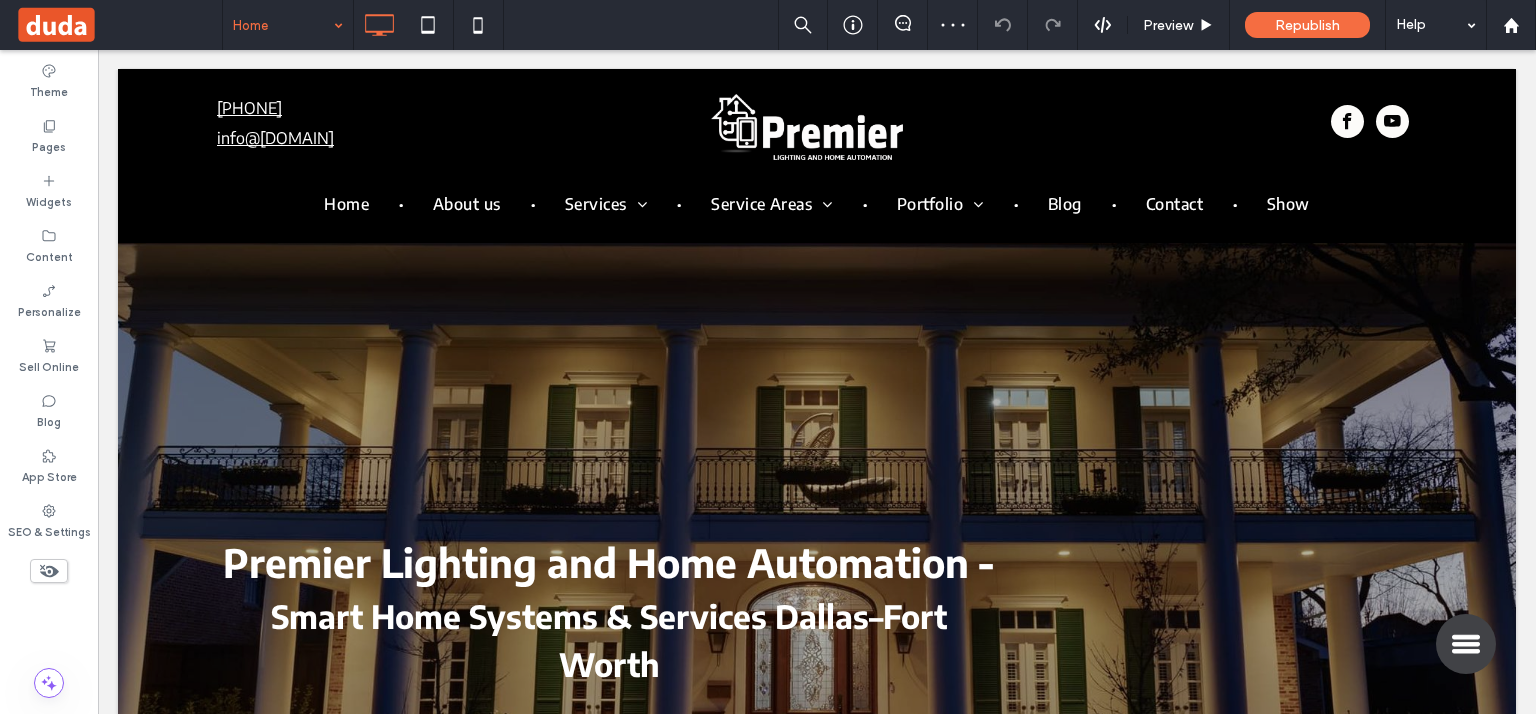 click at bounding box center [283, 25] 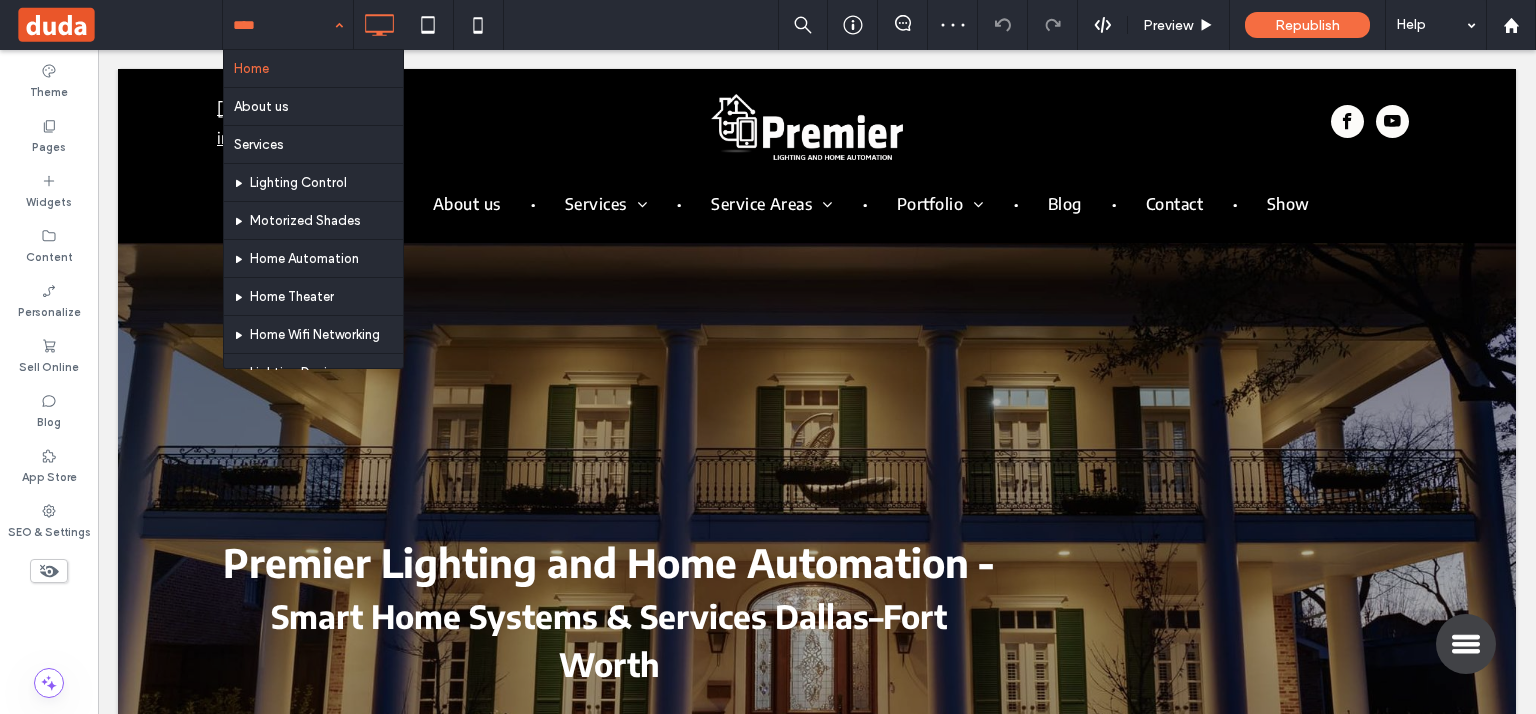 scroll, scrollTop: 1076, scrollLeft: 0, axis: vertical 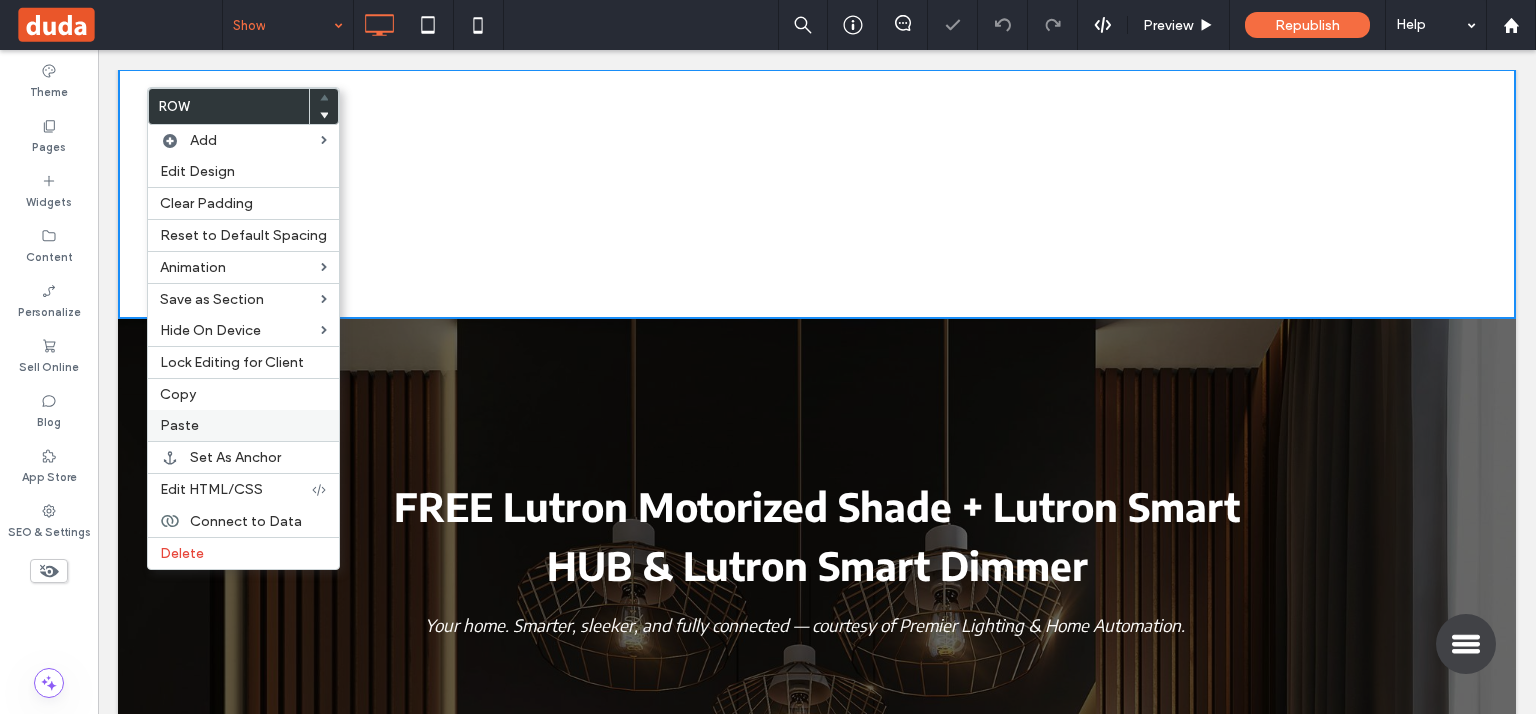 click on "Paste" at bounding box center (243, 425) 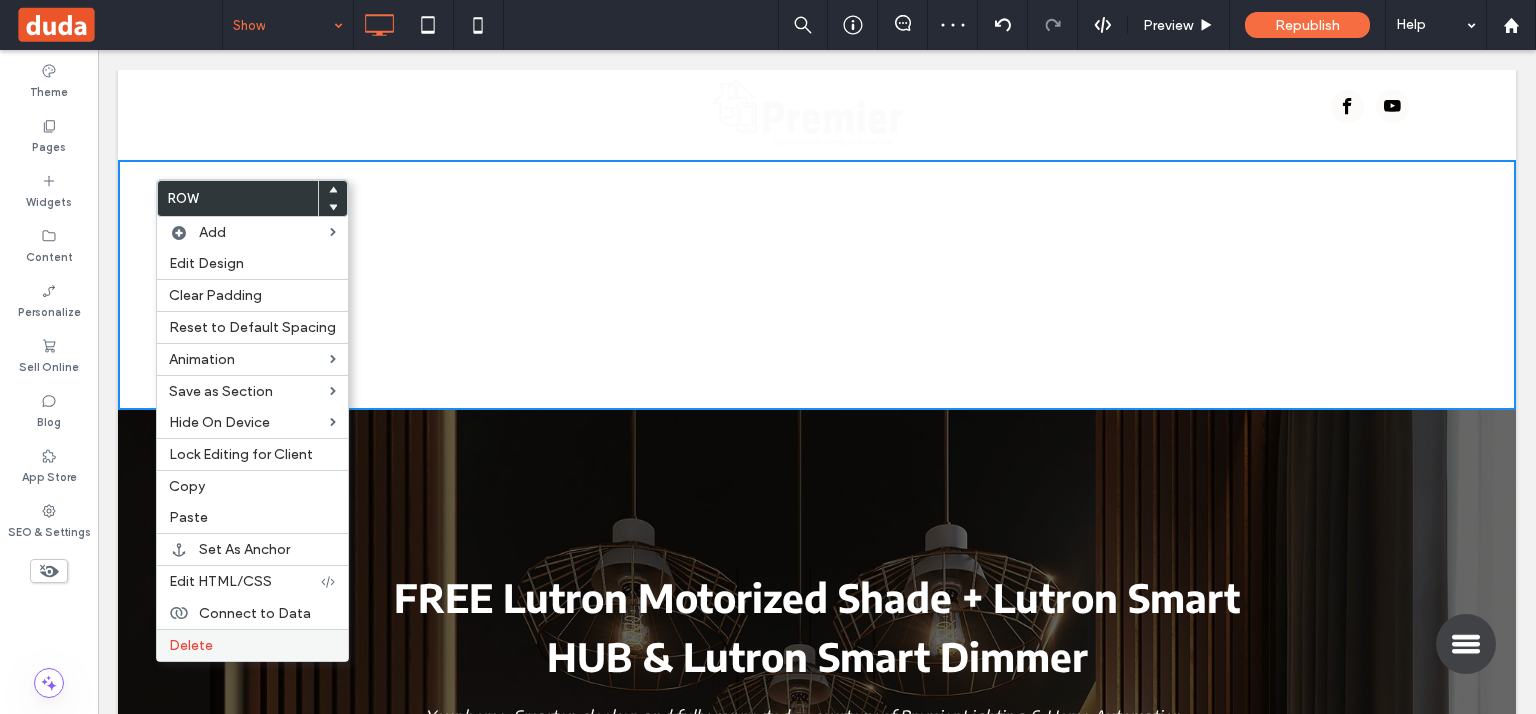 click on "Delete" at bounding box center (252, 645) 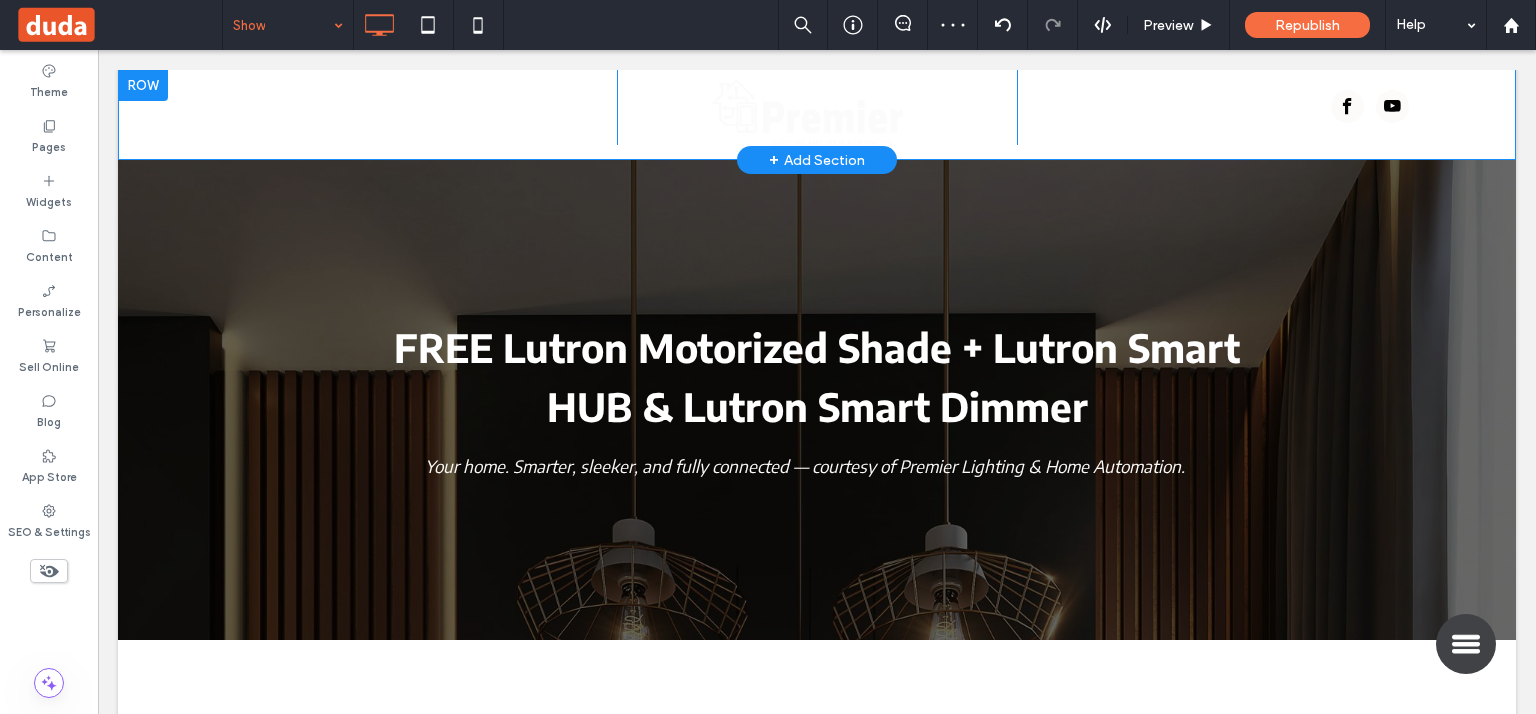 click at bounding box center [143, 85] 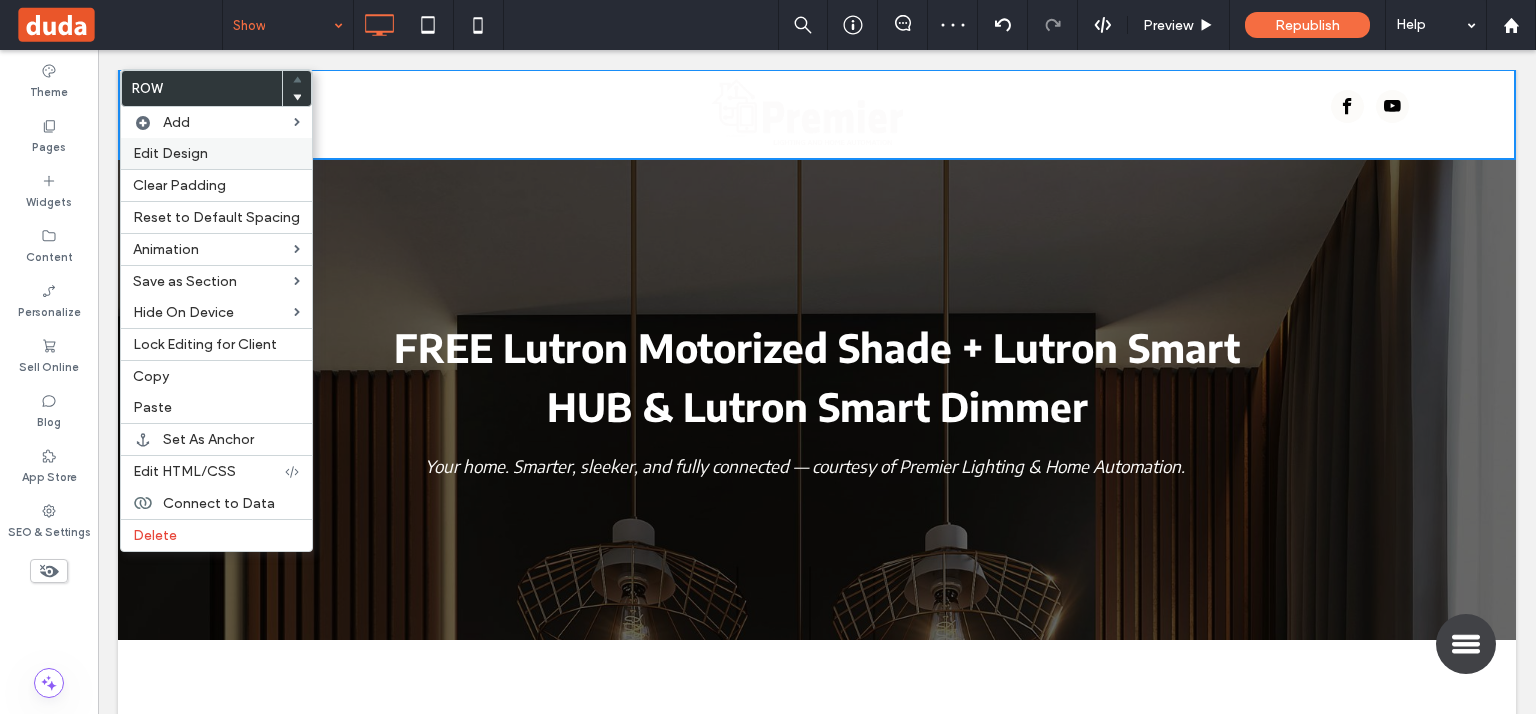 click on "Edit Design" at bounding box center (170, 153) 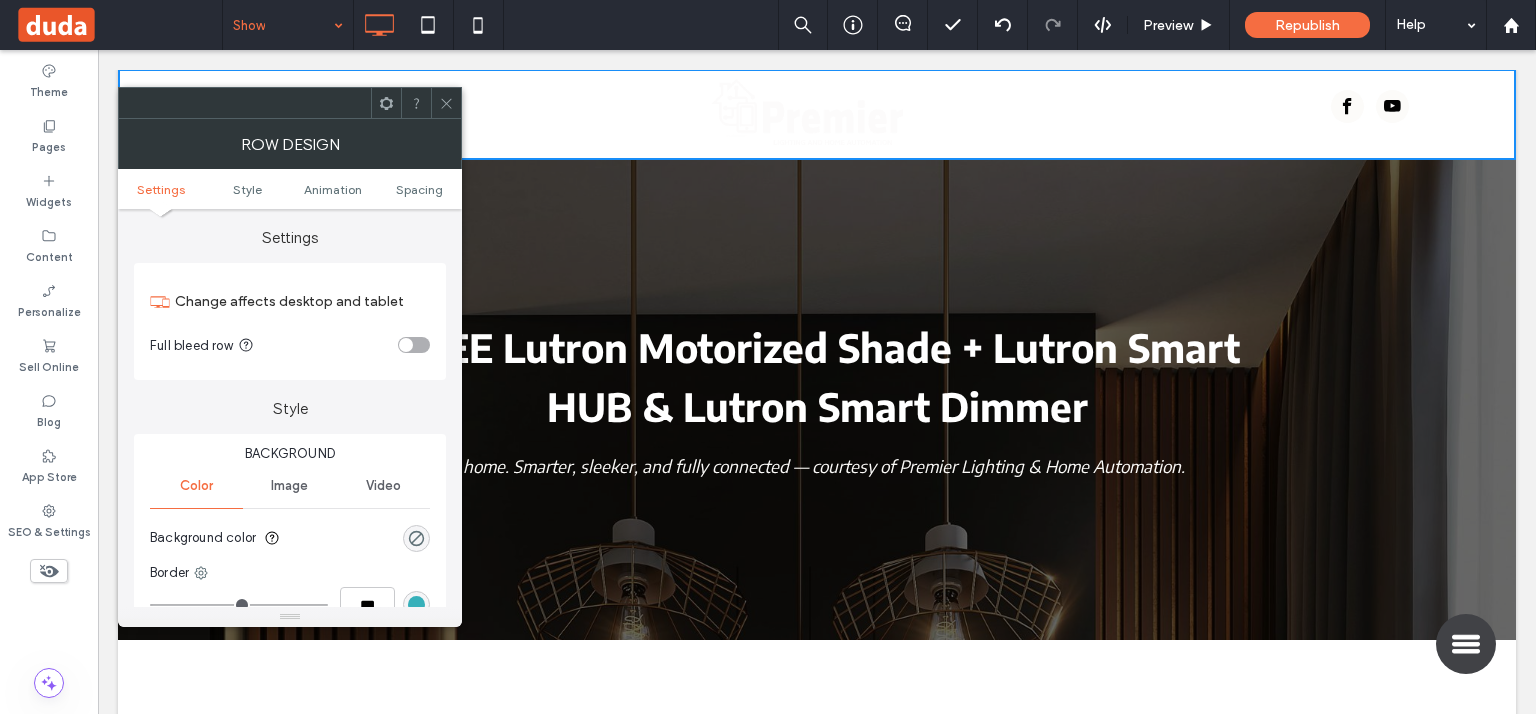 drag, startPoint x: 424, startPoint y: 546, endPoint x: 424, endPoint y: 443, distance: 103 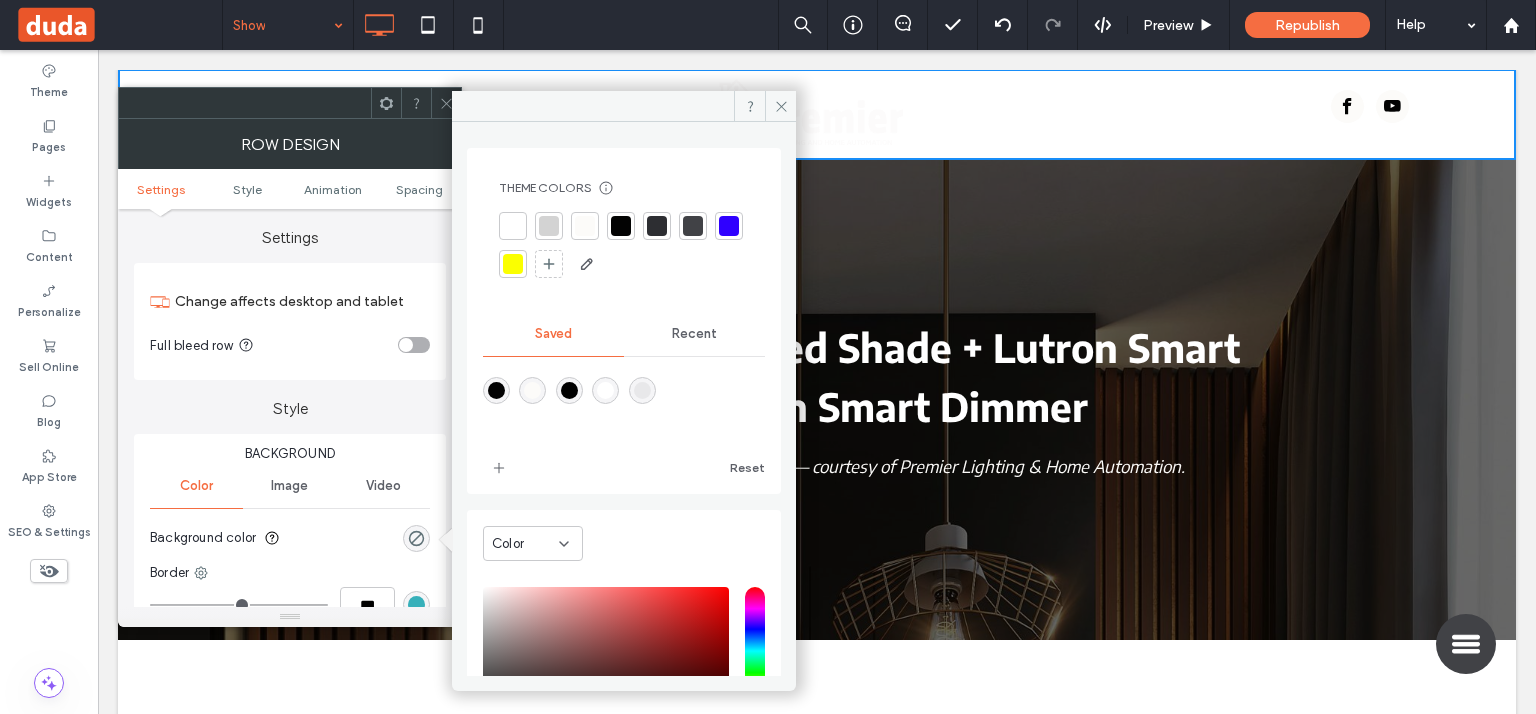 click at bounding box center [621, 226] 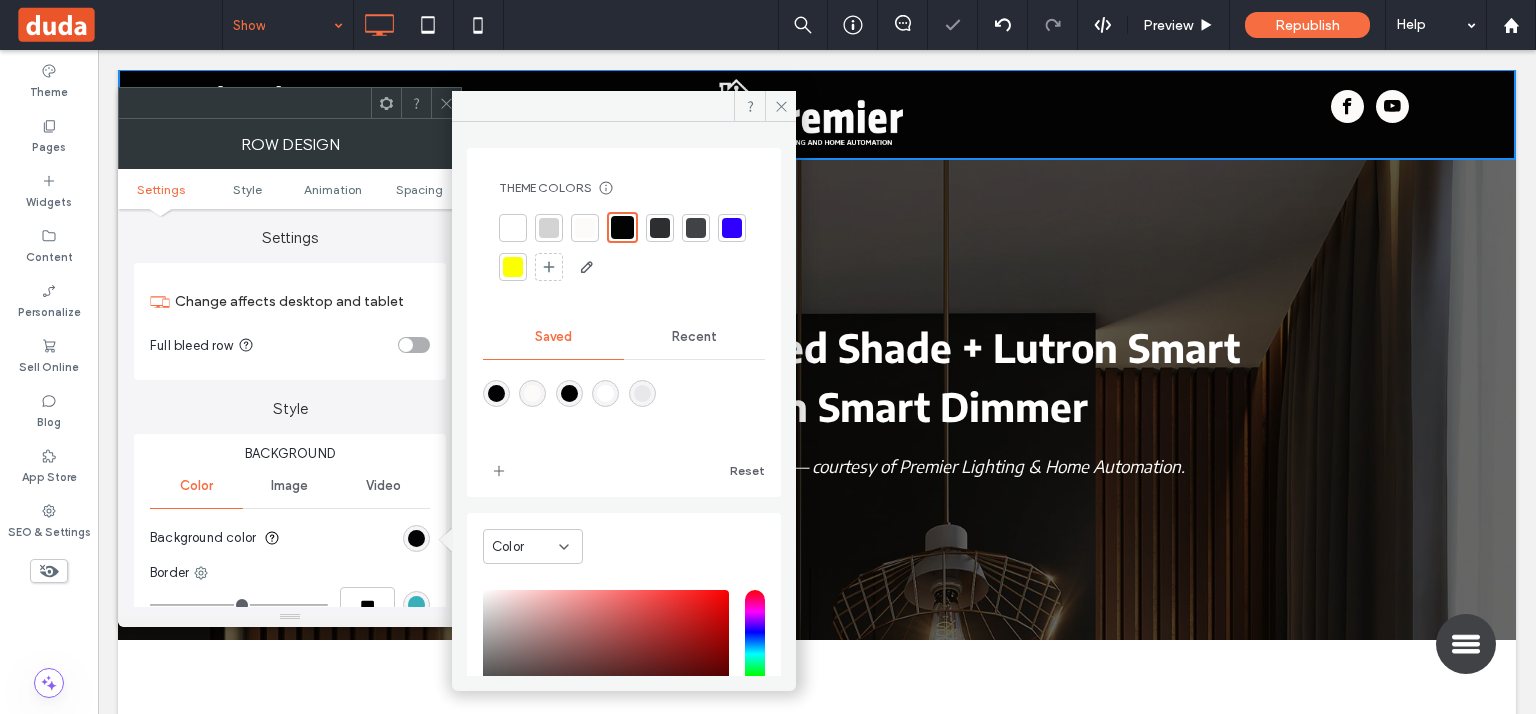 click at bounding box center (446, 103) 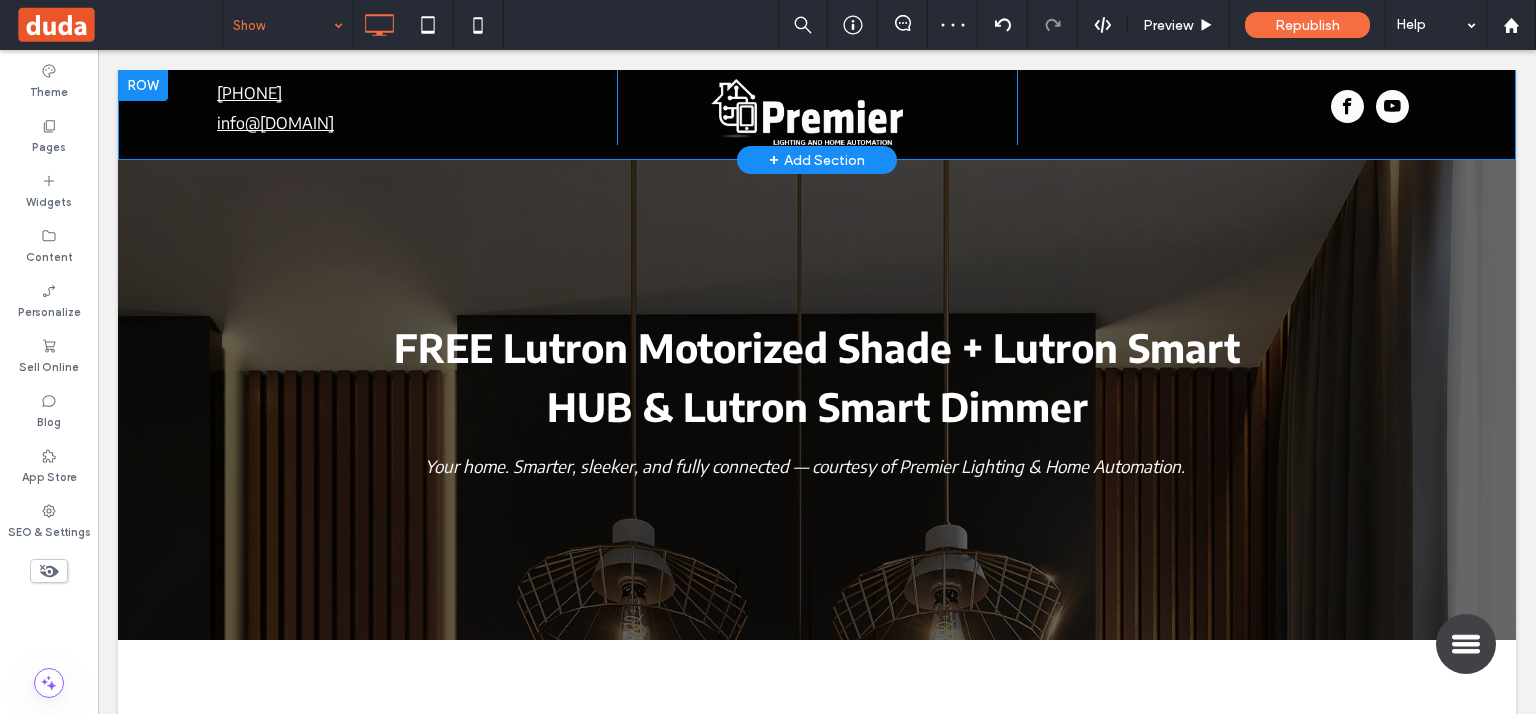 click at bounding box center (143, 85) 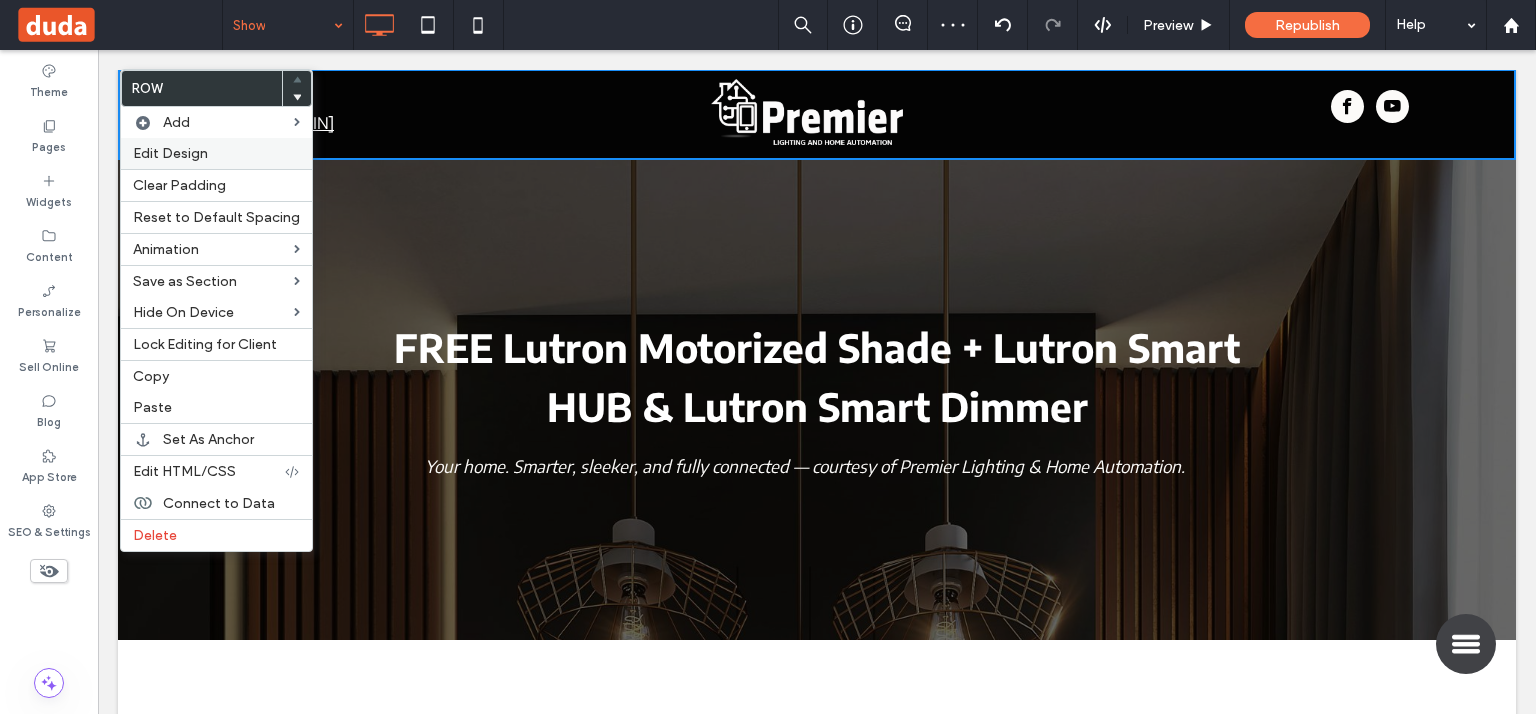 click on "Edit Design" at bounding box center [216, 153] 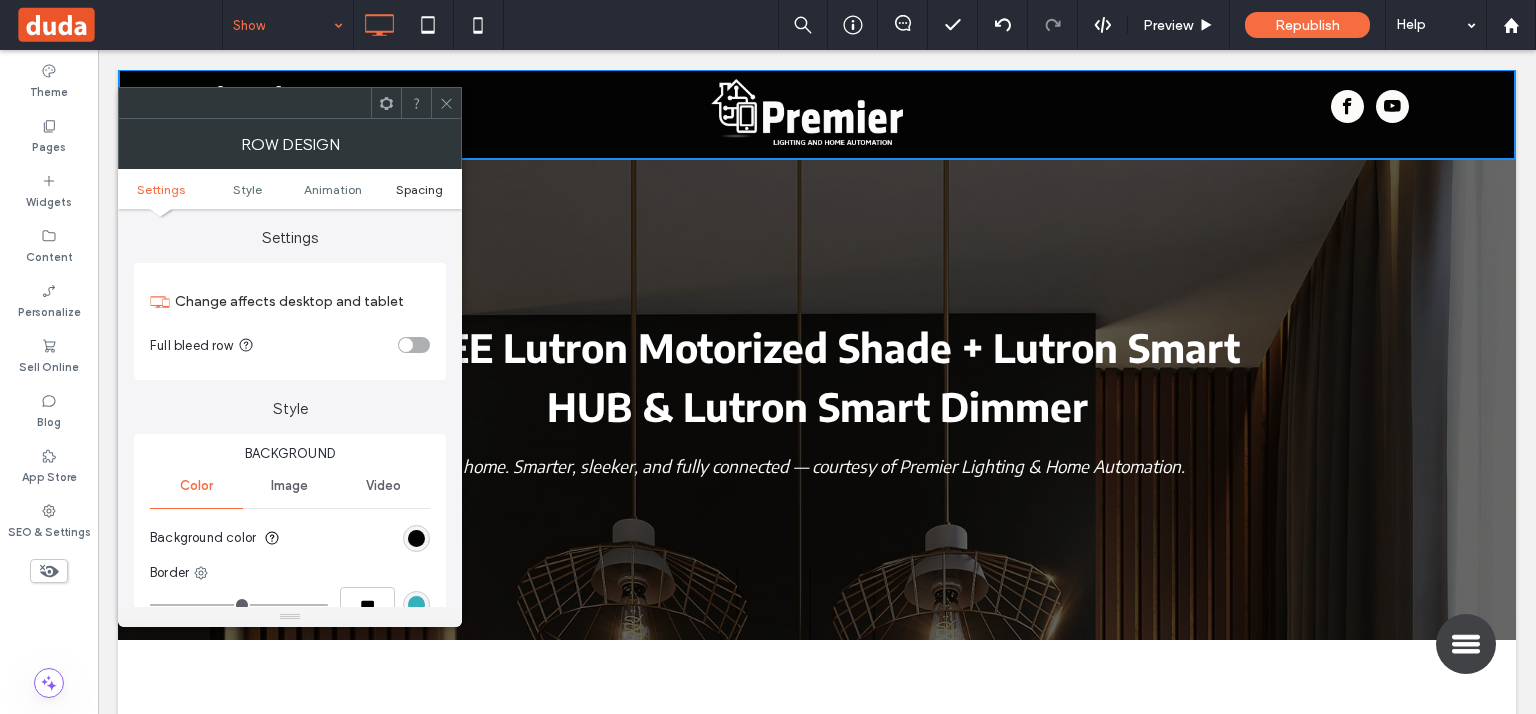 click on "Spacing" at bounding box center (419, 189) 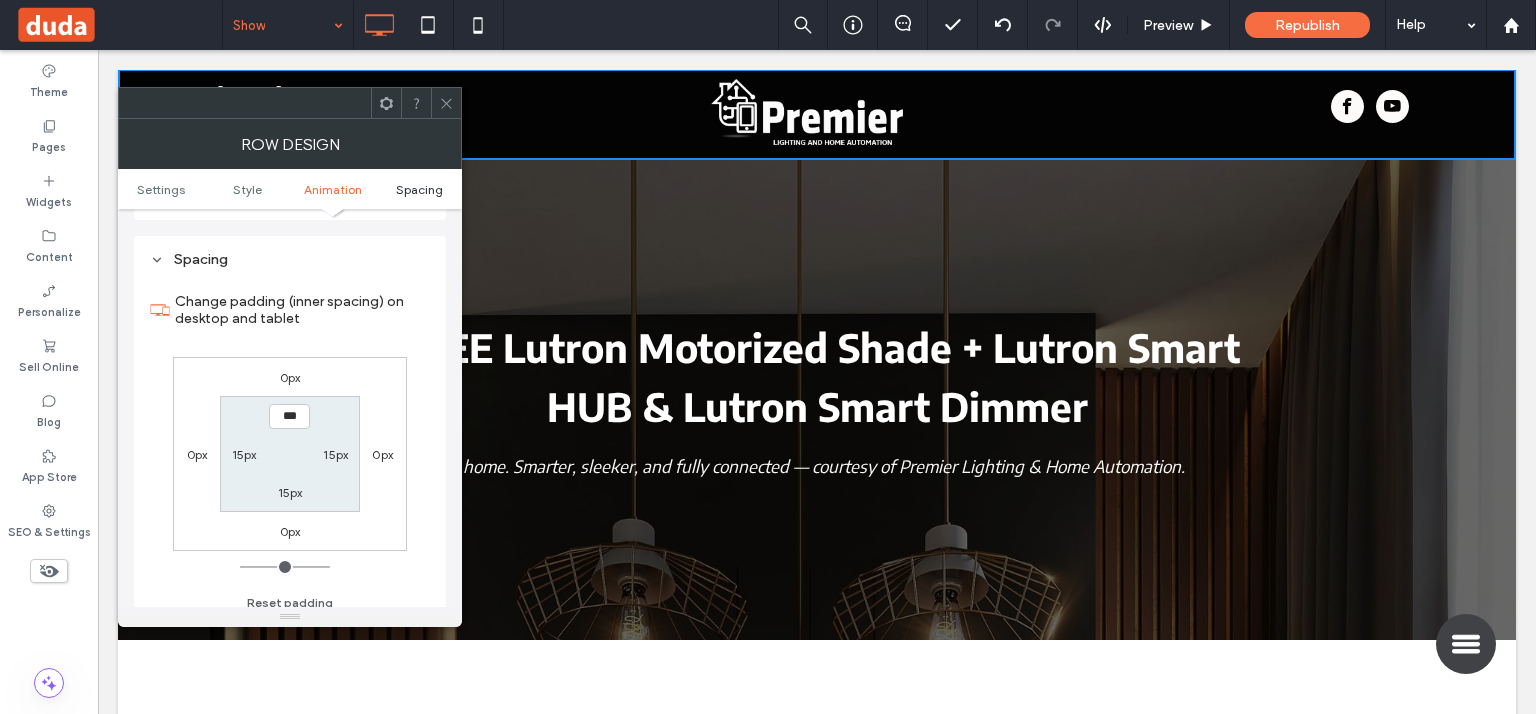 scroll, scrollTop: 564, scrollLeft: 0, axis: vertical 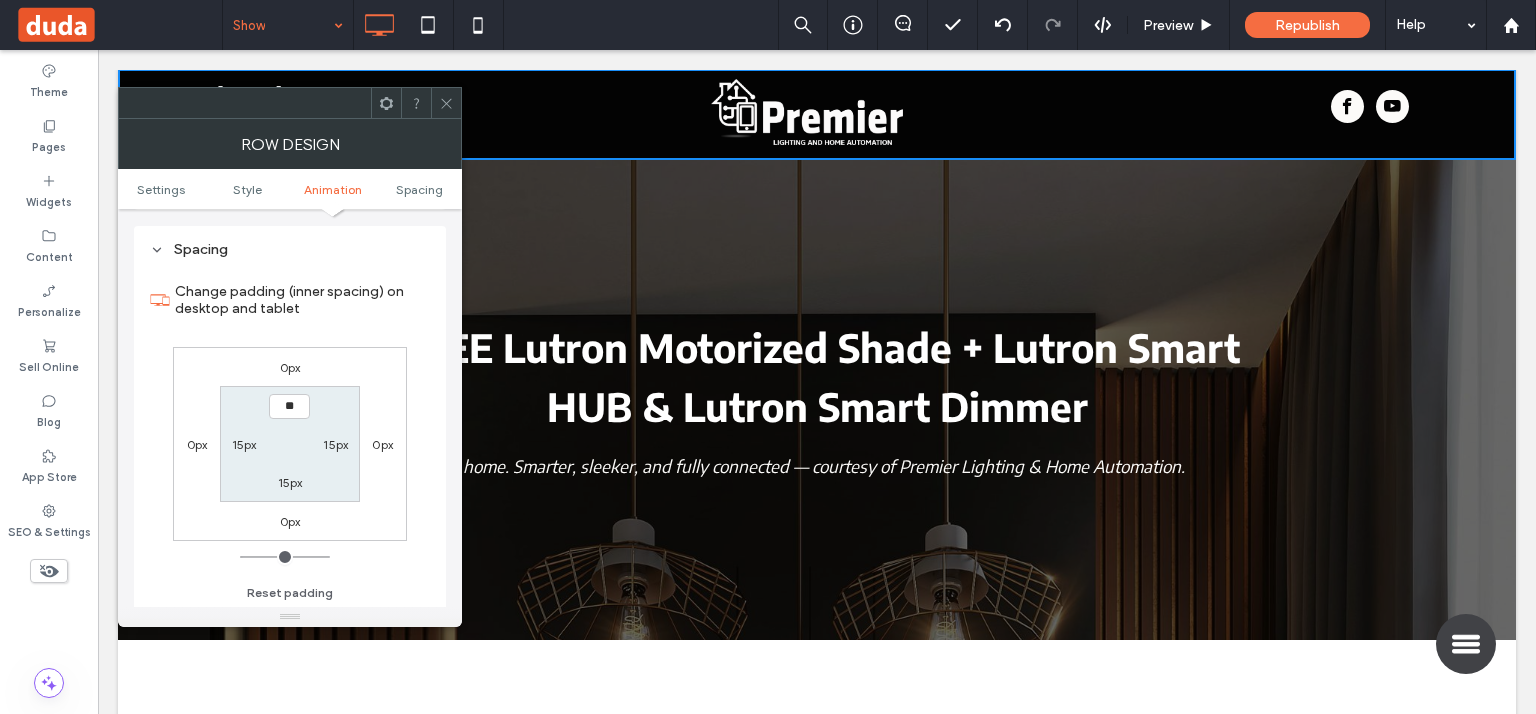 type on "****" 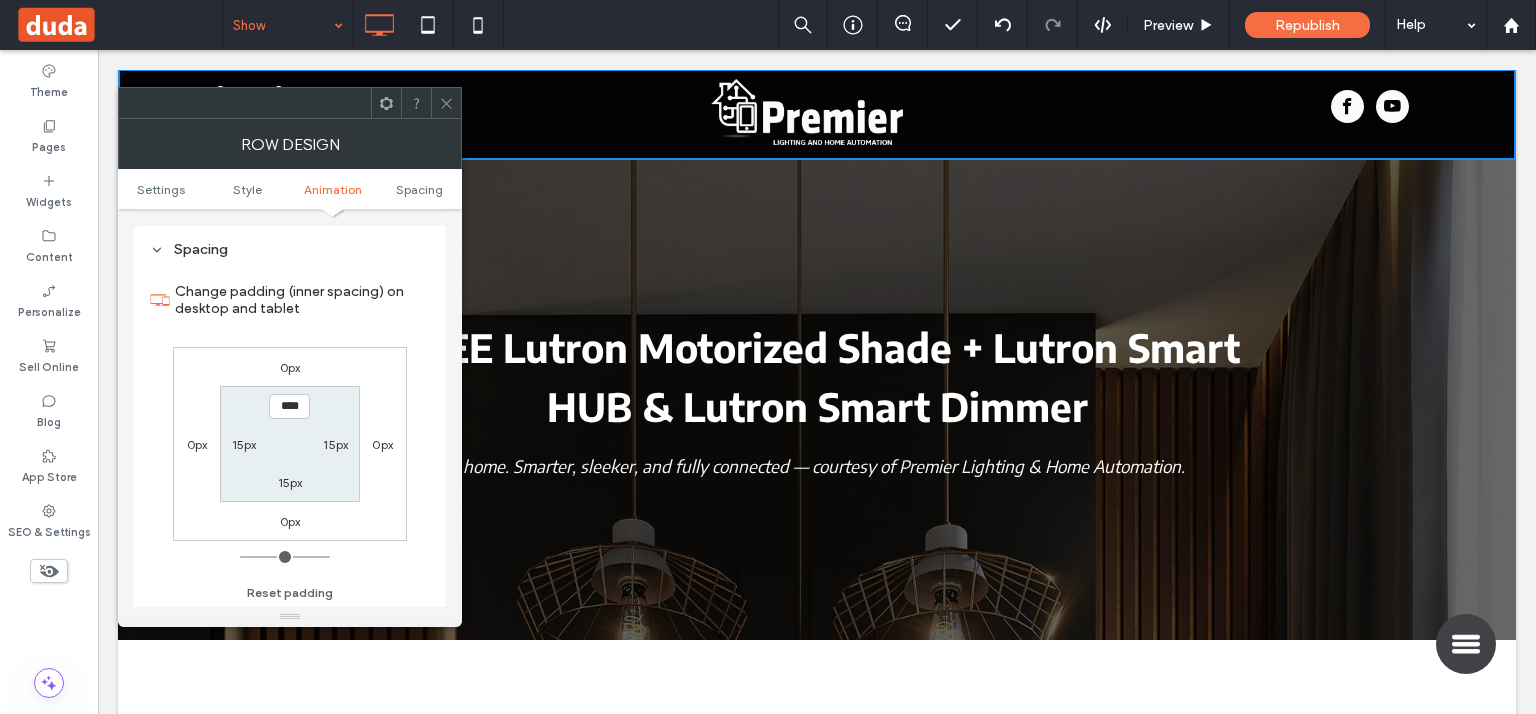 type on "**" 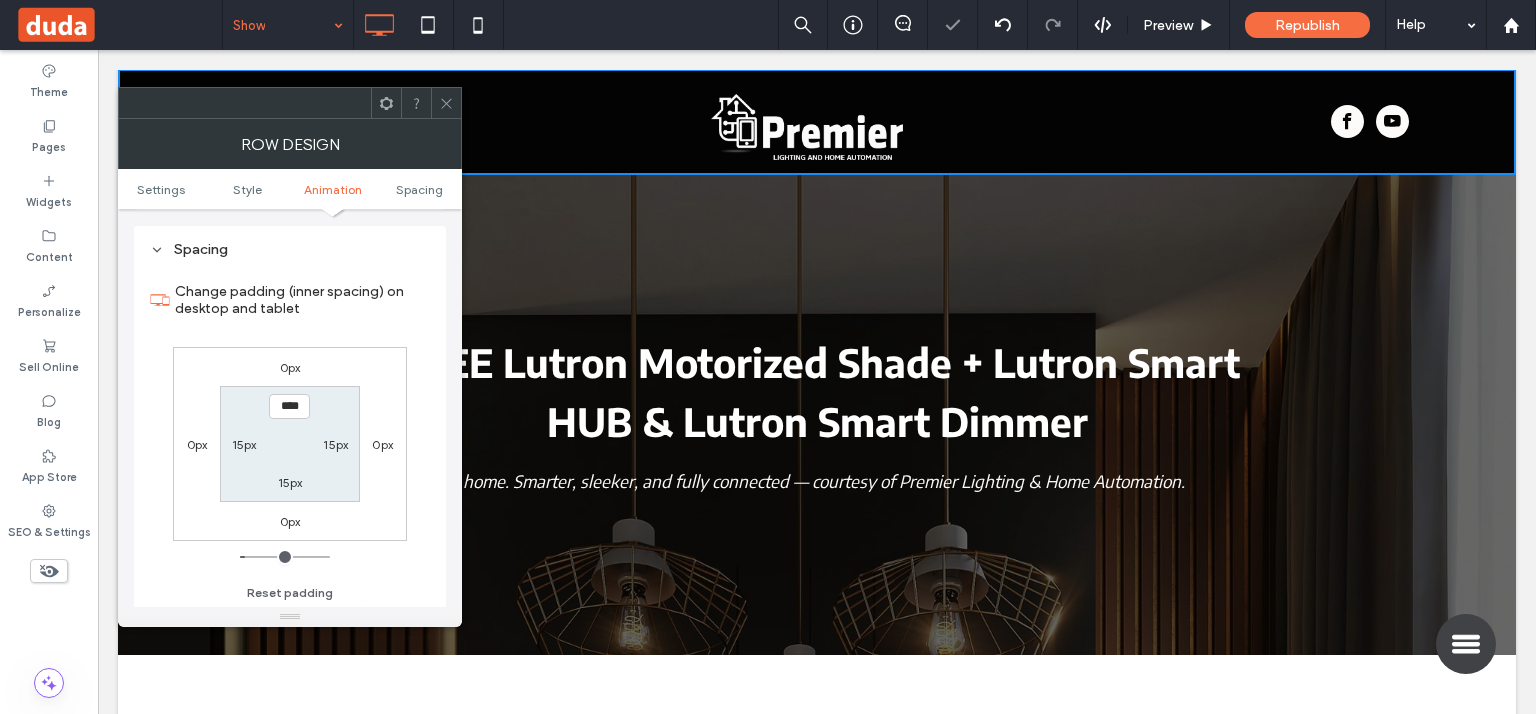 click 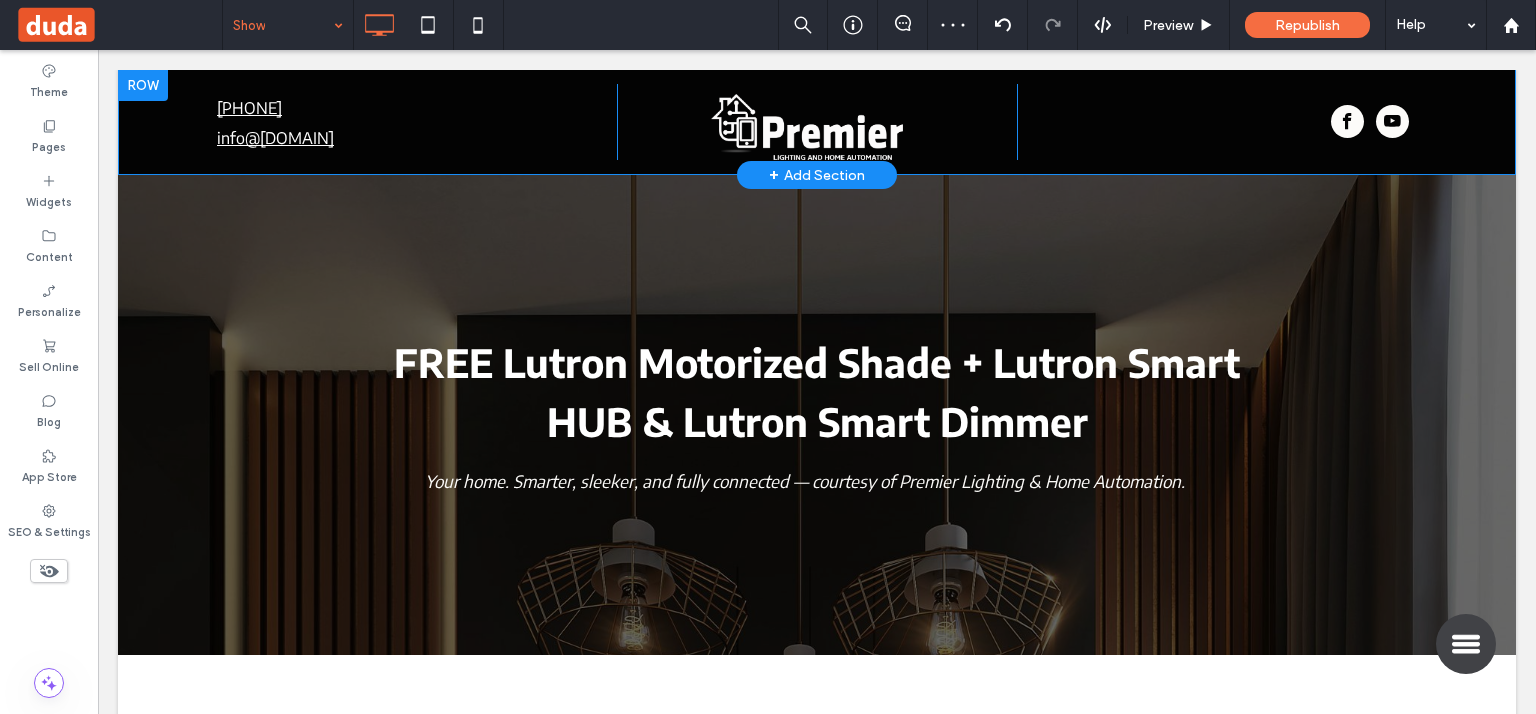 click at bounding box center (143, 85) 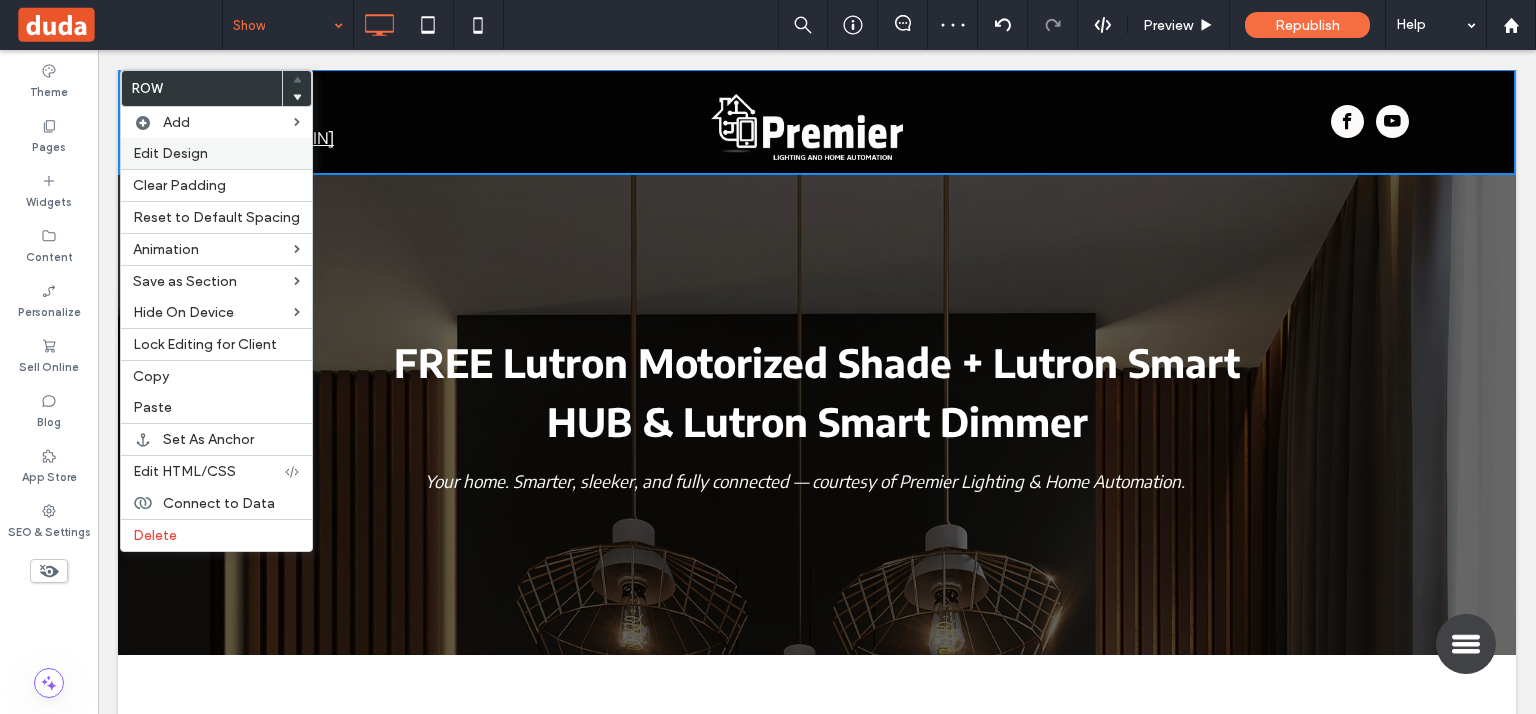 click on "Edit Design" at bounding box center [170, 153] 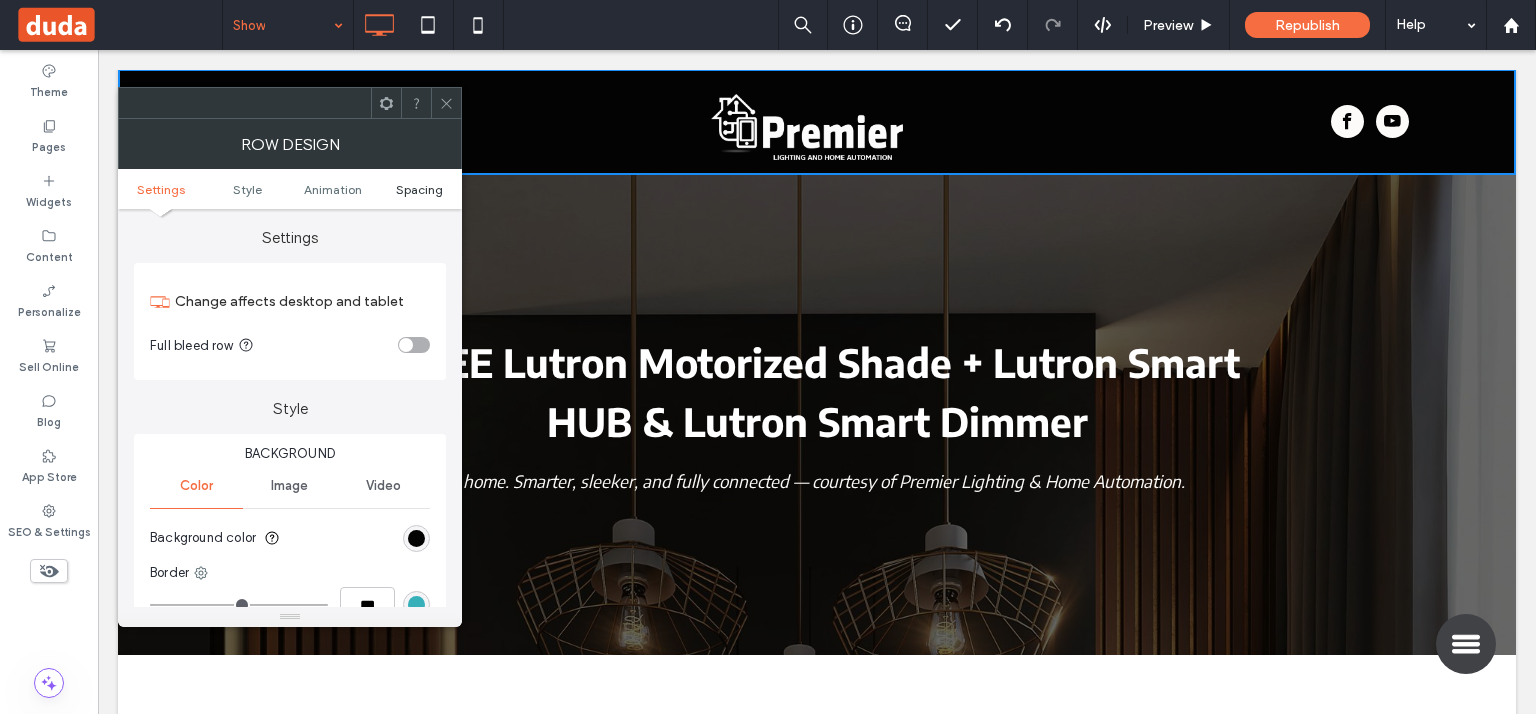 drag, startPoint x: 442, startPoint y: 184, endPoint x: 446, endPoint y: 166, distance: 18.439089 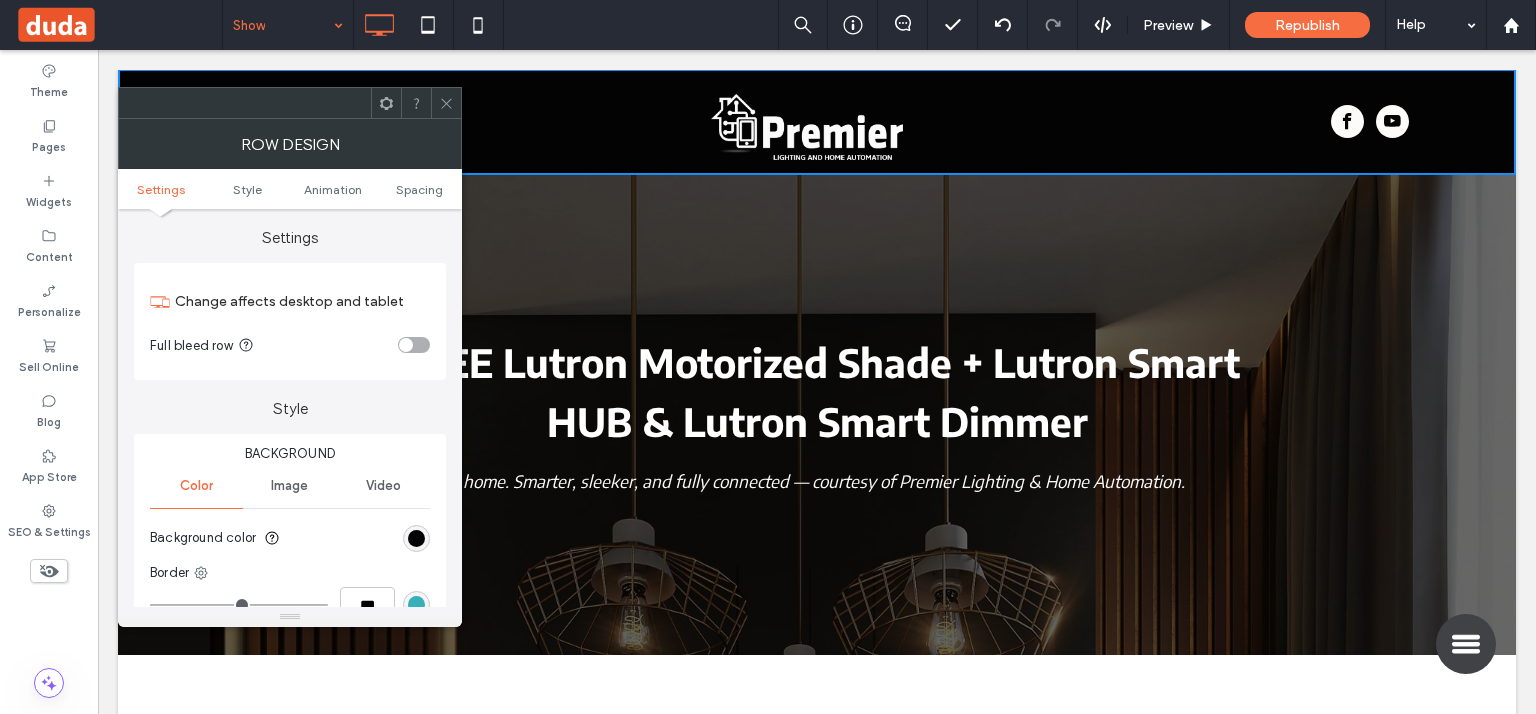 click on "Spacing" at bounding box center (419, 189) 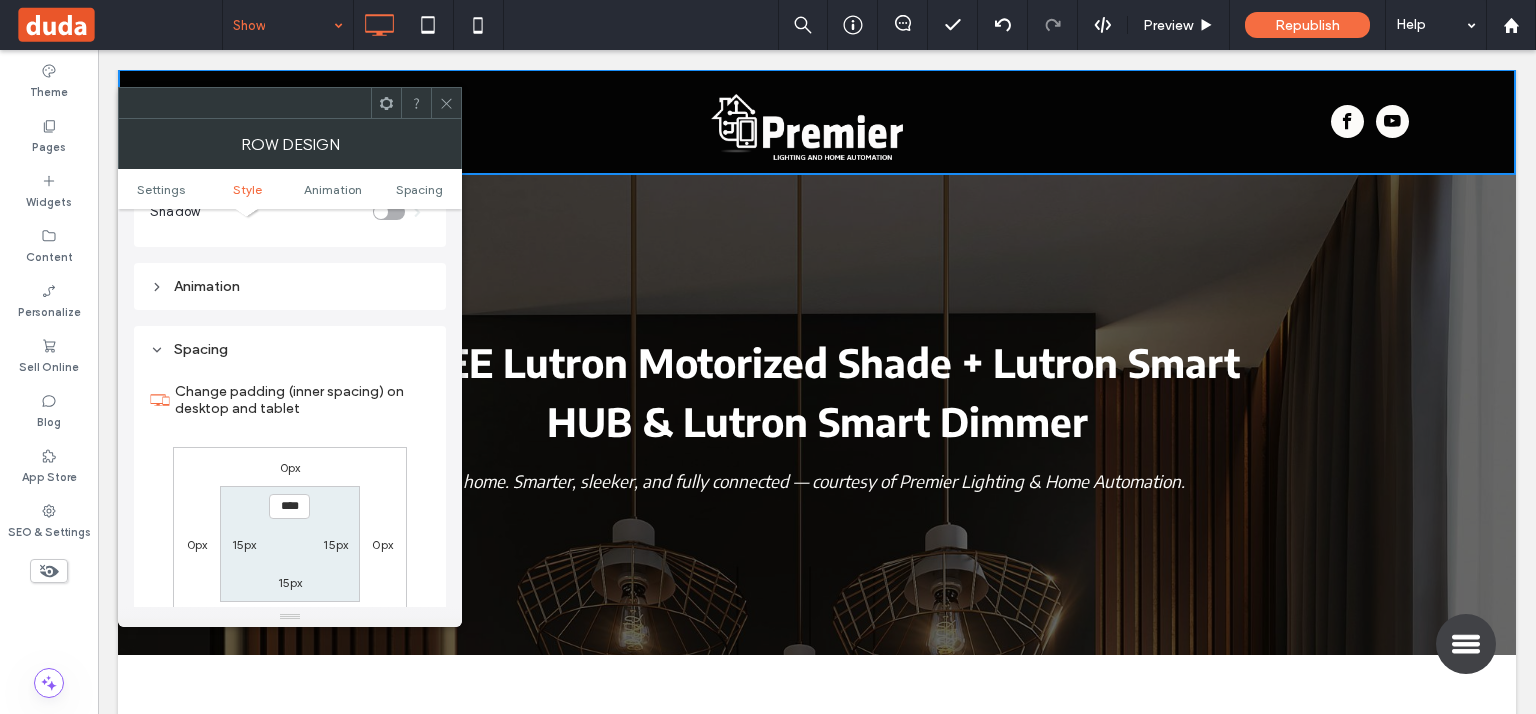 scroll, scrollTop: 564, scrollLeft: 0, axis: vertical 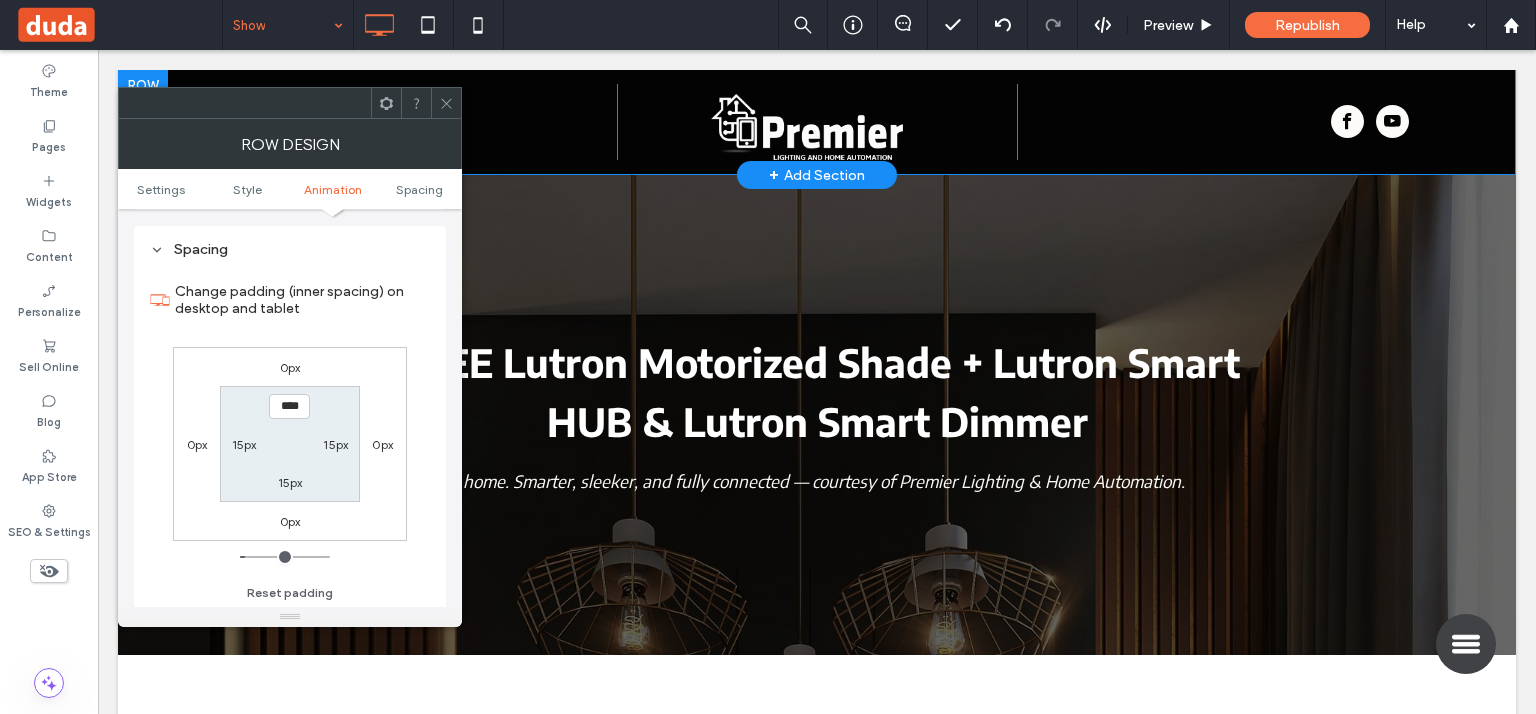 click on "[PHONE]
info@[DOMAIN]
Click To PasteClick To Paste" at bounding box center (417, 122) 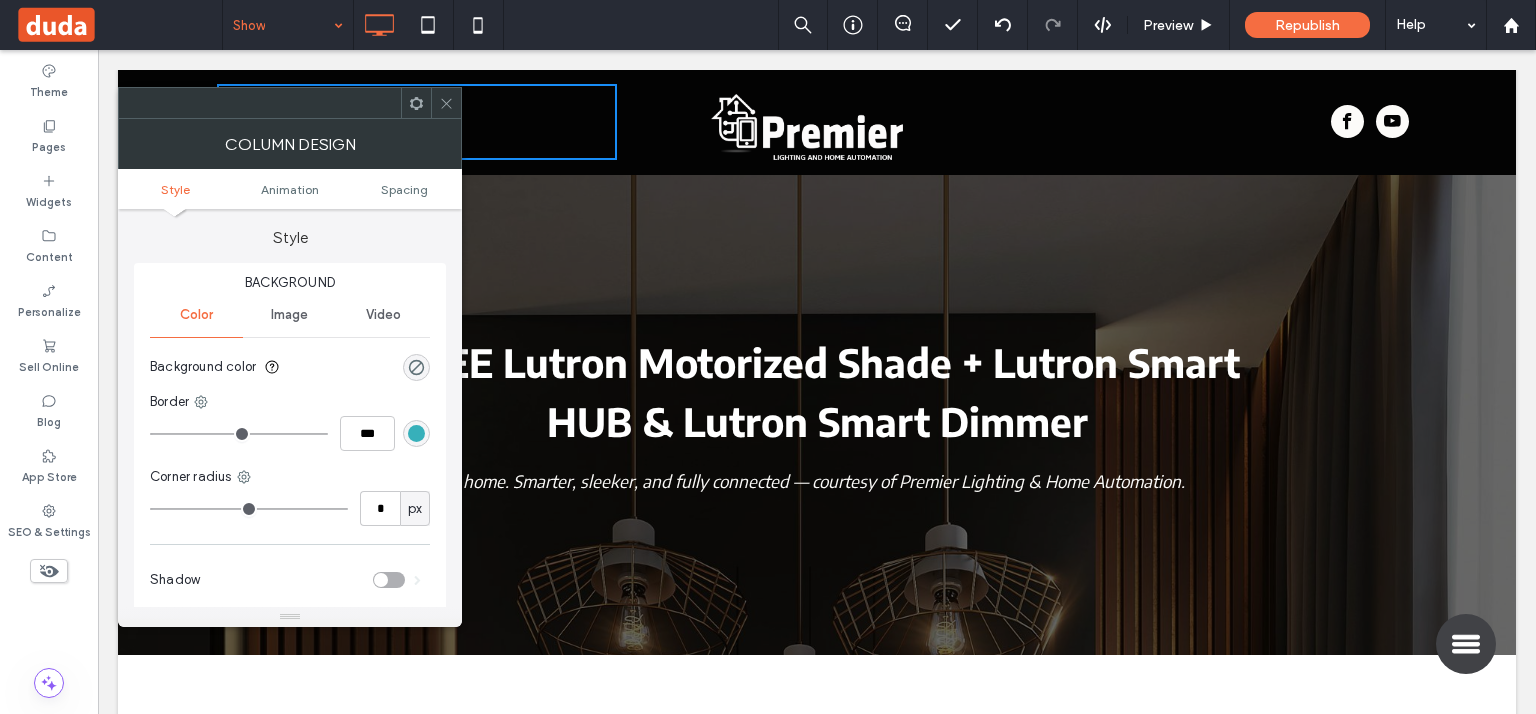 click at bounding box center [807, 127] 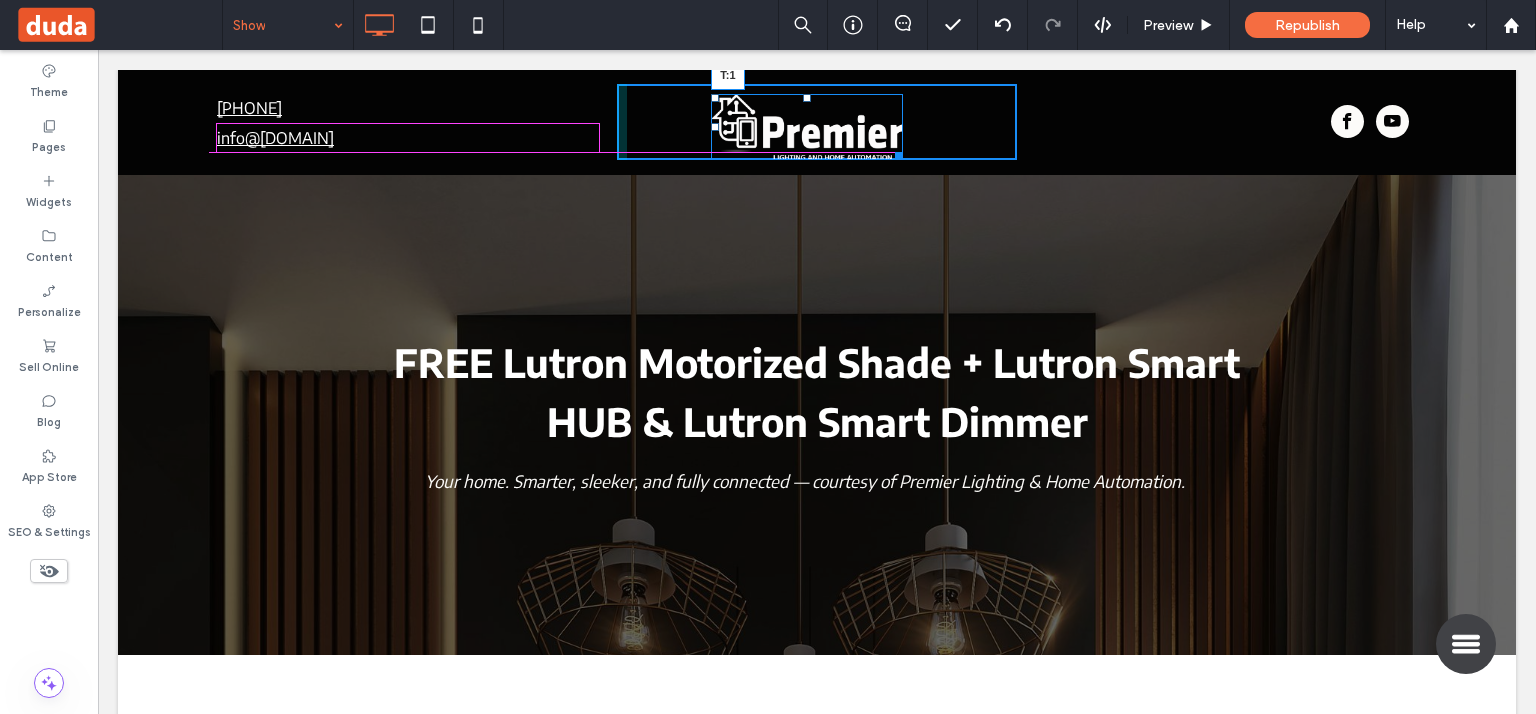 click at bounding box center [807, 98] 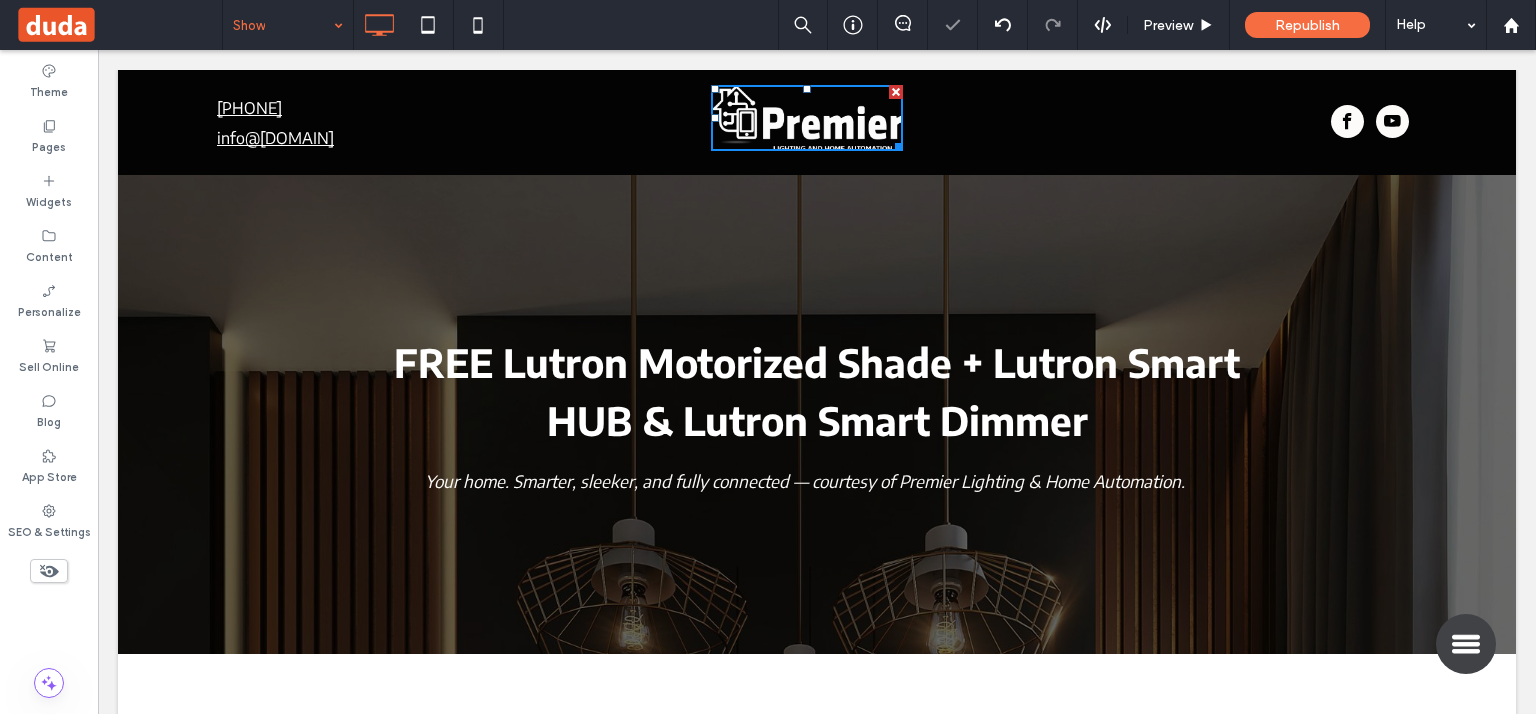 click on "Click To Paste     Click To Paste" at bounding box center [1217, 122] 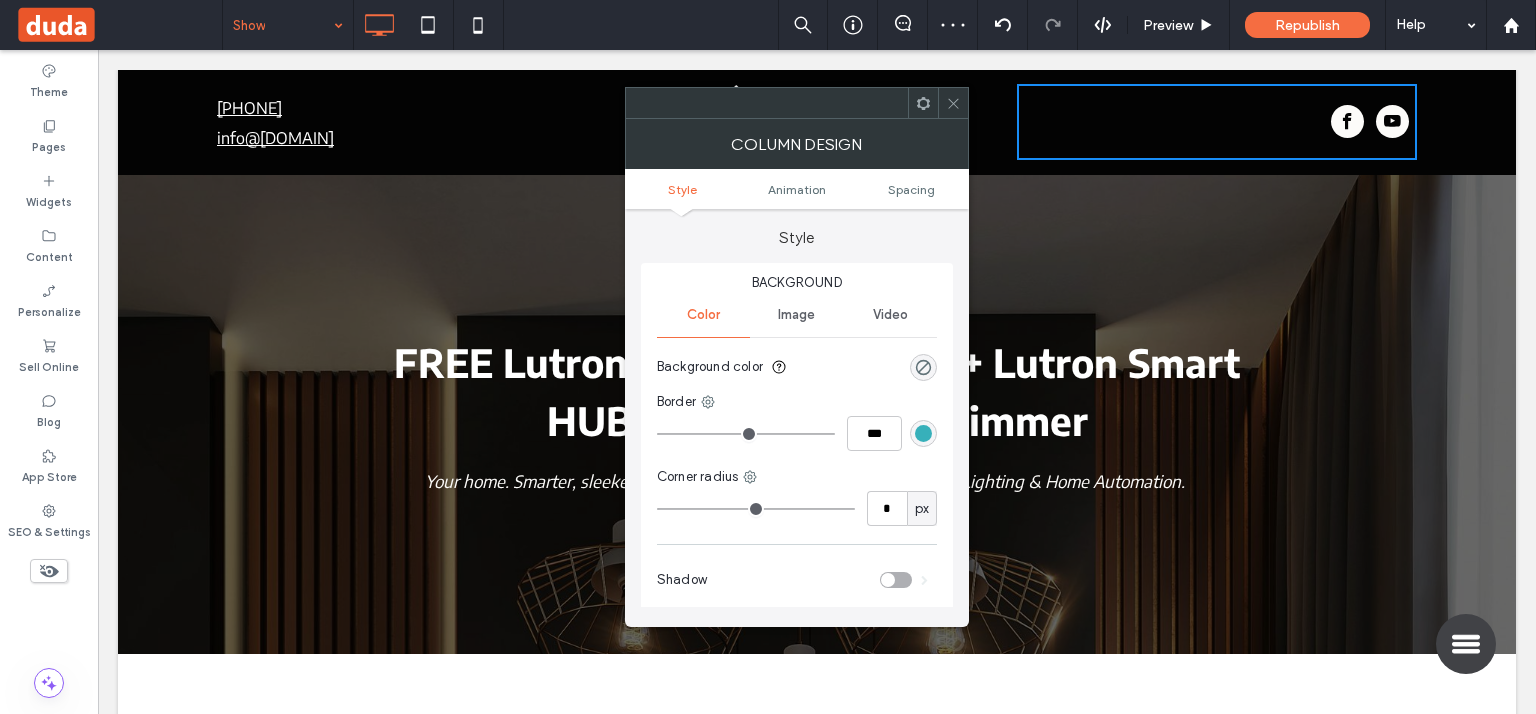 click 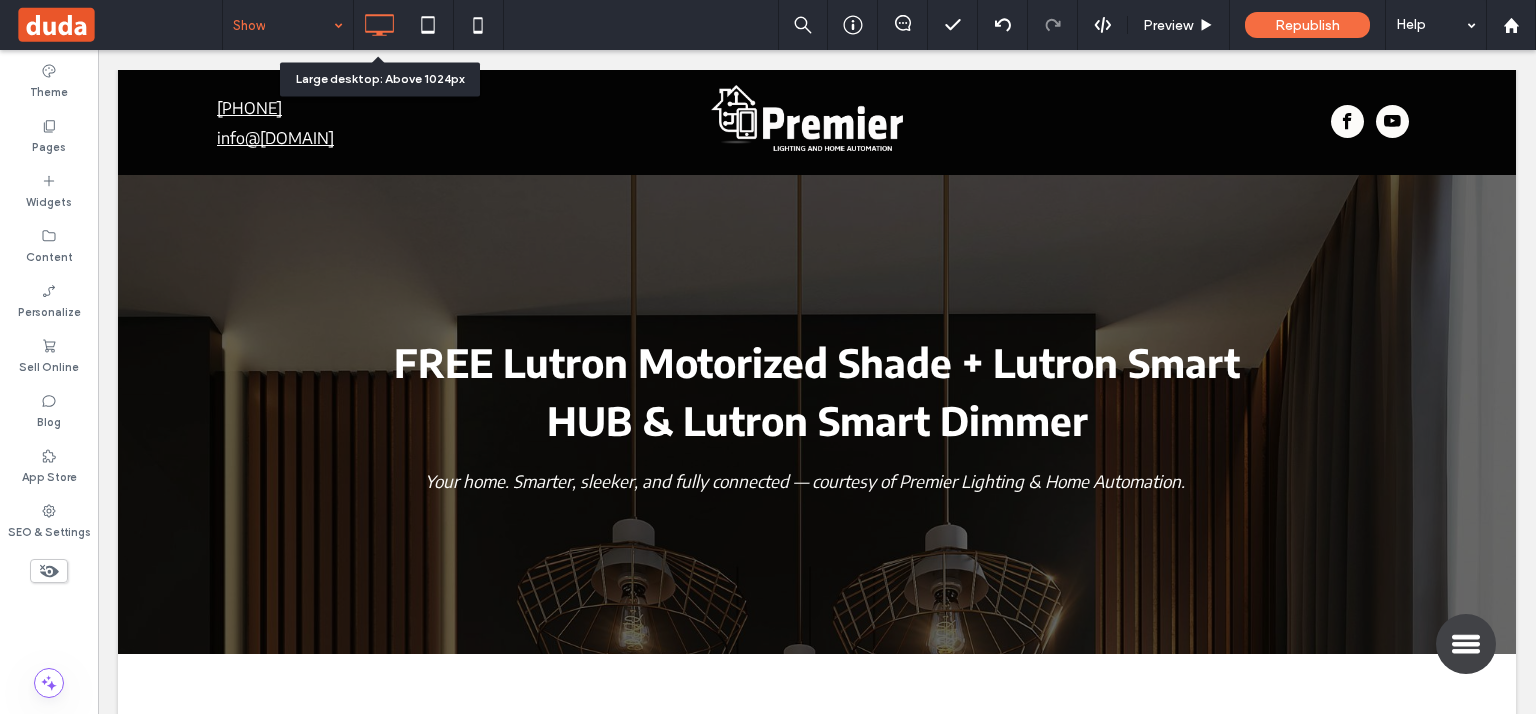 click on "Show" at bounding box center (288, 25) 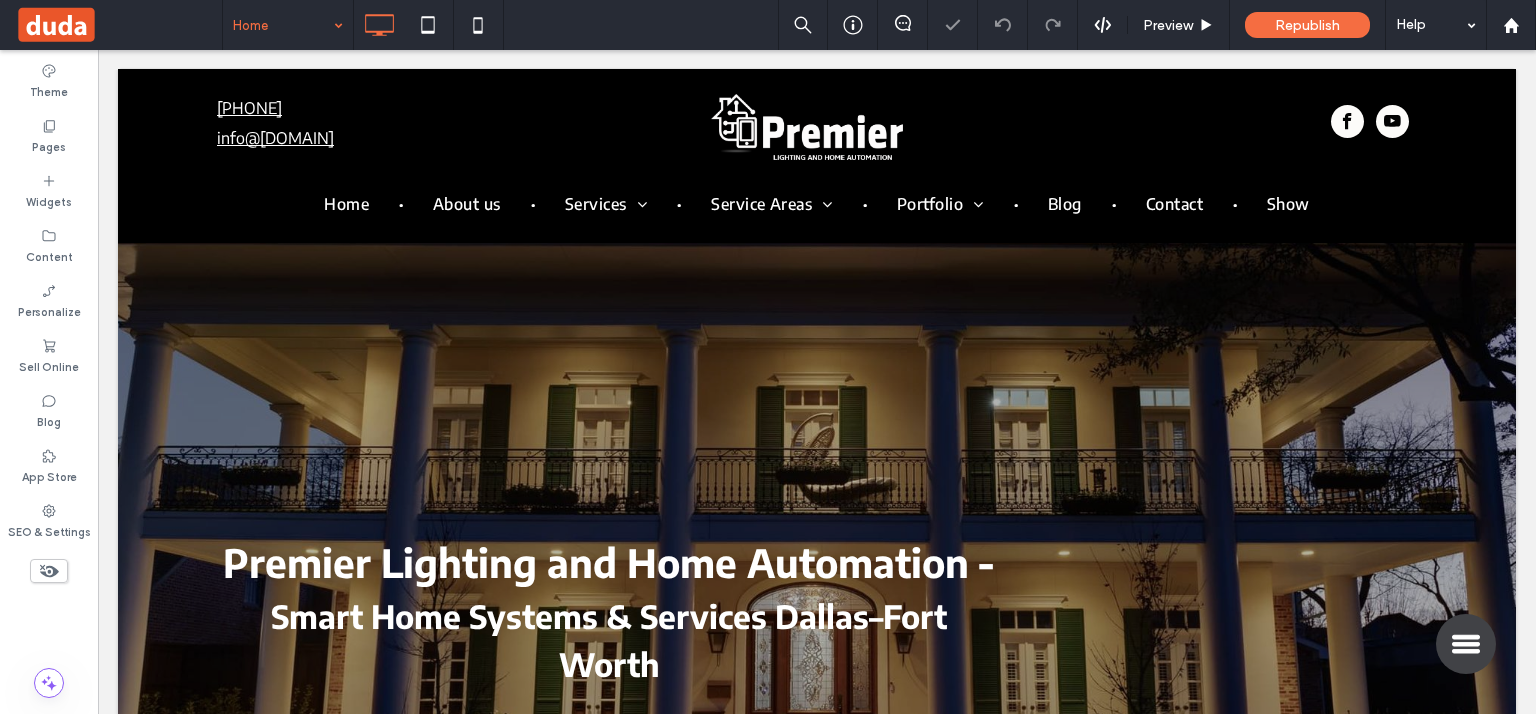 click at bounding box center [283, 25] 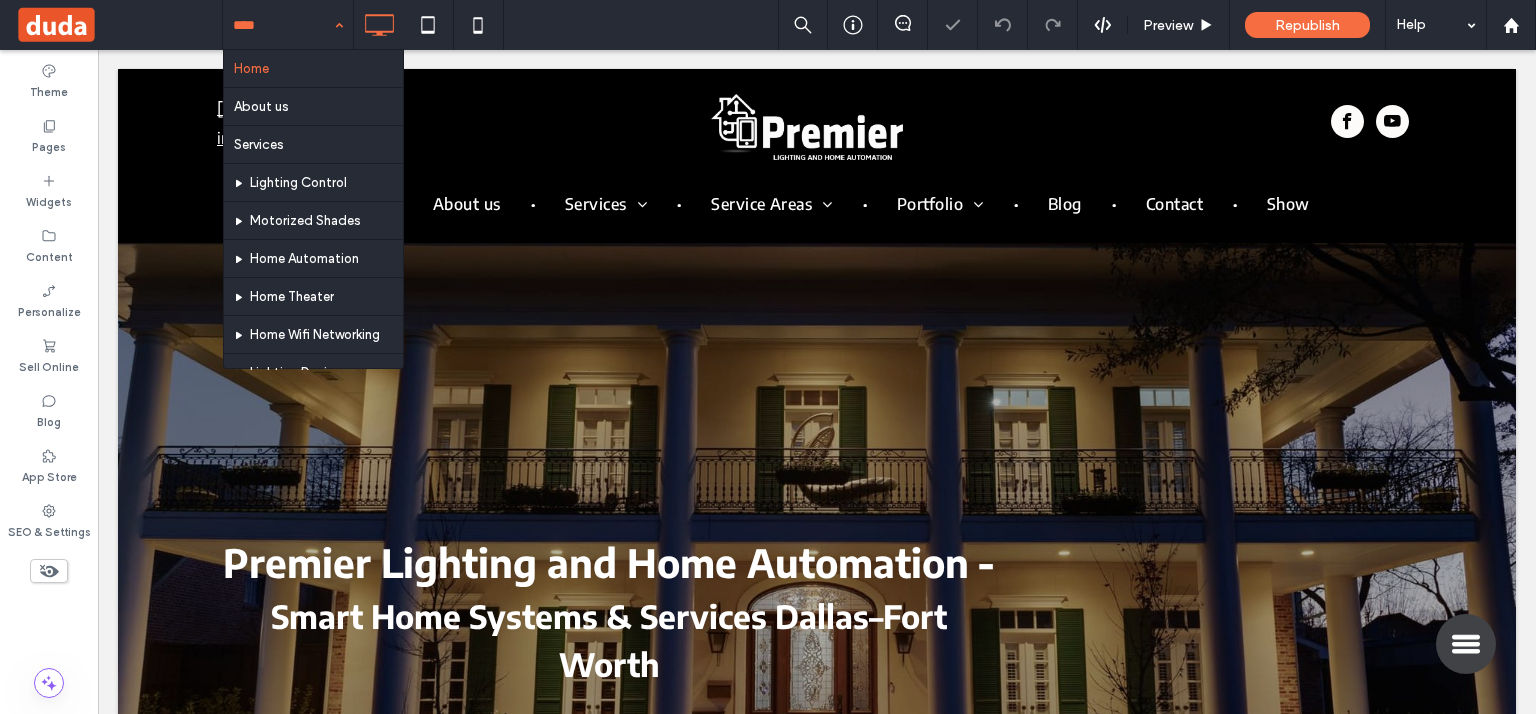scroll, scrollTop: 1076, scrollLeft: 0, axis: vertical 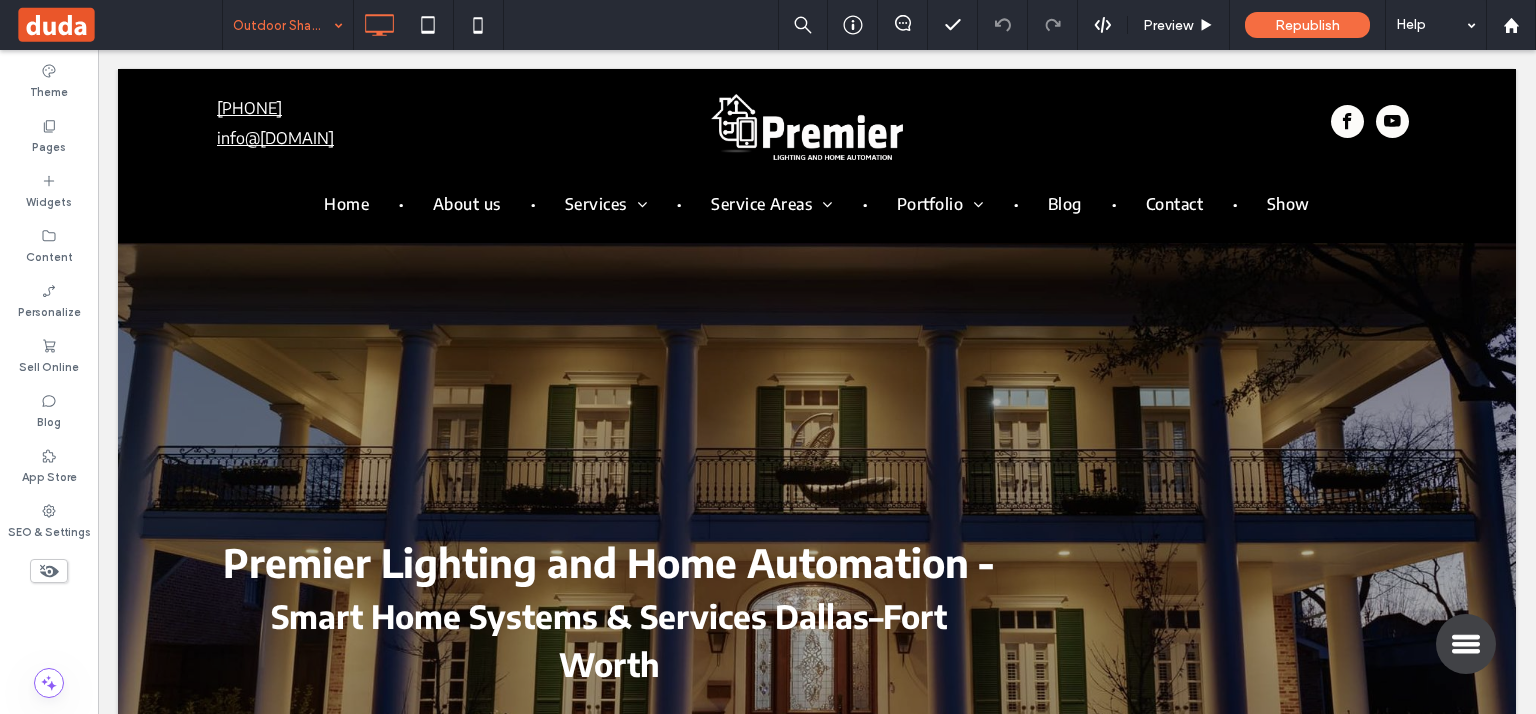 click on "Outdoor Shades Preview Republish Help
Site Comments Team & Clients Automate new comments Instantly notify your team when someone adds or updates a comment on a site. See Zap Examples
Theme Pages Widgets Content Personalize Sell Online Blog App Store SEO & Settings
Unhide?
Yes
Unhide?
Yes
Unhide?
Yes
Unhide?
Yes
Unhide?
Yes
Yes" at bounding box center [768, 357] 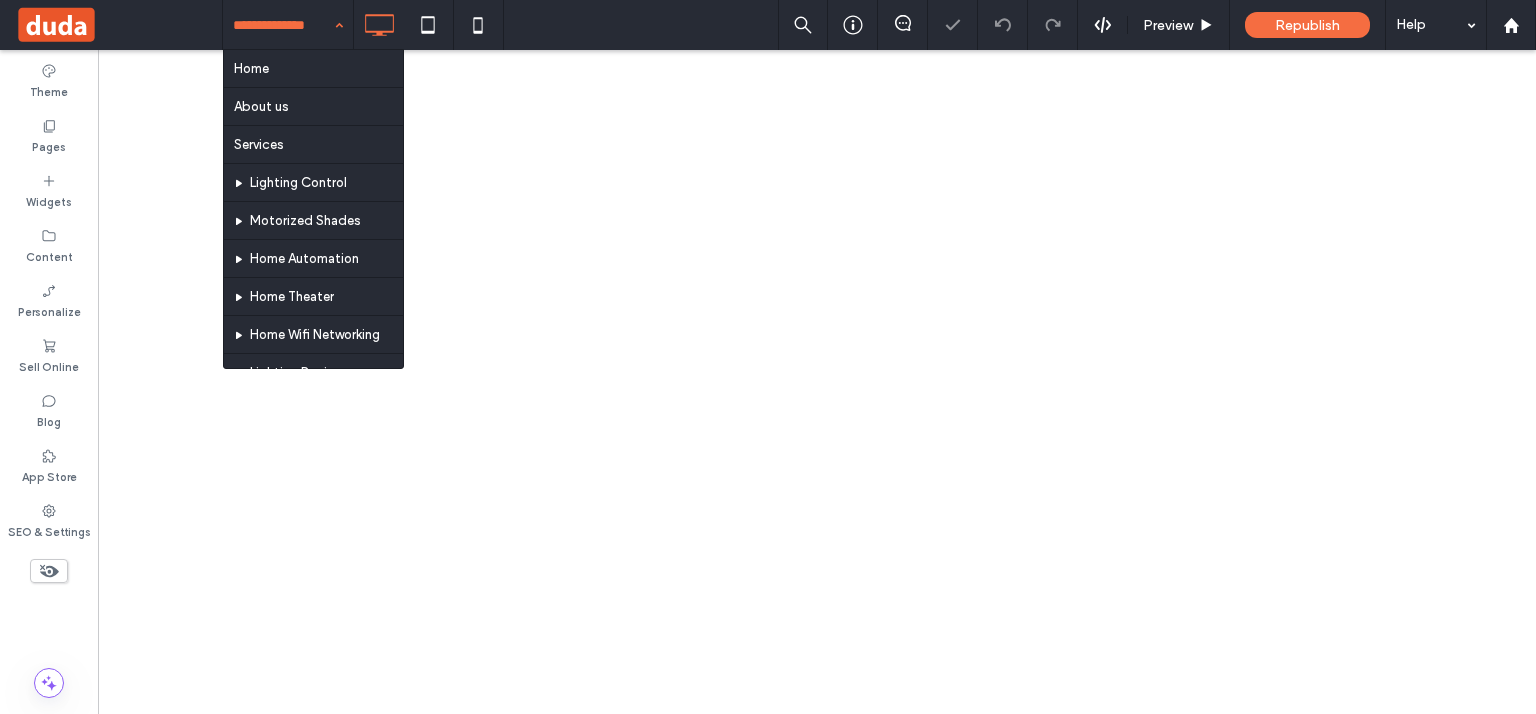 click on "Home About us Services Lighting Control Motorized Shades Home Automation Home Theater Home Wifi Networking Lighting Design Multi-Zone Audio Video Surveillance Service Areas Allen Services Portfolio Black Nova Blog Contact Smart Temperature Control privacy policy term and conditions Thank You Architects Homeworks Leads Vantage Lighting Radio Ra3 Lutron Caseta Lutron Shades Thank you 1 Outdoor Shades Show Empty Page Copy of Motorized Shades Are Motorized Roller Shades Worth It? An Expert's View Motorized Venetian Blinds Motorized Cellular Shades" at bounding box center (288, 25) 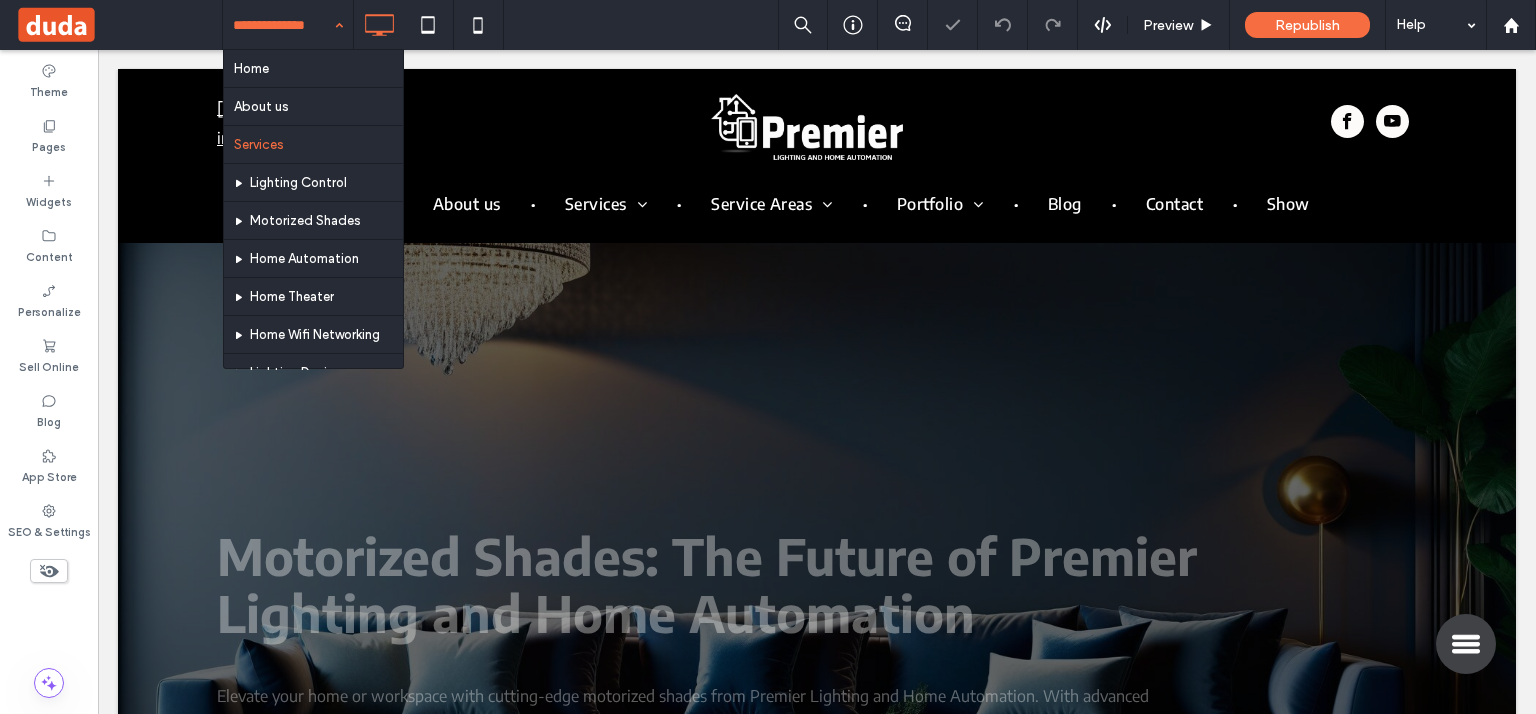 scroll, scrollTop: 0, scrollLeft: 0, axis: both 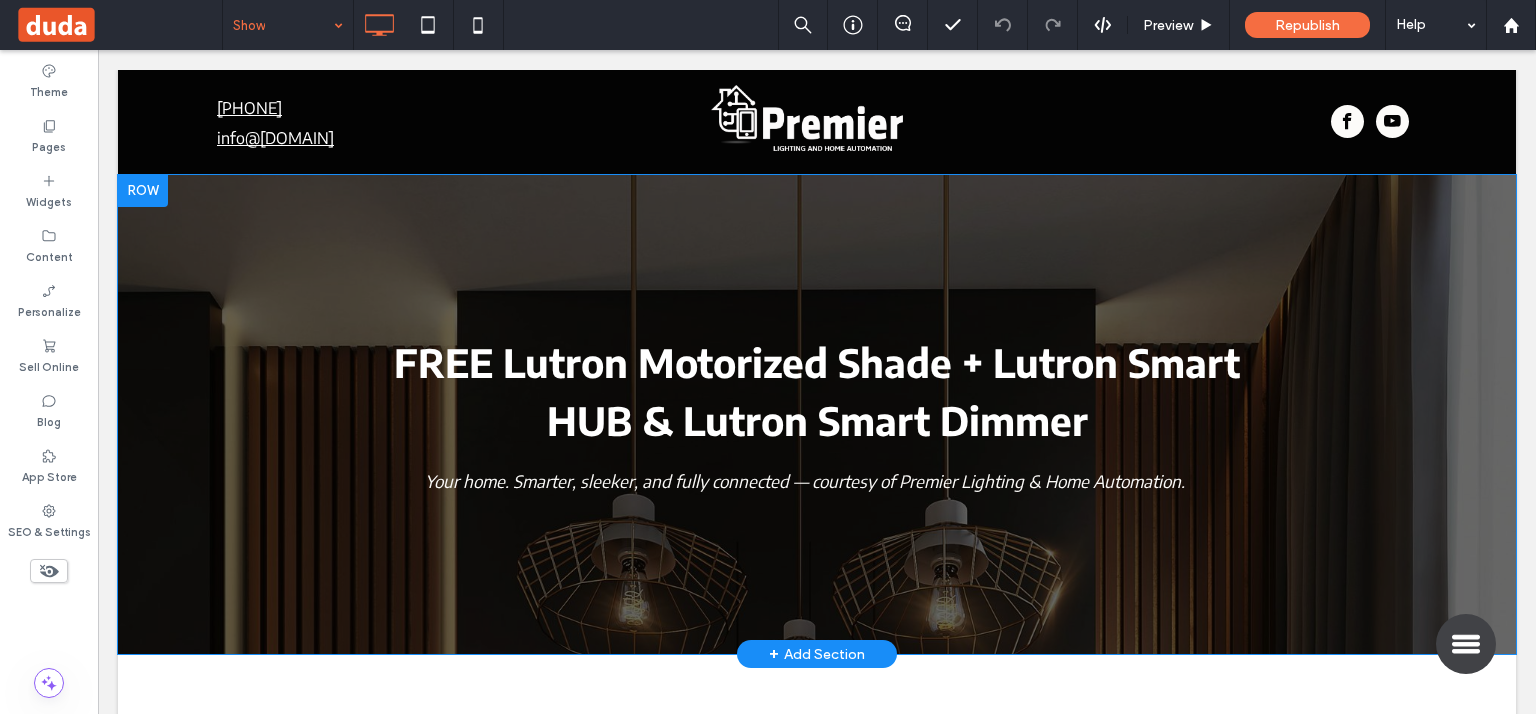 click on "FREE Lutron Motorized Shade + Lutron Smart HUB & Lutron Smart Dimmer
Your home. Smarter, sleeker, and fully connected — courtesy of Premier Lighting & Home Automation.
Click To Paste
Row + Add Section" at bounding box center (817, 415) 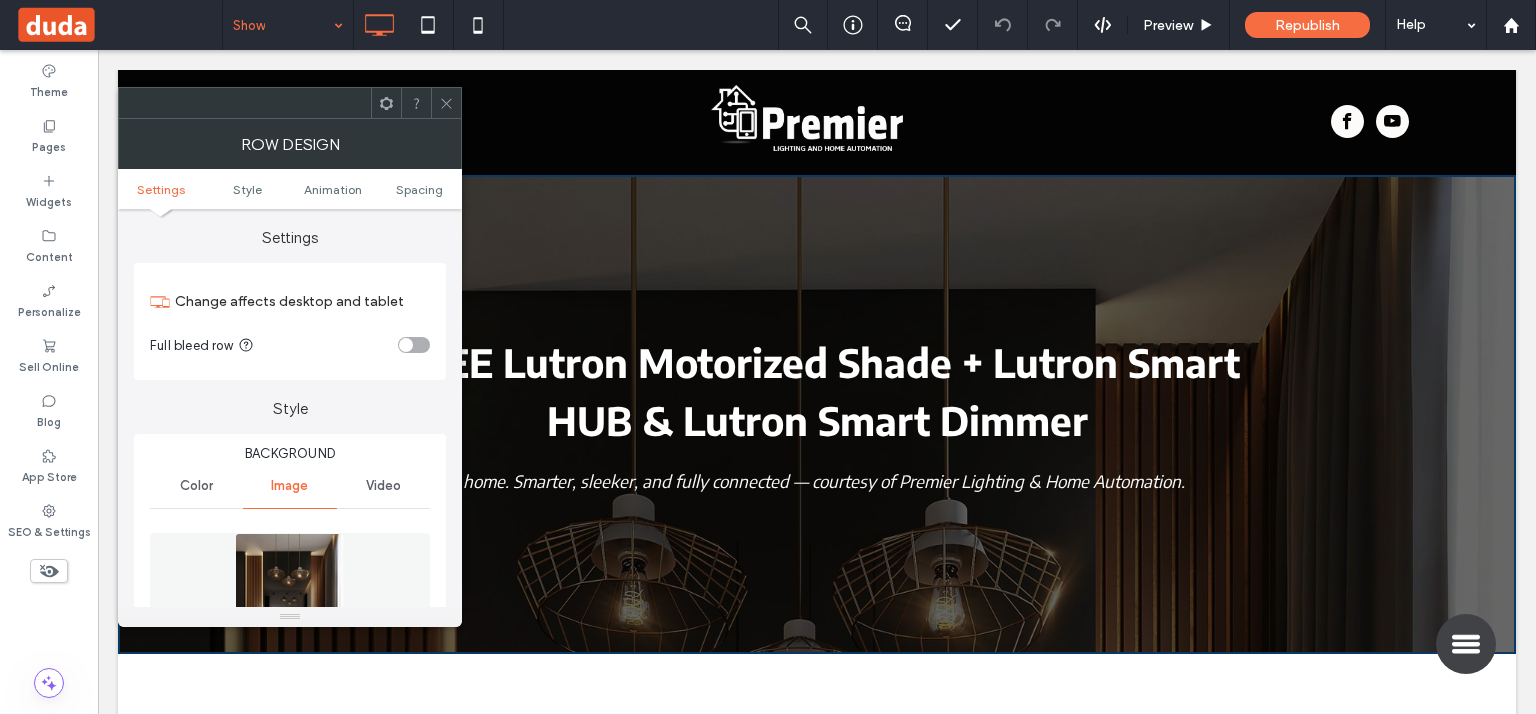 click at bounding box center (446, 103) 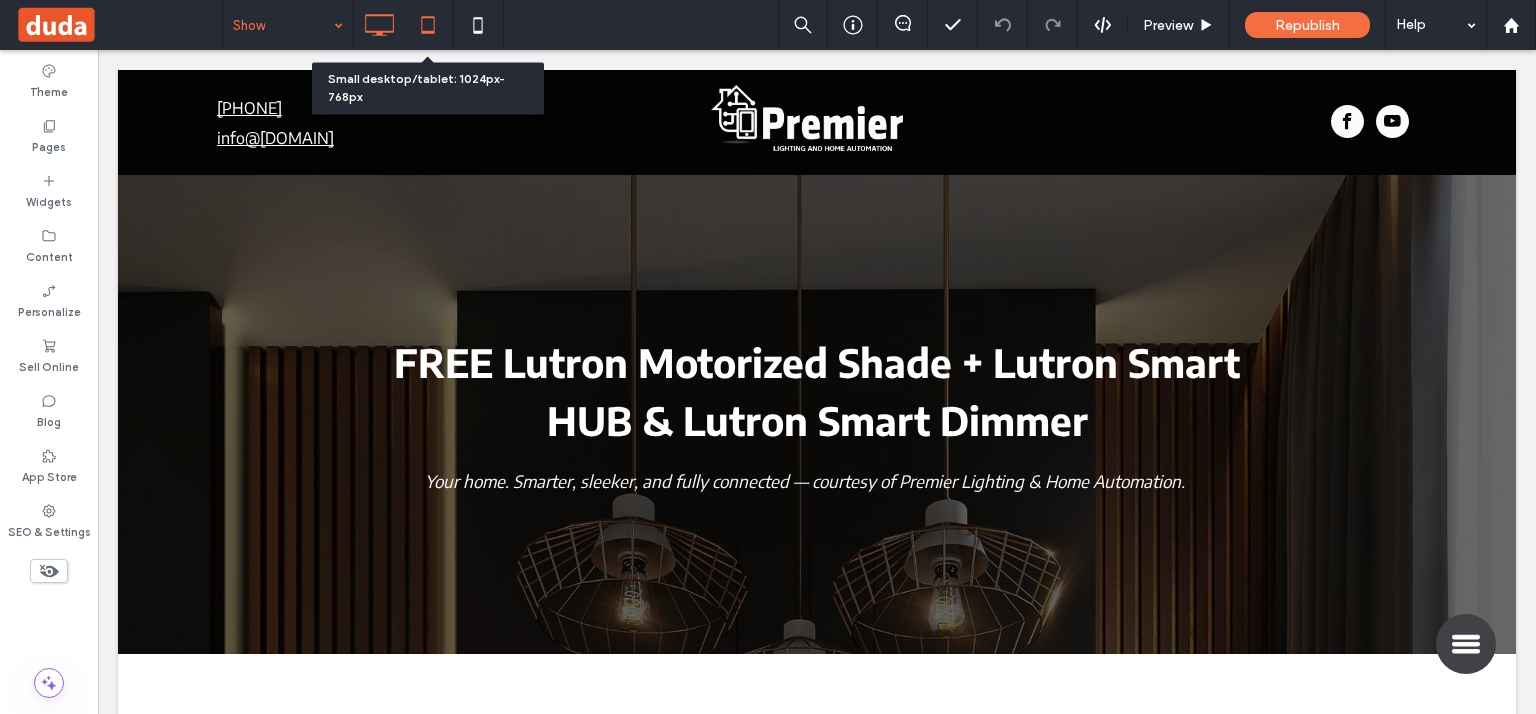 click 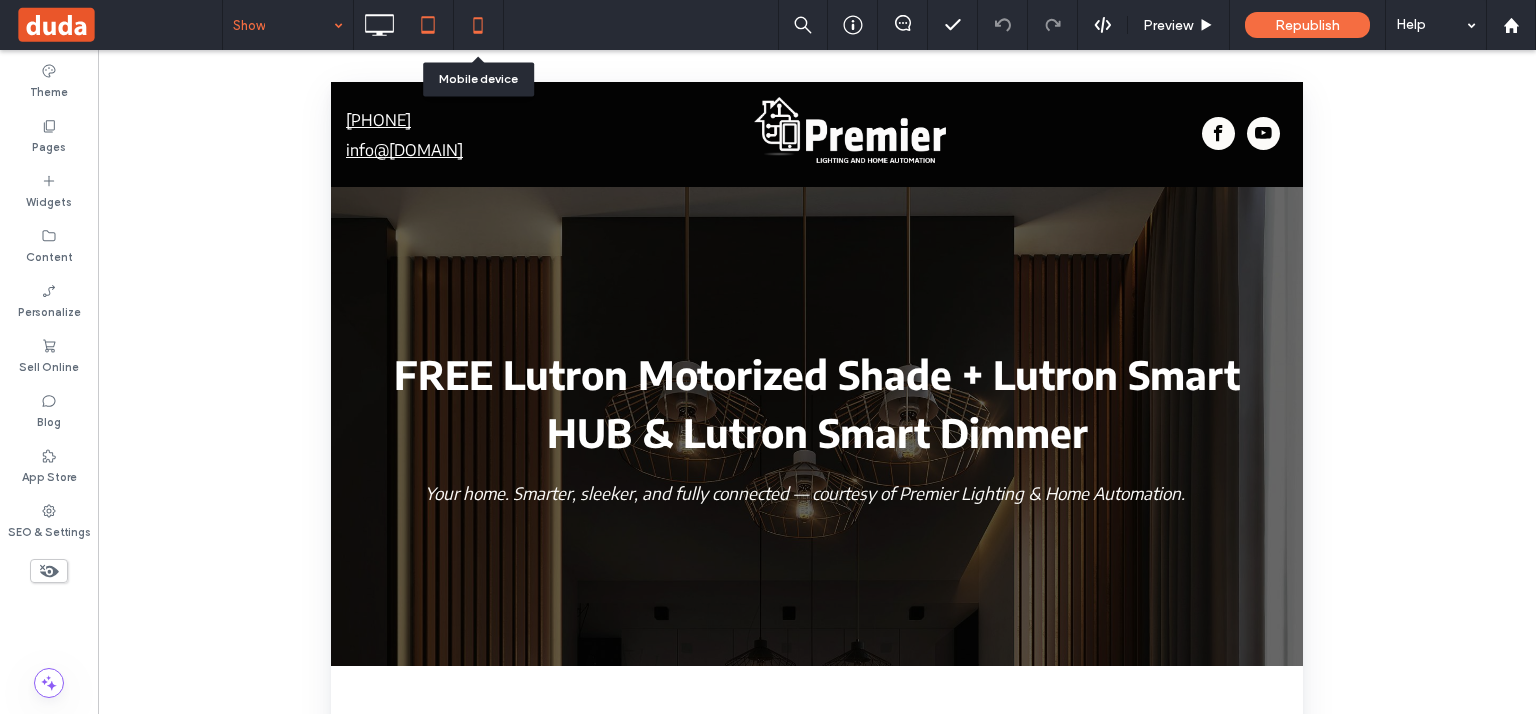 click 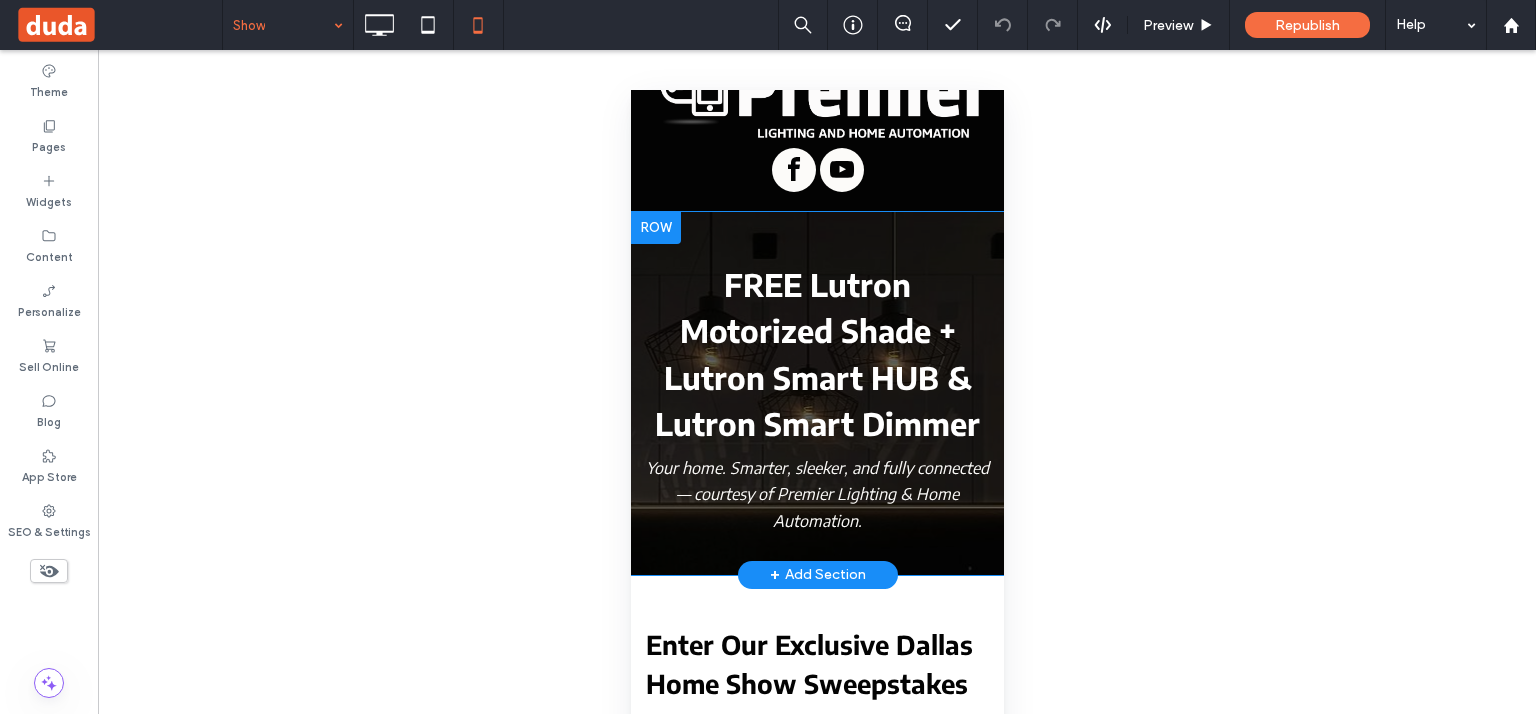 scroll, scrollTop: 0, scrollLeft: 0, axis: both 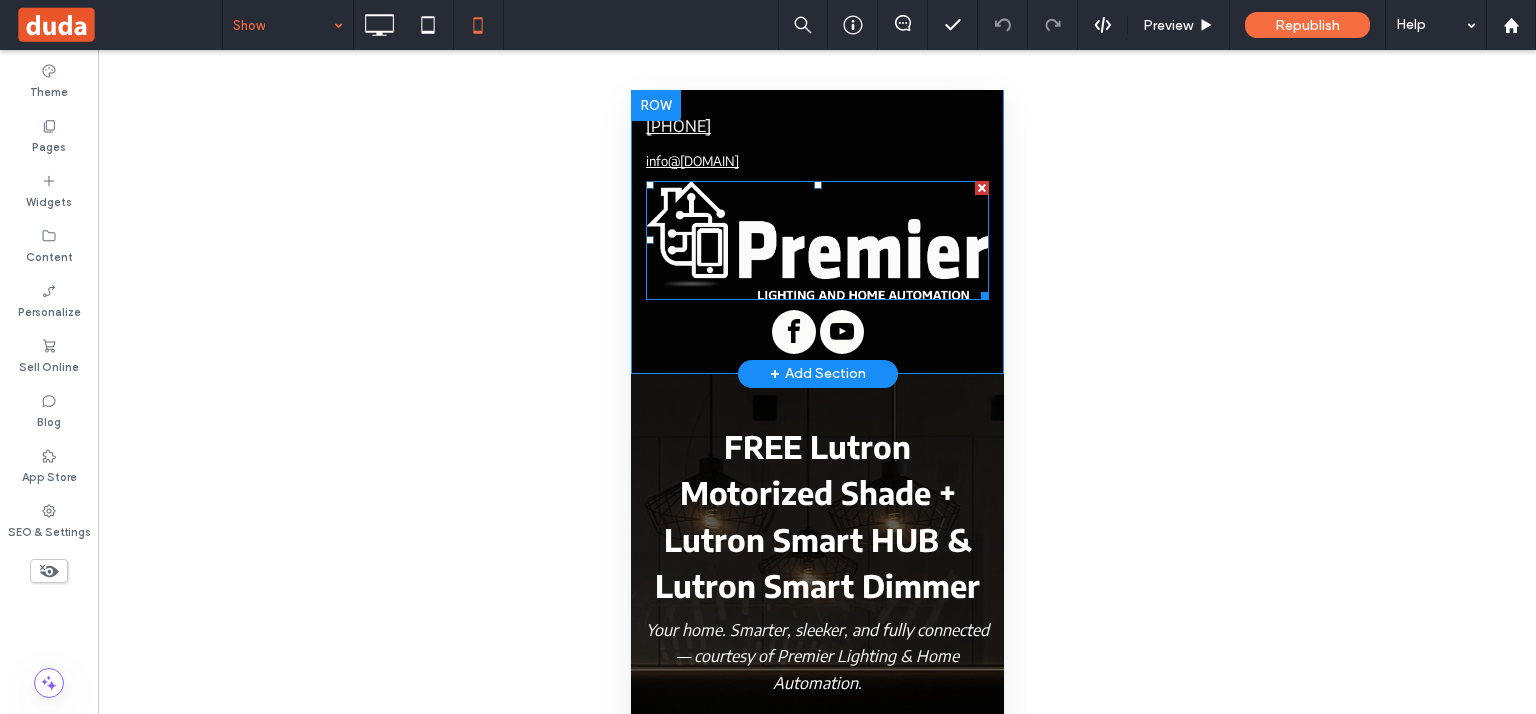 click at bounding box center (816, 240) 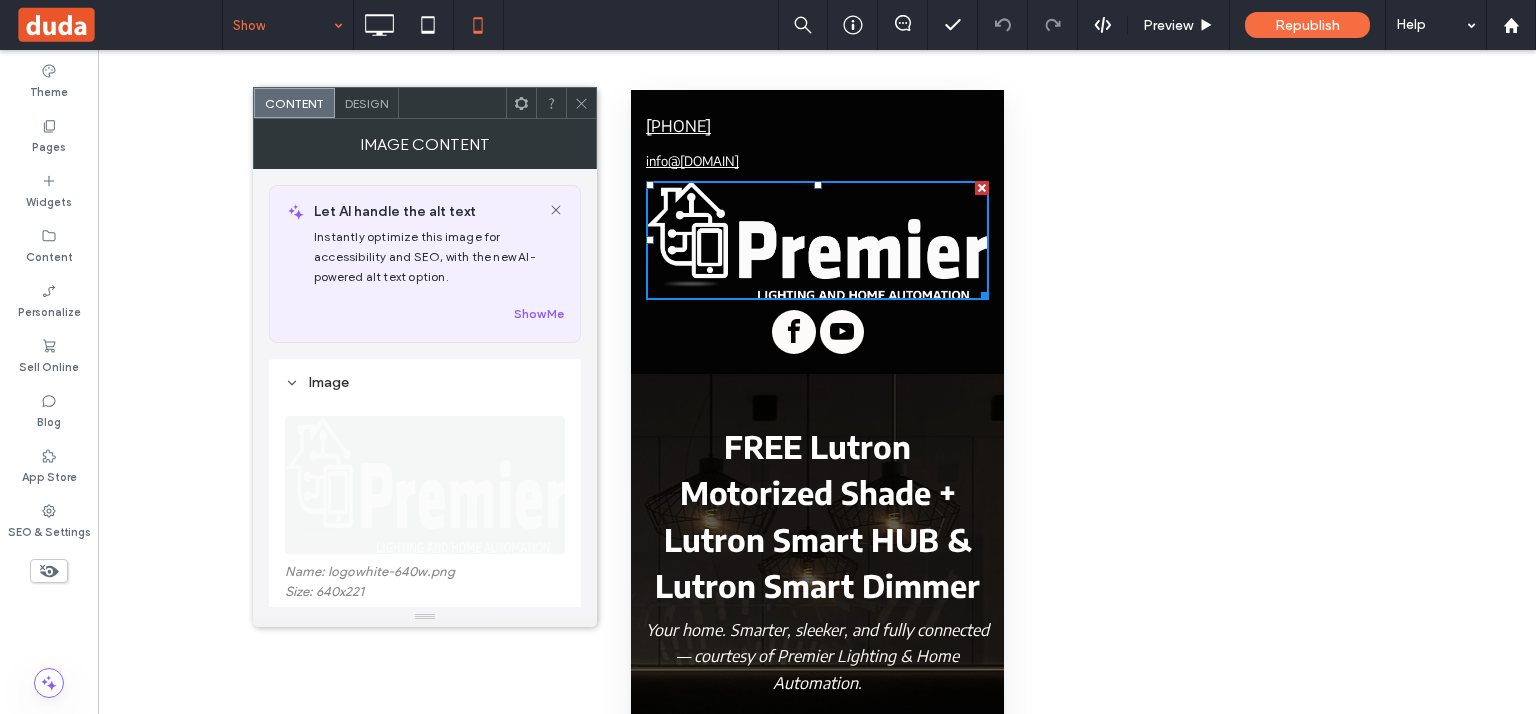 click on "Design" at bounding box center [366, 103] 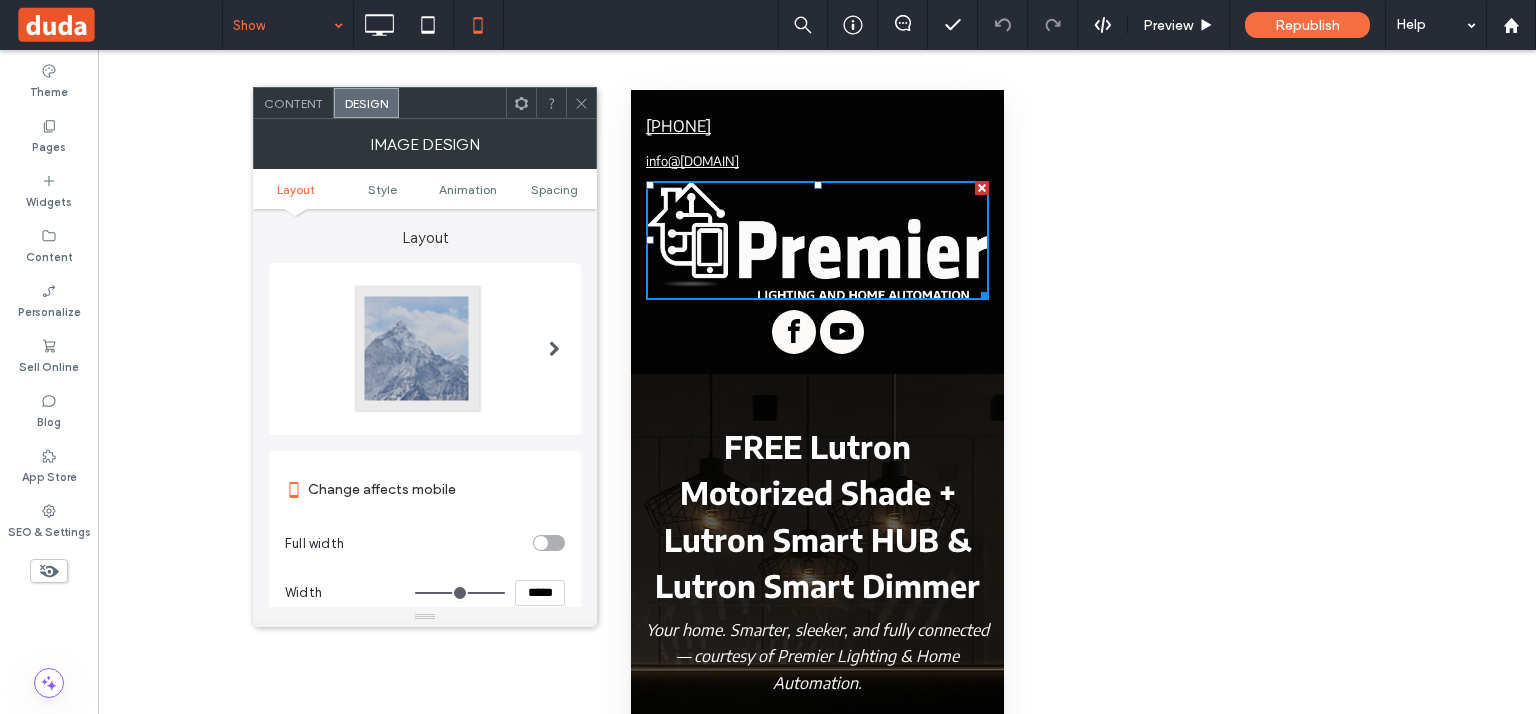 click on "*****" at bounding box center [540, 593] 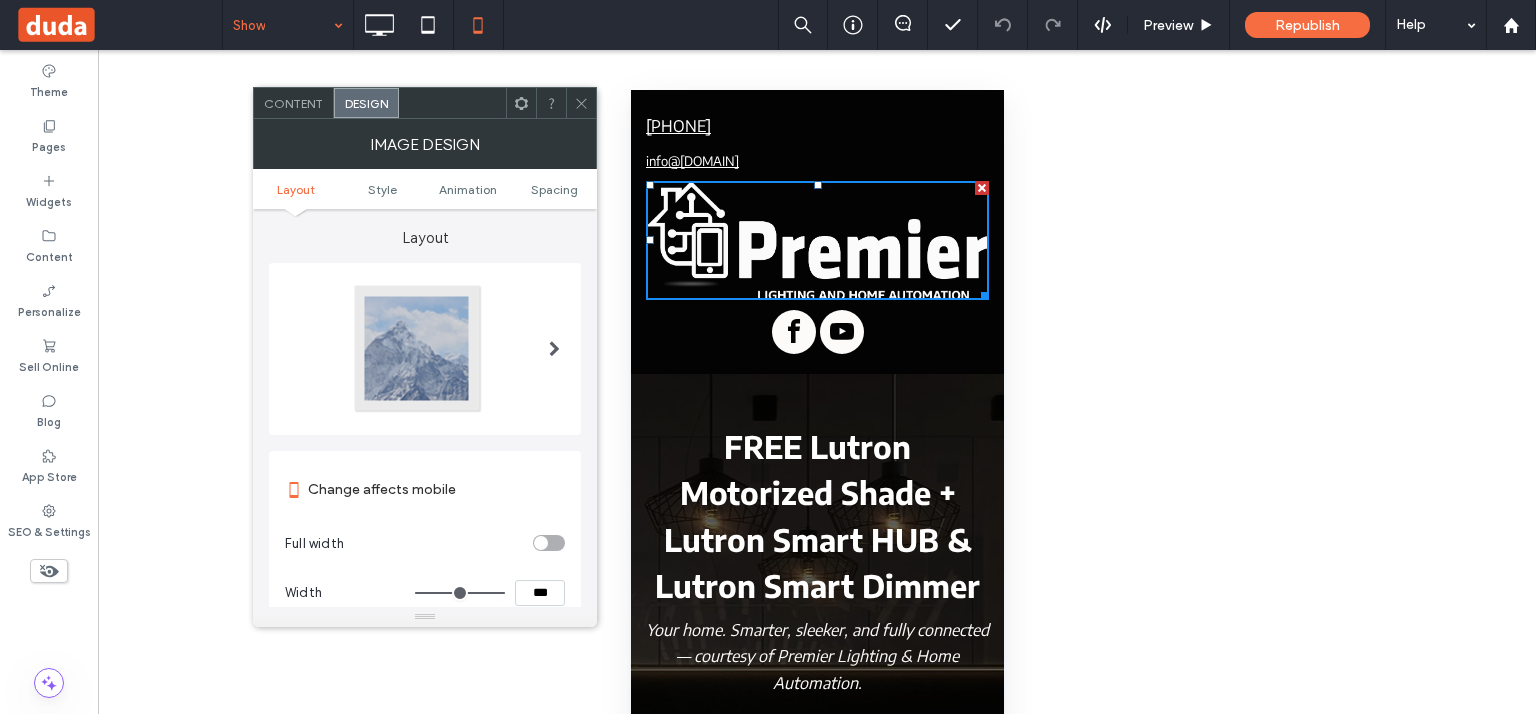 type on "*****" 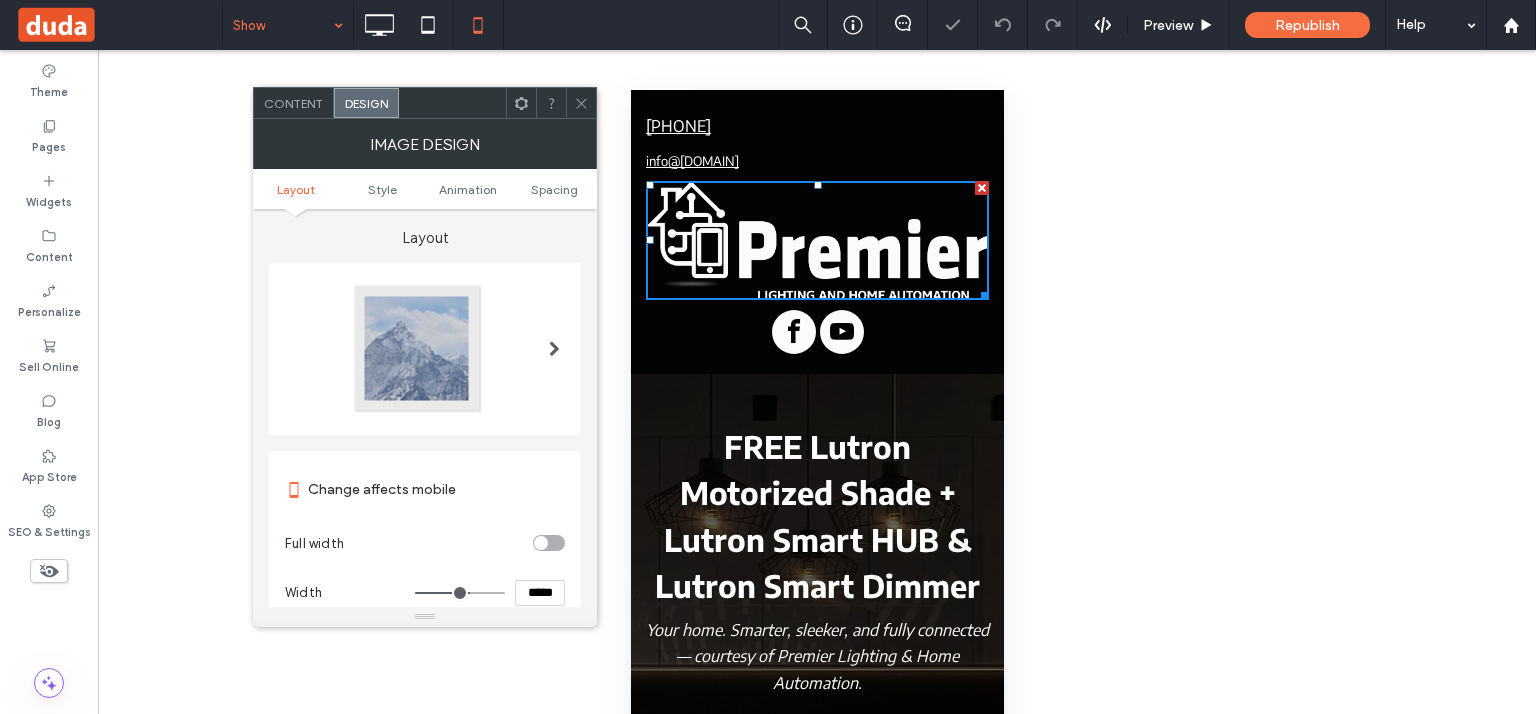 type on "***" 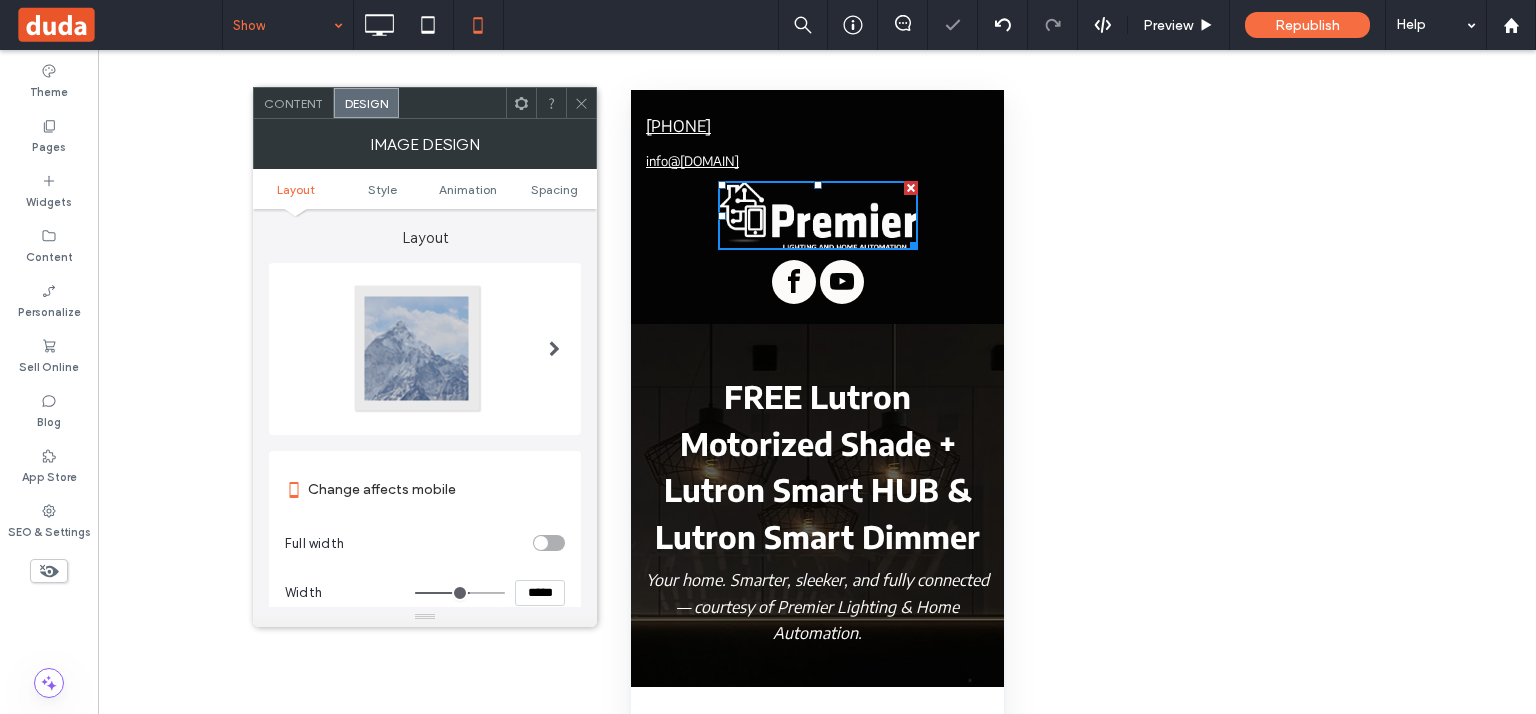 click on "*****" at bounding box center (540, 593) 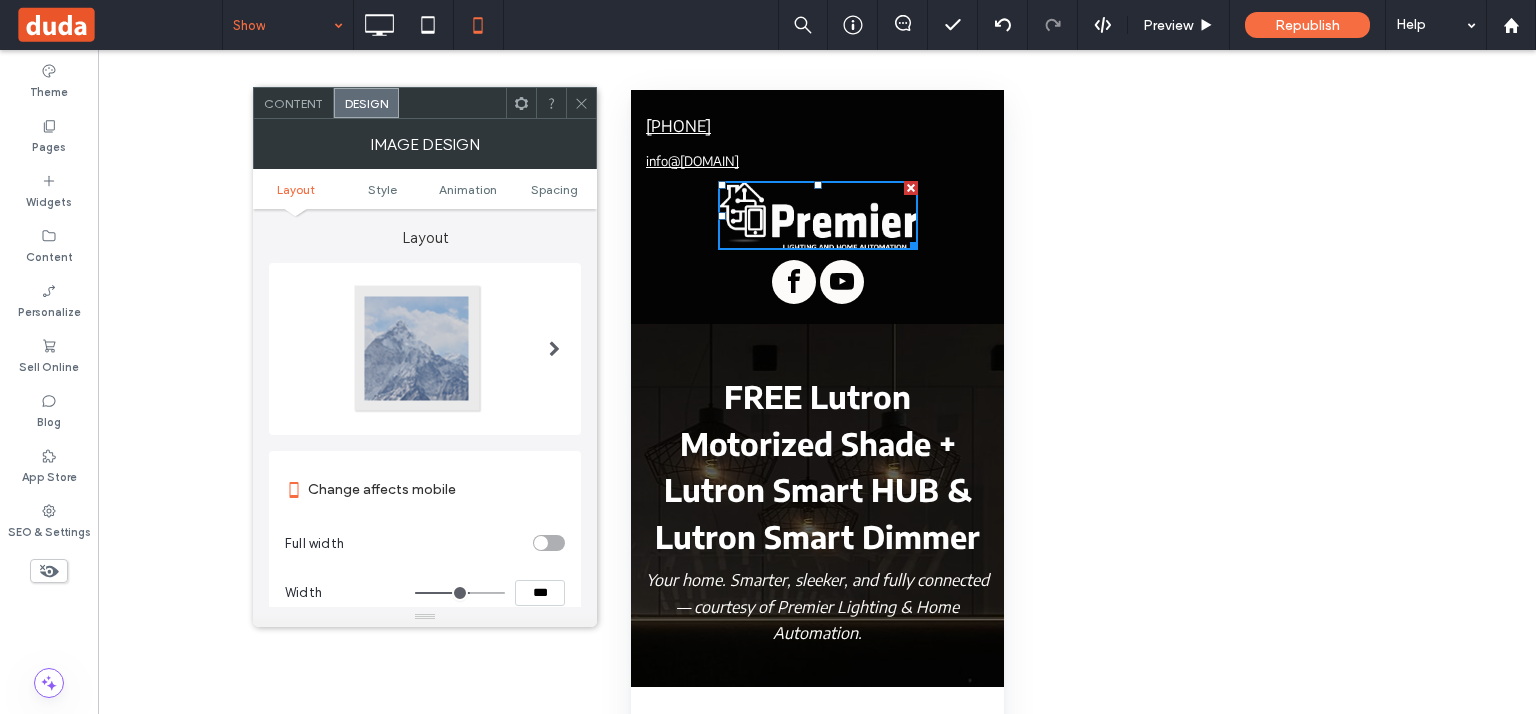 type on "***" 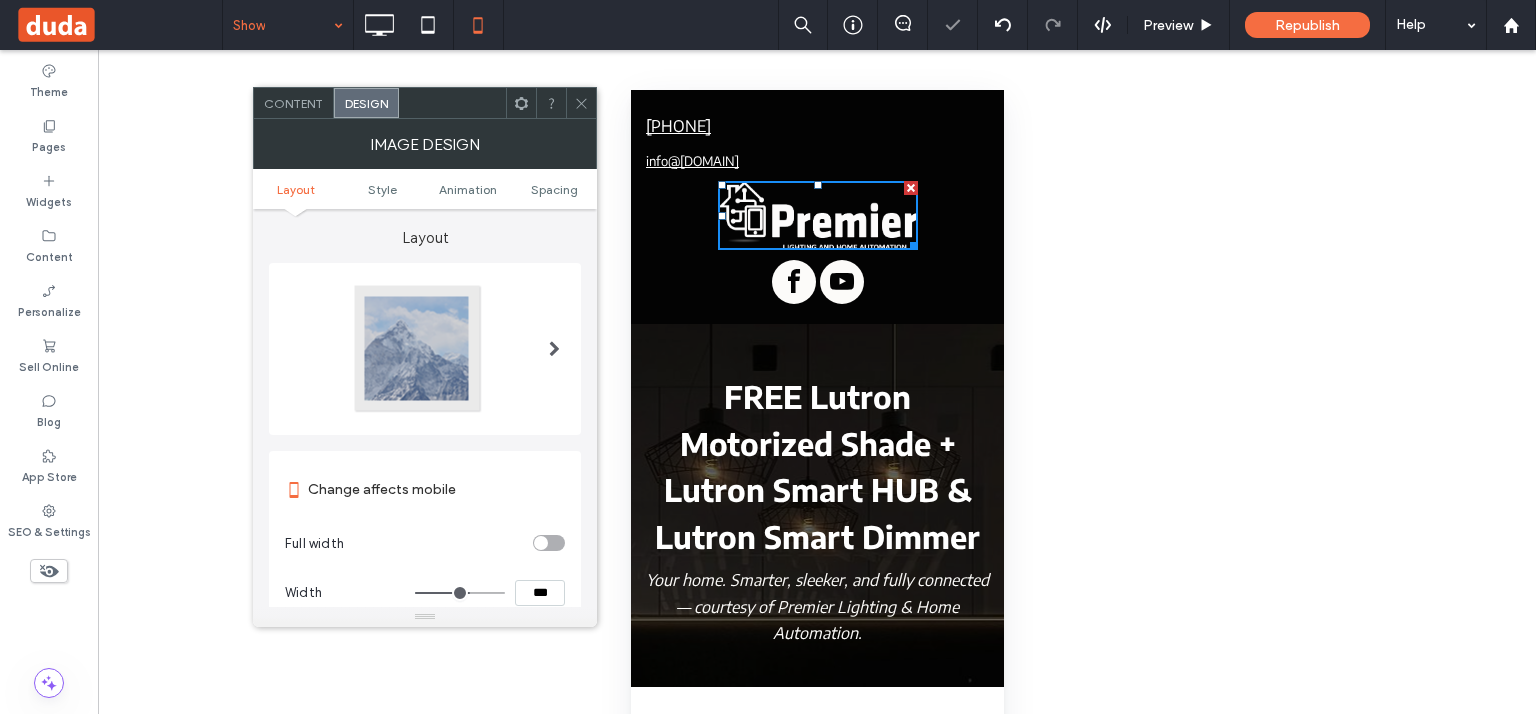 click 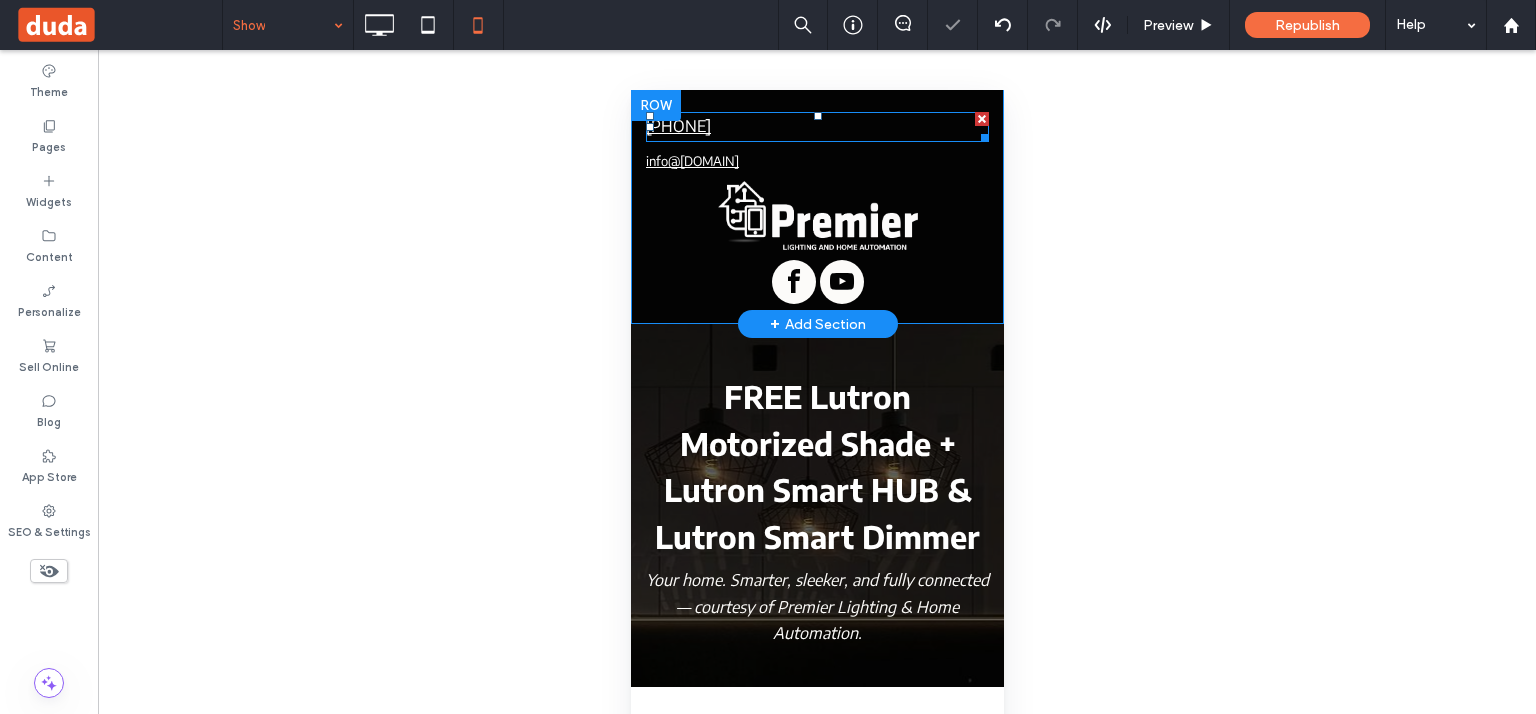 click on "[PHONE]" at bounding box center [816, 127] 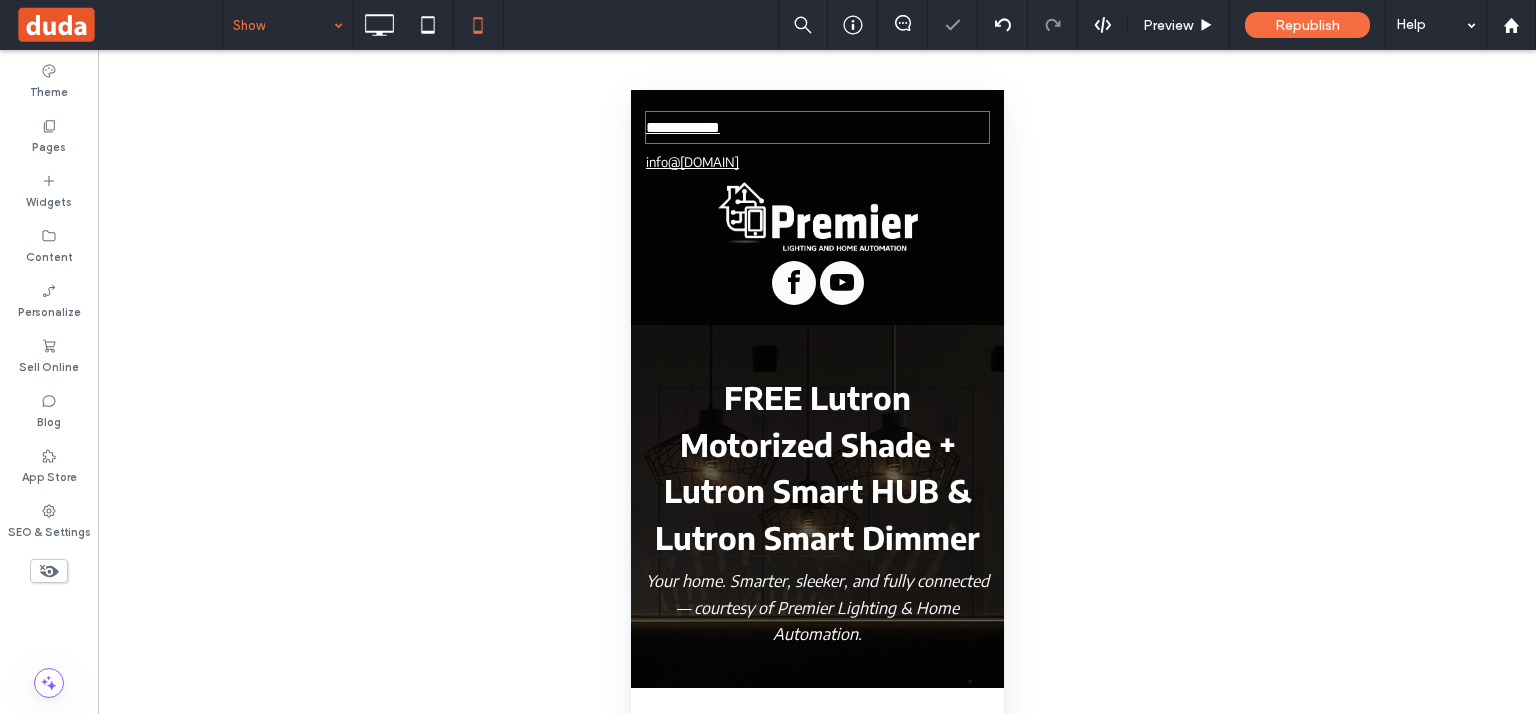 type on "**********" 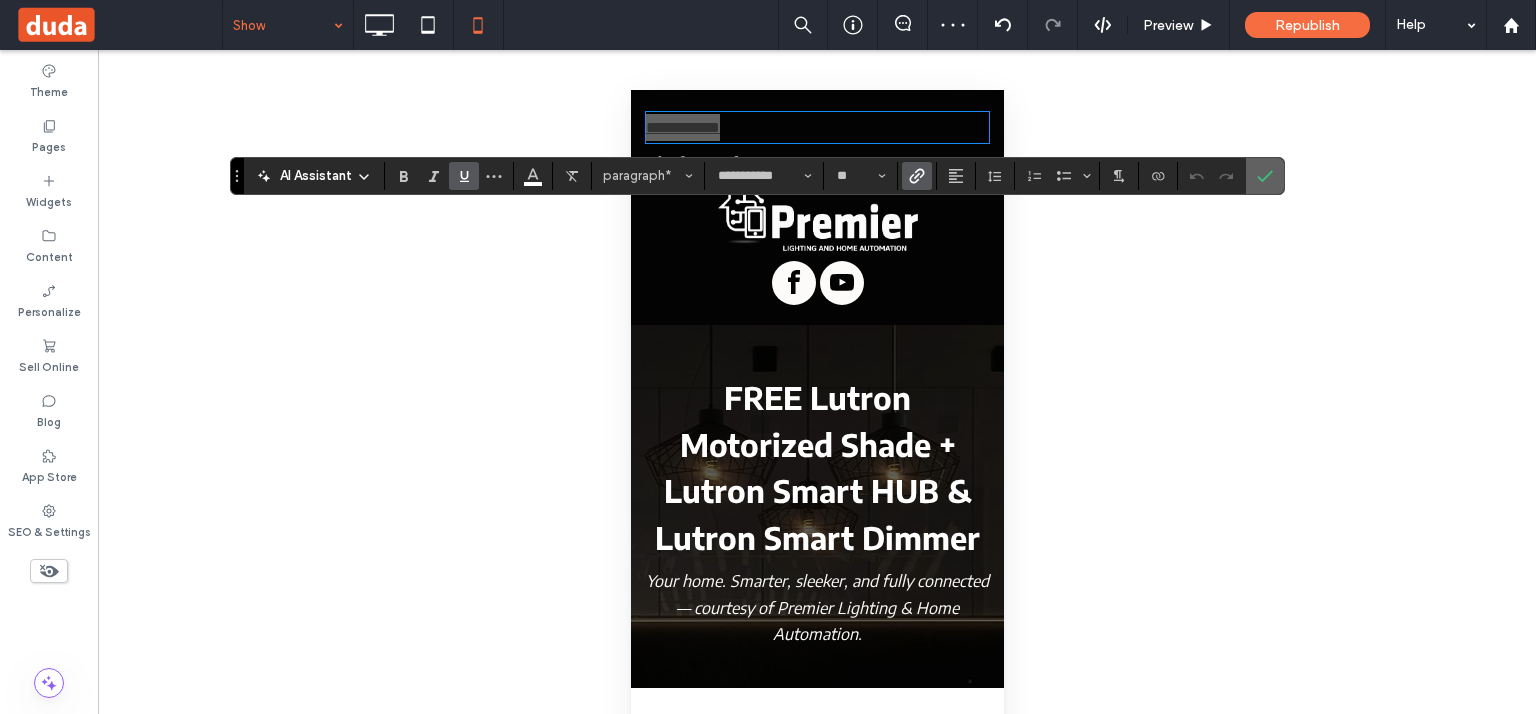 click at bounding box center (1265, 176) 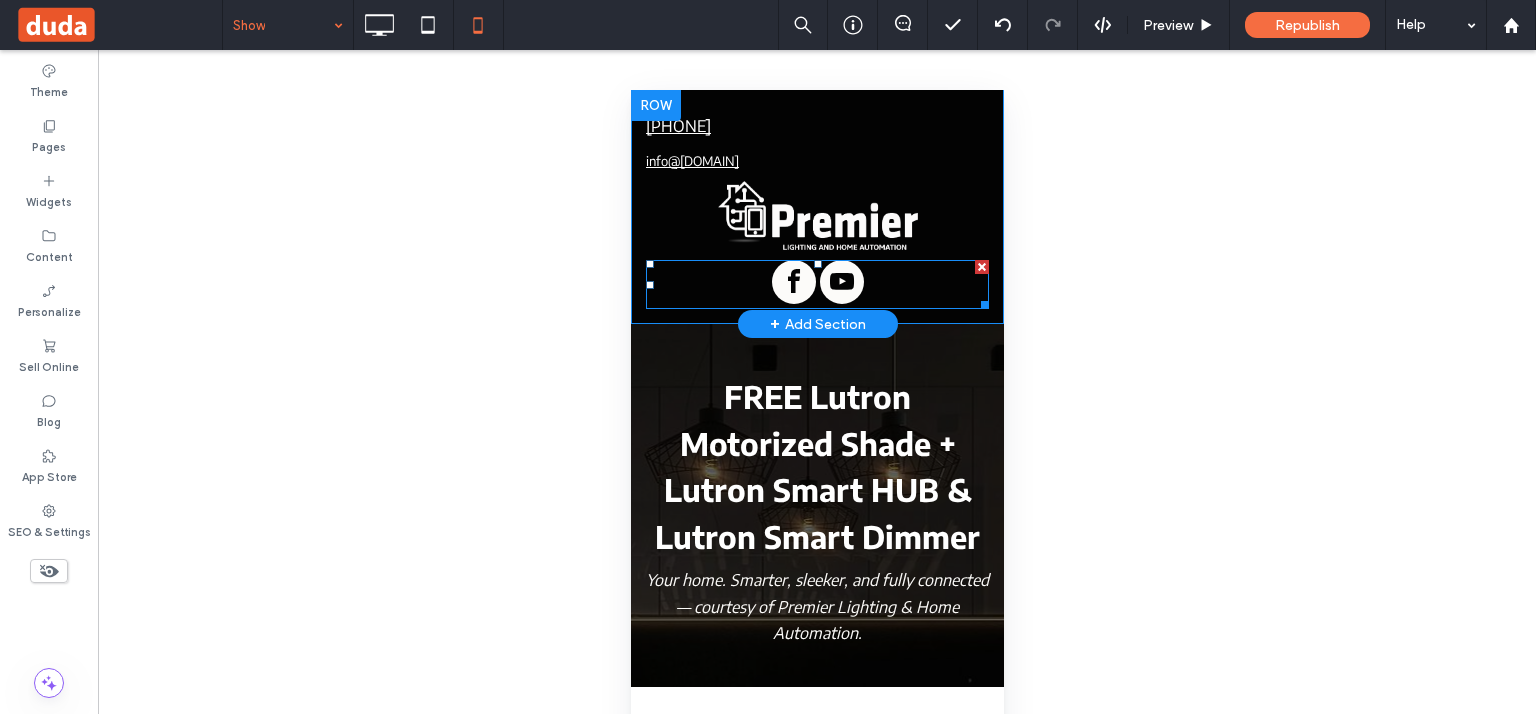 click at bounding box center (816, 284) 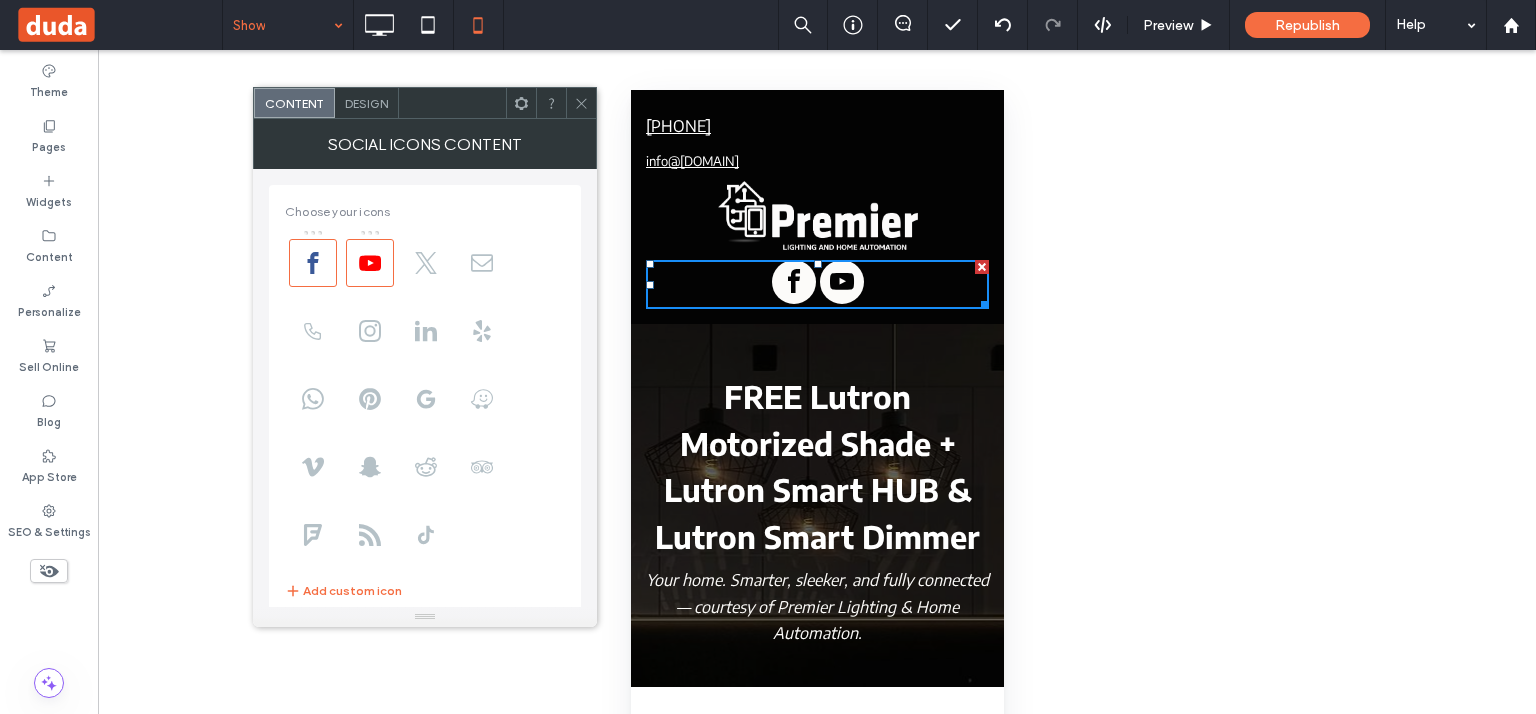 click on "Design" at bounding box center [367, 103] 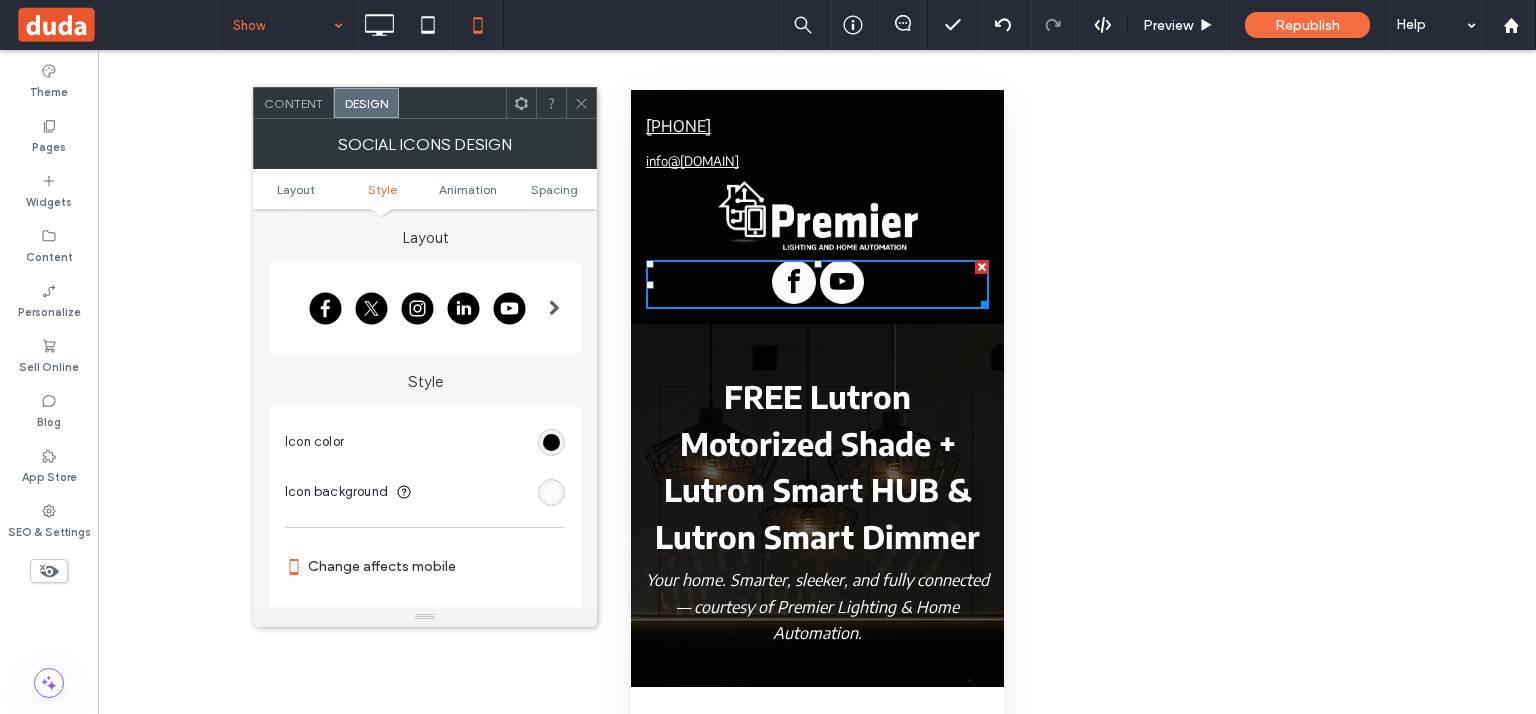 scroll, scrollTop: 189, scrollLeft: 0, axis: vertical 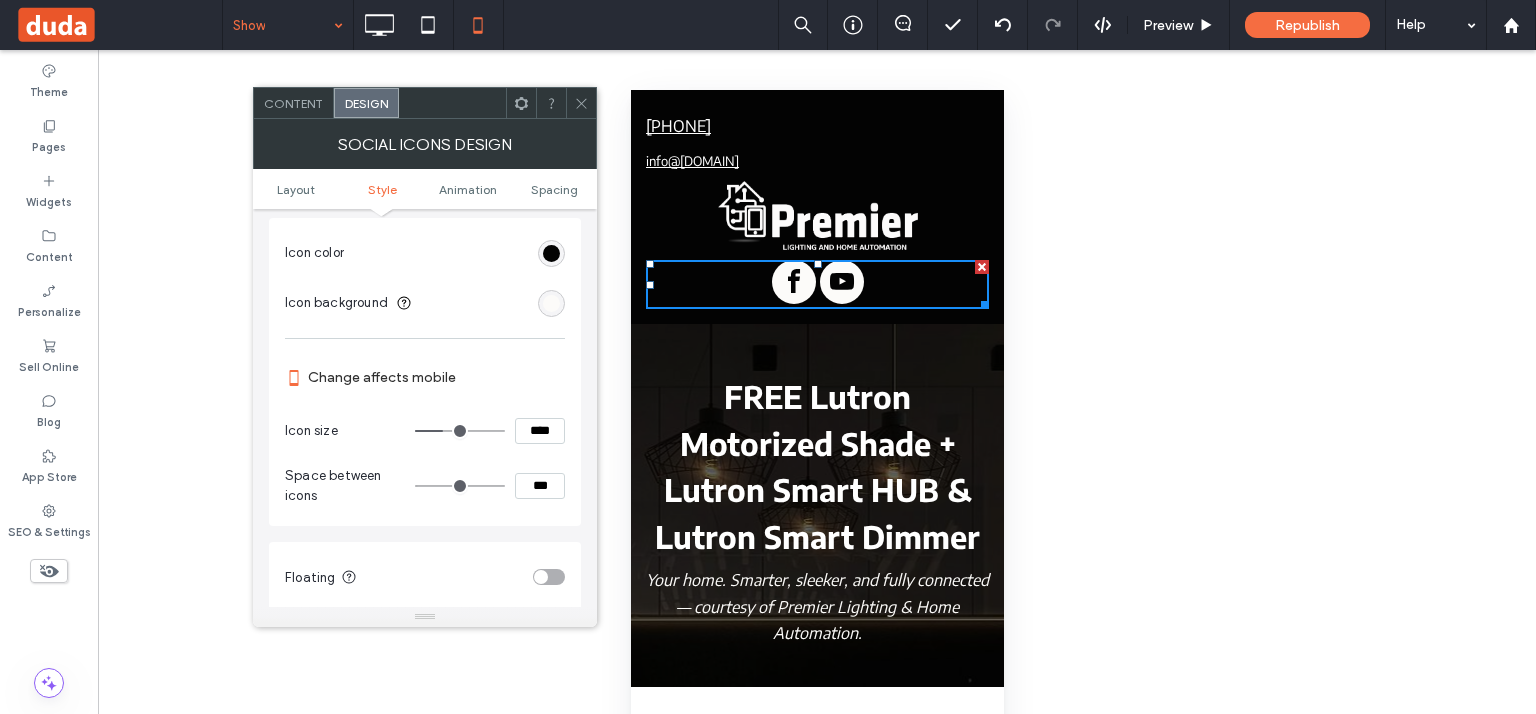 click on "****" at bounding box center (540, 431) 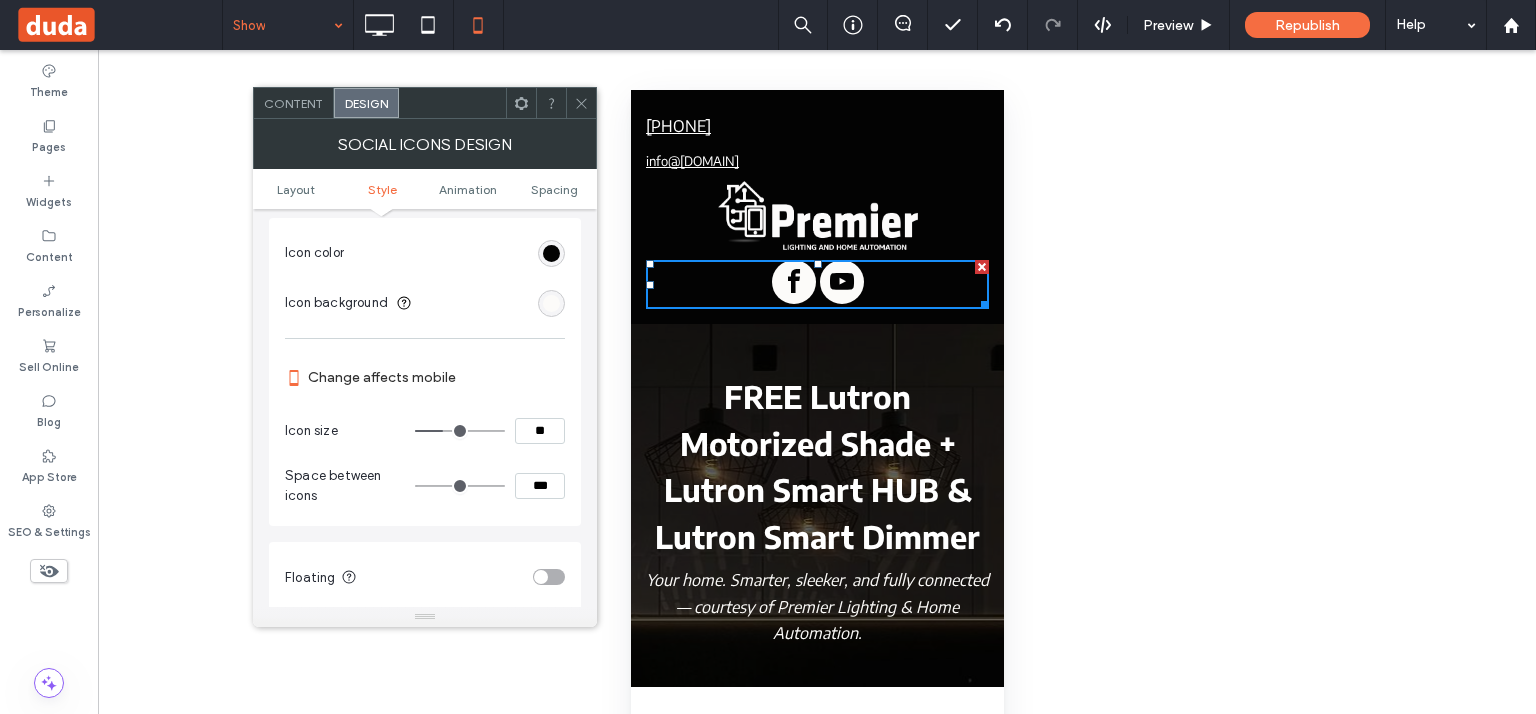 type on "****" 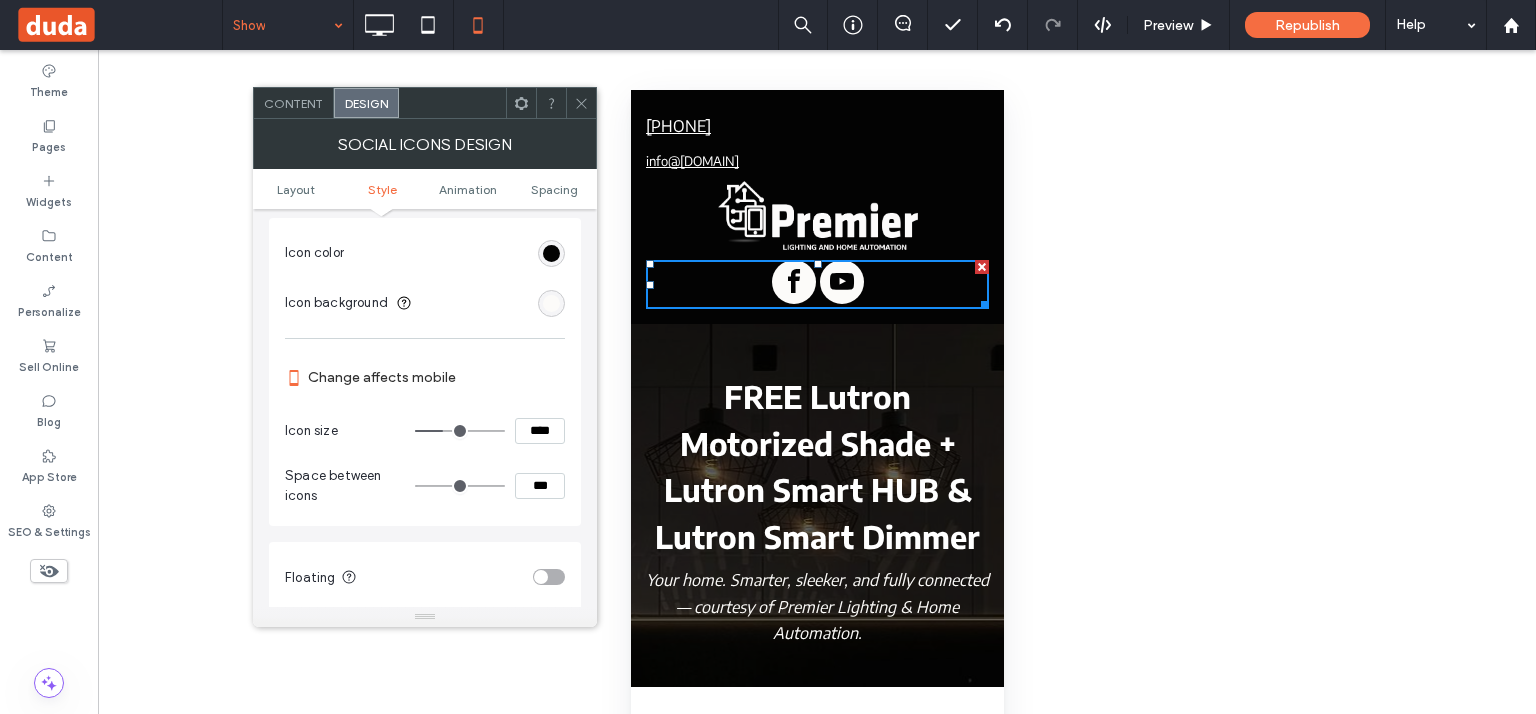 type on "**" 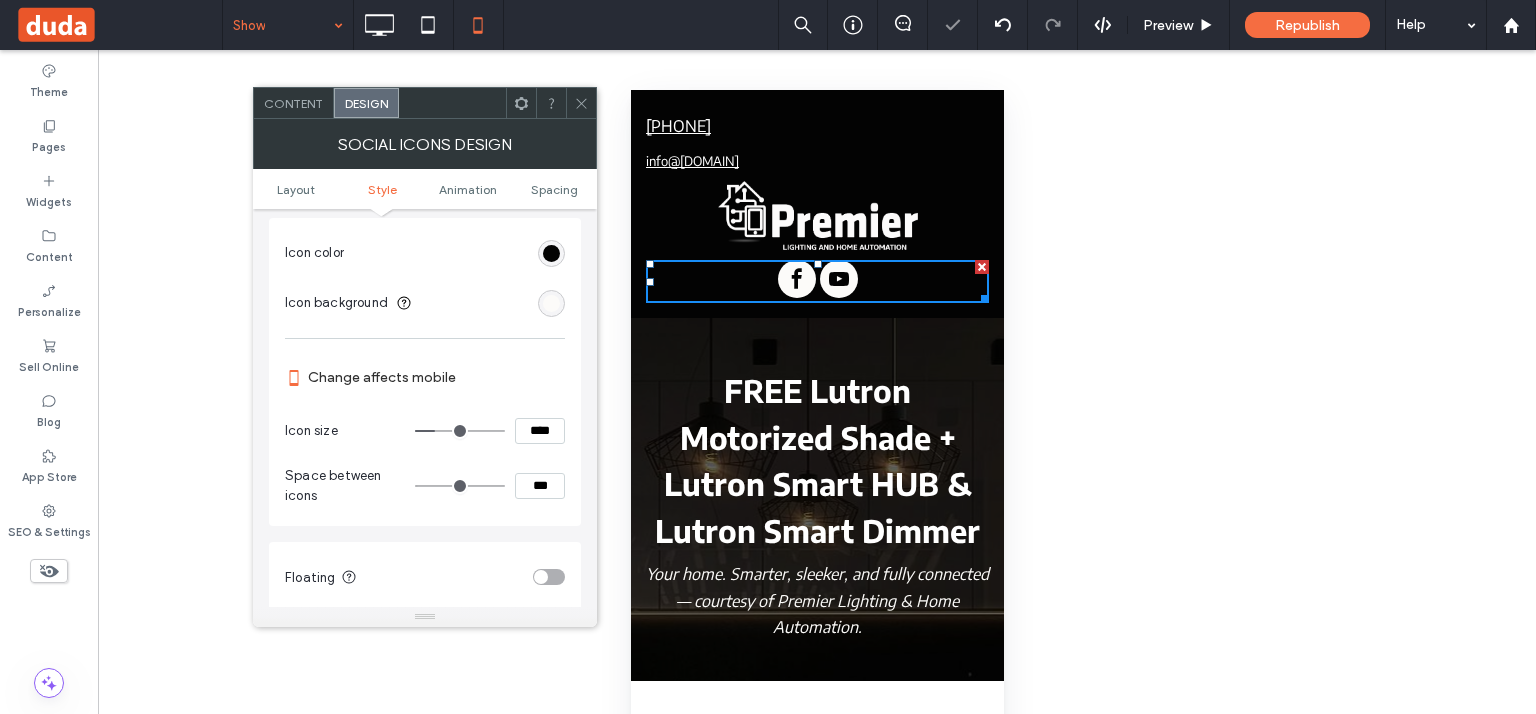 click on "***" at bounding box center [540, 486] 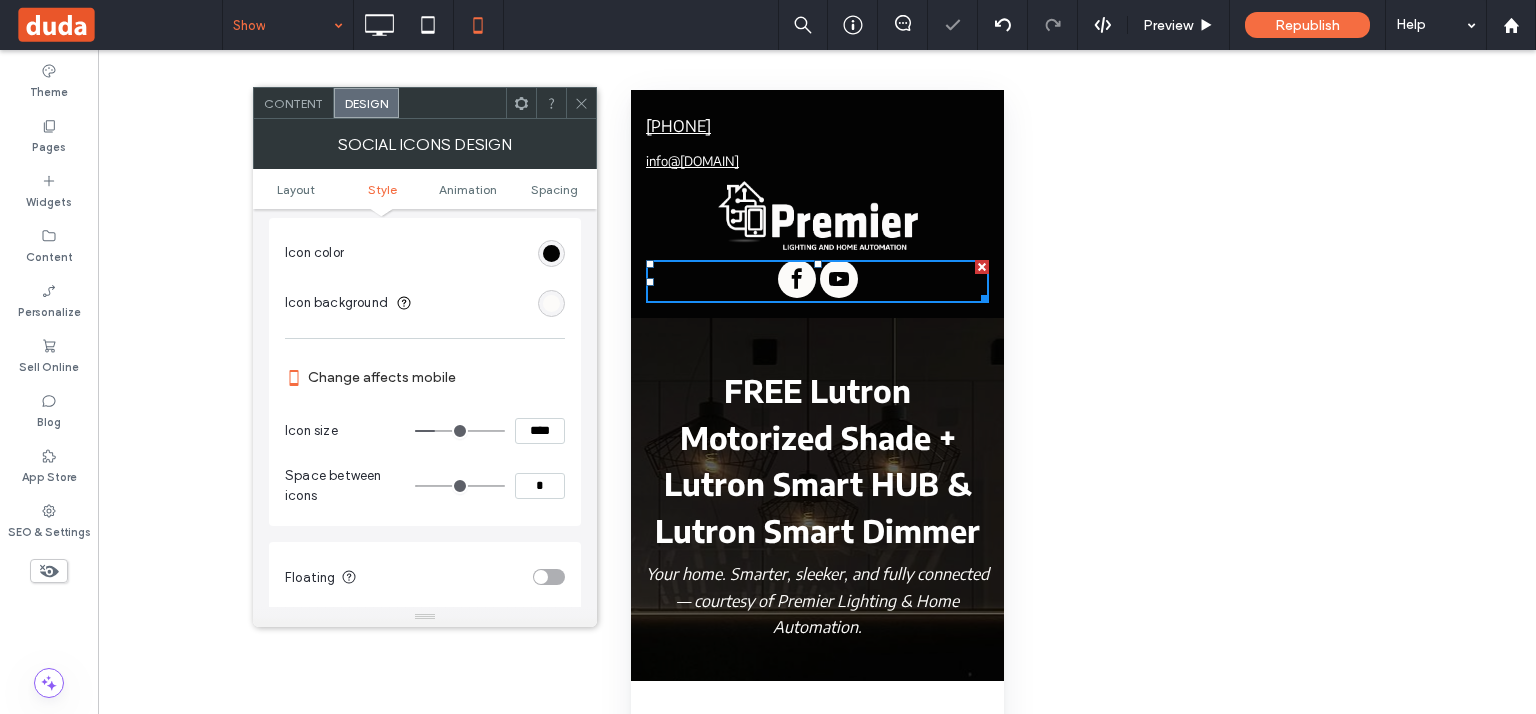 type on "***" 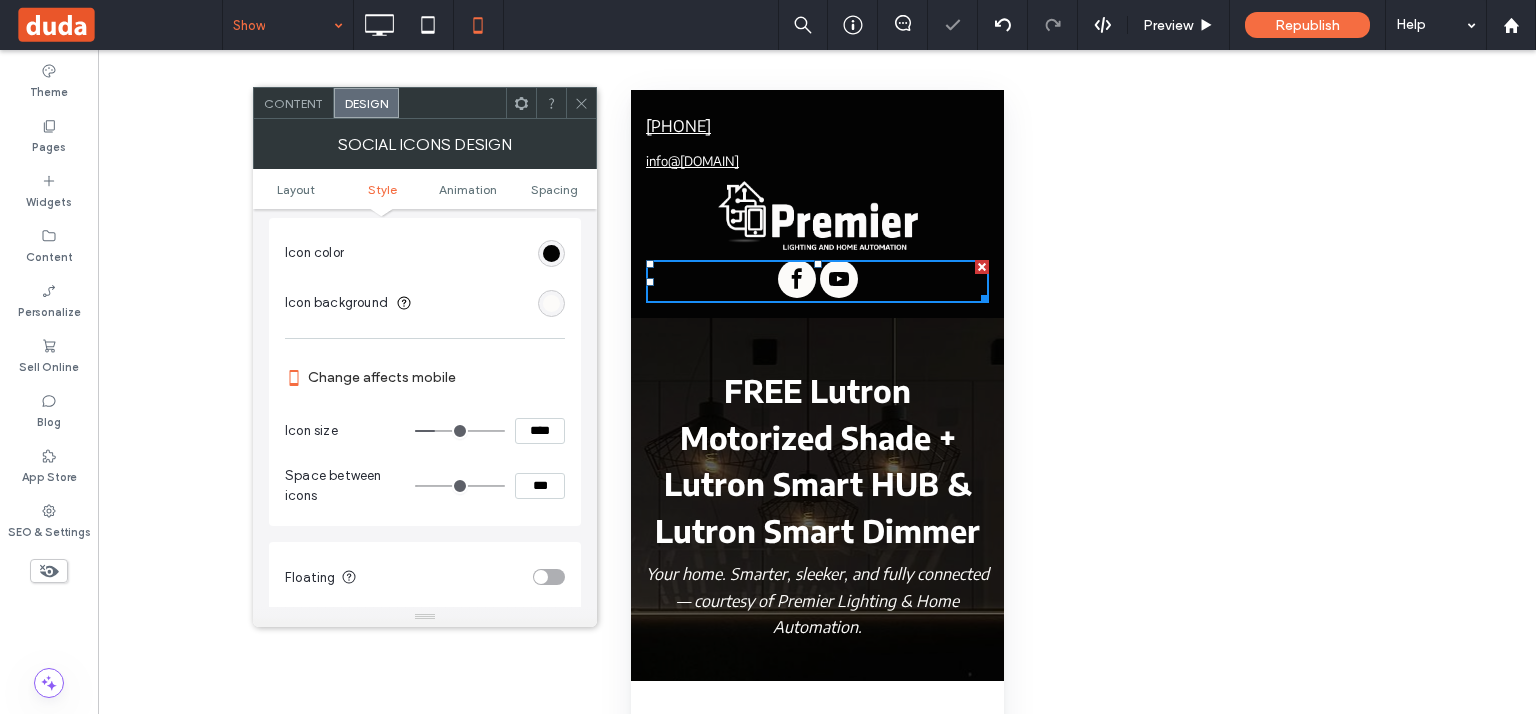 type on "*" 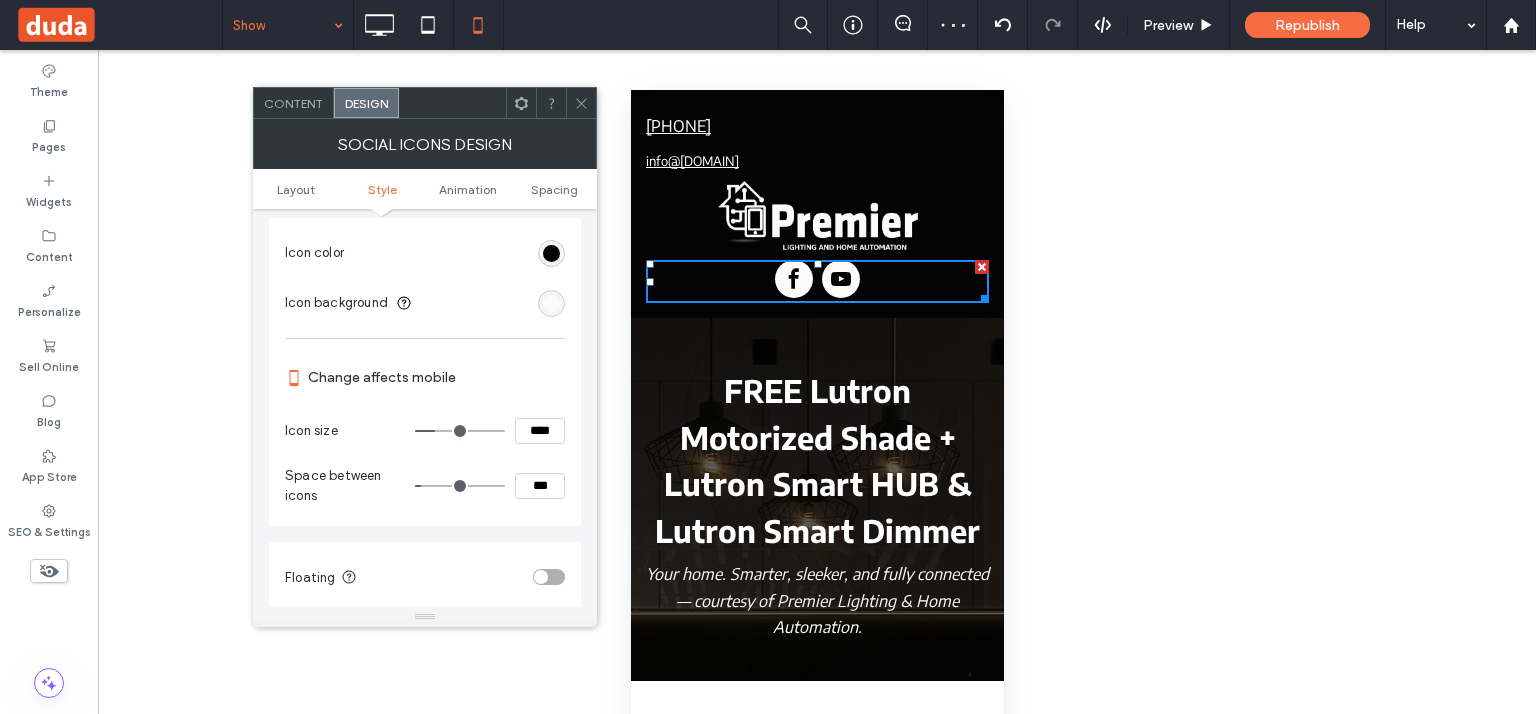 click 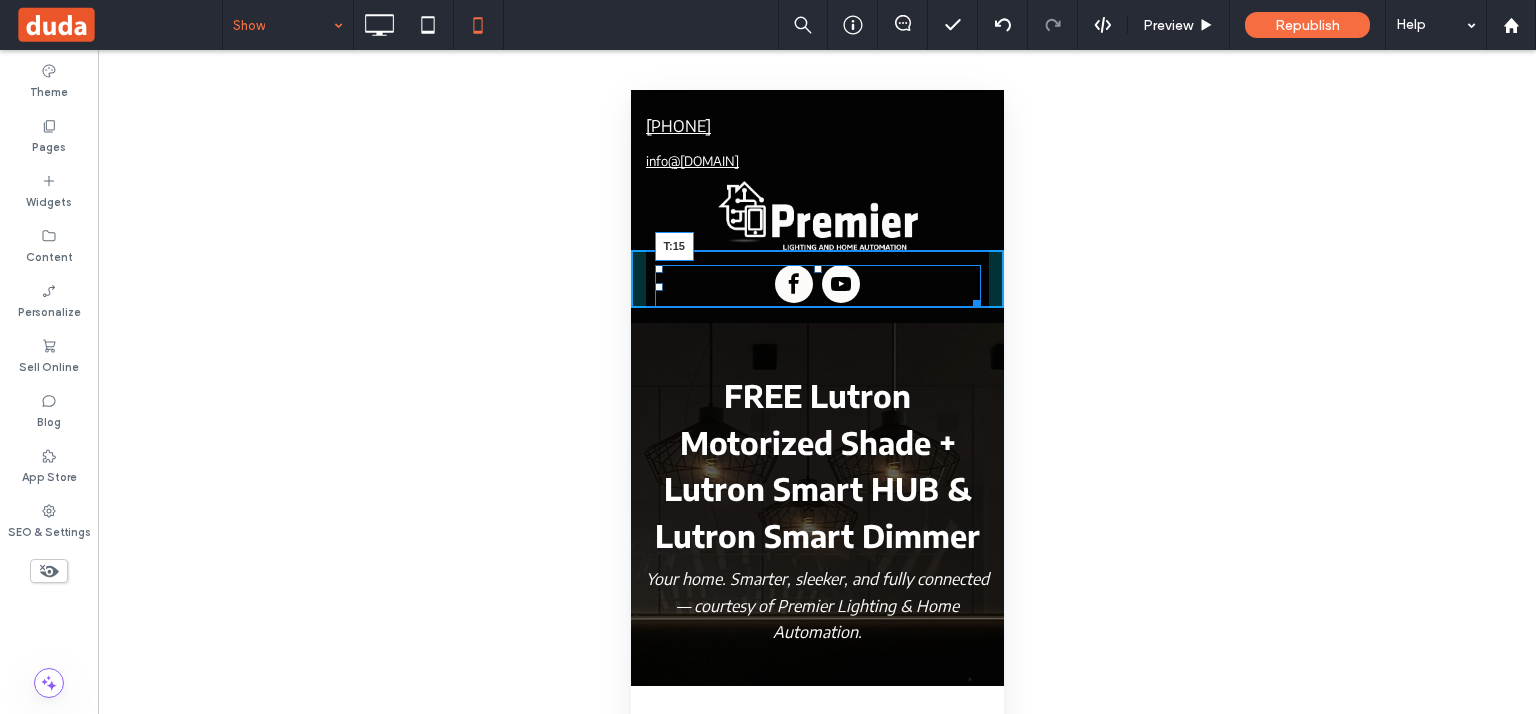 click on "T:15" at bounding box center [817, 286] 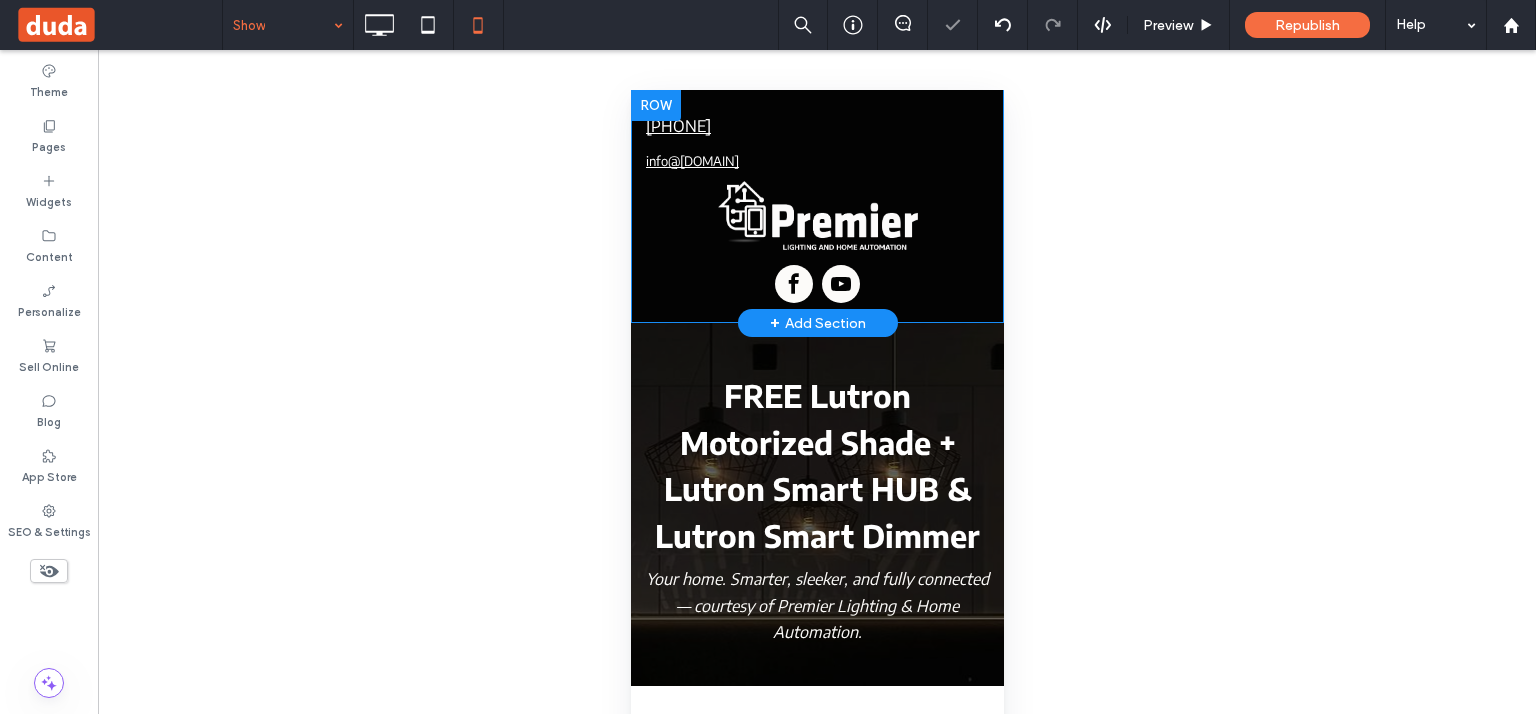 click on "[PHONE]
info@[DOMAIN]
Click To Paste
Click To Paste
Click To Paste
Row + Add Section" at bounding box center (816, 206) 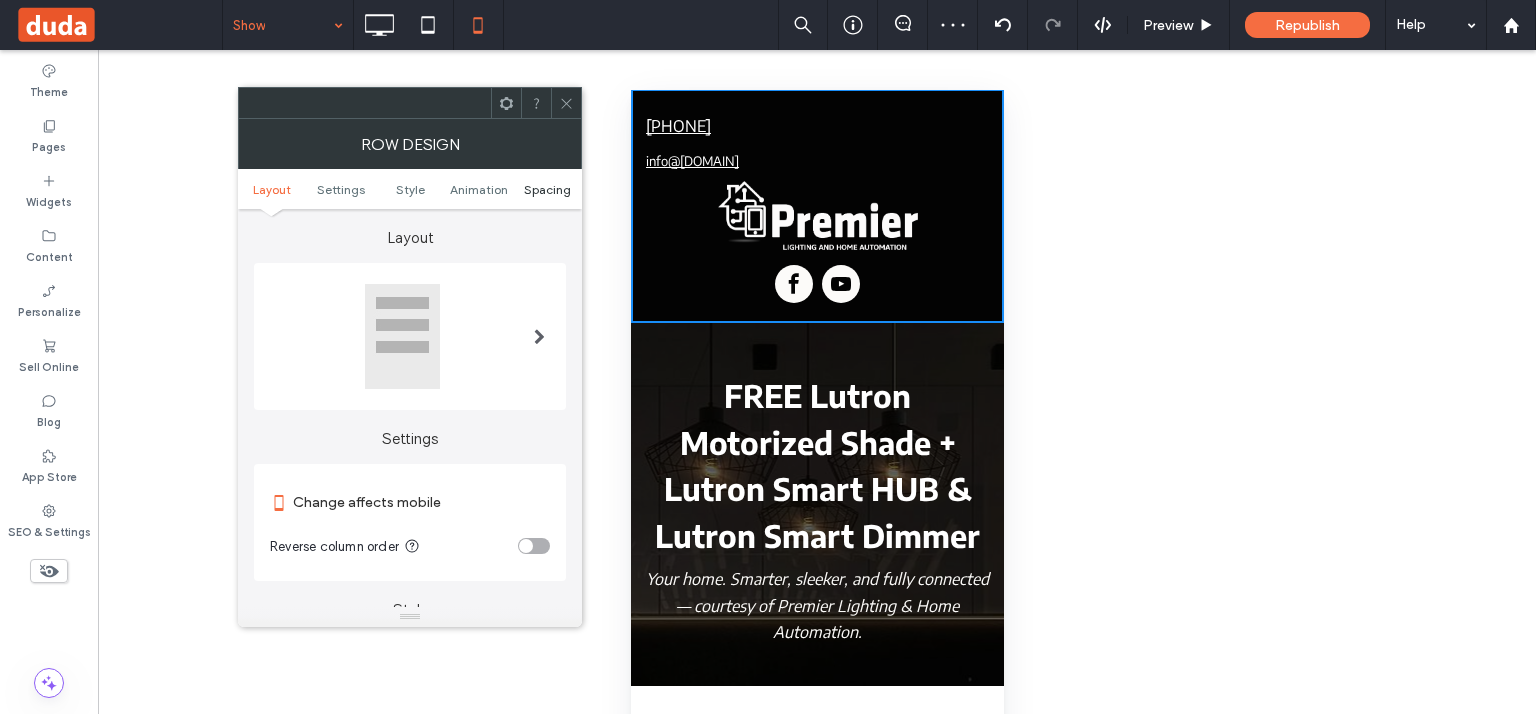 click on "Spacing" at bounding box center (547, 189) 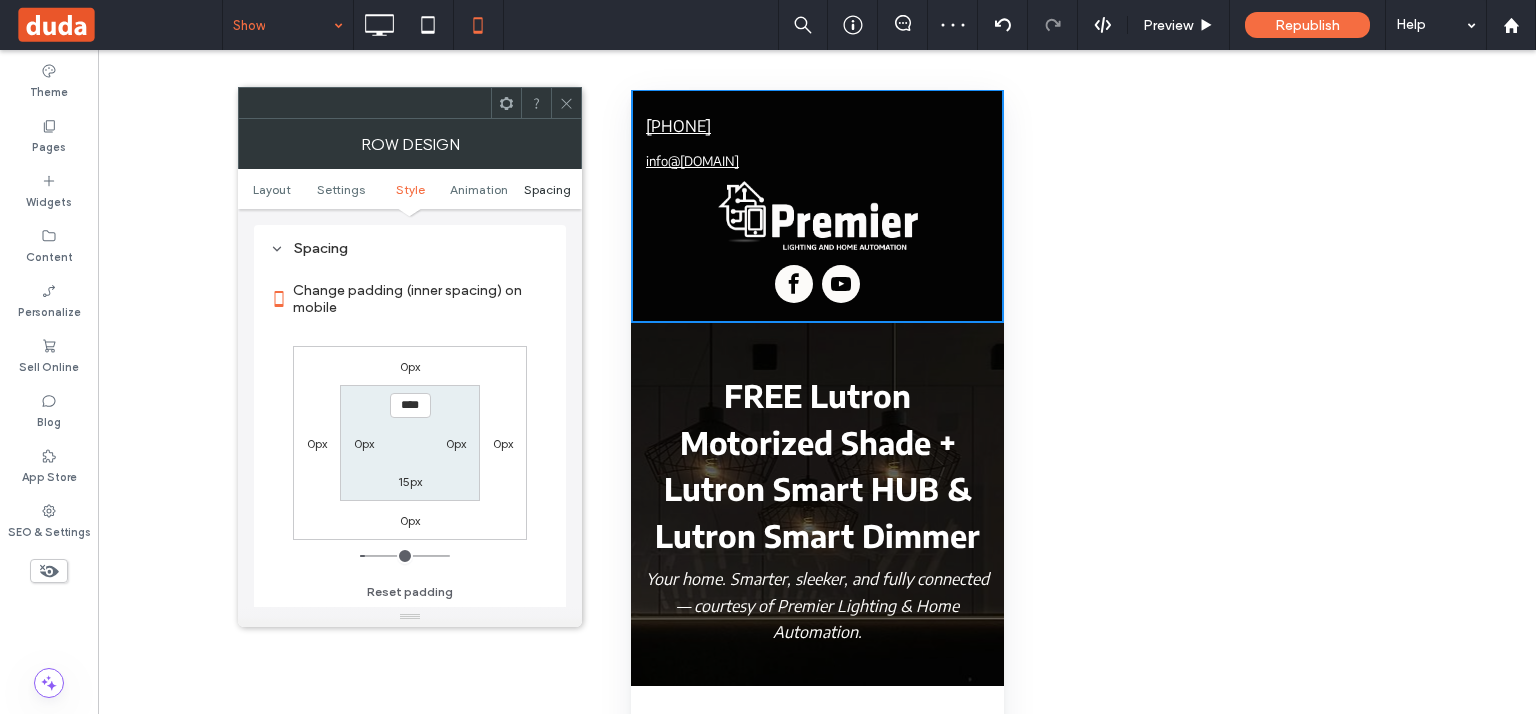 scroll, scrollTop: 766, scrollLeft: 0, axis: vertical 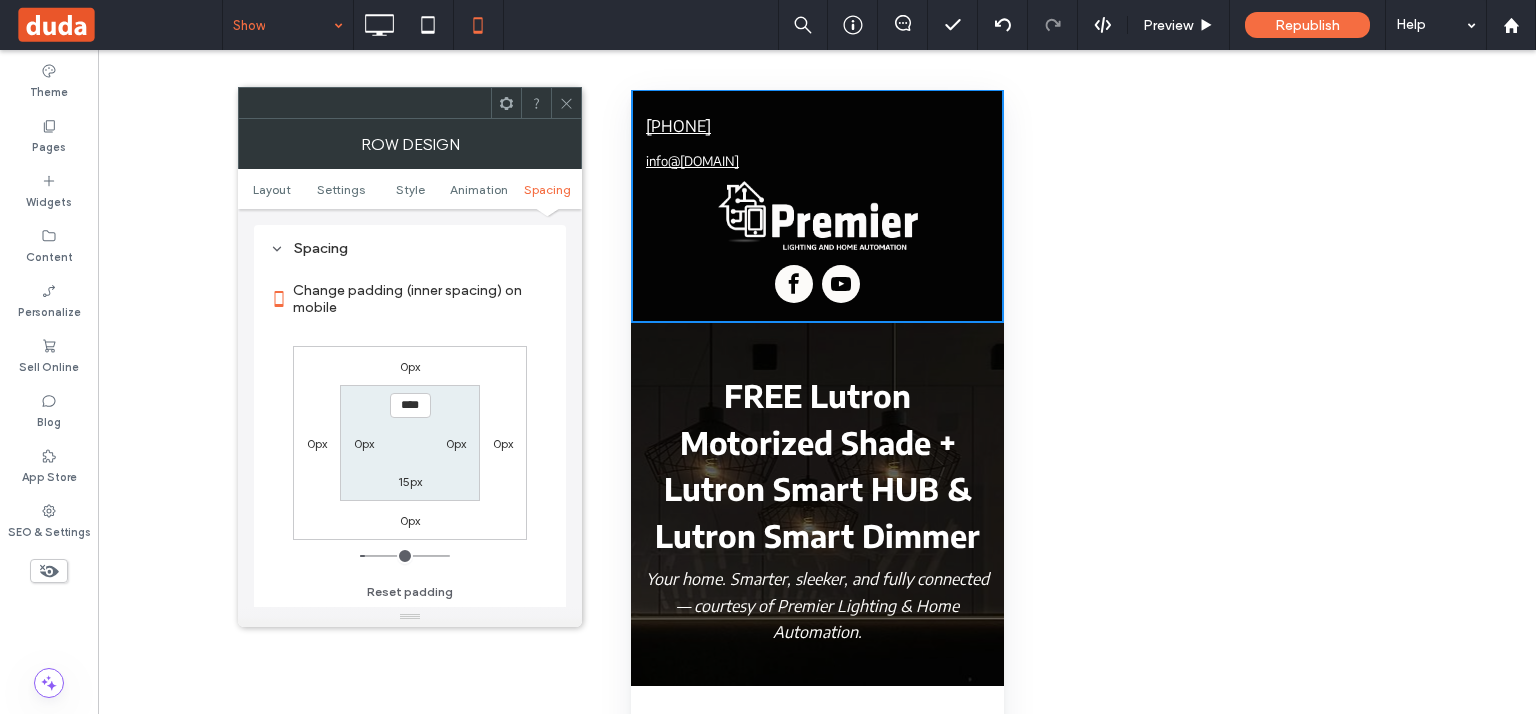 drag, startPoint x: 565, startPoint y: 106, endPoint x: 115, endPoint y: 104, distance: 450.00446 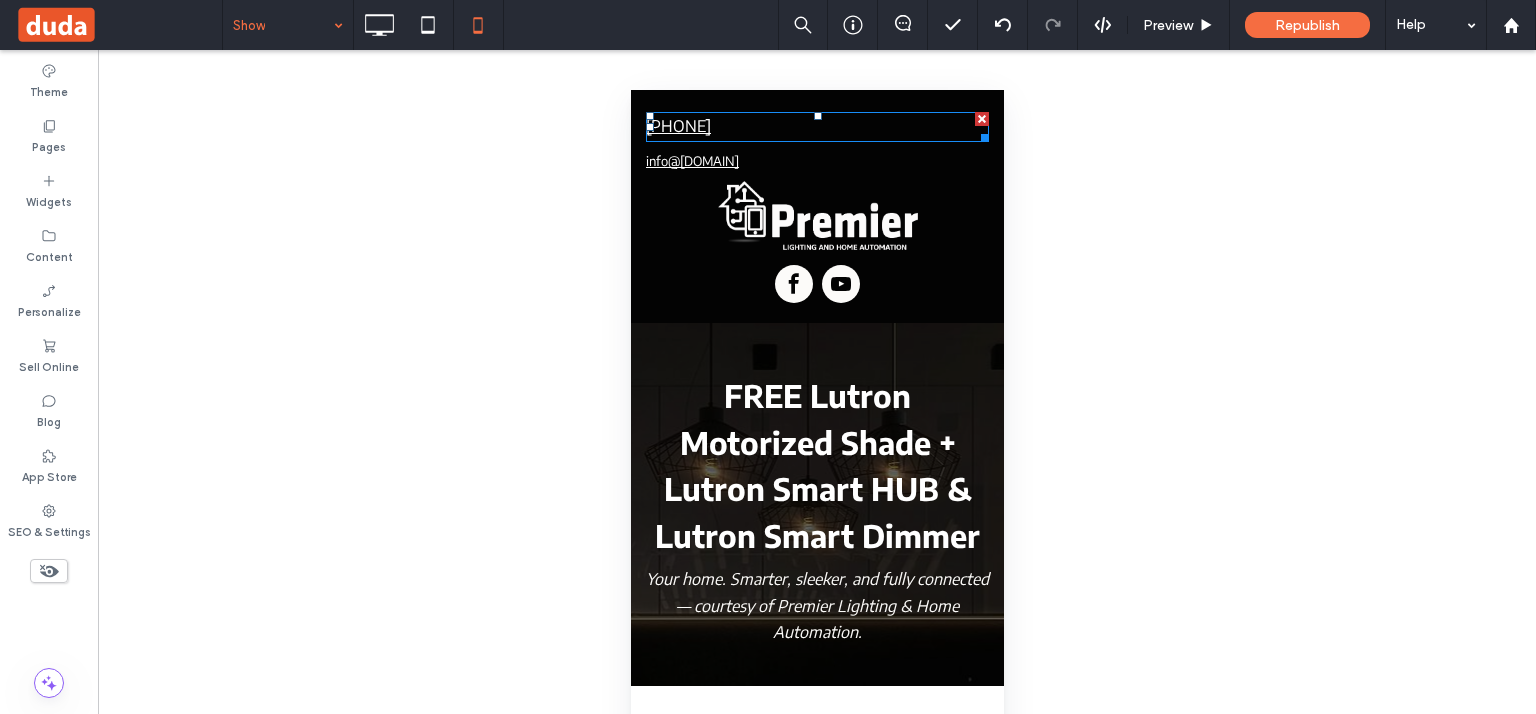 click on "[PHONE]" at bounding box center (816, 127) 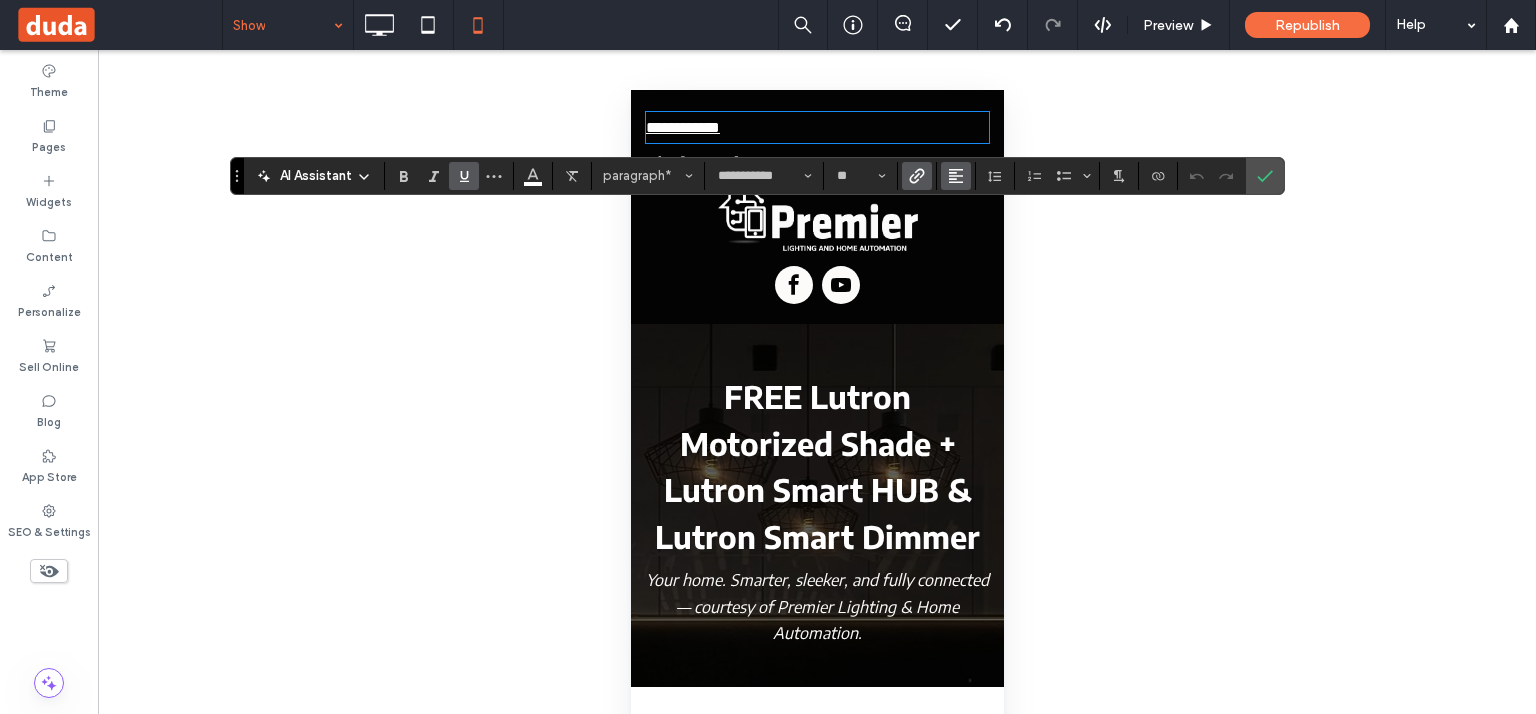 click 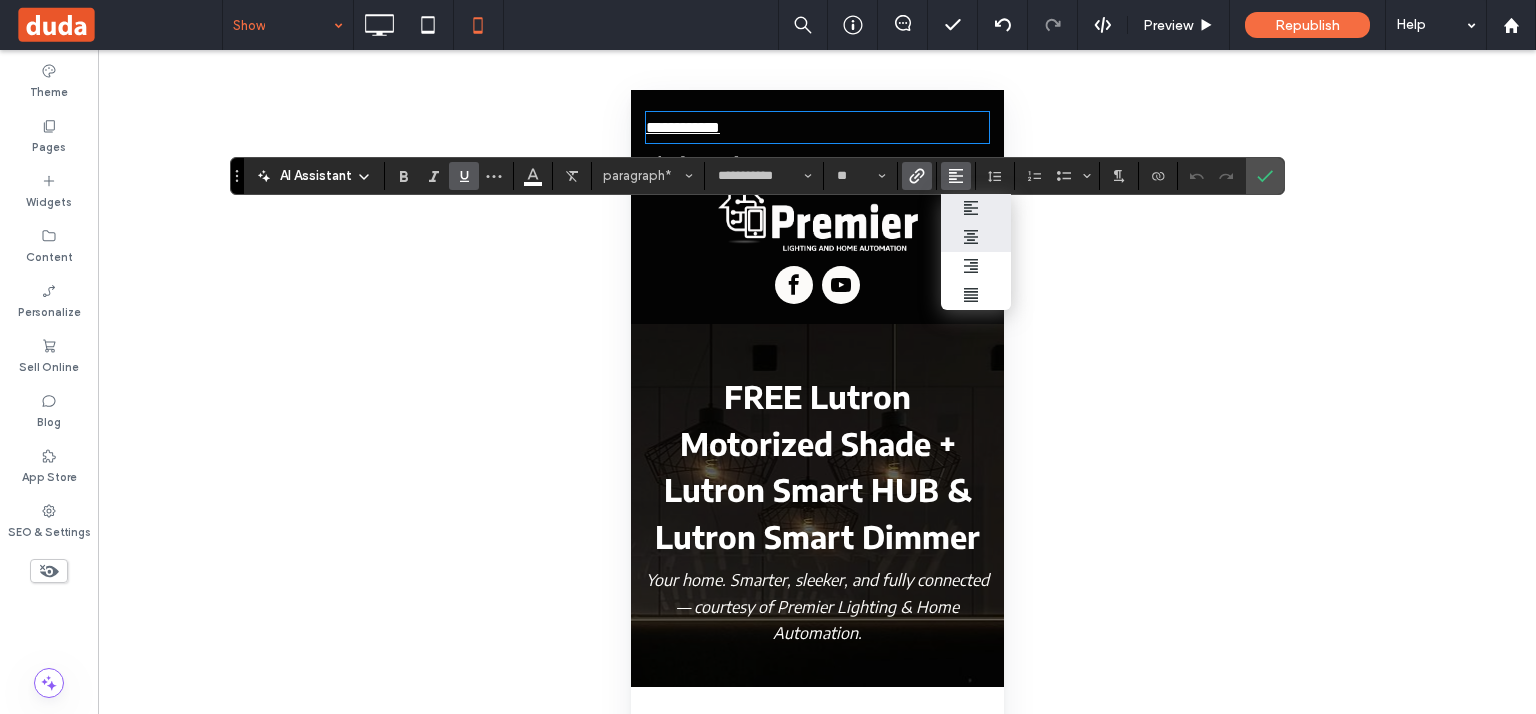 click 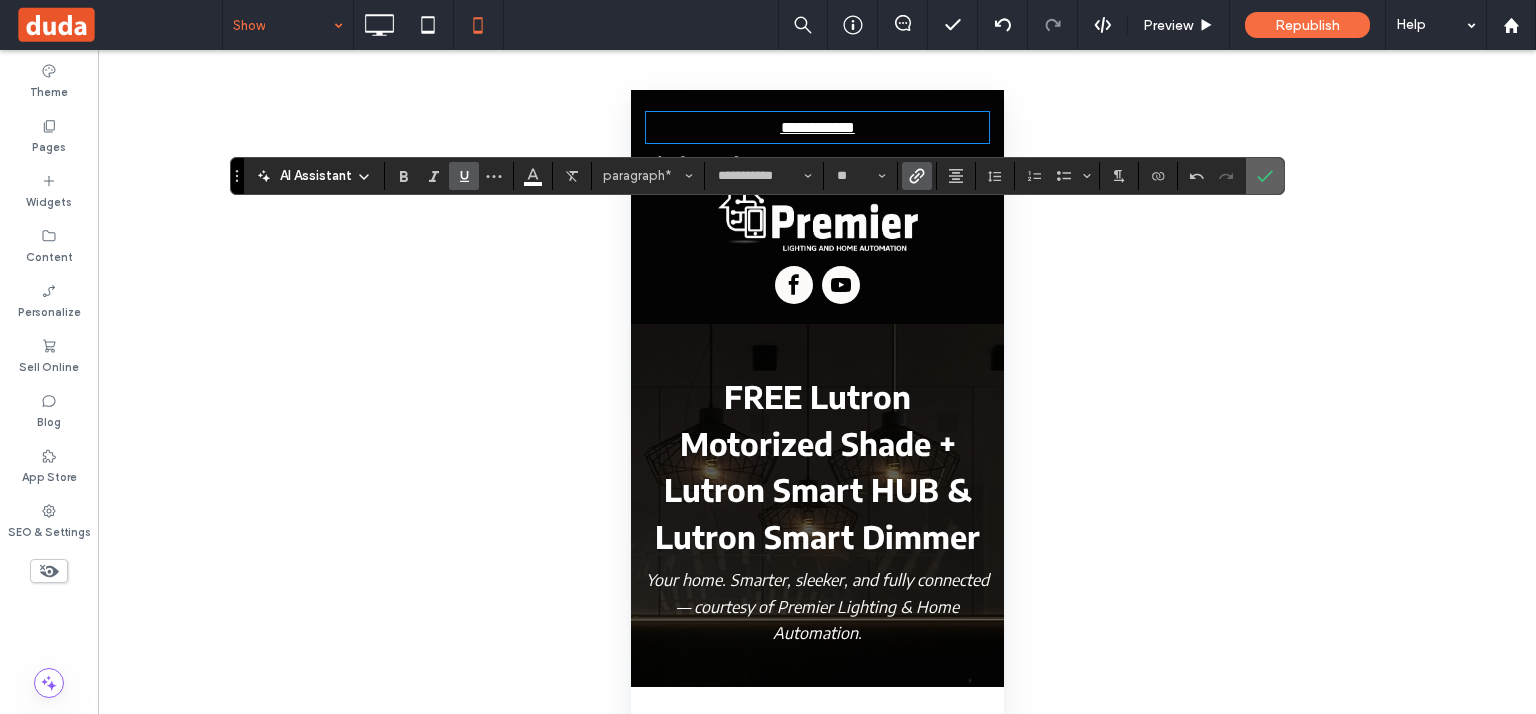 click 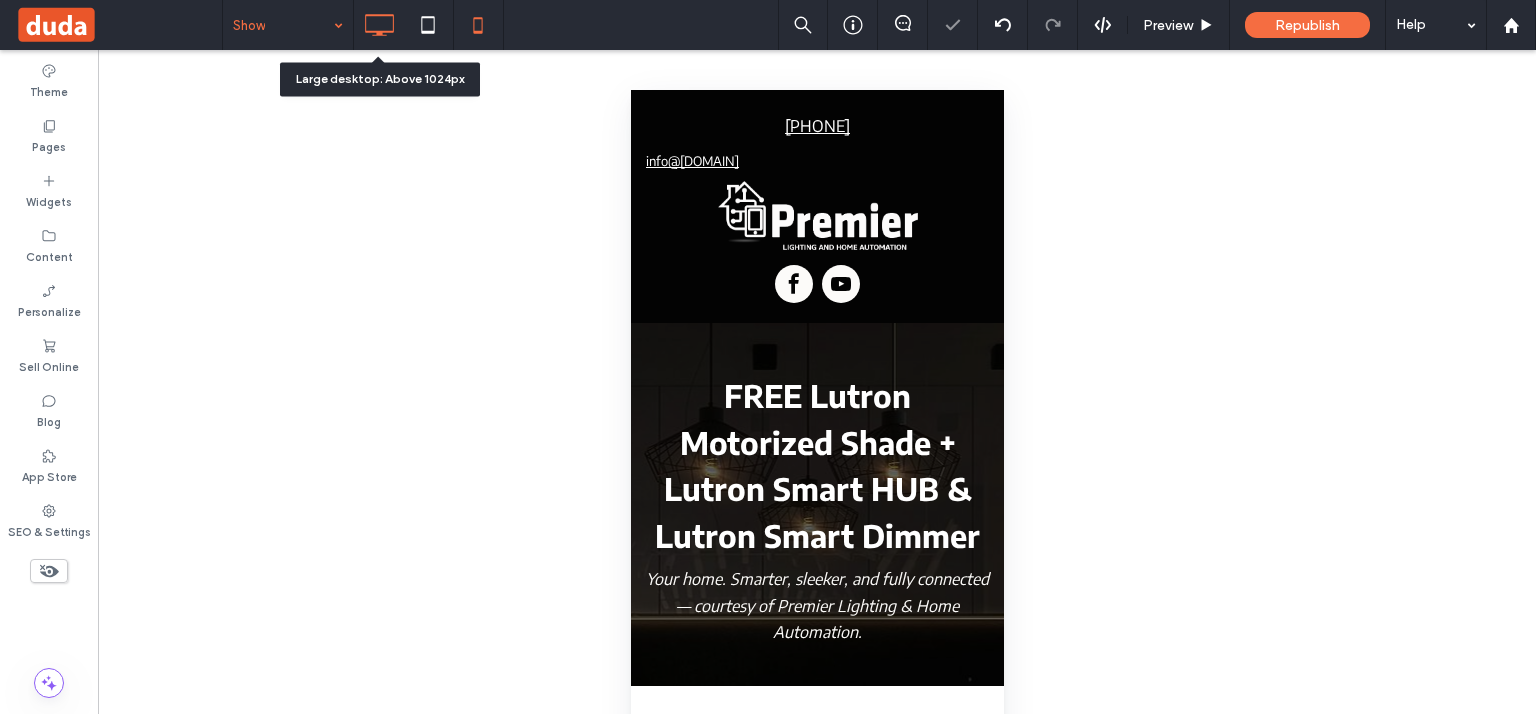 click 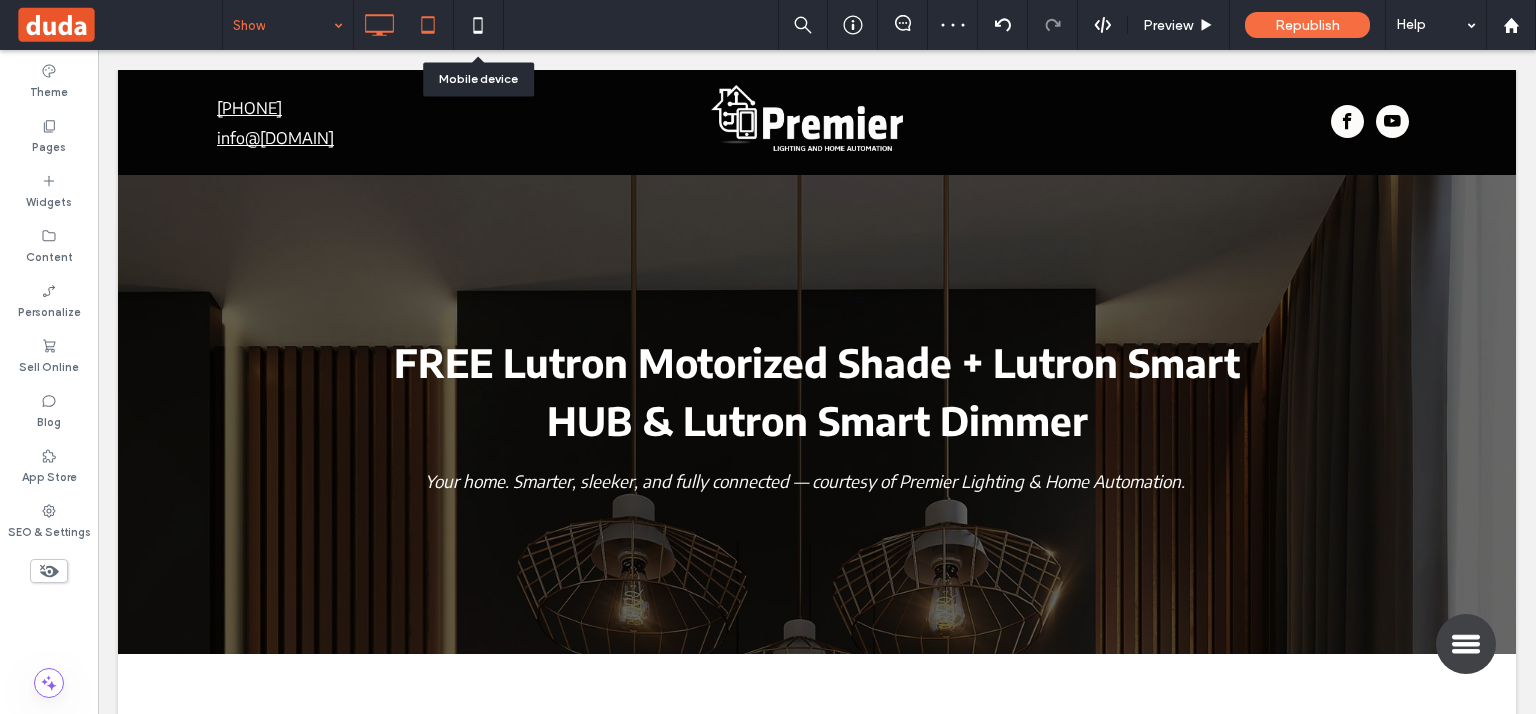 scroll, scrollTop: 0, scrollLeft: 0, axis: both 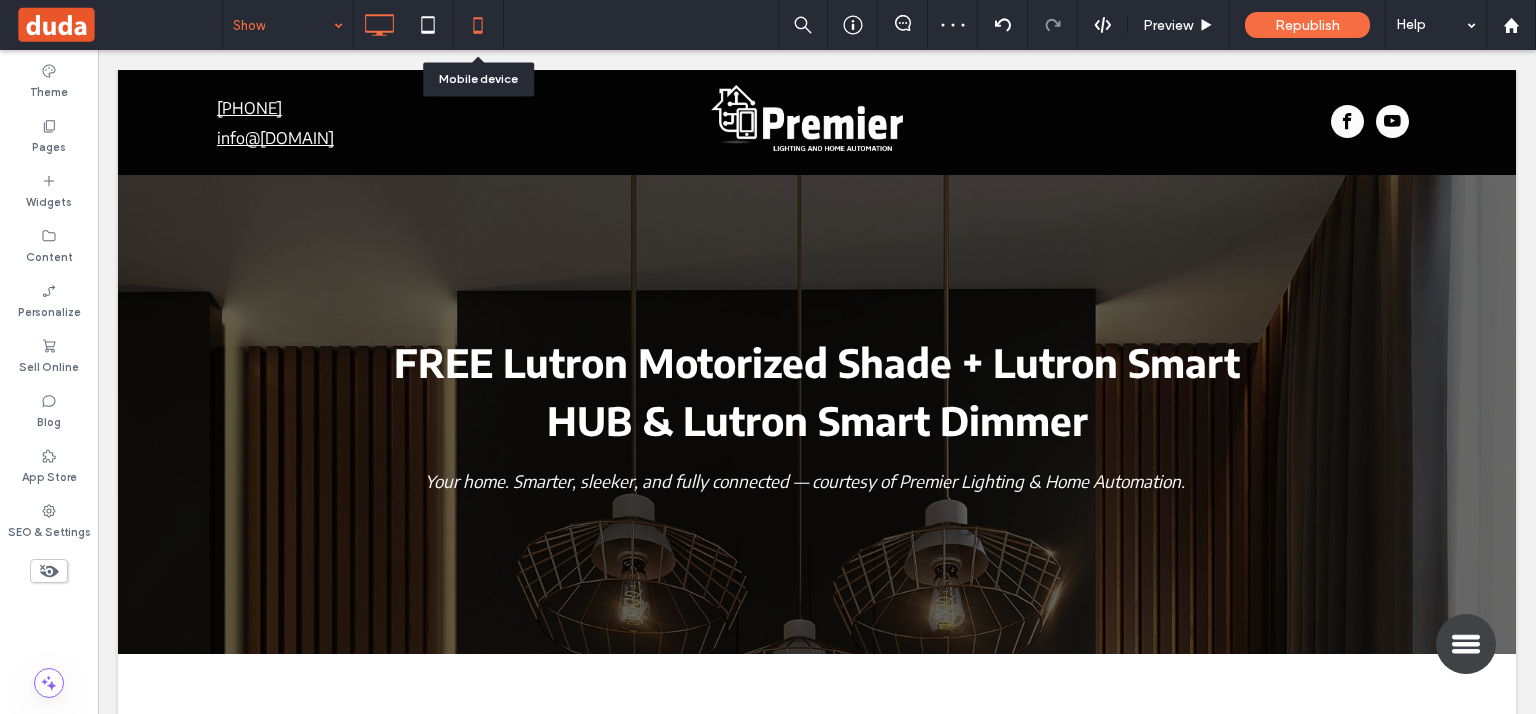 click 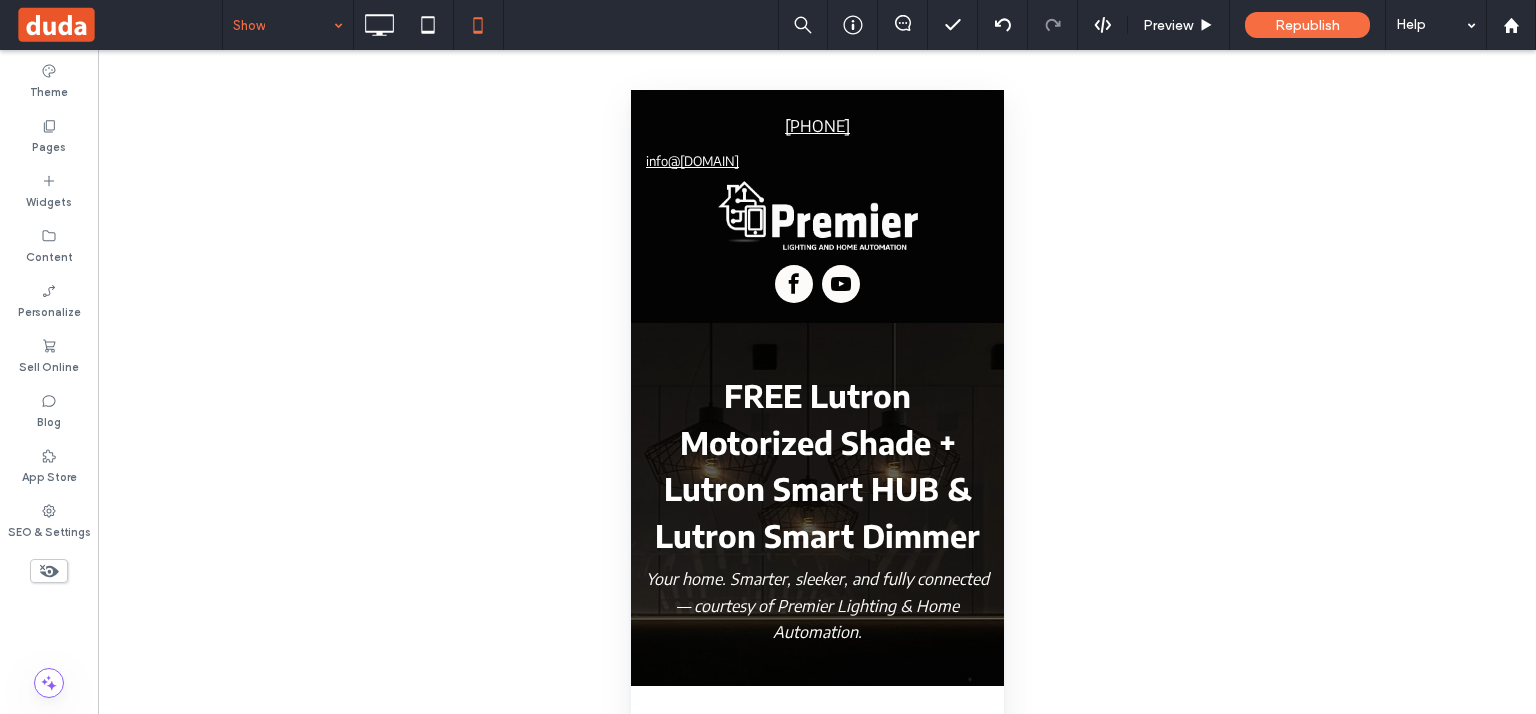 scroll, scrollTop: 0, scrollLeft: 0, axis: both 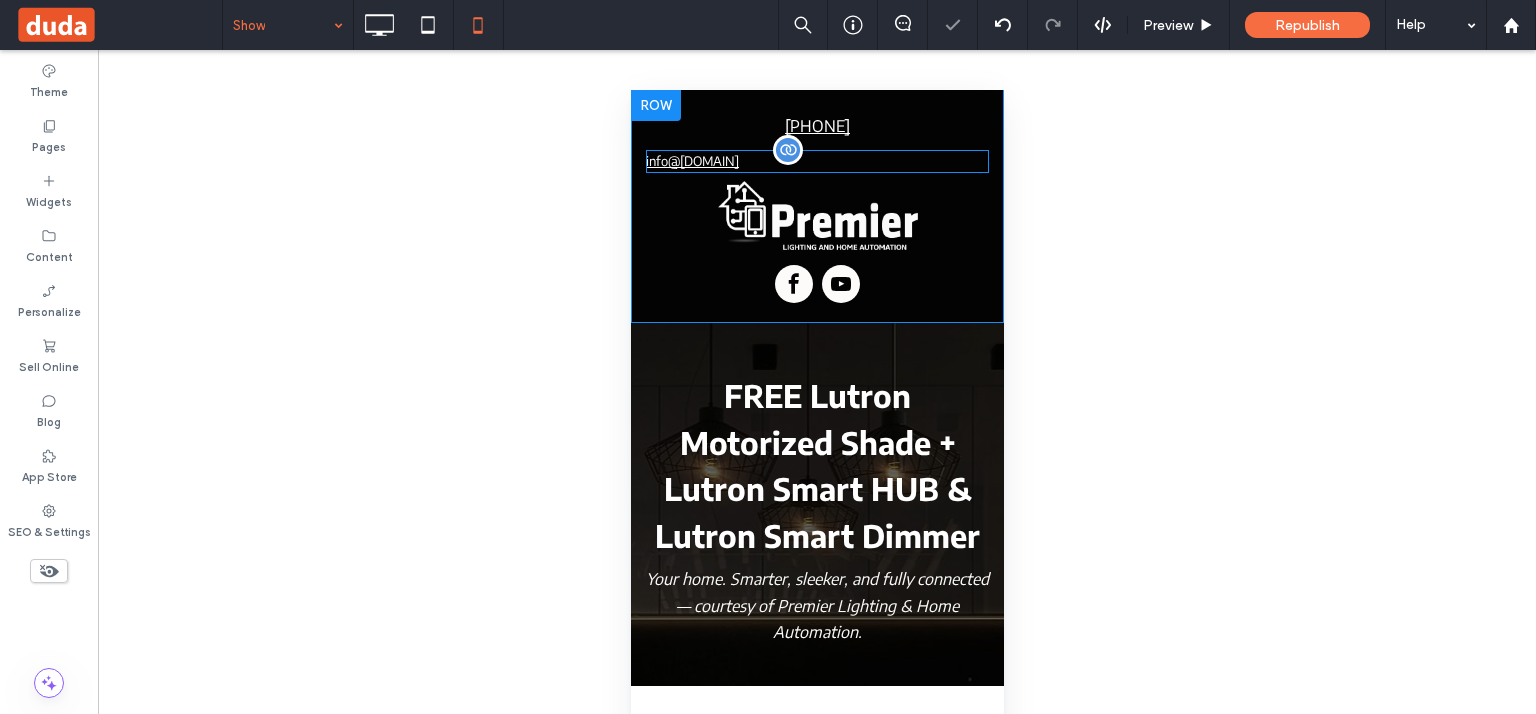 click on "info@[DOMAIN]" at bounding box center [691, 161] 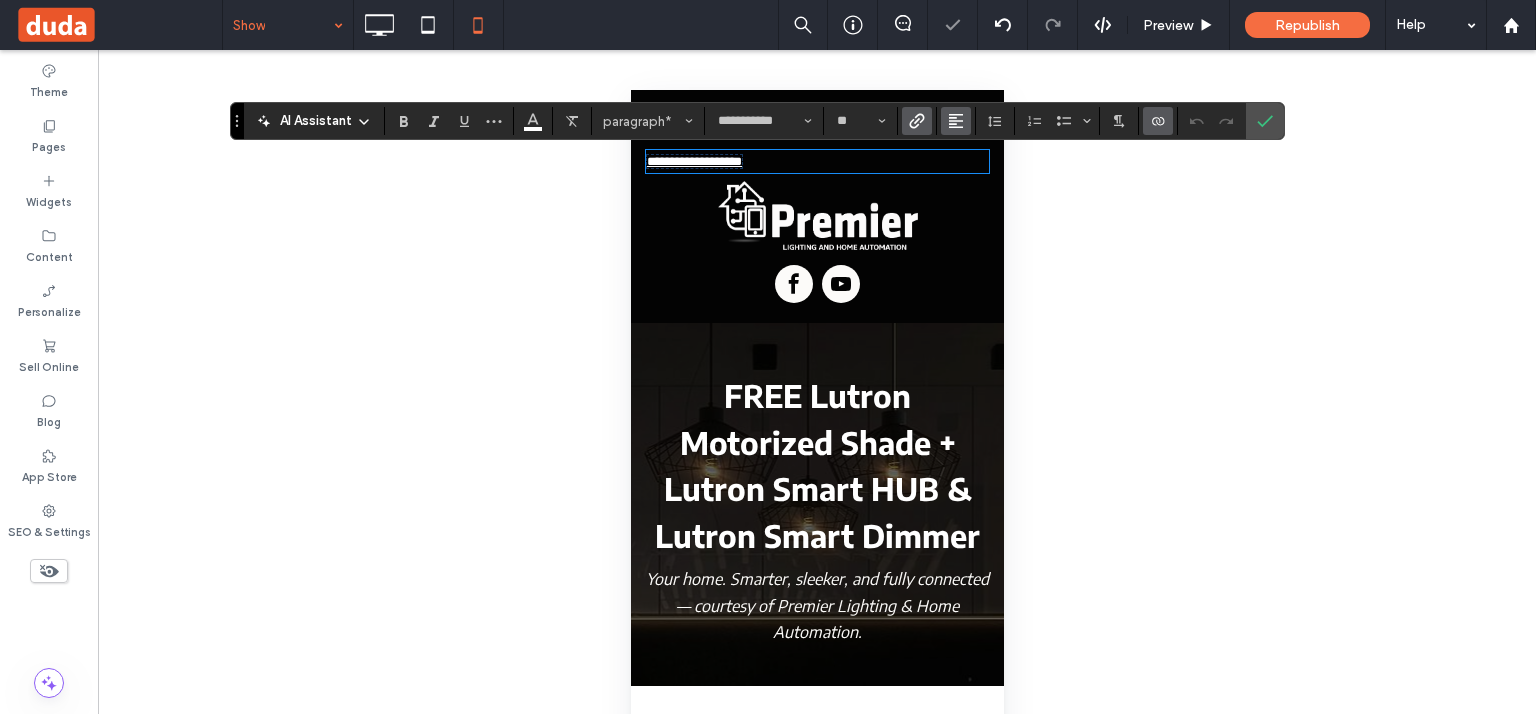click 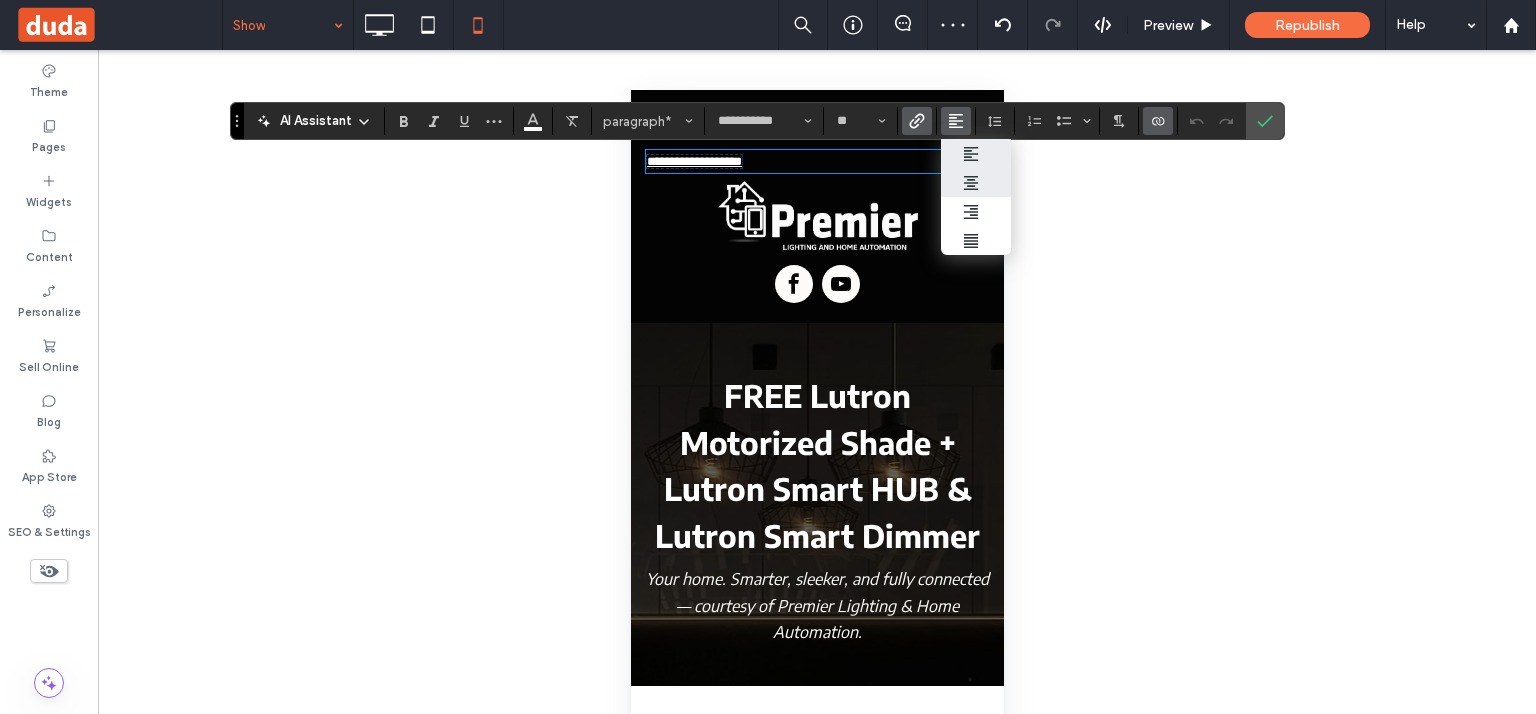 click at bounding box center [976, 183] 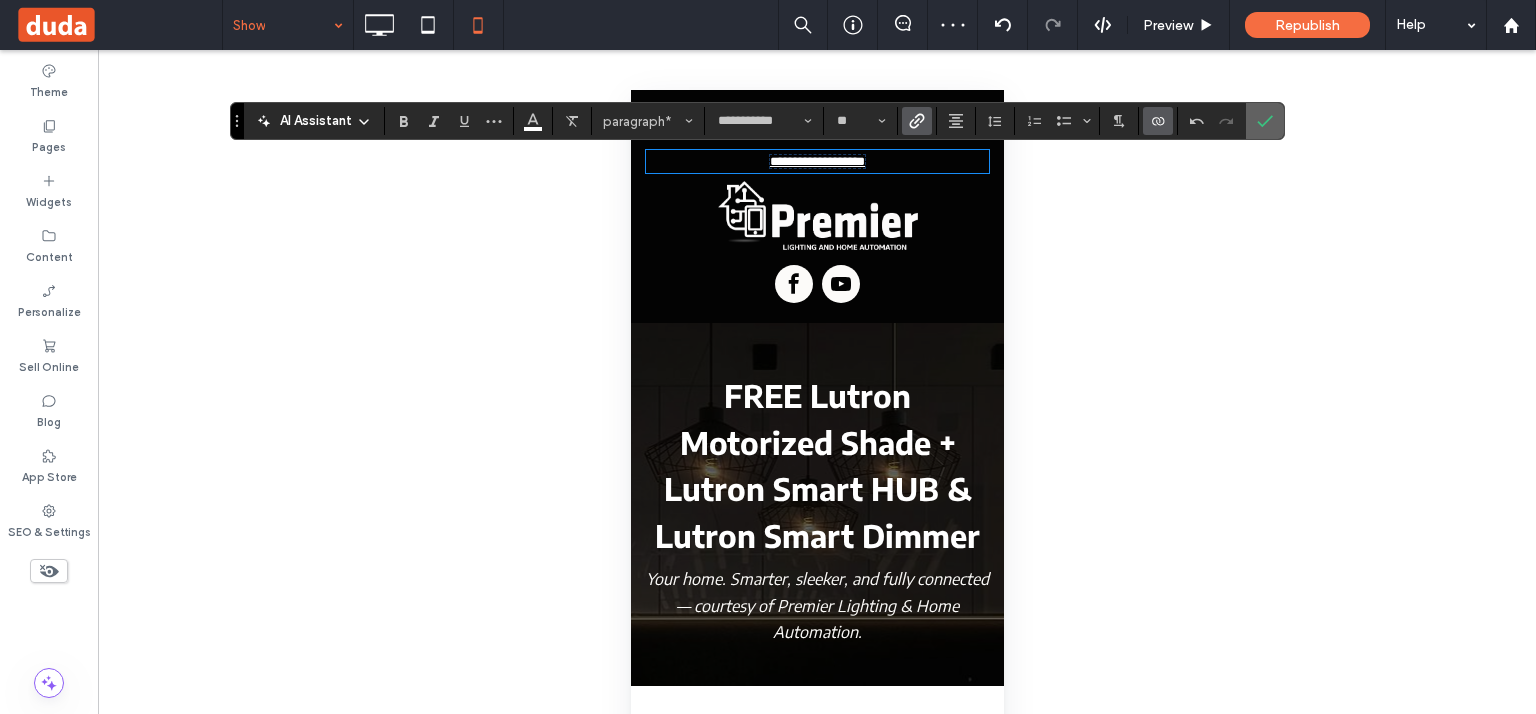 click 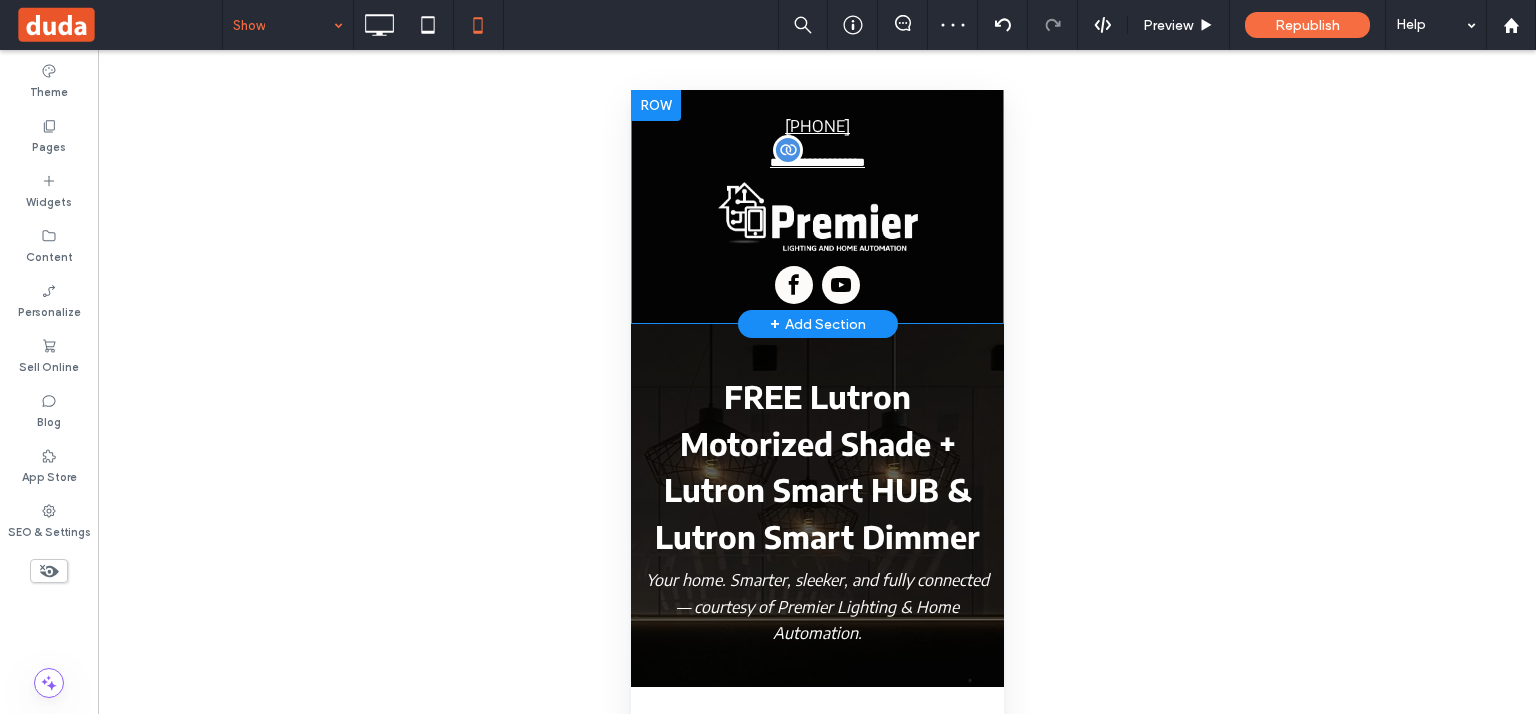 drag, startPoint x: 1000, startPoint y: 148, endPoint x: 367, endPoint y: 103, distance: 634.59753 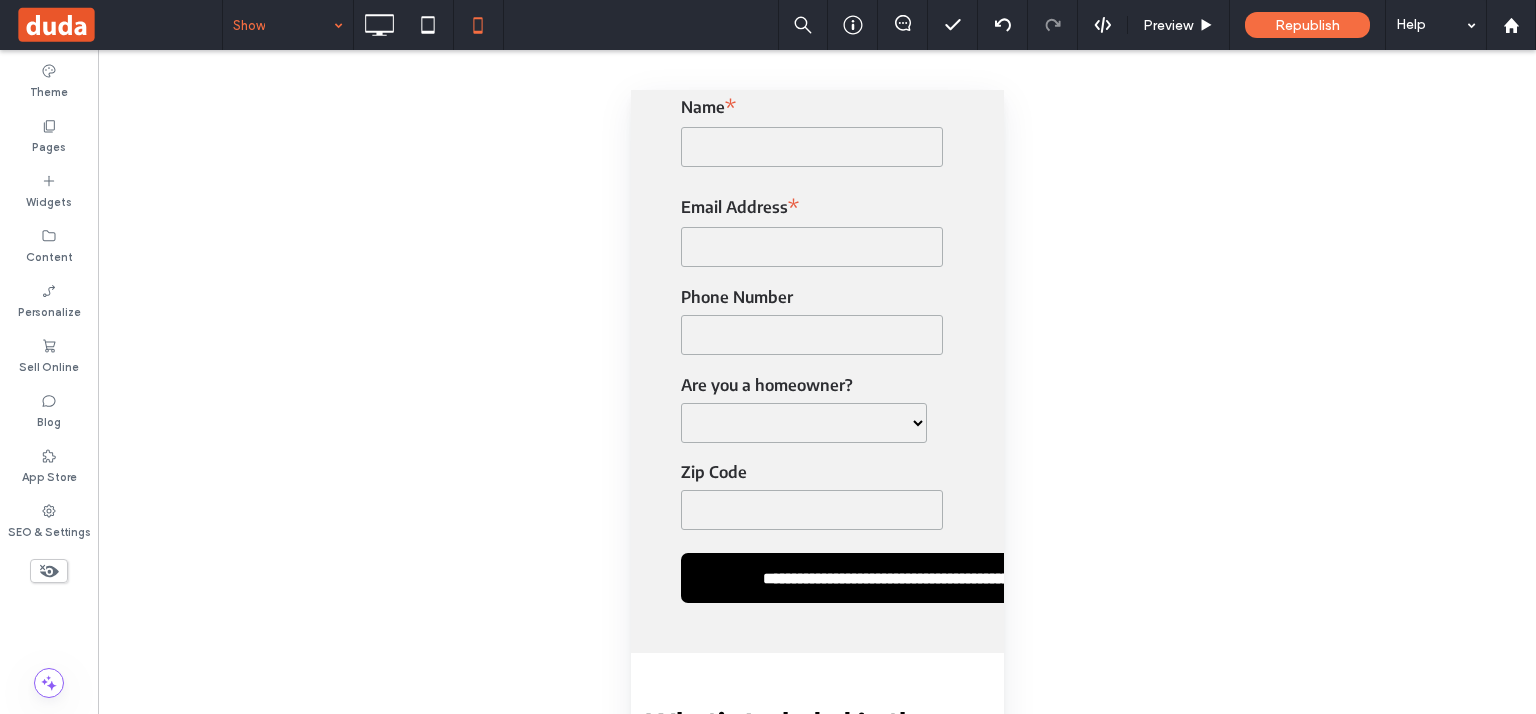 scroll, scrollTop: 1297, scrollLeft: 0, axis: vertical 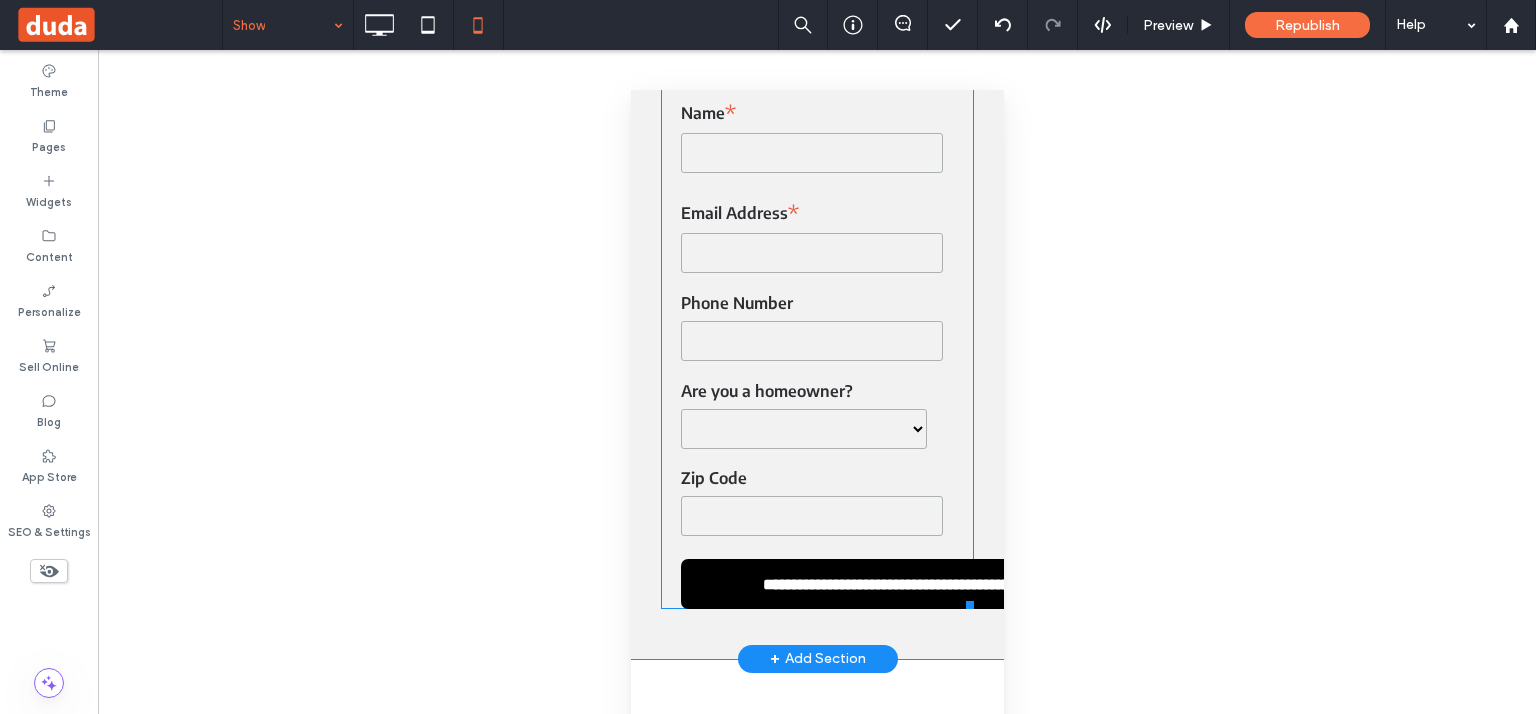 click at bounding box center [816, 335] 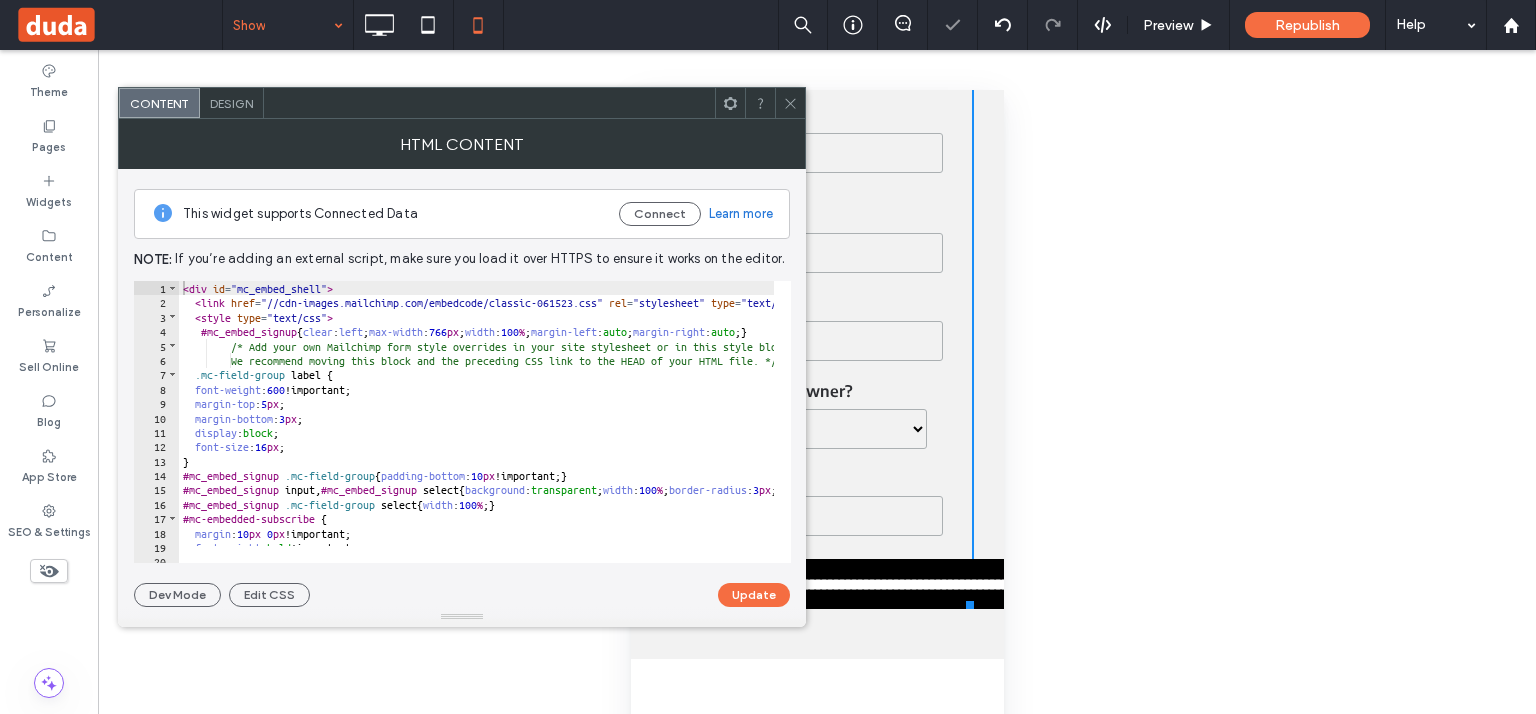 click 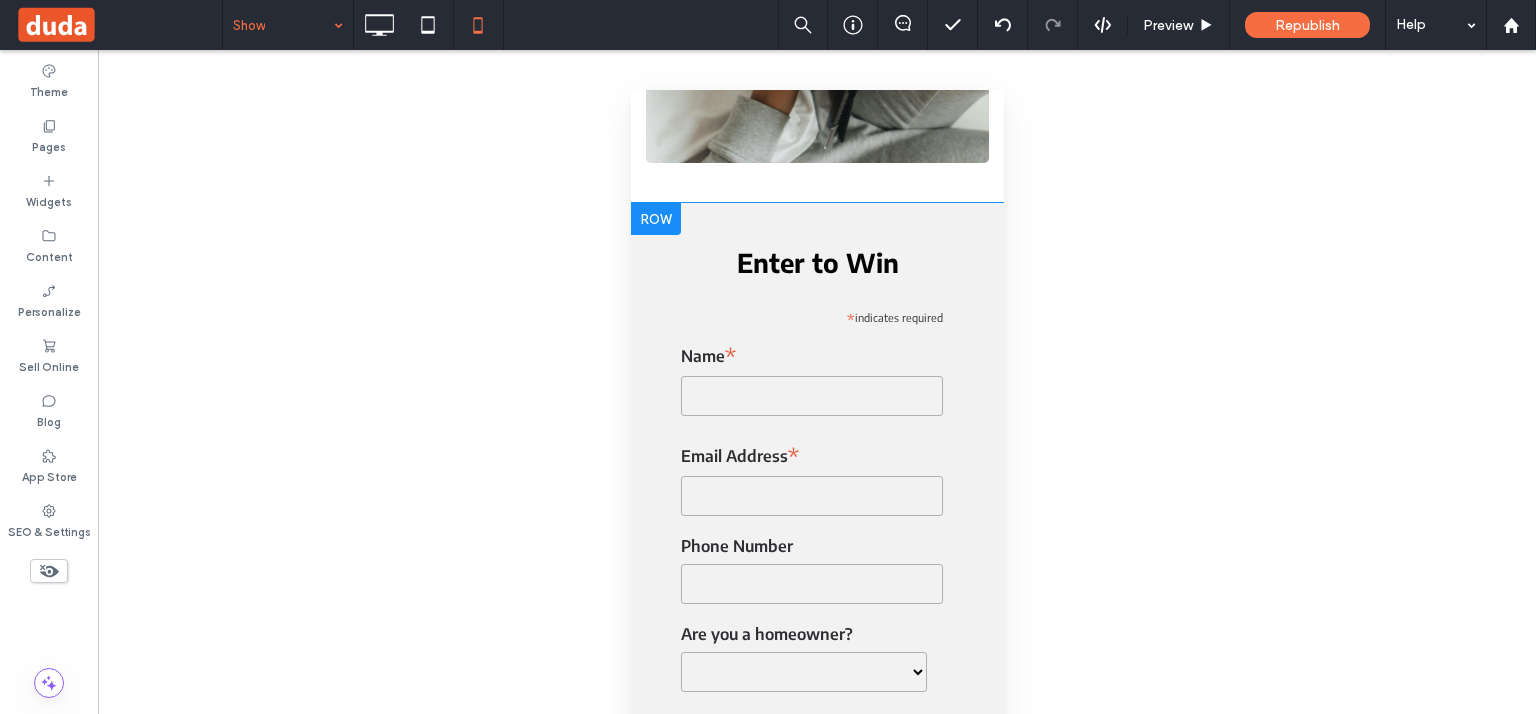 scroll, scrollTop: 1066, scrollLeft: 0, axis: vertical 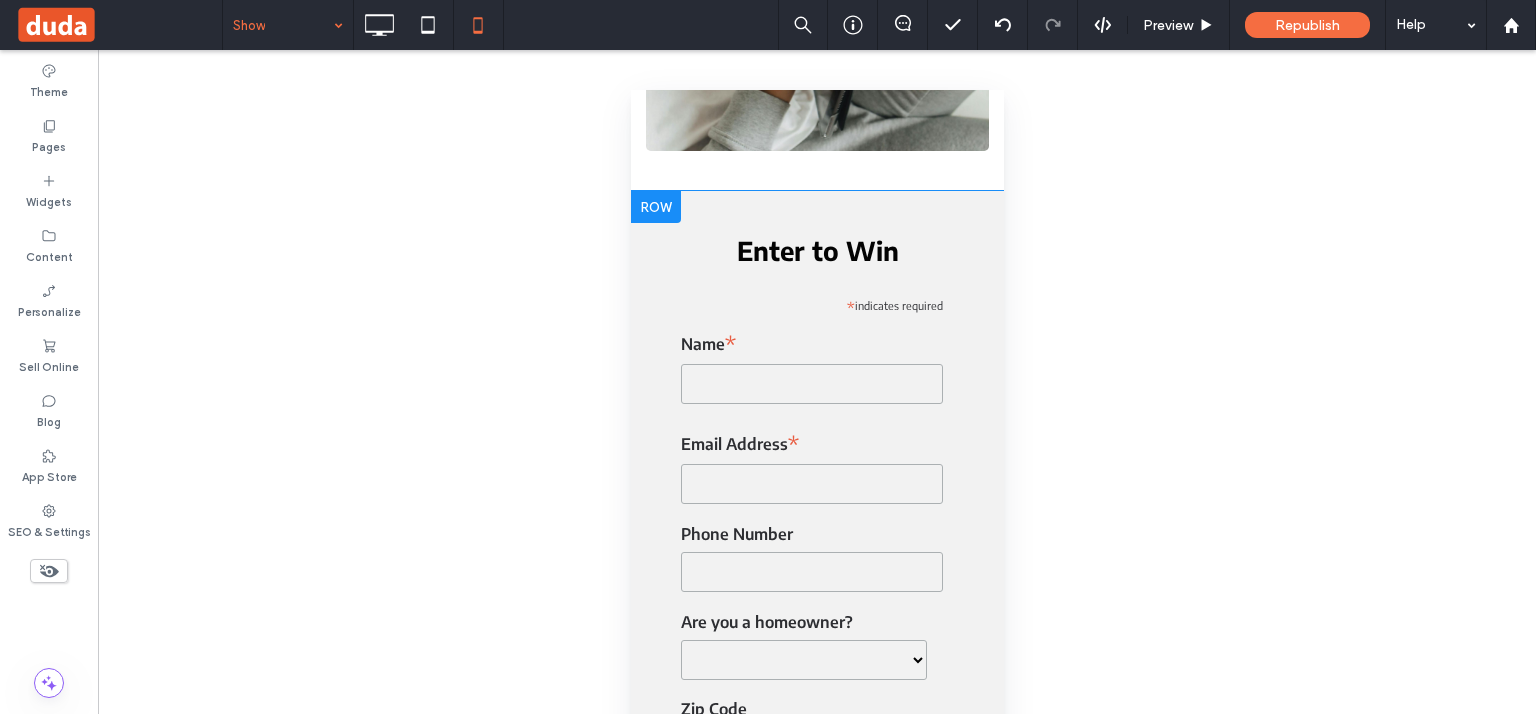click at bounding box center (655, 207) 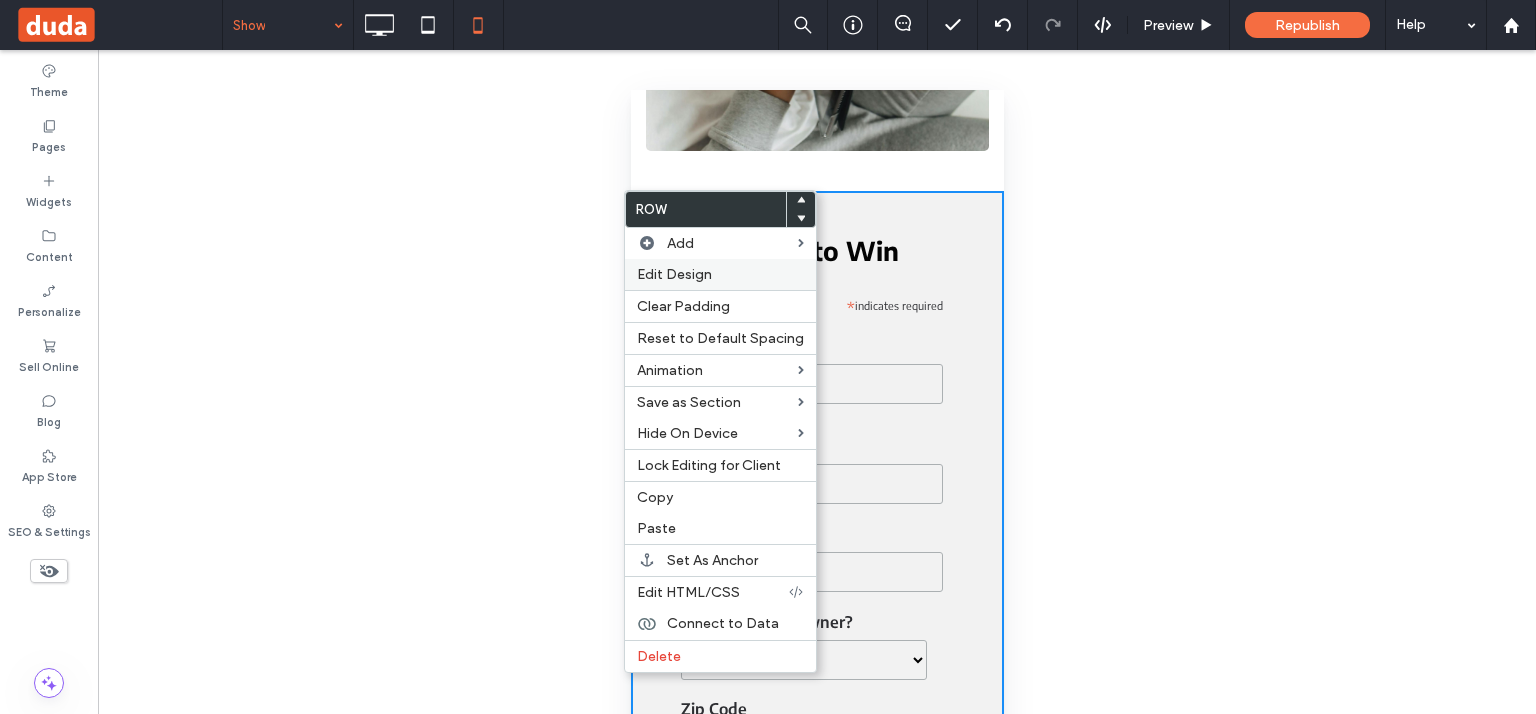 click on "Edit Design" at bounding box center (674, 274) 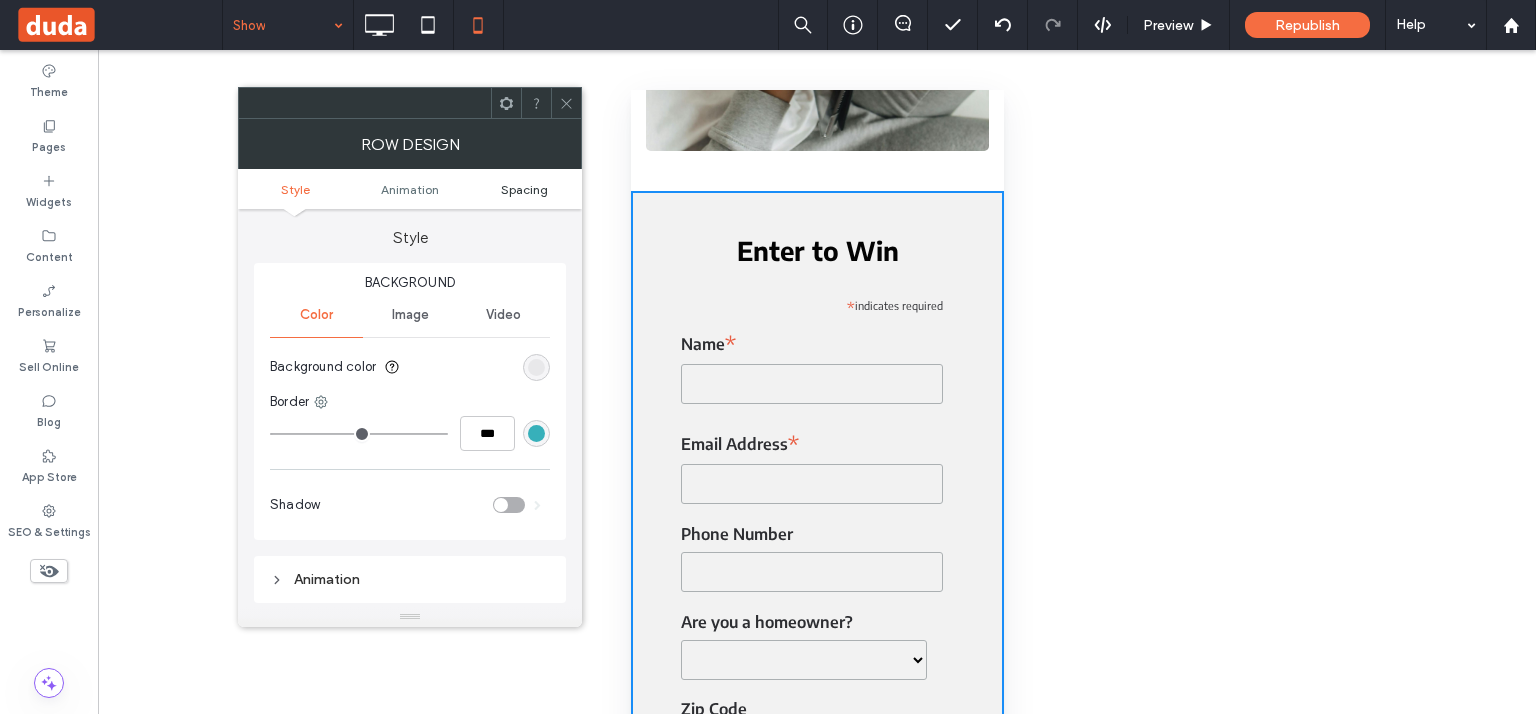 click on "Spacing" at bounding box center (524, 189) 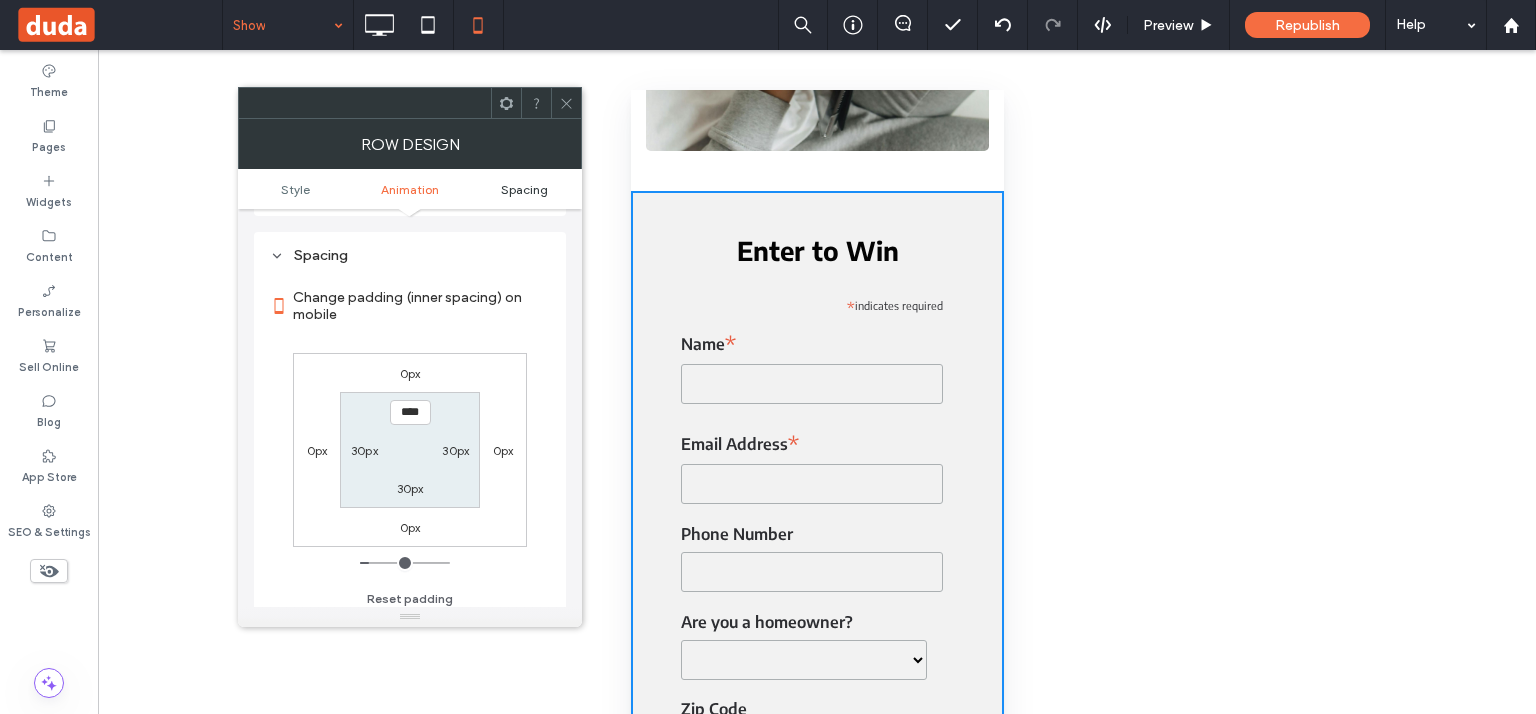scroll, scrollTop: 393, scrollLeft: 0, axis: vertical 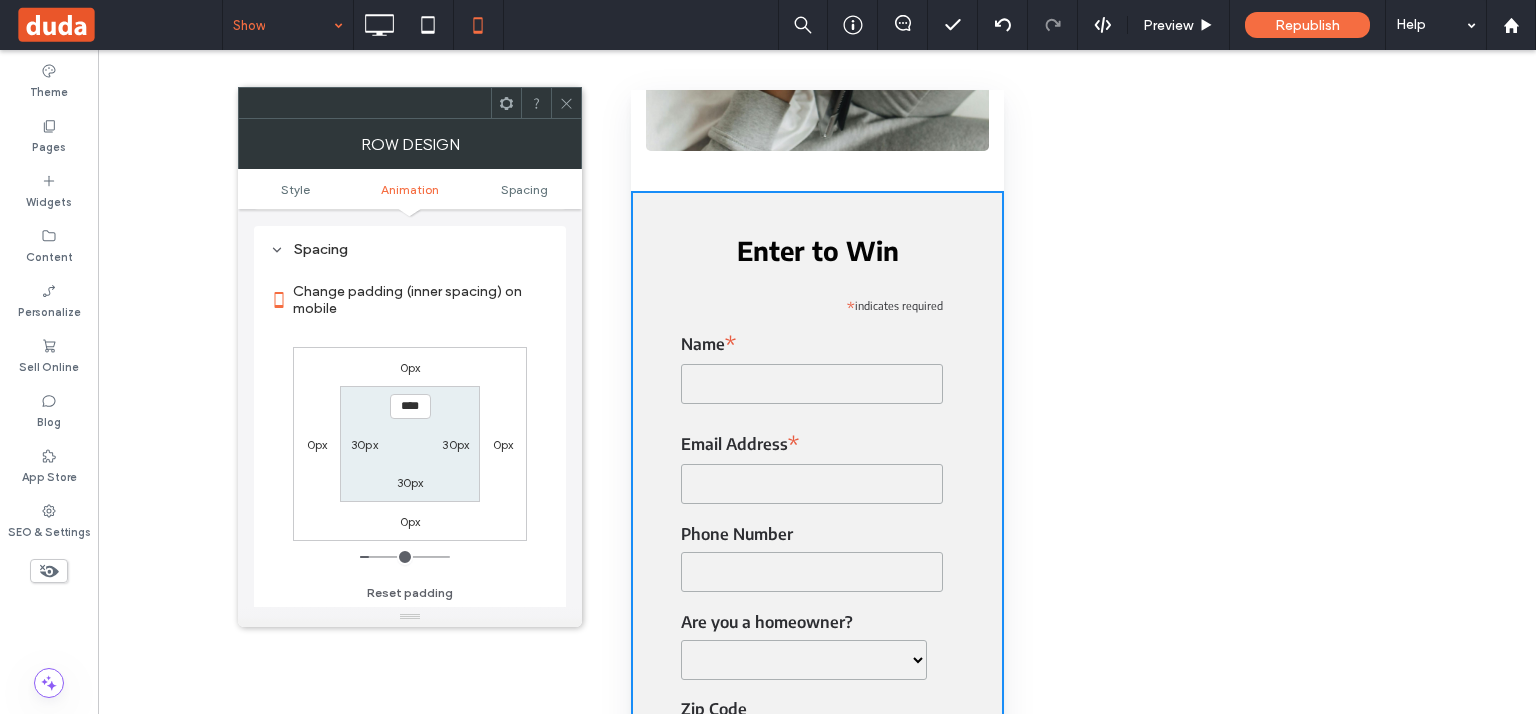 click on "30px" at bounding box center [364, 444] 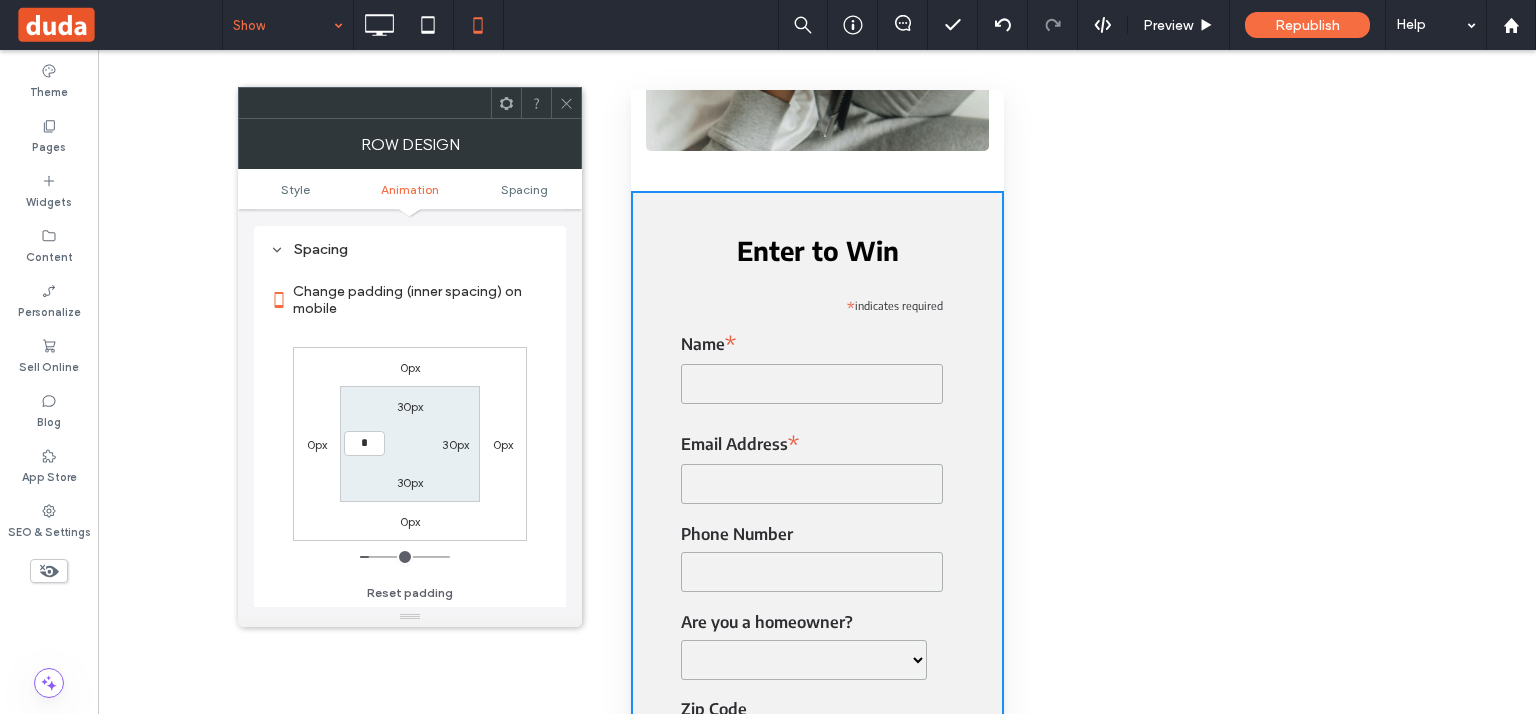 type on "**" 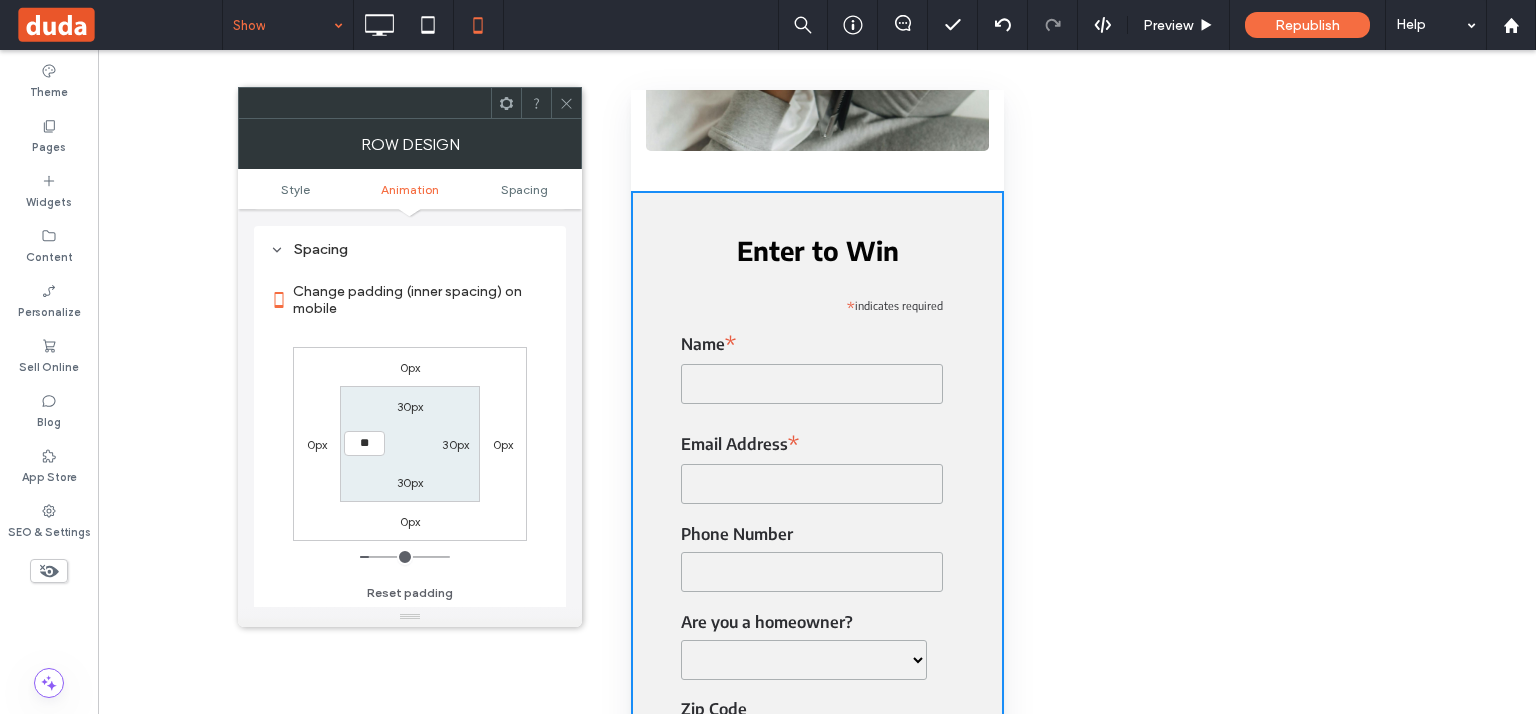 type on "**" 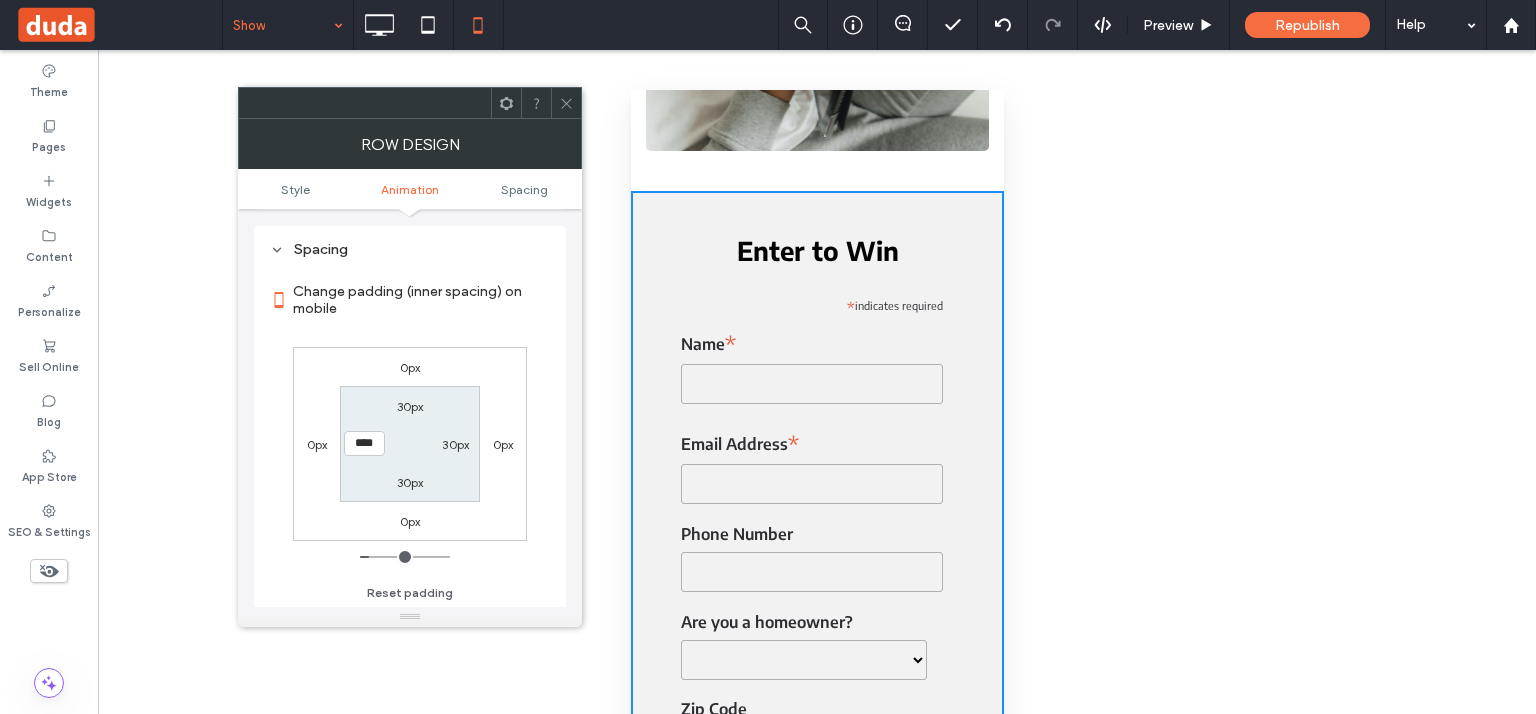 type on "****" 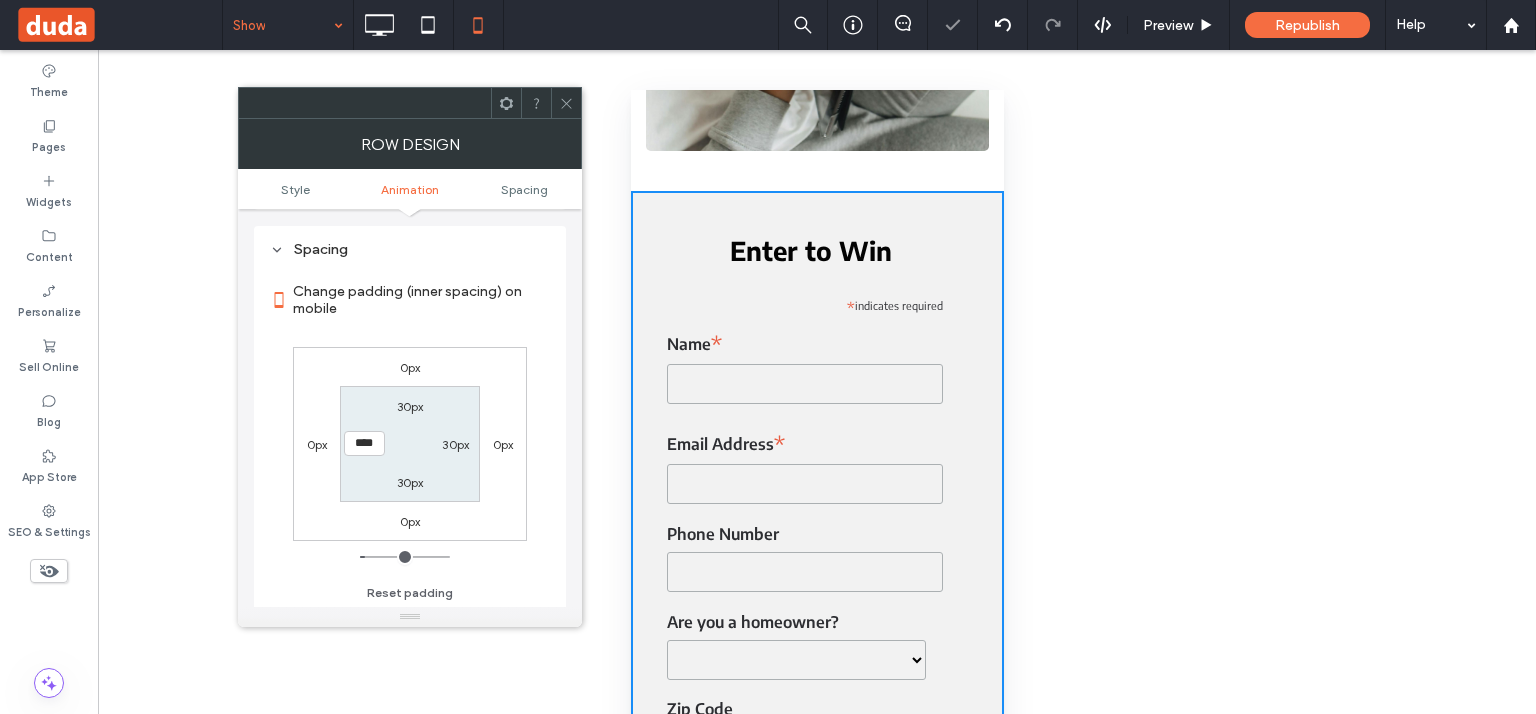 click on "30px" at bounding box center (455, 444) 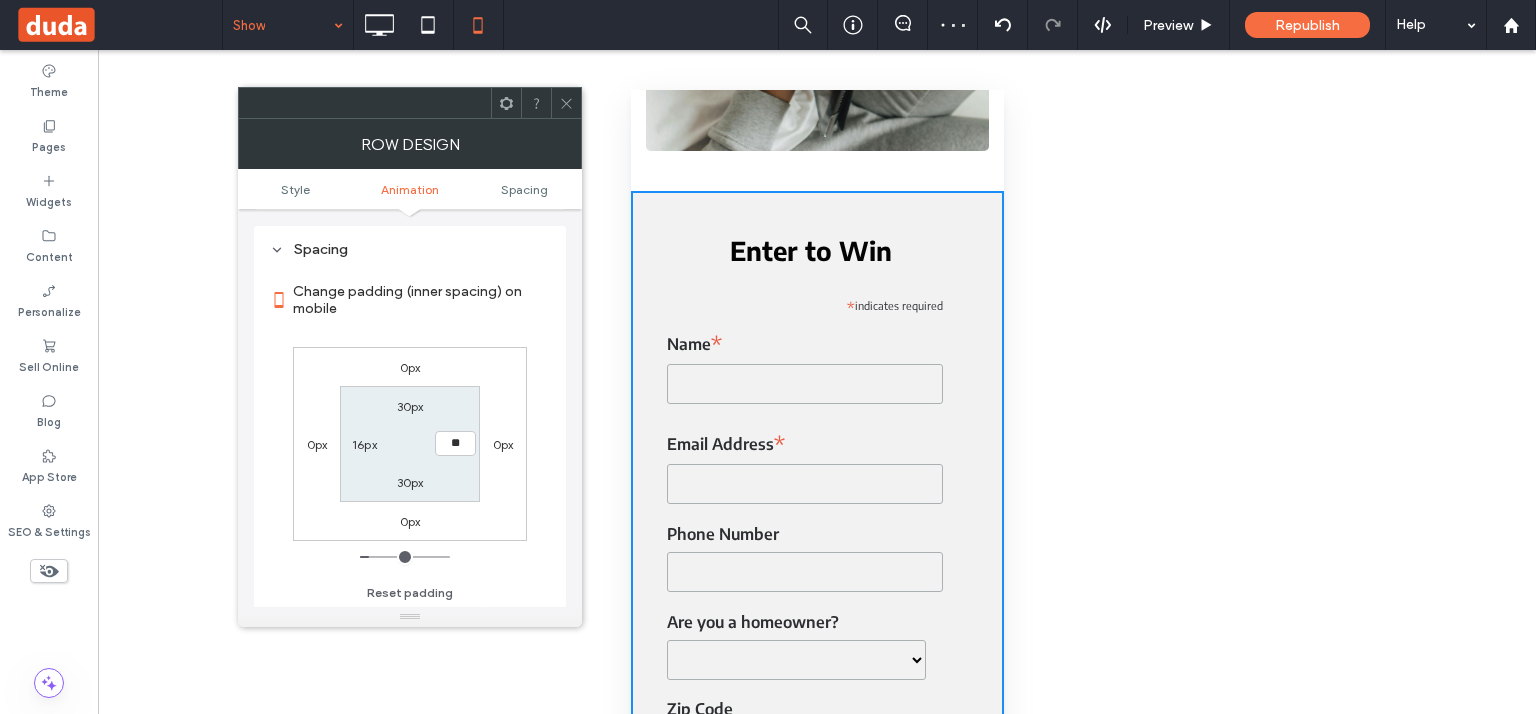 type on "****" 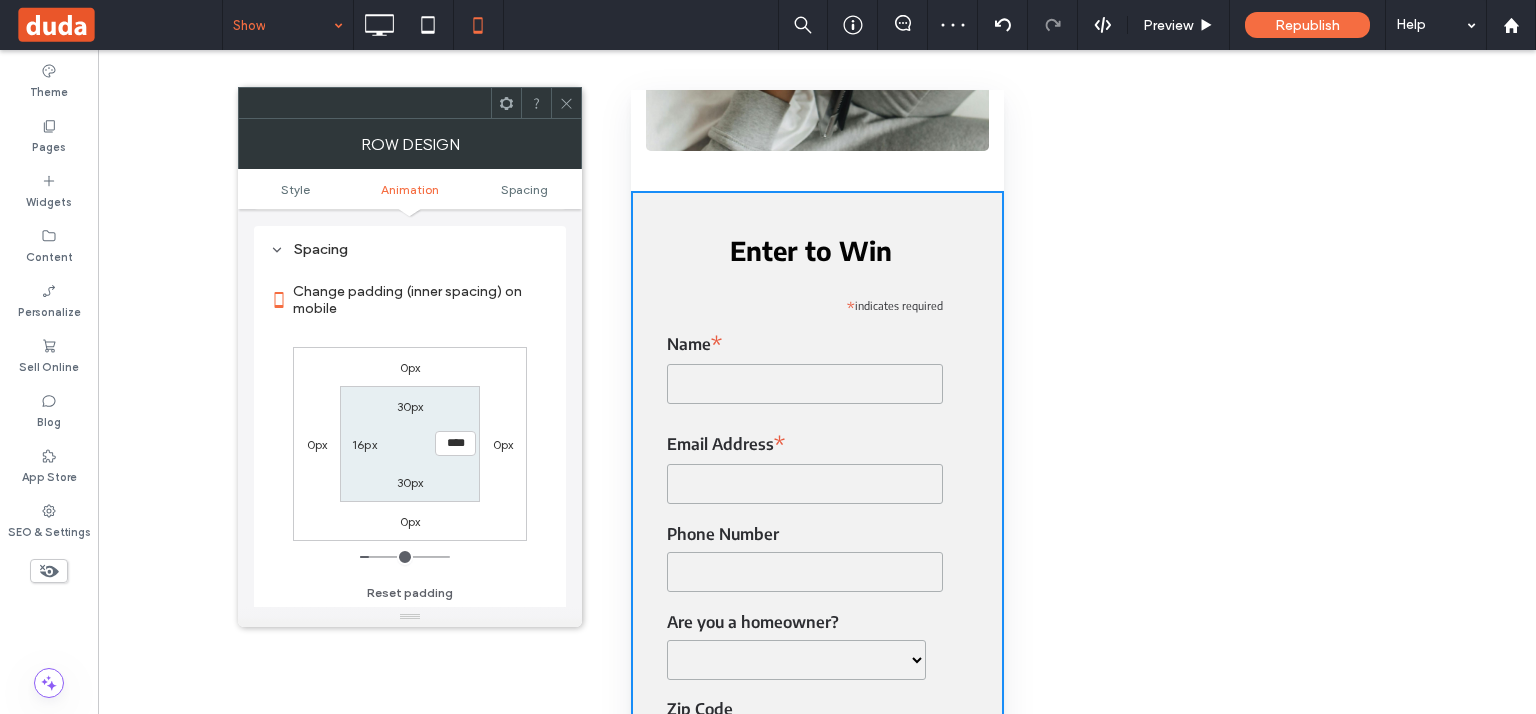 type on "**" 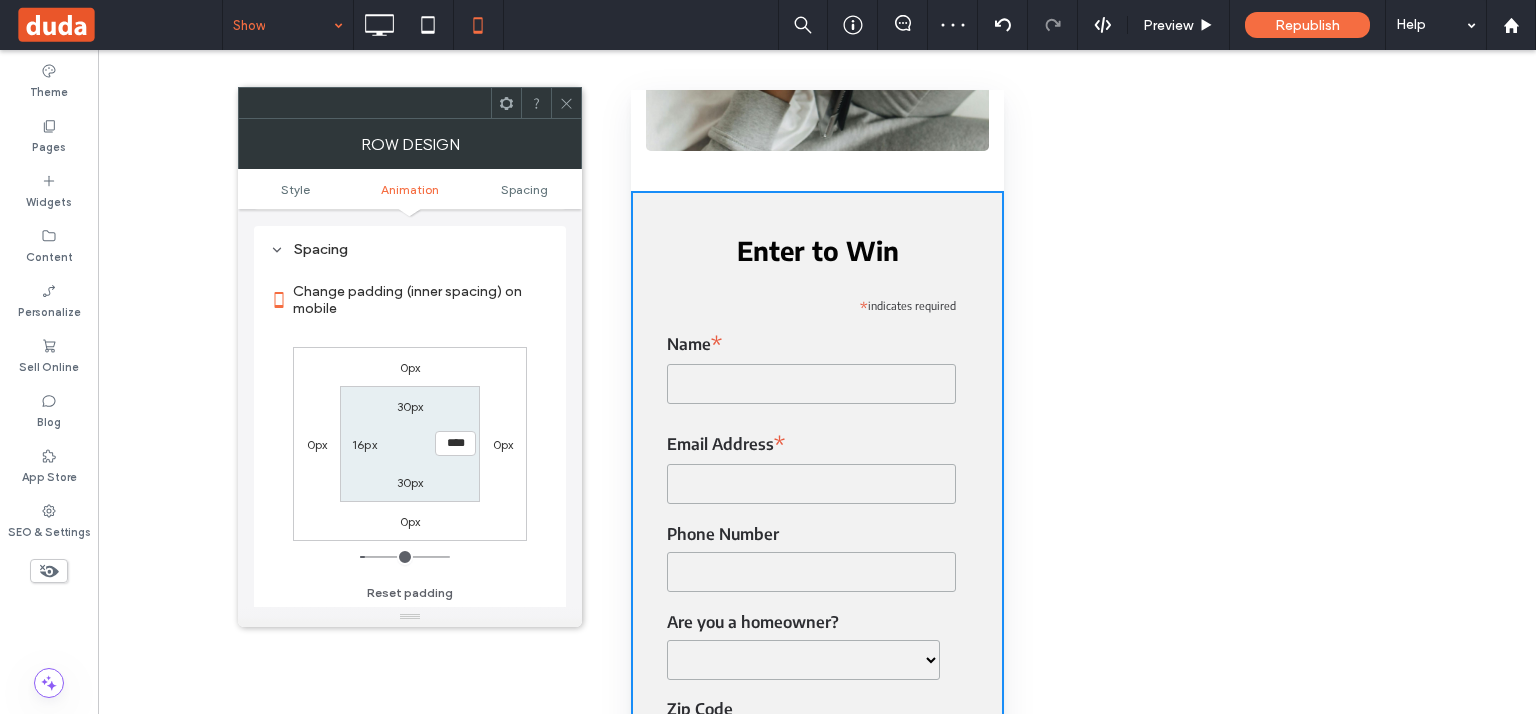 drag, startPoint x: 561, startPoint y: 112, endPoint x: 602, endPoint y: 191, distance: 89.005615 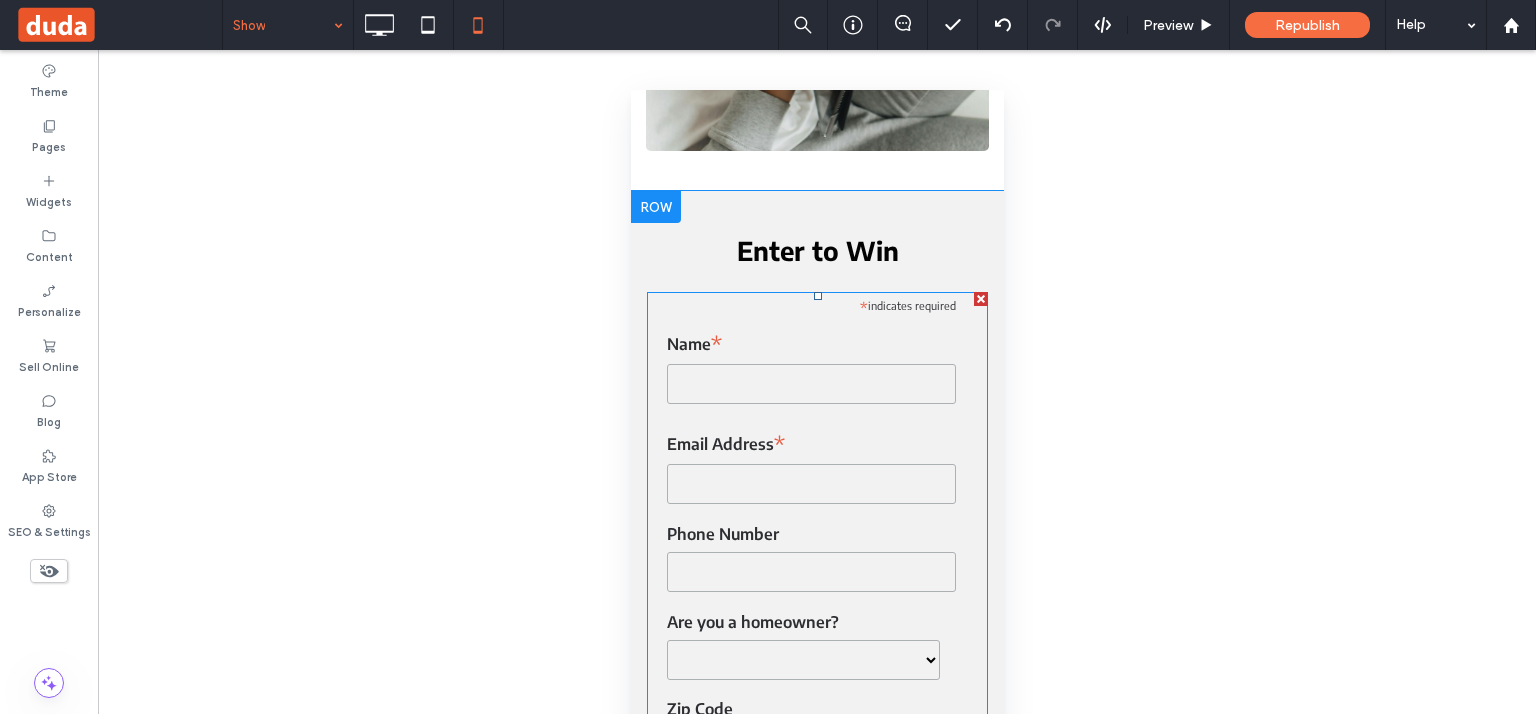 click at bounding box center (816, 566) 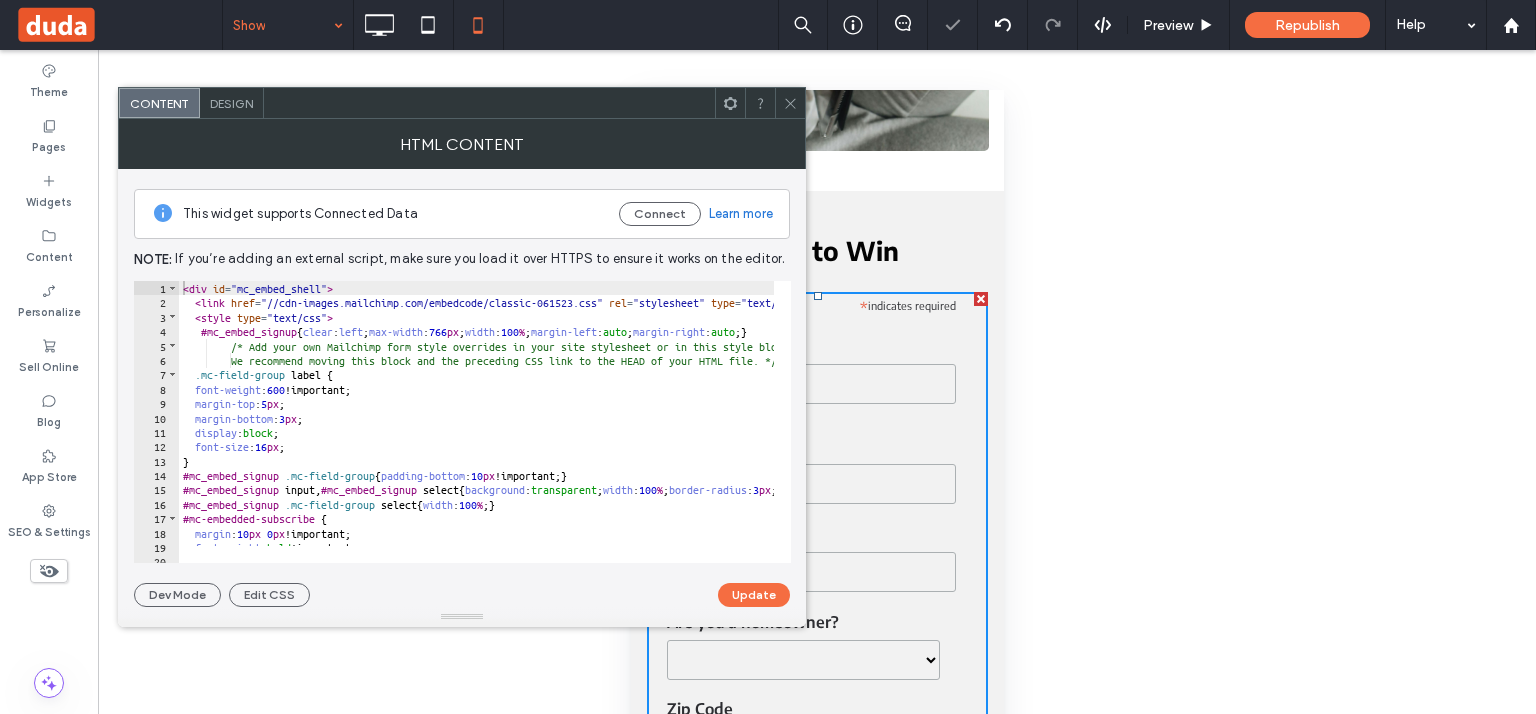 click on "Design" at bounding box center (232, 103) 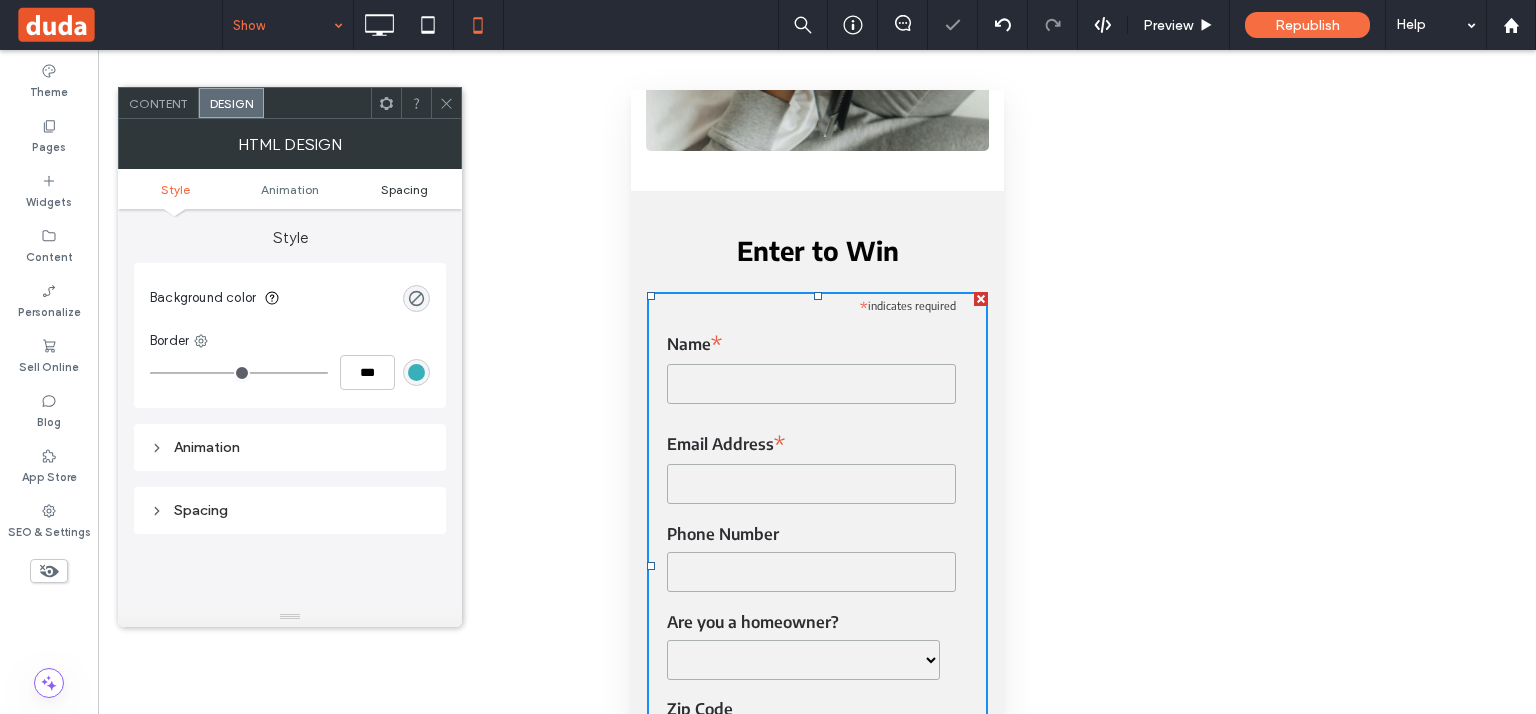 click on "Spacing" at bounding box center [404, 189] 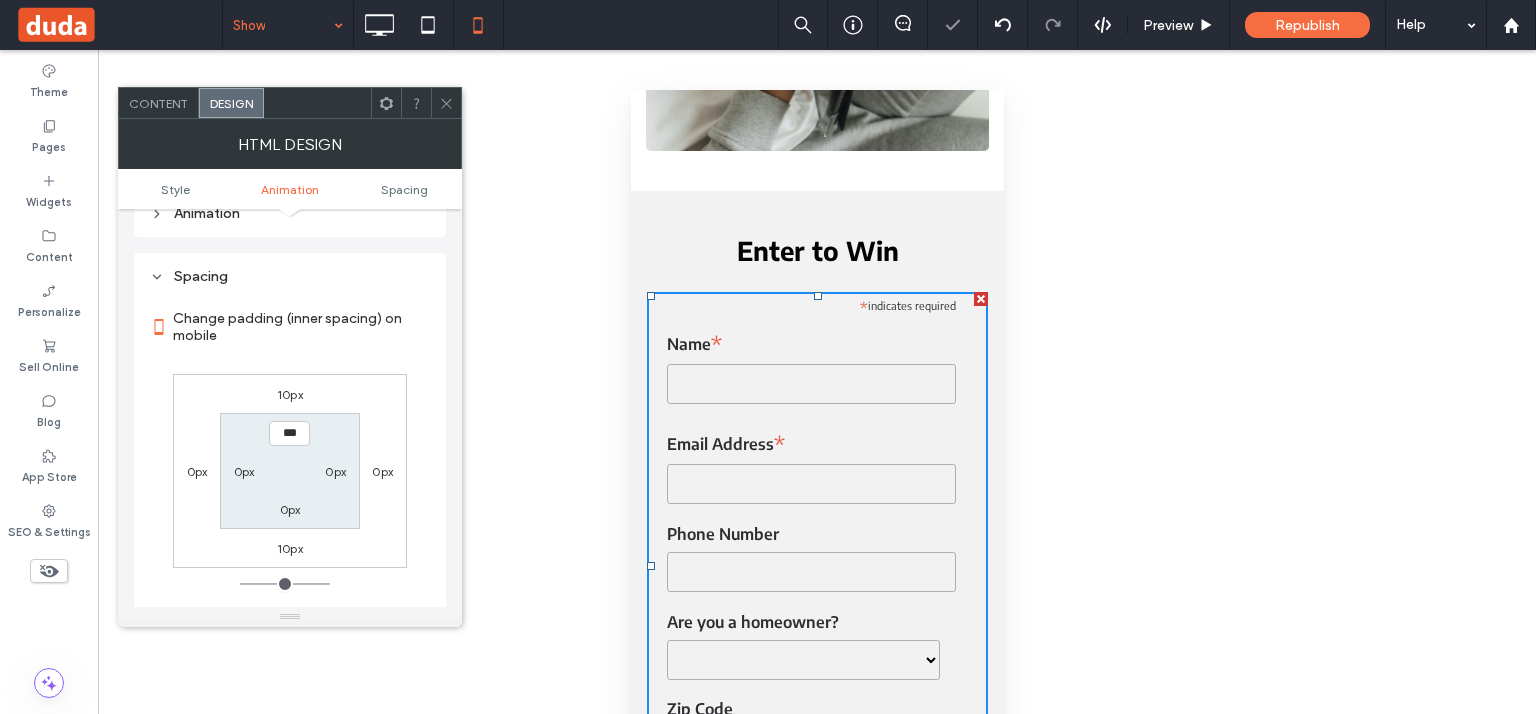 scroll, scrollTop: 261, scrollLeft: 0, axis: vertical 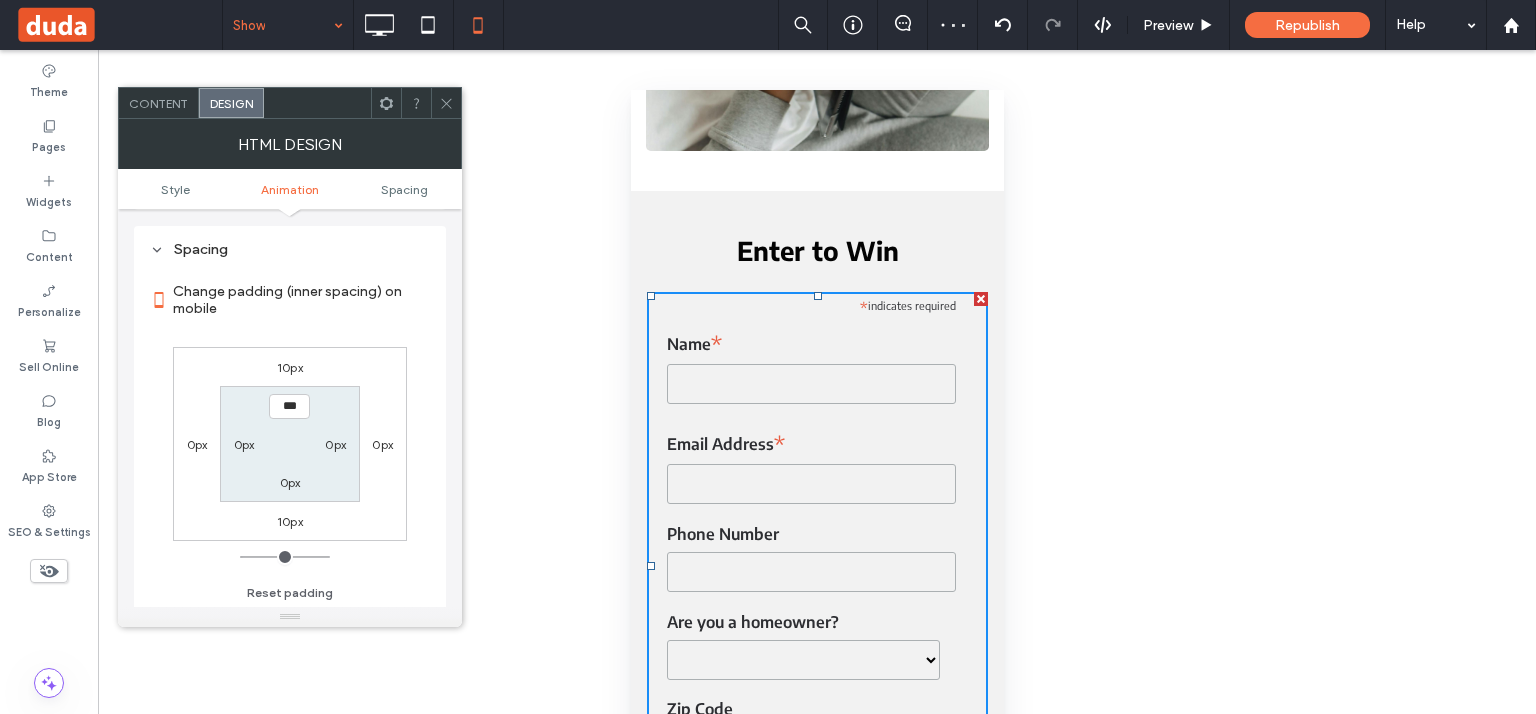 click on "HTML Design" at bounding box center (290, 144) 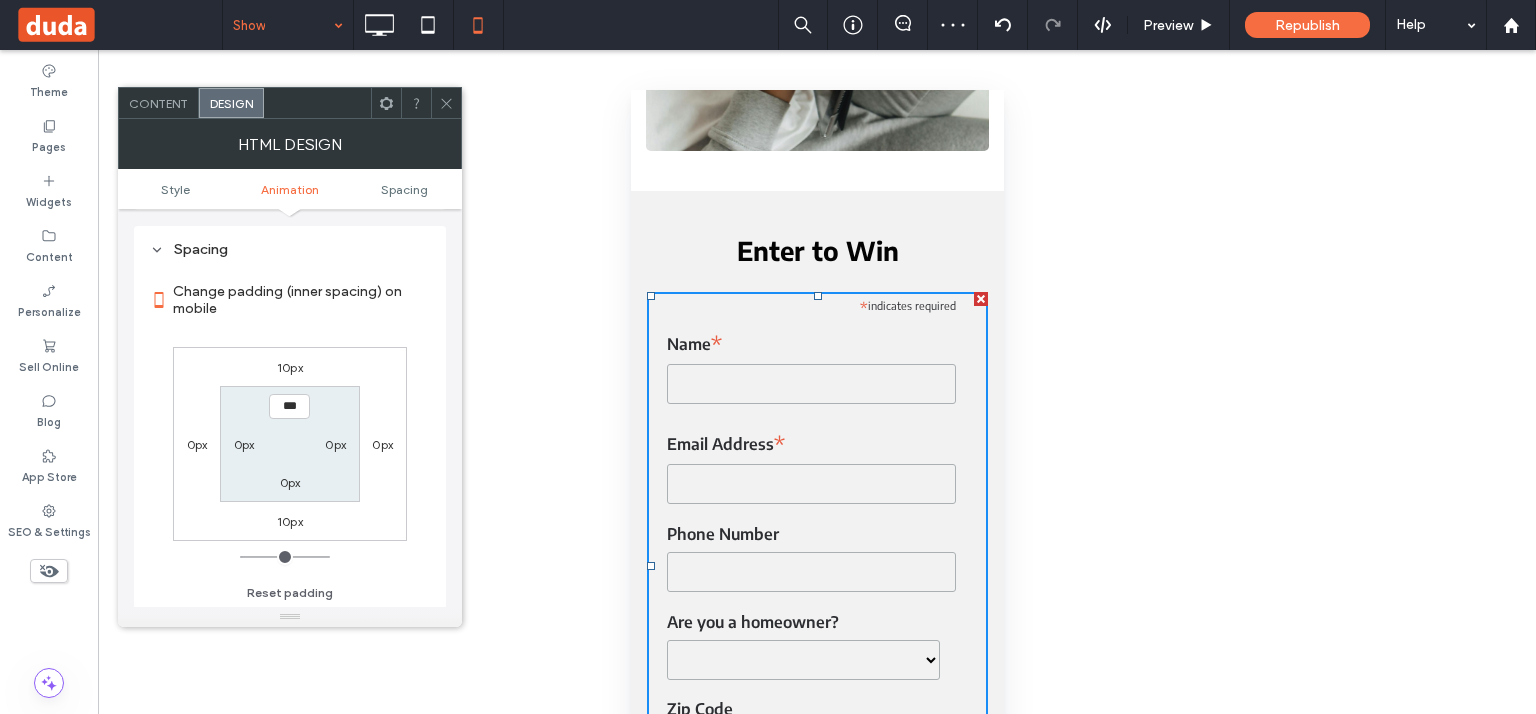 click 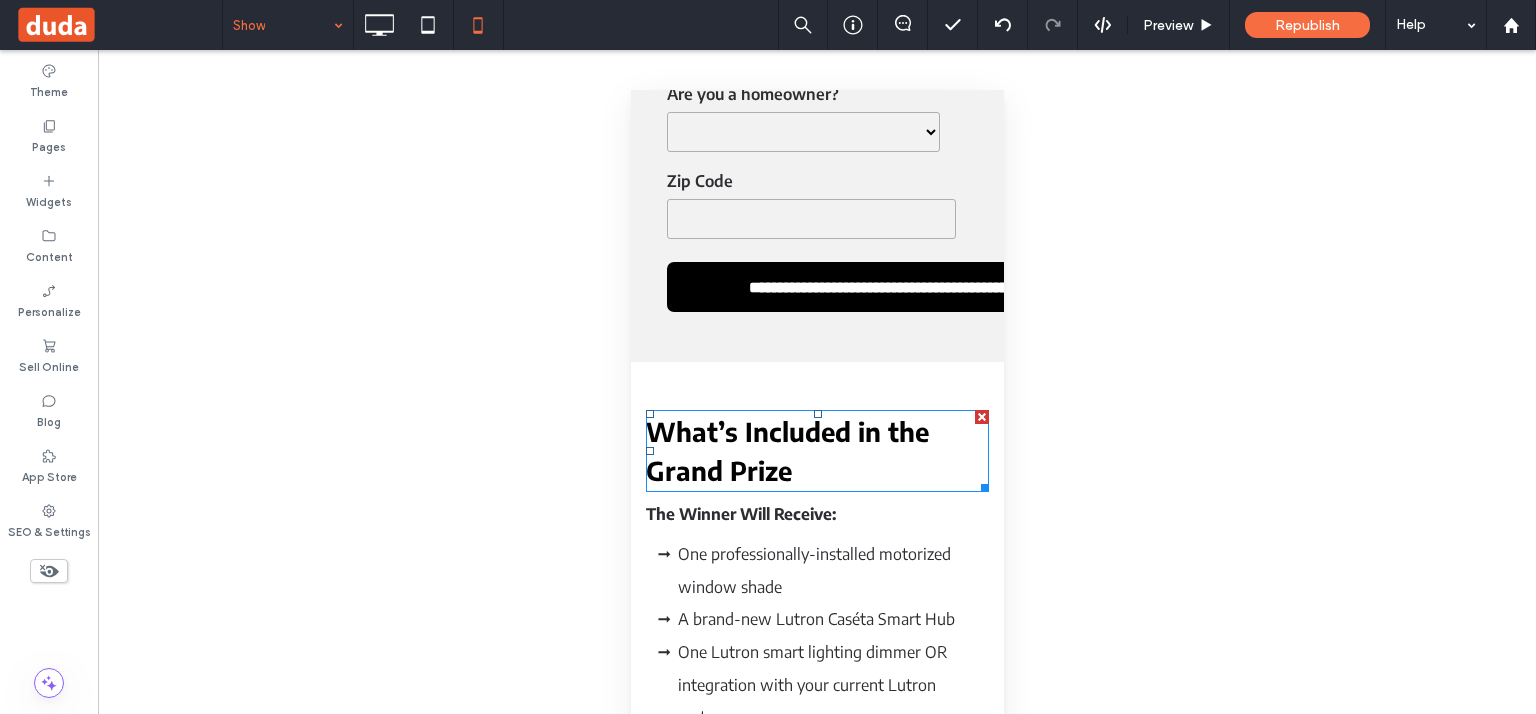scroll, scrollTop: 2650, scrollLeft: 0, axis: vertical 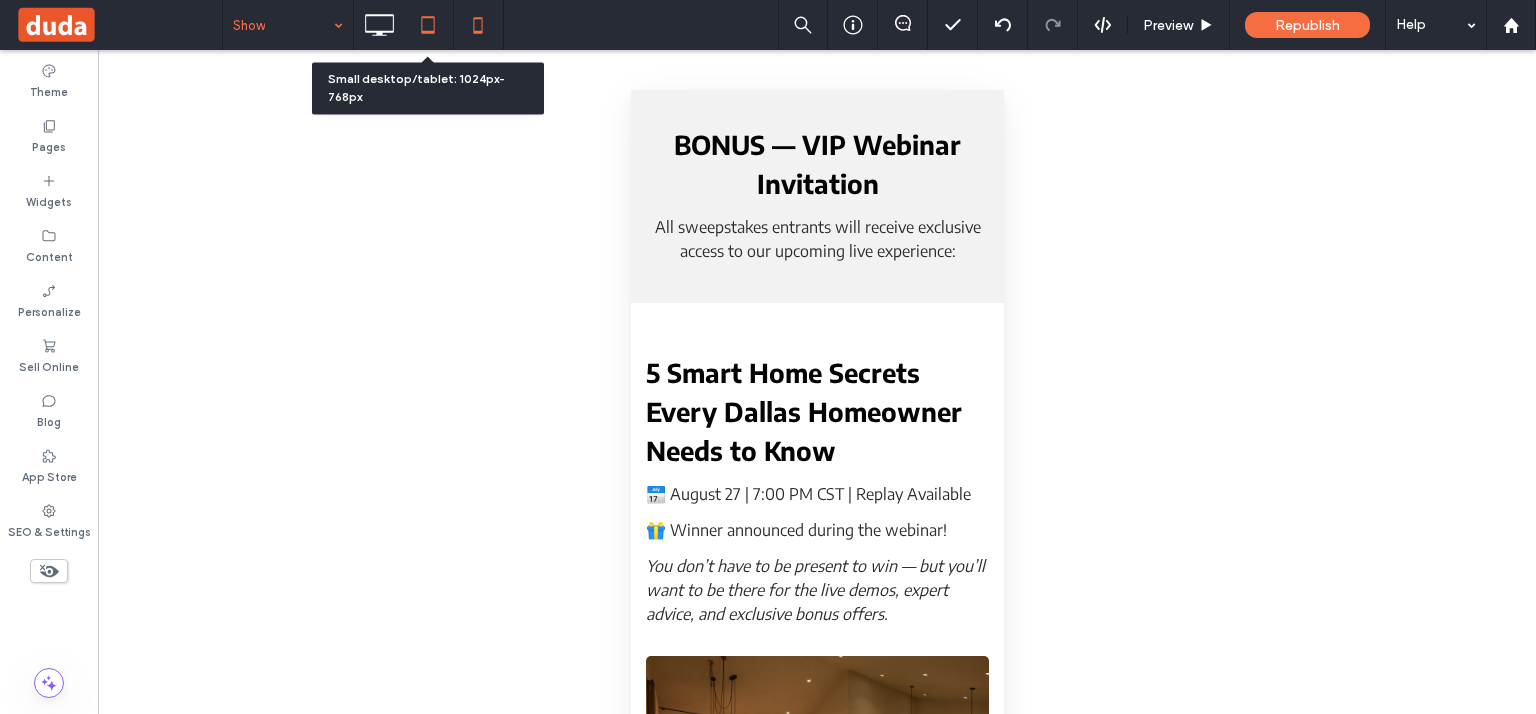 click 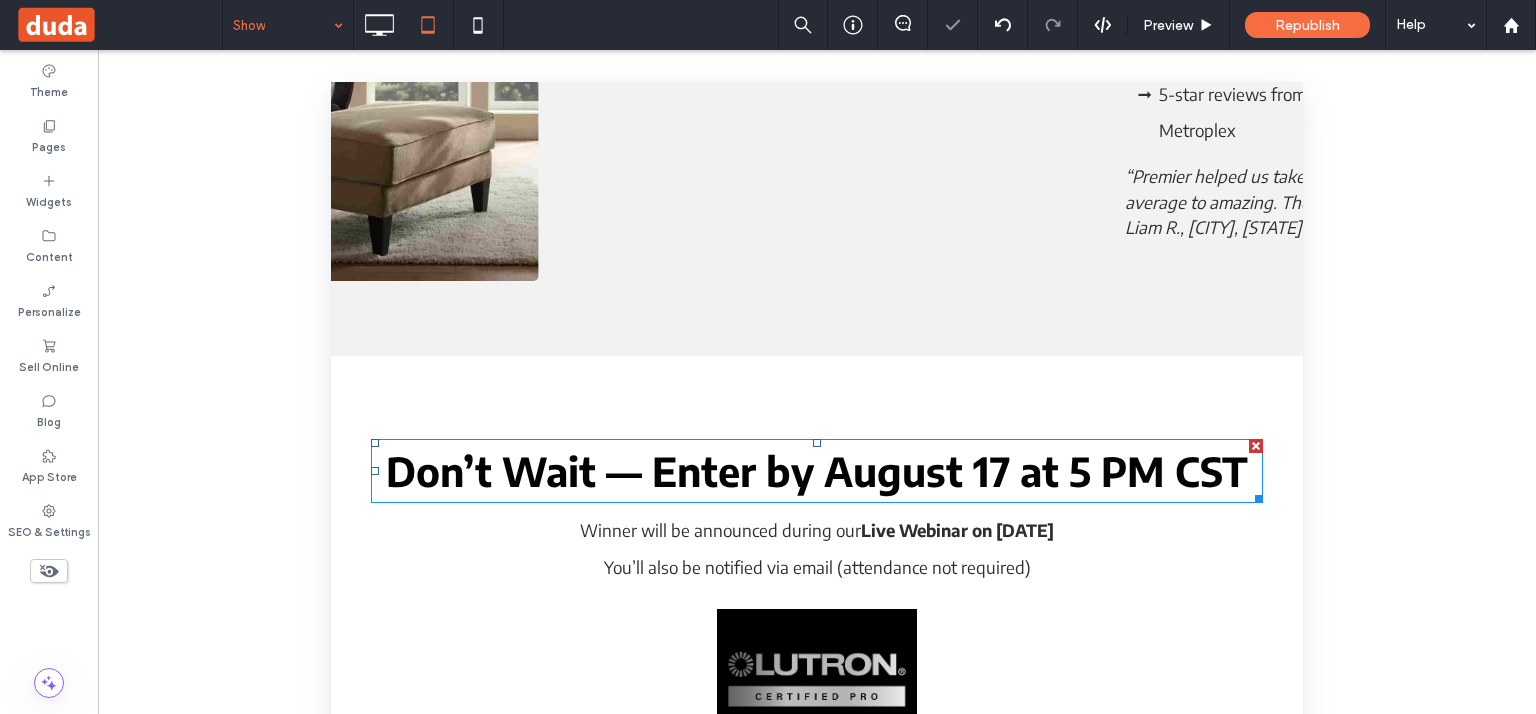 scroll, scrollTop: 4133, scrollLeft: 0, axis: vertical 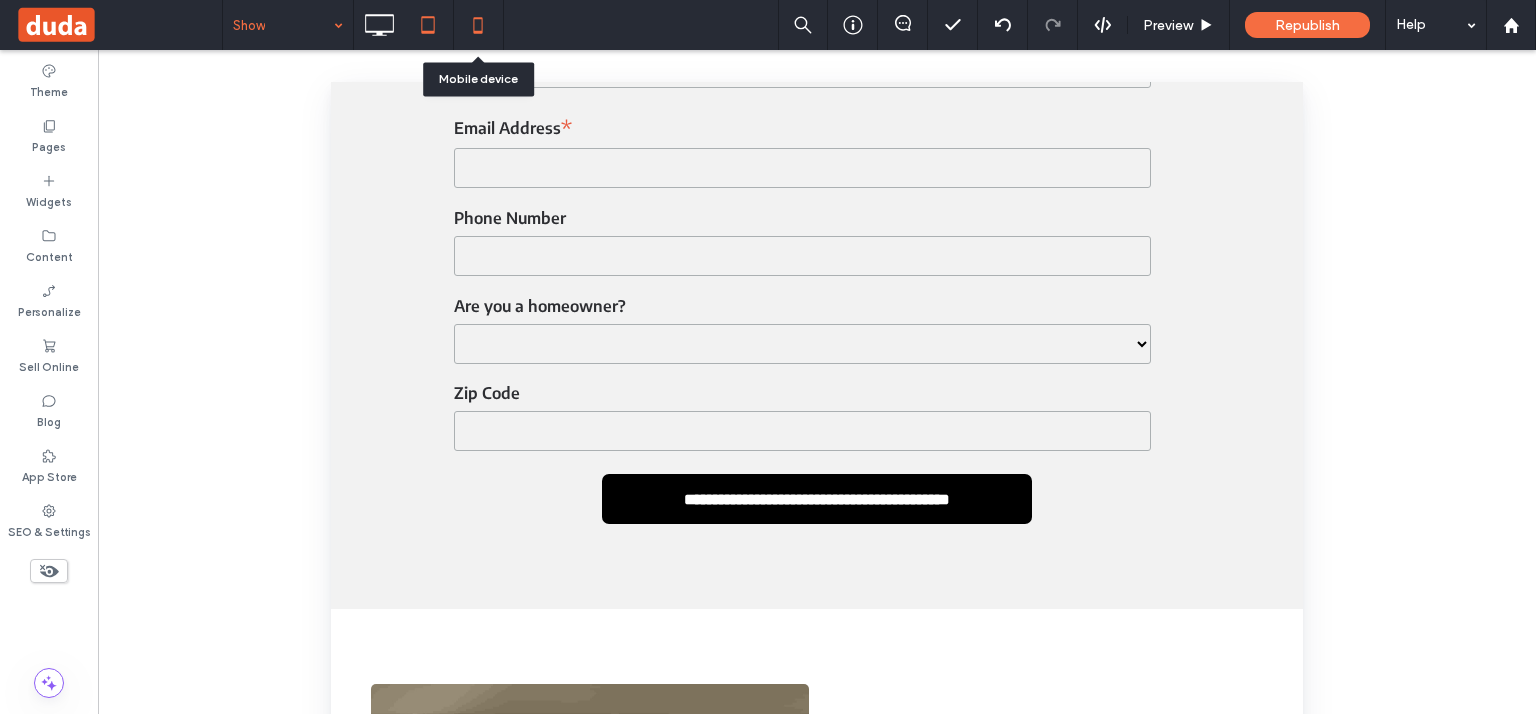 click 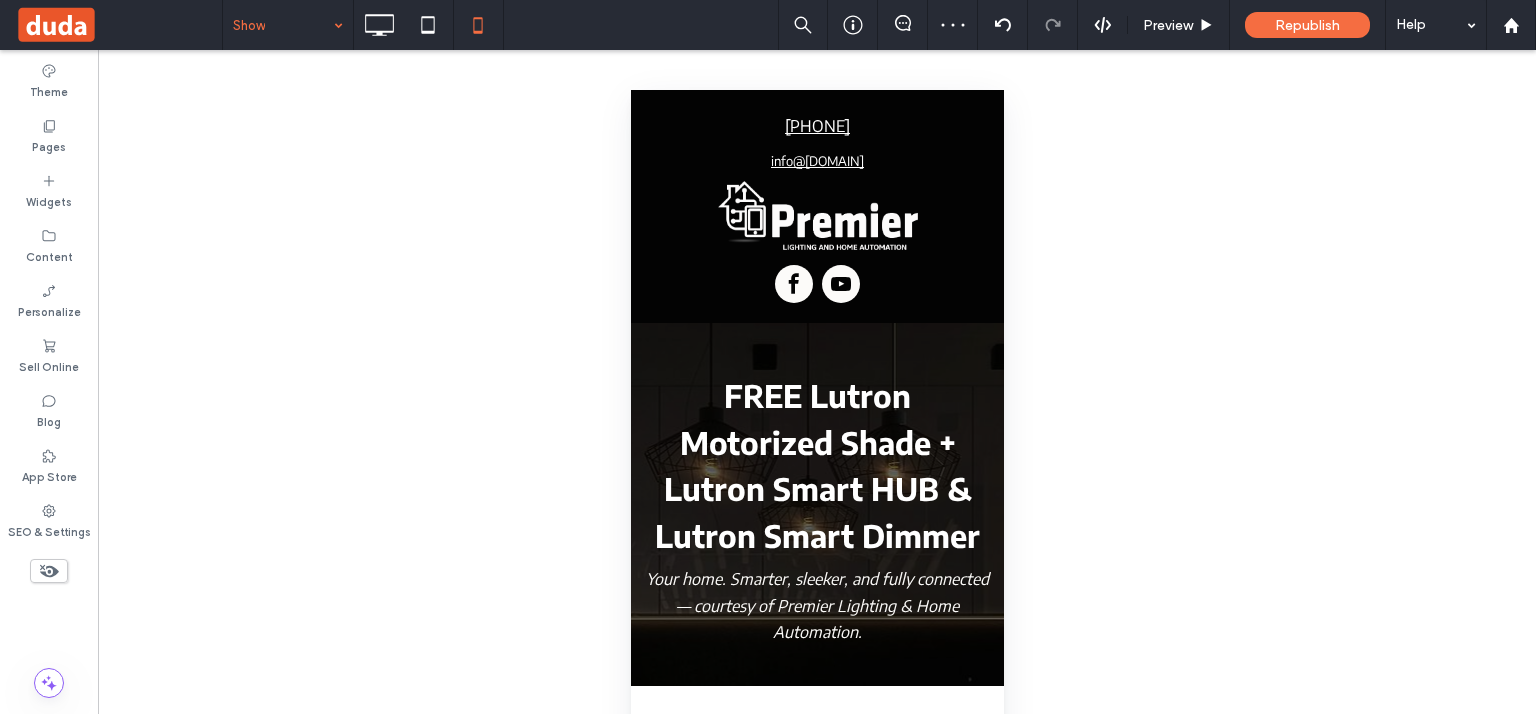 scroll, scrollTop: 0, scrollLeft: 0, axis: both 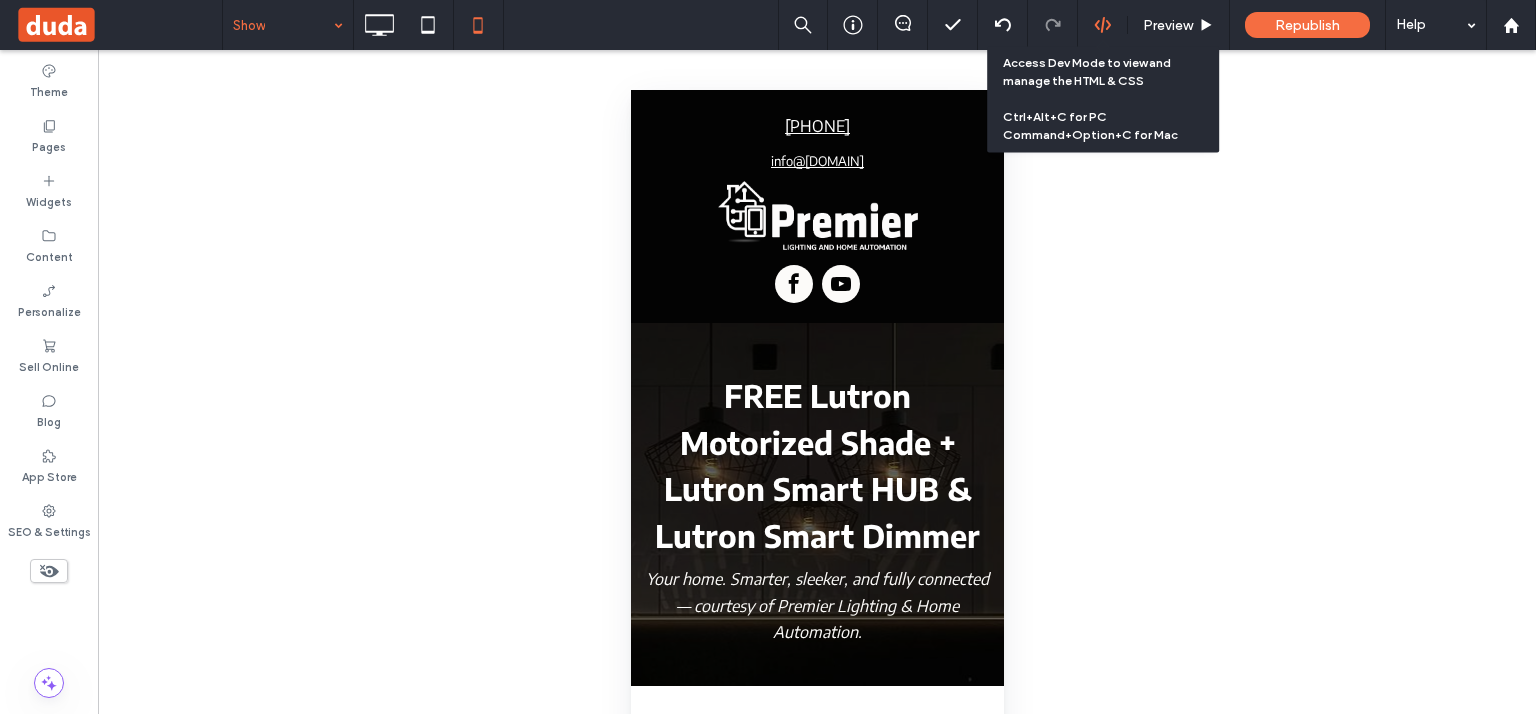 click 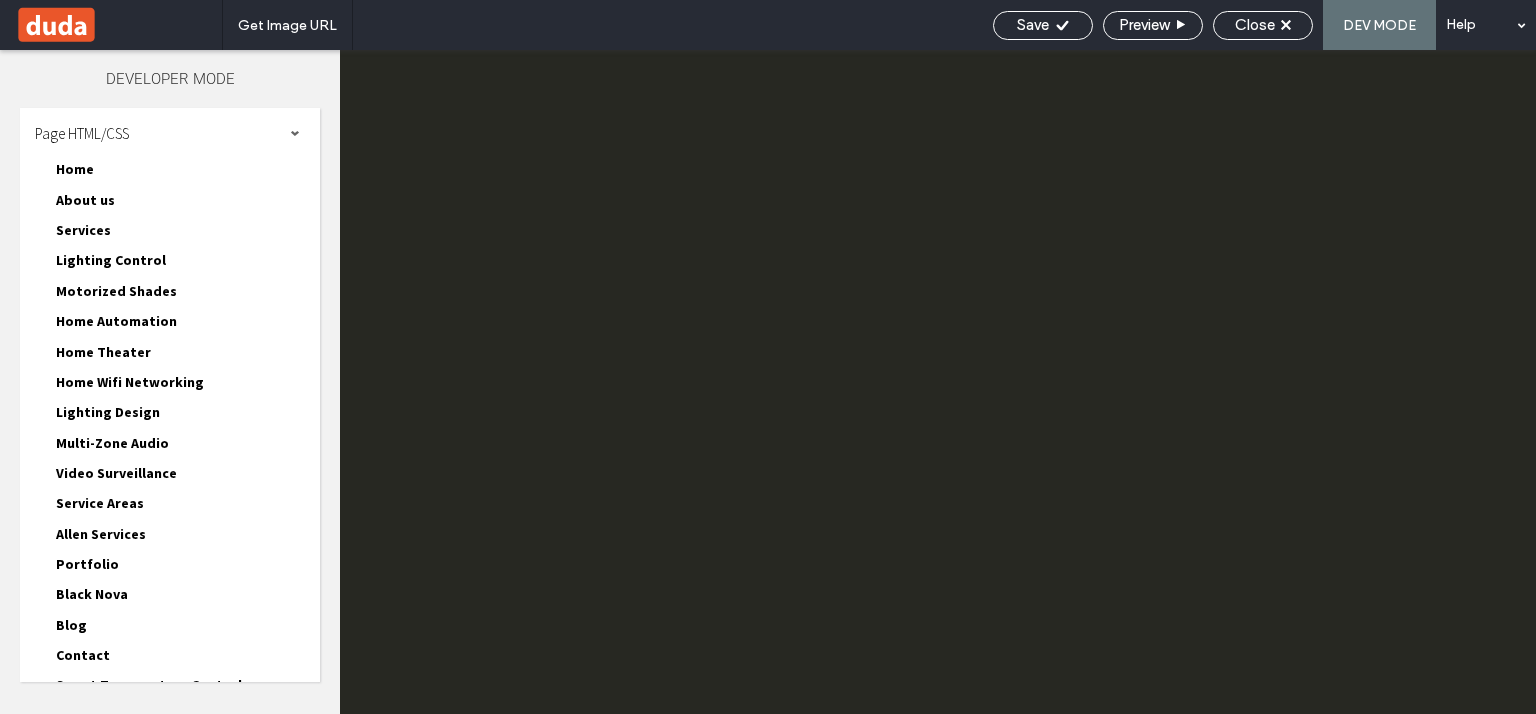 scroll, scrollTop: 2086, scrollLeft: 0, axis: vertical 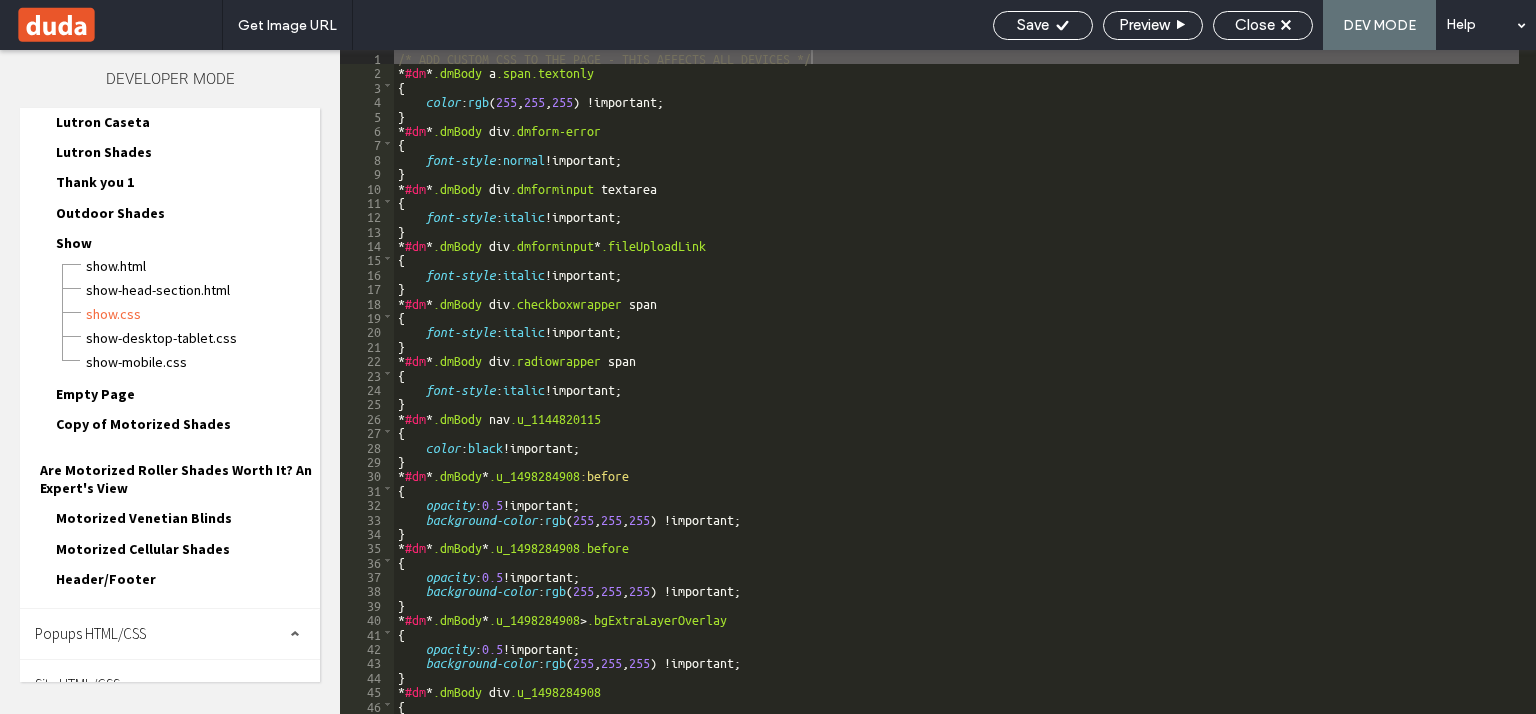 drag, startPoint x: 205, startPoint y: 667, endPoint x: 165, endPoint y: 482, distance: 189.27493 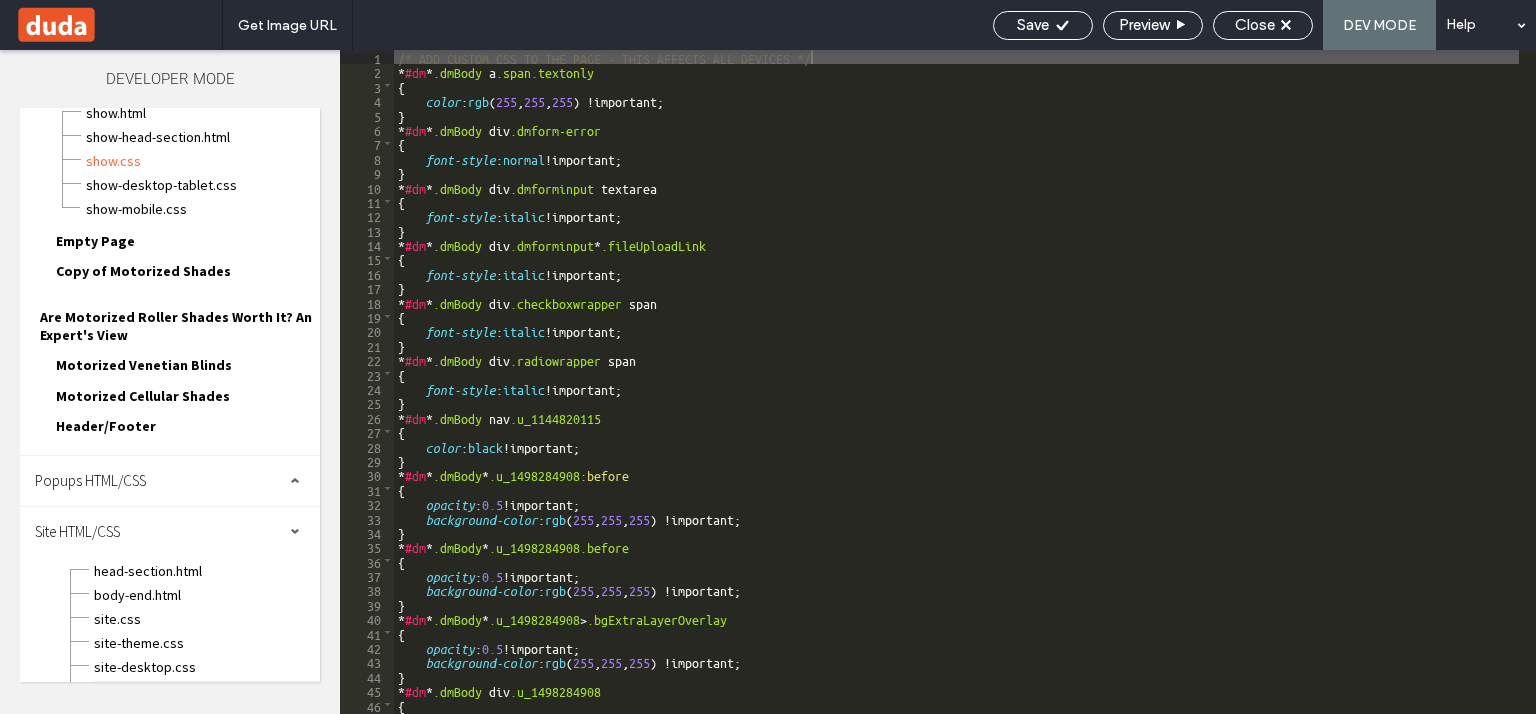 click on "site-mobile.css" at bounding box center [206, 691] 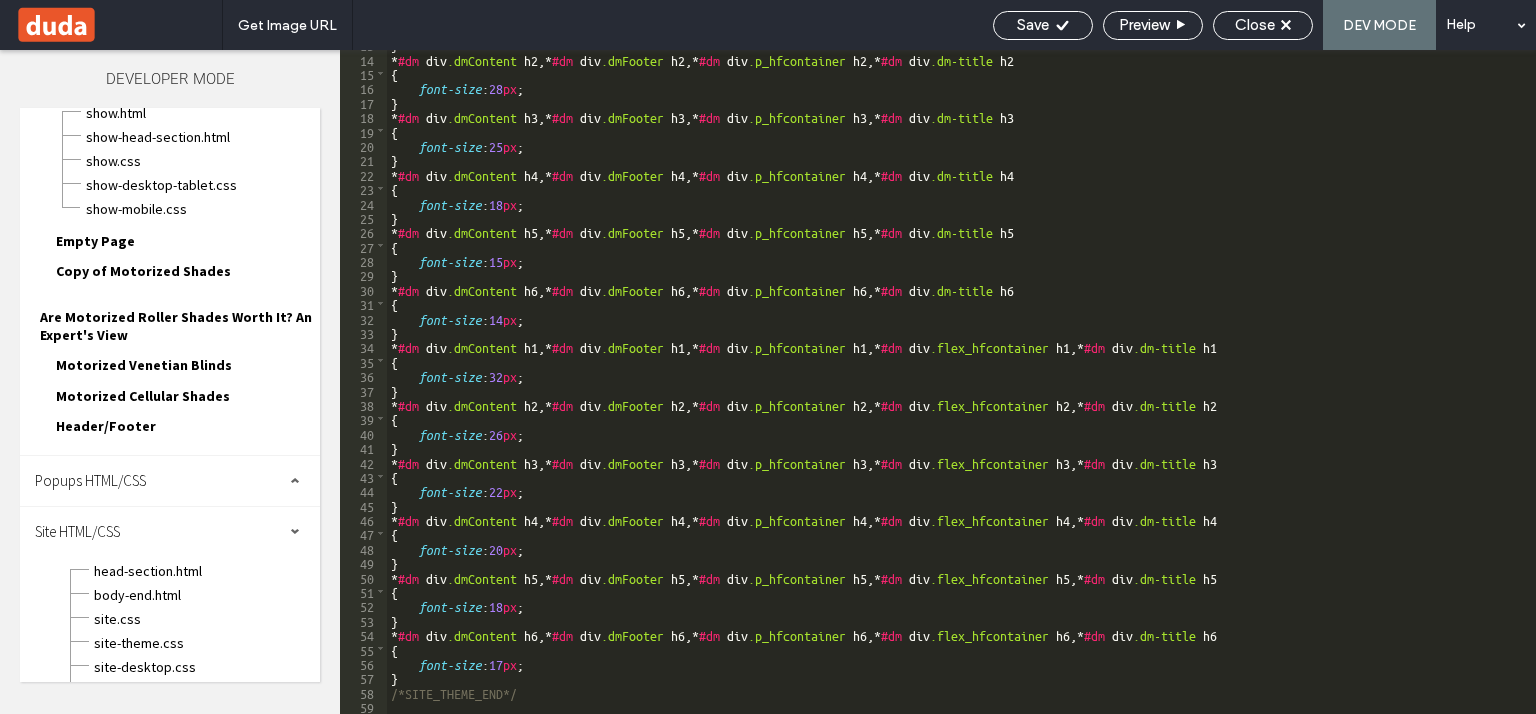 scroll, scrollTop: 185, scrollLeft: 0, axis: vertical 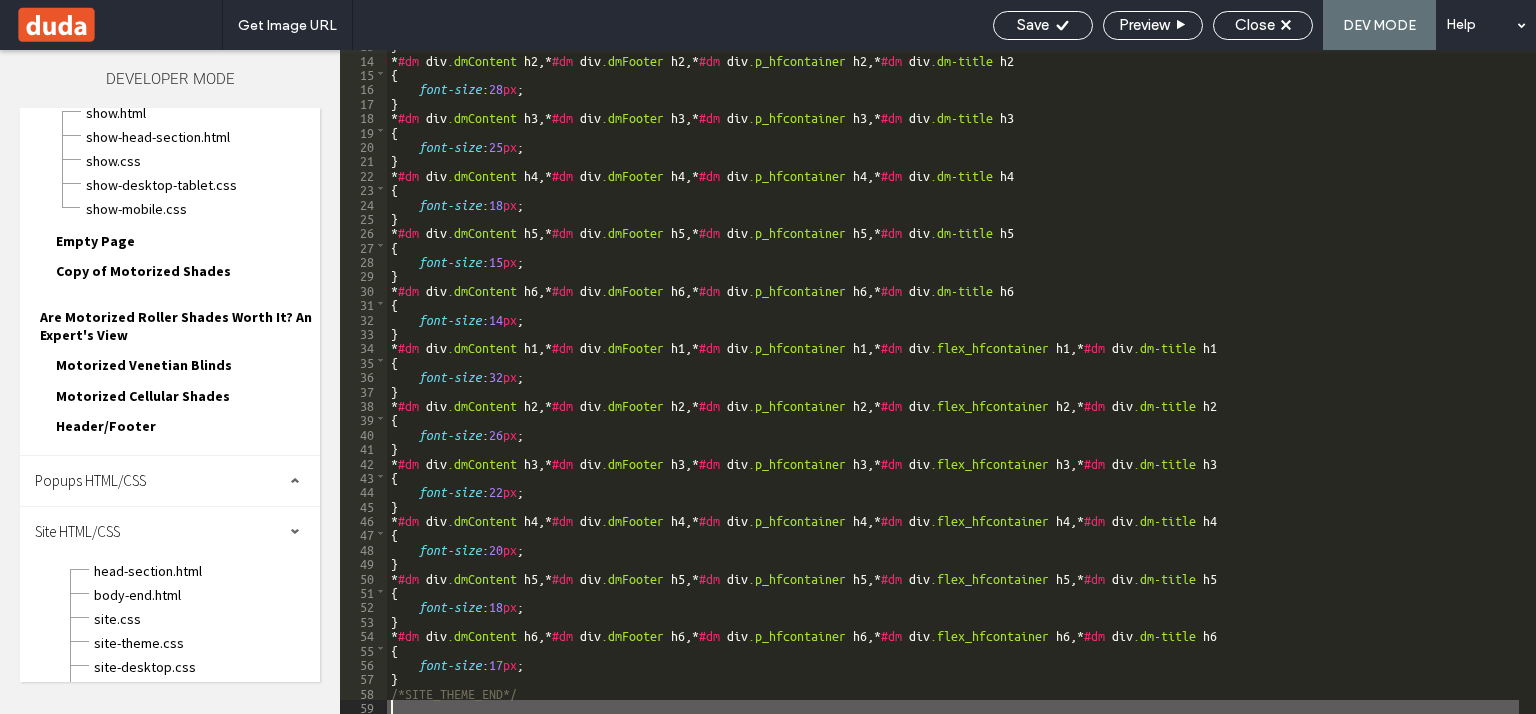 click on "} * #dm   div .dmContent   h2 ,* #dm   div .dmFooter   h2 ,* #dm   div .p_hfcontainer   h2 ,* #dm   div .dm-title   h2 {      font-size : 28 px ; } * #dm   div .dmContent   h3 ,* #dm   div .dmFooter   h3 ,* #dm   div .p_hfcontainer   h3 ,* #dm   div .dm-title   h3 {      font-size : 25 px ; } * #dm   div .dmContent   h4 ,* #dm   div .dmFooter   h4 ,* #dm   div .p_hfcontainer   h4 ,* #dm   div .dm-title   h4 {      font-size : 18 px ; } * #dm   div .dmContent   h5 ,* #dm   div .dmFooter   h5 ,* #dm   div .p_hfcontainer   h5 ,* #dm   div .dm-title   h5 {      font-size : 15 px ; } * #dm   div .dmContent   h6 ,* #dm   div .dmFooter   h6 ,* #dm   div .p_hfcontainer   h6 ,* #dm   div .dm-title   h6 {      font-size : 14 px ; } * #dm   div .dmContent   h1 ,* #dm   div .dmFooter   h1 ,* #dm   div .p_hfcontainer   h1 ,* #dm   div .flex_hfcontainer   h1 ,* #dm   div .dm-title   h1 {      font-size : 32 px ; } * #dm   div .dmContent   h2 ,* #dm   div .dmFooter   h2 ,* #dm   div .p_hfcontainer   h2 ,* #dm   div   h2 ,*" at bounding box center [953, 383] 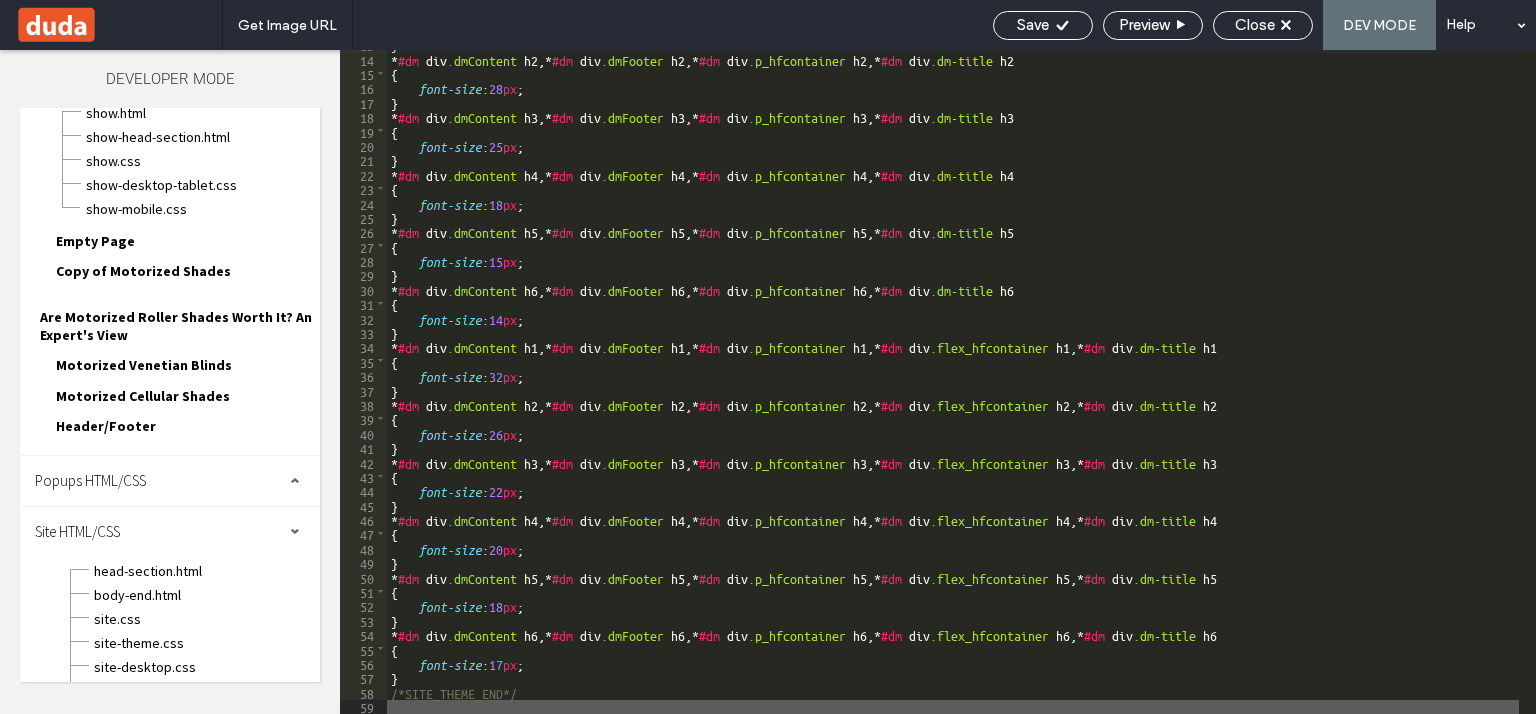 scroll, scrollTop: 0, scrollLeft: 5, axis: horizontal 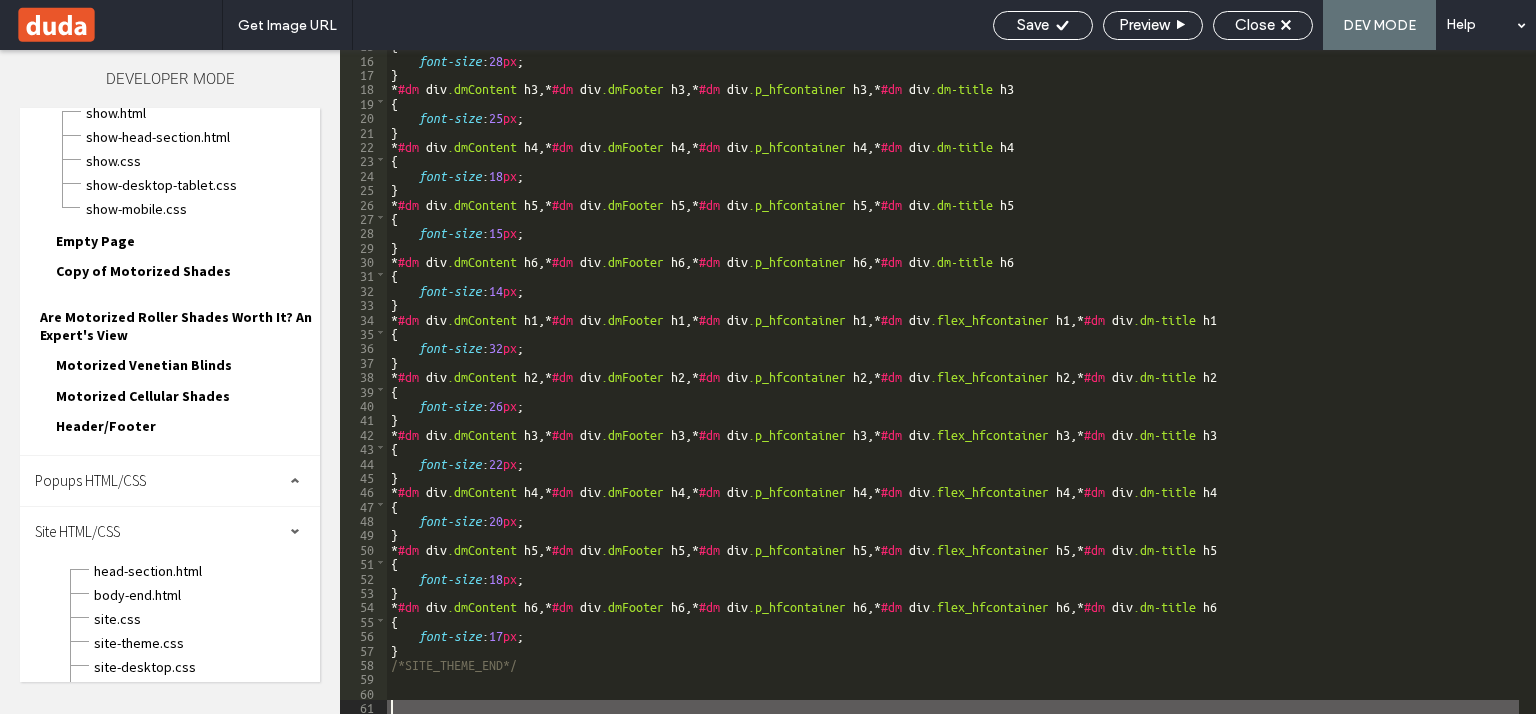paste 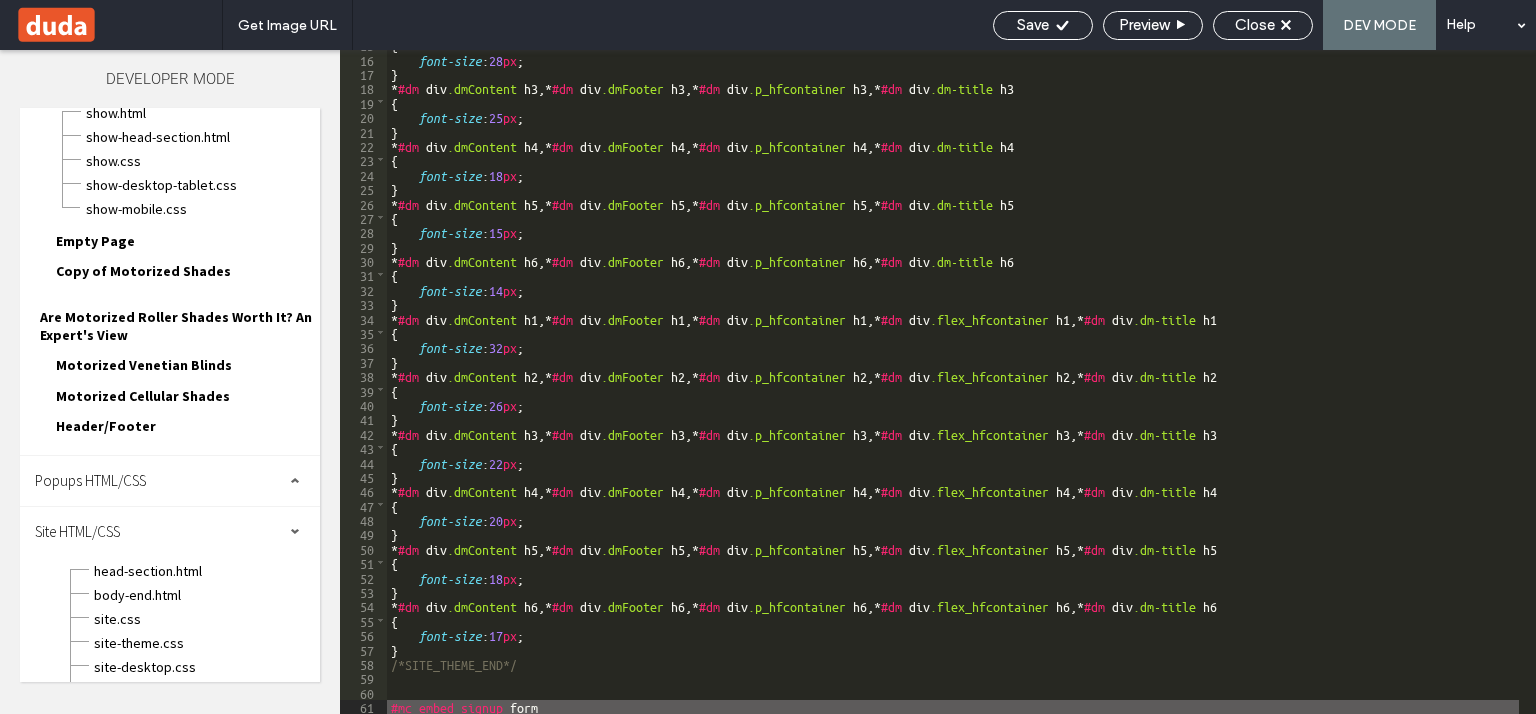 scroll, scrollTop: 0, scrollLeft: 6, axis: horizontal 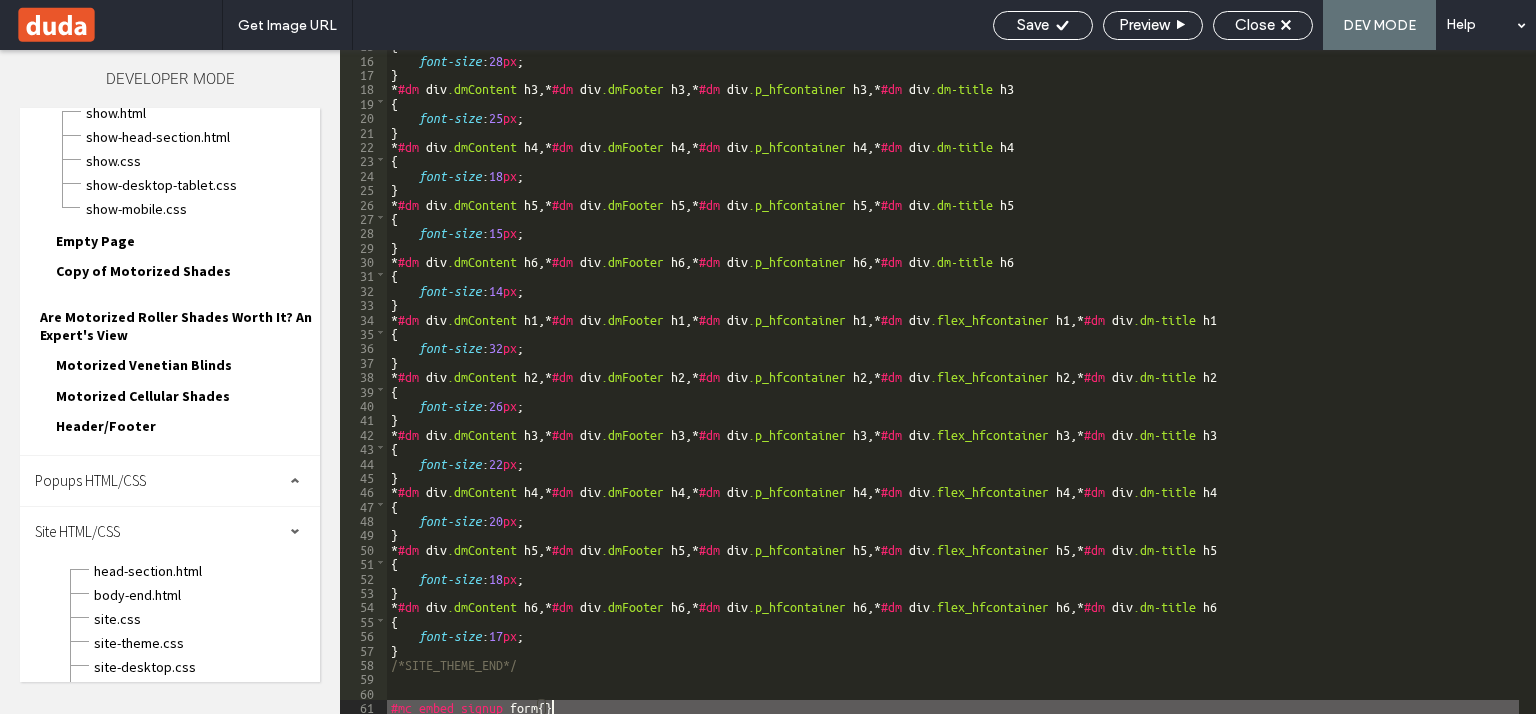click on "{      font-size : 28 px ; } * #dm   div .dmContent   h3 ,* #dm   div .dmFooter   h3 ,* #dm   div .p_hfcontainer   h3 ,* #dm   div .dm-title   h3 {      font-size : 25 px ; } * #dm   div .dmContent   h4 ,* #dm   div .dmFooter   h4 ,* #dm   div .p_hfcontainer   h4 ,* #dm   div .dm-title   h4 {      font-size : 18 px ; } * #dm   div .dmContent   h5 ,* #dm   div .dmFooter   h5 ,* #dm   div .p_hfcontainer   h5 ,* #dm   div .dm-title   h5 {      font-size : 15 px ; } * #dm   div .dmContent   h6 ,* #dm   div .dmFooter   h6 ,* #dm   div .p_hfcontainer   h6 ,* #dm   div .dm-title   h6 {      font-size : 14 px ; } * #dm   div .dmContent   h1 ,* #dm   div .dmFooter   h1 ,* #dm   div .p_hfcontainer   h1 ,* #dm   div .flex_hfcontainer   h1 ,* #dm   div .dm-title   h1 {      font-size : 32 px ; } * #dm   div .dmContent   h2 ,* #dm   div .dmFooter   h2 ,* #dm   div .p_hfcontainer   h2 ,* #dm   div .flex_hfcontainer   h2 ,* #dm   div .dm-title   h2 {      font-size : 26 px ; } * #dm   div .dmContent   h3 ,* #dm   div   h3" at bounding box center (953, 383) 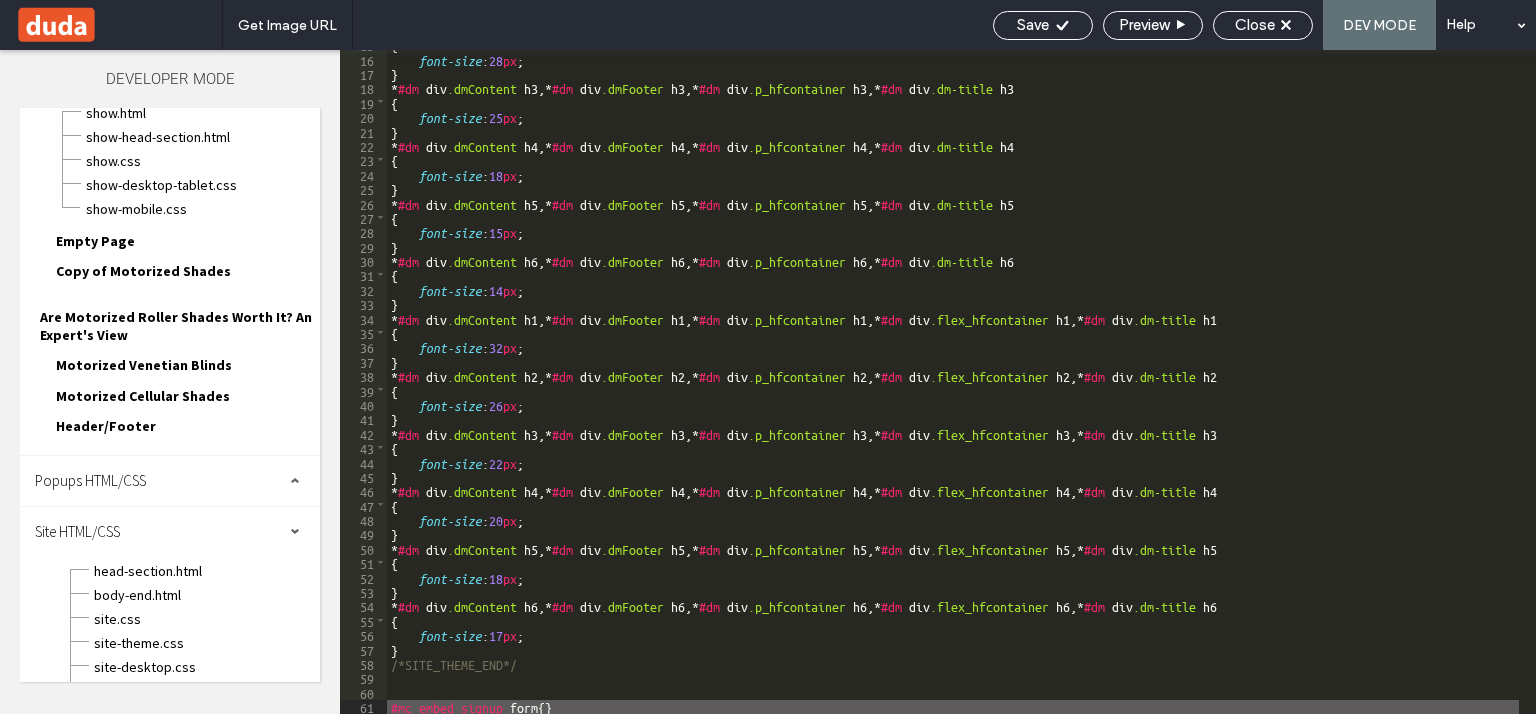 scroll, scrollTop: 0, scrollLeft: 6, axis: horizontal 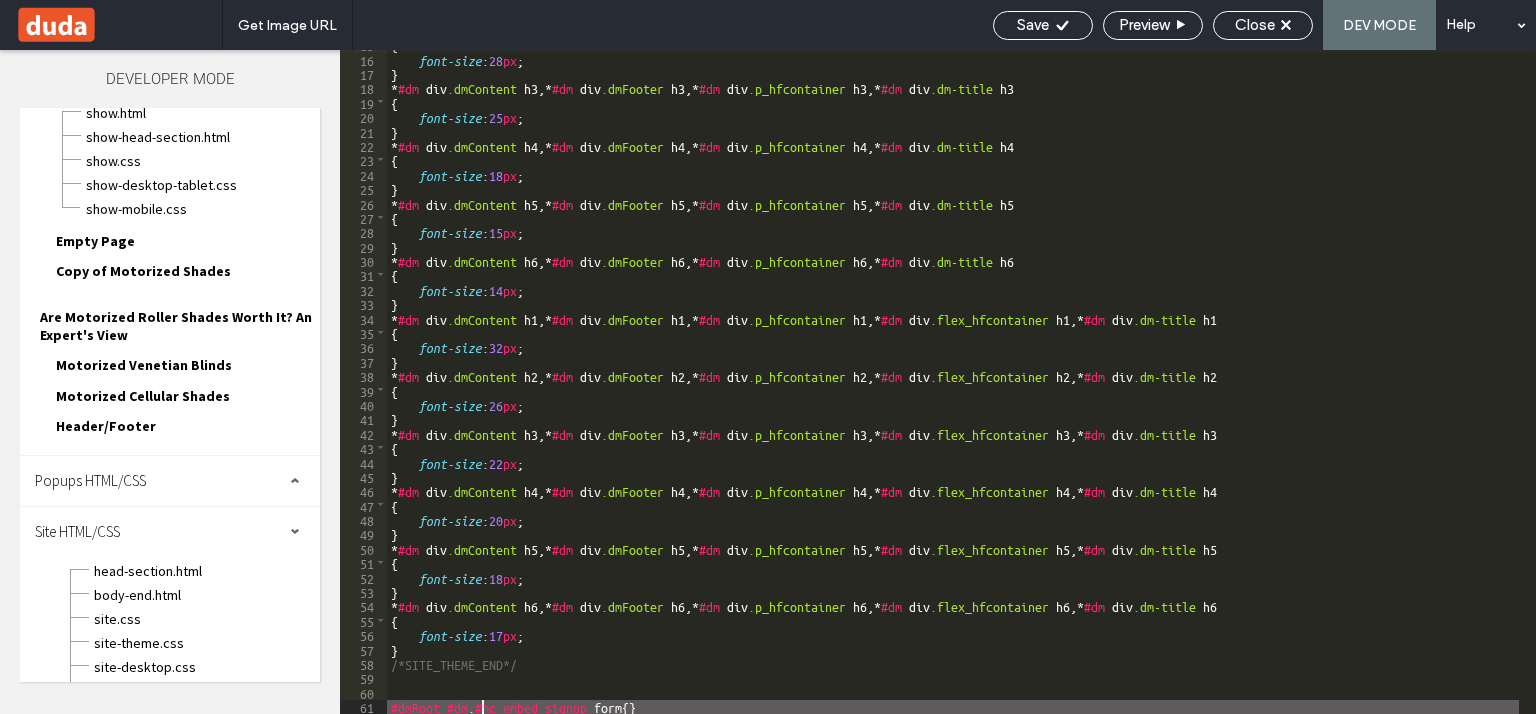 paste 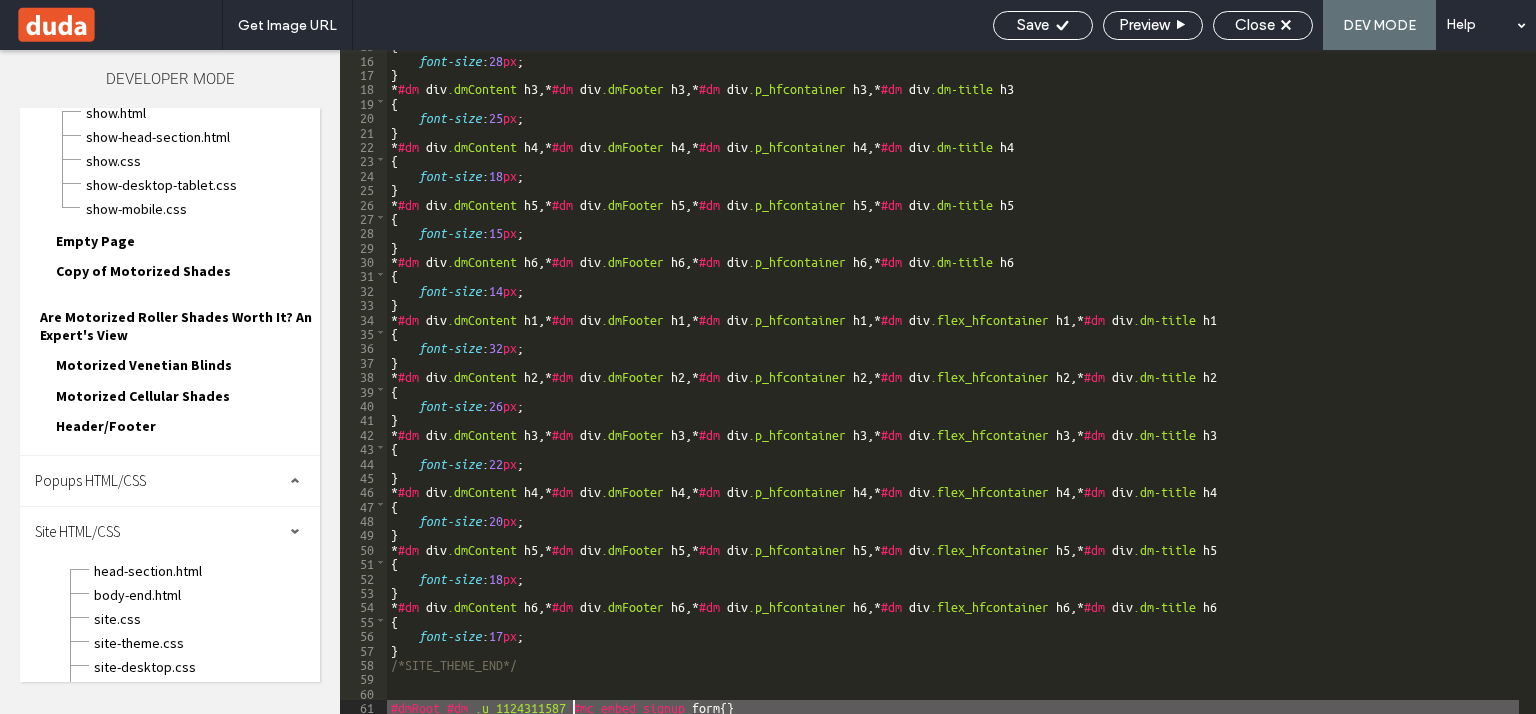 scroll, scrollTop: 0, scrollLeft: 5, axis: horizontal 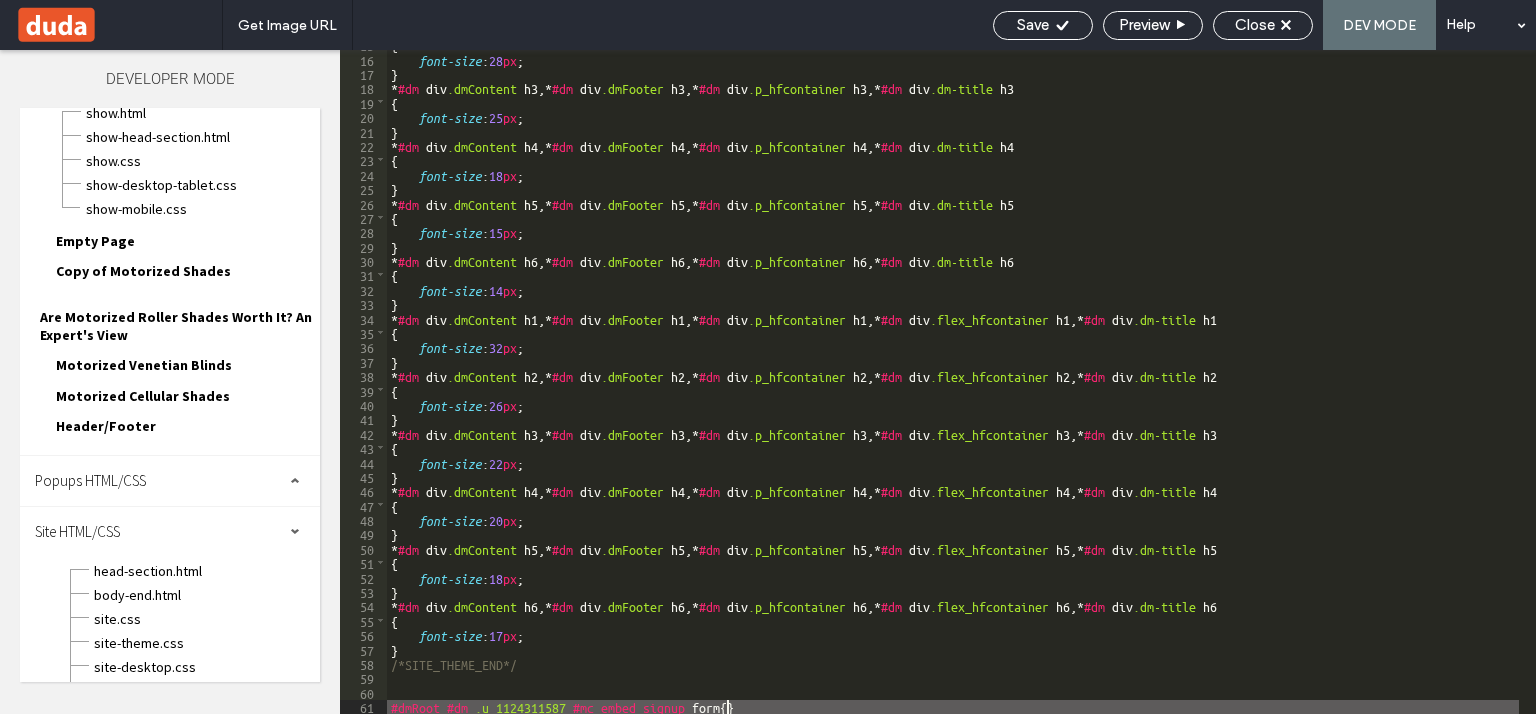 click on "{      font-size : 28 px ; } * #dm   div .dmContent   h3 ,* #dm   div .dmFooter   h3 ,* #dm   div .p_hfcontainer   h3 ,* #dm   div .dm-title   h3 {      font-size : 25 px ; } * #dm   div .dmContent   h4 ,* #dm   div .dmFooter   h4 ,* #dm   div .p_hfcontainer   h4 ,* #dm   div .dm-title   h4 {      font-size : 18 px ; } * #dm   div .dmContent   h5 ,* #dm   div .dmFooter   h5 ,* #dm   div .p_hfcontainer   h5 ,* #dm   div .dm-title   h5 {      font-size : 15 px ; } * #dm   div .dmContent   h6 ,* #dm   div .dmFooter   h6 ,* #dm   div .p_hfcontainer   h6 ,* #dm   div .dm-title   h6 {      font-size : 14 px ; } * #dm   div .dmContent   h1 ,* #dm   div .dmFooter   h1 ,* #dm   div .p_hfcontainer   h1 ,* #dm   div .flex_hfcontainer   h1 ,* #dm   div .dm-title   h1 {      font-size : 32 px ; } * #dm   div .dmContent   h2 ,* #dm   div .dmFooter   h2 ,* #dm   div .p_hfcontainer   h2 ,* #dm   div .flex_hfcontainer   h2 ,* #dm   div .dm-title   h2 {      font-size : 26 px ; } * #dm   div .dmContent   h3 ,* #dm   div   h3" at bounding box center [953, 383] 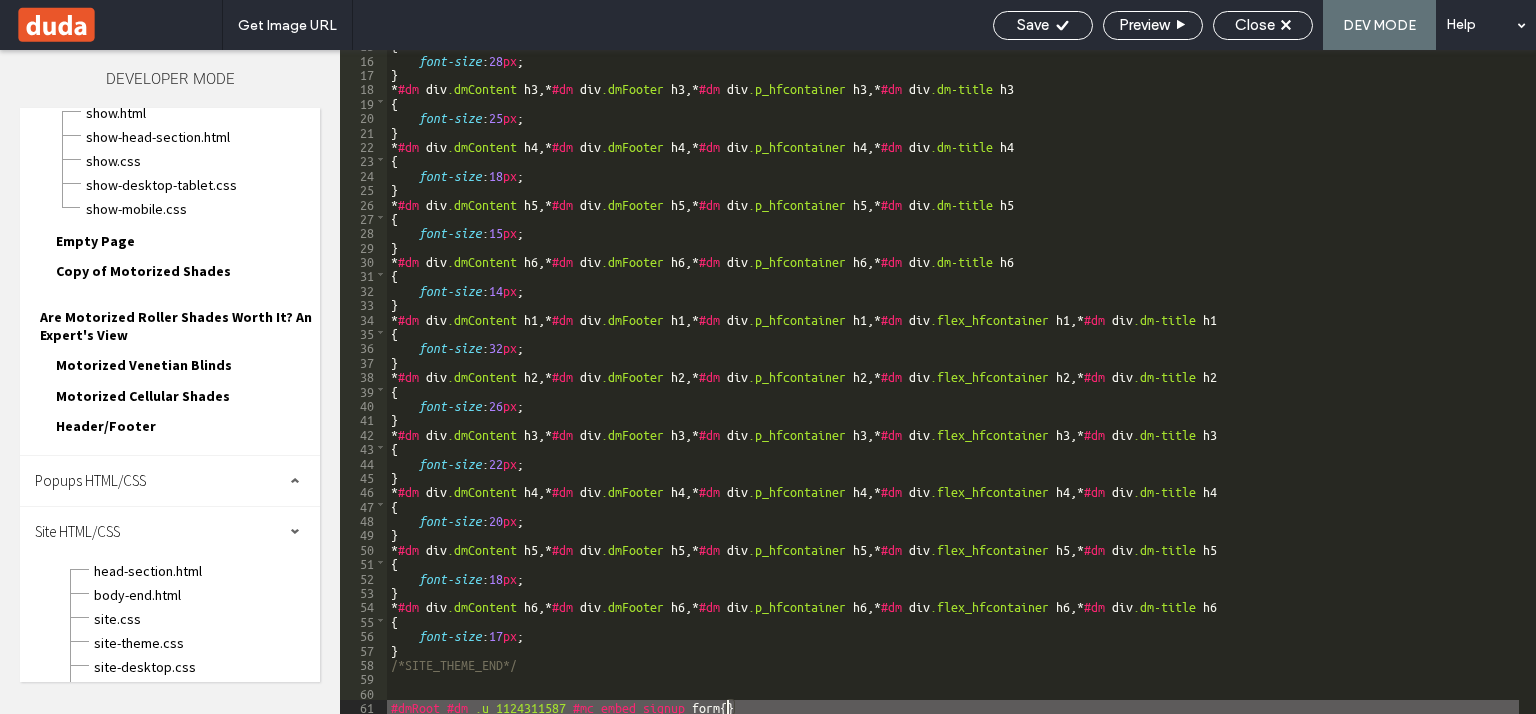 scroll, scrollTop: 0, scrollLeft: 6, axis: horizontal 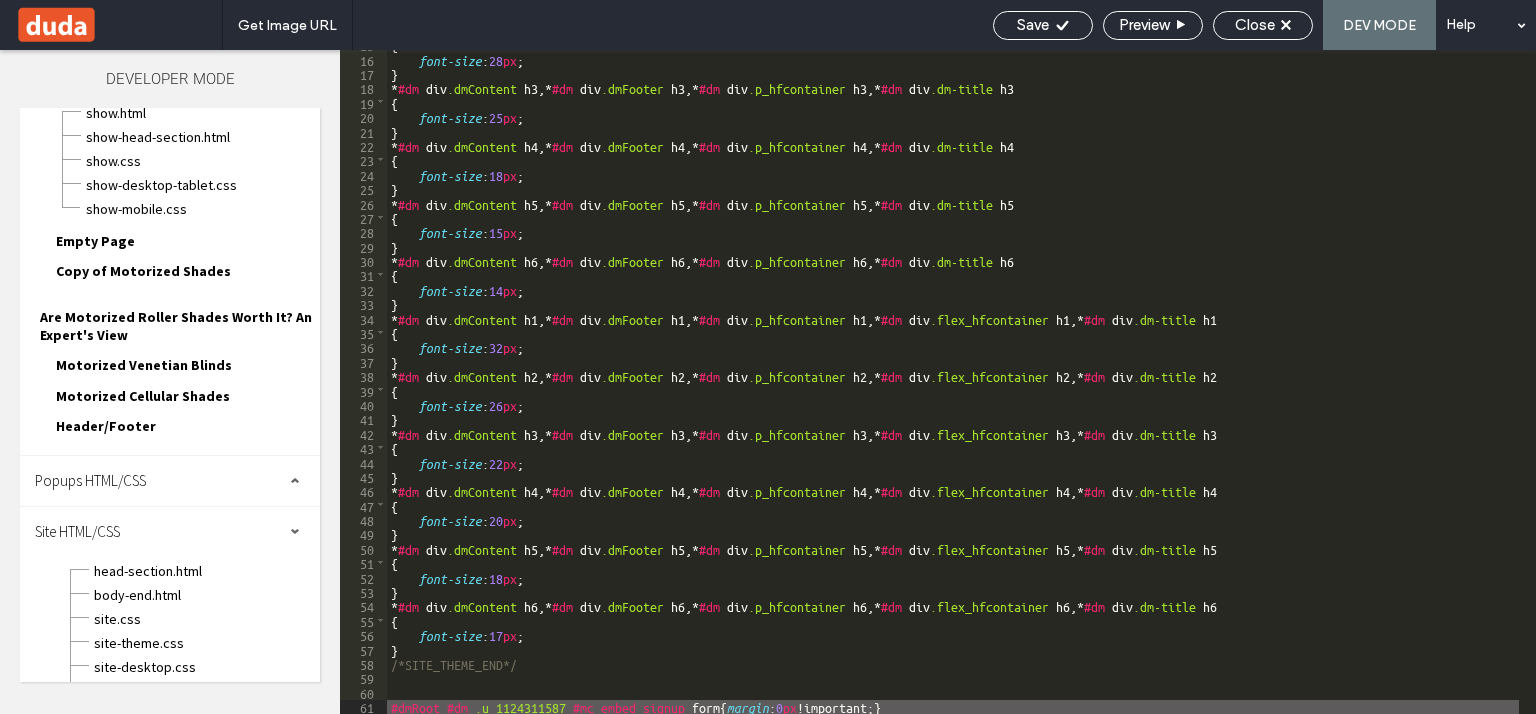 click on "{      font-size : 28 px ; } * #dm   div .dmContent   h3 ,* #dm   div .dmFooter   h3 ,* #dm   div .p_hfcontainer   h3 ,* #dm   div .dm-title   h3 {      font-size : 25 px ; } * #dm   div .dmContent   h4 ,* #dm   div .dmFooter   h4 ,* #dm   div .p_hfcontainer   h4 ,* #dm   div .dm-title   h4 {      font-size : 18 px ; } * #dm   div .dmContent   h5 ,* #dm   div .dmFooter   h5 ,* #dm   div .p_hfcontainer   h5 ,* #dm   div .dm-title   h5 {      font-size : 15 px ; } * #dm   div .dmContent   h6 ,* #dm   div .dmFooter   h6 ,* #dm   div .p_hfcontainer   h6 ,* #dm   div .dm-title   h6 {      font-size : 14 px ; } * #dm   div .dmContent   h1 ,* #dm   div .dmFooter   h1 ,* #dm   div .p_hfcontainer   h1 ,* #dm   div .flex_hfcontainer   h1 ,* #dm   div .dm-title   h1 {      font-size : 32 px ; } * #dm   div .dmContent   h2 ,* #dm   div .dmFooter   h2 ,* #dm   div .p_hfcontainer   h2 ,* #dm   div .flex_hfcontainer   h2 ,* #dm   div .dm-title   h2 {      font-size : 26 px ; } * #dm   div .dmContent   h3 ,* #dm   div   h3" at bounding box center (953, 383) 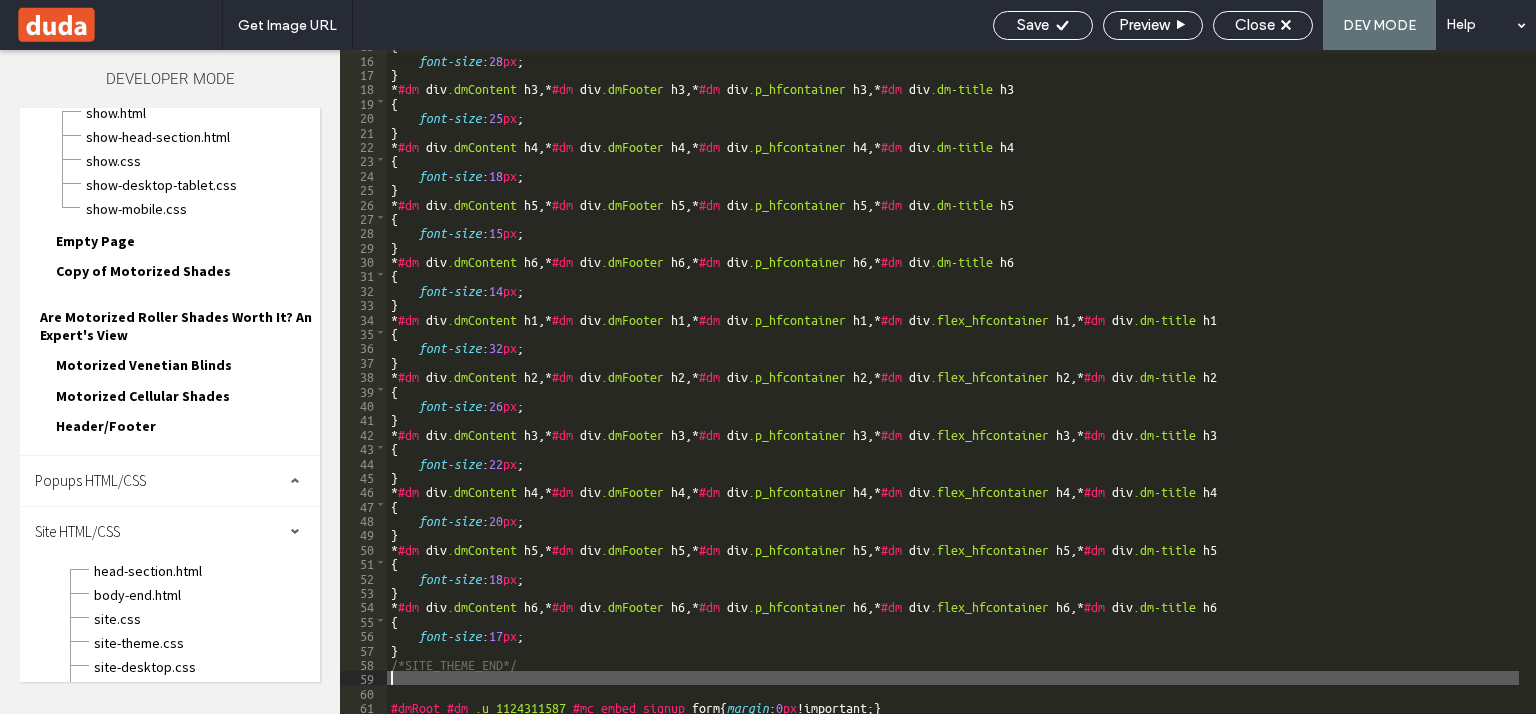 click on "{      font-size : 28 px ; } * #dm   div .dmContent   h3 ,* #dm   div .dmFooter   h3 ,* #dm   div .p_hfcontainer   h3 ,* #dm   div .dm-title   h3 {      font-size : 25 px ; } * #dm   div .dmContent   h4 ,* #dm   div .dmFooter   h4 ,* #dm   div .p_hfcontainer   h4 ,* #dm   div .dm-title   h4 {      font-size : 18 px ; } * #dm   div .dmContent   h5 ,* #dm   div .dmFooter   h5 ,* #dm   div .p_hfcontainer   h5 ,* #dm   div .dm-title   h5 {      font-size : 15 px ; } * #dm   div .dmContent   h6 ,* #dm   div .dmFooter   h6 ,* #dm   div .p_hfcontainer   h6 ,* #dm   div .dm-title   h6 {      font-size : 14 px ; } * #dm   div .dmContent   h1 ,* #dm   div .dmFooter   h1 ,* #dm   div .p_hfcontainer   h1 ,* #dm   div .flex_hfcontainer   h1 ,* #dm   div .dm-title   h1 {      font-size : 32 px ; } * #dm   div .dmContent   h2 ,* #dm   div .dmFooter   h2 ,* #dm   div .p_hfcontainer   h2 ,* #dm   div .flex_hfcontainer   h2 ,* #dm   div .dm-title   h2 {      font-size : 26 px ; } * #dm   div .dmContent   h3 ,* #dm   div   h3" at bounding box center (953, 383) 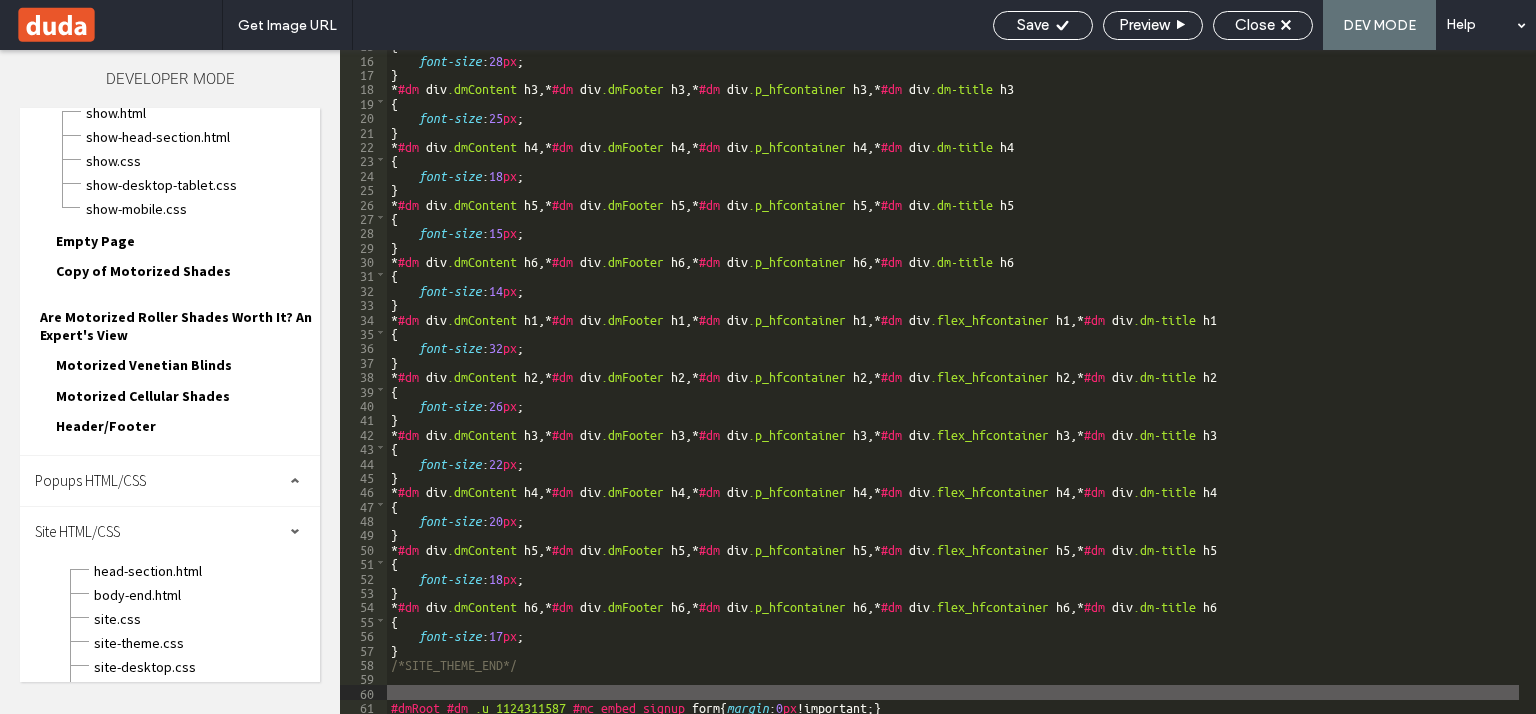 click on "{      font-size : 28 px ; } * #dm   div .dmContent   h3 ,* #dm   div .dmFooter   h3 ,* #dm   div .p_hfcontainer   h3 ,* #dm   div .dm-title   h3 {      font-size : 25 px ; } * #dm   div .dmContent   h4 ,* #dm   div .dmFooter   h4 ,* #dm   div .p_hfcontainer   h4 ,* #dm   div .dm-title   h4 {      font-size : 18 px ; } * #dm   div .dmContent   h5 ,* #dm   div .dmFooter   h5 ,* #dm   div .p_hfcontainer   h5 ,* #dm   div .dm-title   h5 {      font-size : 15 px ; } * #dm   div .dmContent   h6 ,* #dm   div .dmFooter   h6 ,* #dm   div .p_hfcontainer   h6 ,* #dm   div .dm-title   h6 {      font-size : 14 px ; } * #dm   div .dmContent   h1 ,* #dm   div .dmFooter   h1 ,* #dm   div .p_hfcontainer   h1 ,* #dm   div .flex_hfcontainer   h1 ,* #dm   div .dm-title   h1 {      font-size : 32 px ; } * #dm   div .dmContent   h2 ,* #dm   div .dmFooter   h2 ,* #dm   div .p_hfcontainer   h2 ,* #dm   div .flex_hfcontainer   h2 ,* #dm   div .dm-title   h2 {      font-size : 26 px ; } * #dm   div .dmContent   h3 ,* #dm   div   h3" at bounding box center [953, 383] 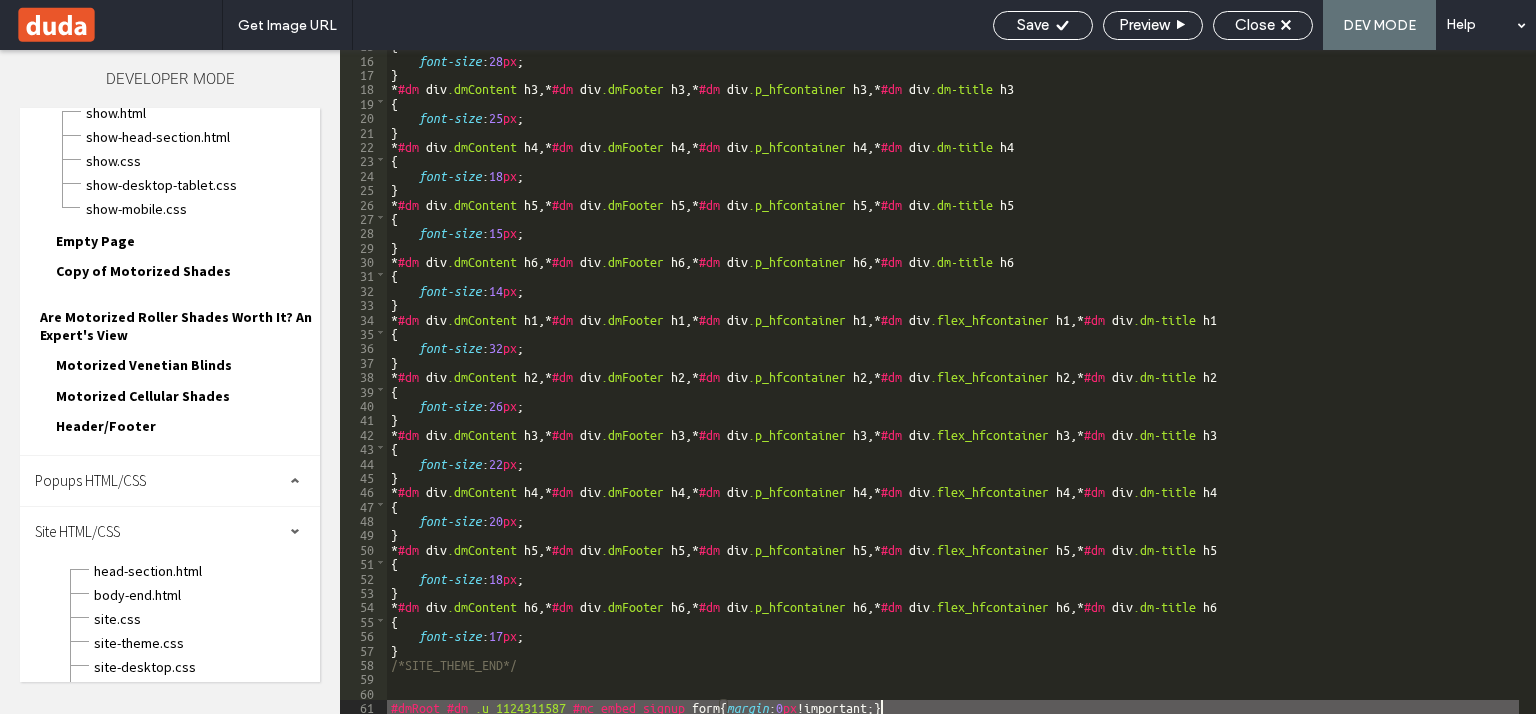 scroll, scrollTop: 0, scrollLeft: 5, axis: horizontal 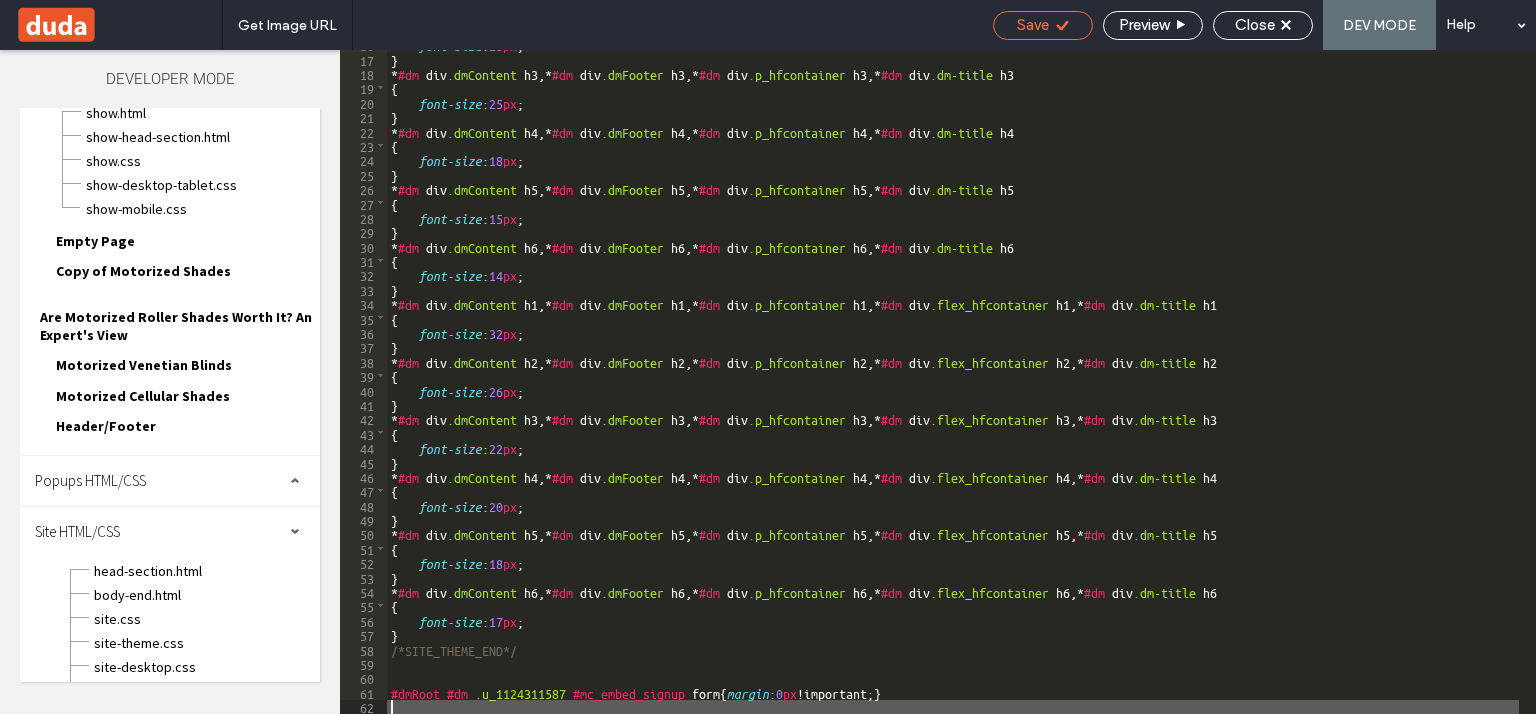 click 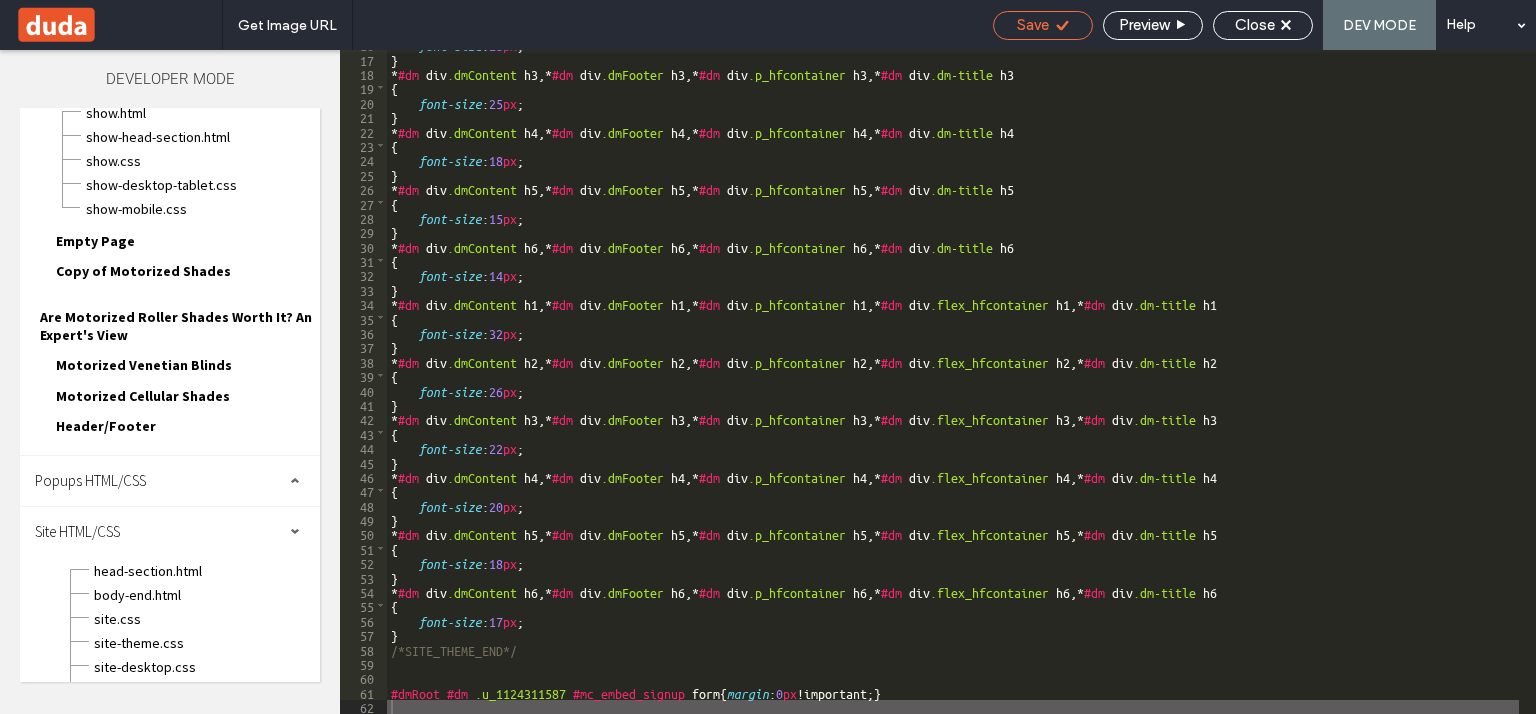 click 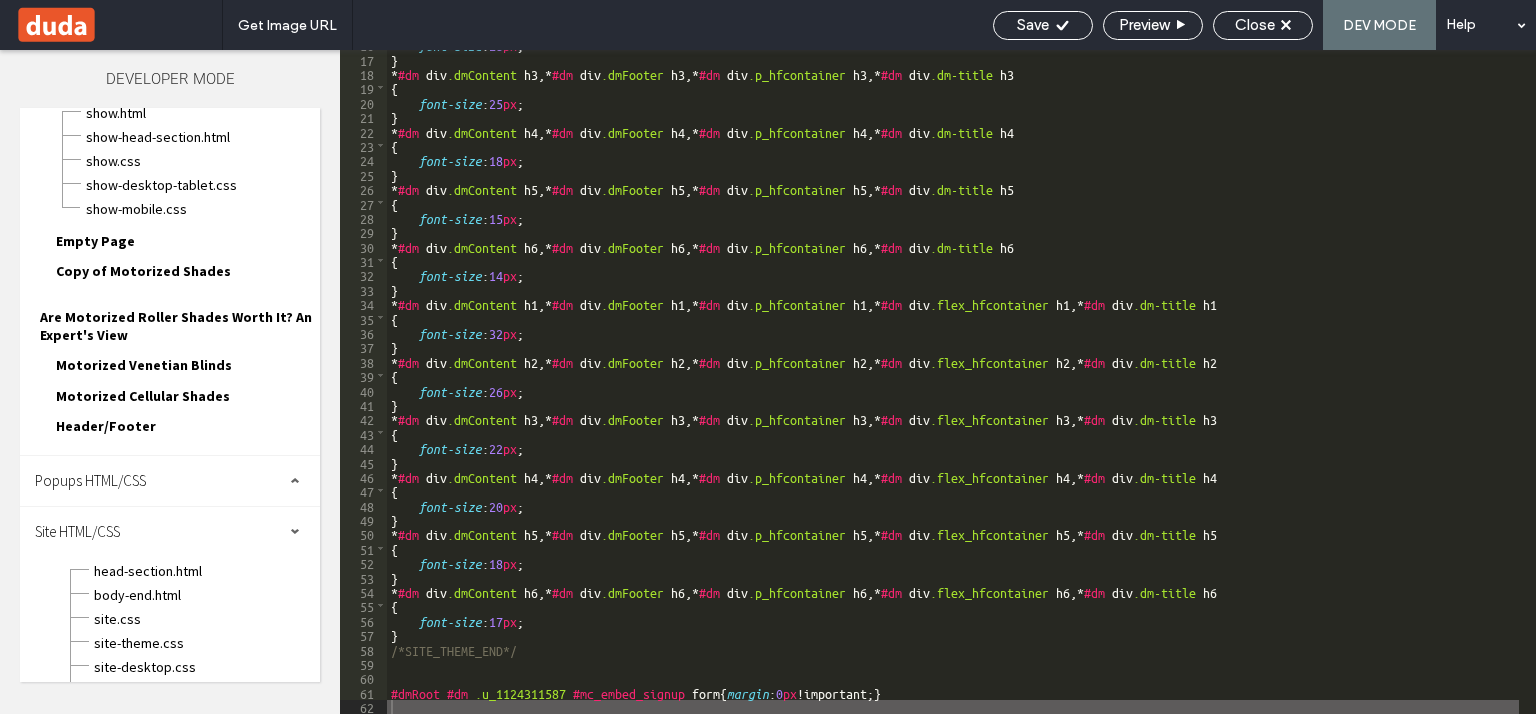 click on "font-size : 28 px ; } * #dm   div .dmContent   h3 ,* #dm   div .dmFooter   h3 ,* #dm   div .p_hfcontainer   h3 ,* #dm   div .dm-title   h3 {      font-size : 25 px ; } * #dm   div .dmContent   h4 ,* #dm   div .dmFooter   h4 ,* #dm   div .p_hfcontainer   h4 ,* #dm   div .dm-title   h4 {      font-size : 18 px ; } * #dm   div .dmContent   h5 ,* #dm   div .dmFooter   h5 ,* #dm   div .p_hfcontainer   h5 ,* #dm   div .dm-title   h5 {      font-size : 15 px ; } * #dm   div .dmContent   h6 ,* #dm   div .dmFooter   h6 ,* #dm   div .p_hfcontainer   h6 ,* #dm   div .dm-title   h6 {      font-size : 14 px ; } * #dm   div .dmContent   h1 ,* #dm   div .dmFooter   h1 ,* #dm   div .p_hfcontainer   h1 ,* #dm   div .flex_hfcontainer   h1 ,* #dm   div .dm-title   h1 {      font-size : 32 px ; } * #dm   div .dmContent   h2 ,* #dm   div .dmFooter   h2 ,* #dm   div .p_hfcontainer   h2 ,* #dm   div .flex_hfcontainer   h2 ,* #dm   div .dm-title   h2 {      font-size : 26 px ; } * #dm   div .dmContent   h3 ,* #dm   div   h3 ,*" at bounding box center (953, 383) 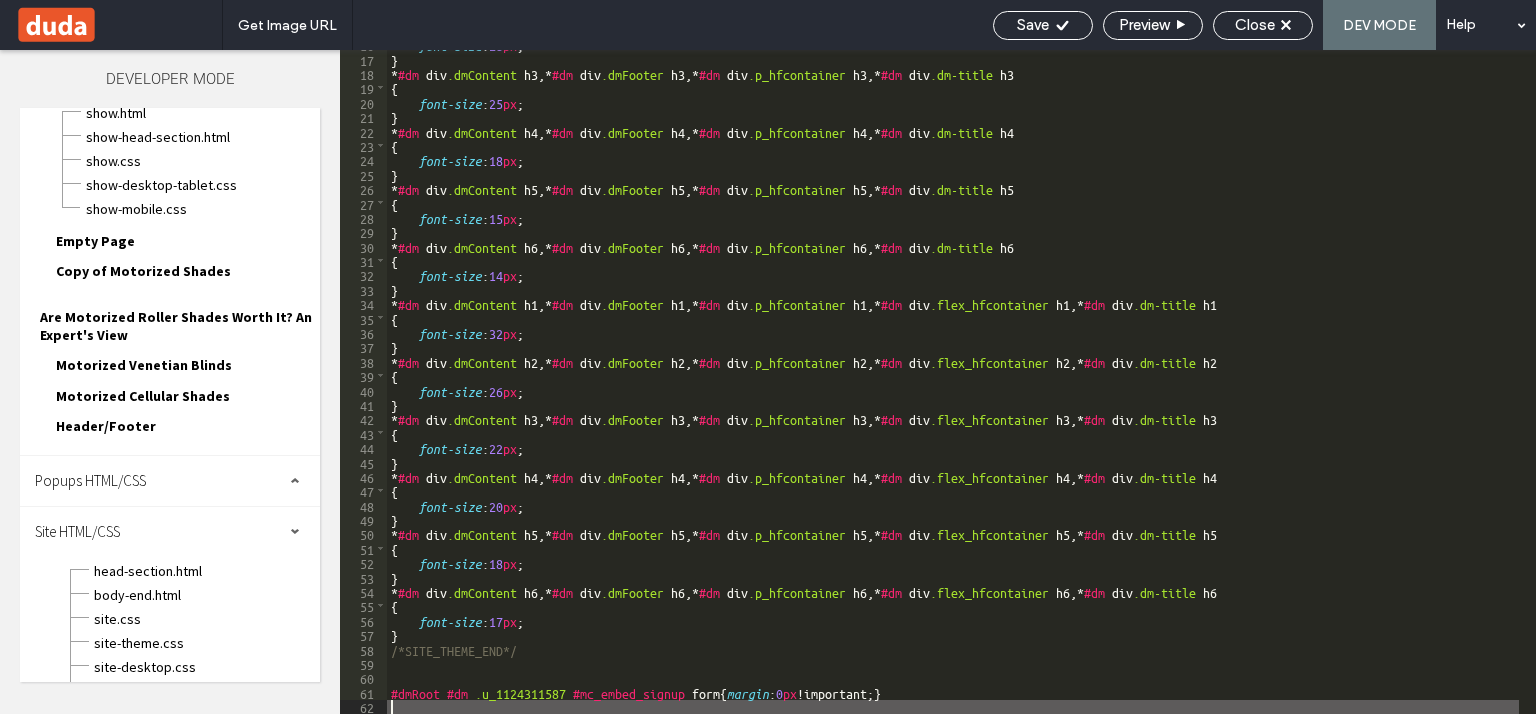 type on "**" 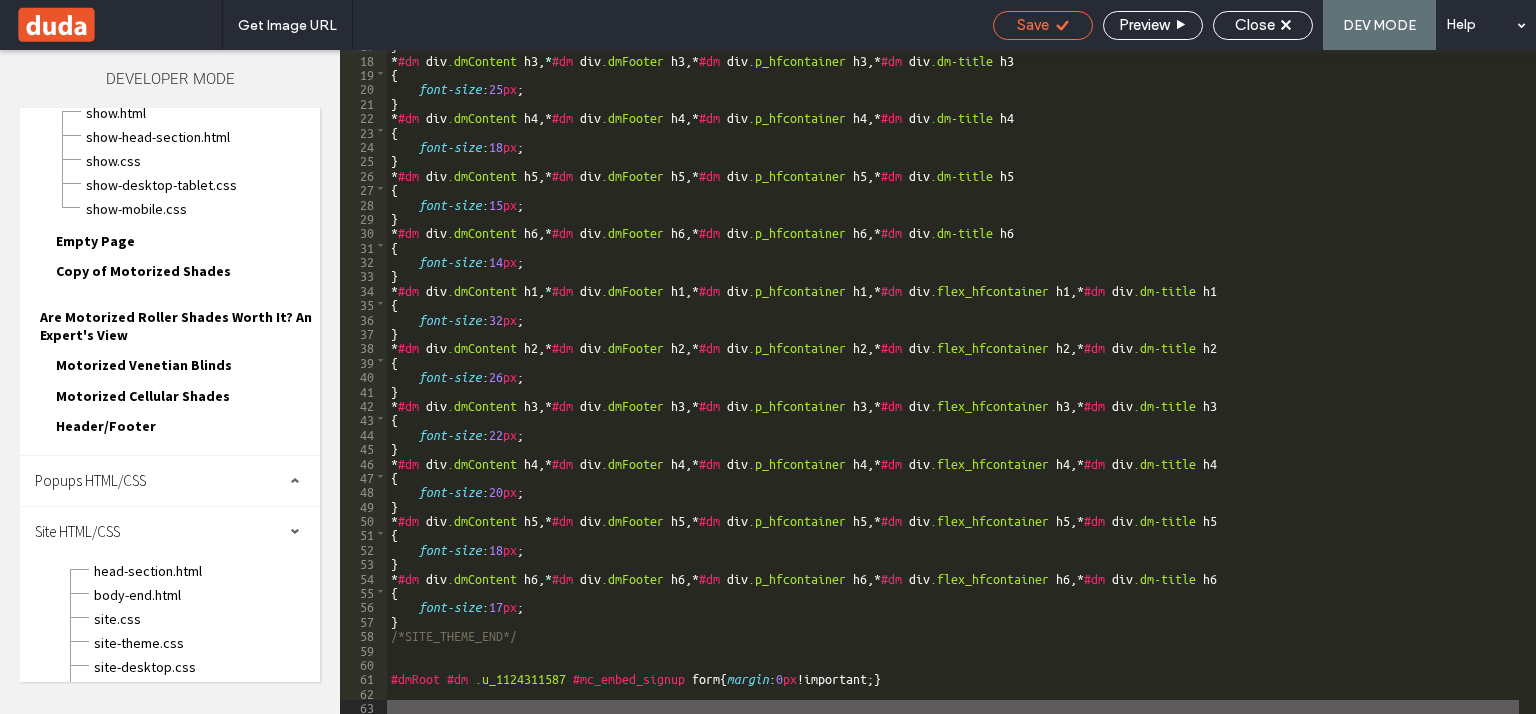 click on "Save" at bounding box center [1043, 25] 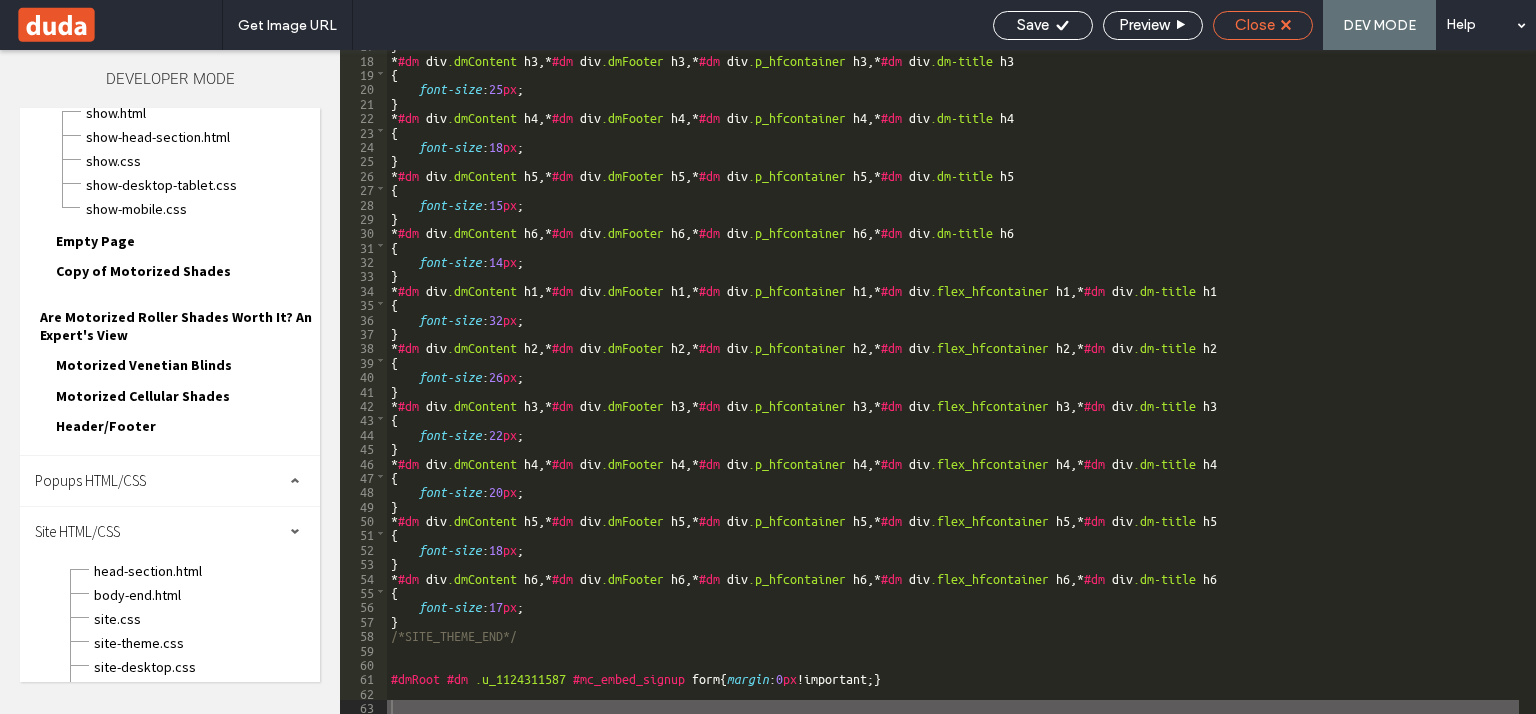 click 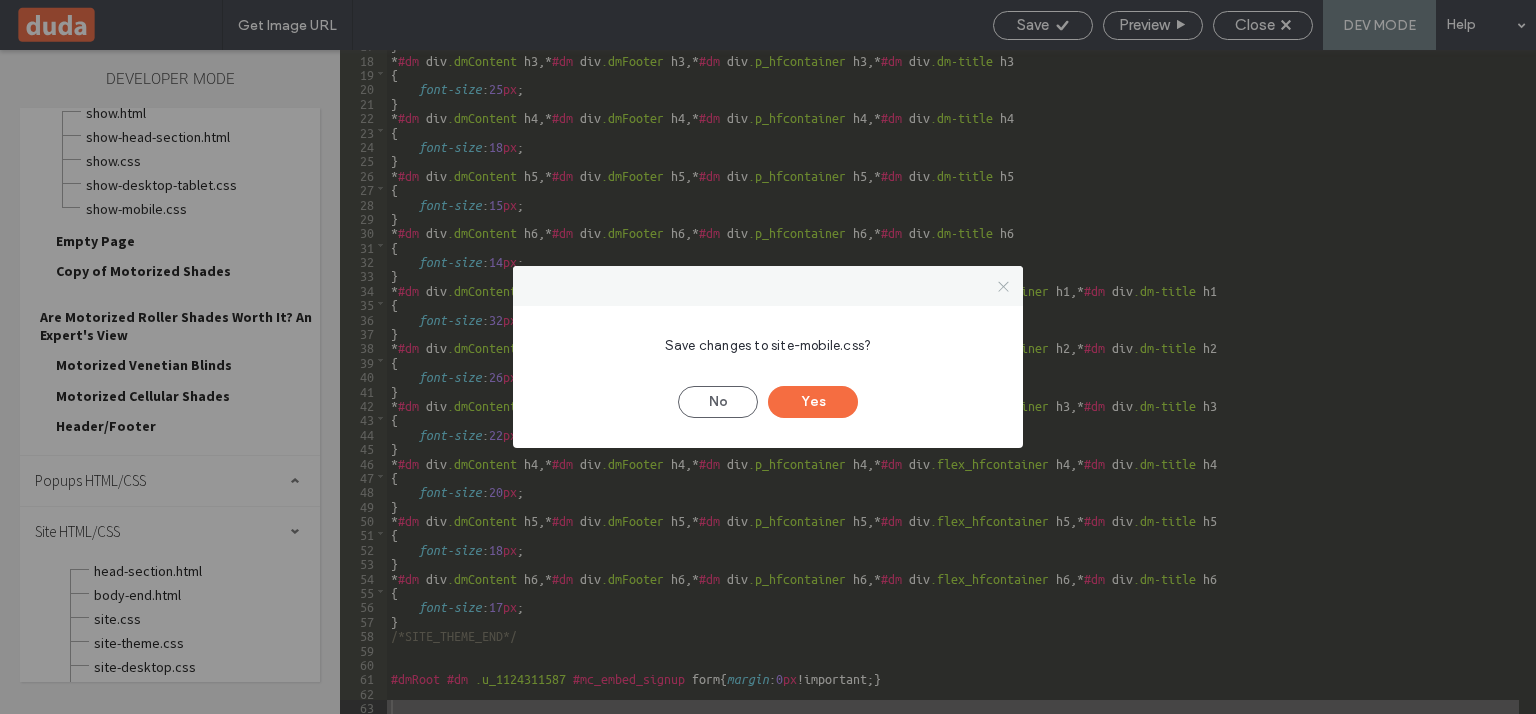 click 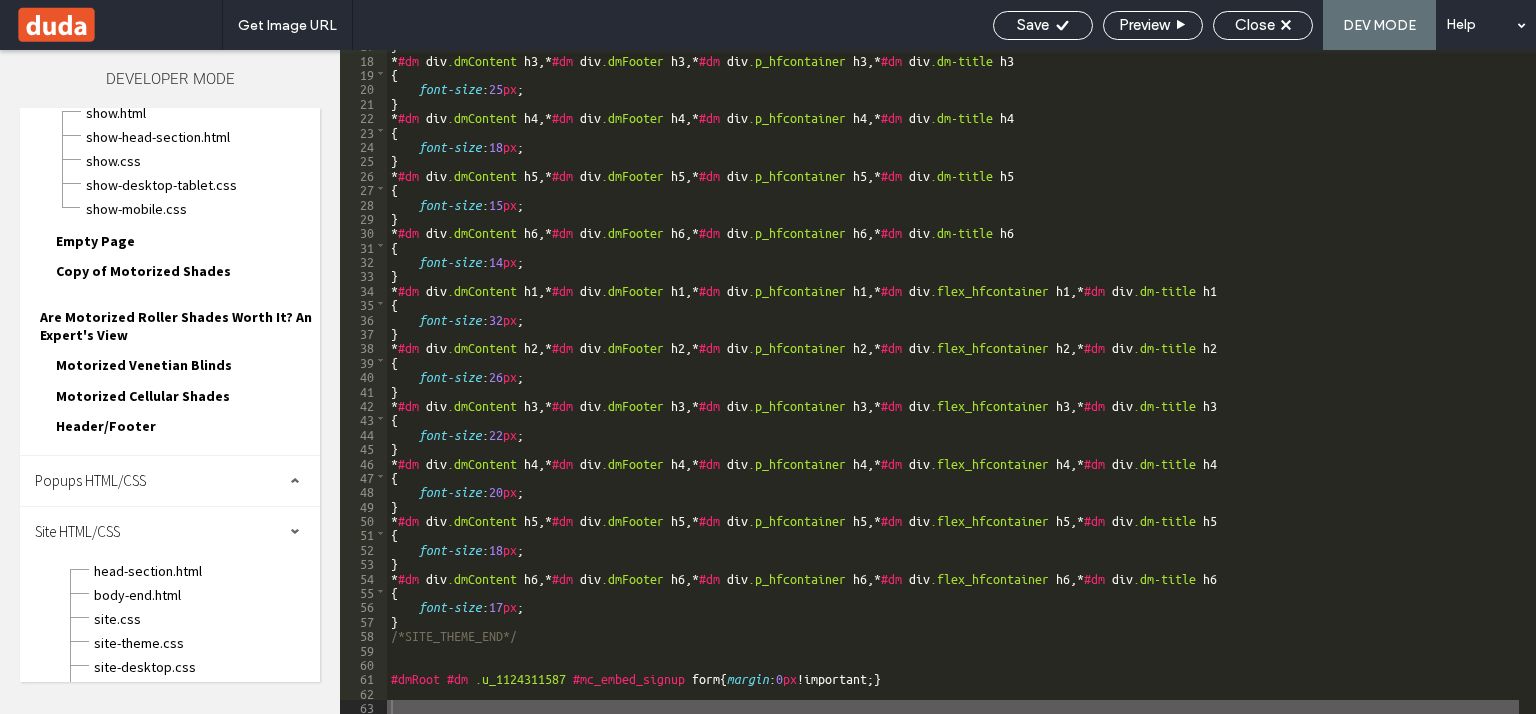 drag, startPoint x: 1054, startPoint y: 19, endPoint x: 1093, endPoint y: 35, distance: 42.154476 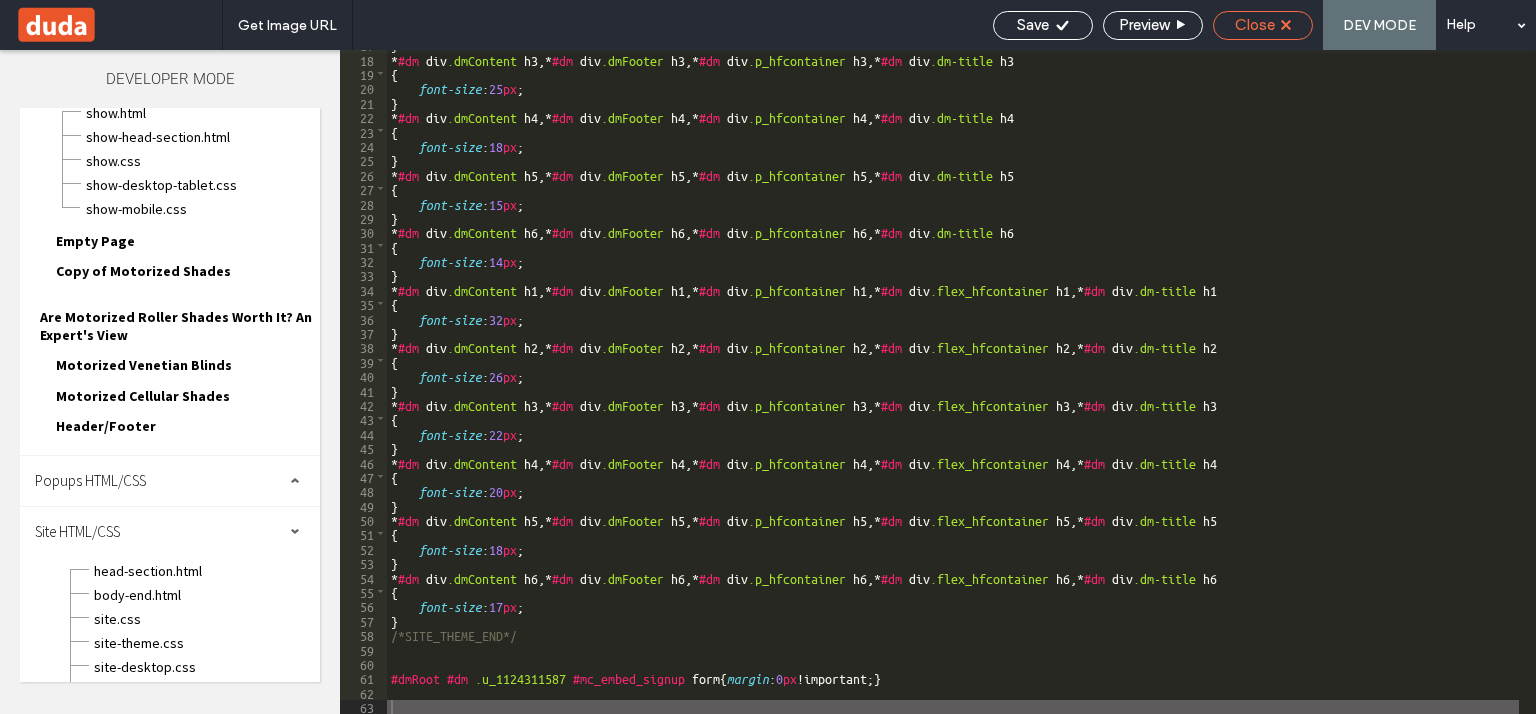 scroll, scrollTop: 0, scrollLeft: 0, axis: both 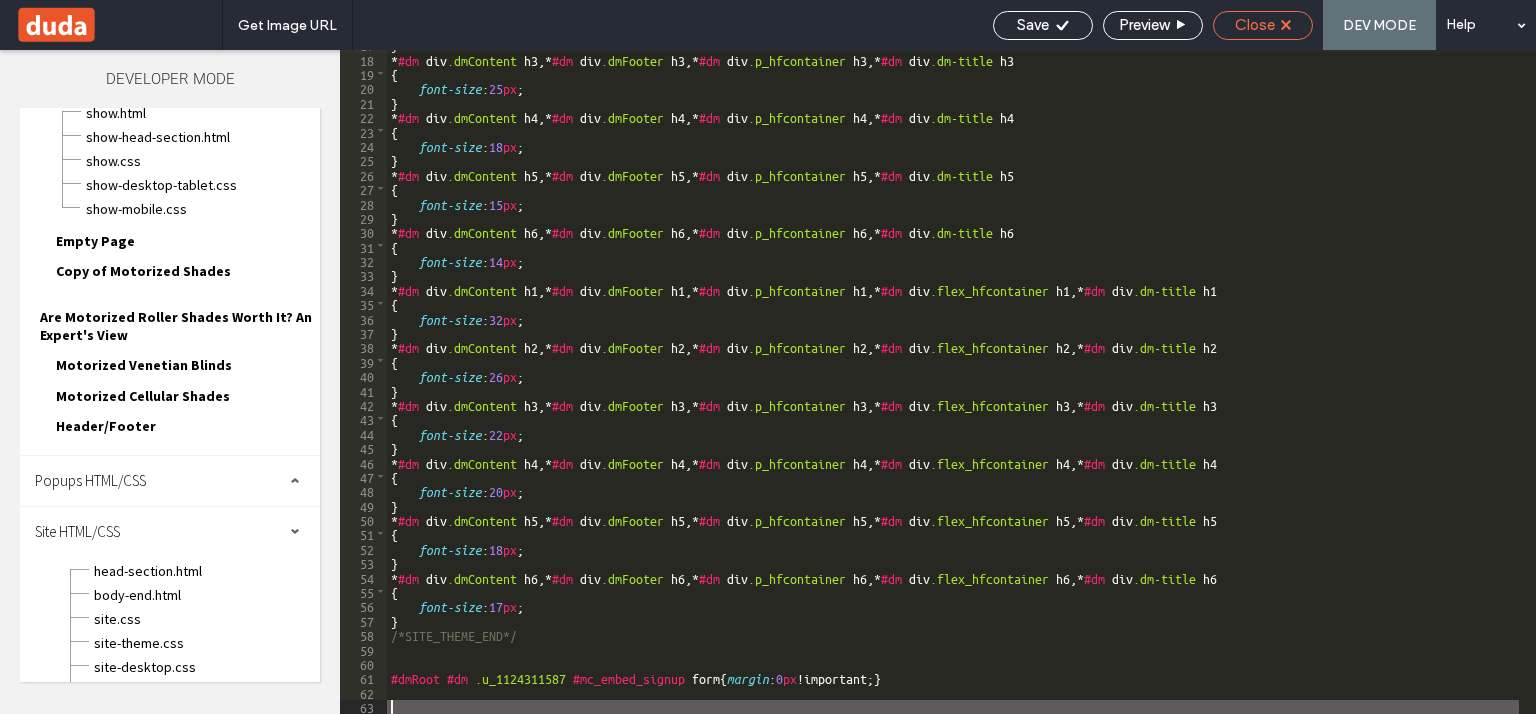 click 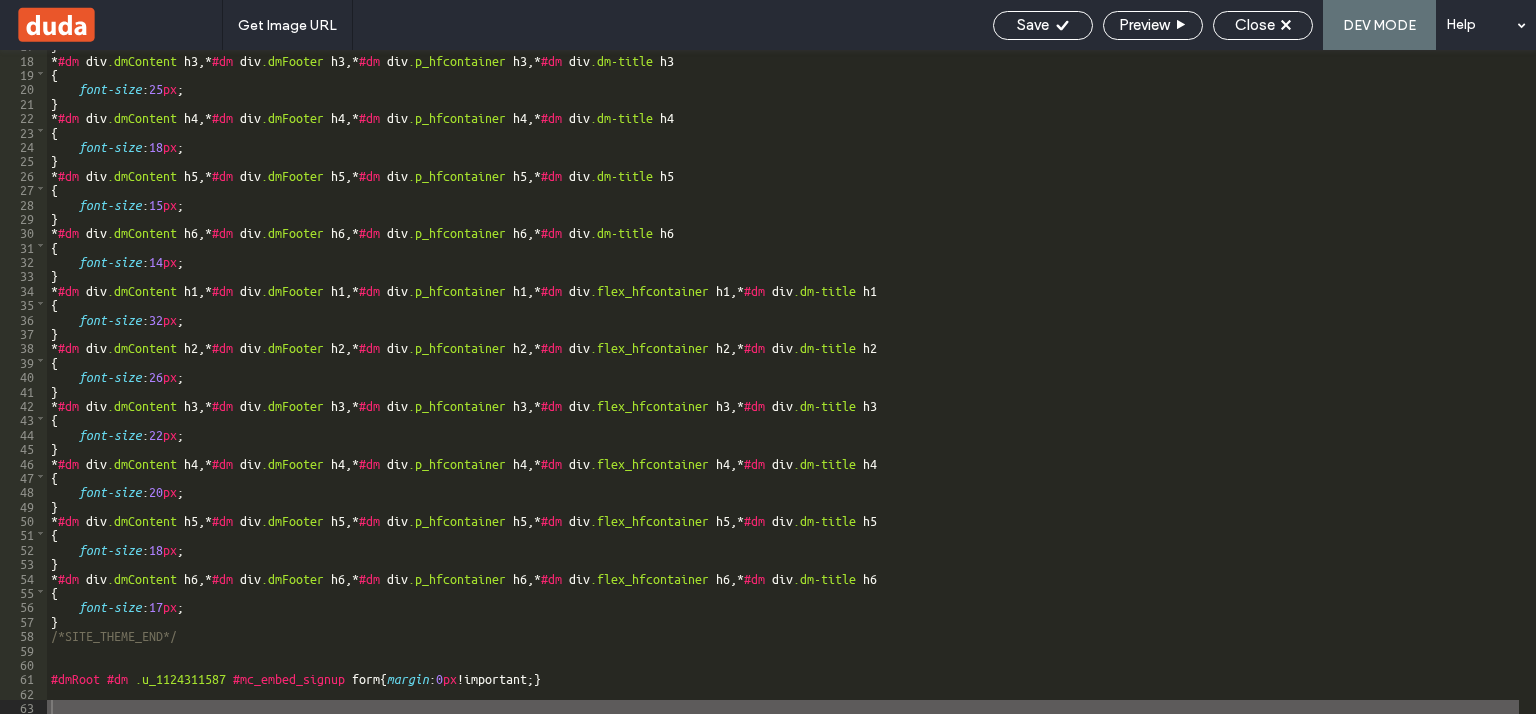 scroll, scrollTop: 940, scrollLeft: 0, axis: vertical 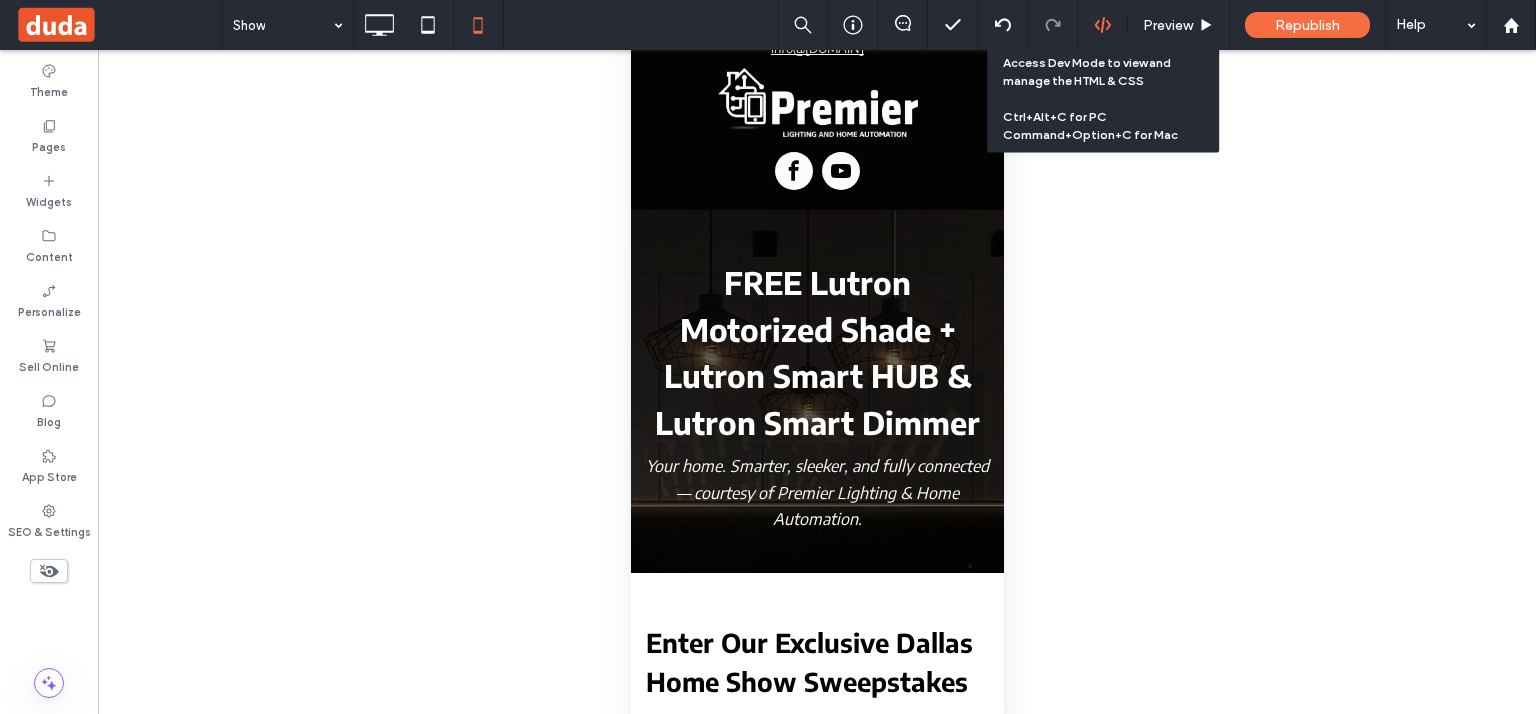 click 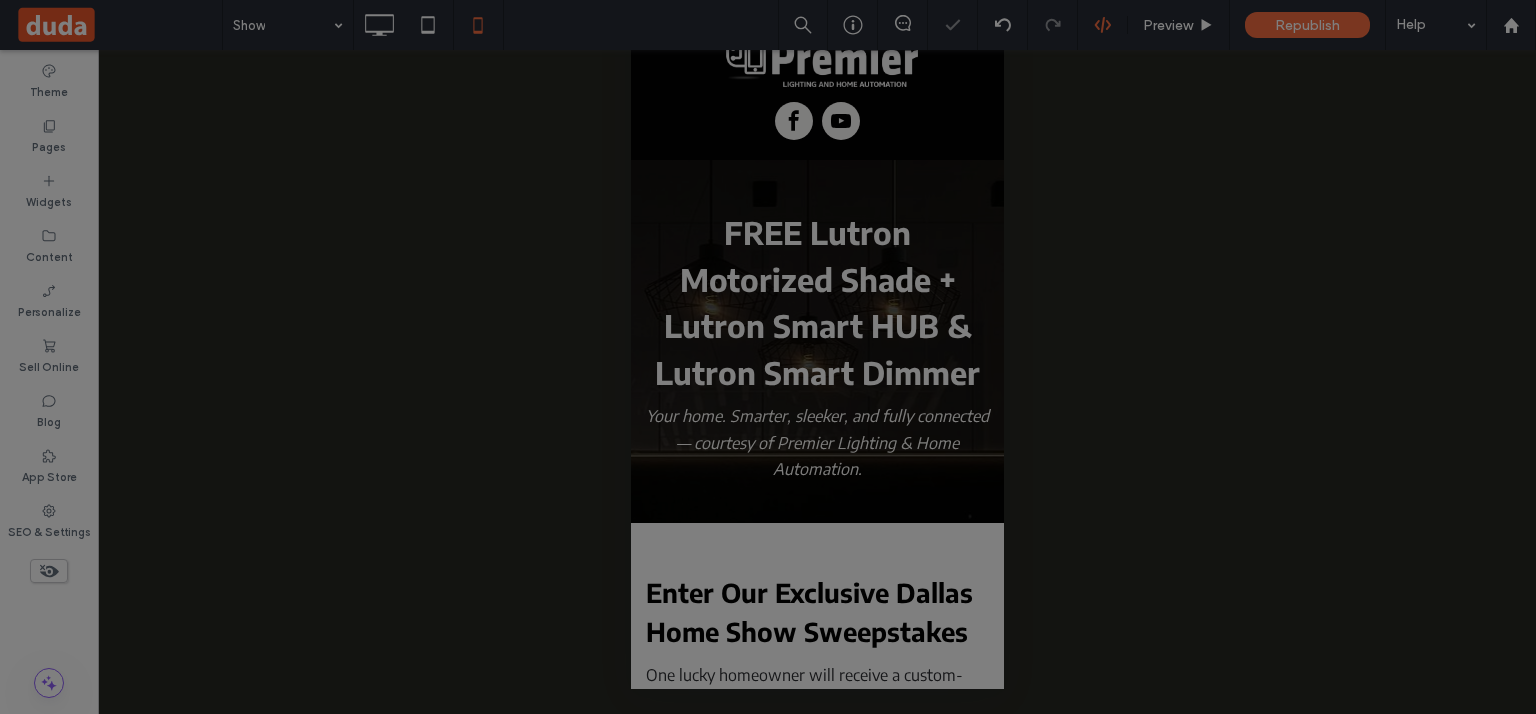 click at bounding box center [768, 357] 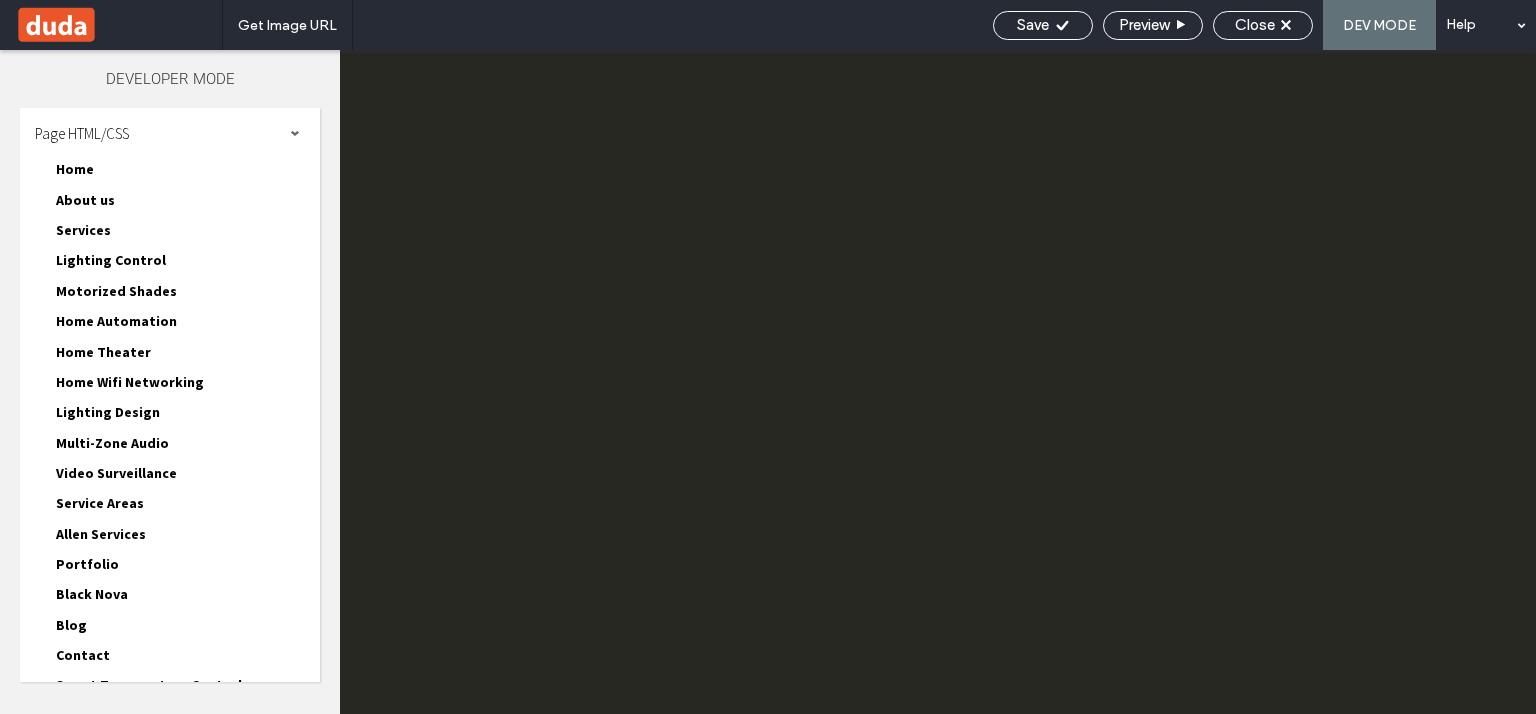 scroll, scrollTop: 0, scrollLeft: 0, axis: both 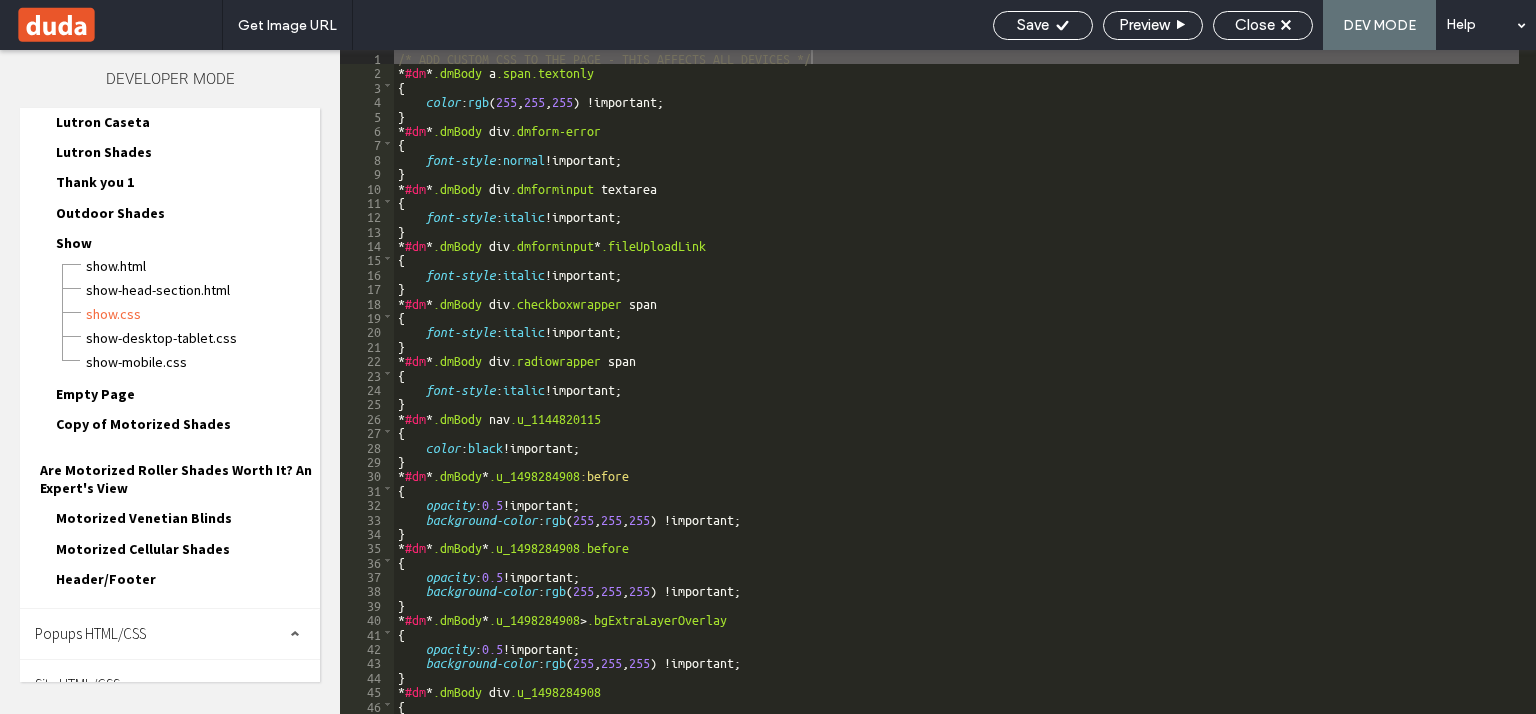 click on "Site HTML/CSS" at bounding box center (170, 685) 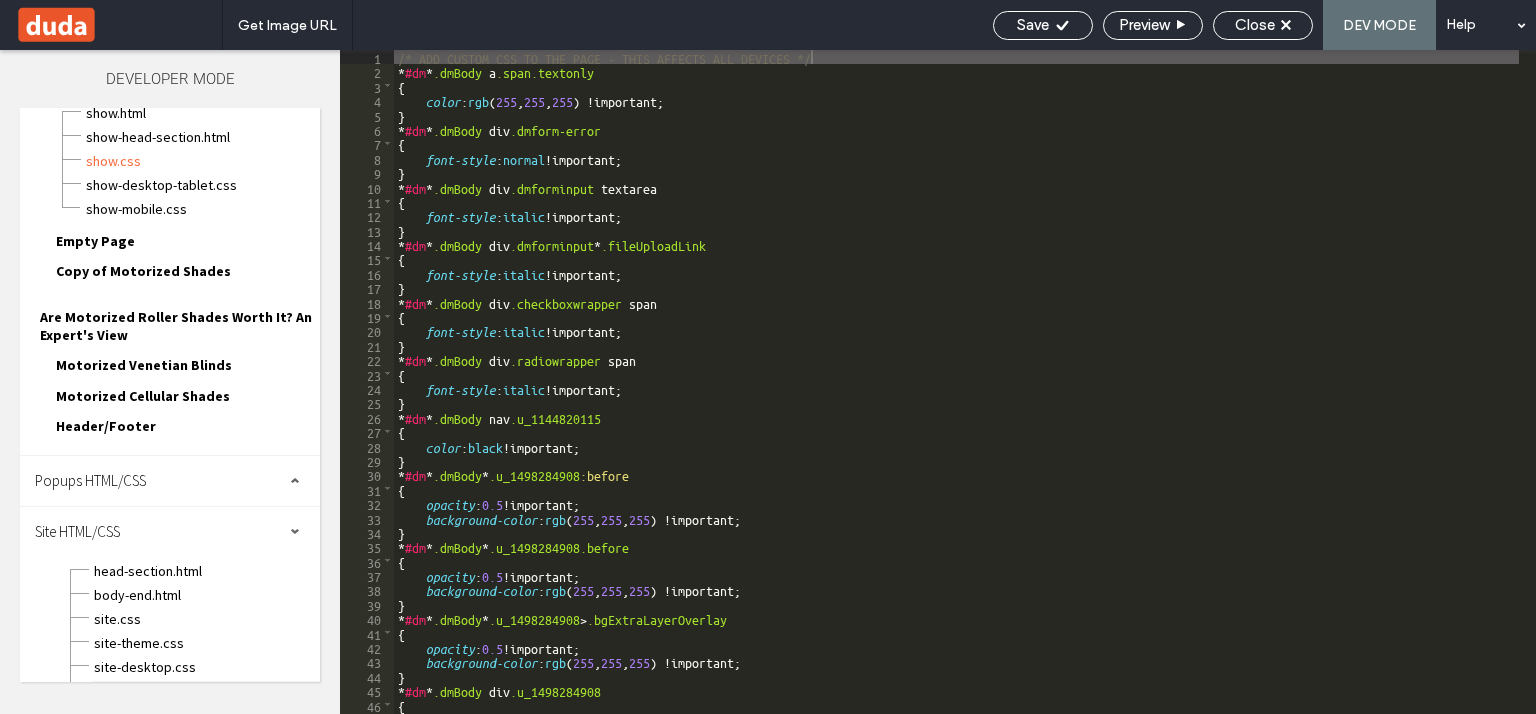click on "site-mobile.css" at bounding box center [206, 691] 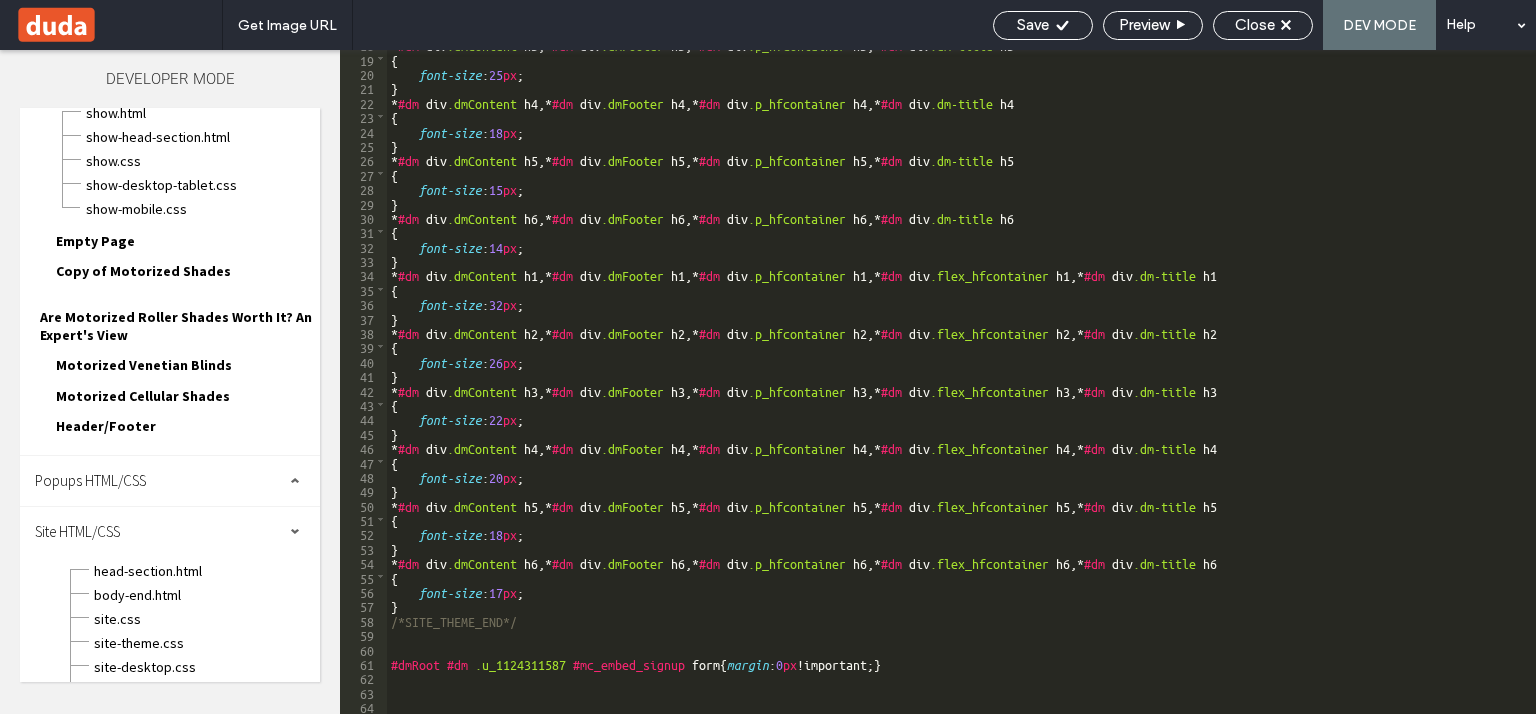 scroll, scrollTop: 257, scrollLeft: 0, axis: vertical 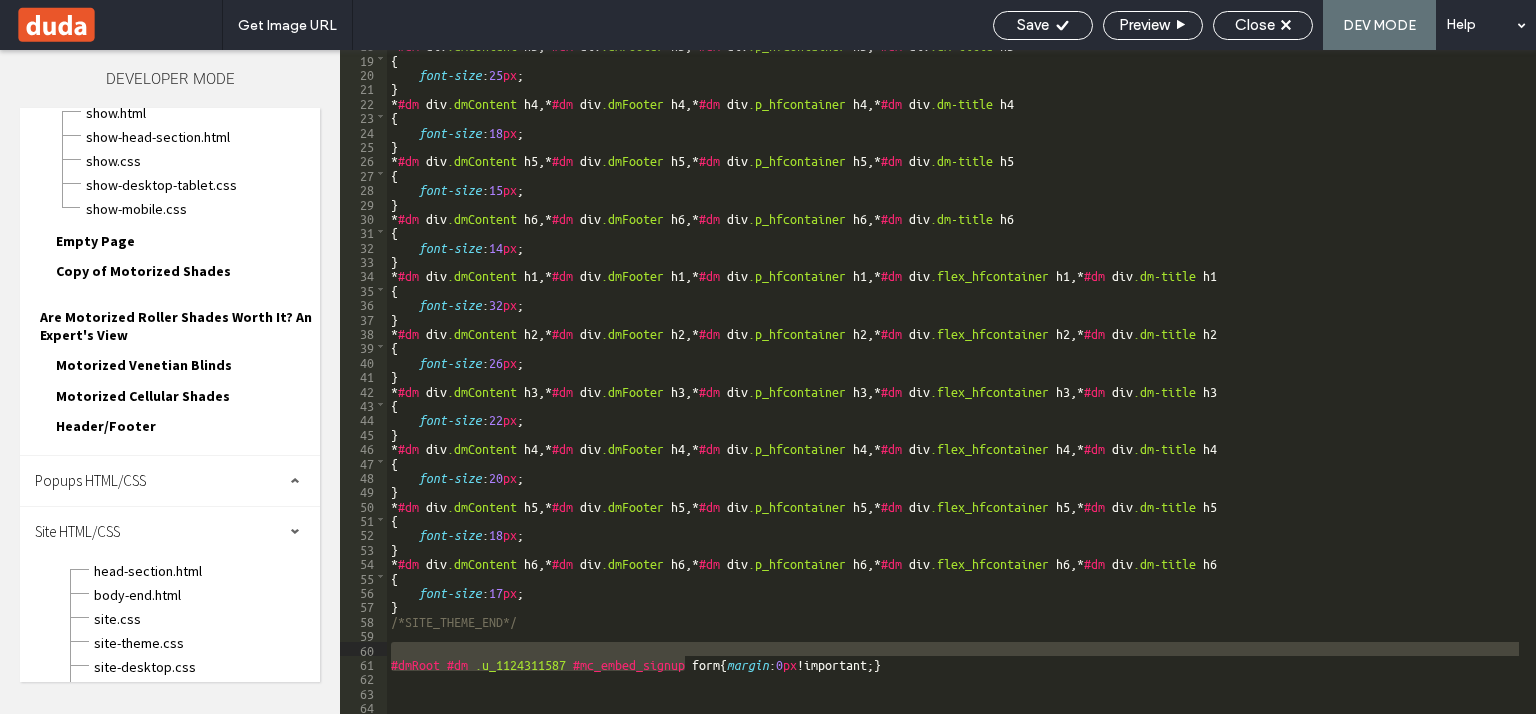 drag, startPoint x: 685, startPoint y: 665, endPoint x: 411, endPoint y: 661, distance: 274.0292 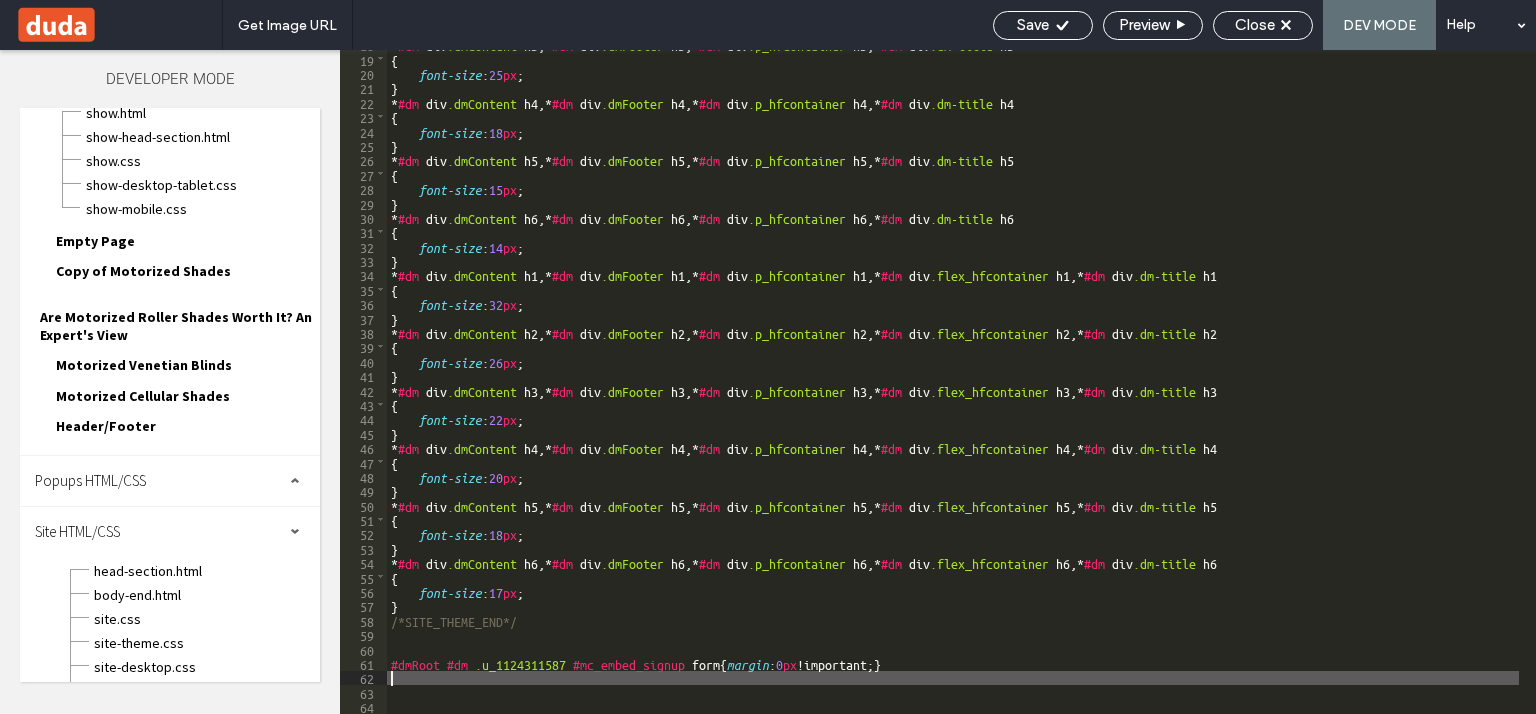 click on "* #dm   div .dmContent   h3 ,* #dm   div .dmFooter   h3 ,* #dm   div .p_hfcontainer   h3 ,* #dm   div .dm-title   h3 {      font-size : 25 px ; } * #dm   div .dmContent   h4 ,* #dm   div .dmFooter   h4 ,* #dm   div .p_hfcontainer   h4 ,* #dm   div .dm-title   h4 {      font-size : 18 px ; } * #dm   div .dmContent   h5 ,* #dm   div .dmFooter   h5 ,* #dm   div .p_hfcontainer   h5 ,* #dm   div .dm-title   h5 {      font-size : 15 px ; } * #dm   div .dmContent   h6 ,* #dm   div .dmFooter   h6 ,* #dm   div .p_hfcontainer   h6 ,* #dm   div .dm-title   h6 {      font-size : 14 px ; } * #dm   div .dmContent   h1 ,* #dm   div .dmFooter   h1 ,* #dm   div .p_hfcontainer   h1 ,* #dm   div .flex_hfcontainer   h1 ,* #dm   div .dm-title   h1 {      font-size : 32 px ; } * #dm   div .dmContent   h2 ,* #dm   div .dmFooter   h2 ,* #dm   div .p_hfcontainer   h2 ,* #dm   div .flex_hfcontainer   h2 ,* #dm   div .dm-title   h2 {      font-size : 26 px ; } * #dm   div .dmContent   h3 ,* #dm   div .dmFooter   h3 ,* #dm   div   h3 ,*" at bounding box center (953, 383) 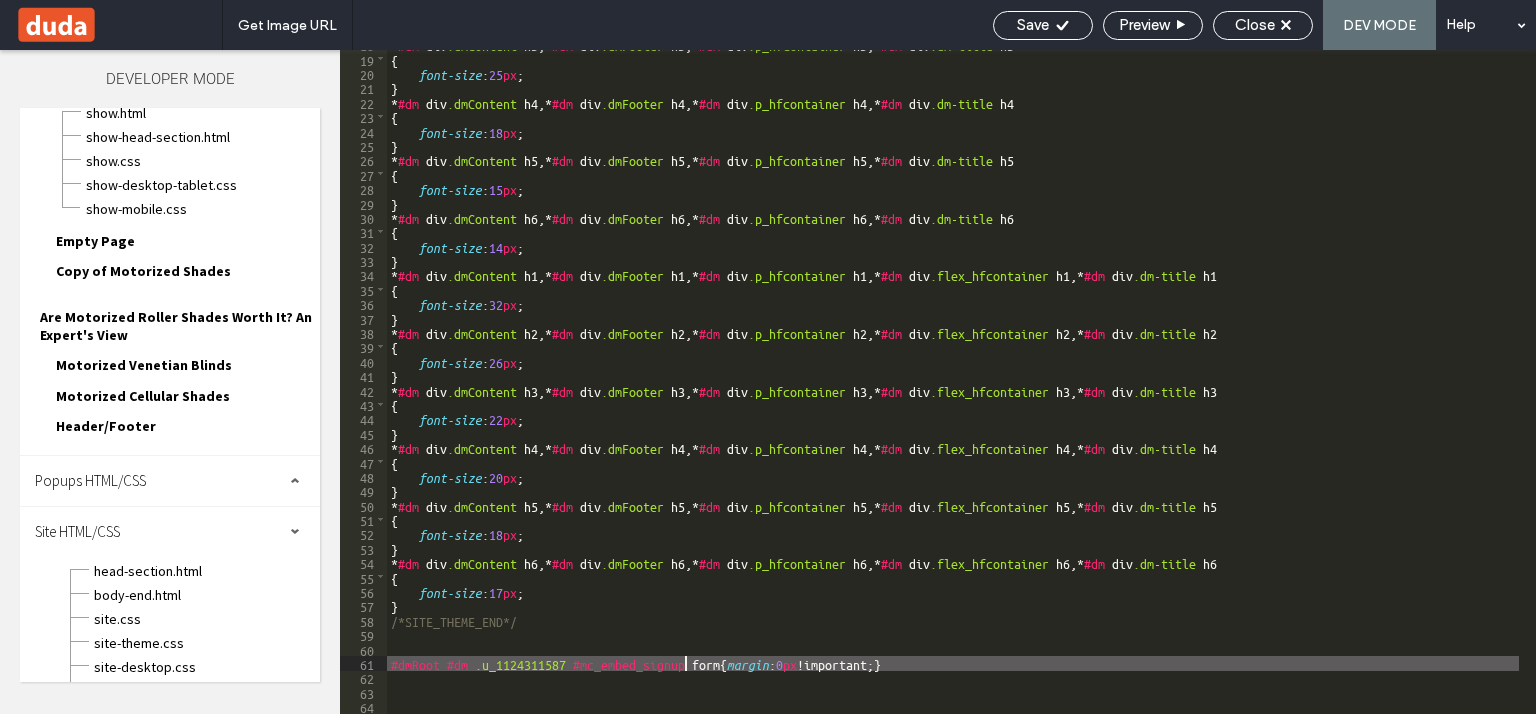 click on "* #dm   div .dmContent   h3 ,* #dm   div .dmFooter   h3 ,* #dm   div .p_hfcontainer   h3 ,* #dm   div .dm-title   h3 {      font-size : 25 px ; } * #dm   div .dmContent   h4 ,* #dm   div .dmFooter   h4 ,* #dm   div .p_hfcontainer   h4 ,* #dm   div .dm-title   h4 {      font-size : 18 px ; } * #dm   div .dmContent   h5 ,* #dm   div .dmFooter   h5 ,* #dm   div .p_hfcontainer   h5 ,* #dm   div .dm-title   h5 {      font-size : 15 px ; } * #dm   div .dmContent   h6 ,* #dm   div .dmFooter   h6 ,* #dm   div .p_hfcontainer   h6 ,* #dm   div .dm-title   h6 {      font-size : 14 px ; } * #dm   div .dmContent   h1 ,* #dm   div .dmFooter   h1 ,* #dm   div .p_hfcontainer   h1 ,* #dm   div .flex_hfcontainer   h1 ,* #dm   div .dm-title   h1 {      font-size : 32 px ; } * #dm   div .dmContent   h2 ,* #dm   div .dmFooter   h2 ,* #dm   div .p_hfcontainer   h2 ,* #dm   div .flex_hfcontainer   h2 ,* #dm   div .dm-title   h2 {      font-size : 26 px ; } * #dm   div .dmContent   h3 ,* #dm   div .dmFooter   h3 ,* #dm   div   h3 ,*" at bounding box center [953, 383] 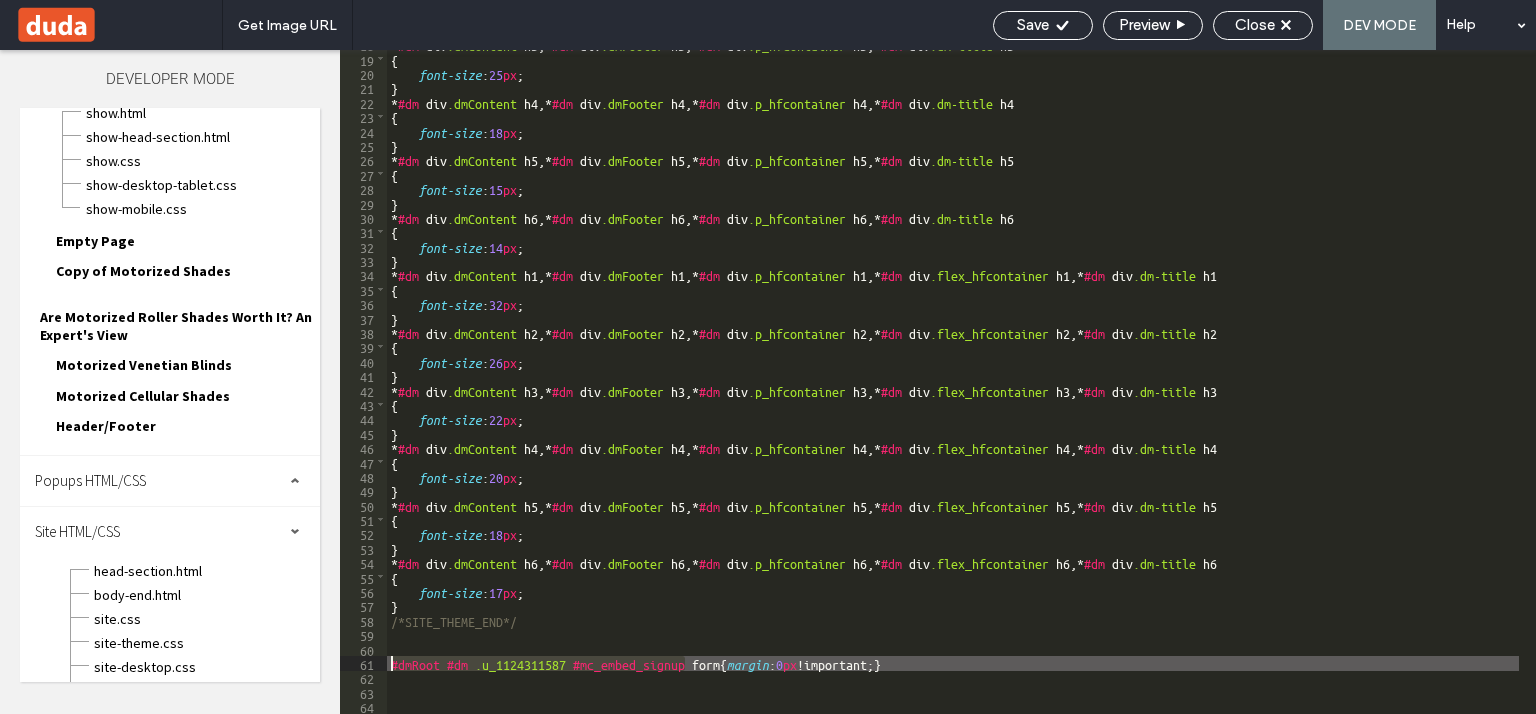 click on "* #dm   div .dmContent   h3 ,* #dm   div .dmFooter   h3 ,* #dm   div .p_hfcontainer   h3 ,* #dm   div .dm-title   h3 {      font-size : 25 px ; } * #dm   div .dmContent   h4 ,* #dm   div .dmFooter   h4 ,* #dm   div .p_hfcontainer   h4 ,* #dm   div .dm-title   h4 {      font-size : 18 px ; } * #dm   div .dmContent   h5 ,* #dm   div .dmFooter   h5 ,* #dm   div .p_hfcontainer   h5 ,* #dm   div .dm-title   h5 {      font-size : 15 px ; } * #dm   div .dmContent   h6 ,* #dm   div .dmFooter   h6 ,* #dm   div .p_hfcontainer   h6 ,* #dm   div .dm-title   h6 {      font-size : 14 px ; } * #dm   div .dmContent   h1 ,* #dm   div .dmFooter   h1 ,* #dm   div .p_hfcontainer   h1 ,* #dm   div .flex_hfcontainer   h1 ,* #dm   div .dm-title   h1 {      font-size : 32 px ; } * #dm   div .dmContent   h2 ,* #dm   div .dmFooter   h2 ,* #dm   div .p_hfcontainer   h2 ,* #dm   div .flex_hfcontainer   h2 ,* #dm   div .dm-title   h2 {      font-size : 26 px ; } * #dm   div .dmContent   h3 ,* #dm   div .dmFooter   h3 ,* #dm   div   h3 ,*" at bounding box center [953, 383] 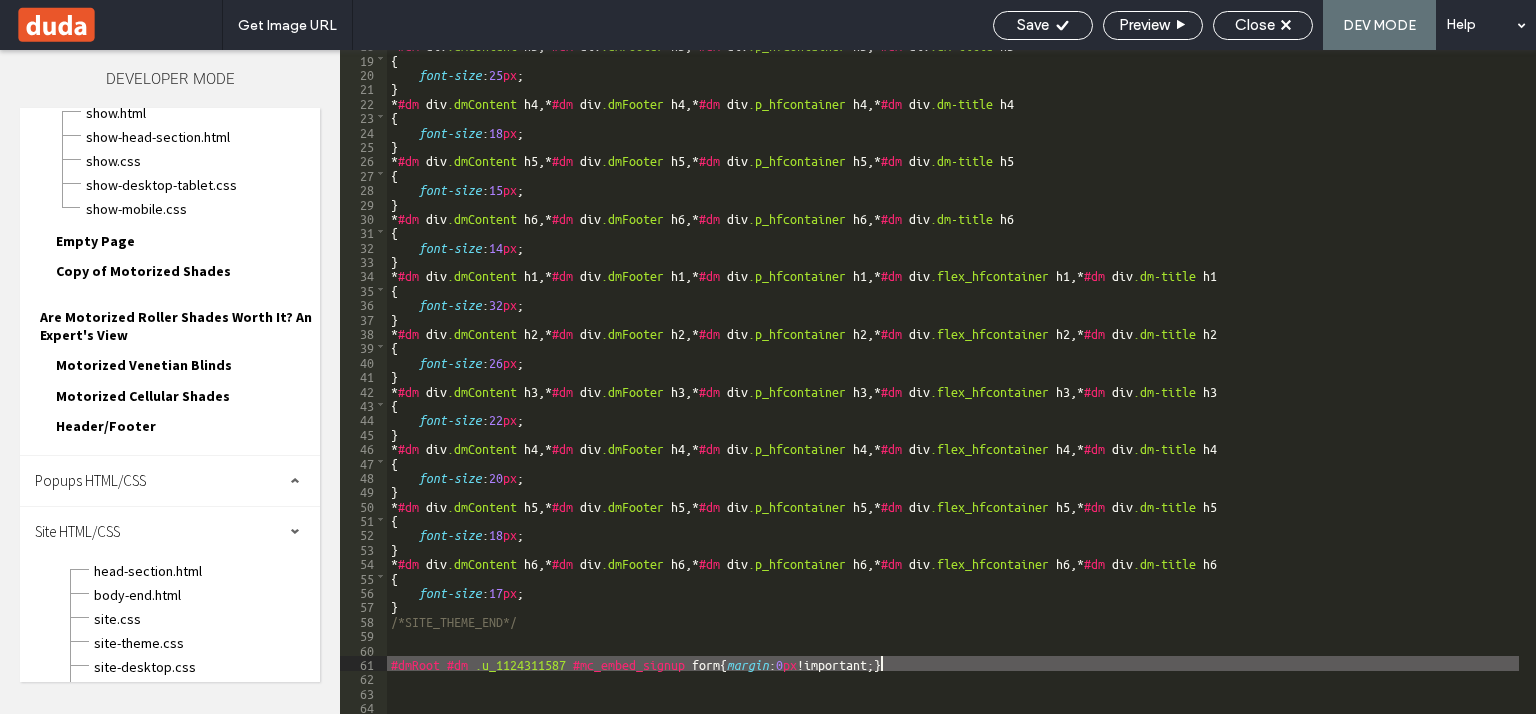 click on "* #dm   div .dmContent   h3 ,* #dm   div .dmFooter   h3 ,* #dm   div .p_hfcontainer   h3 ,* #dm   div .dm-title   h3 {      font-size : 25 px ; } * #dm   div .dmContent   h4 ,* #dm   div .dmFooter   h4 ,* #dm   div .p_hfcontainer   h4 ,* #dm   div .dm-title   h4 {      font-size : 18 px ; } * #dm   div .dmContent   h5 ,* #dm   div .dmFooter   h5 ,* #dm   div .p_hfcontainer   h5 ,* #dm   div .dm-title   h5 {      font-size : 15 px ; } * #dm   div .dmContent   h6 ,* #dm   div .dmFooter   h6 ,* #dm   div .p_hfcontainer   h6 ,* #dm   div .dm-title   h6 {      font-size : 14 px ; } * #dm   div .dmContent   h1 ,* #dm   div .dmFooter   h1 ,* #dm   div .p_hfcontainer   h1 ,* #dm   div .flex_hfcontainer   h1 ,* #dm   div .dm-title   h1 {      font-size : 32 px ; } * #dm   div .dmContent   h2 ,* #dm   div .dmFooter   h2 ,* #dm   div .p_hfcontainer   h2 ,* #dm   div .flex_hfcontainer   h2 ,* #dm   div .dm-title   h2 {      font-size : 26 px ; } * #dm   div .dmContent   h3 ,* #dm   div .dmFooter   h3 ,* #dm   div   h3 ,*" at bounding box center (953, 383) 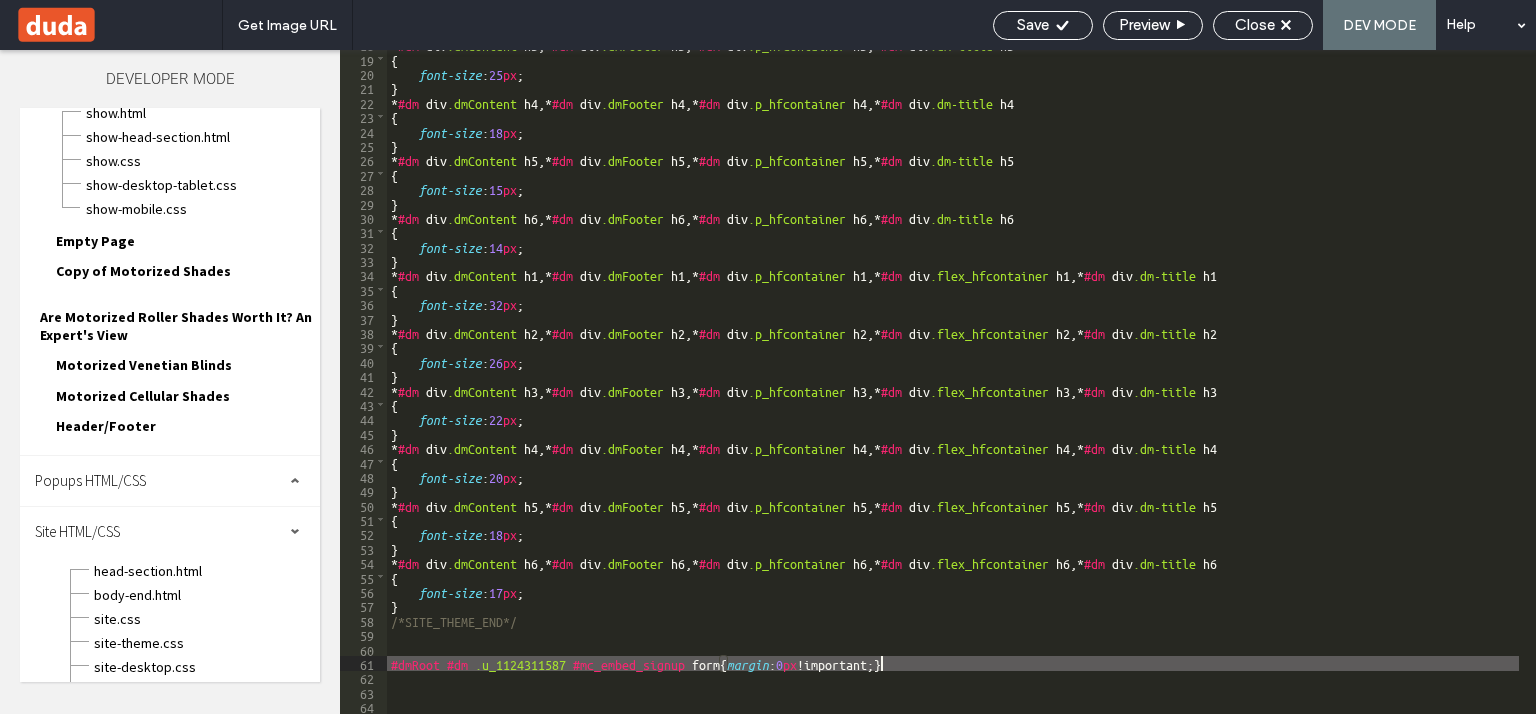 scroll, scrollTop: 0, scrollLeft: 5, axis: horizontal 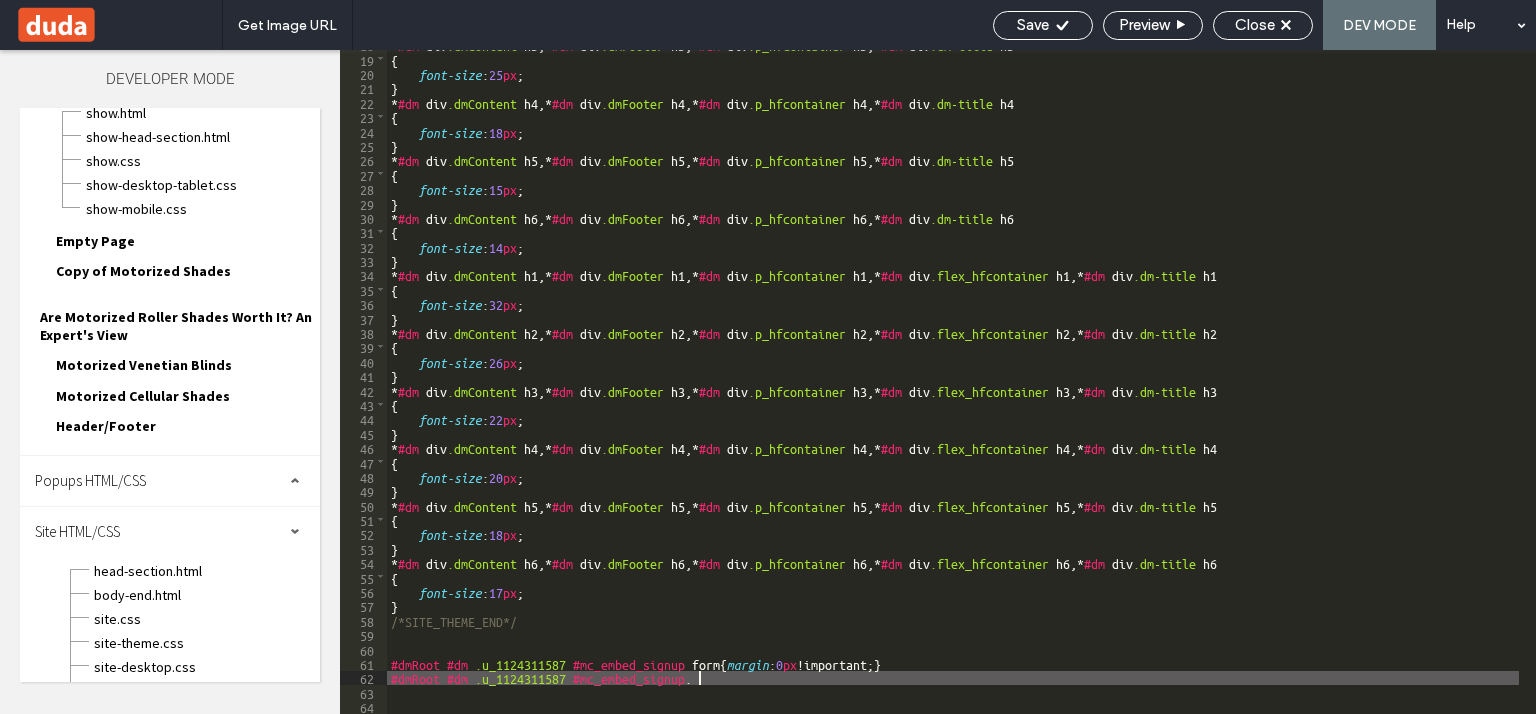 paste 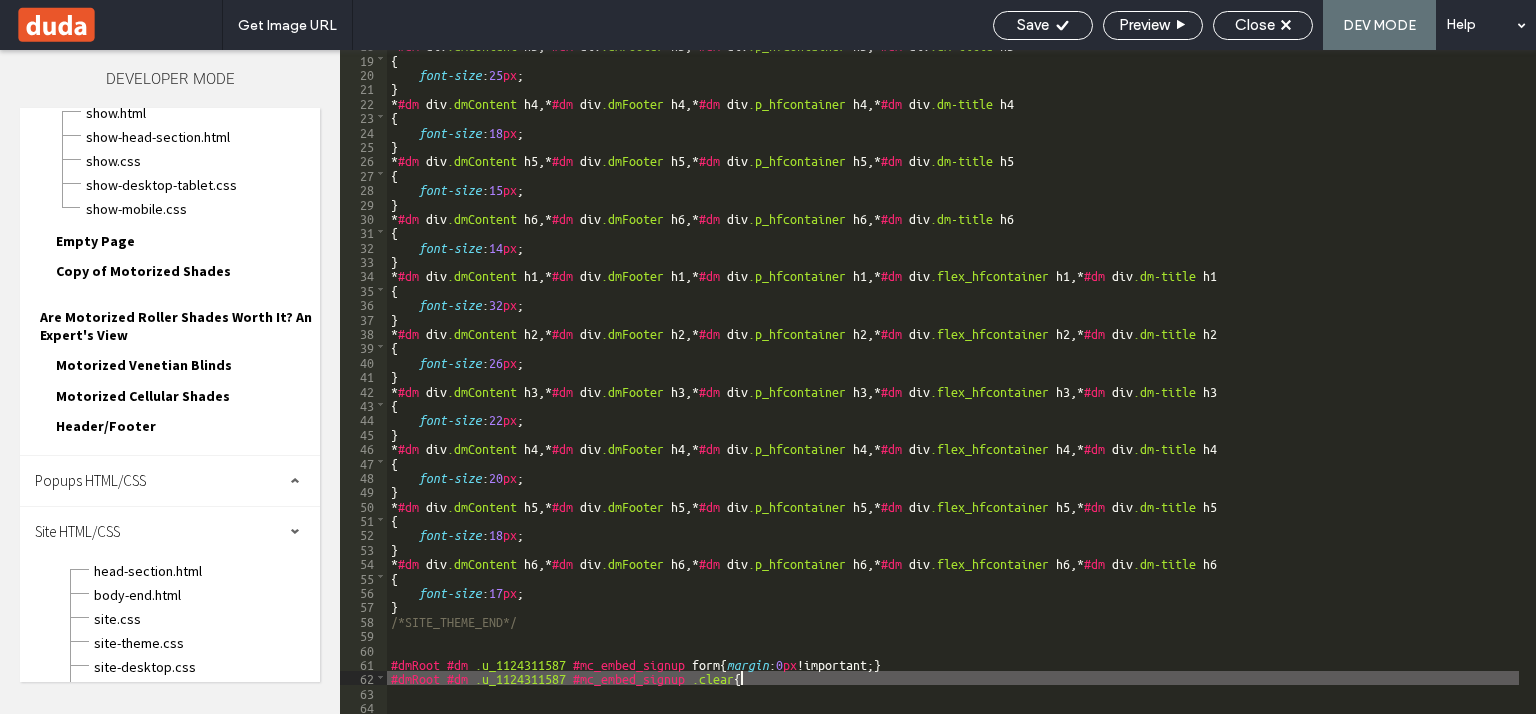 scroll, scrollTop: 0, scrollLeft: 5, axis: horizontal 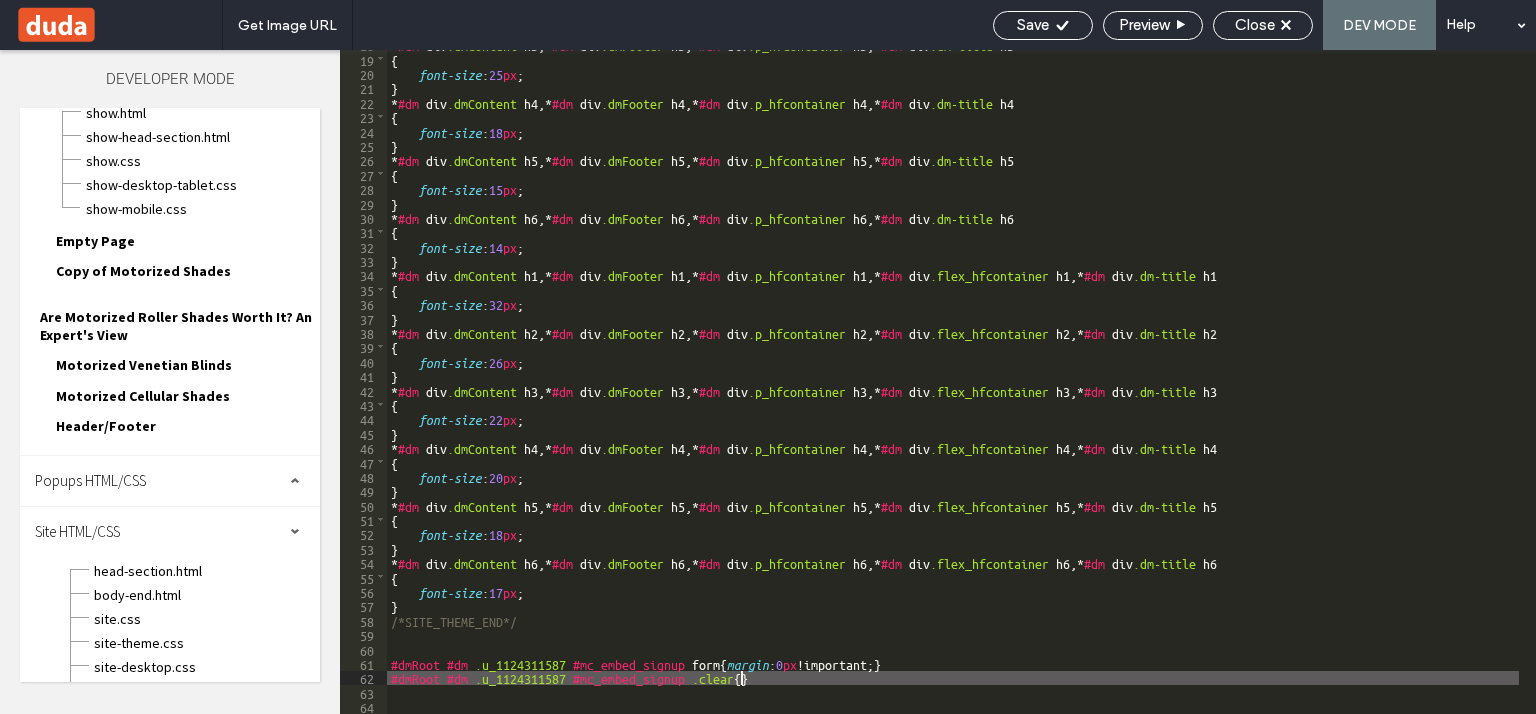 click on "* #dm   div .dmContent   h3 ,* #dm   div .dmFooter   h3 ,* #dm   div .p_hfcontainer   h3 ,* #dm   div .dm-title   h3 {      font-size : 25 px ; } * #dm   div .dmContent   h4 ,* #dm   div .dmFooter   h4 ,* #dm   div .p_hfcontainer   h4 ,* #dm   div .dm-title   h4 {      font-size : 18 px ; } * #dm   div .dmContent   h5 ,* #dm   div .dmFooter   h5 ,* #dm   div .p_hfcontainer   h5 ,* #dm   div .dm-title   h5 {      font-size : 15 px ; } * #dm   div .dmContent   h6 ,* #dm   div .dmFooter   h6 ,* #dm   div .p_hfcontainer   h6 ,* #dm   div .dm-title   h6 {      font-size : 14 px ; } * #dm   div .dmContent   h1 ,* #dm   div .dmFooter   h1 ,* #dm   div .p_hfcontainer   h1 ,* #dm   div .flex_hfcontainer   h1 ,* #dm   div .dm-title   h1 {      font-size : 32 px ; } * #dm   div .dmContent   h2 ,* #dm   div .dmFooter   h2 ,* #dm   div .p_hfcontainer   h2 ,* #dm   div .flex_hfcontainer   h2 ,* #dm   div .dm-title   h2 {      font-size : 26 px ; } * #dm   div .dmContent   h3 ,* #dm   div .dmFooter   h3 ,* #dm   div   h3 ,*" at bounding box center [953, 383] 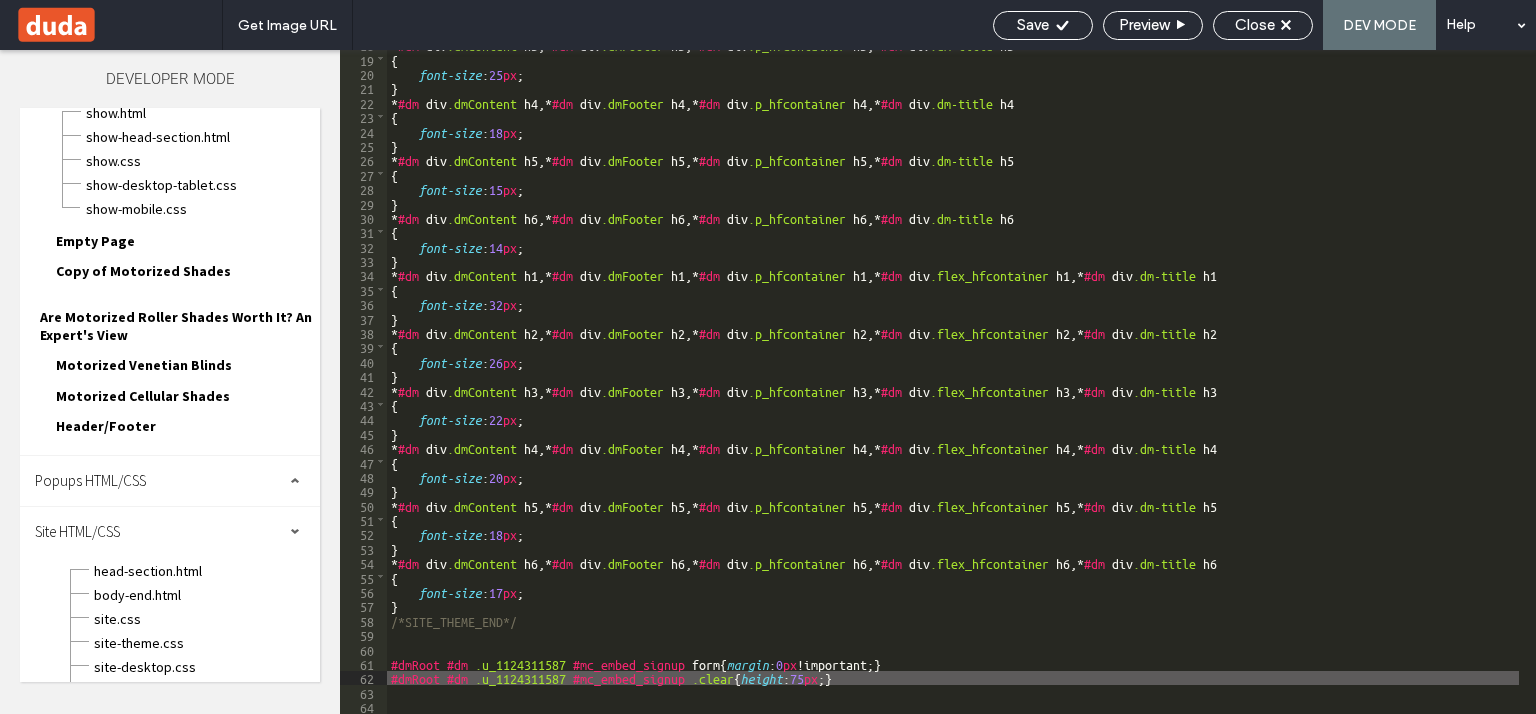 click on "* #dm   div .dmContent   h3 ,* #dm   div .dmFooter   h3 ,* #dm   div .p_hfcontainer   h3 ,* #dm   div .dm-title   h3 {      font-size : 25 px ; } * #dm   div .dmContent   h4 ,* #dm   div .dmFooter   h4 ,* #dm   div .p_hfcontainer   h4 ,* #dm   div .dm-title   h4 {      font-size : 18 px ; } * #dm   div .dmContent   h5 ,* #dm   div .dmFooter   h5 ,* #dm   div .p_hfcontainer   h5 ,* #dm   div .dm-title   h5 {      font-size : 15 px ; } * #dm   div .dmContent   h6 ,* #dm   div .dmFooter   h6 ,* #dm   div .p_hfcontainer   h6 ,* #dm   div .dm-title   h6 {      font-size : 14 px ; } * #dm   div .dmContent   h1 ,* #dm   div .dmFooter   h1 ,* #dm   div .p_hfcontainer   h1 ,* #dm   div .flex_hfcontainer   h1 ,* #dm   div .dm-title   h1 {      font-size : 32 px ; } * #dm   div .dmContent   h2 ,* #dm   div .dmFooter   h2 ,* #dm   div .p_hfcontainer   h2 ,* #dm   div .flex_hfcontainer   h2 ,* #dm   div .dm-title   h2 {      font-size : 26 px ; } * #dm   div .dmContent   h3 ,* #dm   div .dmFooter   h3 ,* #dm   div   h3 ,*" at bounding box center (953, 383) 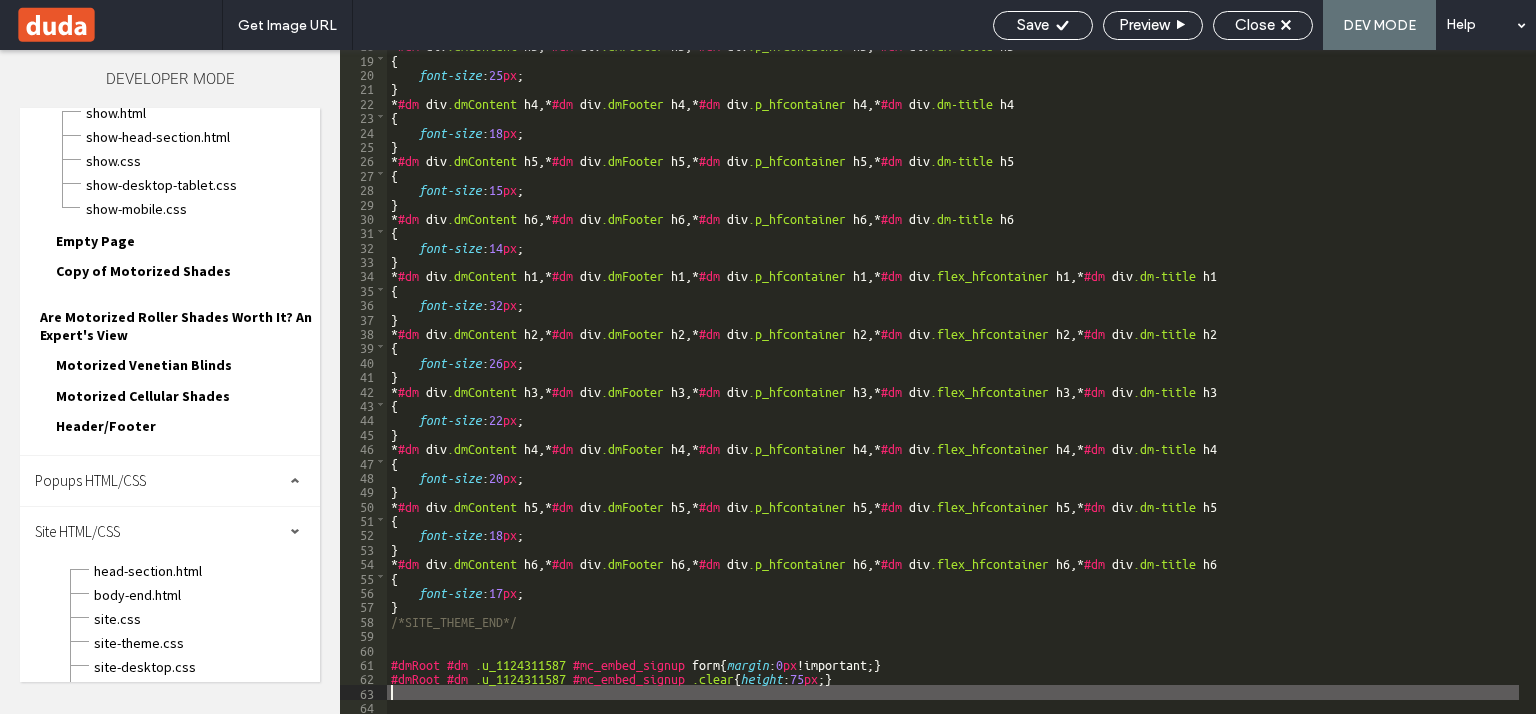 click on "* #dm   div .dmContent   h3 ,* #dm   div .dmFooter   h3 ,* #dm   div .p_hfcontainer   h3 ,* #dm   div .dm-title   h3 {      font-size : 25 px ; } * #dm   div .dmContent   h4 ,* #dm   div .dmFooter   h4 ,* #dm   div .p_hfcontainer   h4 ,* #dm   div .dm-title   h4 {      font-size : 18 px ; } * #dm   div .dmContent   h5 ,* #dm   div .dmFooter   h5 ,* #dm   div .p_hfcontainer   h5 ,* #dm   div .dm-title   h5 {      font-size : 15 px ; } * #dm   div .dmContent   h6 ,* #dm   div .dmFooter   h6 ,* #dm   div .p_hfcontainer   h6 ,* #dm   div .dm-title   h6 {      font-size : 14 px ; } * #dm   div .dmContent   h1 ,* #dm   div .dmFooter   h1 ,* #dm   div .p_hfcontainer   h1 ,* #dm   div .flex_hfcontainer   h1 ,* #dm   div .dm-title   h1 {      font-size : 32 px ; } * #dm   div .dmContent   h2 ,* #dm   div .dmFooter   h2 ,* #dm   div .p_hfcontainer   h2 ,* #dm   div .flex_hfcontainer   h2 ,* #dm   div .dm-title   h2 {      font-size : 26 px ; } * #dm   div .dmContent   h3 ,* #dm   div .dmFooter   h3 ,* #dm   div   h3 ,*" at bounding box center (953, 383) 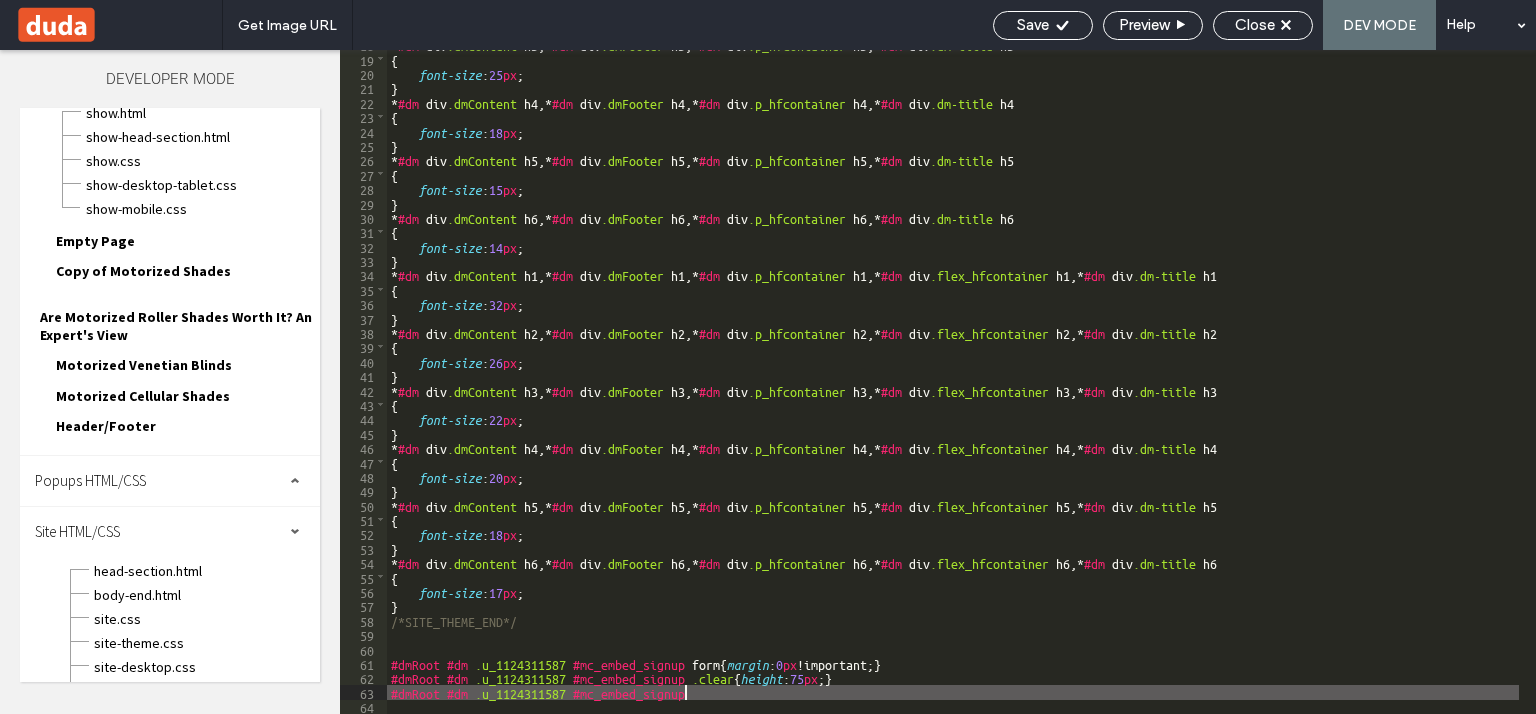 scroll, scrollTop: 0, scrollLeft: 5, axis: horizontal 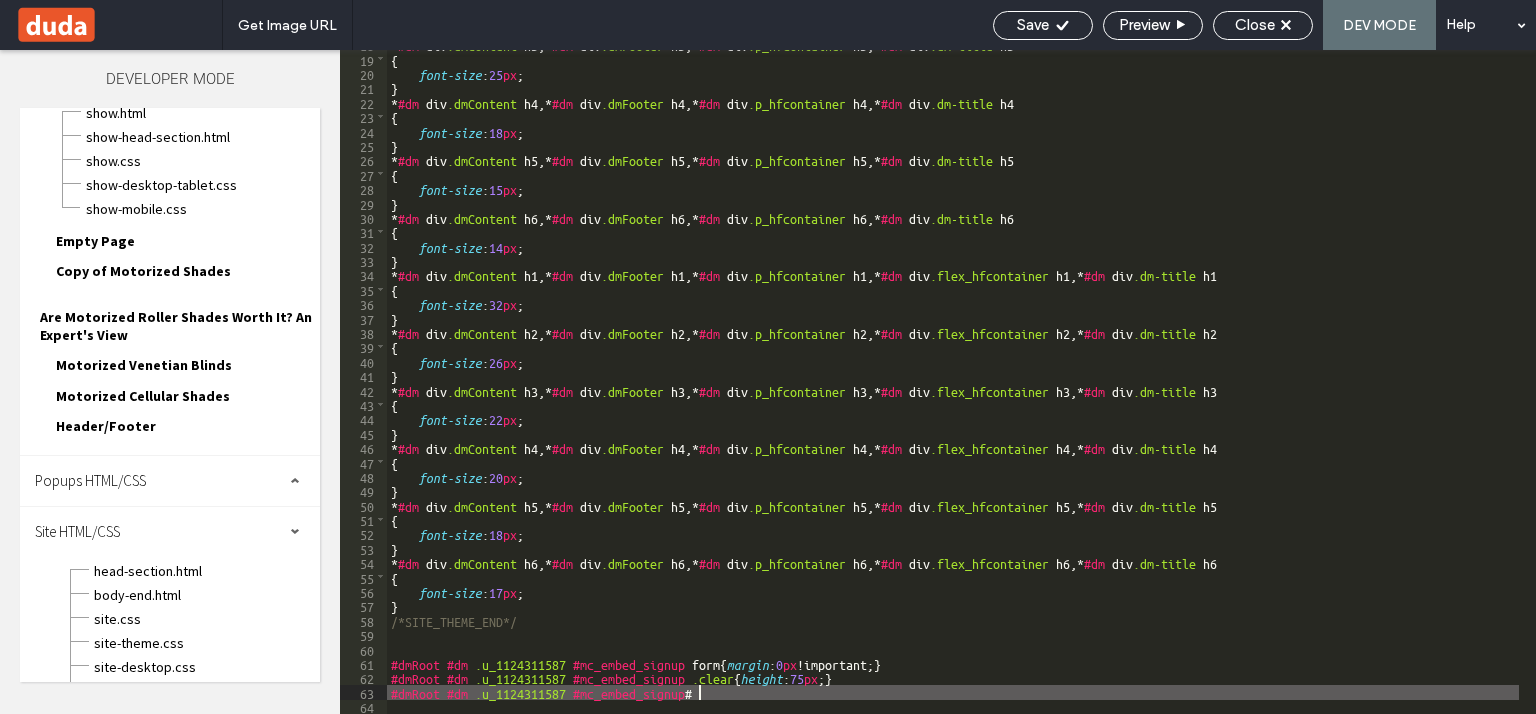 paste 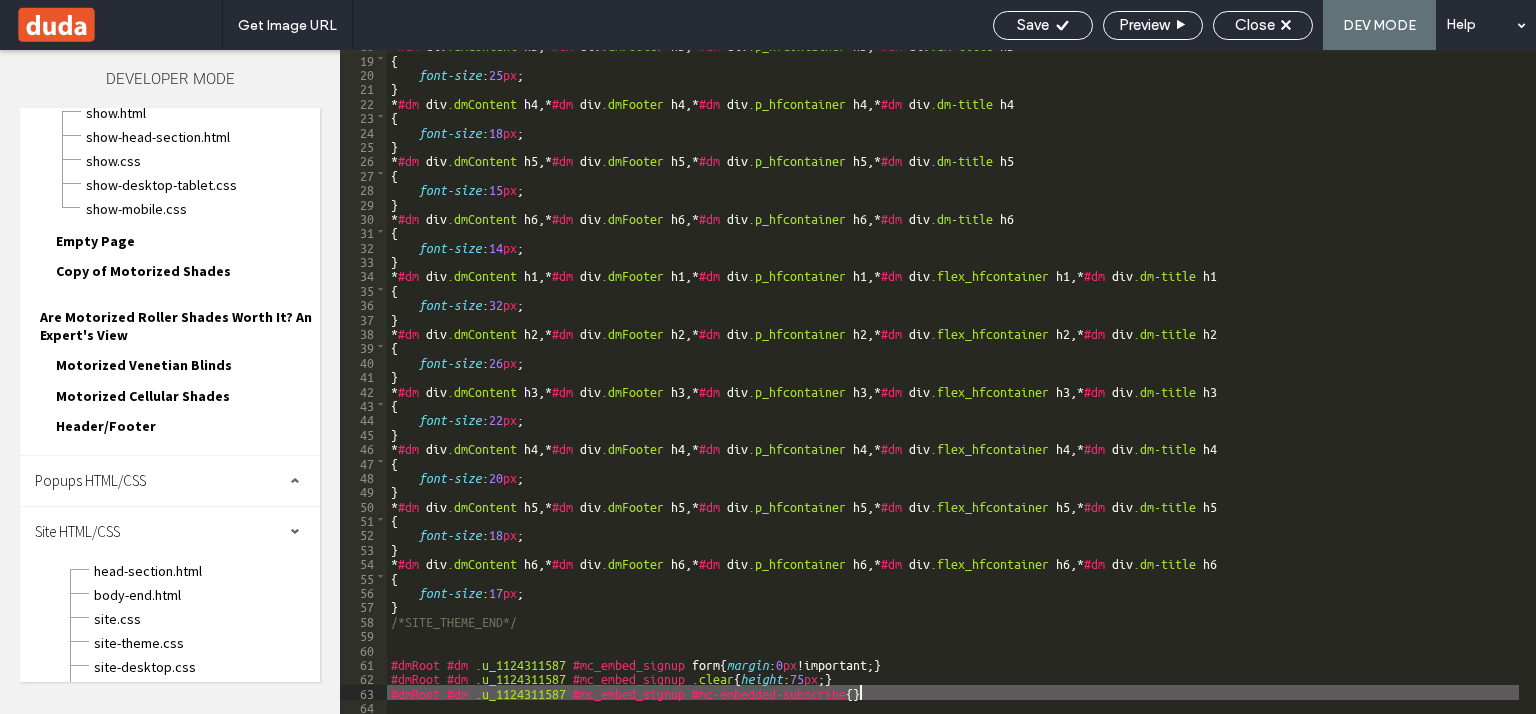 scroll, scrollTop: 0, scrollLeft: 5, axis: horizontal 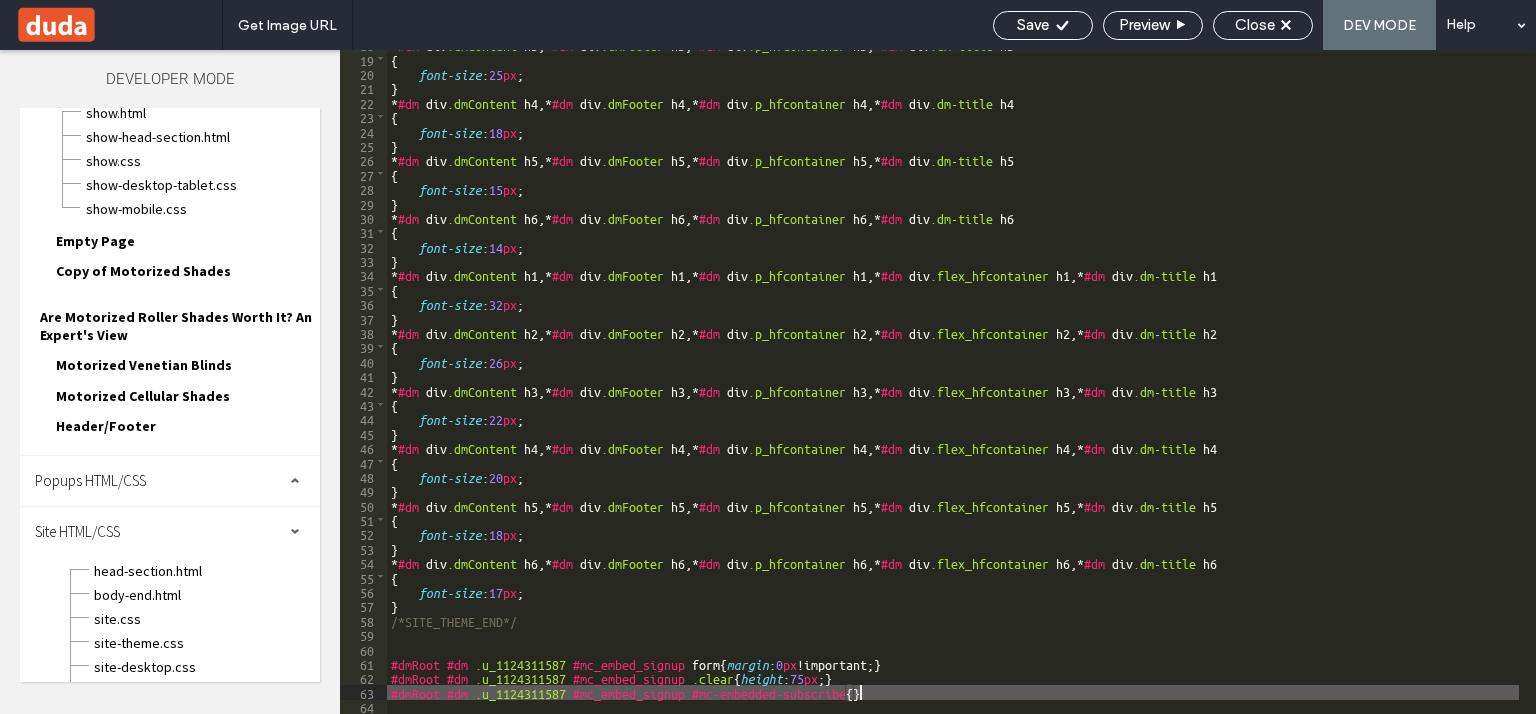 click on "* #dm   div .dmContent   h3 ,* #dm   div .dmFooter   h3 ,* #dm   div .p_hfcontainer   h3 ,* #dm   div .dm-title   h3 {      font-size : 25 px ; } * #dm   div .dmContent   h4 ,* #dm   div .dmFooter   h4 ,* #dm   div .p_hfcontainer   h4 ,* #dm   div .dm-title   h4 {      font-size : 18 px ; } * #dm   div .dmContent   h5 ,* #dm   div .dmFooter   h5 ,* #dm   div .p_hfcontainer   h5 ,* #dm   div .dm-title   h5 {      font-size : 15 px ; } * #dm   div .dmContent   h6 ,* #dm   div .dmFooter   h6 ,* #dm   div .p_hfcontainer   h6 ,* #dm   div .dm-title   h6 {      font-size : 14 px ; } * #dm   div .dmContent   h1 ,* #dm   div .dmFooter   h1 ,* #dm   div .p_hfcontainer   h1 ,* #dm   div .flex_hfcontainer   h1 ,* #dm   div .dm-title   h1 {      font-size : 32 px ; } * #dm   div .dmContent   h2 ,* #dm   div .dmFooter   h2 ,* #dm   div .p_hfcontainer   h2 ,* #dm   div .flex_hfcontainer   h2 ,* #dm   div .dm-title   h2 {      font-size : 26 px ; } * #dm   div .dmContent   h3 ,* #dm   div .dmFooter   h3 ,* #dm   div   h3 ,*" at bounding box center [953, 383] 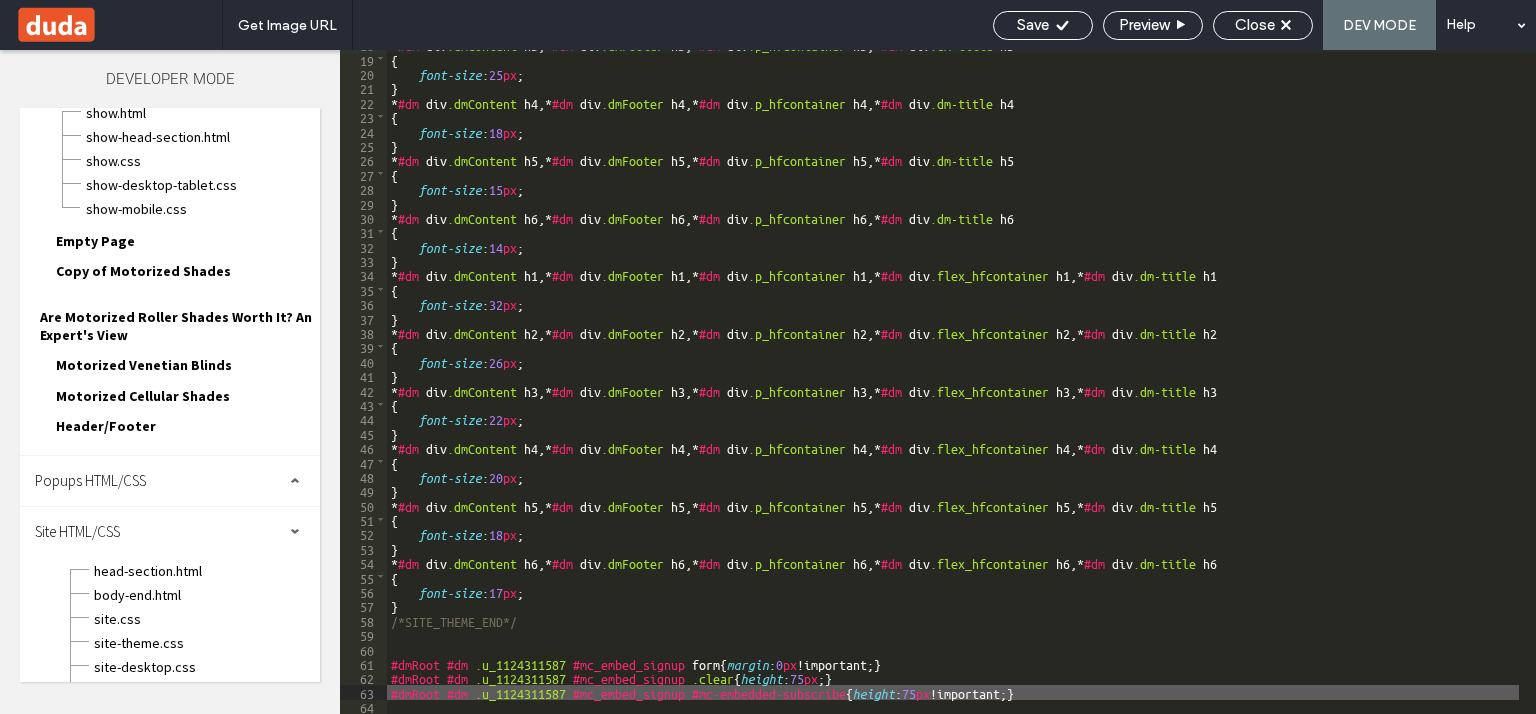 paste 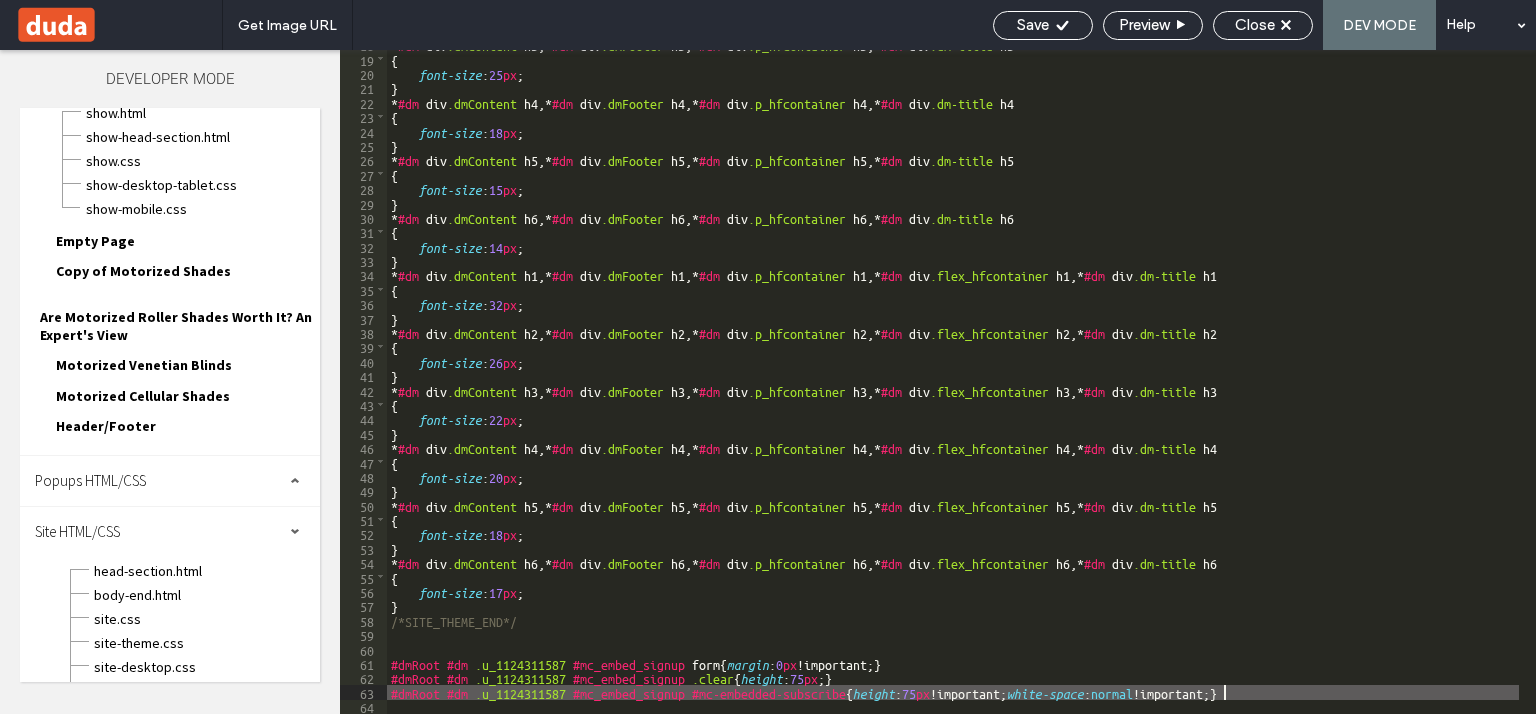 scroll, scrollTop: 0, scrollLeft: 5, axis: horizontal 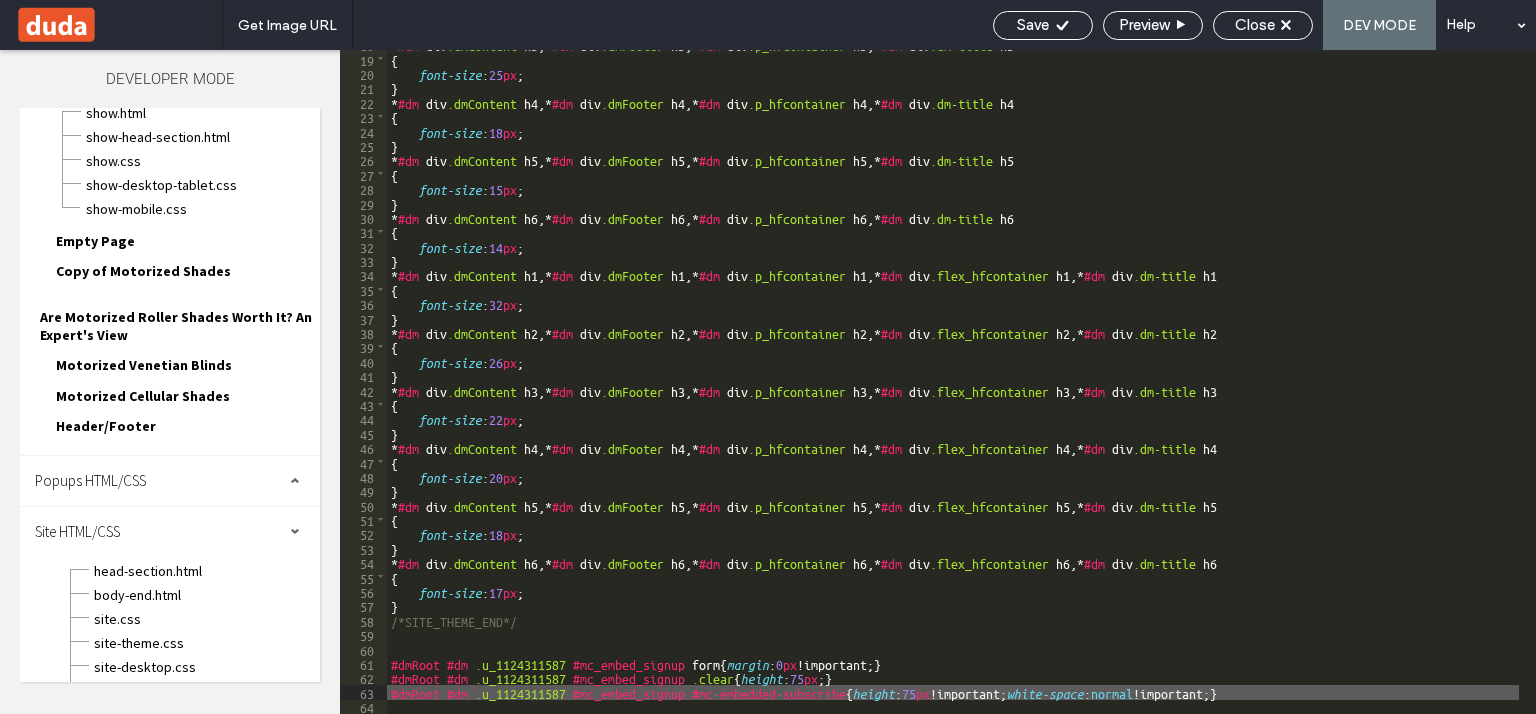 click on "* #dm   div .dmContent   h3 ,* #dm   div .dmFooter   h3 ,* #dm   div .p_hfcontainer   h3 ,* #dm   div .dm-title   h3 {      font-size : 25 px ; } * #dm   div .dmContent   h4 ,* #dm   div .dmFooter   h4 ,* #dm   div .p_hfcontainer   h4 ,* #dm   div .dm-title   h4 {      font-size : 18 px ; } * #dm   div .dmContent   h5 ,* #dm   div .dmFooter   h5 ,* #dm   div .p_hfcontainer   h5 ,* #dm   div .dm-title   h5 {      font-size : 15 px ; } * #dm   div .dmContent   h6 ,* #dm   div .dmFooter   h6 ,* #dm   div .p_hfcontainer   h6 ,* #dm   div .dm-title   h6 {      font-size : 14 px ; } * #dm   div .dmContent   h1 ,* #dm   div .dmFooter   h1 ,* #dm   div .p_hfcontainer   h1 ,* #dm   div .flex_hfcontainer   h1 ,* #dm   div .dm-title   h1 {      font-size : 32 px ; } * #dm   div .dmContent   h2 ,* #dm   div .dmFooter   h2 ,* #dm   div .p_hfcontainer   h2 ,* #dm   div .flex_hfcontainer   h2 ,* #dm   div .dm-title   h2 {      font-size : 26 px ; } * #dm   div .dmContent   h3 ,* #dm   div .dmFooter   h3 ,* #dm   div   h3 ,*" at bounding box center [953, 383] 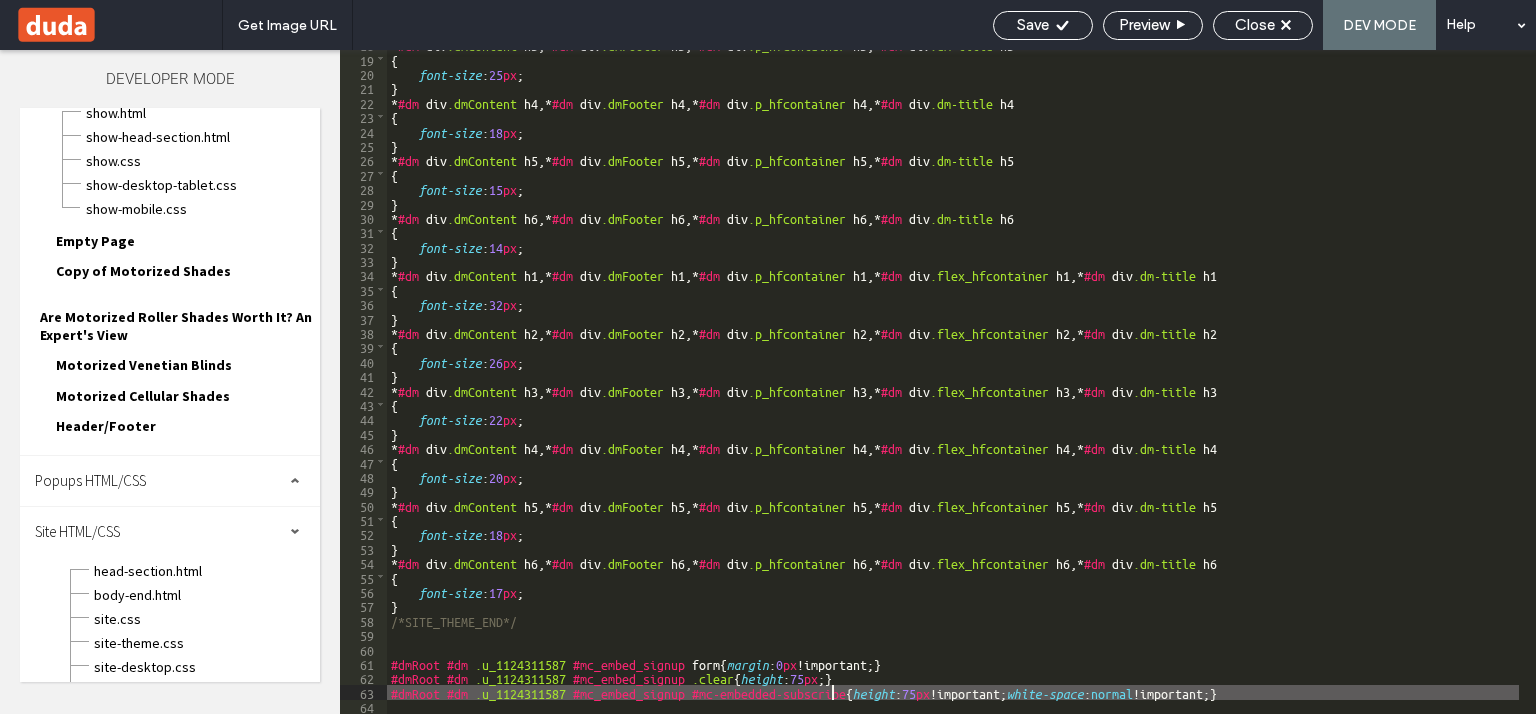 click on "* #dm   div .dmContent   h3 ,* #dm   div .dmFooter   h3 ,* #dm   div .p_hfcontainer   h3 ,* #dm   div .dm-title   h3 {      font-size : 25 px ; } * #dm   div .dmContent   h4 ,* #dm   div .dmFooter   h4 ,* #dm   div .p_hfcontainer   h4 ,* #dm   div .dm-title   h4 {      font-size : 18 px ; } * #dm   div .dmContent   h5 ,* #dm   div .dmFooter   h5 ,* #dm   div .p_hfcontainer   h5 ,* #dm   div .dm-title   h5 {      font-size : 15 px ; } * #dm   div .dmContent   h6 ,* #dm   div .dmFooter   h6 ,* #dm   div .p_hfcontainer   h6 ,* #dm   div .dm-title   h6 {      font-size : 14 px ; } * #dm   div .dmContent   h1 ,* #dm   div .dmFooter   h1 ,* #dm   div .p_hfcontainer   h1 ,* #dm   div .flex_hfcontainer   h1 ,* #dm   div .dm-title   h1 {      font-size : 32 px ; } * #dm   div .dmContent   h2 ,* #dm   div .dmFooter   h2 ,* #dm   div .p_hfcontainer   h2 ,* #dm   div .flex_hfcontainer   h2 ,* #dm   div .dm-title   h2 {      font-size : 26 px ; } * #dm   div .dmContent   h3 ,* #dm   div .dmFooter   h3 ,* #dm   div   h3 ,*" at bounding box center [953, 383] 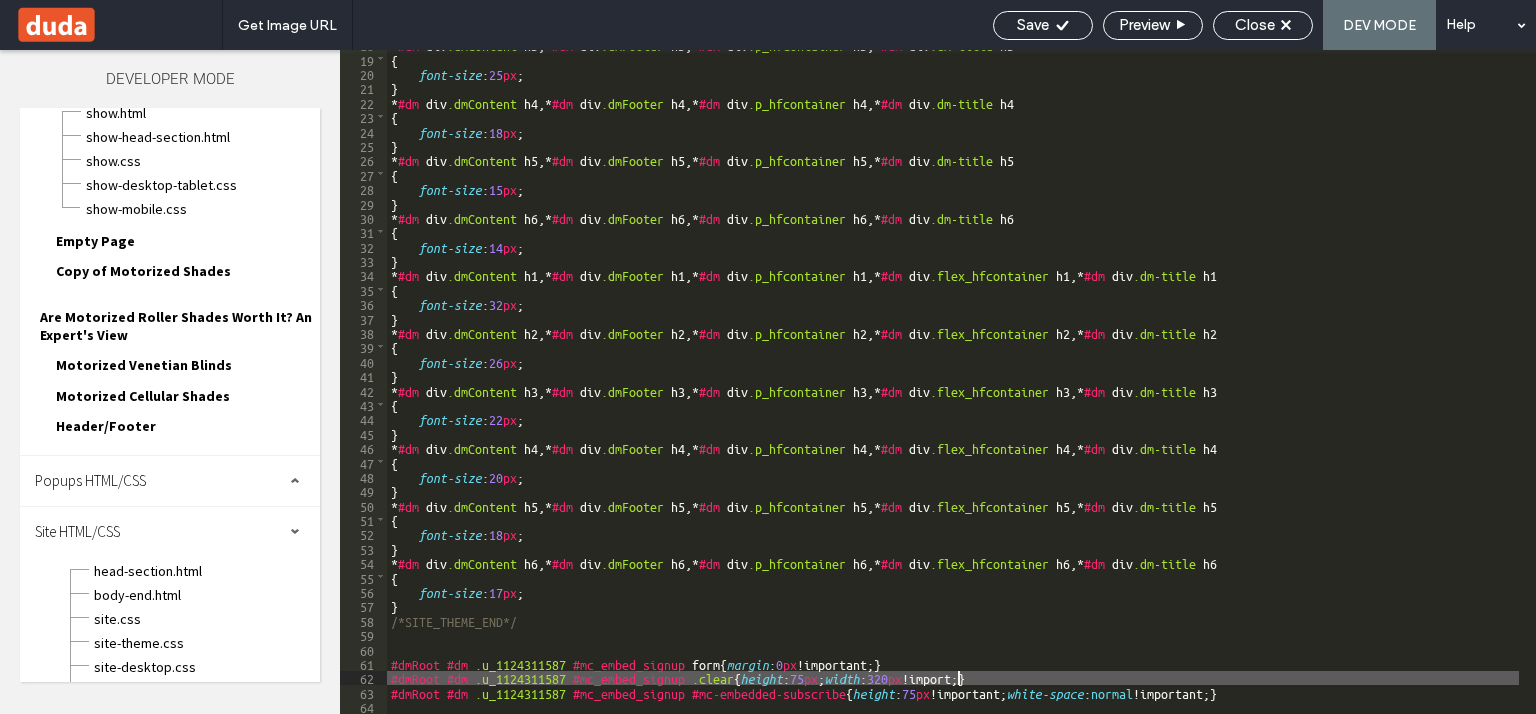 scroll, scrollTop: 0, scrollLeft: 5, axis: horizontal 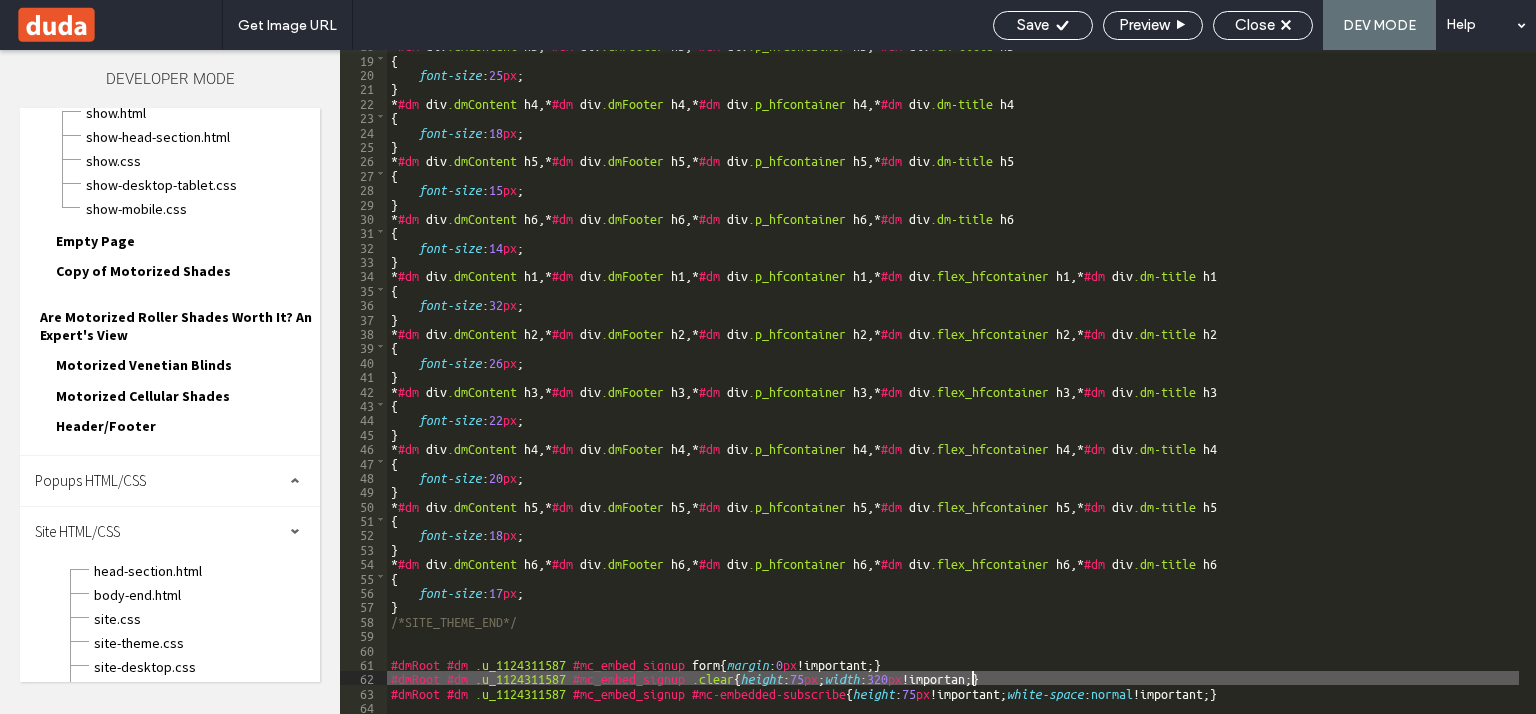 type on "**" 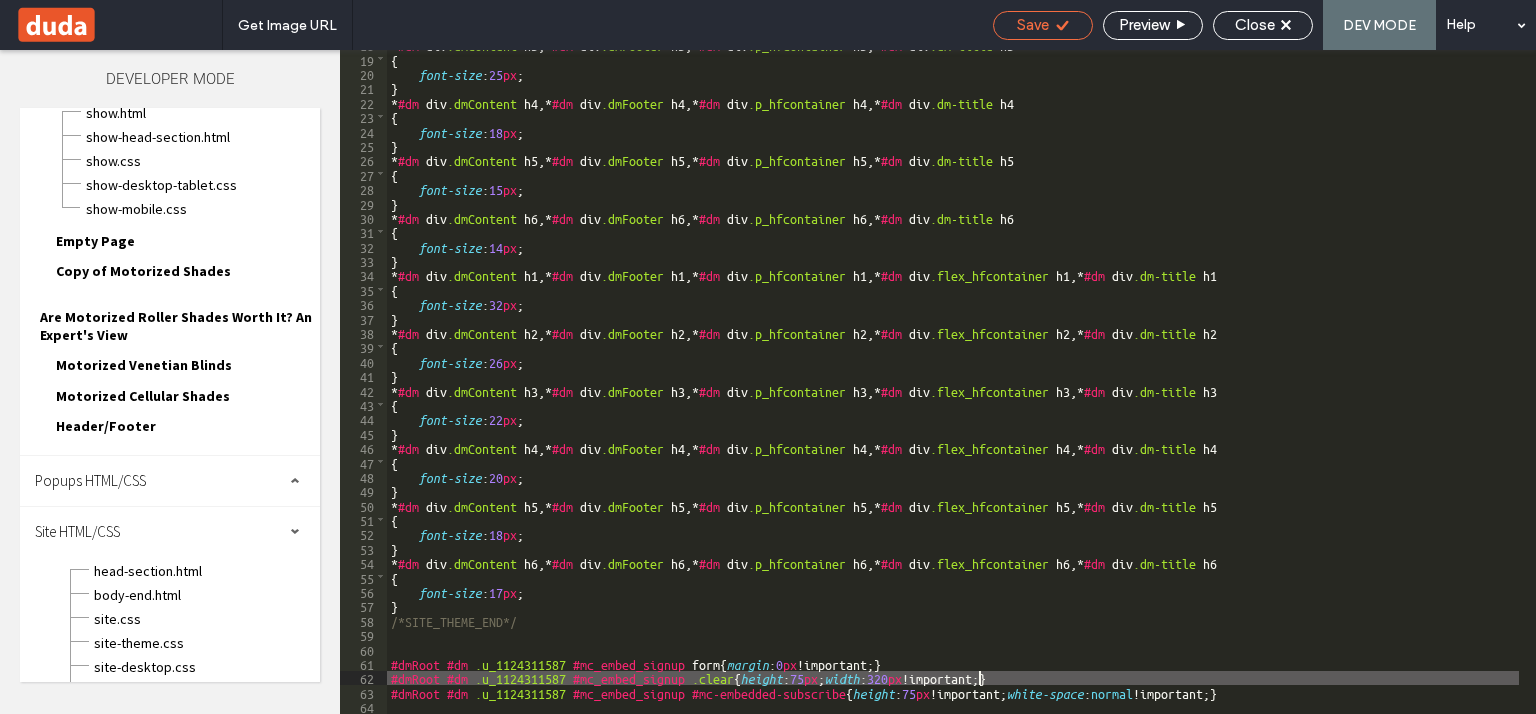 click on "Save" at bounding box center (1033, 25) 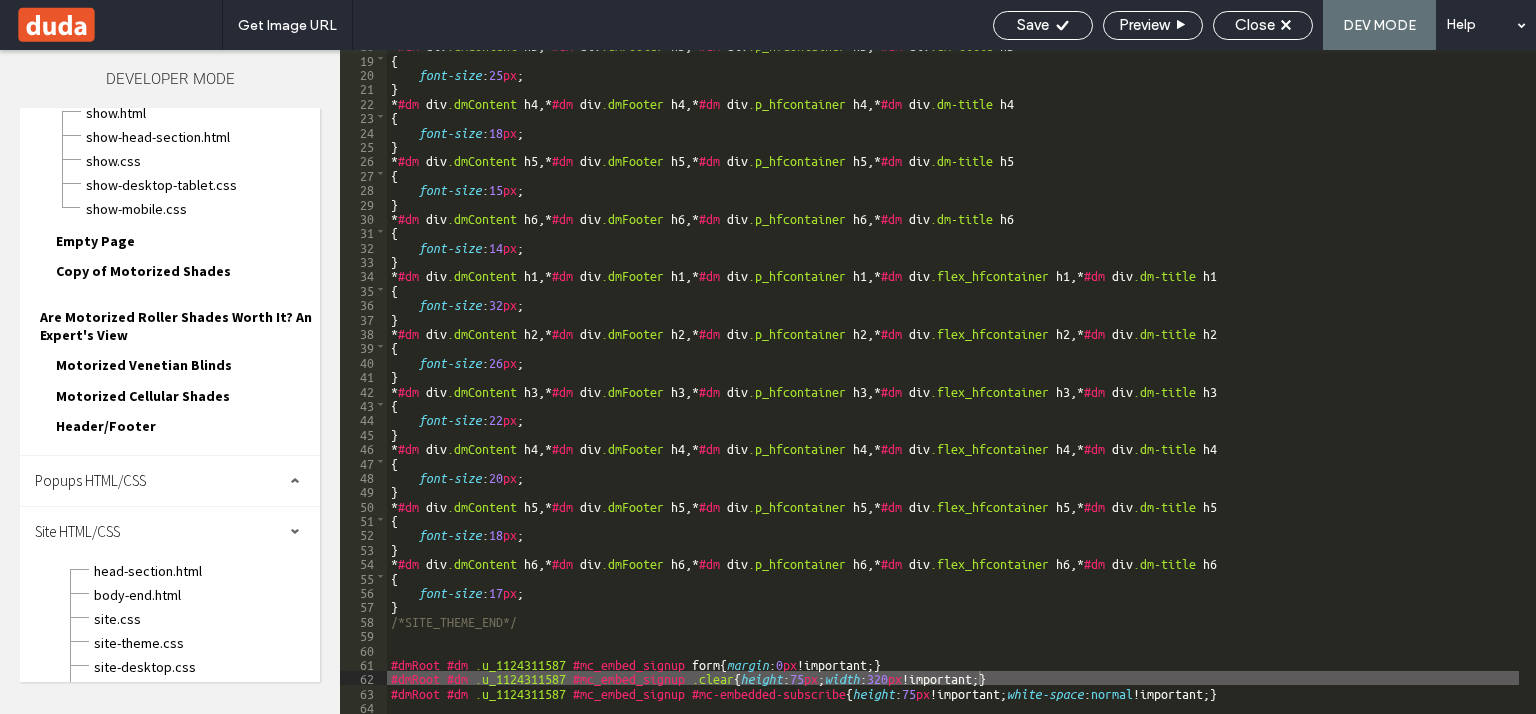 scroll, scrollTop: 0, scrollLeft: 0, axis: both 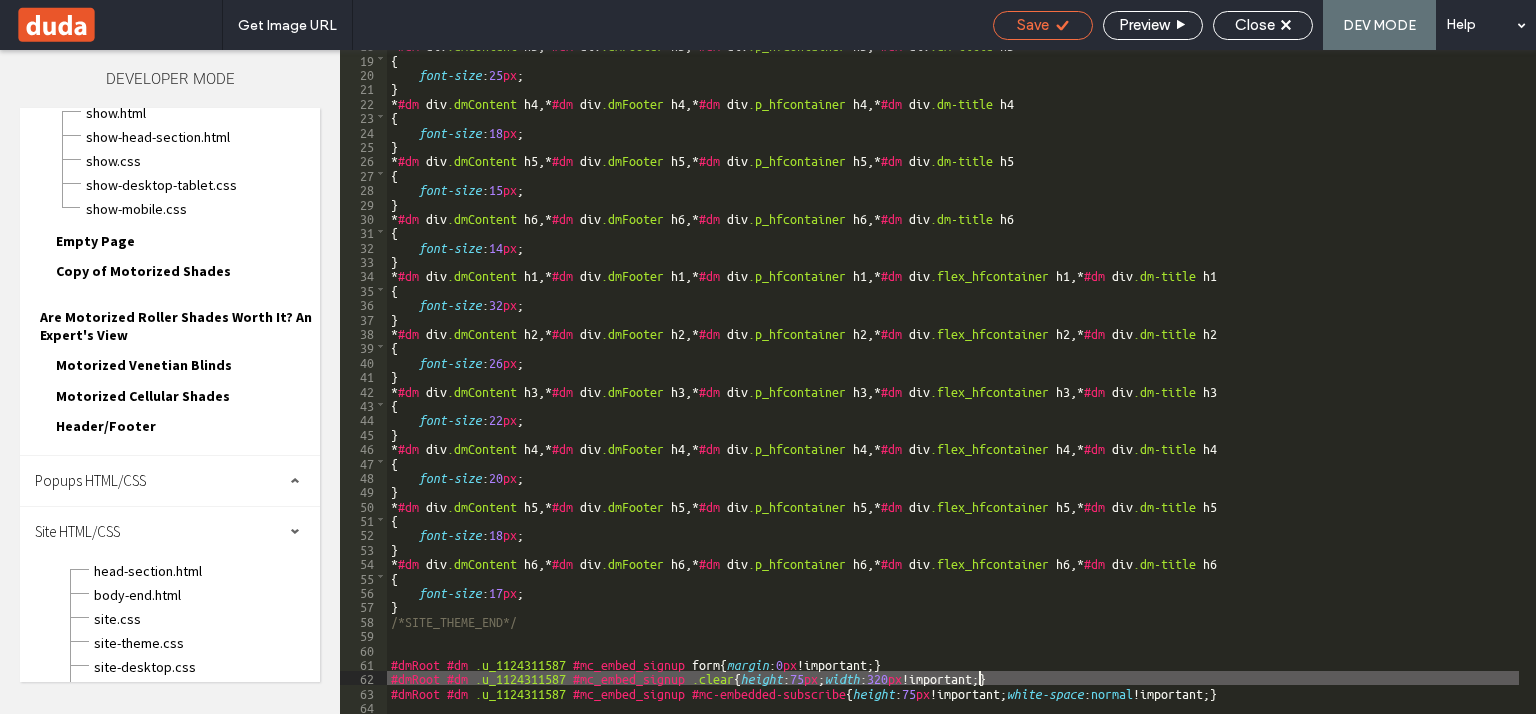 click on "Save" at bounding box center (1033, 25) 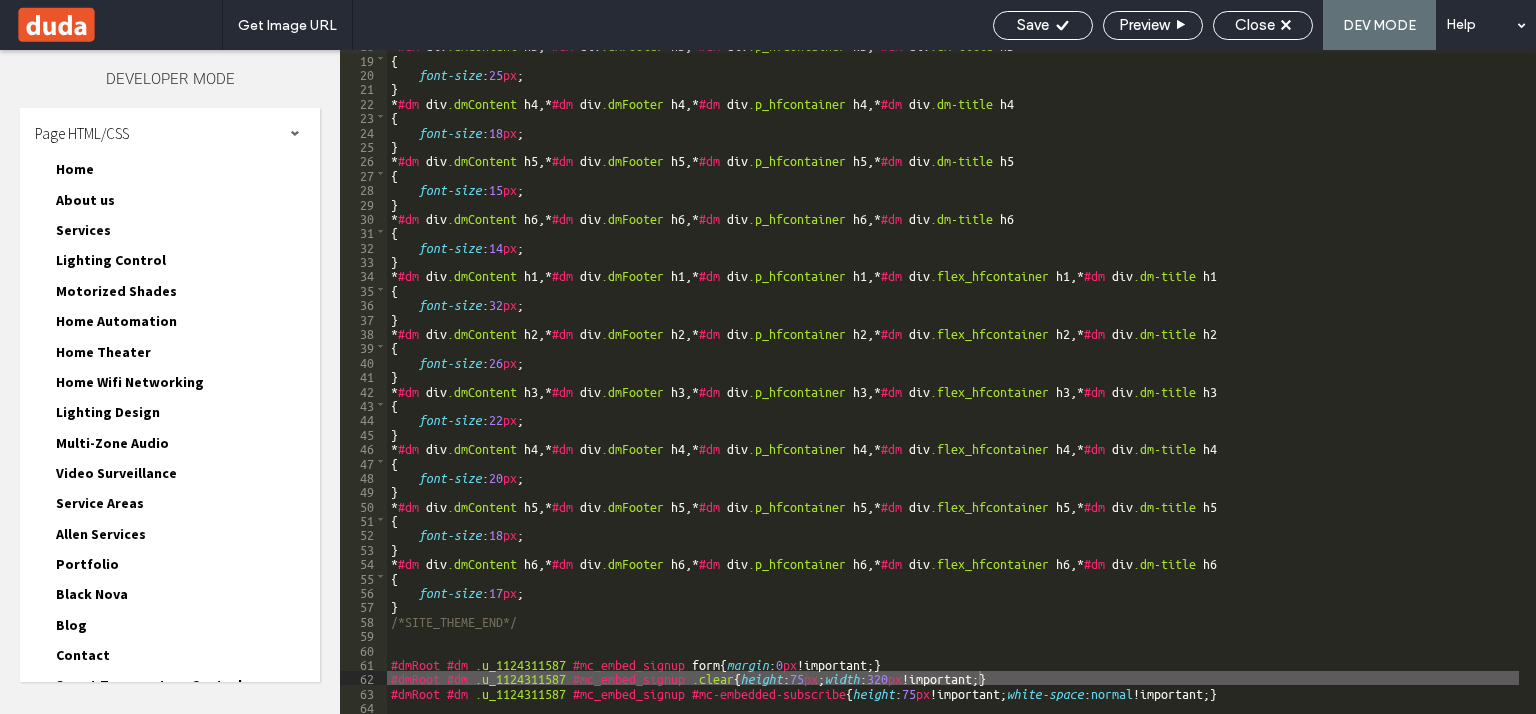 scroll, scrollTop: 0, scrollLeft: 0, axis: both 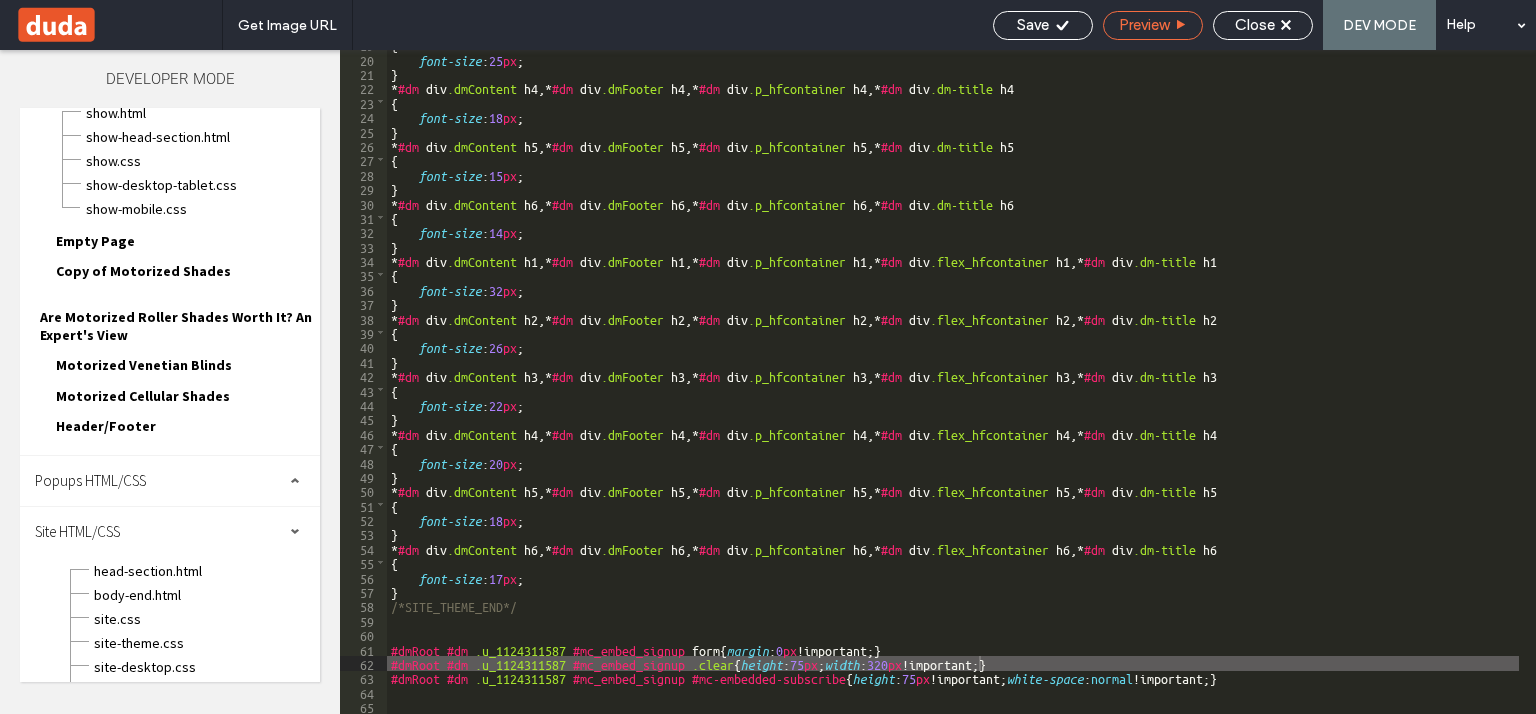 drag, startPoint x: 1054, startPoint y: 24, endPoint x: 1118, endPoint y: 12, distance: 65.11528 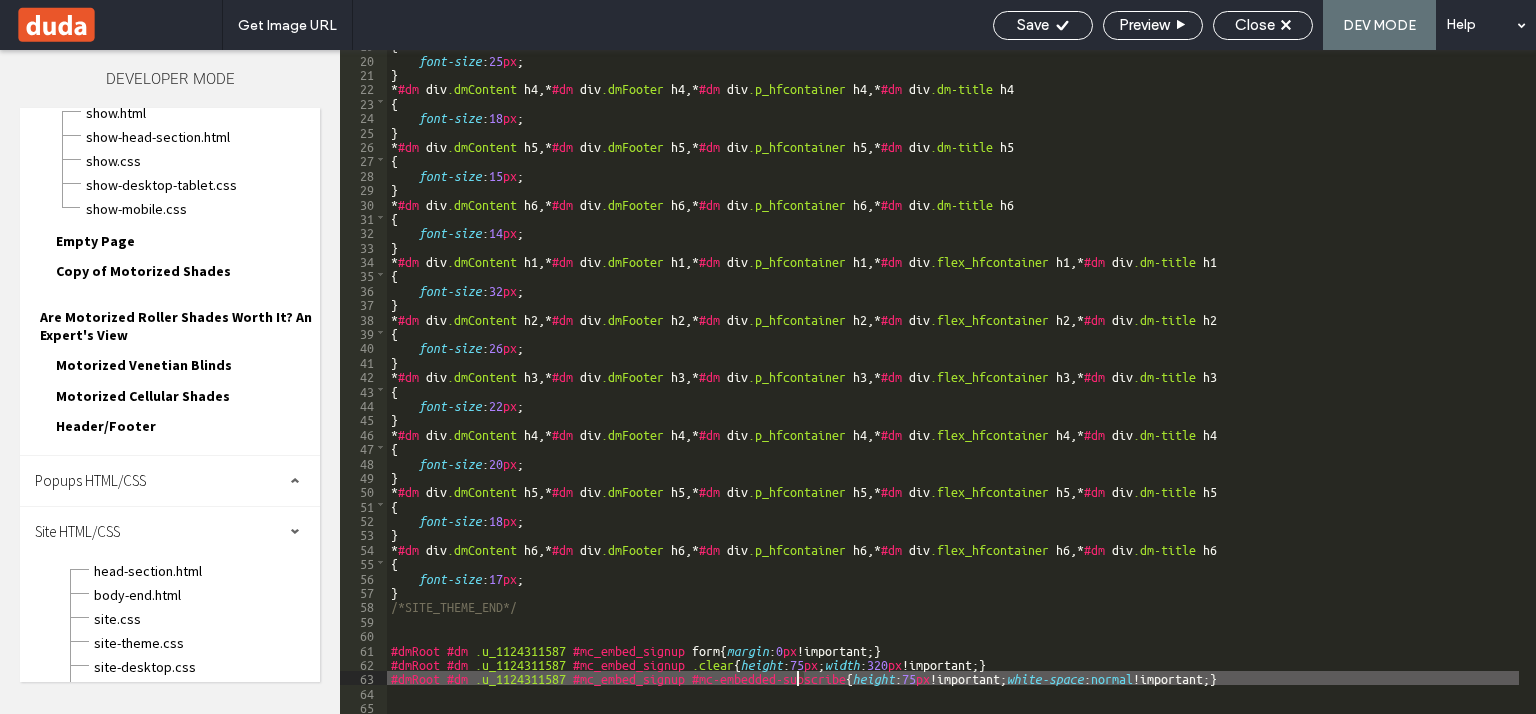 click on "{      font-size : 25 px ; } * #dm   div .dmContent   h4 ,* #dm   div .dmFooter   h4 ,* #dm   div .p_hfcontainer   h4 ,* #dm   div .dm-title   h4 {      font-size : 18 px ; } * #dm   div .dmContent   h5 ,* #dm   div .dmFooter   h5 ,* #dm   div .p_hfcontainer   h5 ,* #dm   div .dm-title   h5 {      font-size : 15 px ; } * #dm   div .dmContent   h6 ,* #dm   div .dmFooter   h6 ,* #dm   div .p_hfcontainer   h6 ,* #dm   div .dm-title   h6 {      font-size : 14 px ; } * #dm   div .dmContent   h1 ,* #dm   div .dmFooter   h1 ,* #dm   div .p_hfcontainer   h1 ,* #dm   div .flex_hfcontainer   h1 ,* #dm   div .dm-title   h1 {      font-size : 32 px ; } * #dm   div .dmContent   h2 ,* #dm   div .dmFooter   h2 ,* #dm   div .p_hfcontainer   h2 ,* #dm   div .flex_hfcontainer   h2 ,* #dm   div .dm-title   h2 {      font-size : 26 px ; } * #dm   div .dmContent   h3 ,* #dm   div .dmFooter   h3 ,* #dm   div .p_hfcontainer   h3 ,* #dm   div .flex_hfcontainer   h3 ,* #dm   div .dm-title   h3 {      font-size : 22 px ; } * #dm   div" at bounding box center [953, 383] 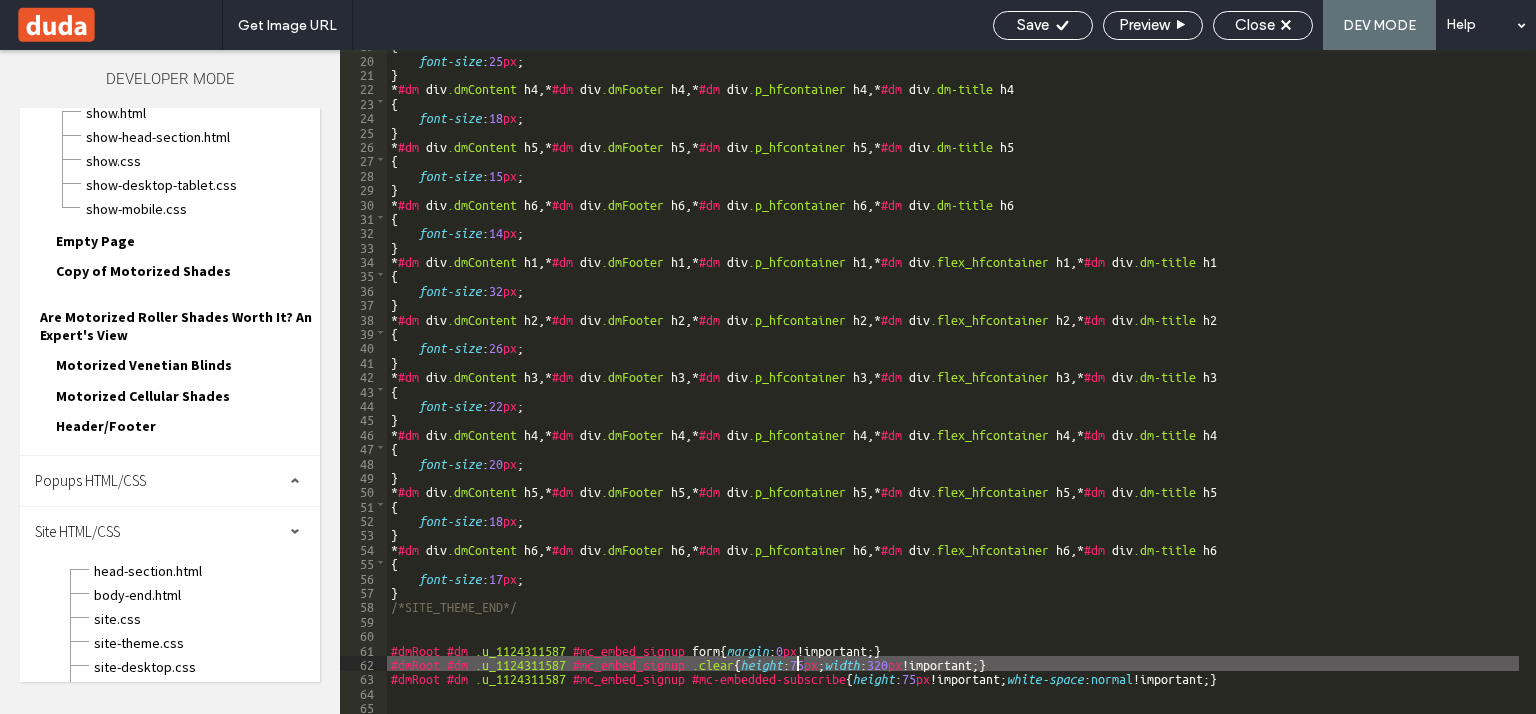 click on "{      font-size : 25 px ; } * #dm   div .dmContent   h4 ,* #dm   div .dmFooter   h4 ,* #dm   div .p_hfcontainer   h4 ,* #dm   div .dm-title   h4 {      font-size : 18 px ; } * #dm   div .dmContent   h5 ,* #dm   div .dmFooter   h5 ,* #dm   div .p_hfcontainer   h5 ,* #dm   div .dm-title   h5 {      font-size : 15 px ; } * #dm   div .dmContent   h6 ,* #dm   div .dmFooter   h6 ,* #dm   div .p_hfcontainer   h6 ,* #dm   div .dm-title   h6 {      font-size : 14 px ; } * #dm   div .dmContent   h1 ,* #dm   div .dmFooter   h1 ,* #dm   div .p_hfcontainer   h1 ,* #dm   div .flex_hfcontainer   h1 ,* #dm   div .dm-title   h1 {      font-size : 32 px ; } * #dm   div .dmContent   h2 ,* #dm   div .dmFooter   h2 ,* #dm   div .p_hfcontainer   h2 ,* #dm   div .flex_hfcontainer   h2 ,* #dm   div .dm-title   h2 {      font-size : 26 px ; } * #dm   div .dmContent   h3 ,* #dm   div .dmFooter   h3 ,* #dm   div .p_hfcontainer   h3 ,* #dm   div .flex_hfcontainer   h3 ,* #dm   div .dm-title   h3 {      font-size : 22 px ; } * #dm   div" at bounding box center (953, 383) 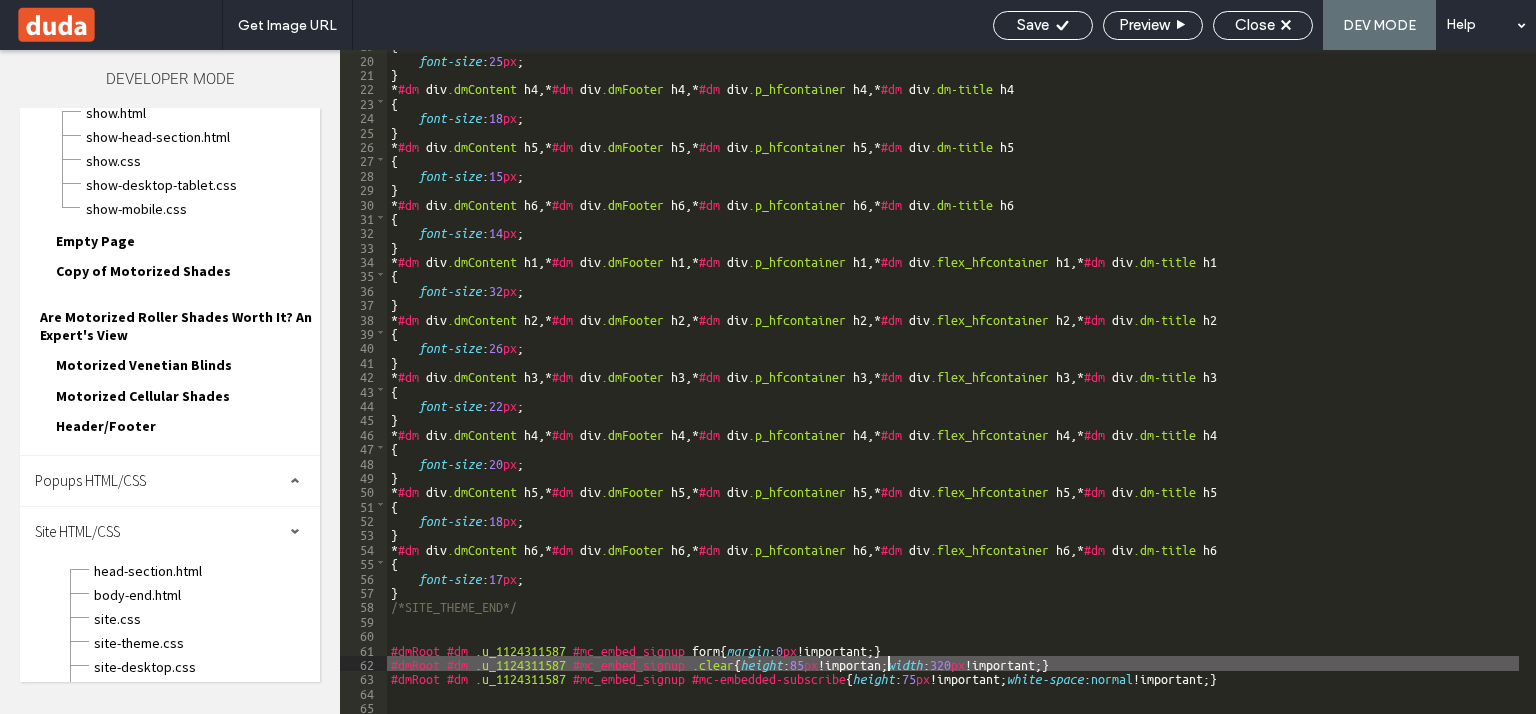 scroll, scrollTop: 0, scrollLeft: 5, axis: horizontal 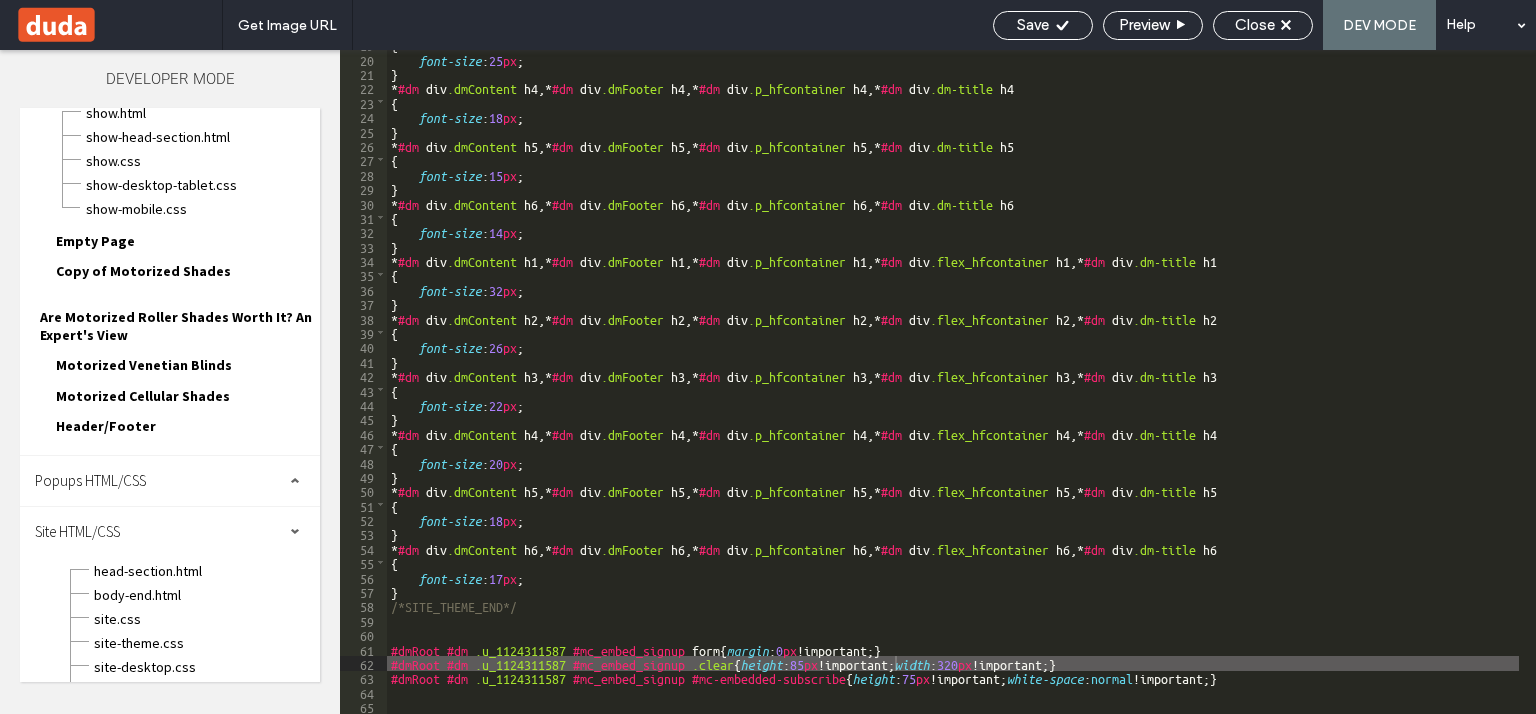 click on "{      font-size : 25 px ; } * #dm   div .dmContent   h4 ,* #dm   div .dmFooter   h4 ,* #dm   div .p_hfcontainer   h4 ,* #dm   div .dm-title   h4 {      font-size : 18 px ; } * #dm   div .dmContent   h5 ,* #dm   div .dmFooter   h5 ,* #dm   div .p_hfcontainer   h5 ,* #dm   div .dm-title   h5 {      font-size : 15 px ; } * #dm   div .dmContent   h6 ,* #dm   div .dmFooter   h6 ,* #dm   div .p_hfcontainer   h6 ,* #dm   div .dm-title   h6 {      font-size : 14 px ; } * #dm   div .dmContent   h1 ,* #dm   div .dmFooter   h1 ,* #dm   div .p_hfcontainer   h1 ,* #dm   div .flex_hfcontainer   h1 ,* #dm   div .dm-title   h1 {      font-size : 32 px ; } * #dm   div .dmContent   h2 ,* #dm   div .dmFooter   h2 ,* #dm   div .p_hfcontainer   h2 ,* #dm   div .flex_hfcontainer   h2 ,* #dm   div .dm-title   h2 {      font-size : 26 px ; } * #dm   div .dmContent   h3 ,* #dm   div .dmFooter   h3 ,* #dm   div .p_hfcontainer   h3 ,* #dm   div .flex_hfcontainer   h3 ,* #dm   div .dm-title   h3 {      font-size : 22 px ; } * #dm   div" at bounding box center [953, 383] 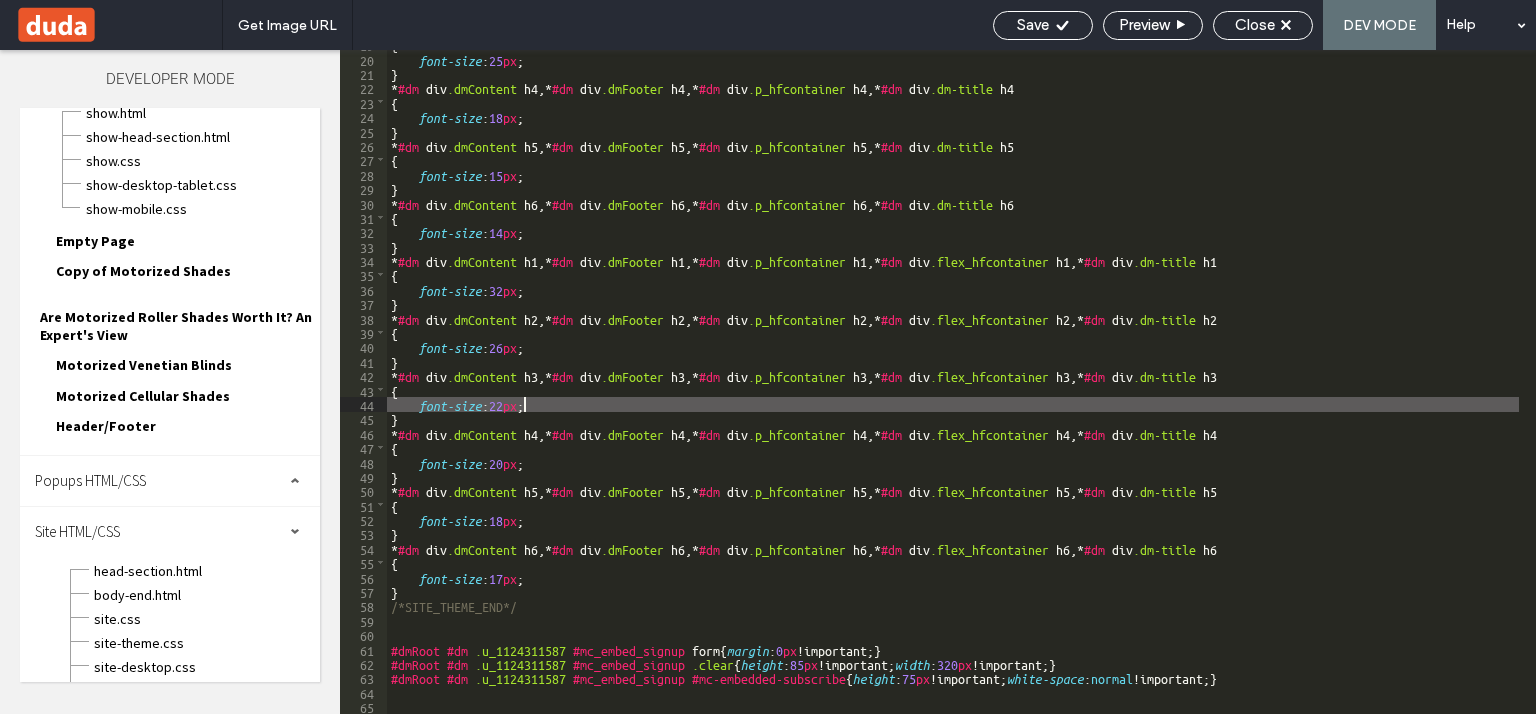 click on "Save" at bounding box center [1033, 25] 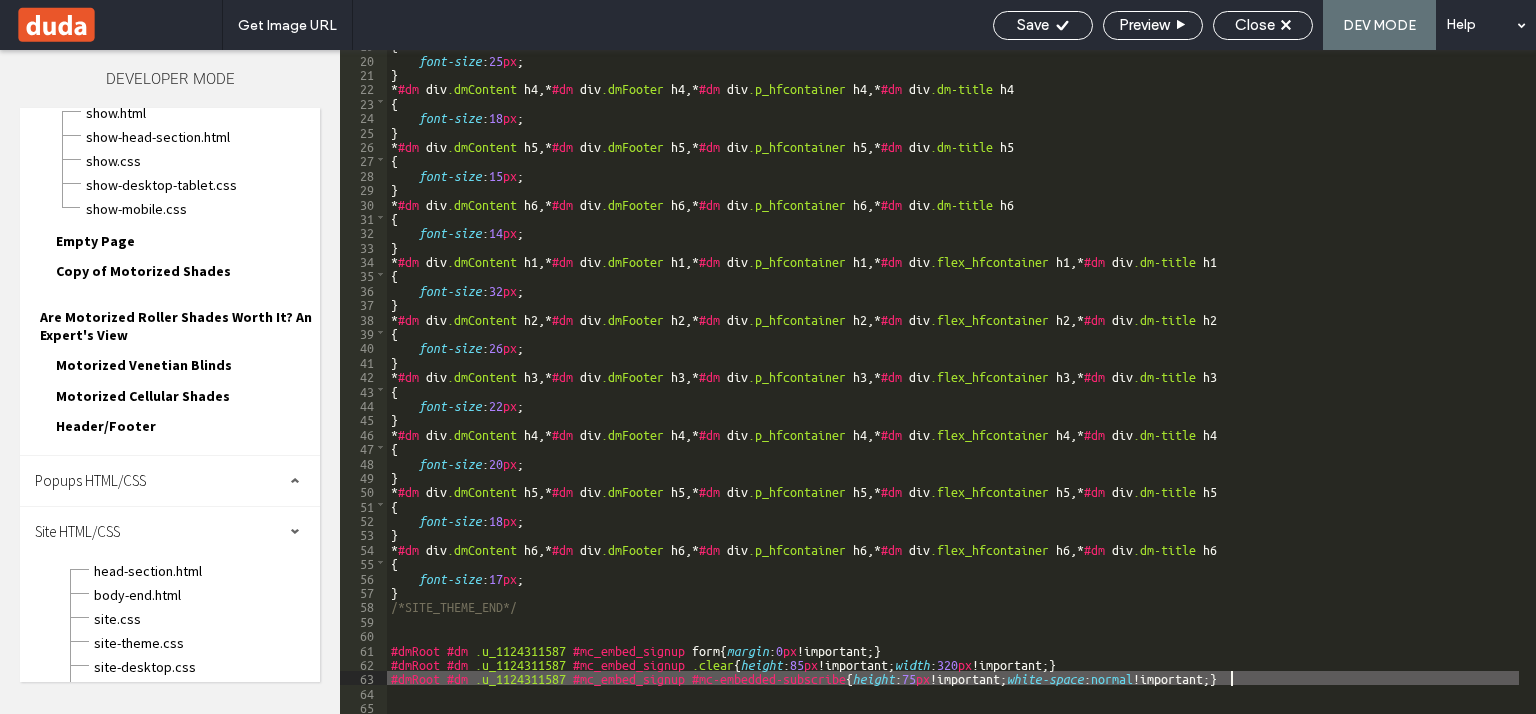 paste 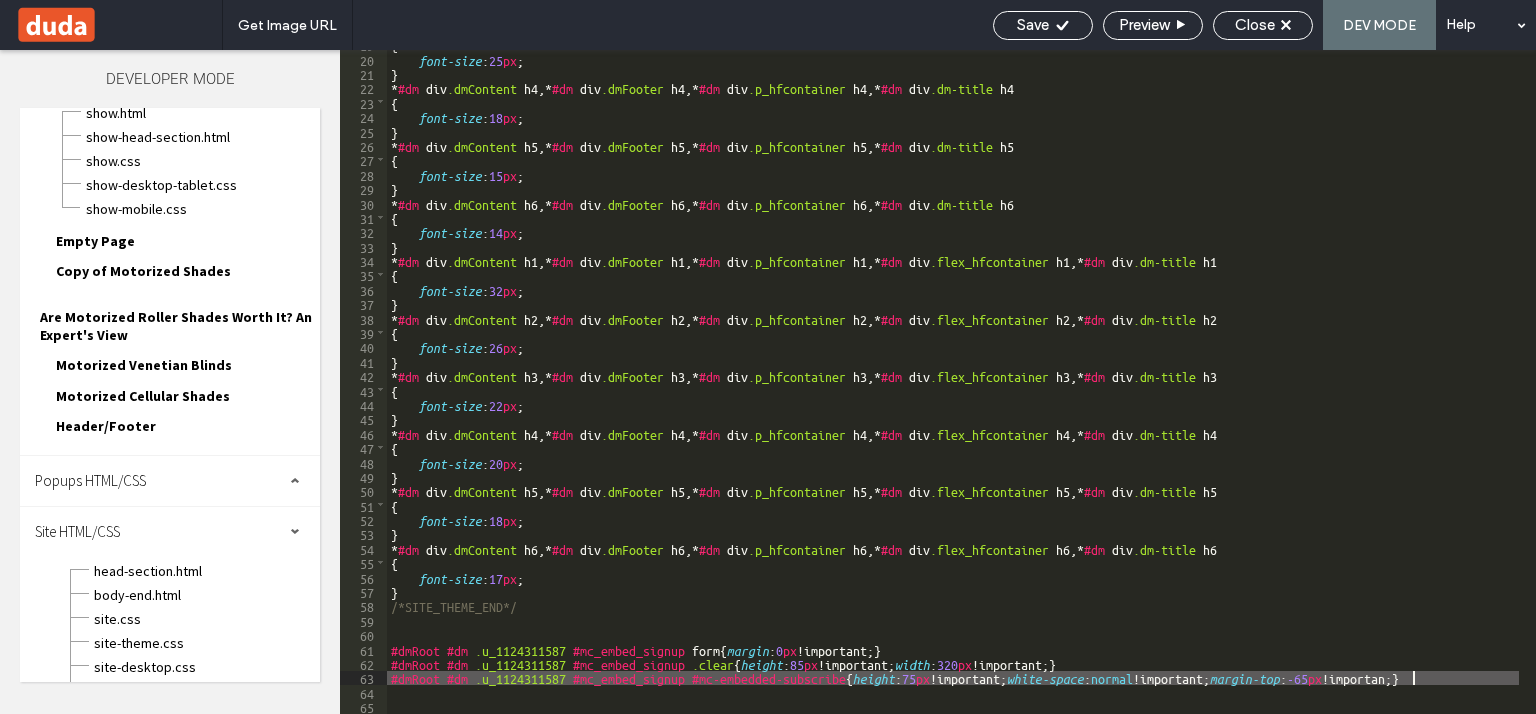 type on "**" 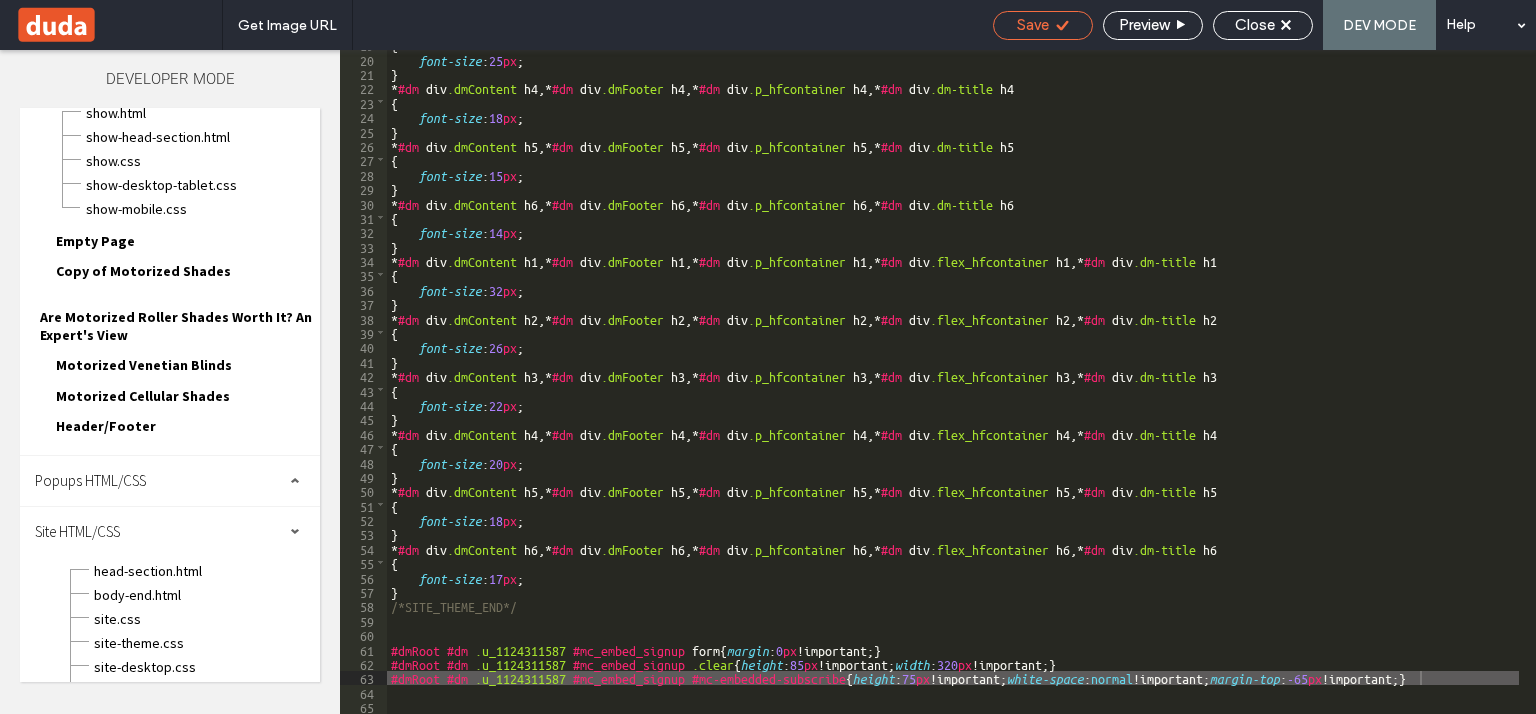 click on "Save" at bounding box center (1043, 25) 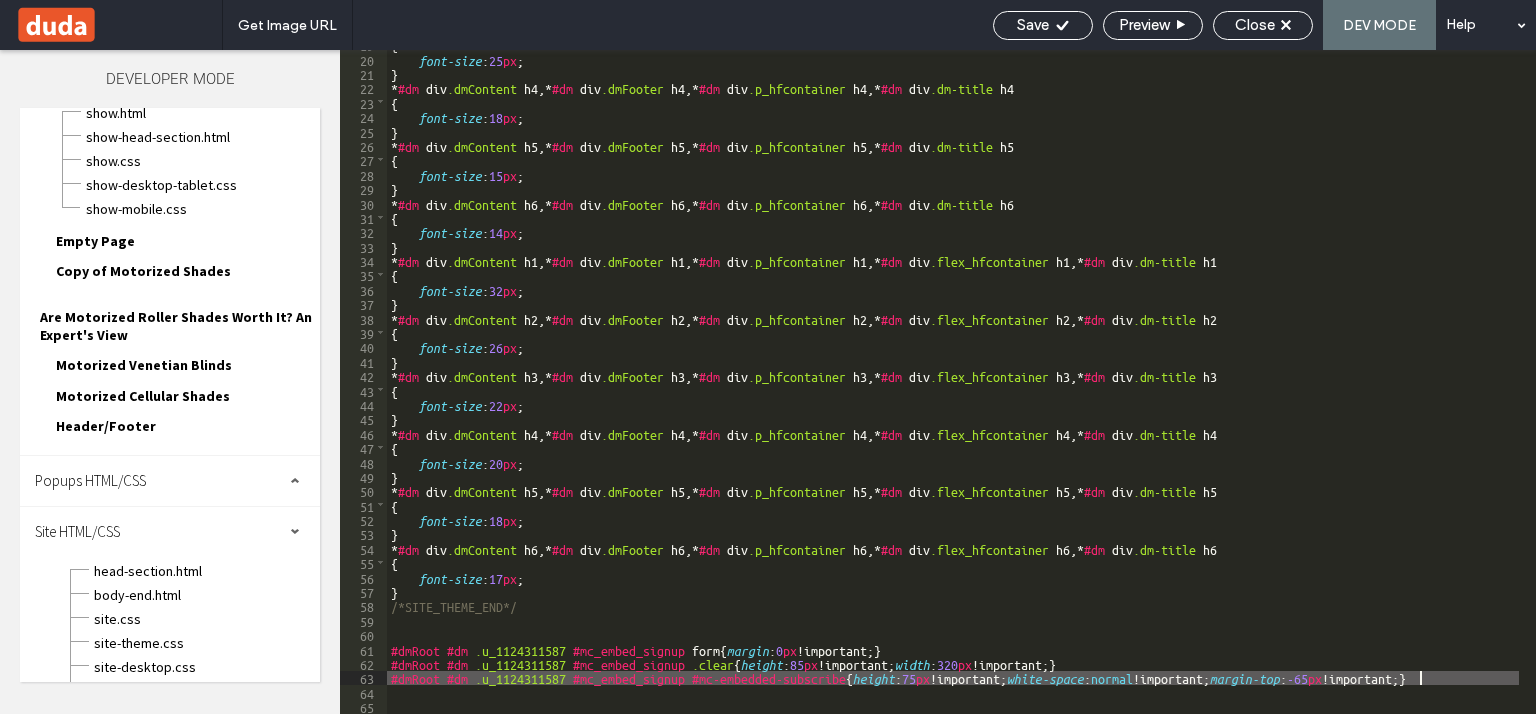 scroll, scrollTop: 0, scrollLeft: 0, axis: both 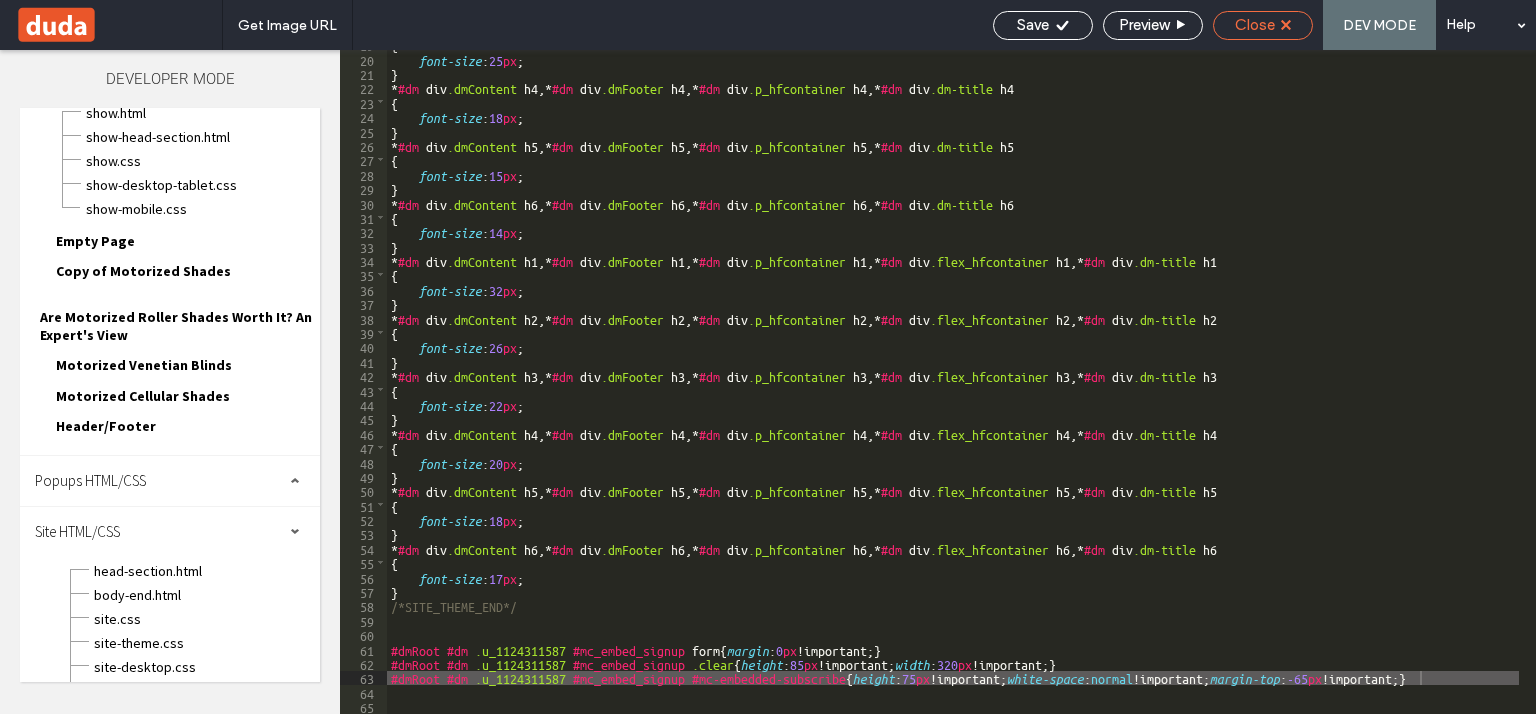 click on "Close" at bounding box center (1263, 25) 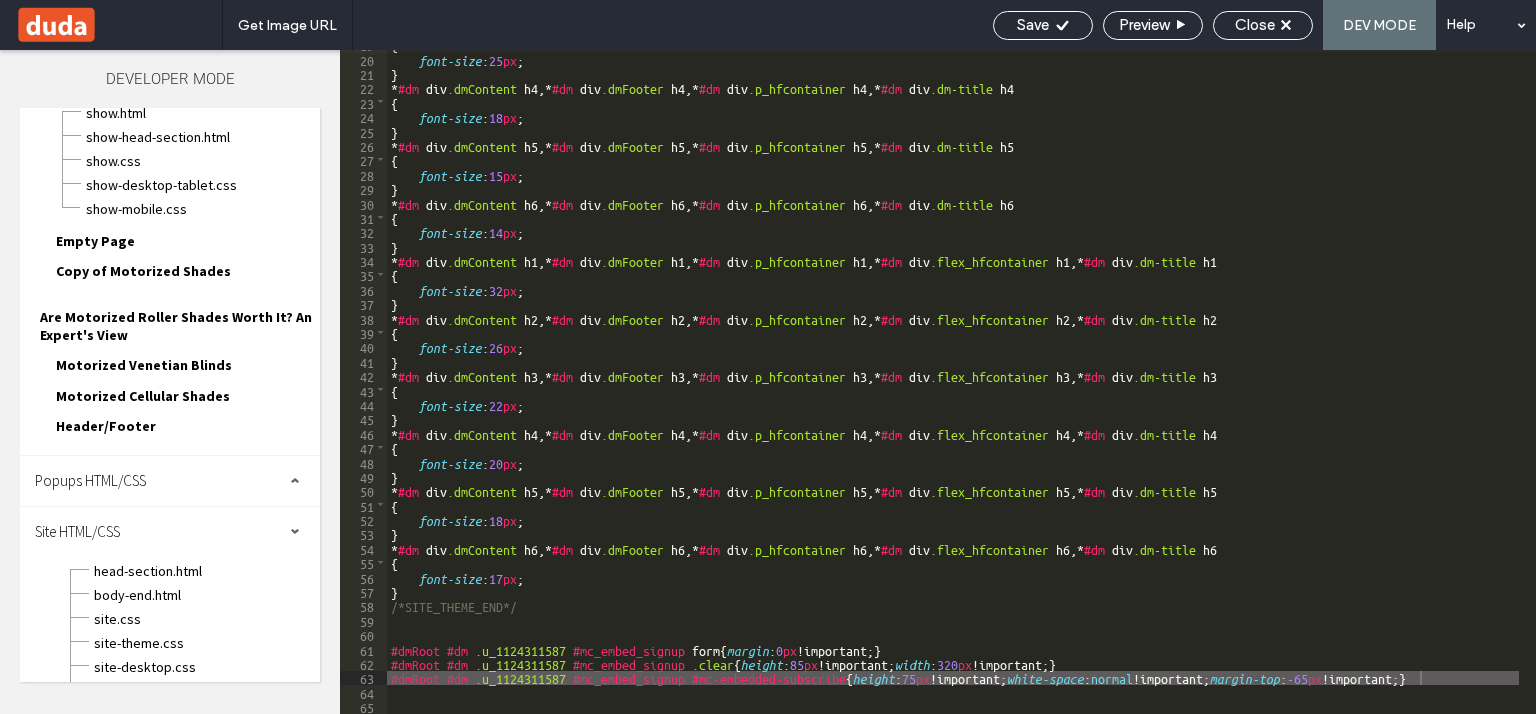scroll, scrollTop: 940, scrollLeft: 0, axis: vertical 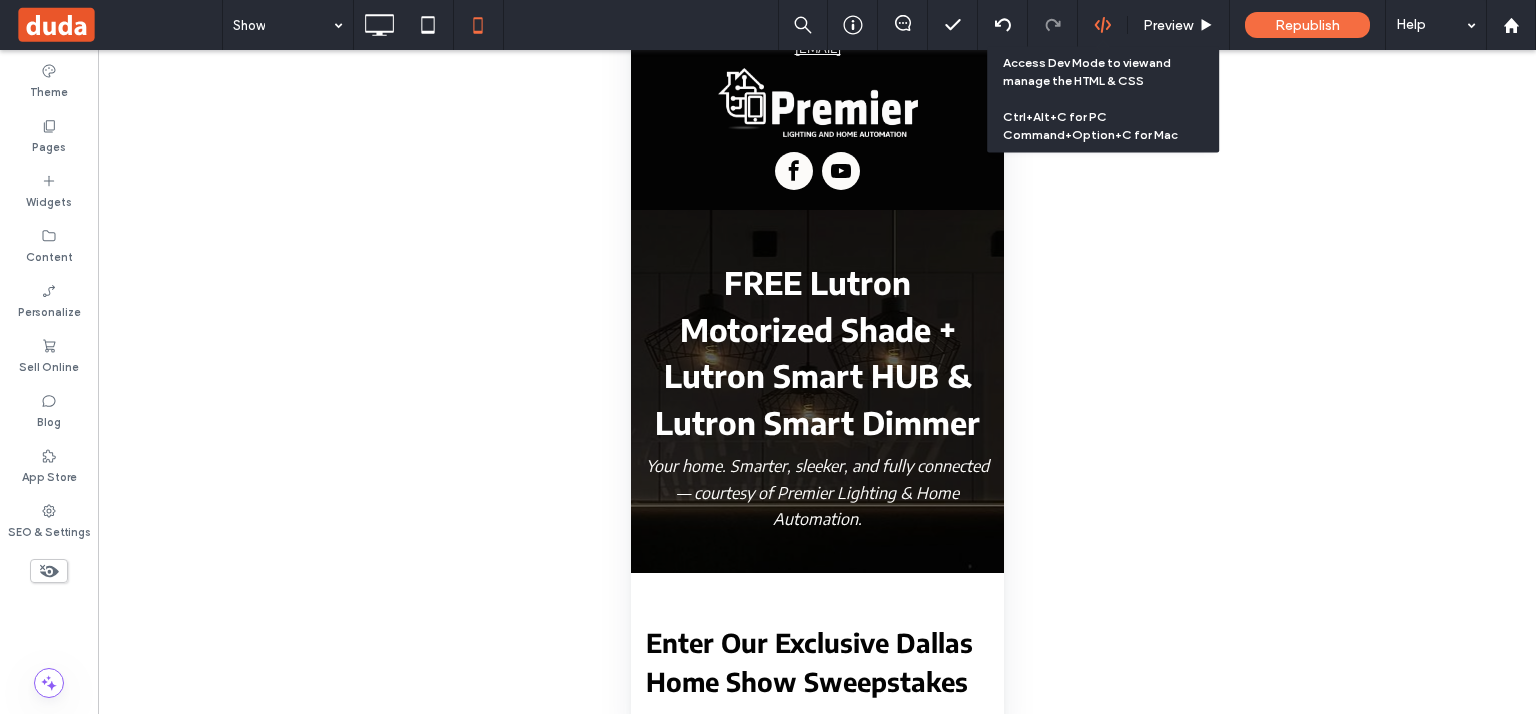 click 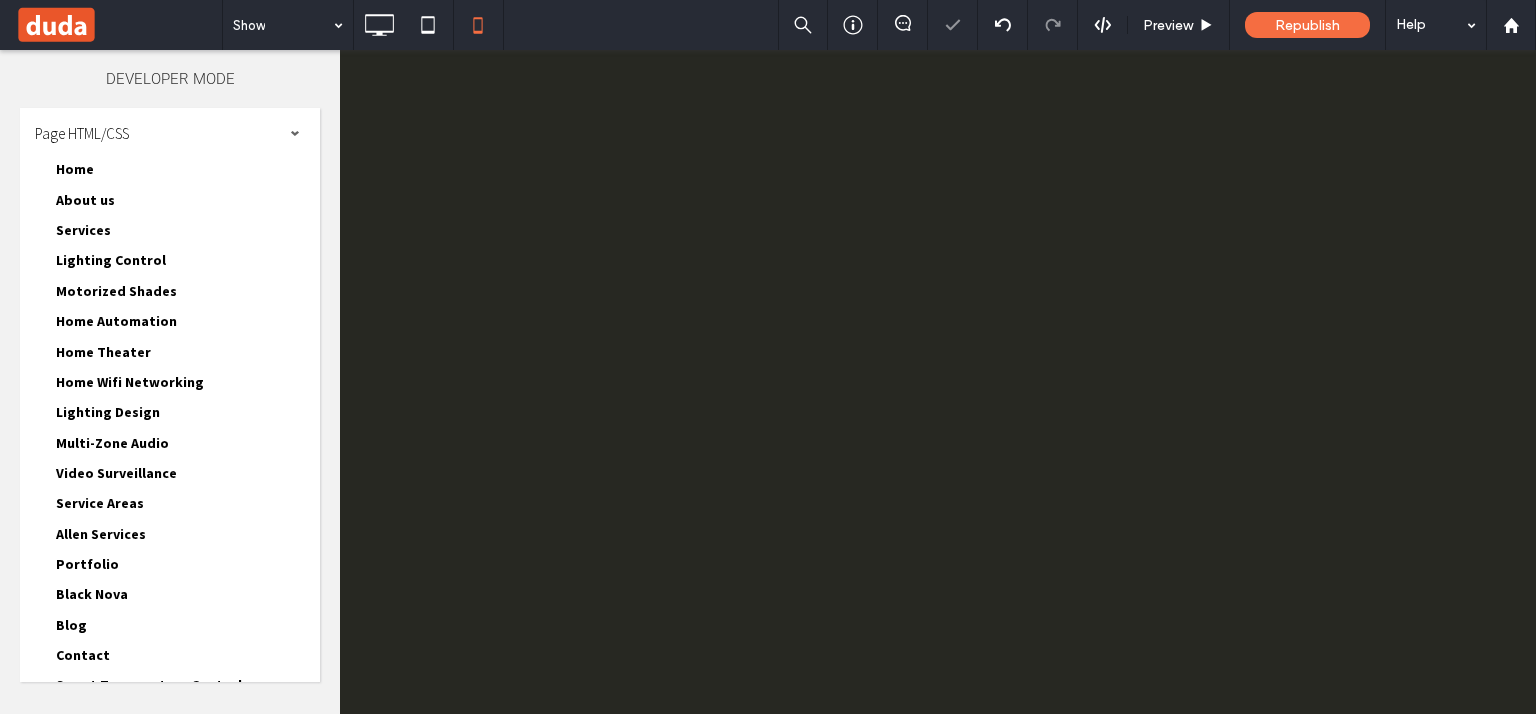 scroll, scrollTop: 0, scrollLeft: 0, axis: both 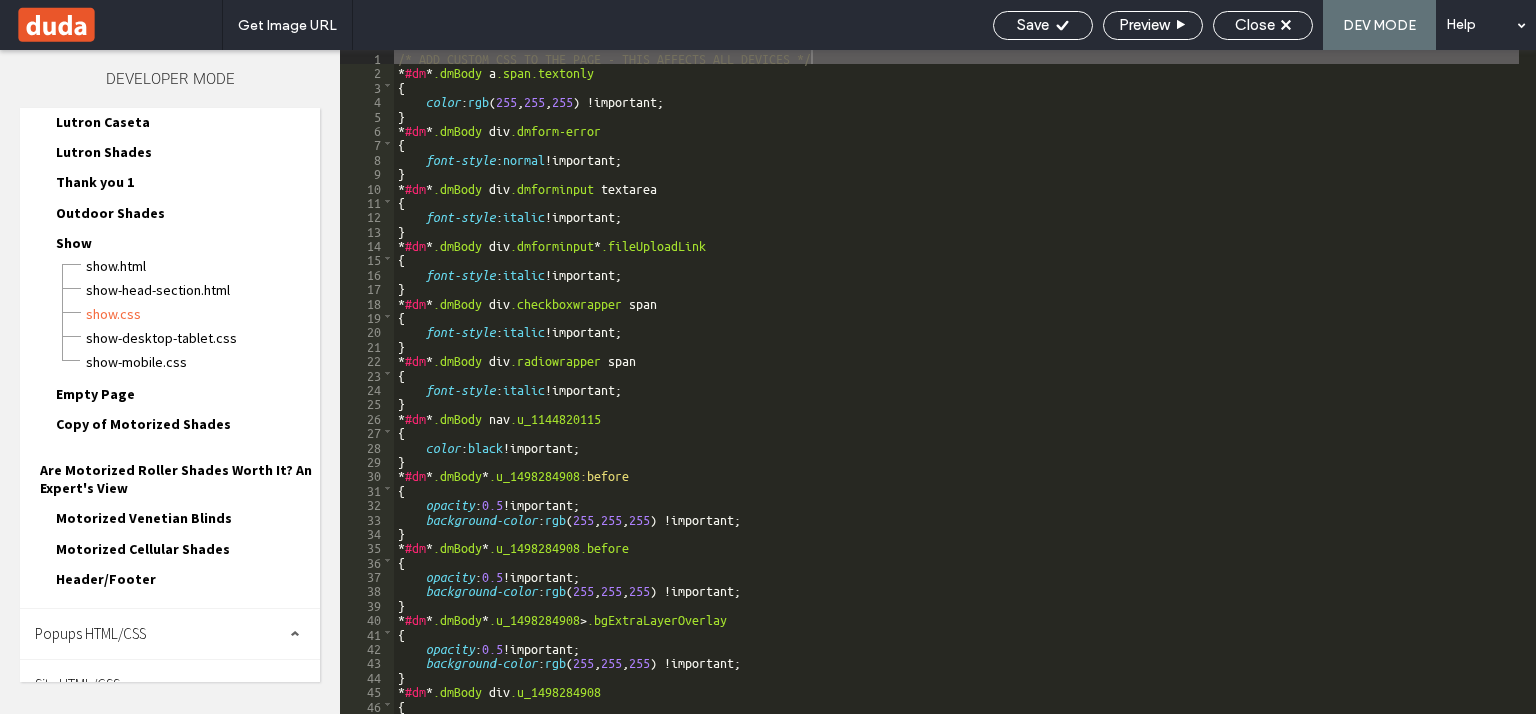 click on "Site HTML/CSS" at bounding box center (170, 685) 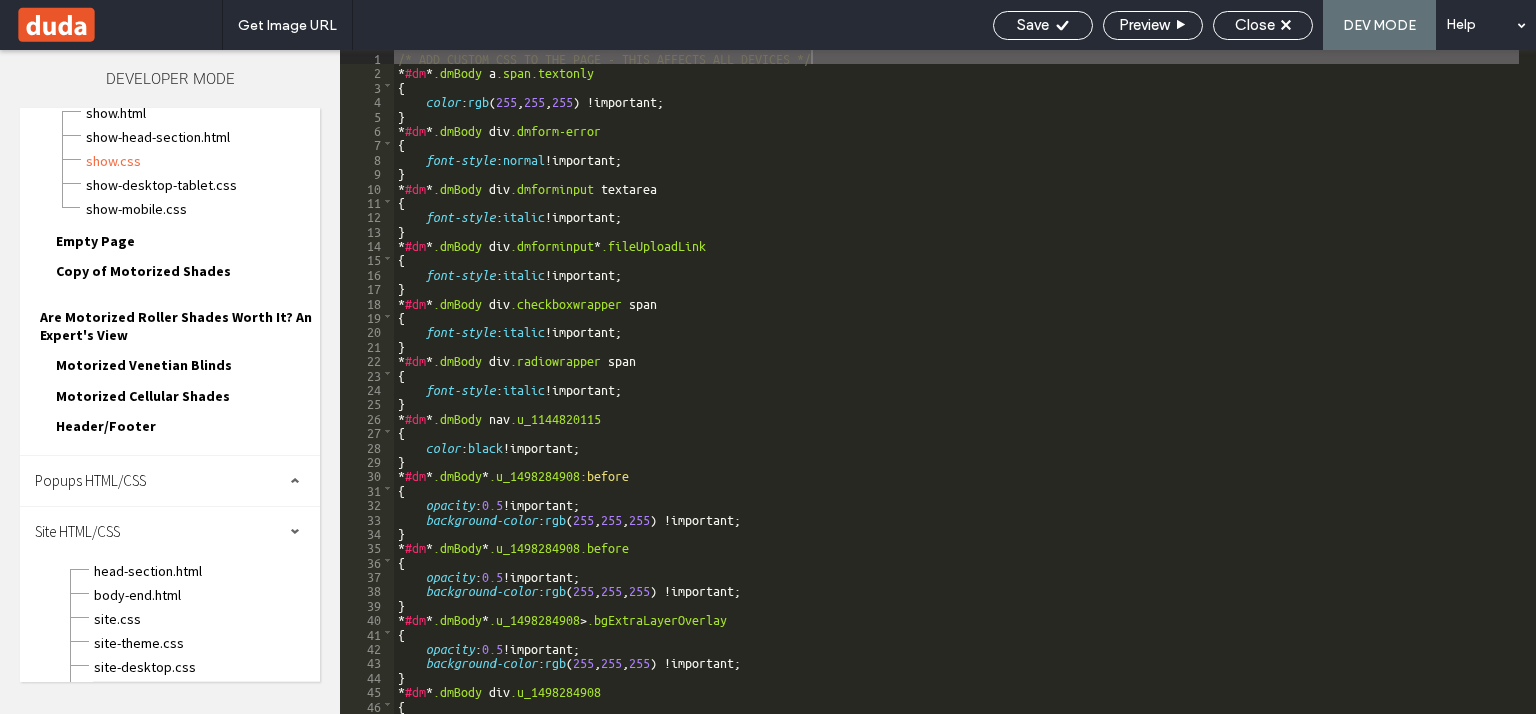 click on "site-mobile.css" at bounding box center (206, 691) 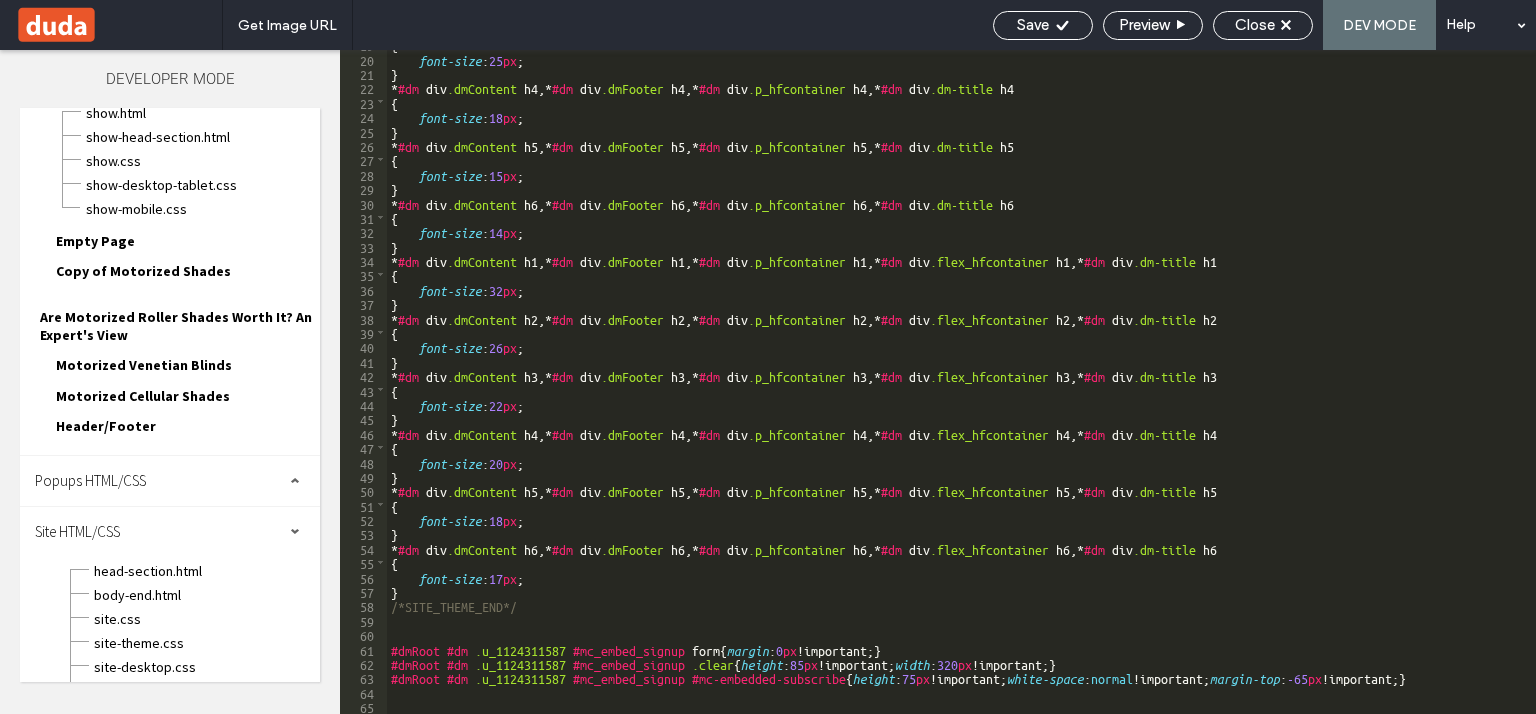 scroll, scrollTop: 272, scrollLeft: 0, axis: vertical 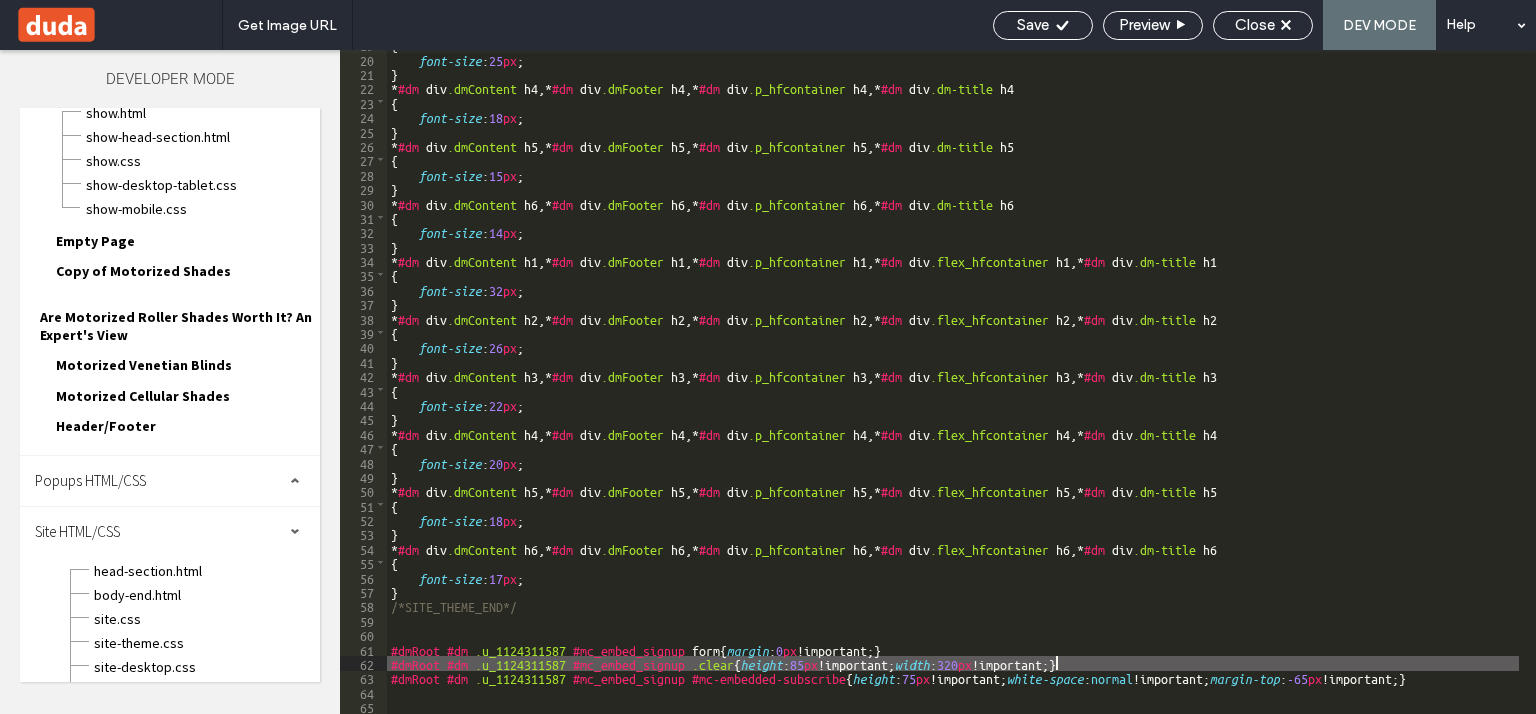 click on "{      font-size : 25 px ; } * #dm   div .dmContent   h4 ,* #dm   div .dmFooter   h4 ,* #dm   div .p_hfcontainer   h4 ,* #dm   div .dm-title   h4 {      font-size : 18 px ; } * #dm   div .dmContent   h5 ,* #dm   div .dmFooter   h5 ,* #dm   div .p_hfcontainer   h5 ,* #dm   div .dm-title   h5 {      font-size : 15 px ; } * #dm   div .dmContent   h6 ,* #dm   div .dmFooter   h6 ,* #dm   div .p_hfcontainer   h6 ,* #dm   div .dm-title   h6 {      font-size : 14 px ; } * #dm   div .dmContent   h1 ,* #dm   div .dmFooter   h1 ,* #dm   div .p_hfcontainer   h1 ,* #dm   div .flex_hfcontainer   h1 ,* #dm   div .dm-title   h1 {      font-size : 32 px ; } * #dm   div .dmContent   h2 ,* #dm   div .dmFooter   h2 ,* #dm   div .p_hfcontainer   h2 ,* #dm   div .flex_hfcontainer   h2 ,* #dm   div .dm-title   h2 {      font-size : 26 px ; } * #dm   div .dmContent   h3 ,* #dm   div .dmFooter   h3 ,* #dm   div .p_hfcontainer   h3 ,* #dm   div .flex_hfcontainer   h3 ,* #dm   div .dm-title   h3 {      font-size : 22 px ; } * #dm   div" at bounding box center [953, 383] 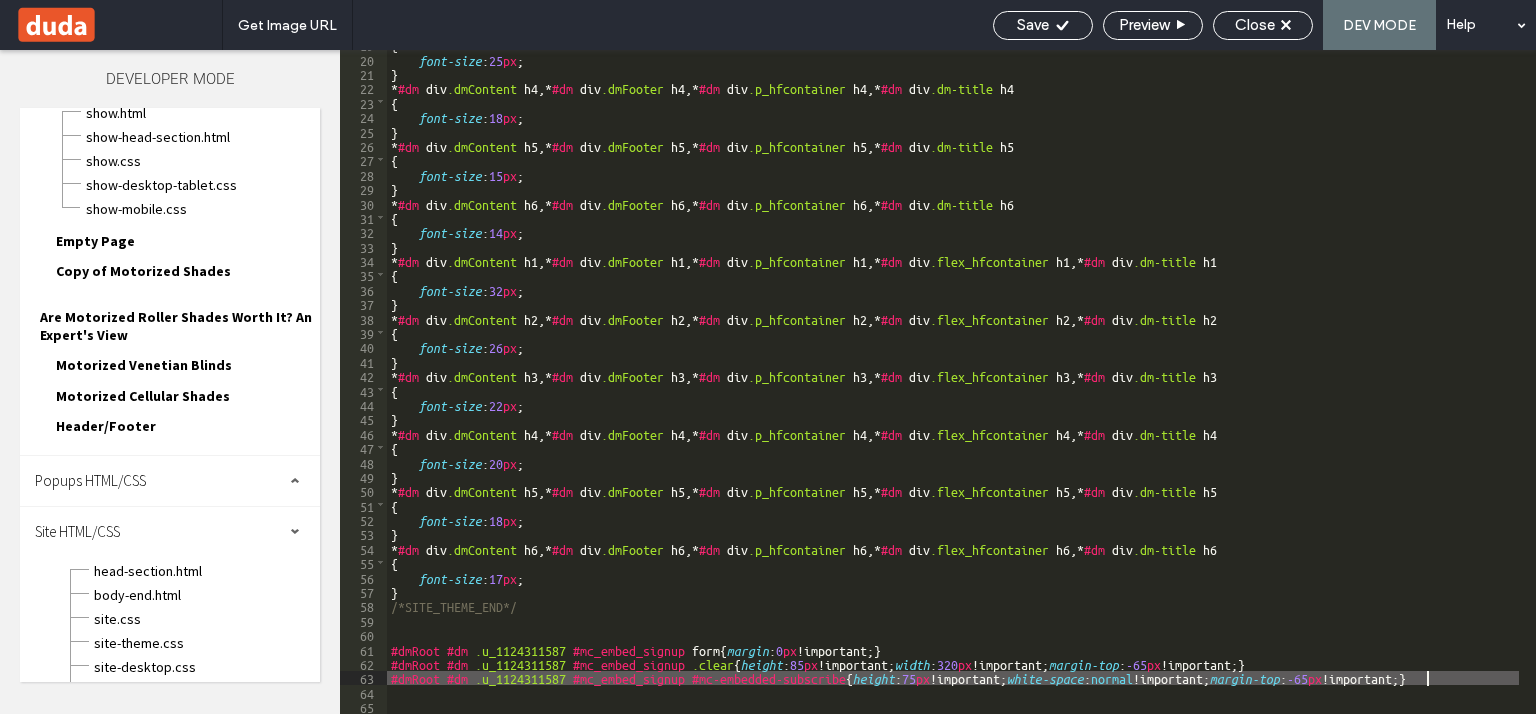 click on "{      font-size : 25 px ; } * #dm   div .dmContent   h4 ,* #dm   div .dmFooter   h4 ,* #dm   div .p_hfcontainer   h4 ,* #dm   div .dm-title   h4 {      font-size : 18 px ; } * #dm   div .dmContent   h5 ,* #dm   div .dmFooter   h5 ,* #dm   div .p_hfcontainer   h5 ,* #dm   div .dm-title   h5 {      font-size : 15 px ; } * #dm   div .dmContent   h6 ,* #dm   div .dmFooter   h6 ,* #dm   div .p_hfcontainer   h6 ,* #dm   div .dm-title   h6 {      font-size : 14 px ; } * #dm   div .dmContent   h1 ,* #dm   div .dmFooter   h1 ,* #dm   div .p_hfcontainer   h1 ,* #dm   div .flex_hfcontainer   h1 ,* #dm   div .dm-title   h1 {      font-size : 32 px ; } * #dm   div .dmContent   h2 ,* #dm   div .dmFooter   h2 ,* #dm   div .p_hfcontainer   h2 ,* #dm   div .flex_hfcontainer   h2 ,* #dm   div .dm-title   h2 {      font-size : 26 px ; } * #dm   div .dmContent   h3 ,* #dm   div .dmFooter   h3 ,* #dm   div .p_hfcontainer   h3 ,* #dm   div .flex_hfcontainer   h3 ,* #dm   div .dm-title   h3 {      font-size : 22 px ; } * #dm   div" at bounding box center (953, 383) 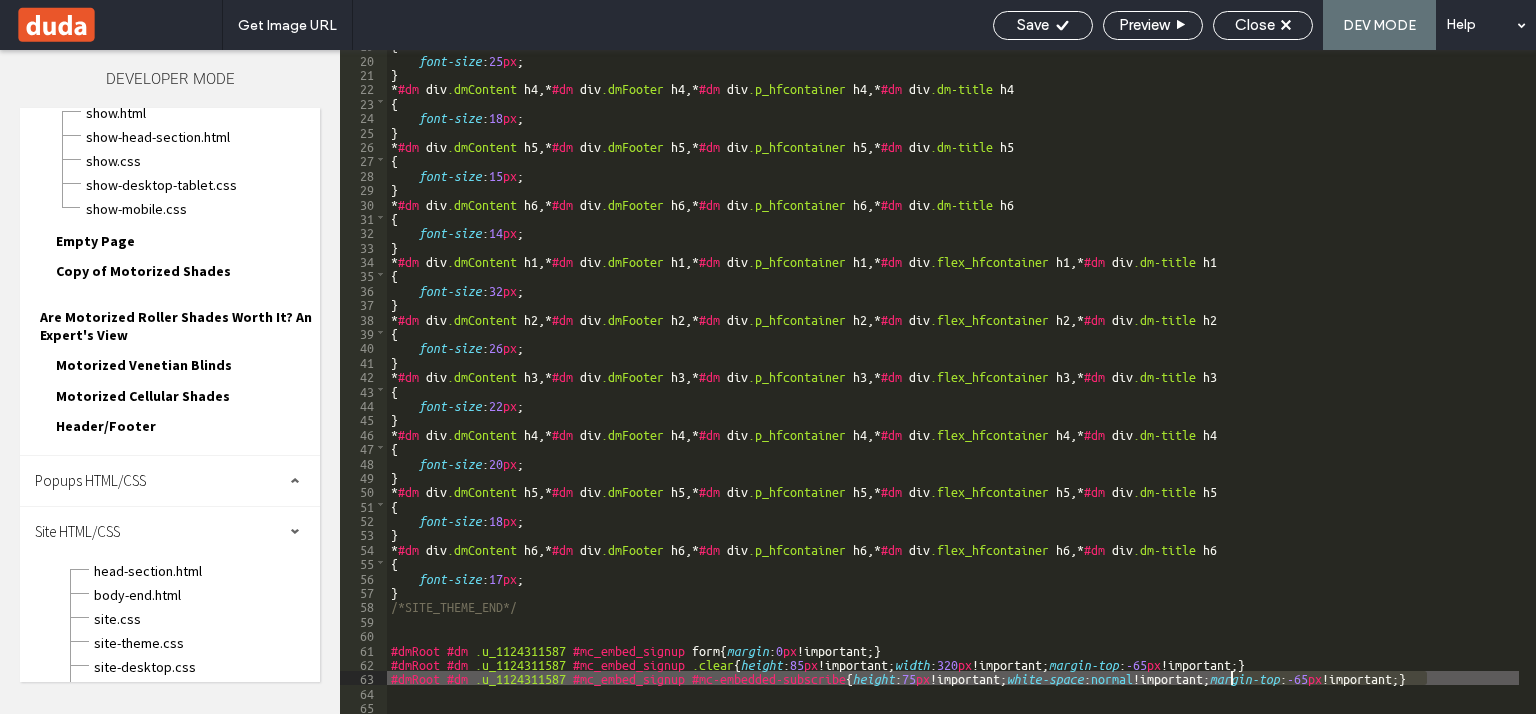 click on "{      font-size : 25 px ; } * #dm   div .dmContent   h4 ,* #dm   div .dmFooter   h4 ,* #dm   div .p_hfcontainer   h4 ,* #dm   div .dm-title   h4 {      font-size : 18 px ; } * #dm   div .dmContent   h5 ,* #dm   div .dmFooter   h5 ,* #dm   div .p_hfcontainer   h5 ,* #dm   div .dm-title   h5 {      font-size : 15 px ; } * #dm   div .dmContent   h6 ,* #dm   div .dmFooter   h6 ,* #dm   div .p_hfcontainer   h6 ,* #dm   div .dm-title   h6 {      font-size : 14 px ; } * #dm   div .dmContent   h1 ,* #dm   div .dmFooter   h1 ,* #dm   div .p_hfcontainer   h1 ,* #dm   div .flex_hfcontainer   h1 ,* #dm   div .dm-title   h1 {      font-size : 32 px ; } * #dm   div .dmContent   h2 ,* #dm   div .dmFooter   h2 ,* #dm   div .p_hfcontainer   h2 ,* #dm   div .flex_hfcontainer   h2 ,* #dm   div .dm-title   h2 {      font-size : 26 px ; } * #dm   div .dmContent   h3 ,* #dm   div .dmFooter   h3 ,* #dm   div .p_hfcontainer   h3 ,* #dm   div .flex_hfcontainer   h3 ,* #dm   div .dm-title   h3 {      font-size : 22 px ; } * #dm   div" at bounding box center [953, 383] 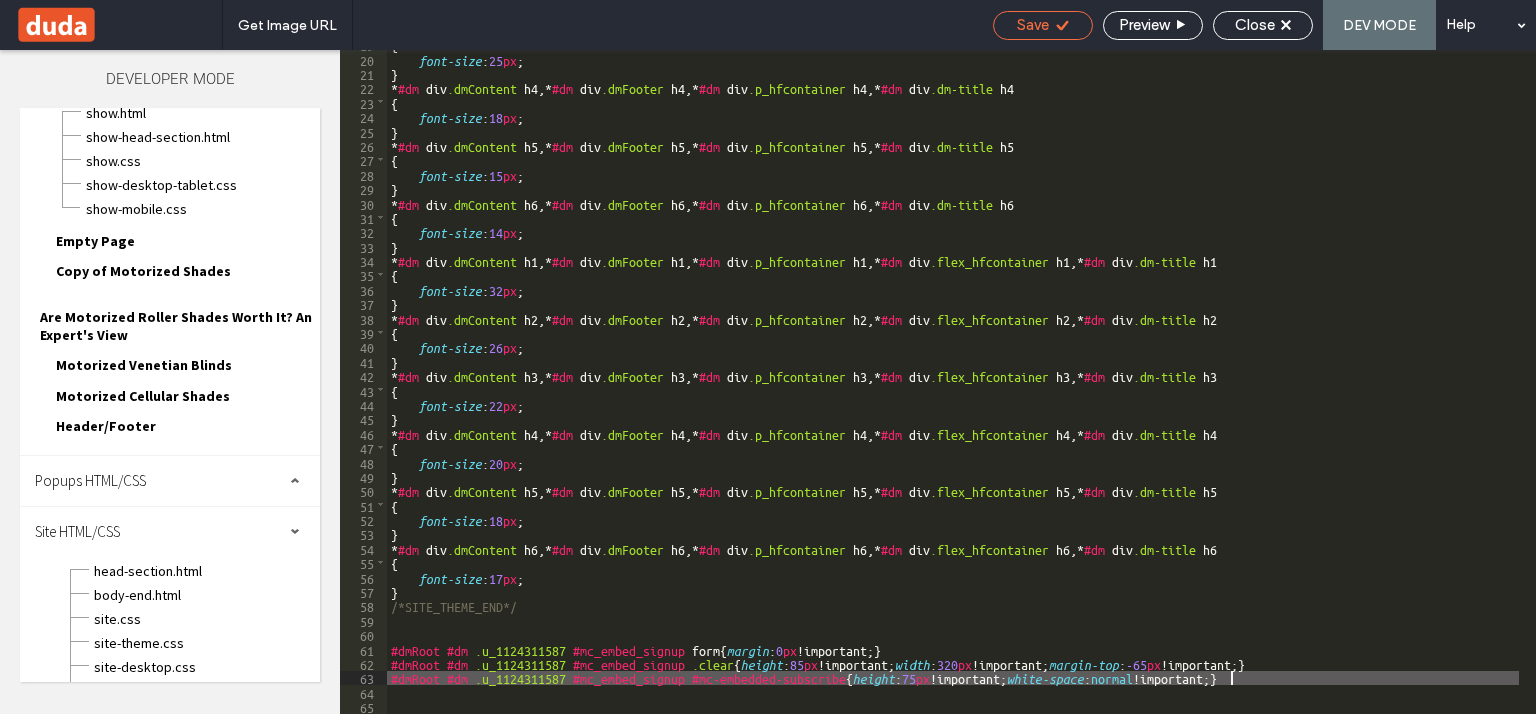 click on "Save" at bounding box center [1043, 25] 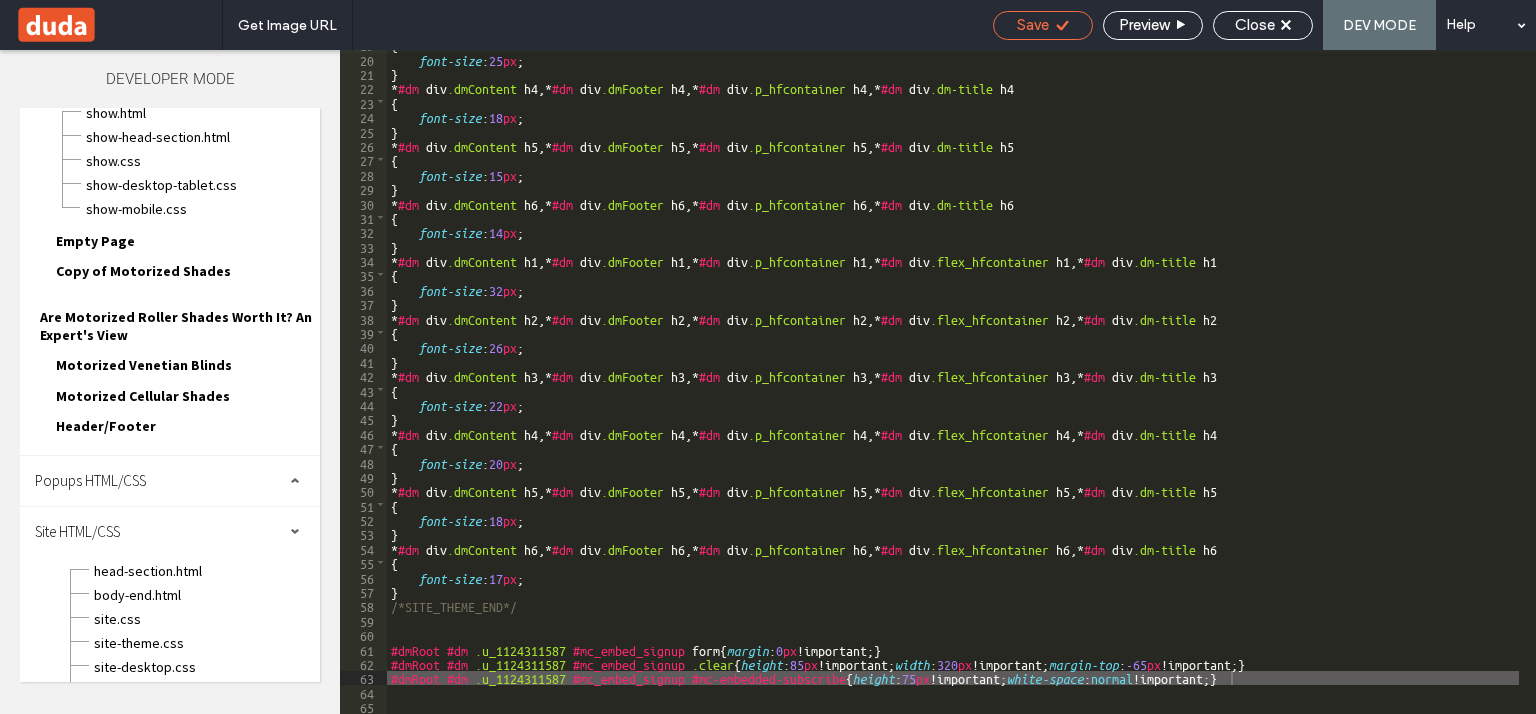 click 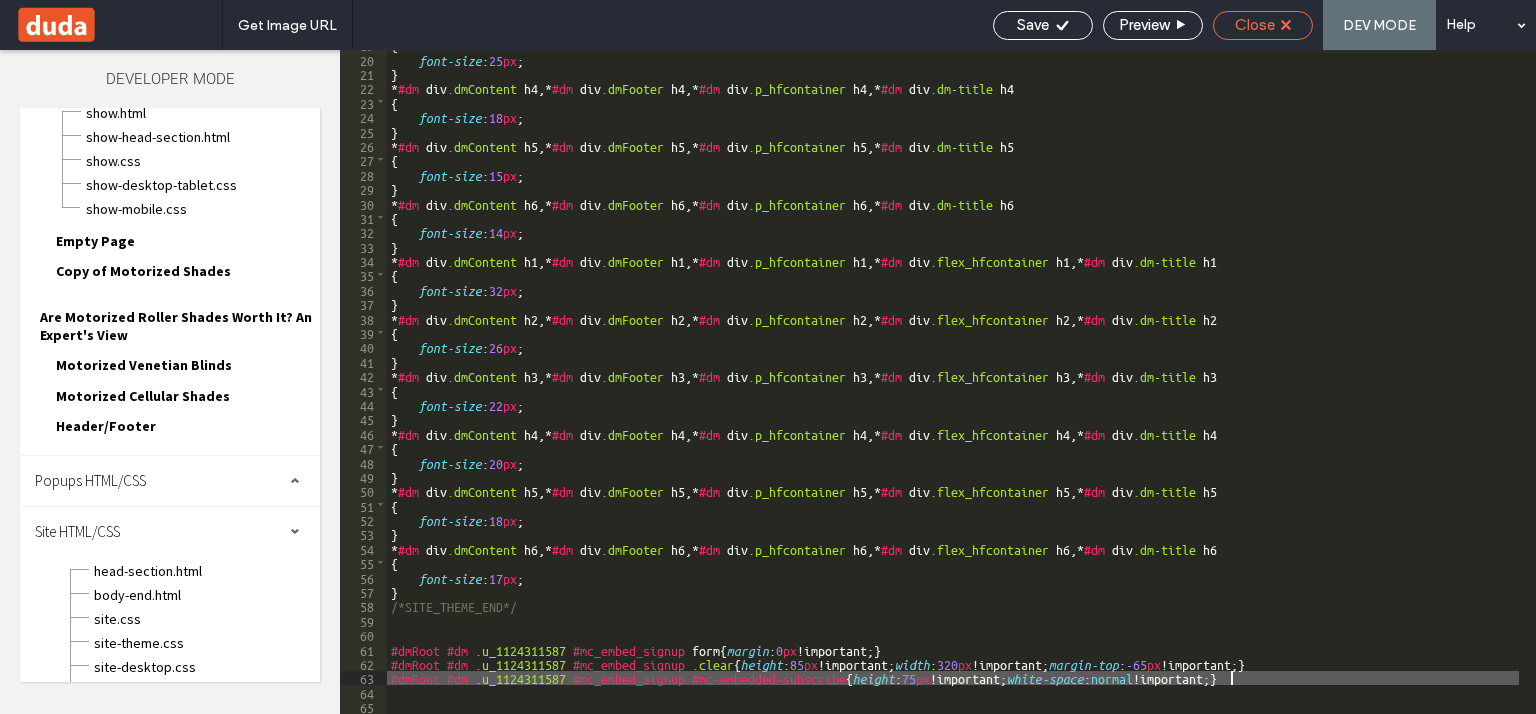 click 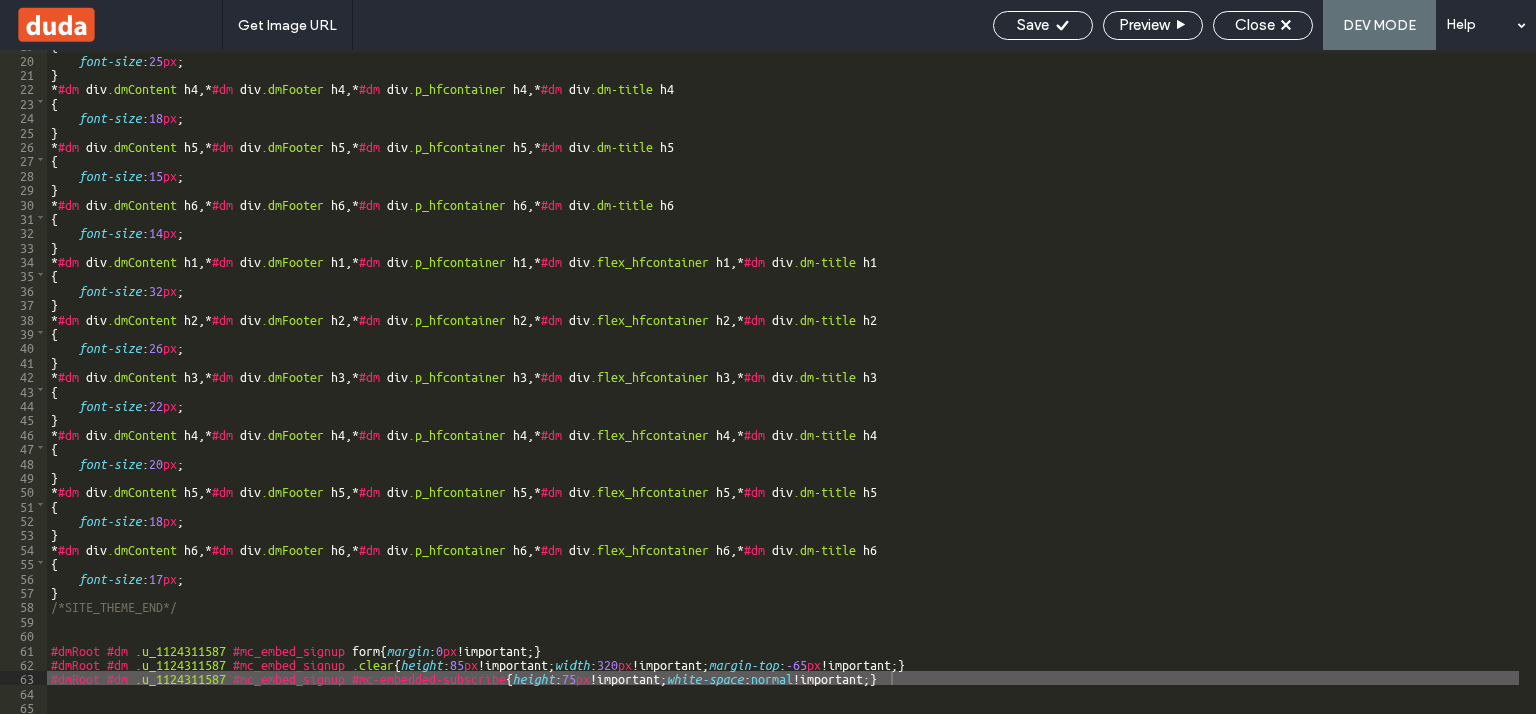 scroll, scrollTop: 940, scrollLeft: 0, axis: vertical 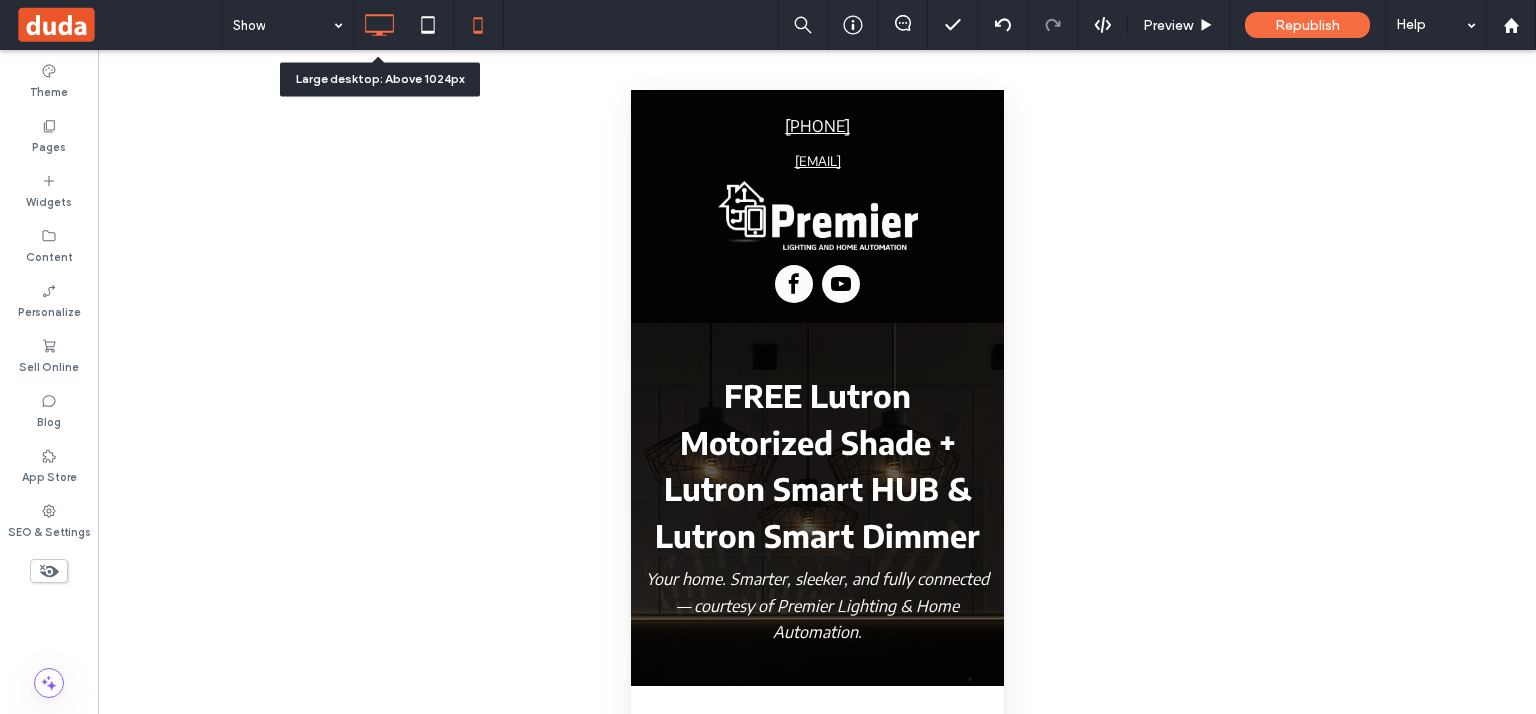 click 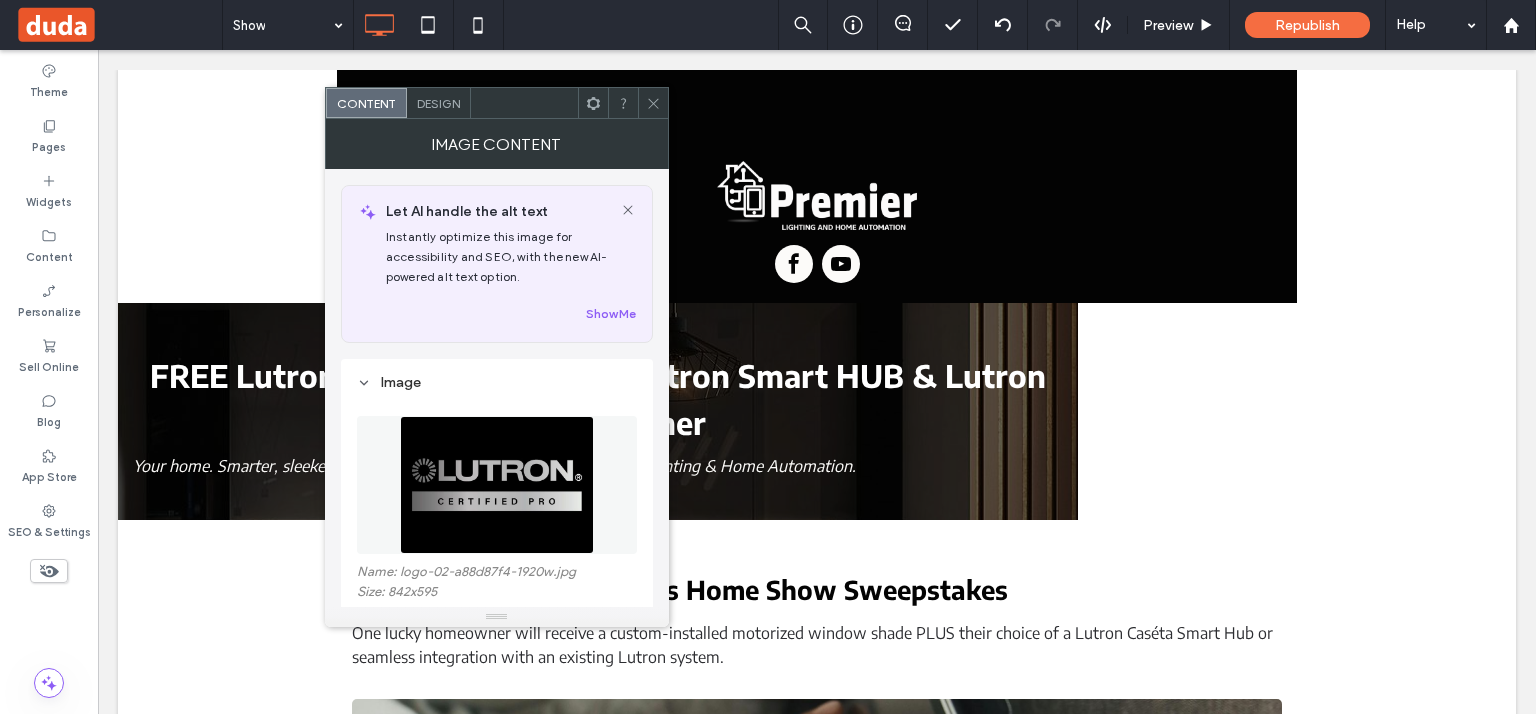 click 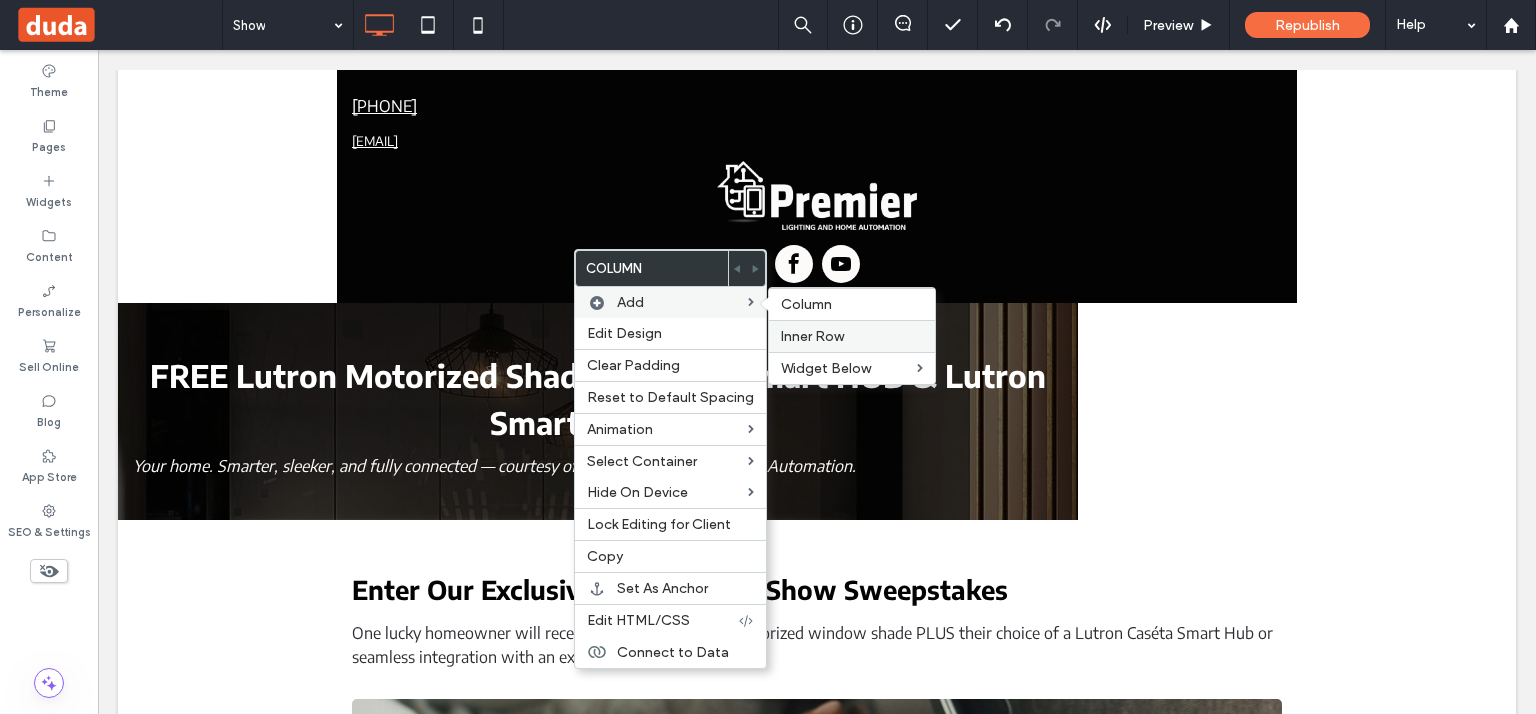 click on "Inner Row" at bounding box center [852, 336] 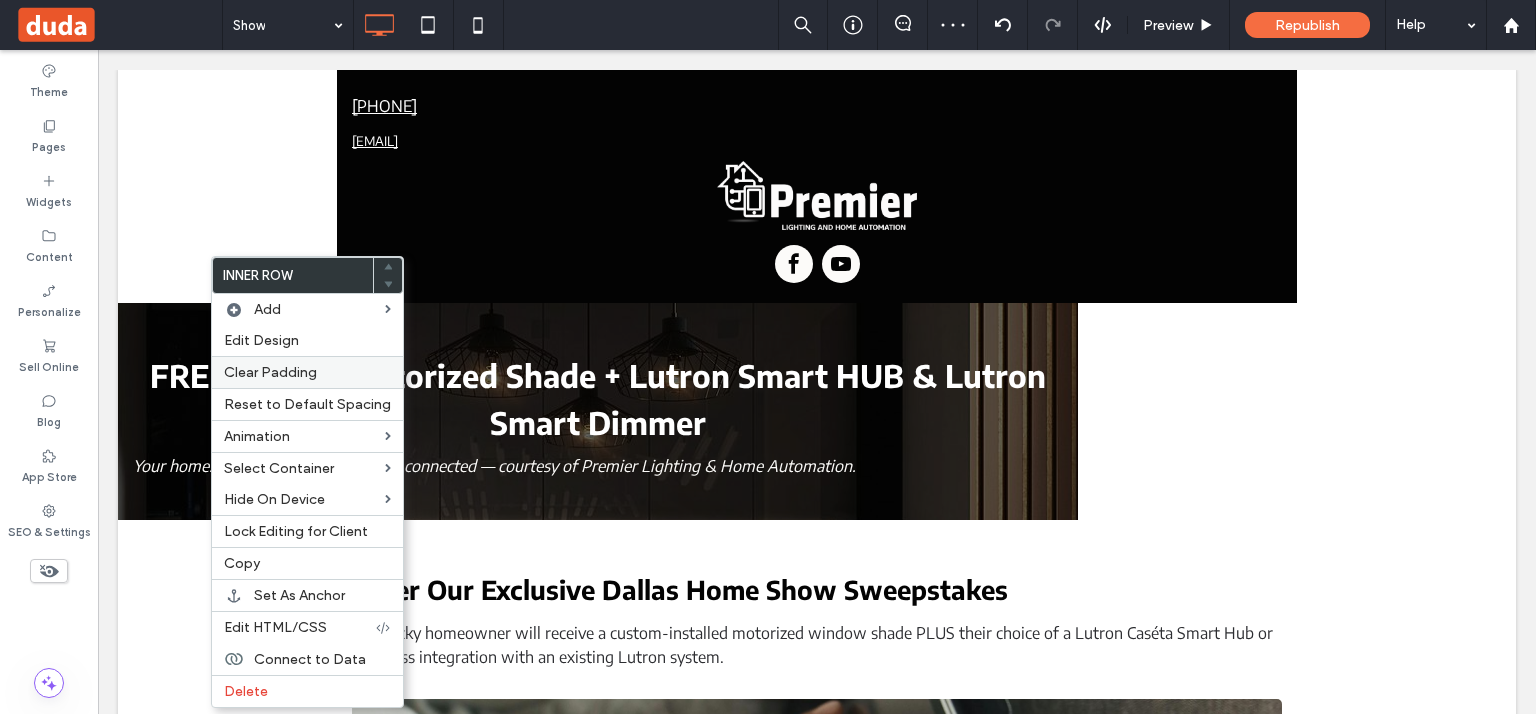 click on "Clear Padding" at bounding box center [270, 372] 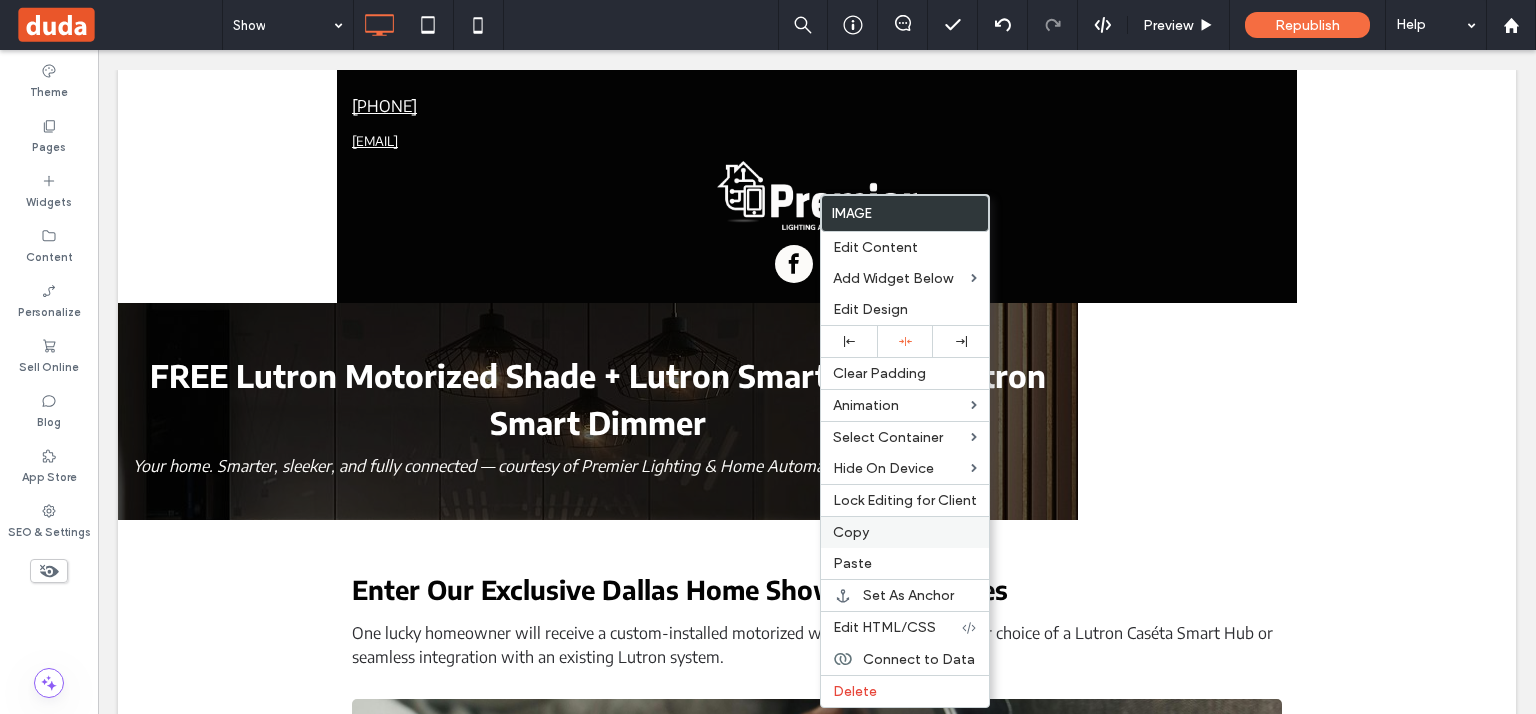 click on "Copy" at bounding box center [905, 532] 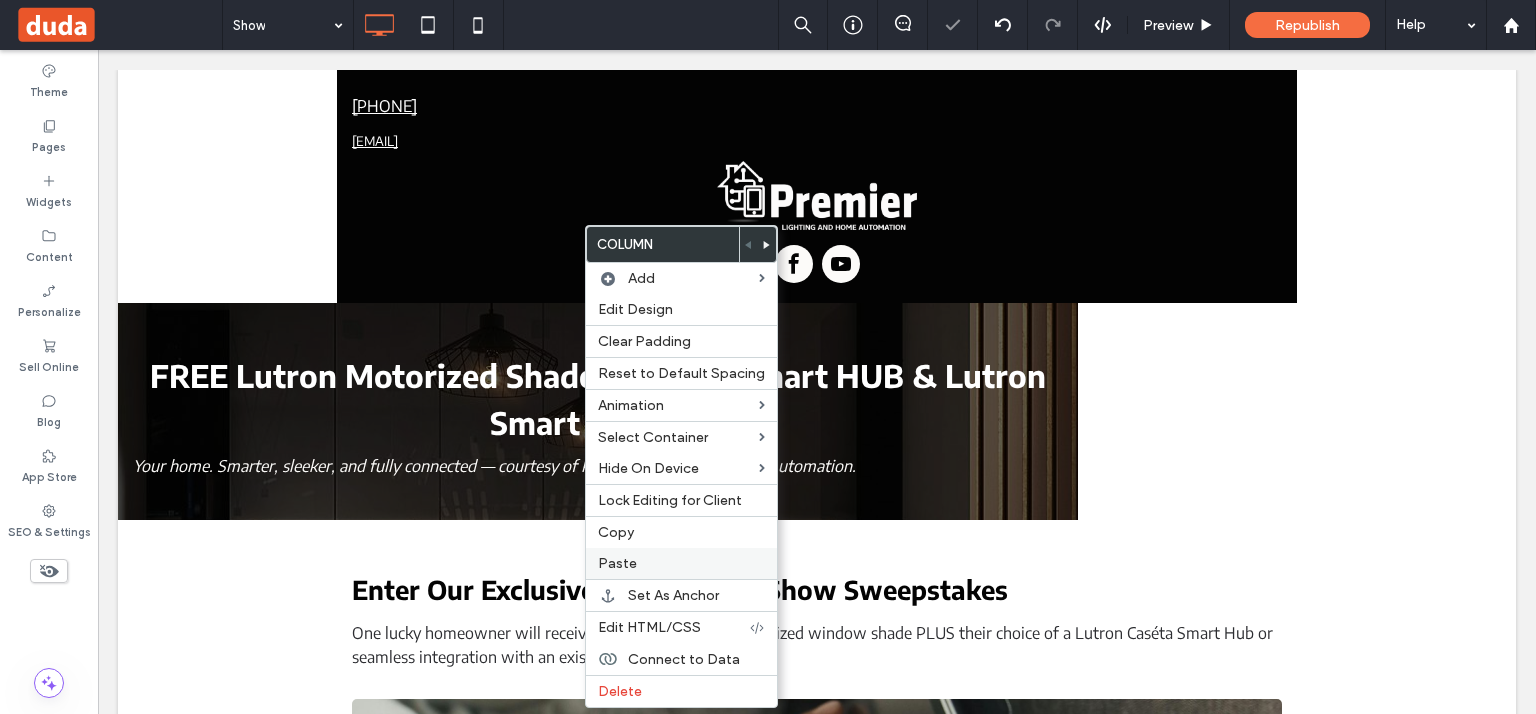 click on "Paste" at bounding box center [681, 563] 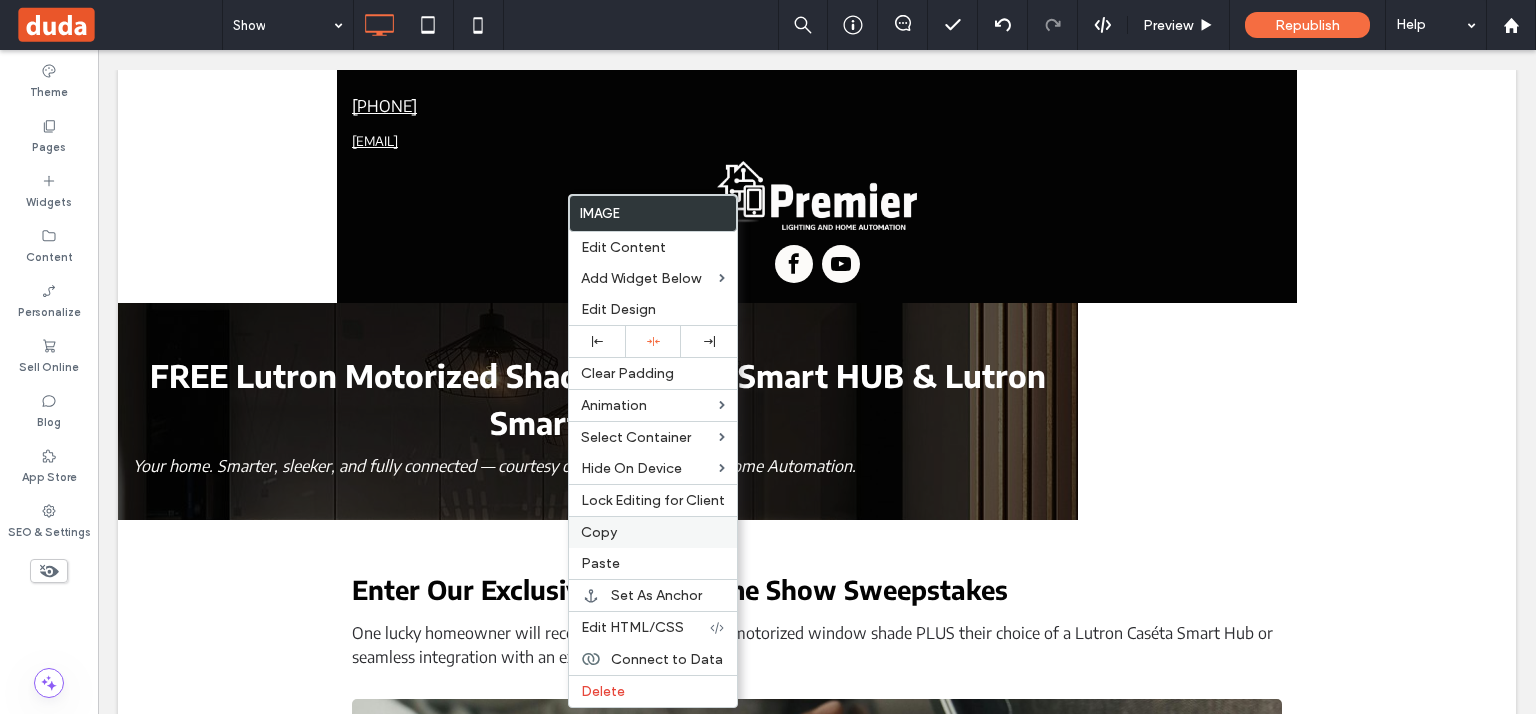 click on "Copy" at bounding box center (599, 532) 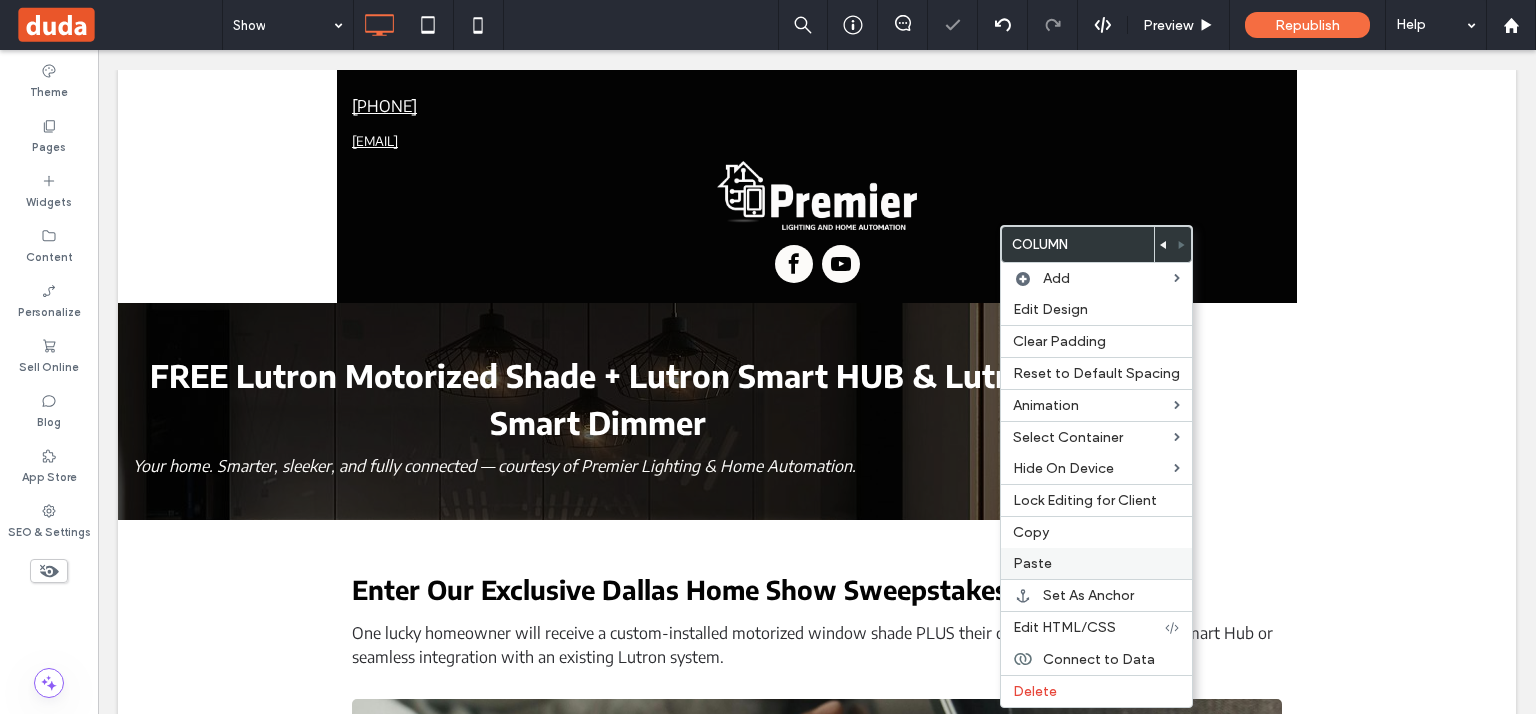 click on "Paste" at bounding box center (1096, 563) 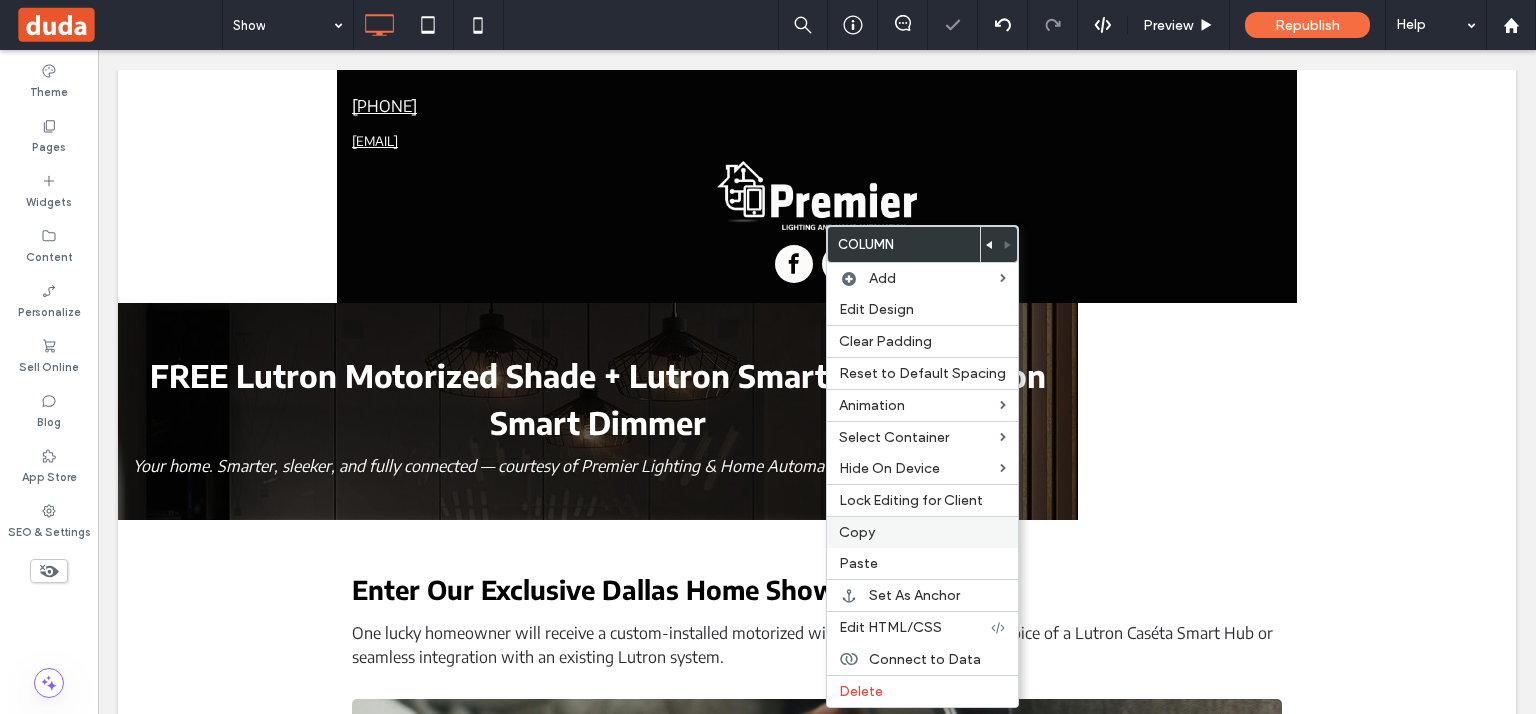 click on "Copy" at bounding box center [922, 532] 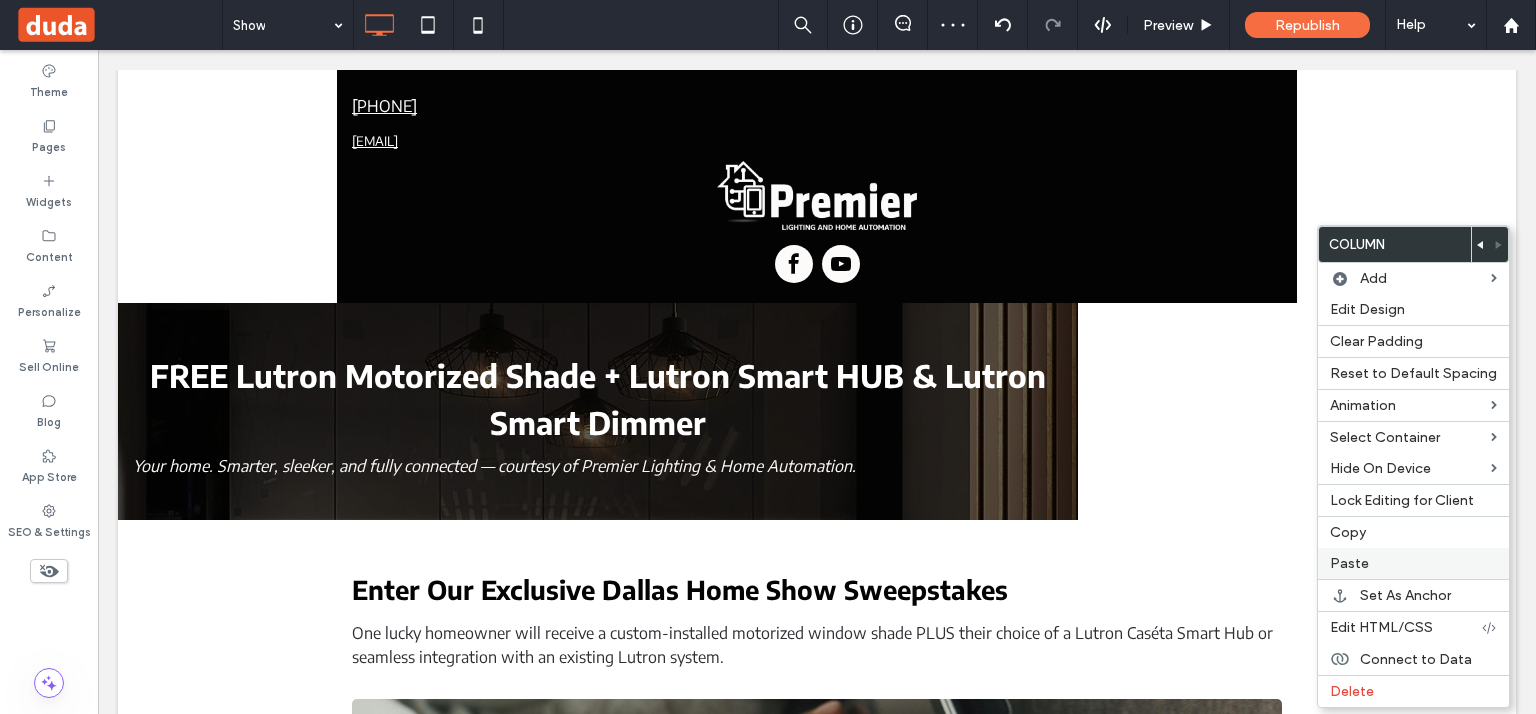 click on "Paste" at bounding box center (1413, 563) 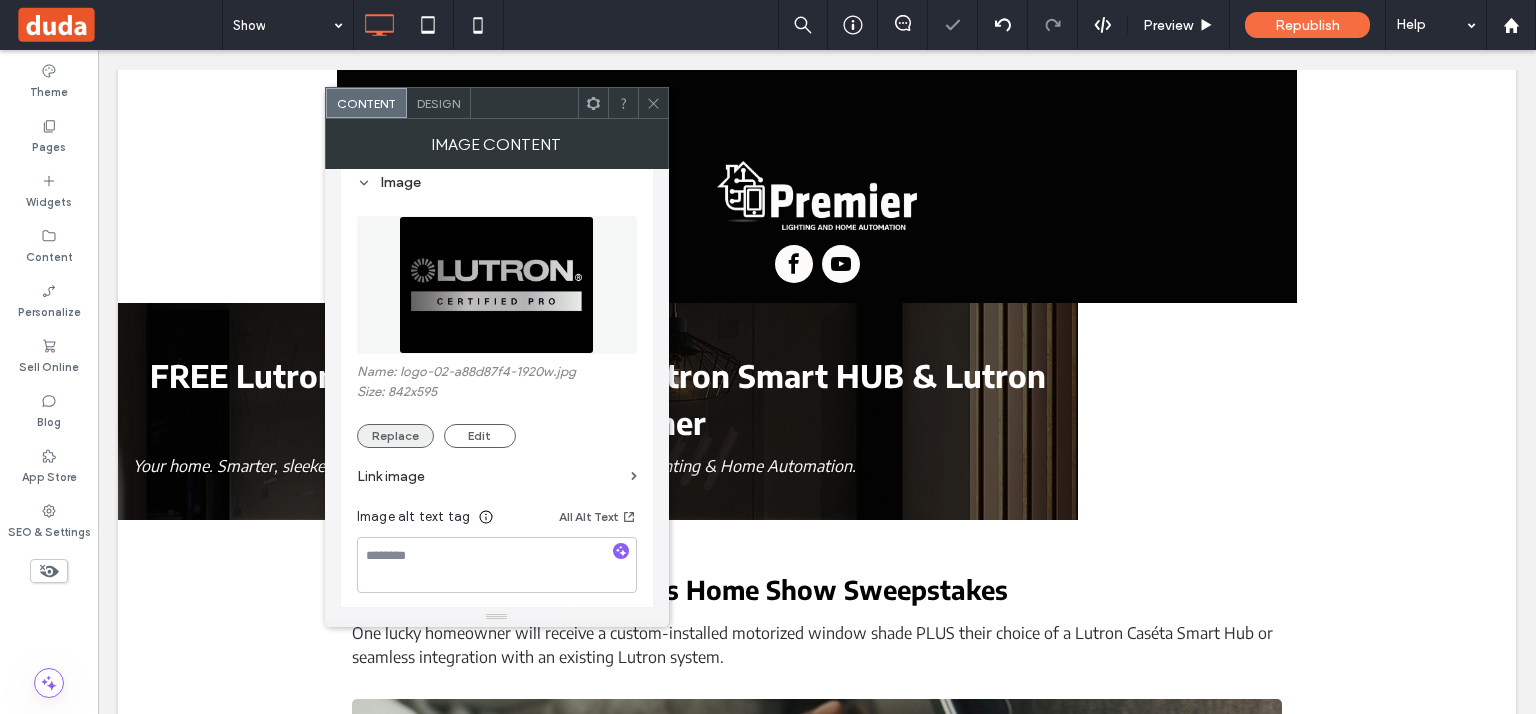 scroll, scrollTop: 400, scrollLeft: 0, axis: vertical 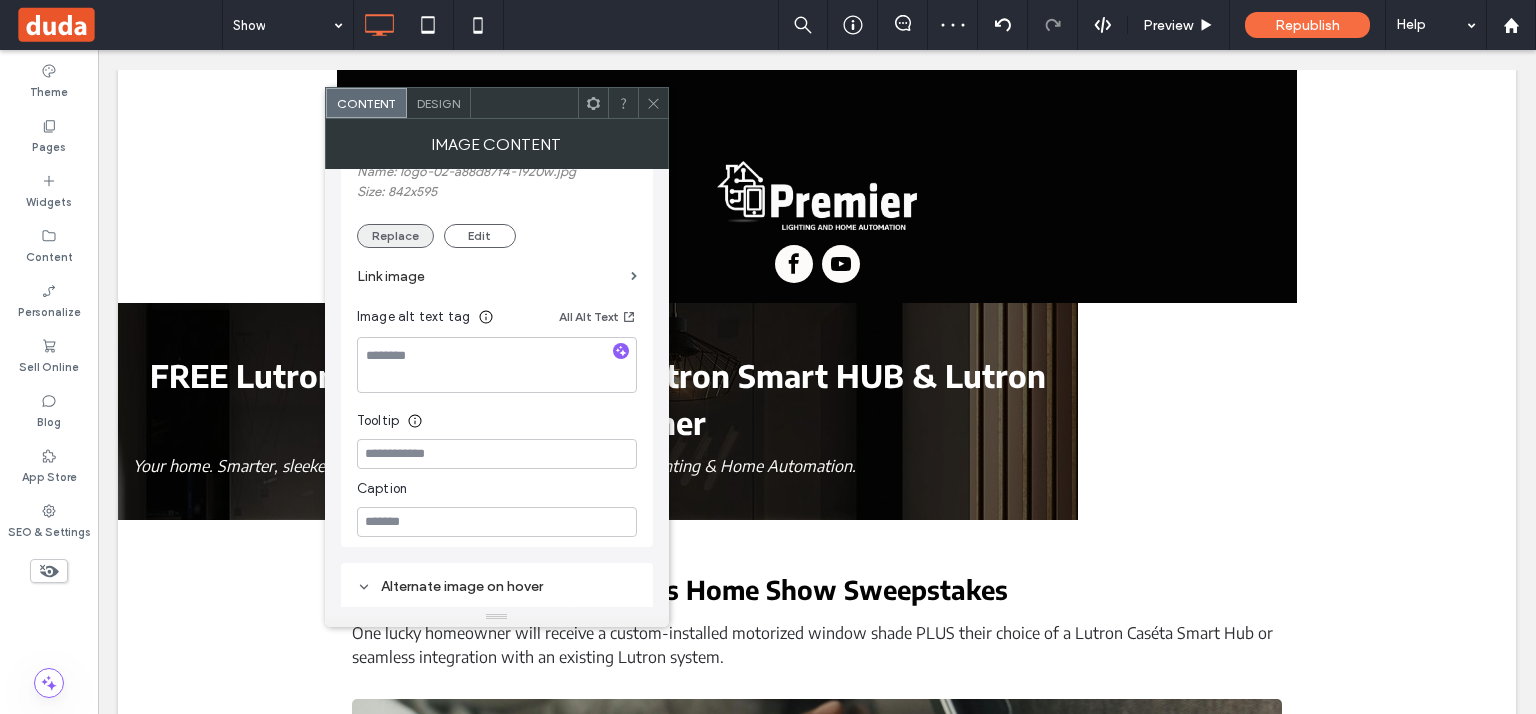 click on "Replace" at bounding box center [395, 236] 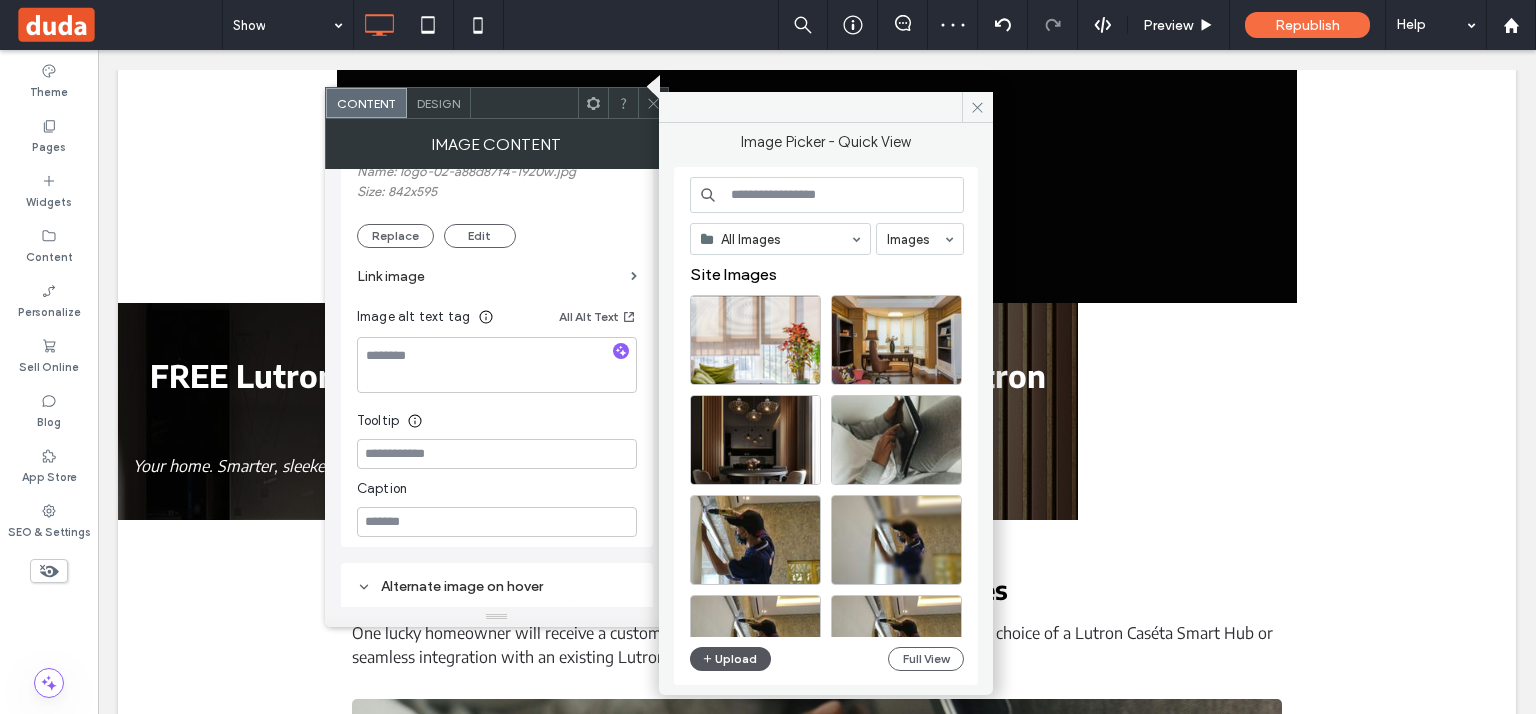 click on "Upload" at bounding box center (731, 659) 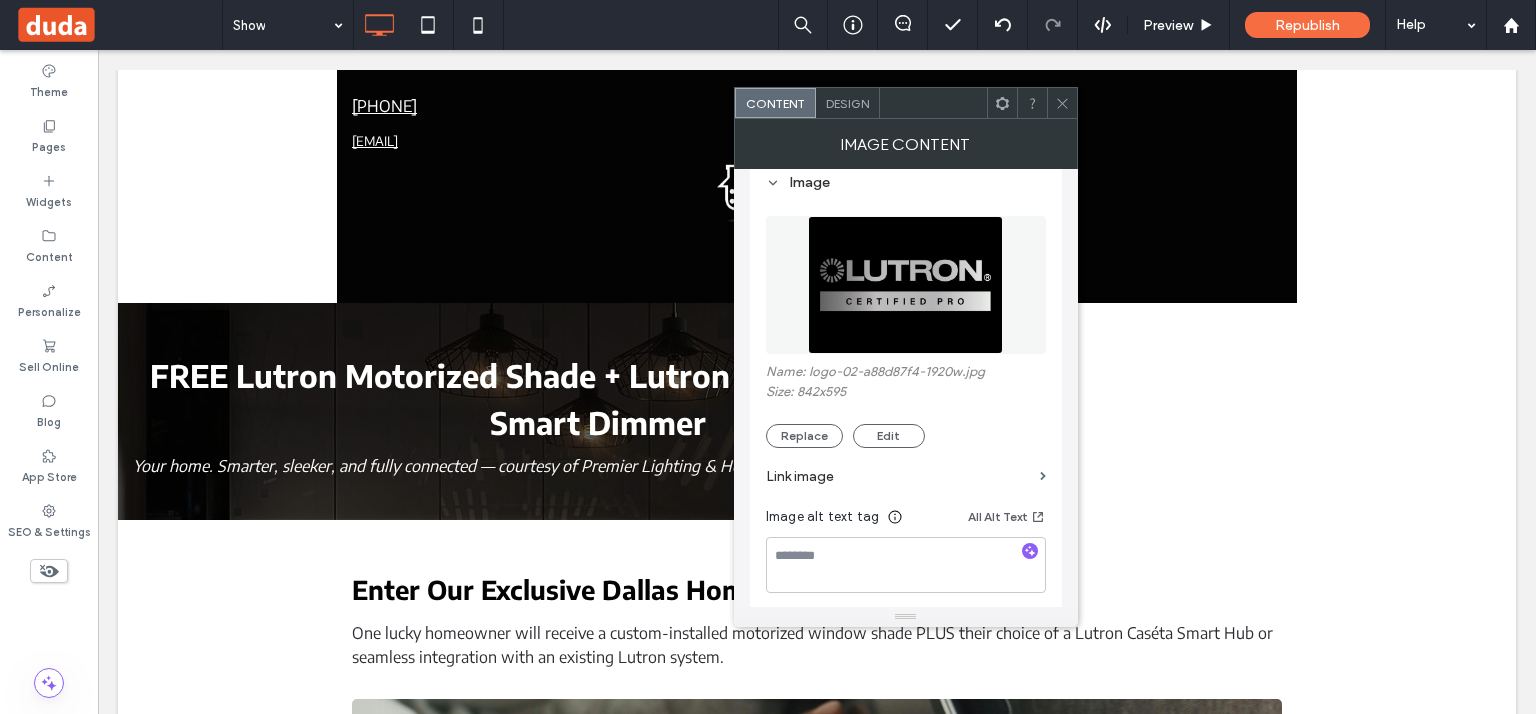 scroll, scrollTop: 400, scrollLeft: 0, axis: vertical 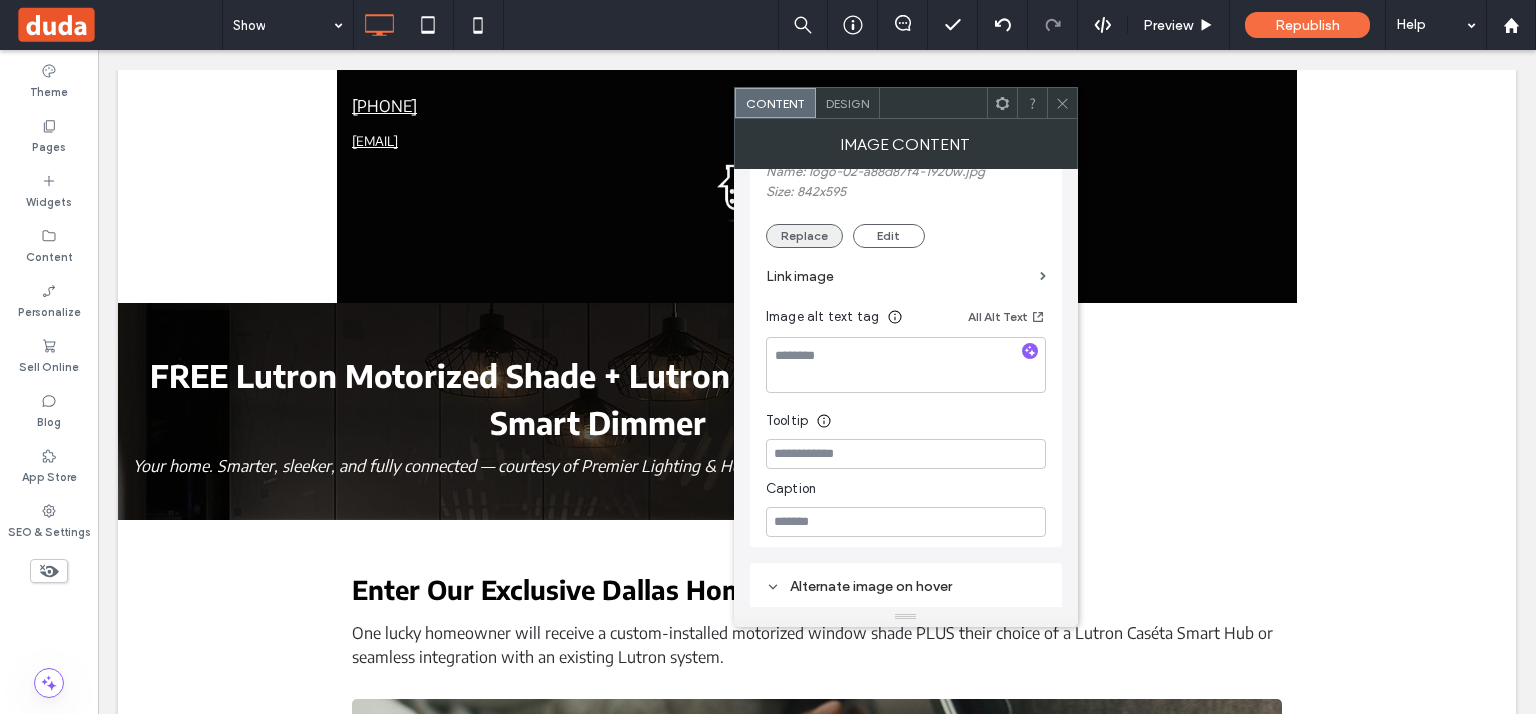 click on "Replace" at bounding box center [804, 236] 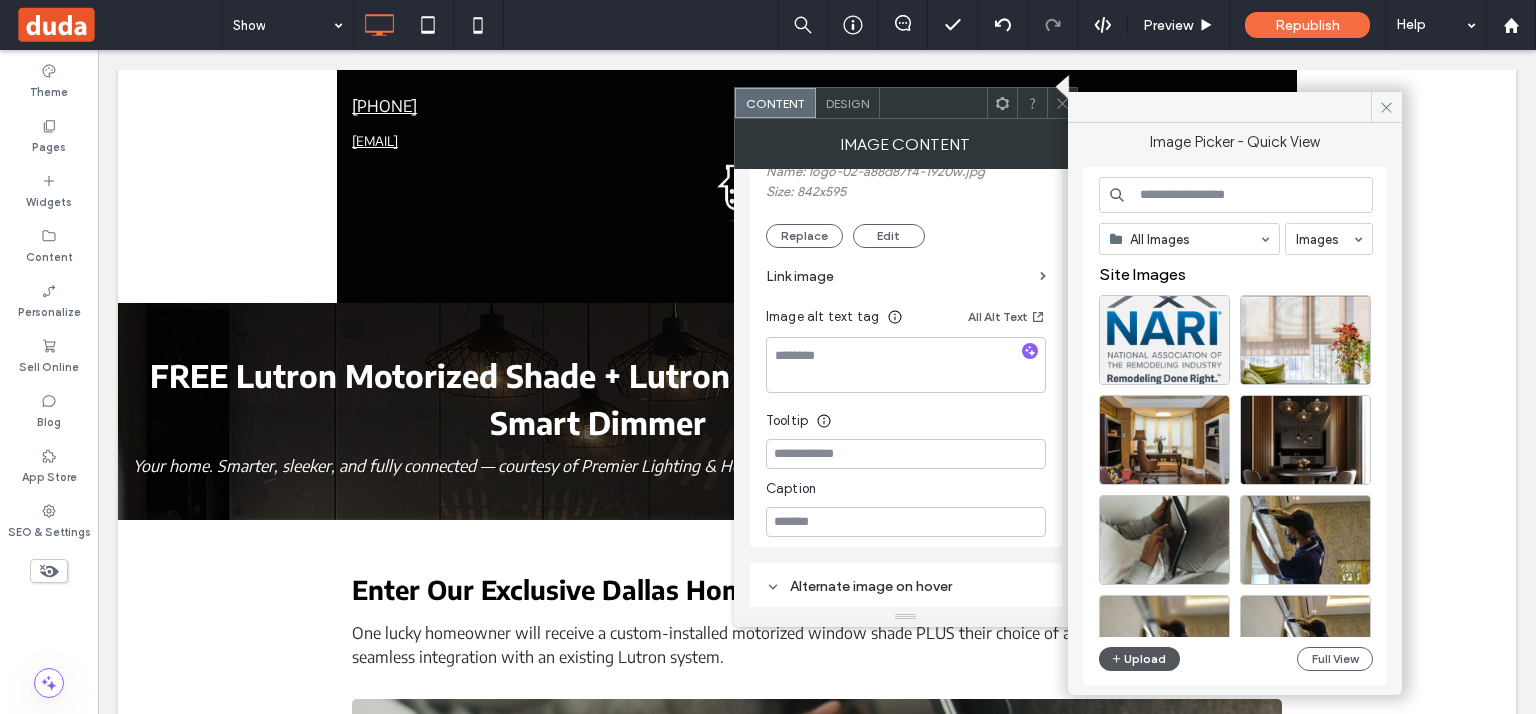 click on "Upload" at bounding box center [1140, 659] 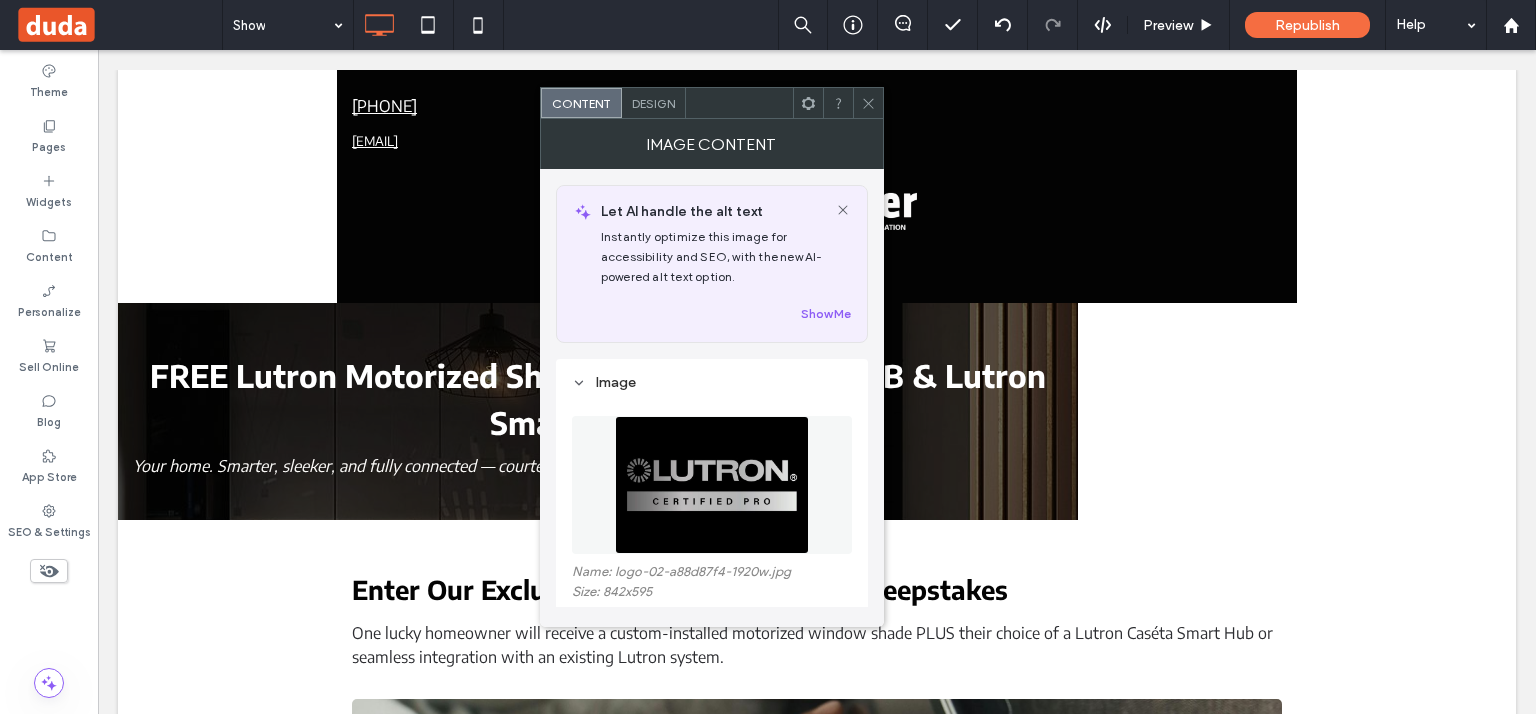 click at bounding box center (868, 103) 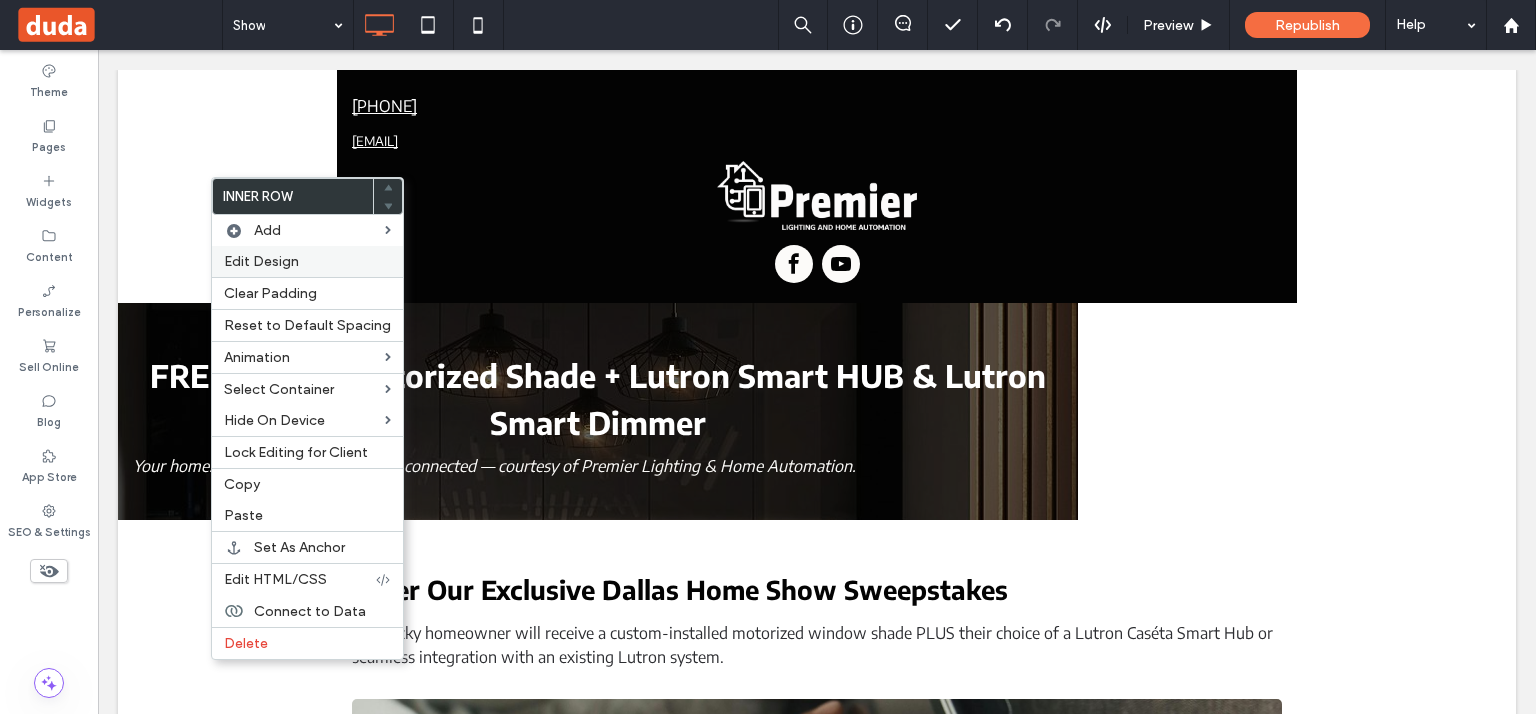 click on "Edit Design" at bounding box center [261, 261] 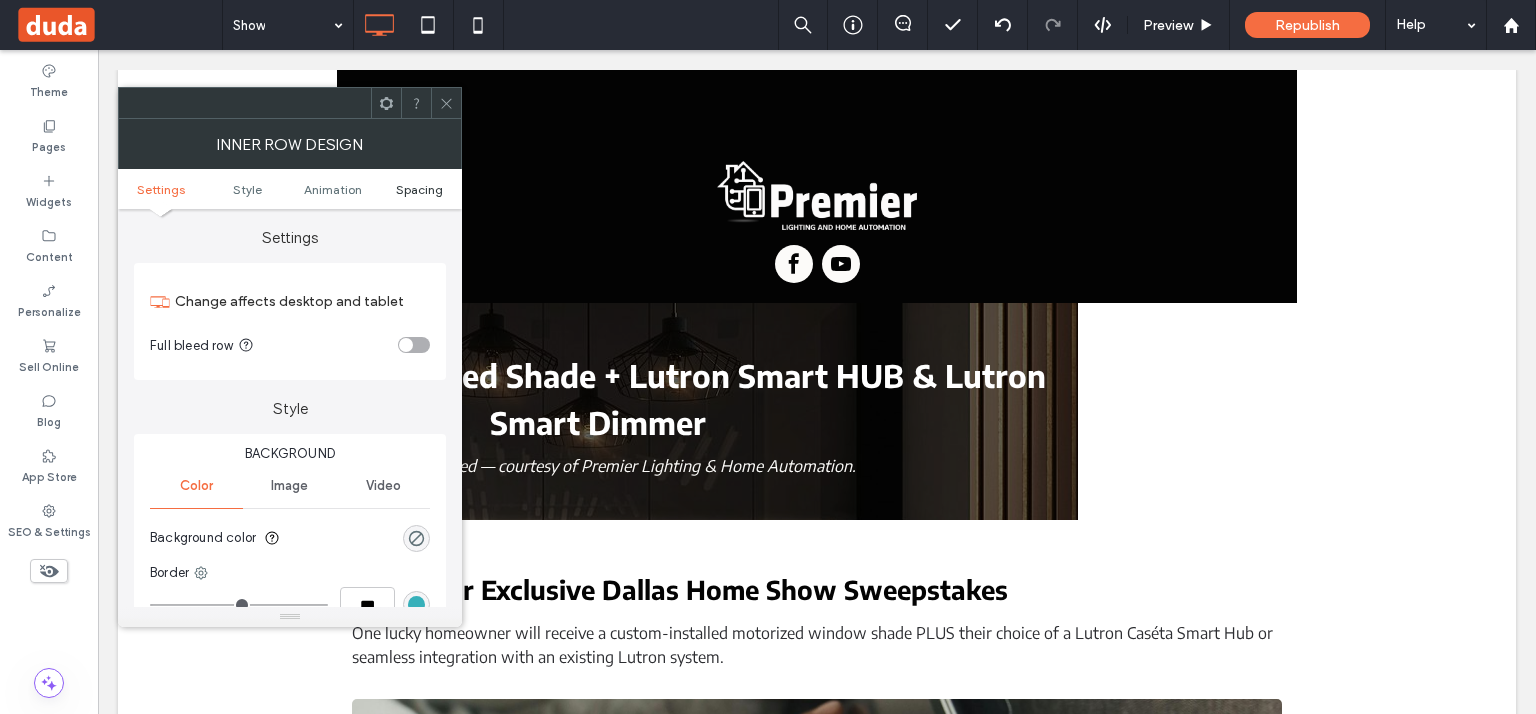 click on "Spacing" at bounding box center (419, 189) 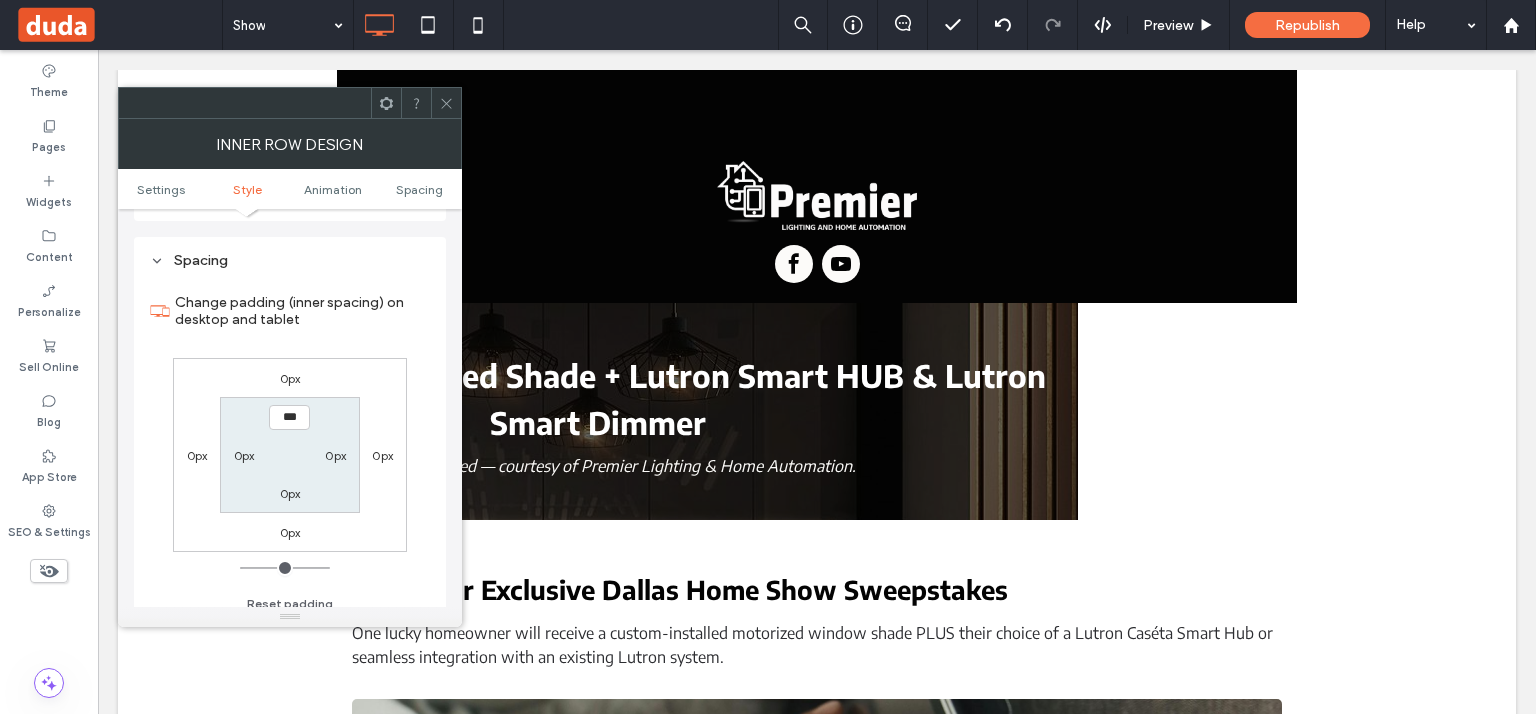 scroll, scrollTop: 640, scrollLeft: 0, axis: vertical 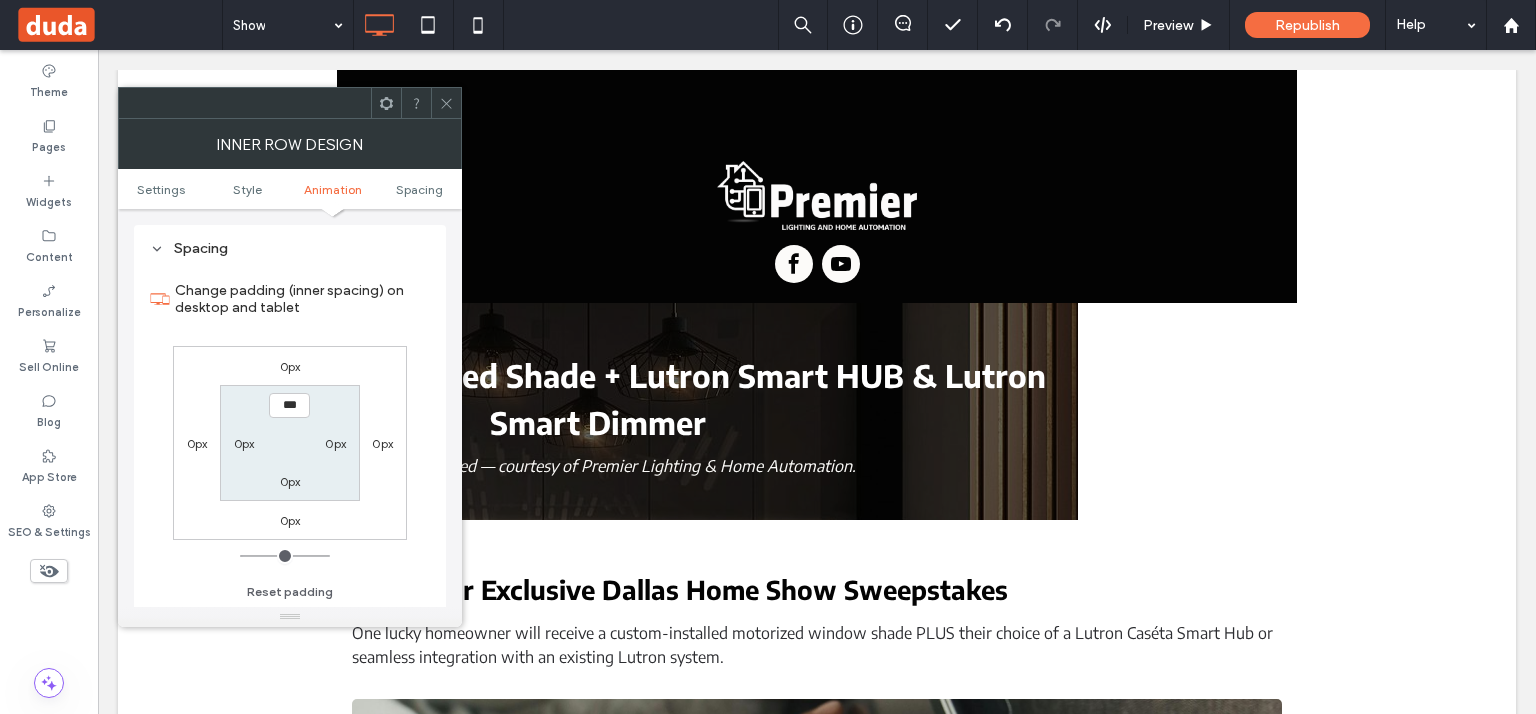 click on "0px" at bounding box center (290, 366) 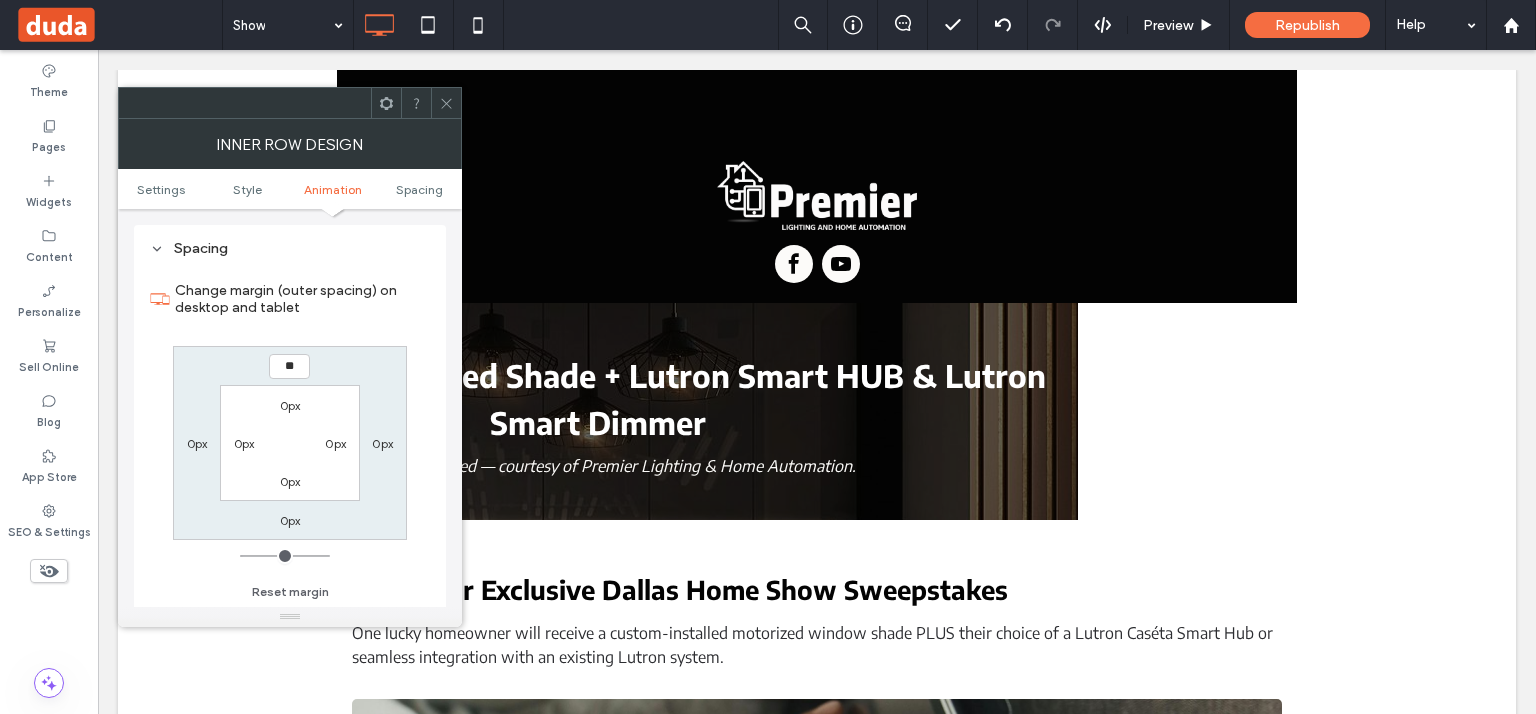 type on "**" 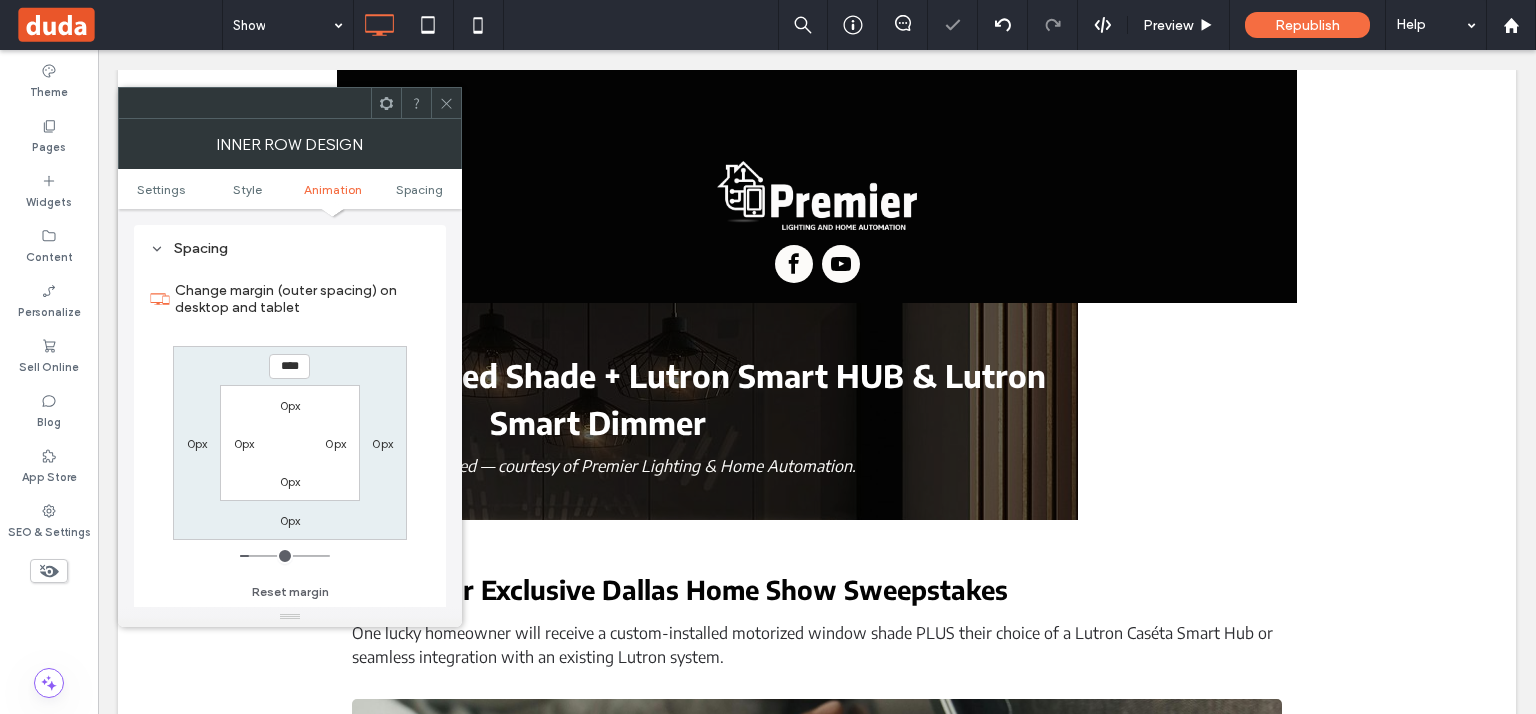 click on "0px" at bounding box center [244, 443] 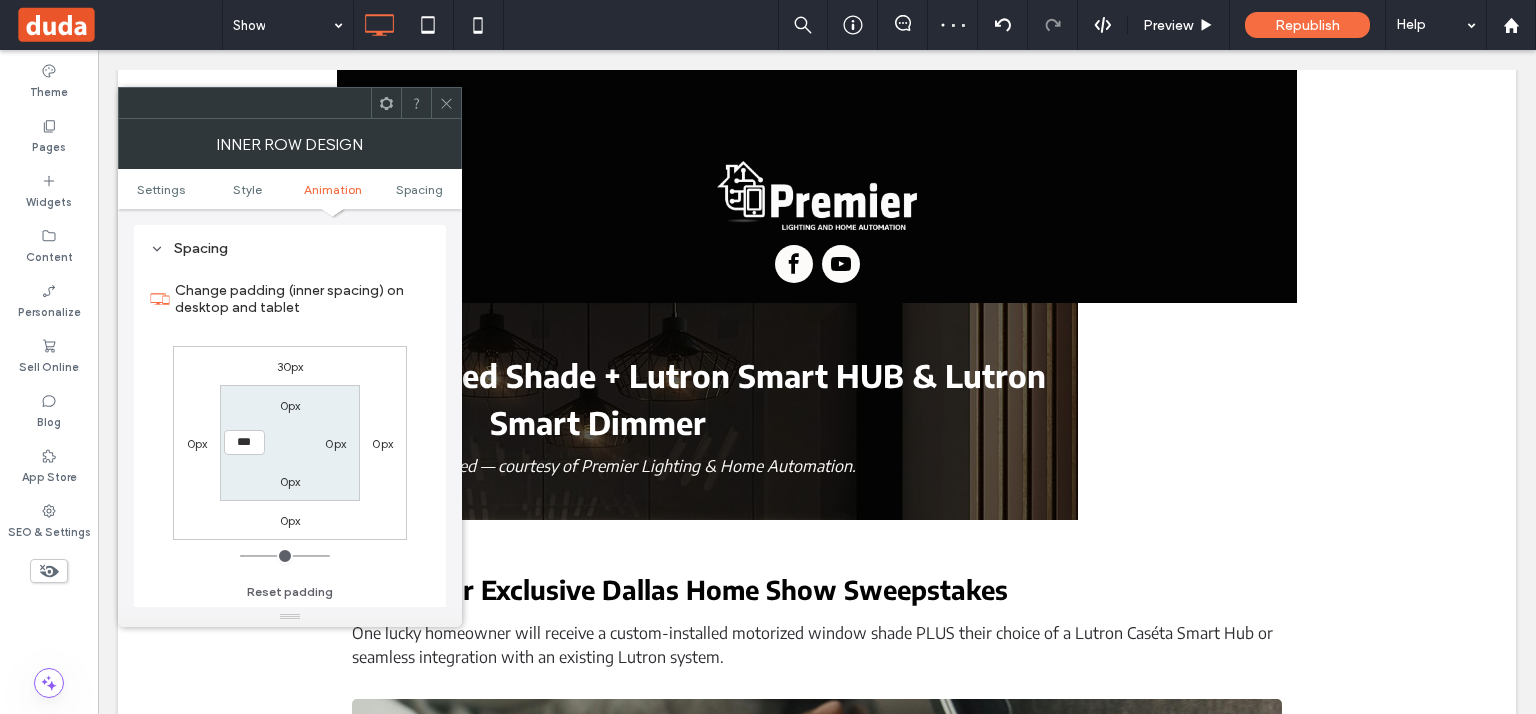 type on "*****" 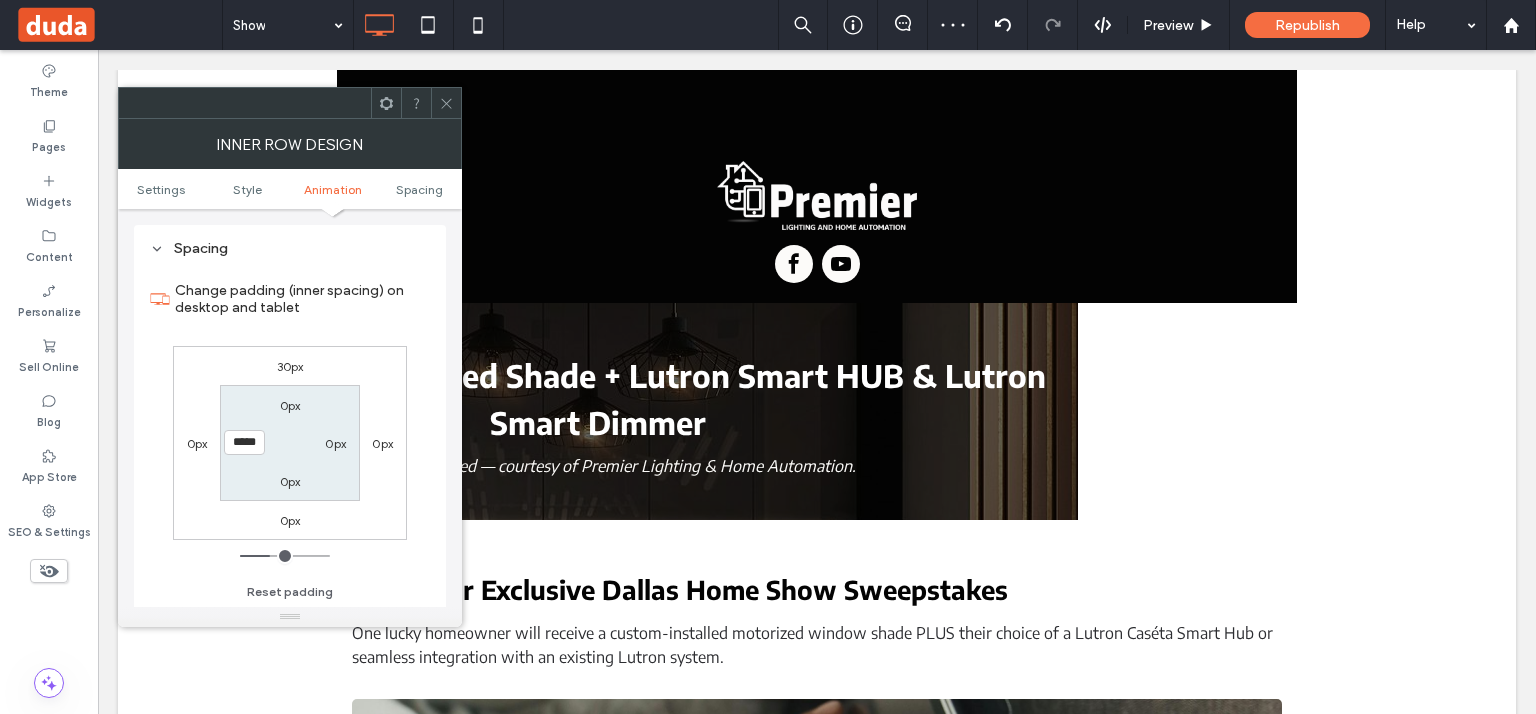 click on "0px" at bounding box center (335, 443) 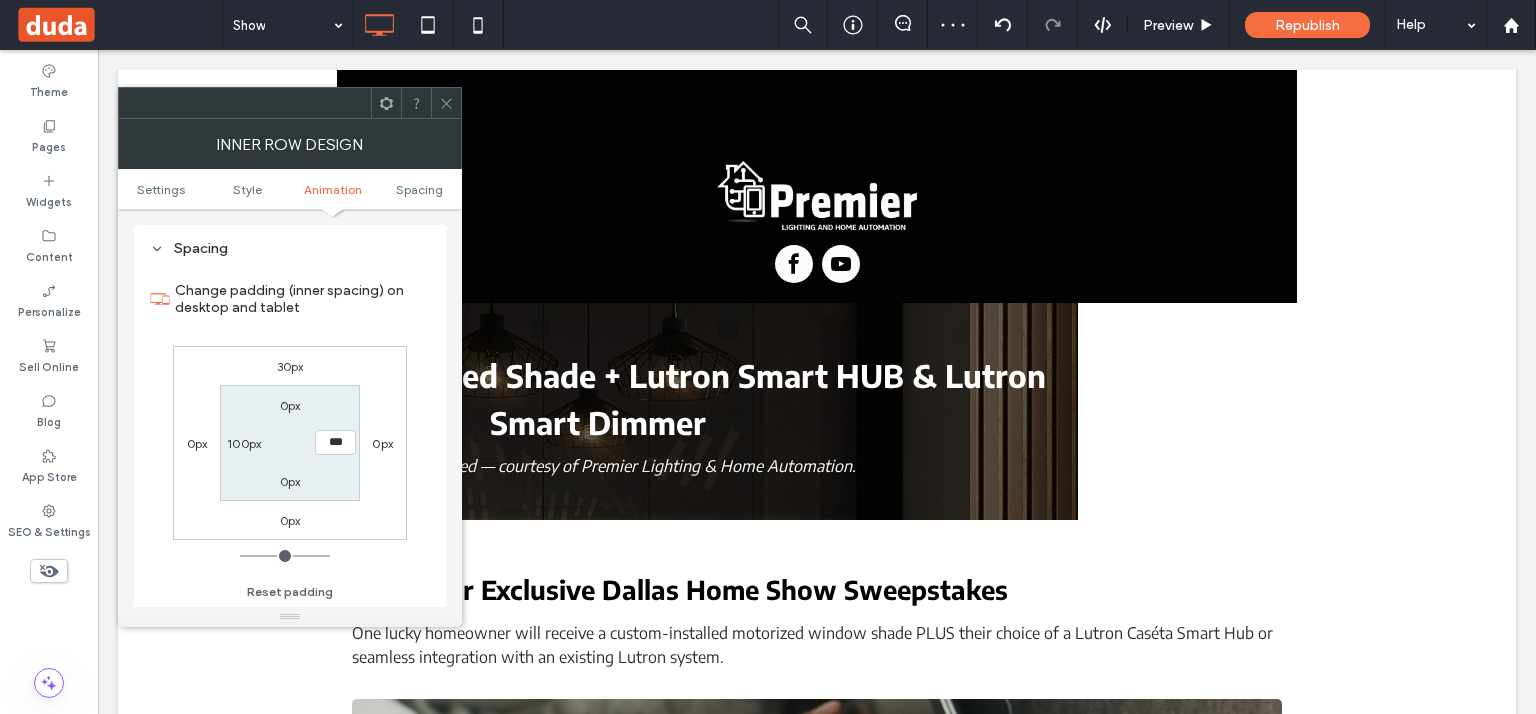 type on "***" 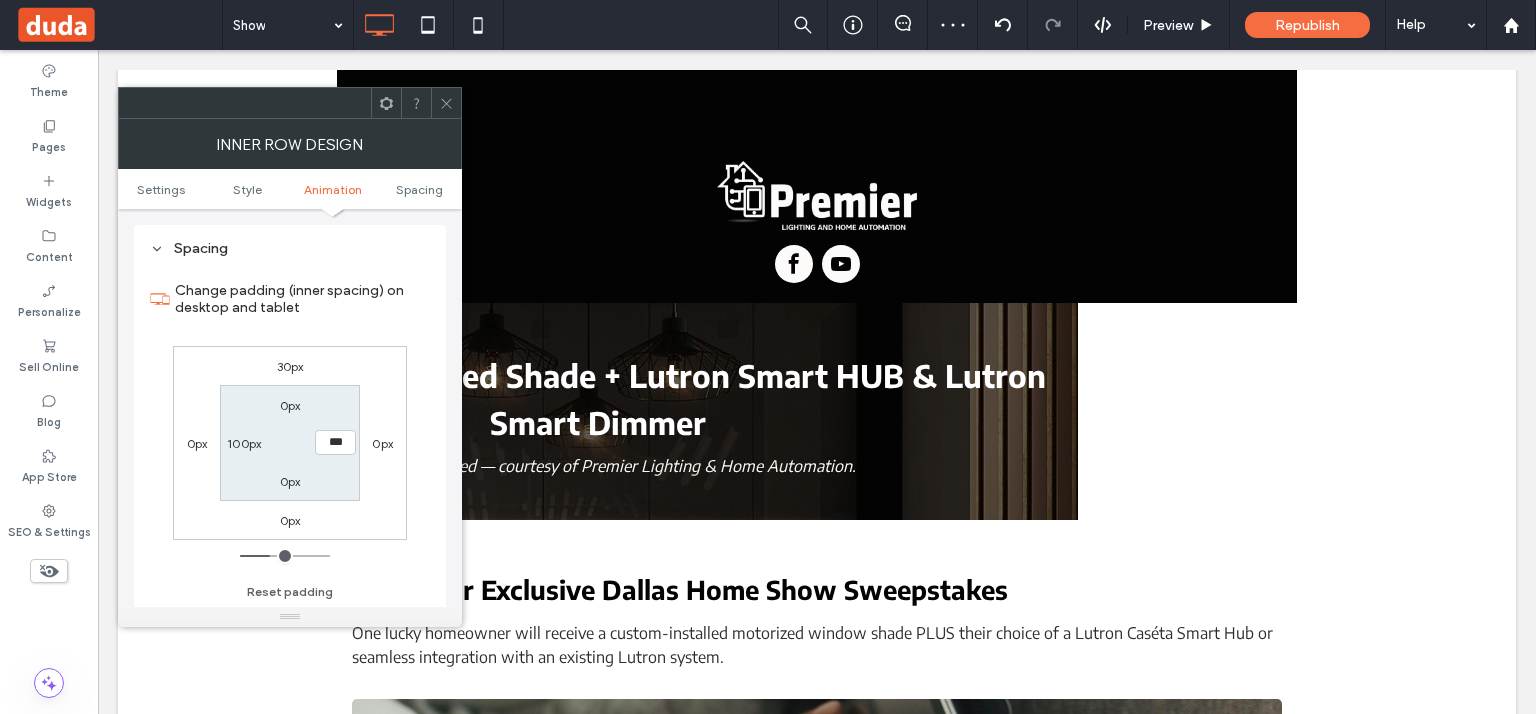 type on "***" 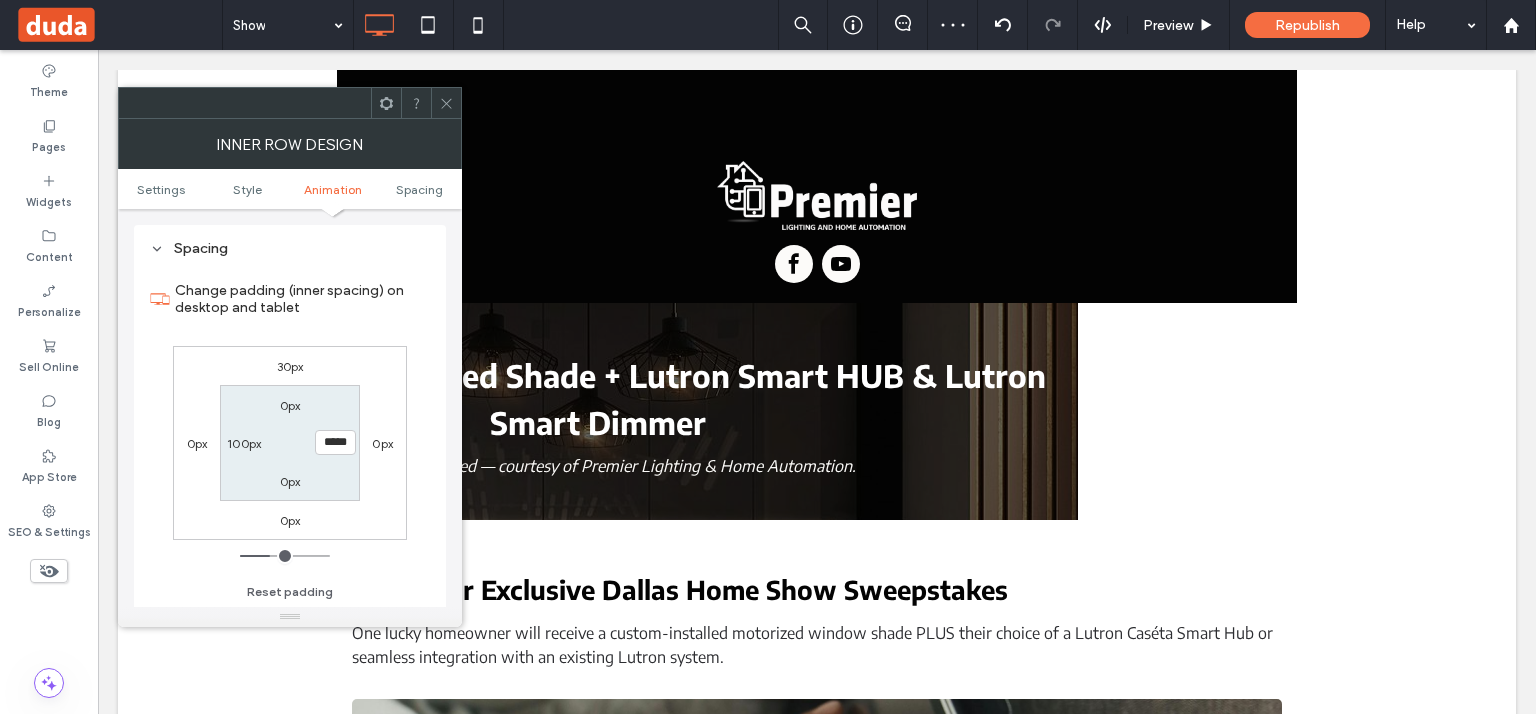 click on "100px" at bounding box center (244, 443) 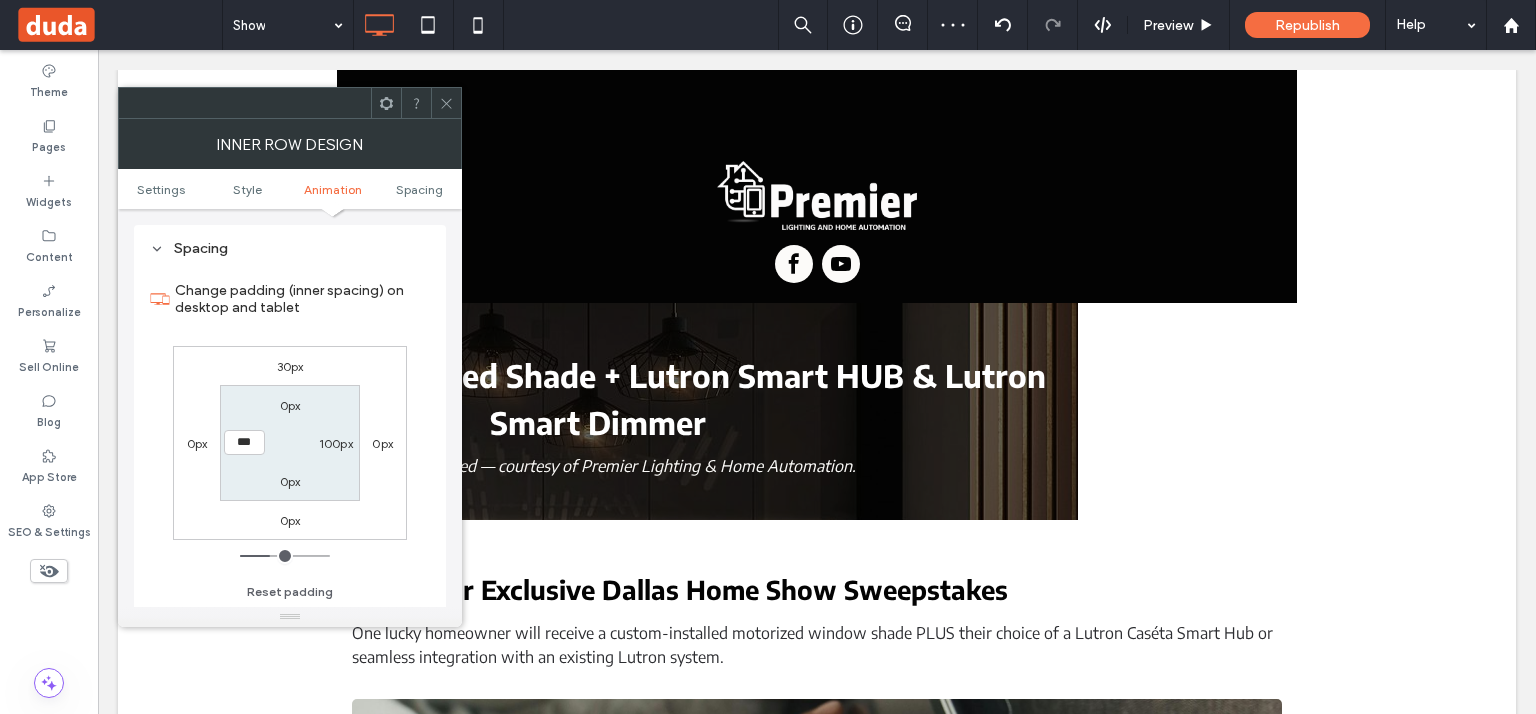 type on "*****" 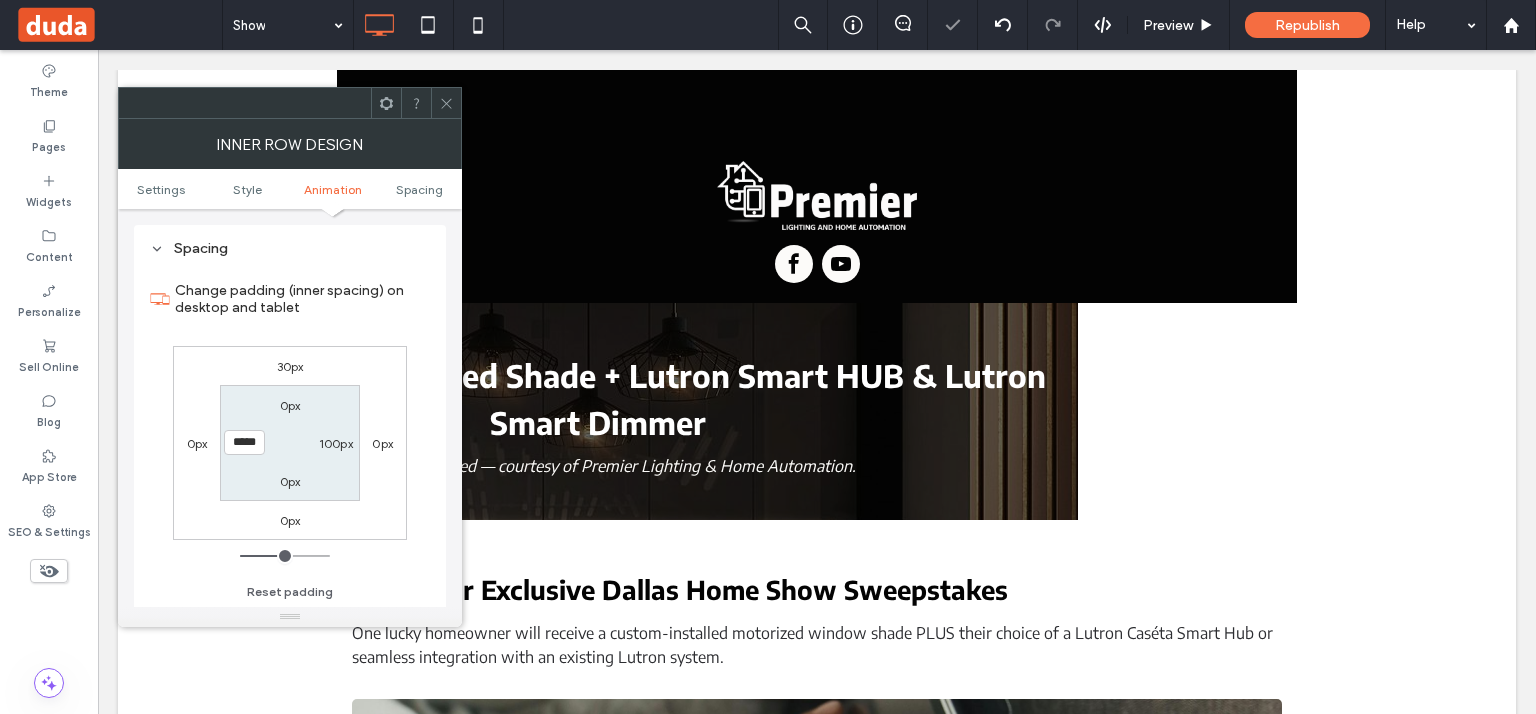 click on "100px" at bounding box center [336, 443] 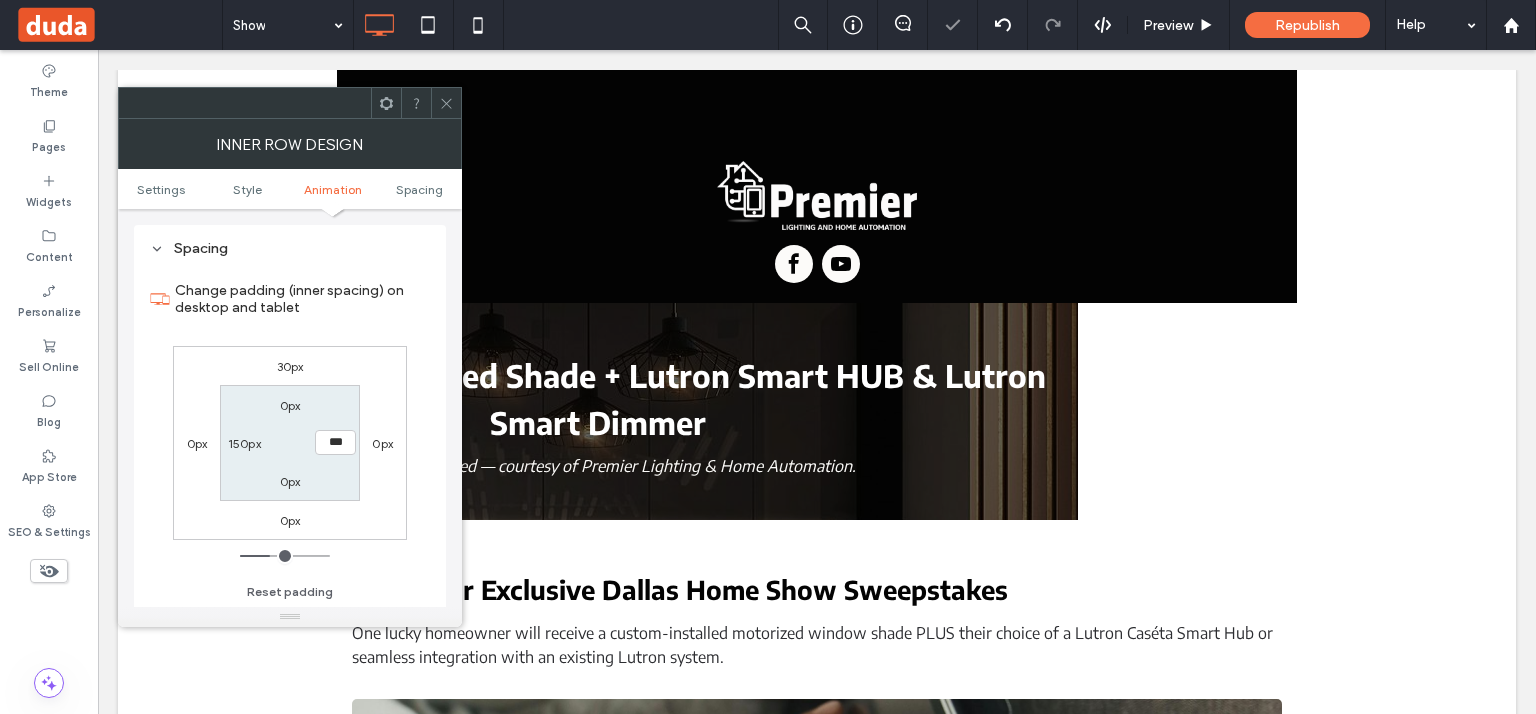 type on "***" 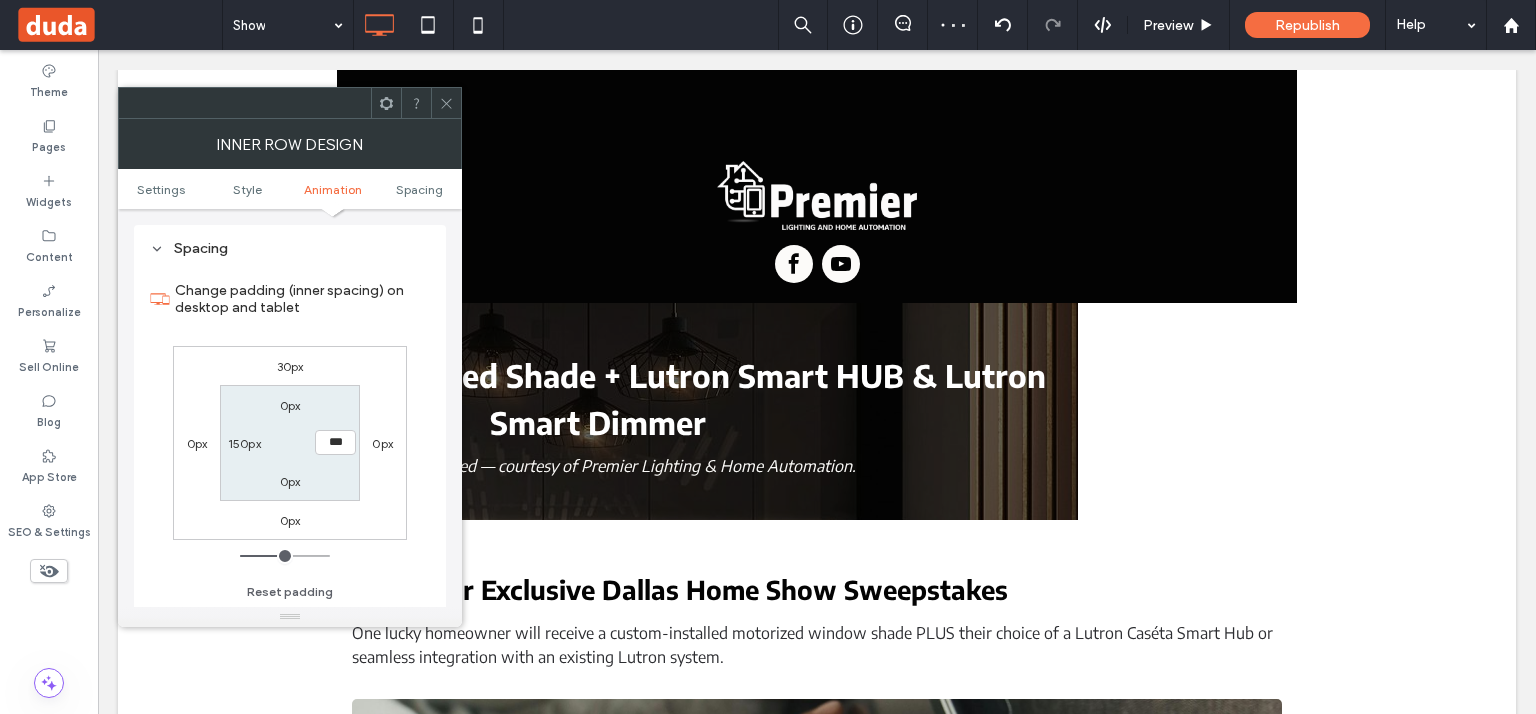 type on "***" 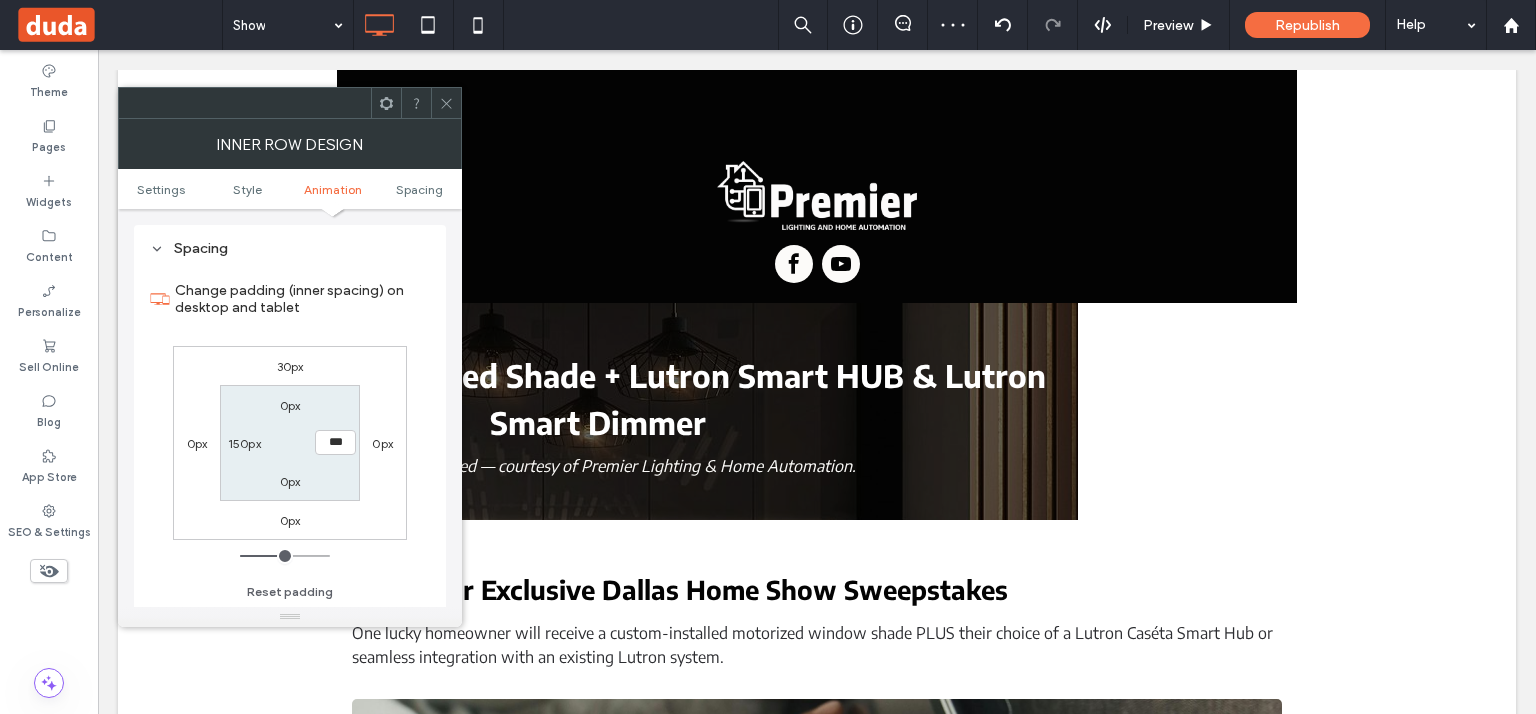 type on "*****" 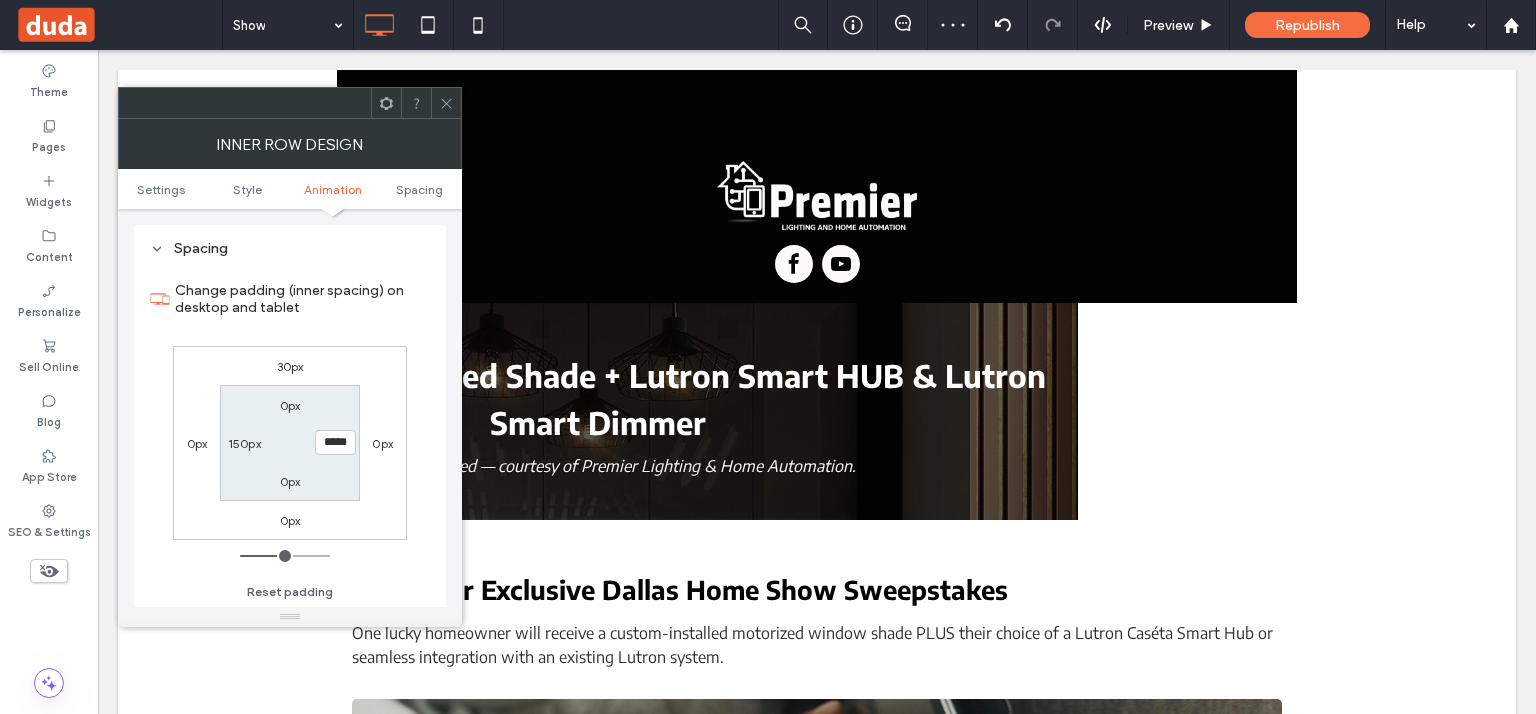 click on "30px" at bounding box center (290, 366) 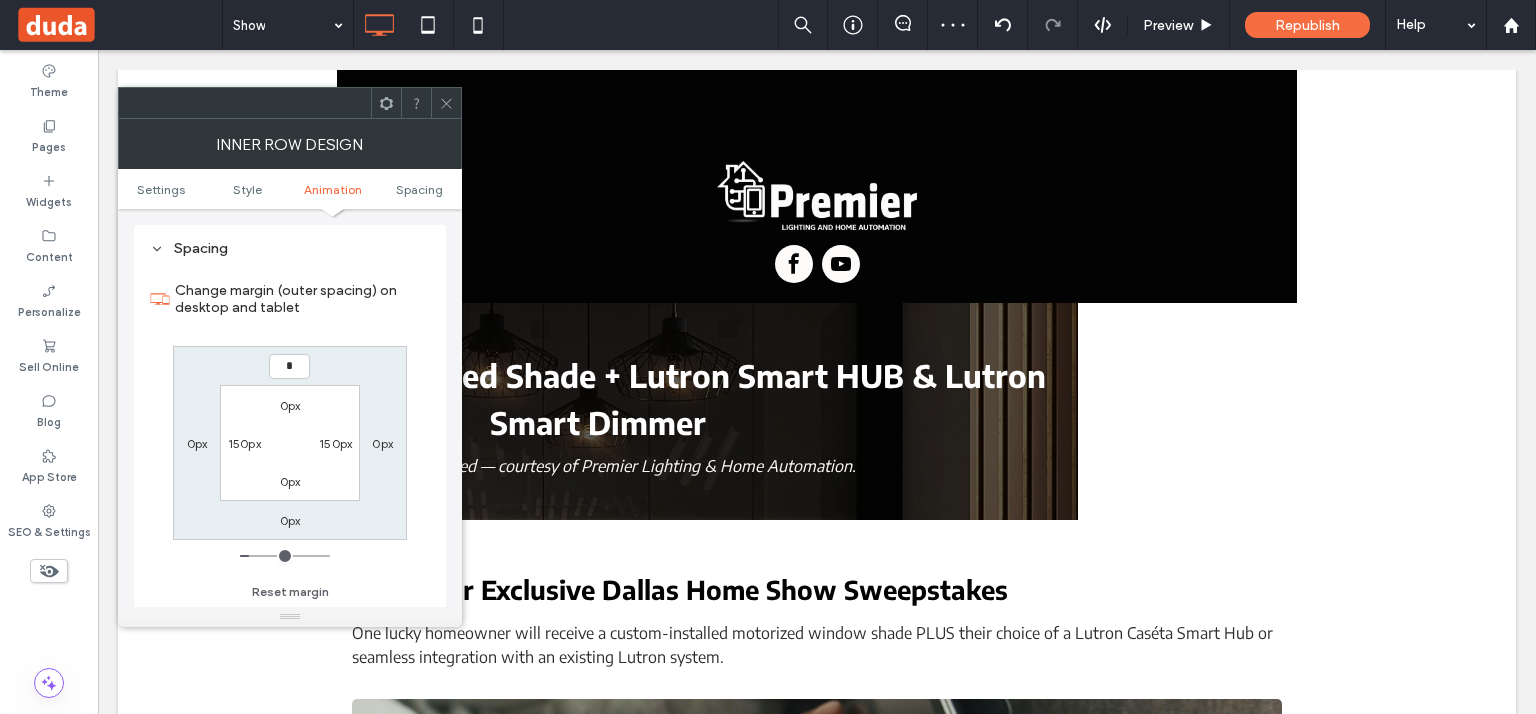 type on "**" 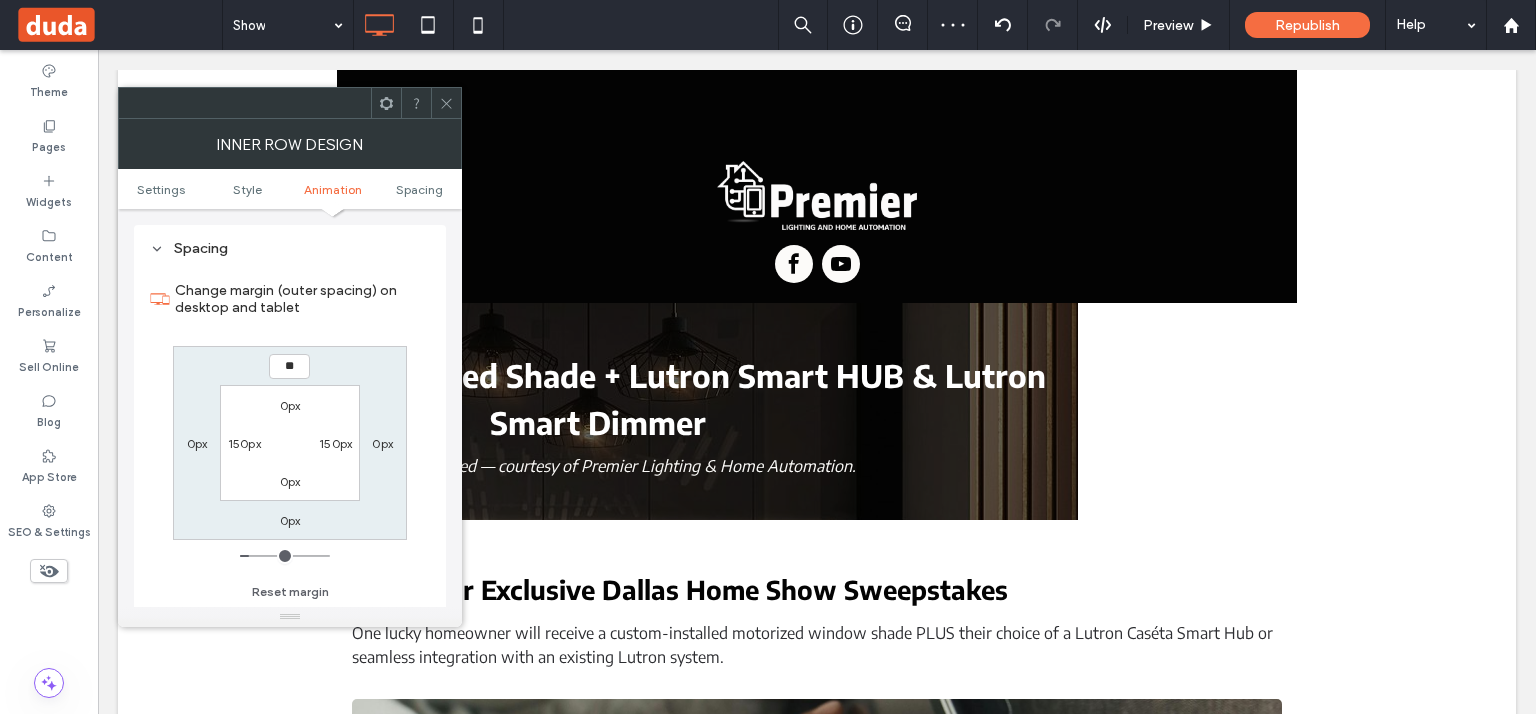 type on "**" 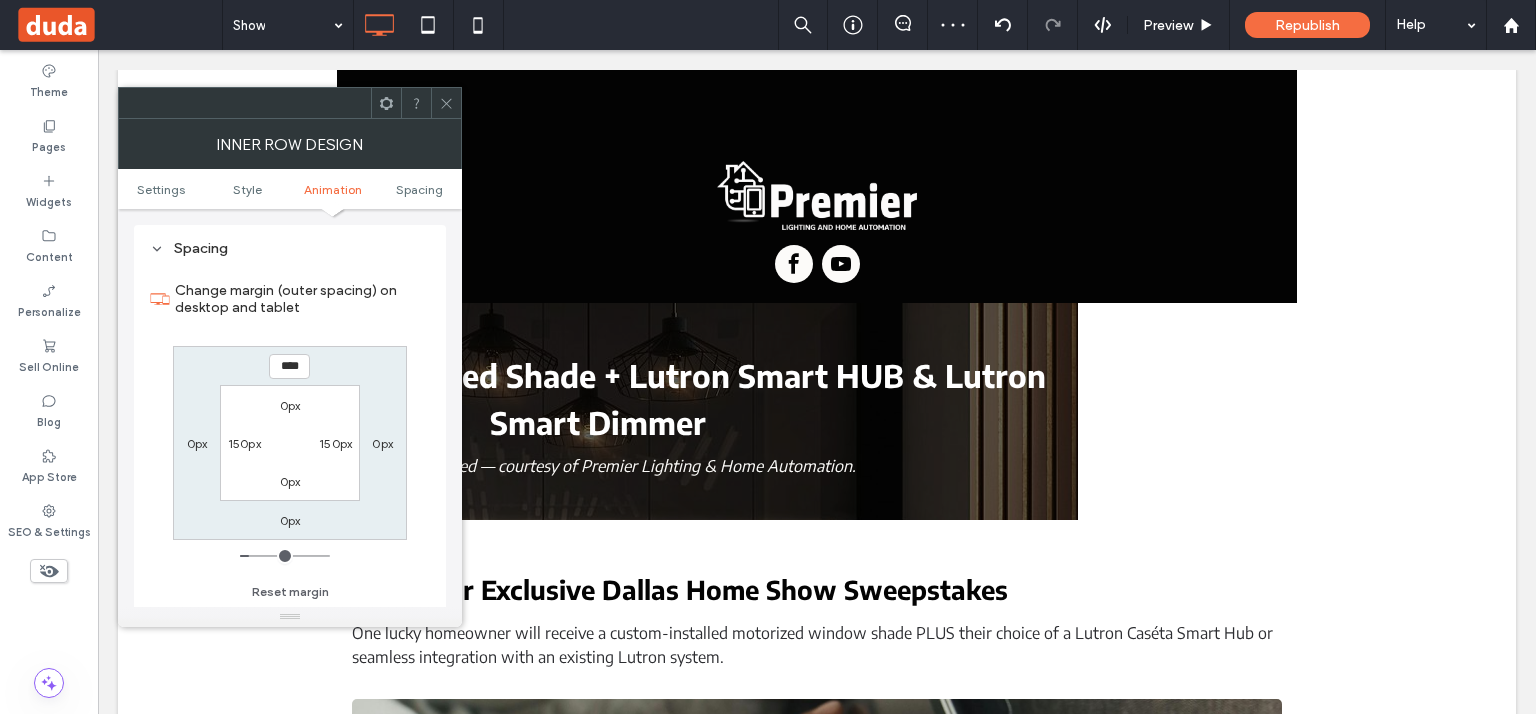 type on "****" 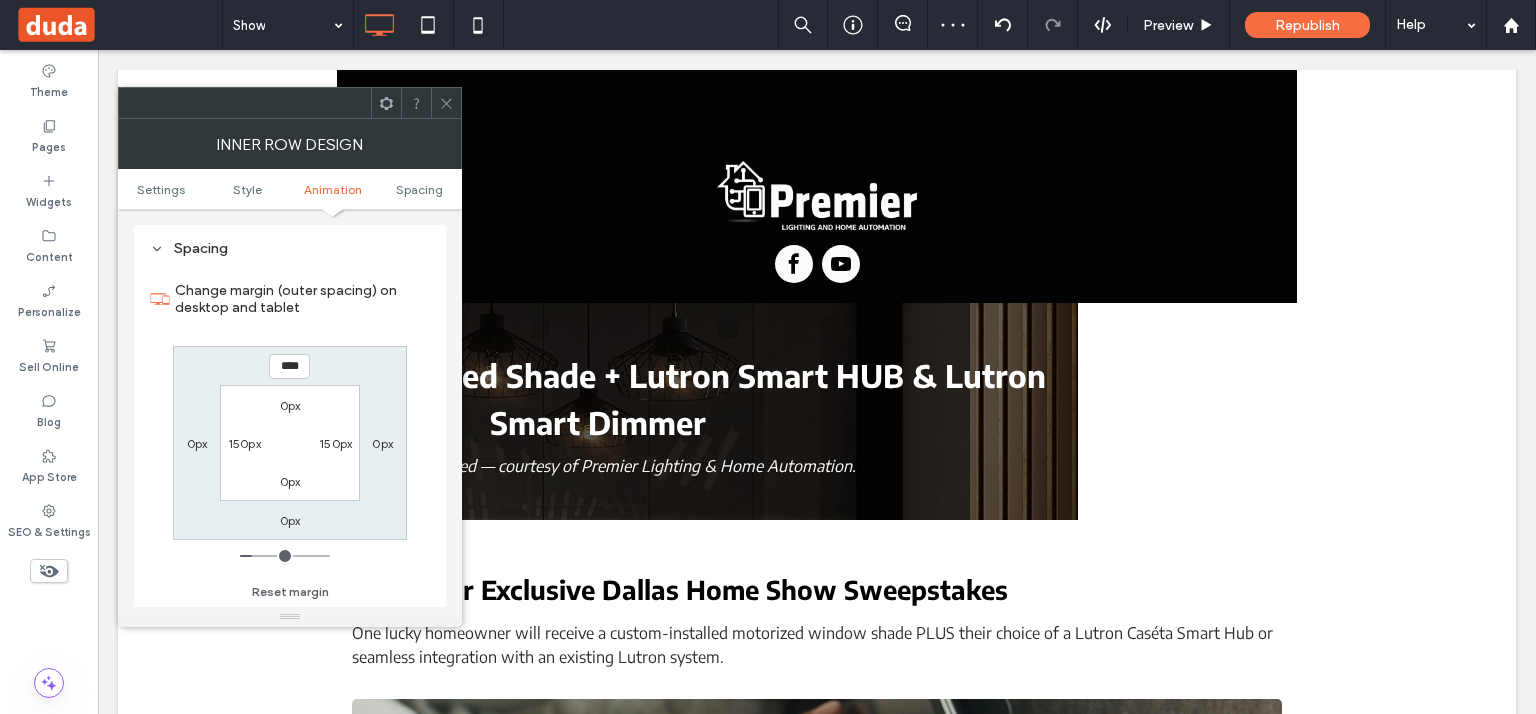 click 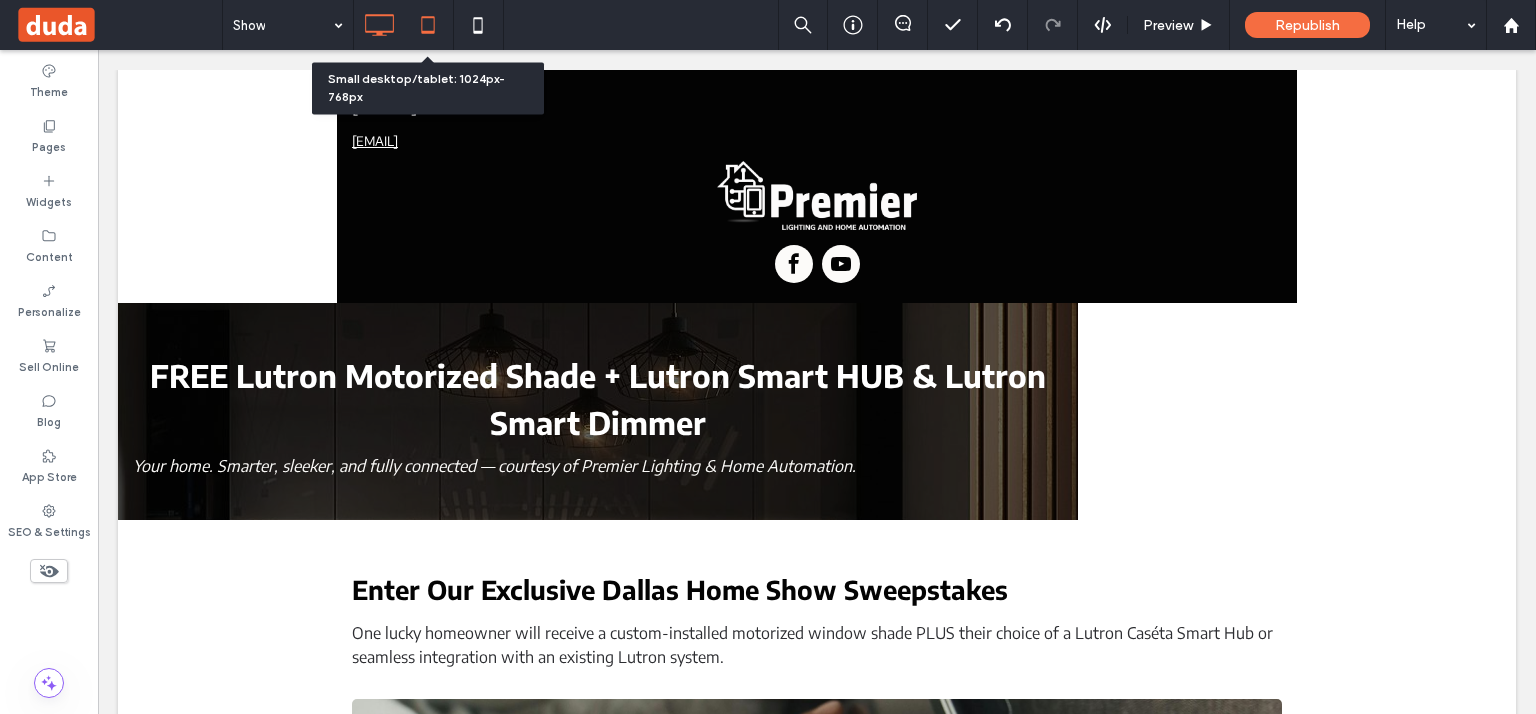 click 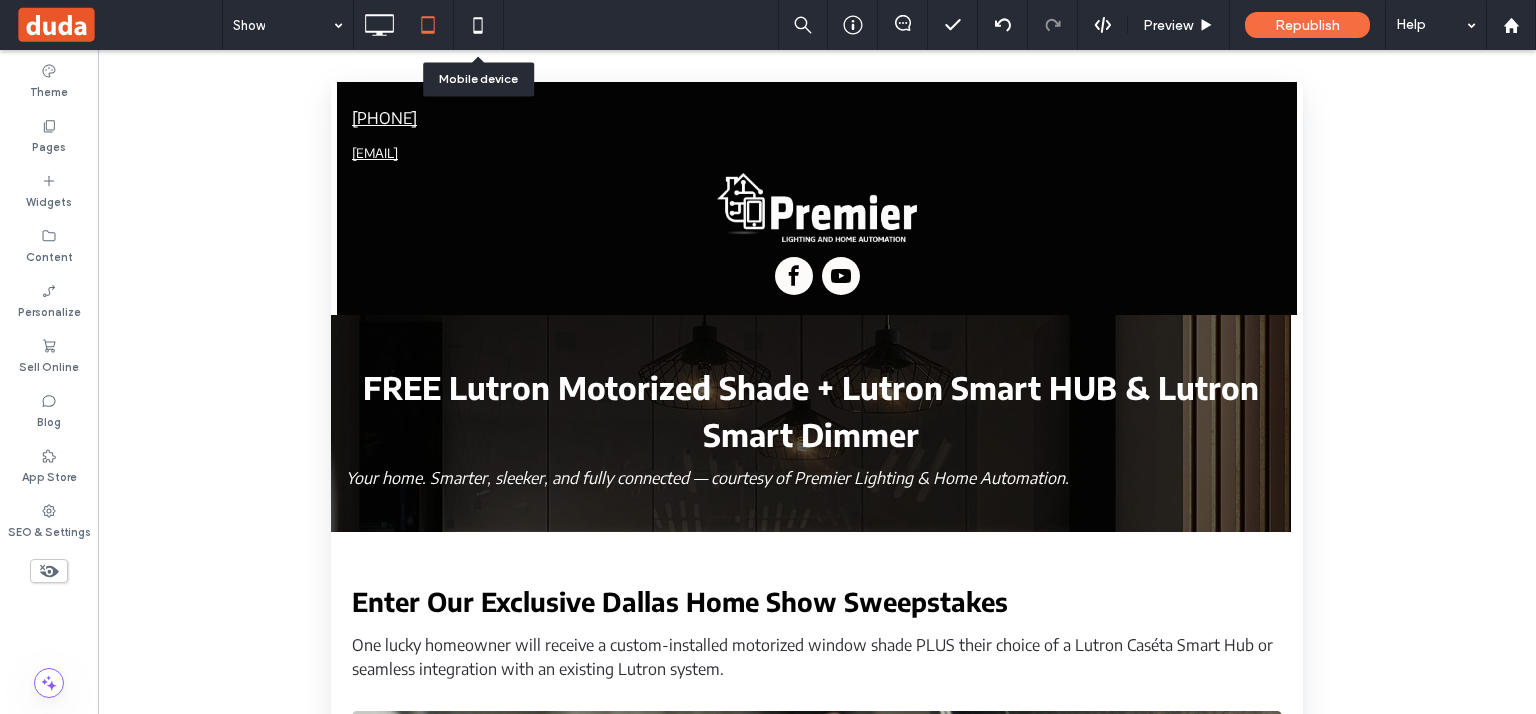 drag, startPoint x: 488, startPoint y: 42, endPoint x: 630, endPoint y: 201, distance: 213.17833 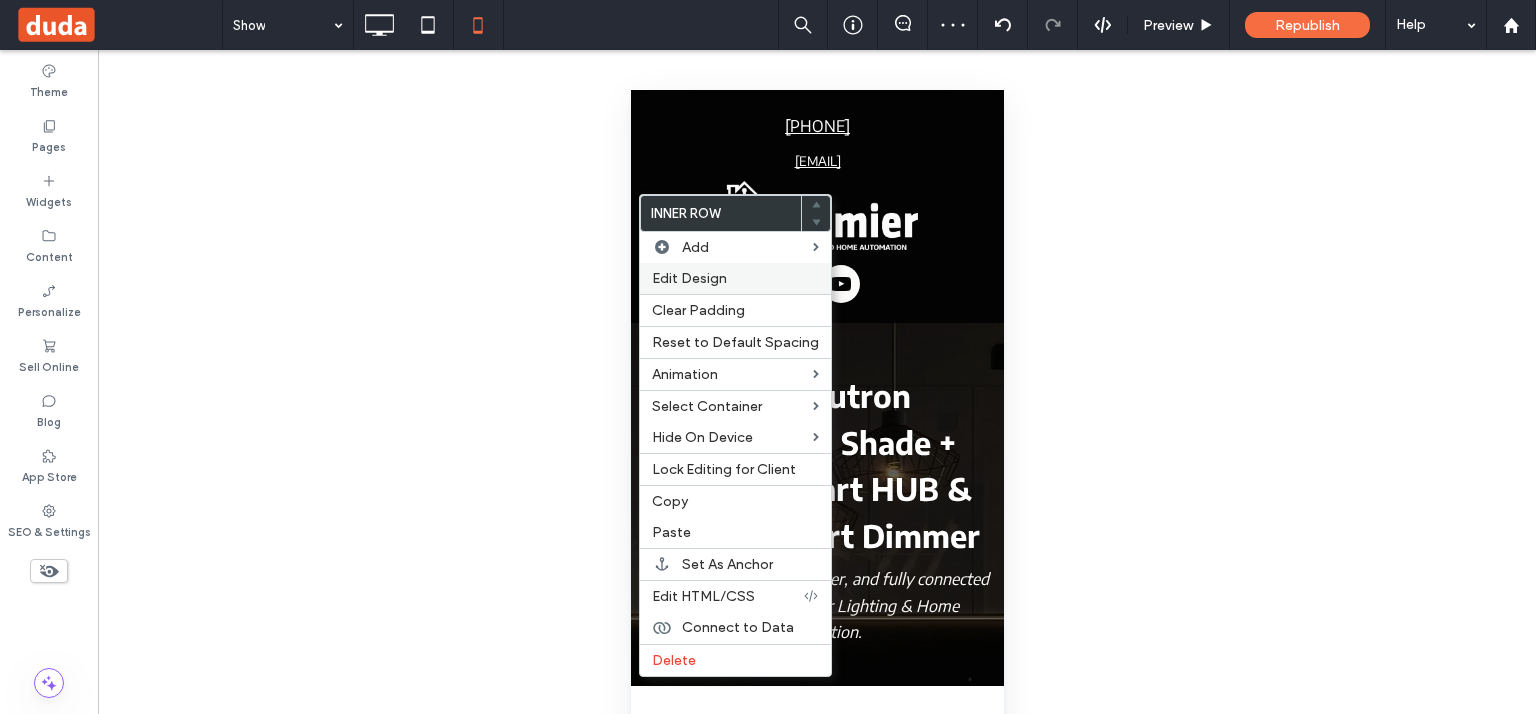 click on "Edit Design" at bounding box center (689, 278) 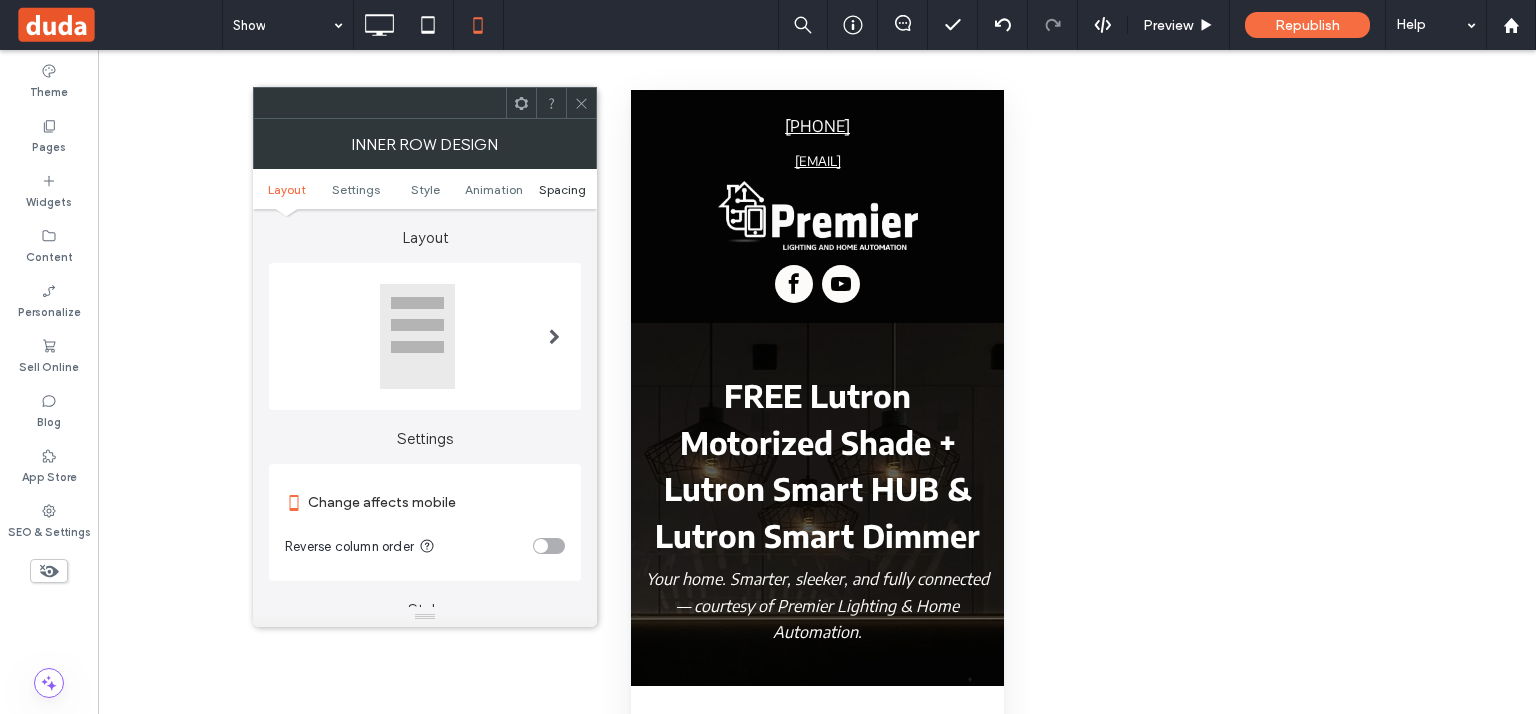 click on "Spacing" at bounding box center (562, 189) 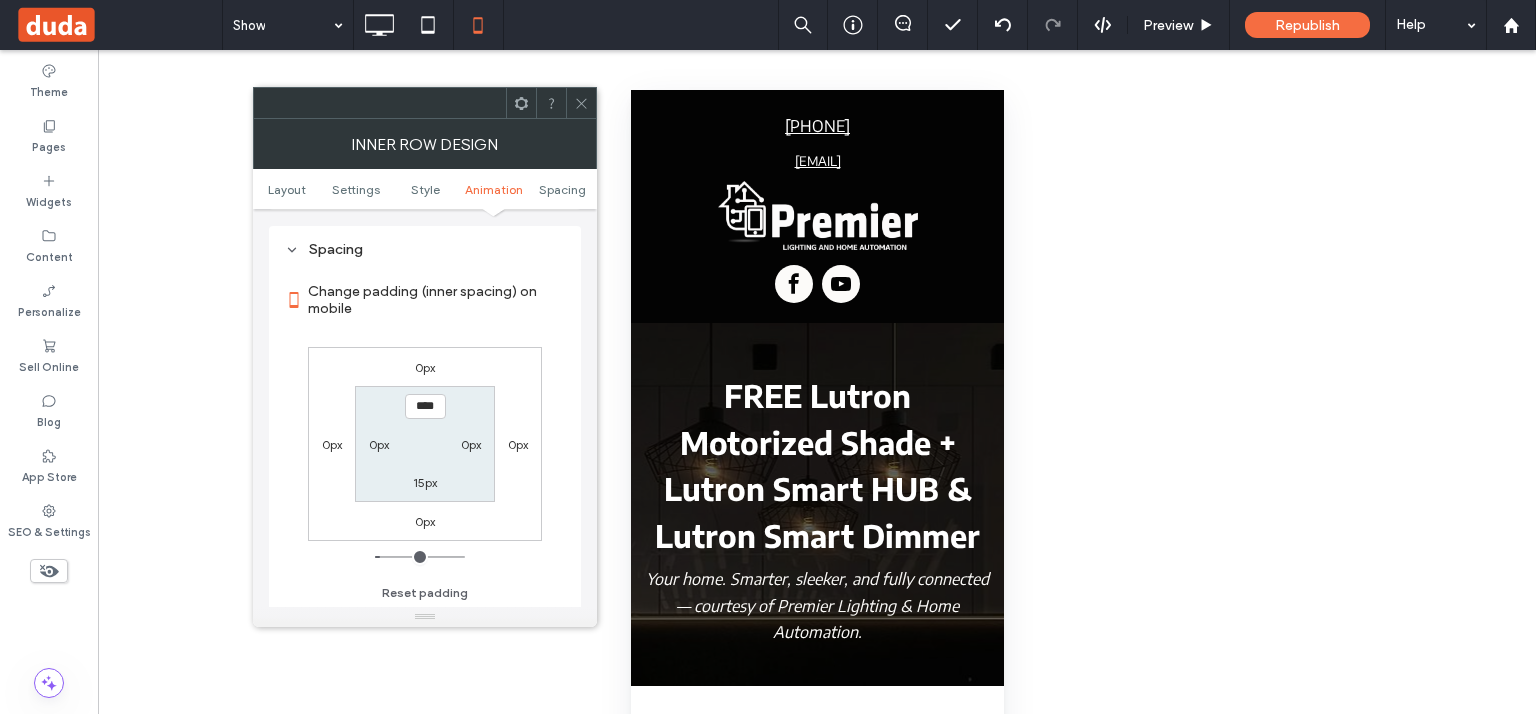scroll, scrollTop: 840, scrollLeft: 0, axis: vertical 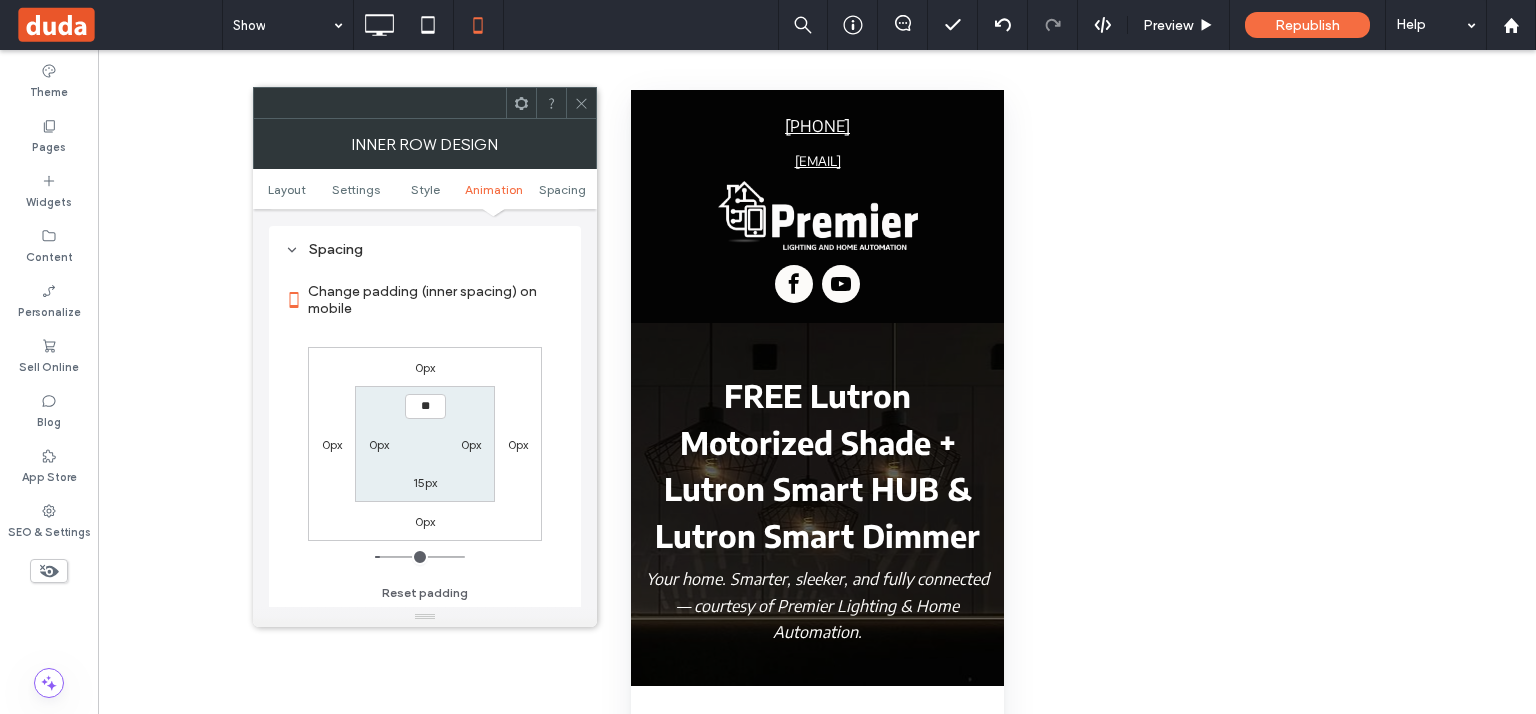 type on "****" 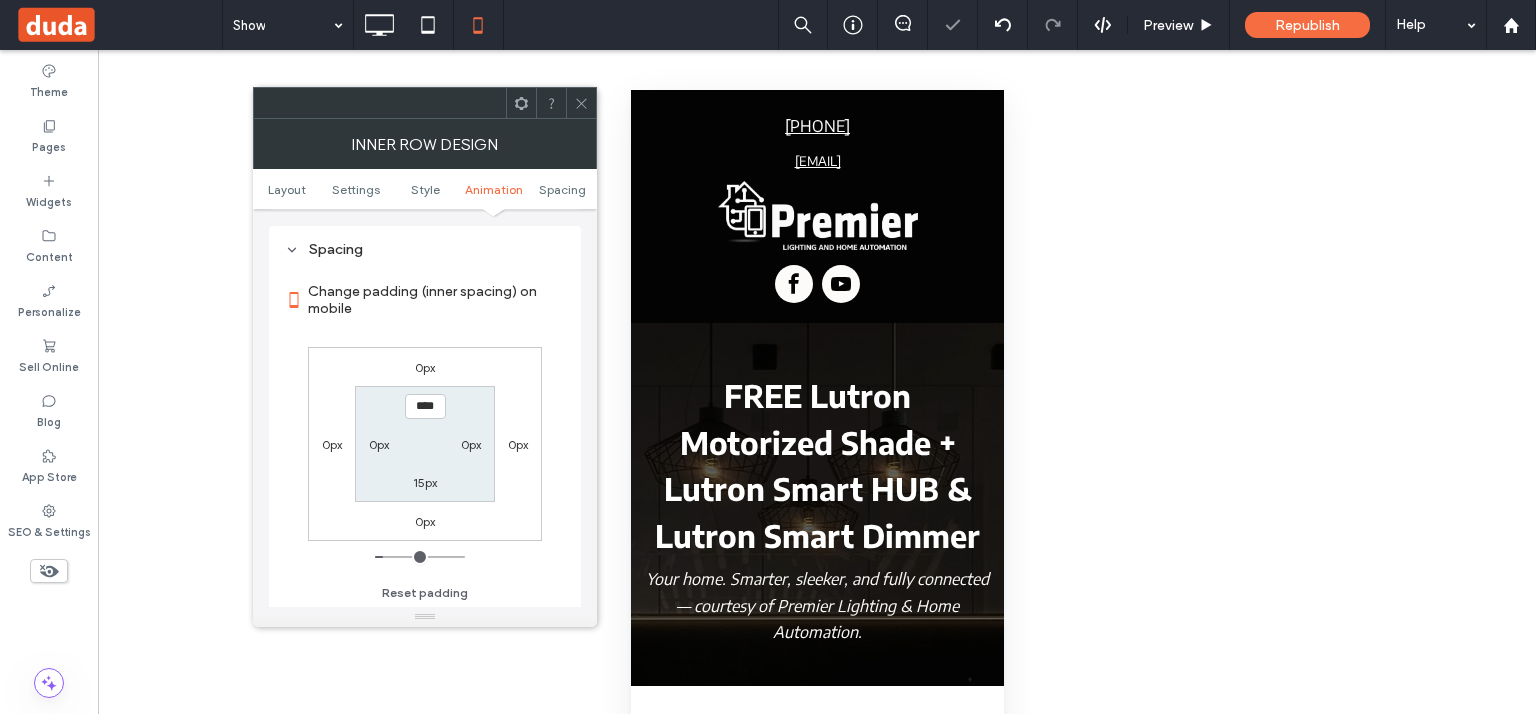click on "15px" at bounding box center (425, 482) 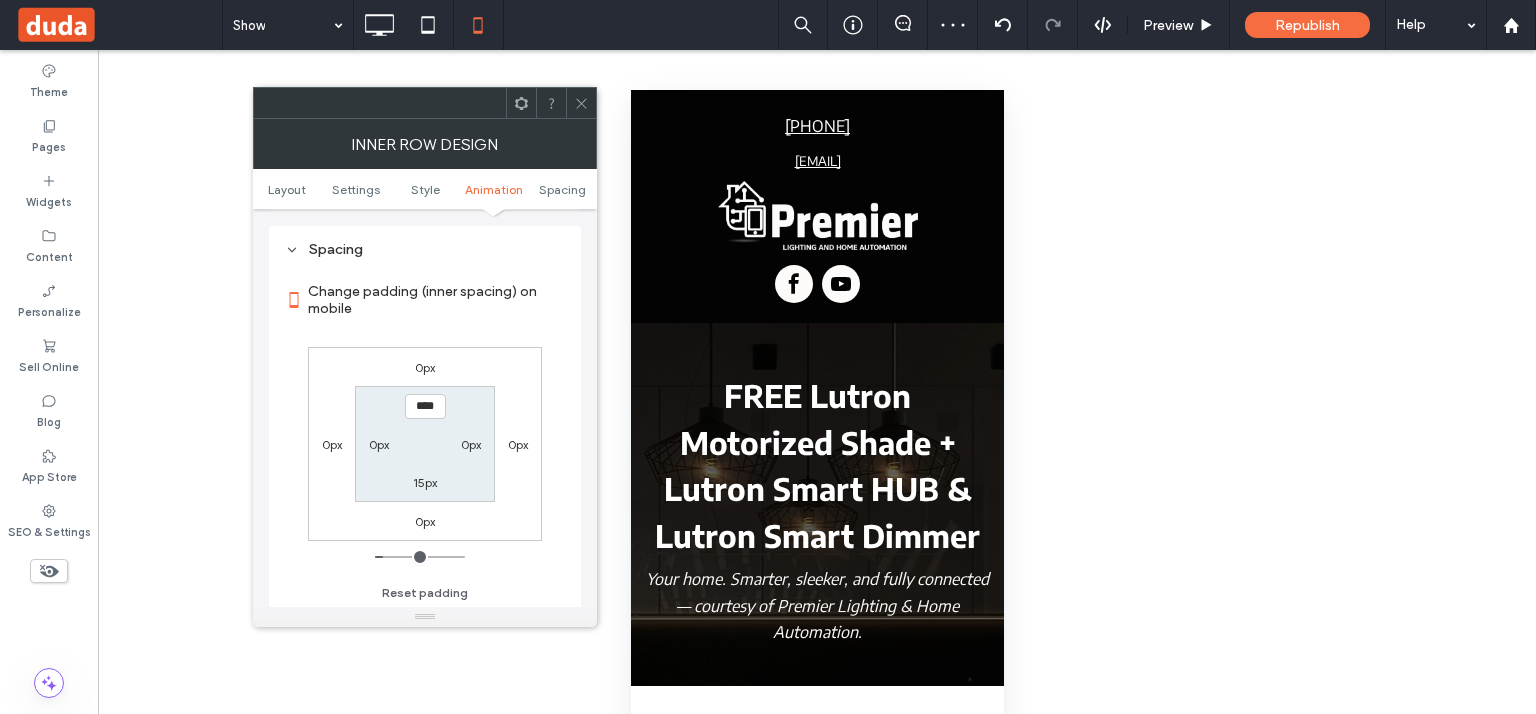 click on "15px" at bounding box center (425, 482) 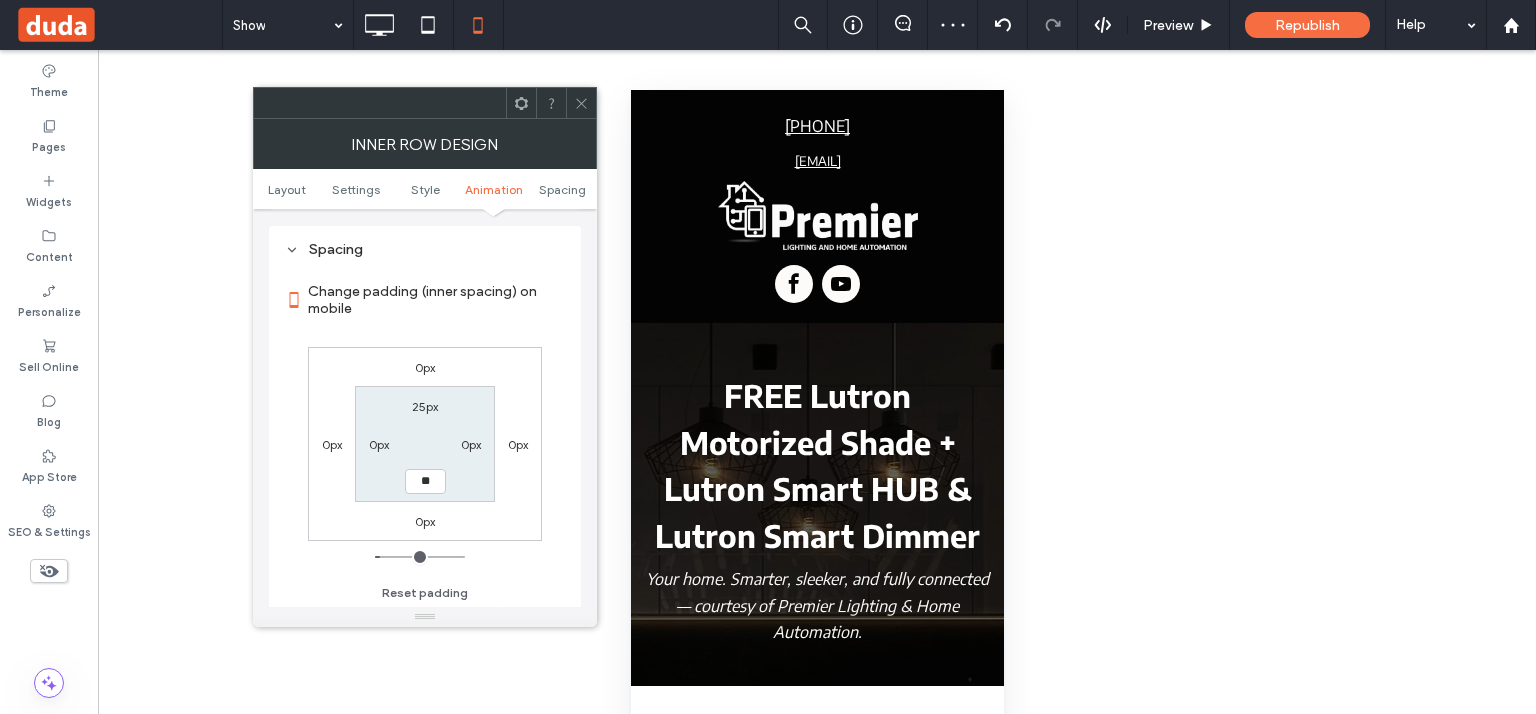 type on "**" 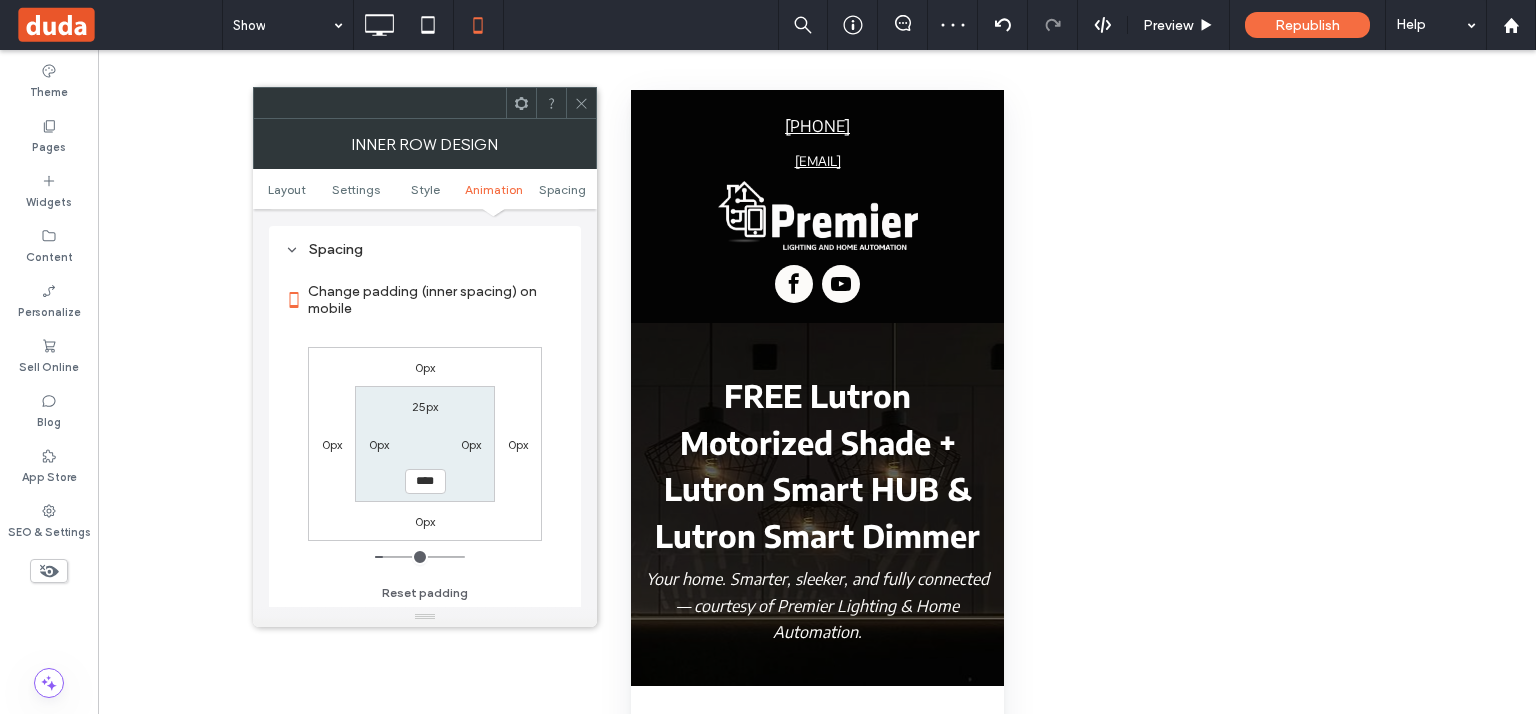 click 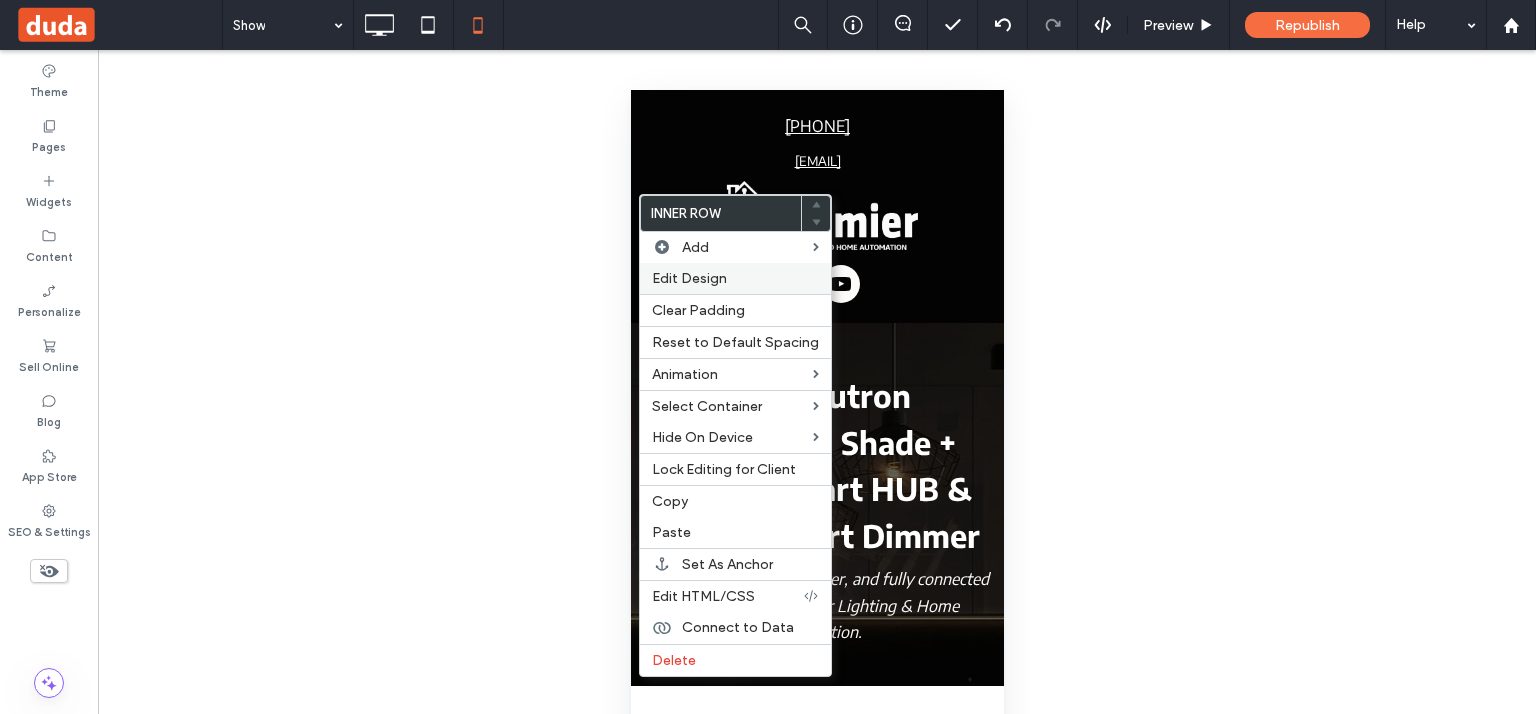 click on "Edit Design" at bounding box center [689, 278] 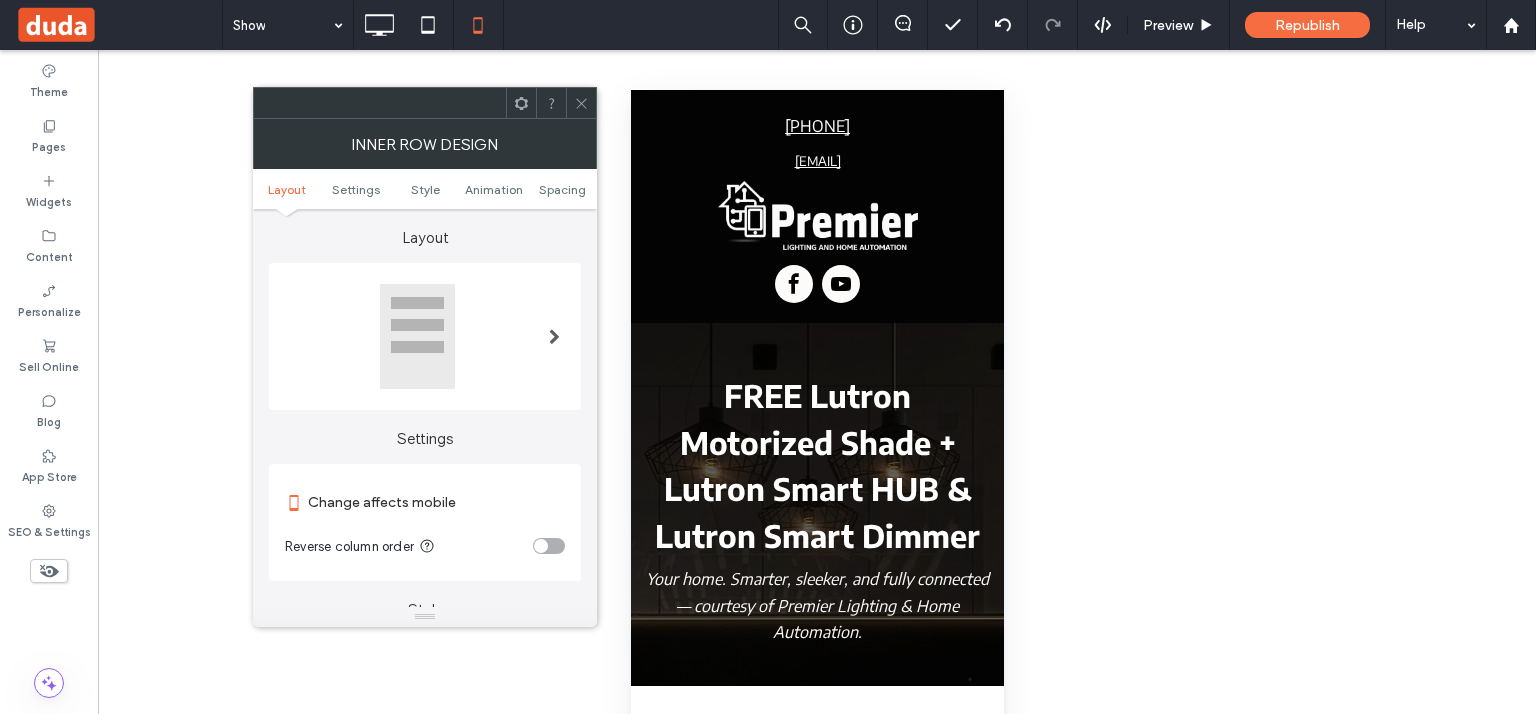 click at bounding box center [554, 336] 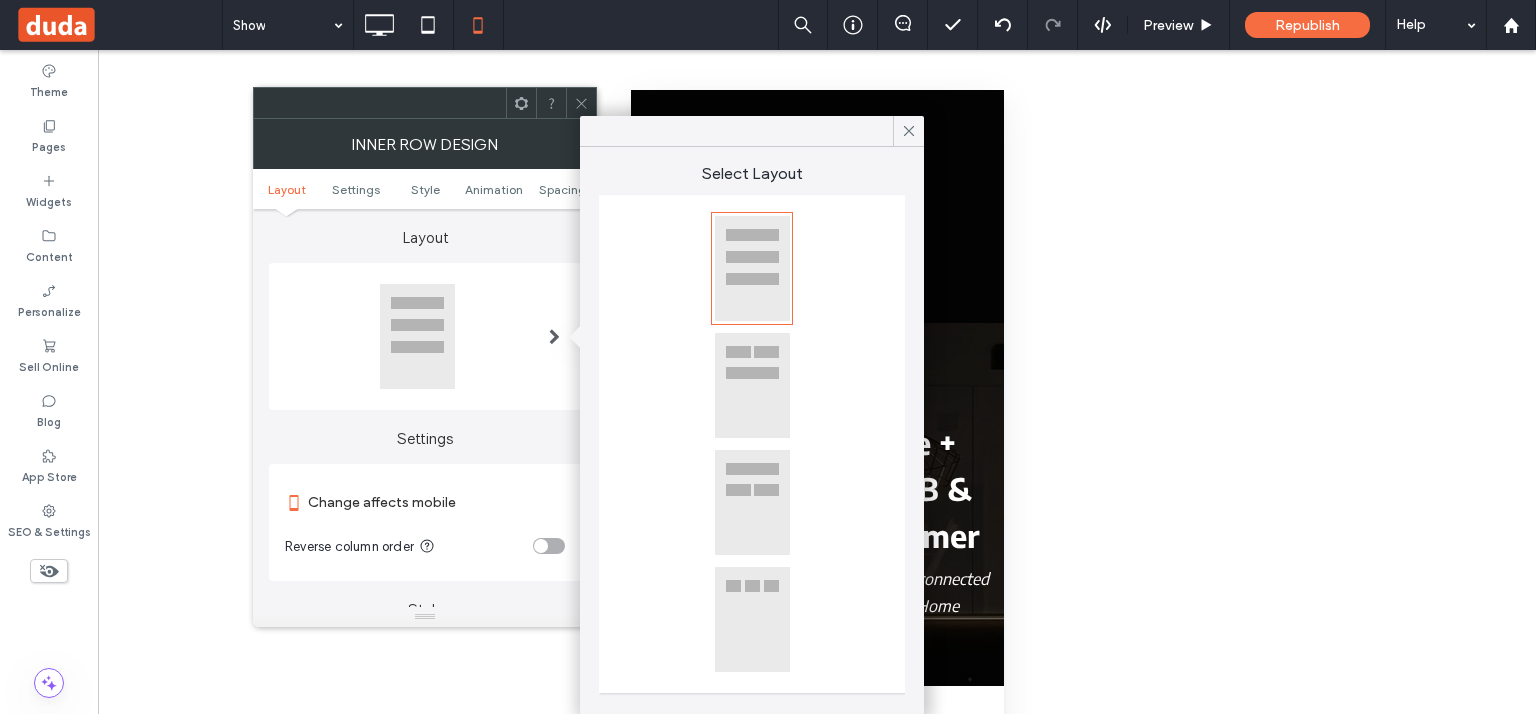 click at bounding box center [752, 385] 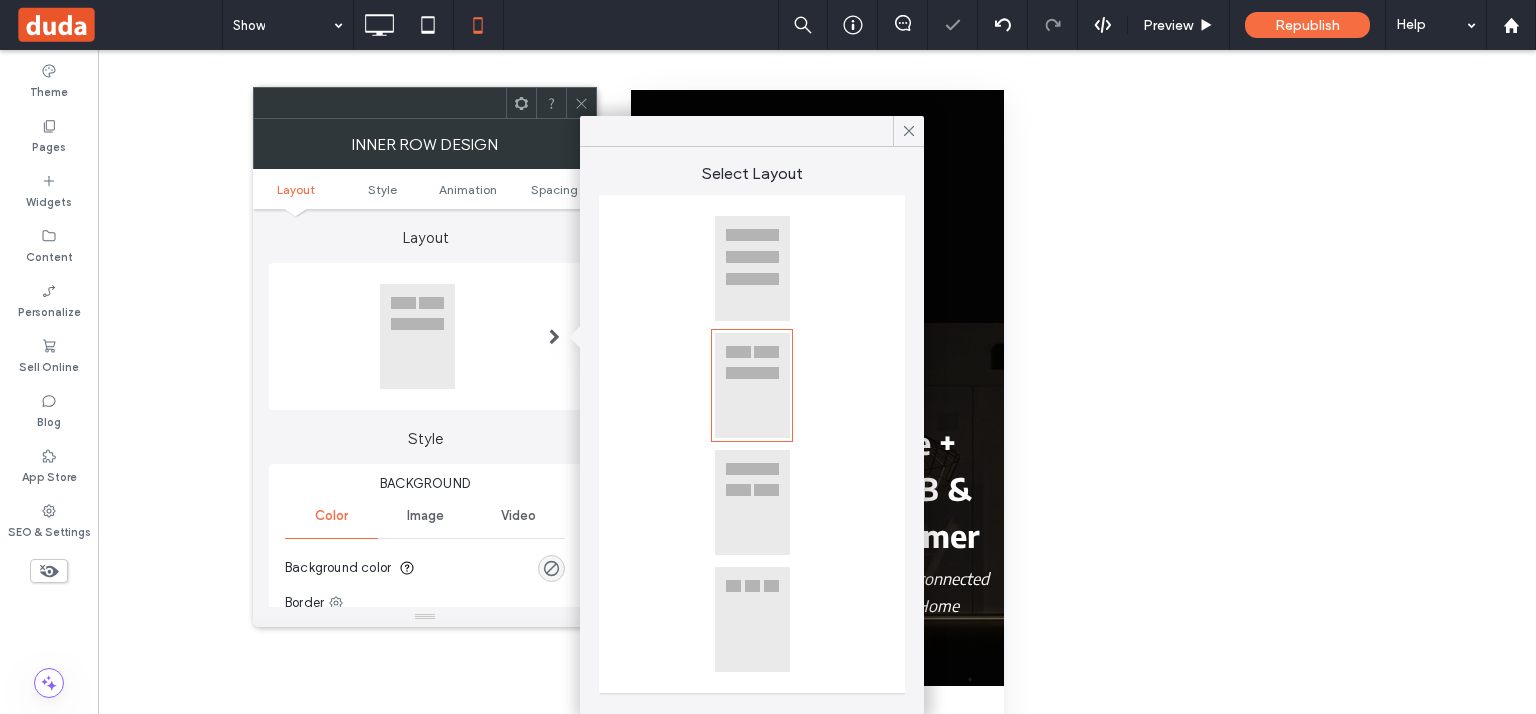 click at bounding box center [752, 619] 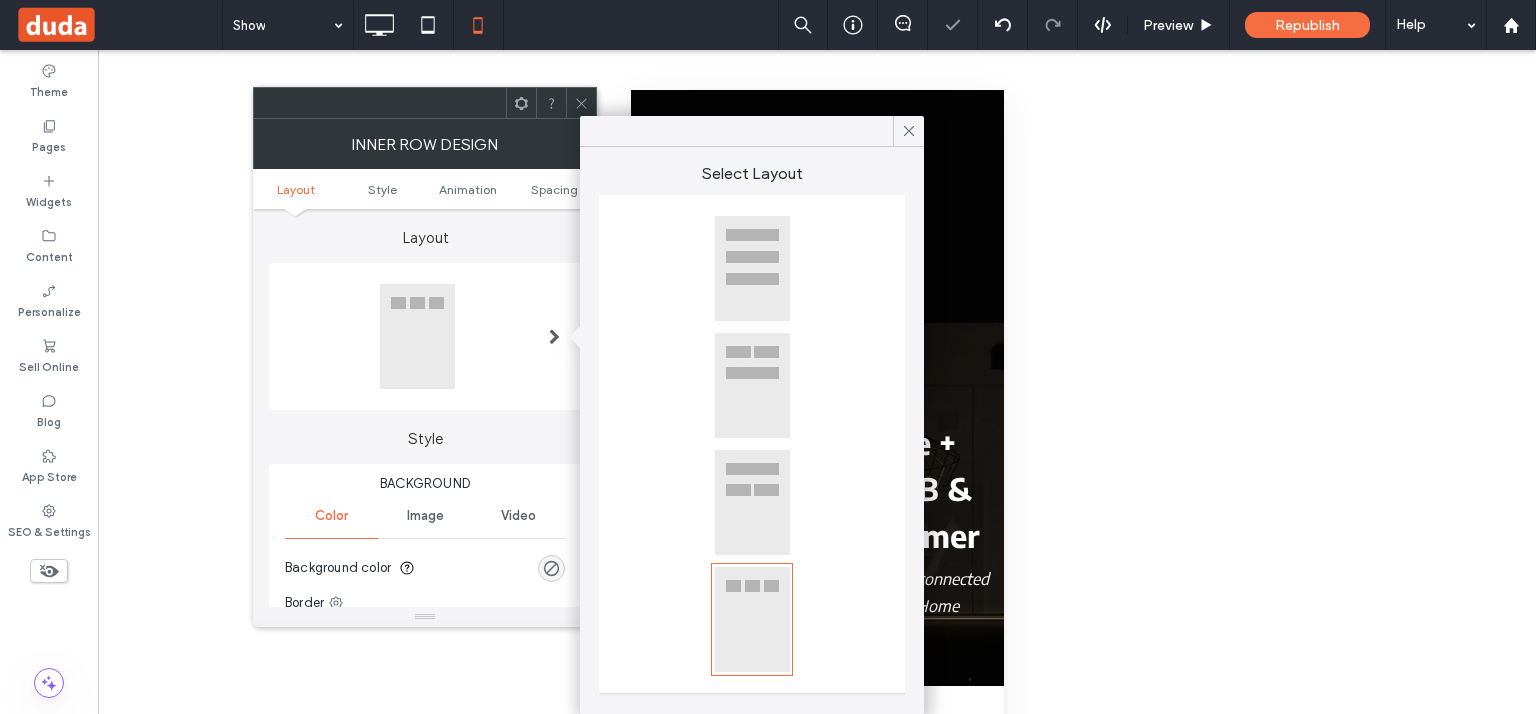 click 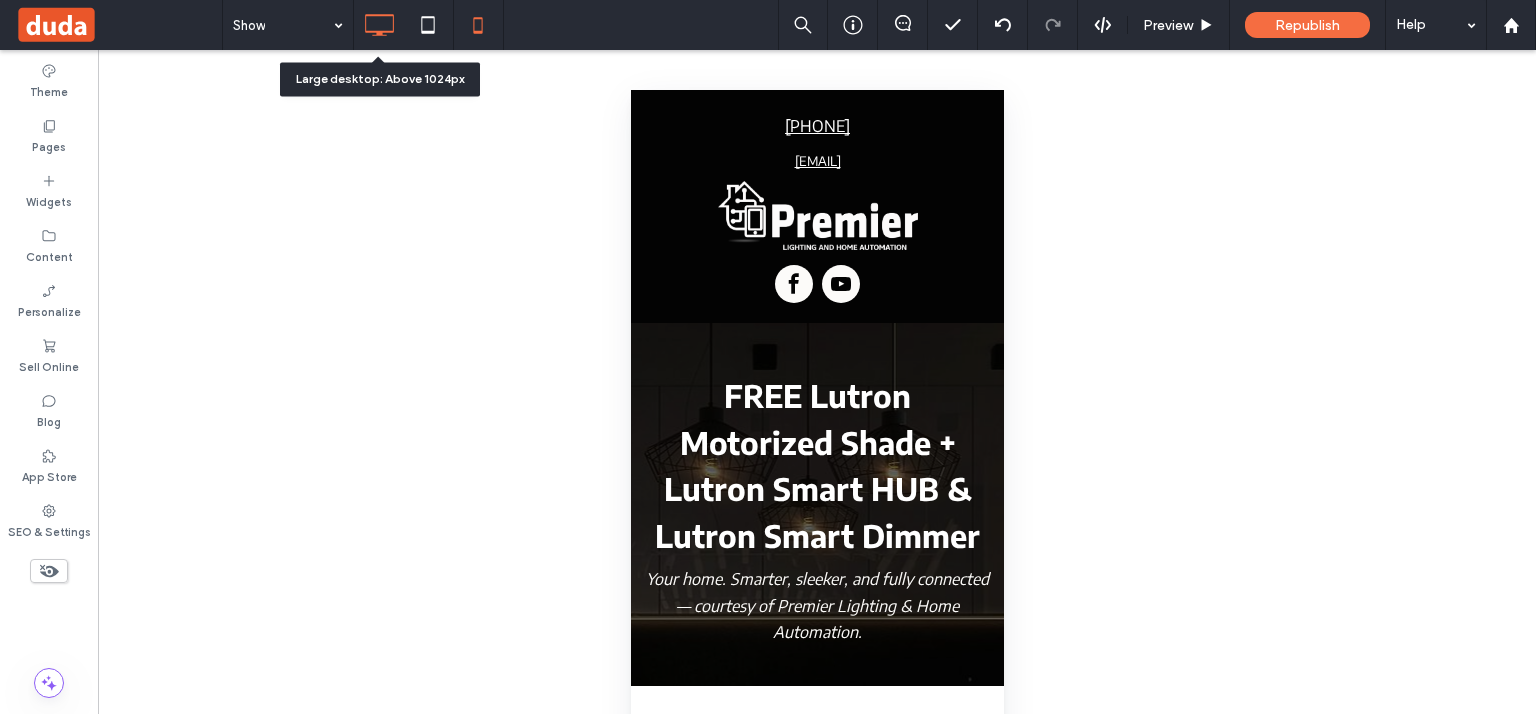 click 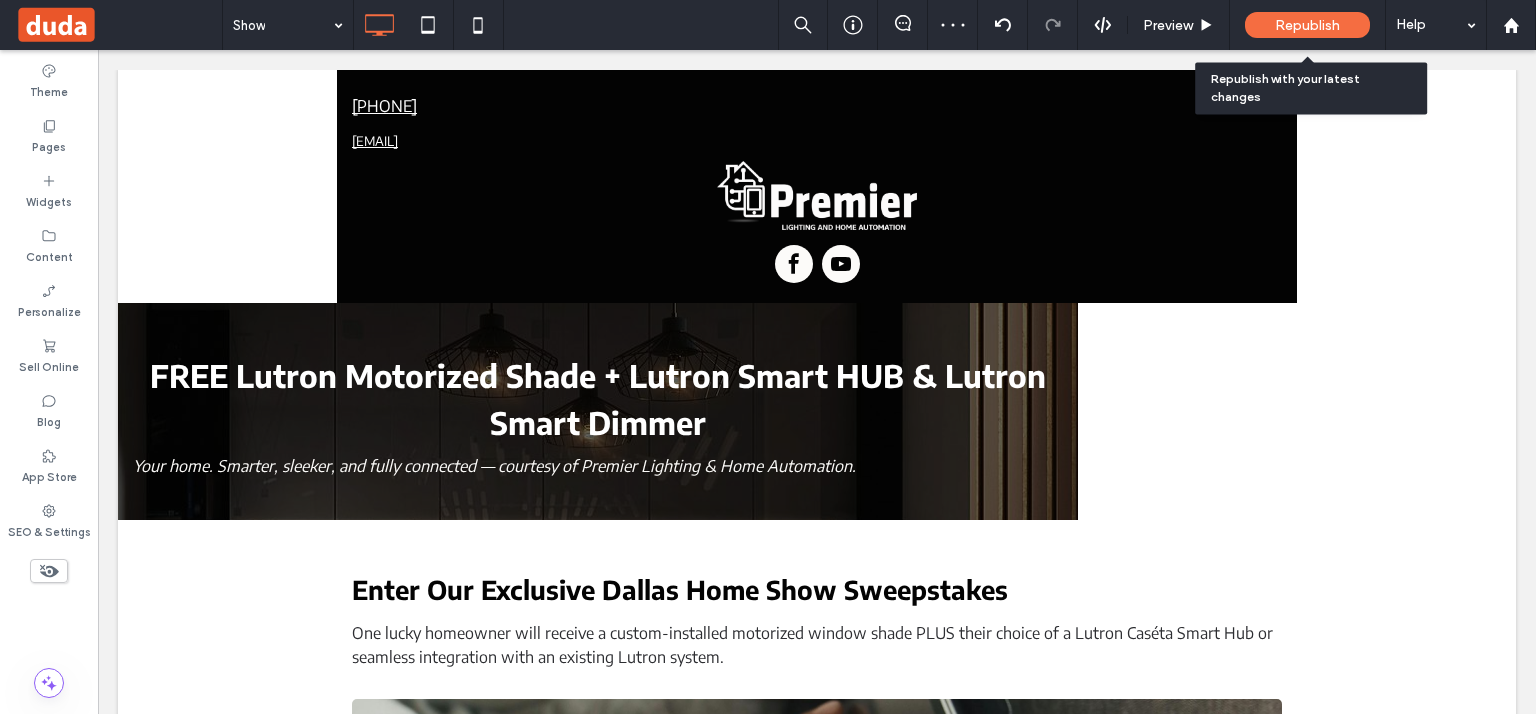 click on "Republish" at bounding box center (1307, 25) 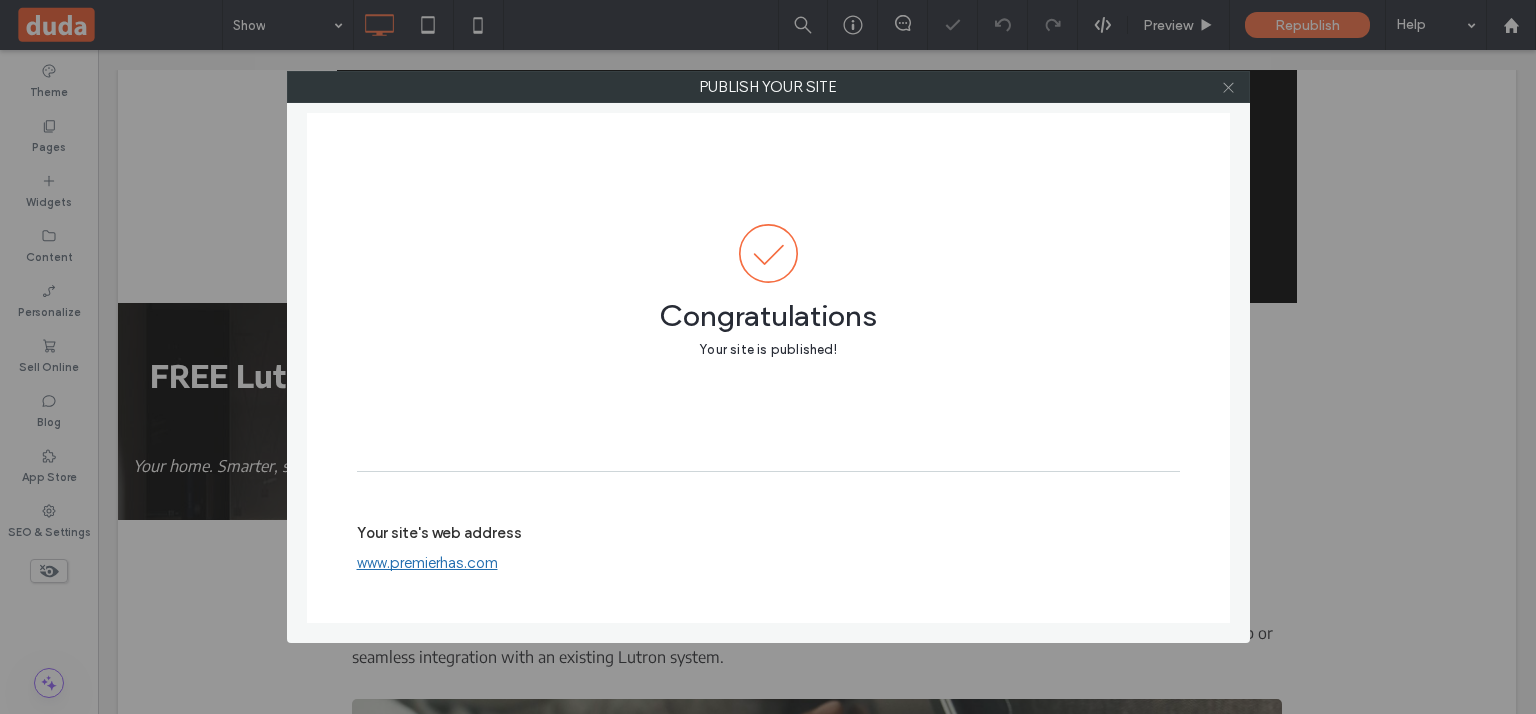 click 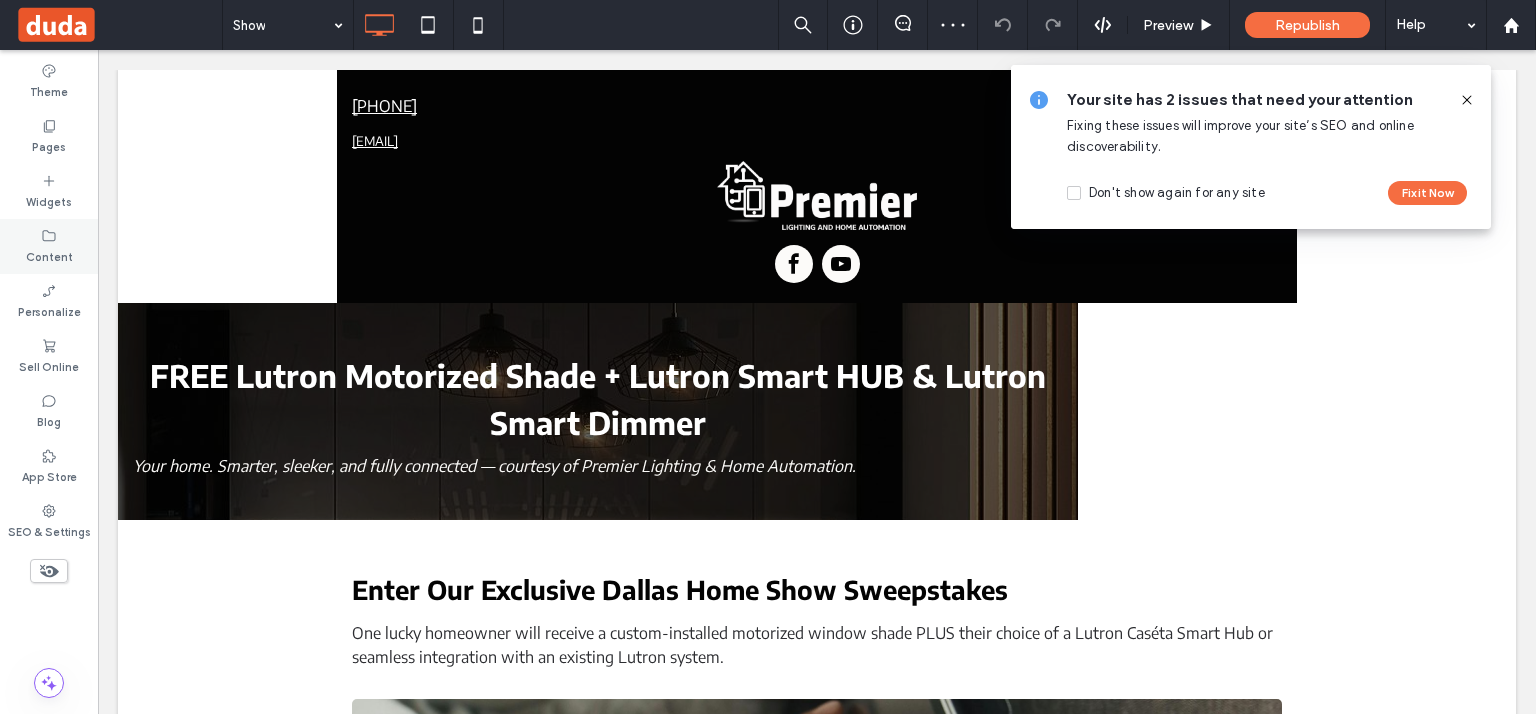 click on "Content" at bounding box center [49, 255] 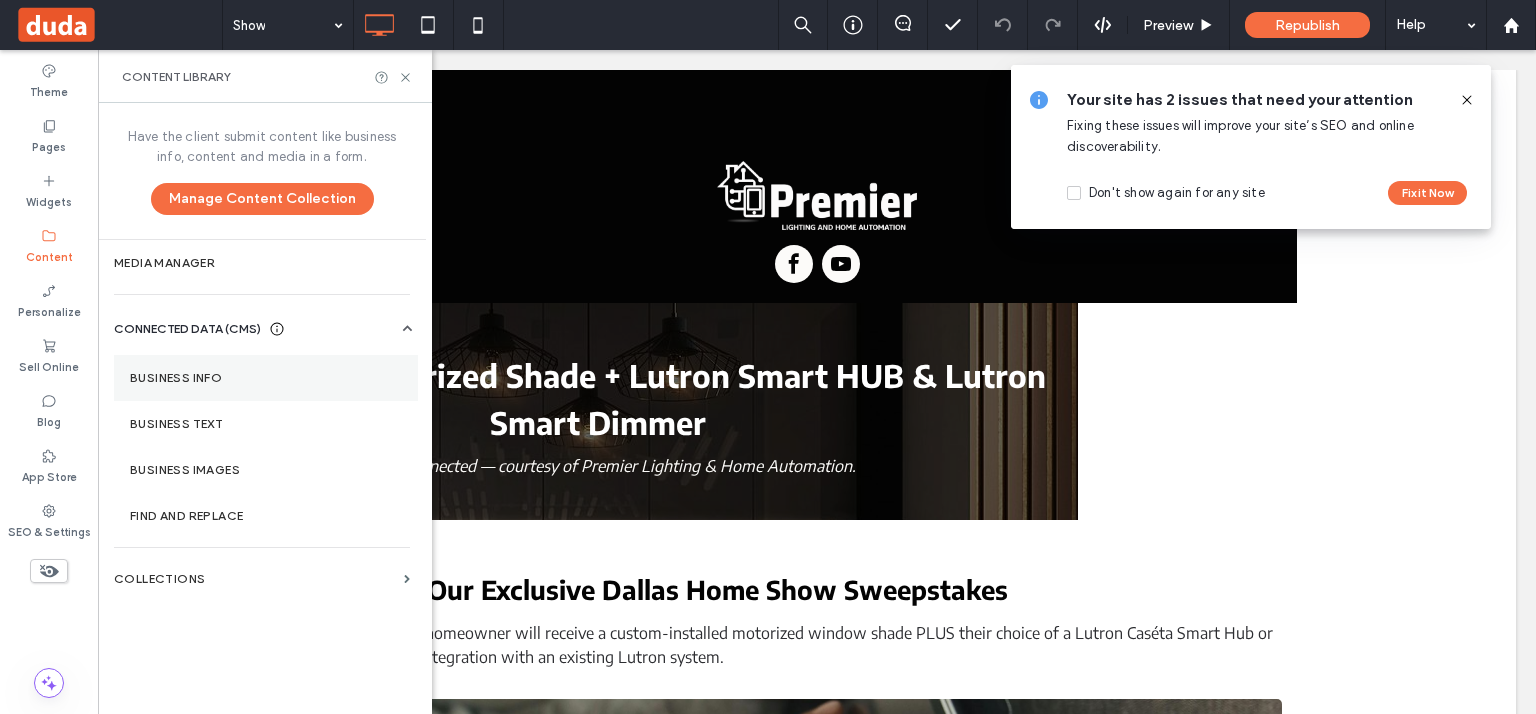drag, startPoint x: 70, startPoint y: 133, endPoint x: 262, endPoint y: 378, distance: 311.27 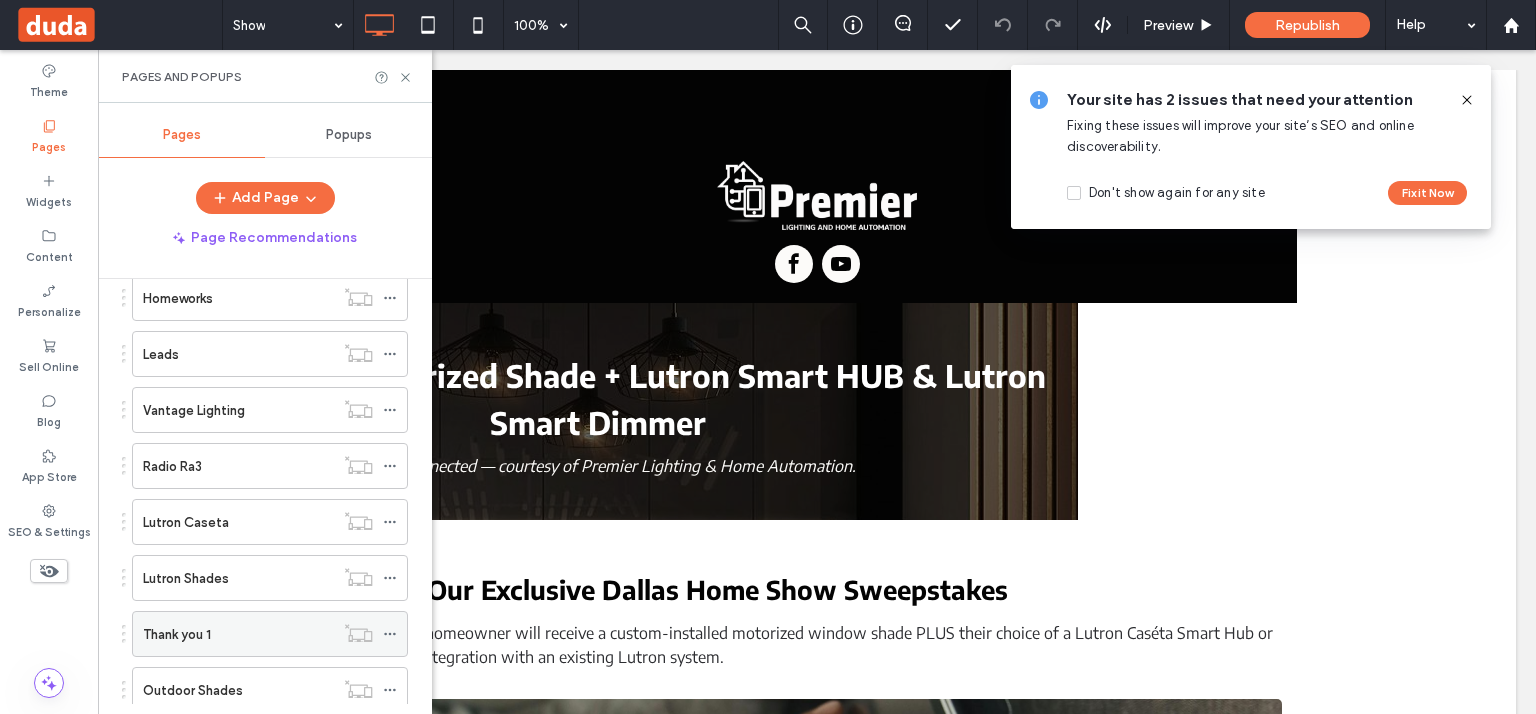 scroll, scrollTop: 1158, scrollLeft: 0, axis: vertical 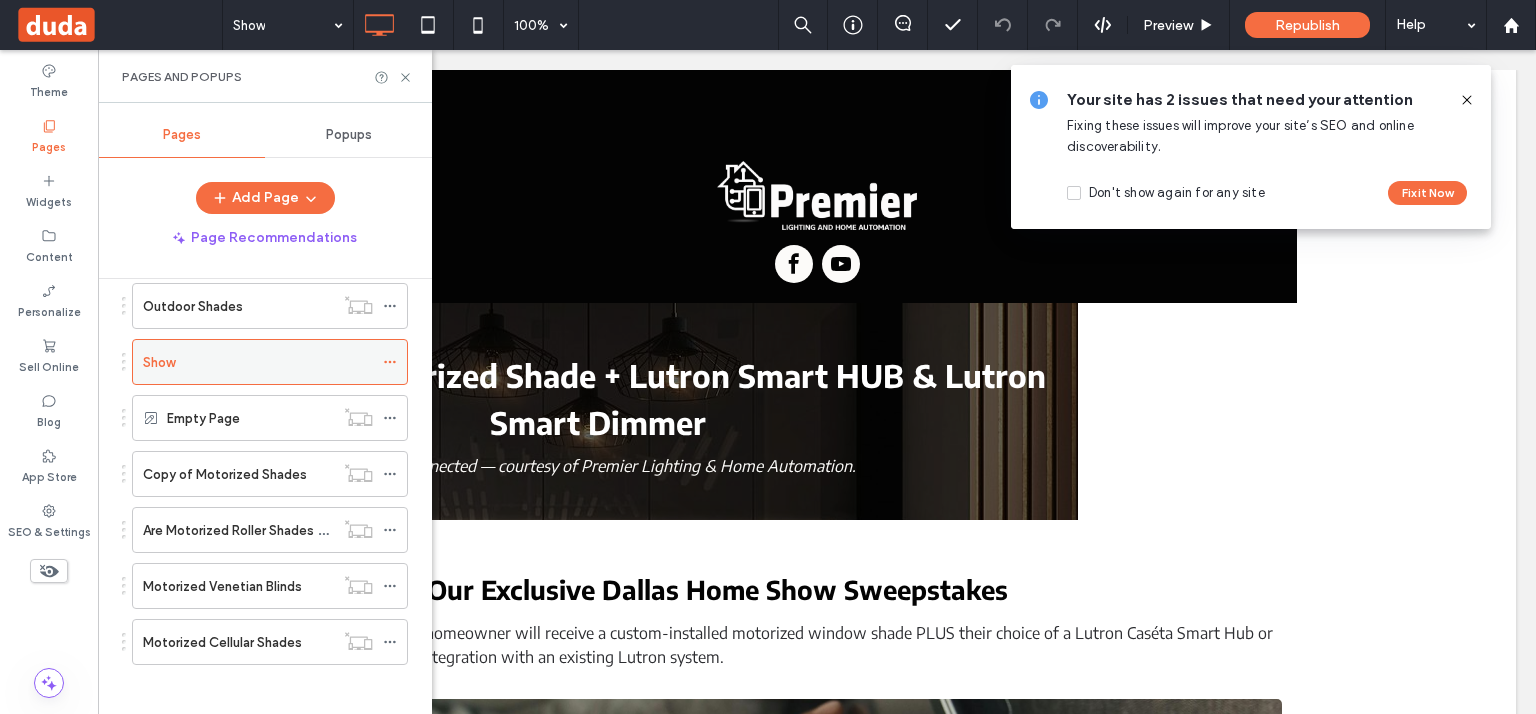 click 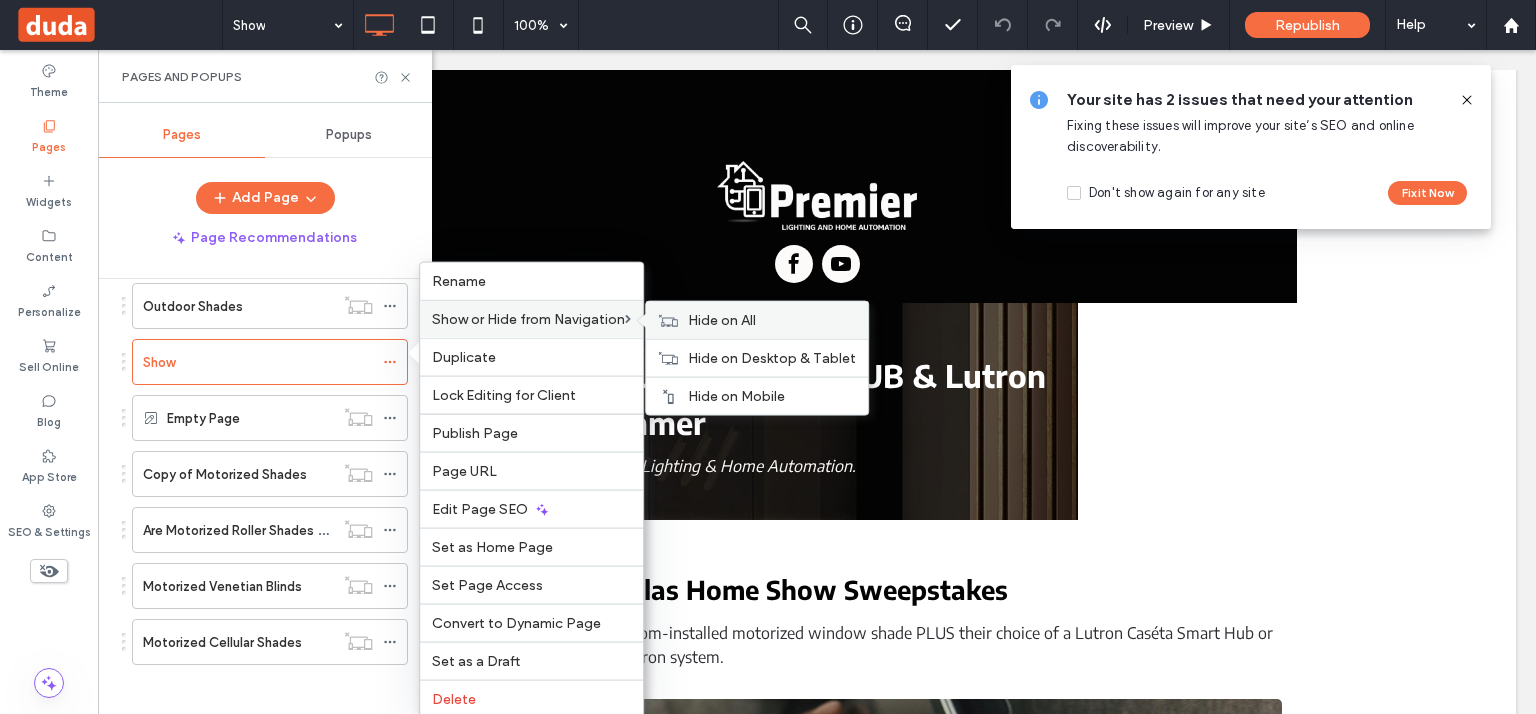 click on "Hide on All" at bounding box center [722, 320] 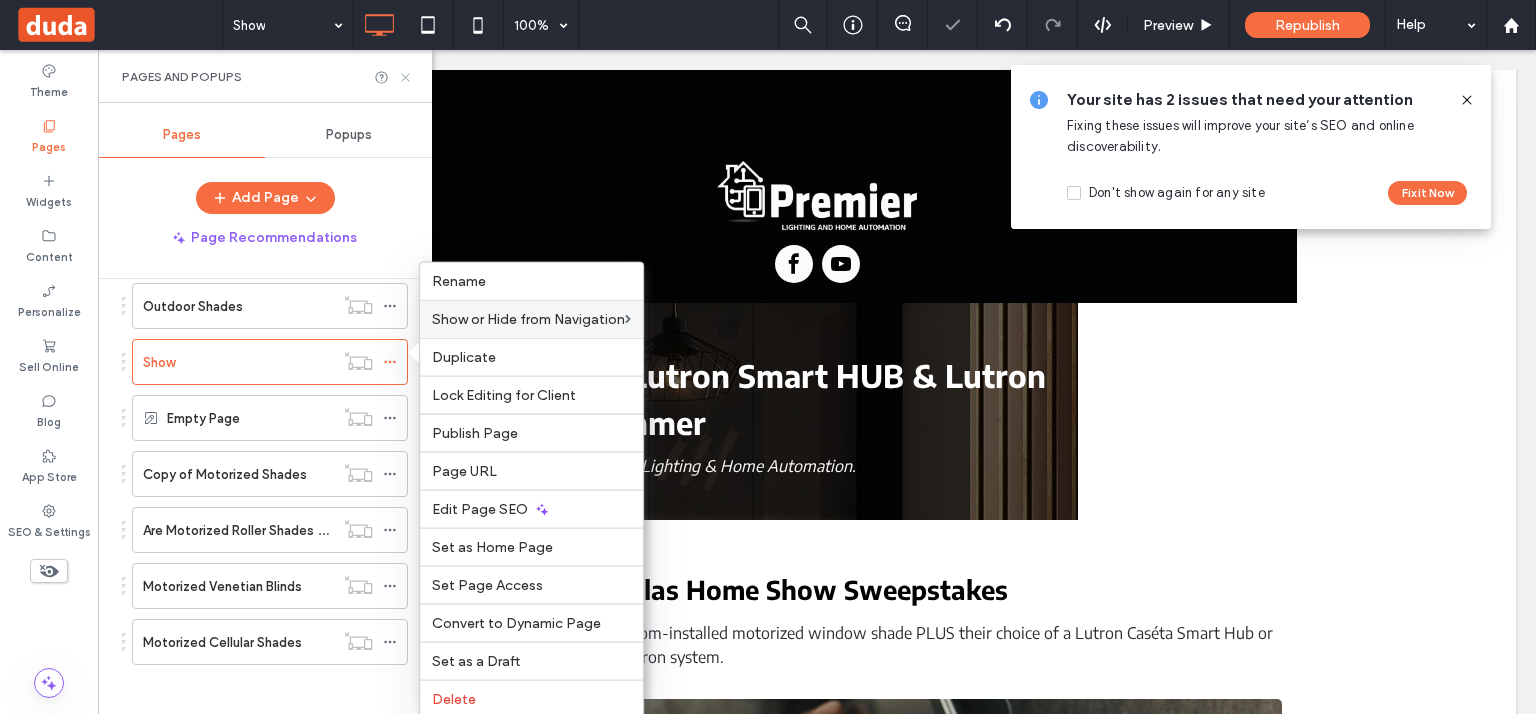 click 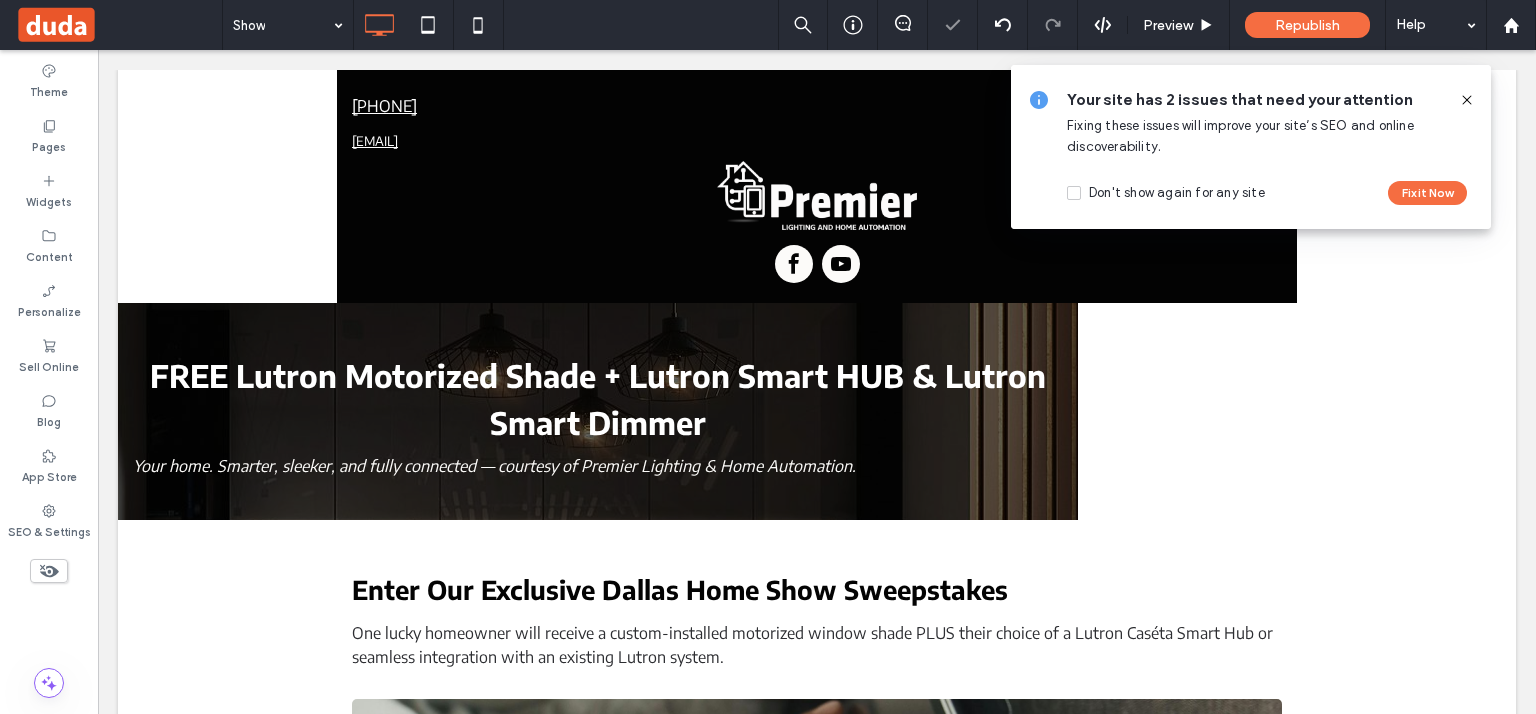 click 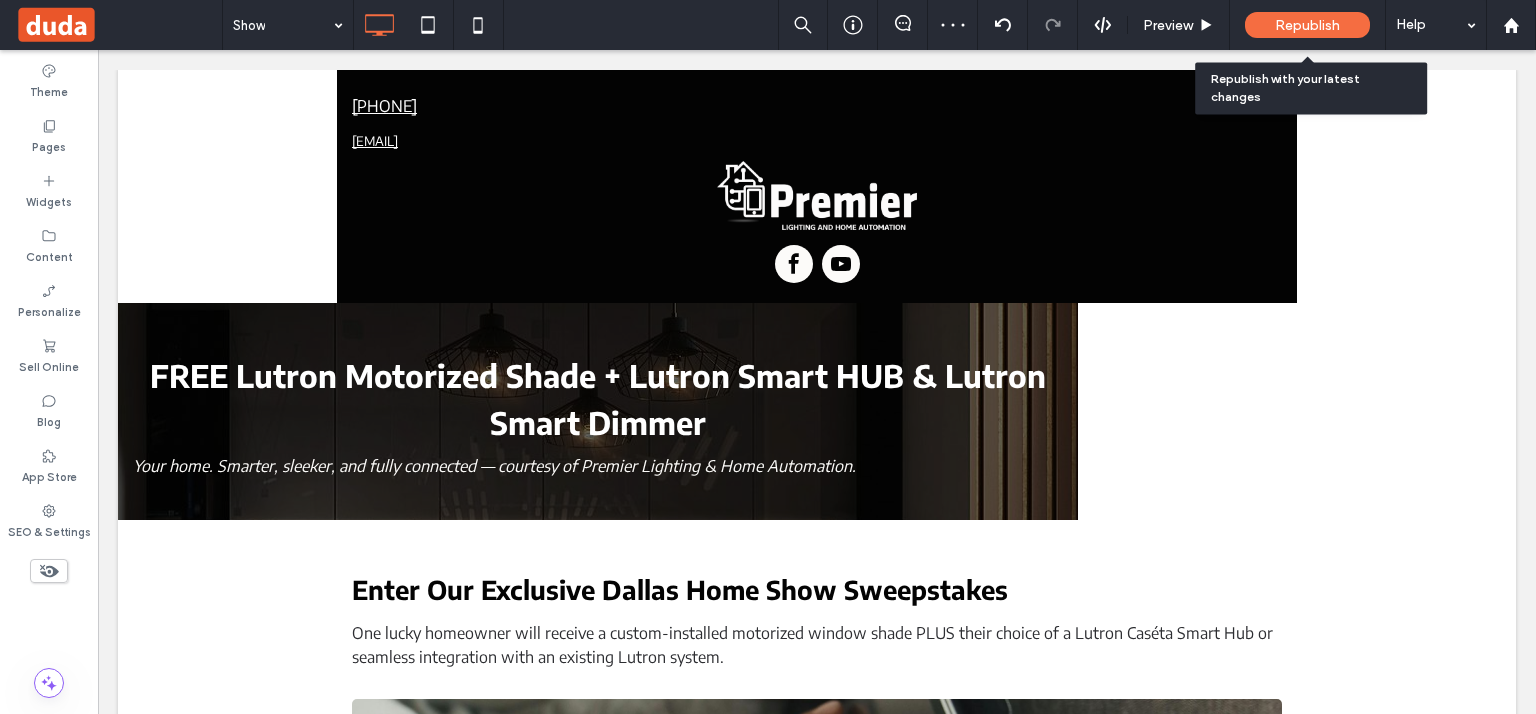 click on "Republish" at bounding box center (1307, 25) 